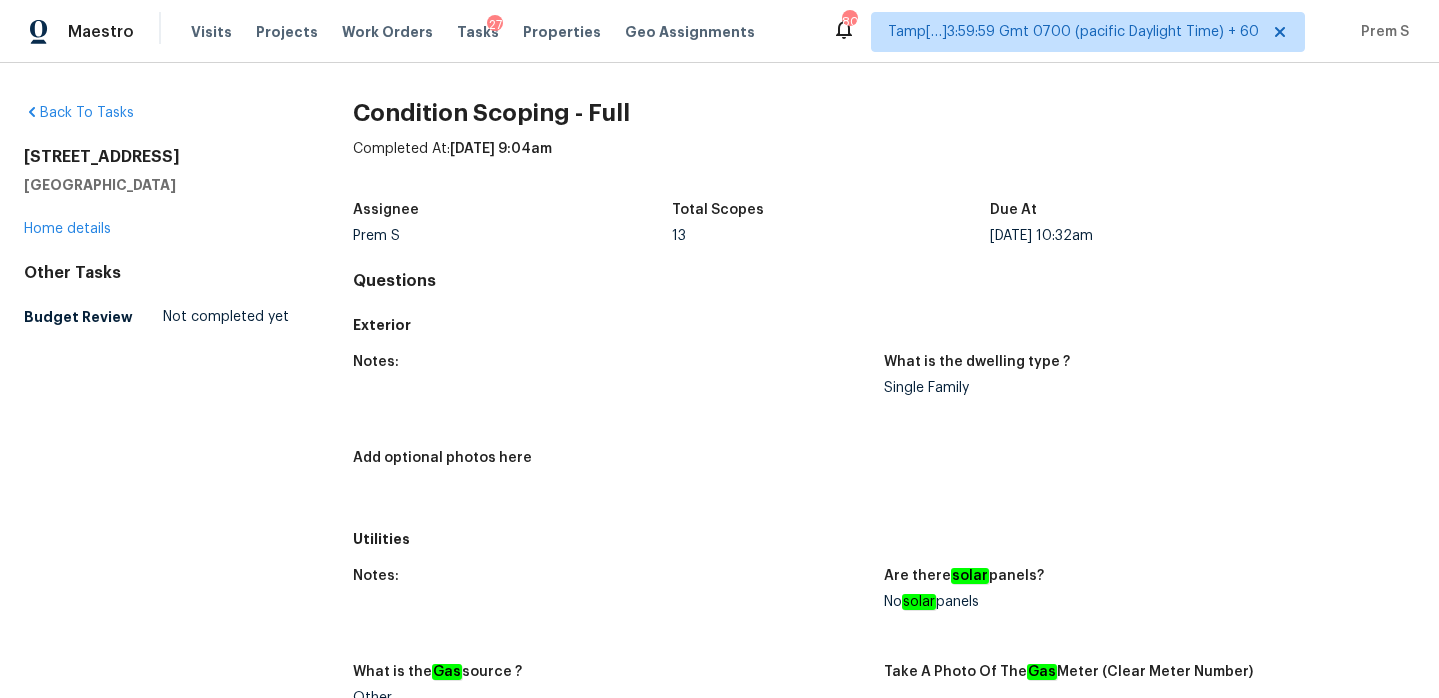 scroll, scrollTop: 0, scrollLeft: 0, axis: both 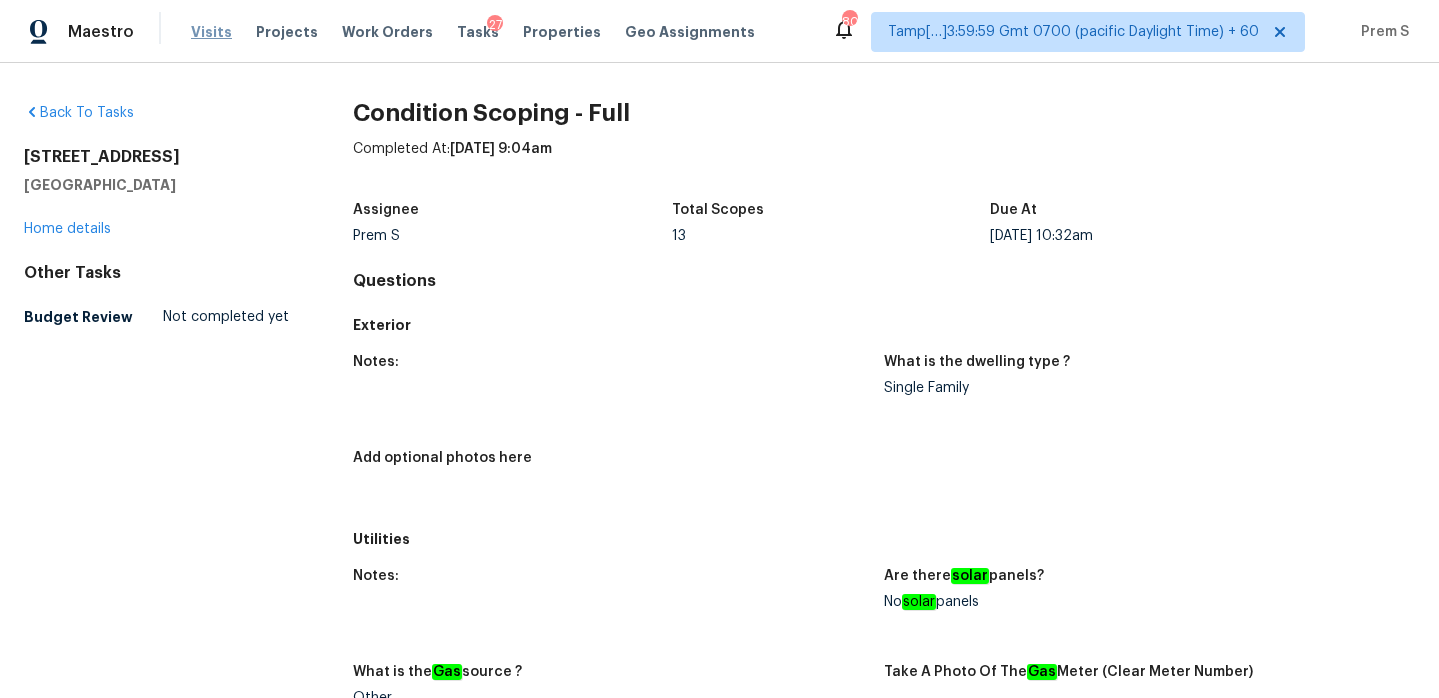 click on "Visits" at bounding box center [211, 32] 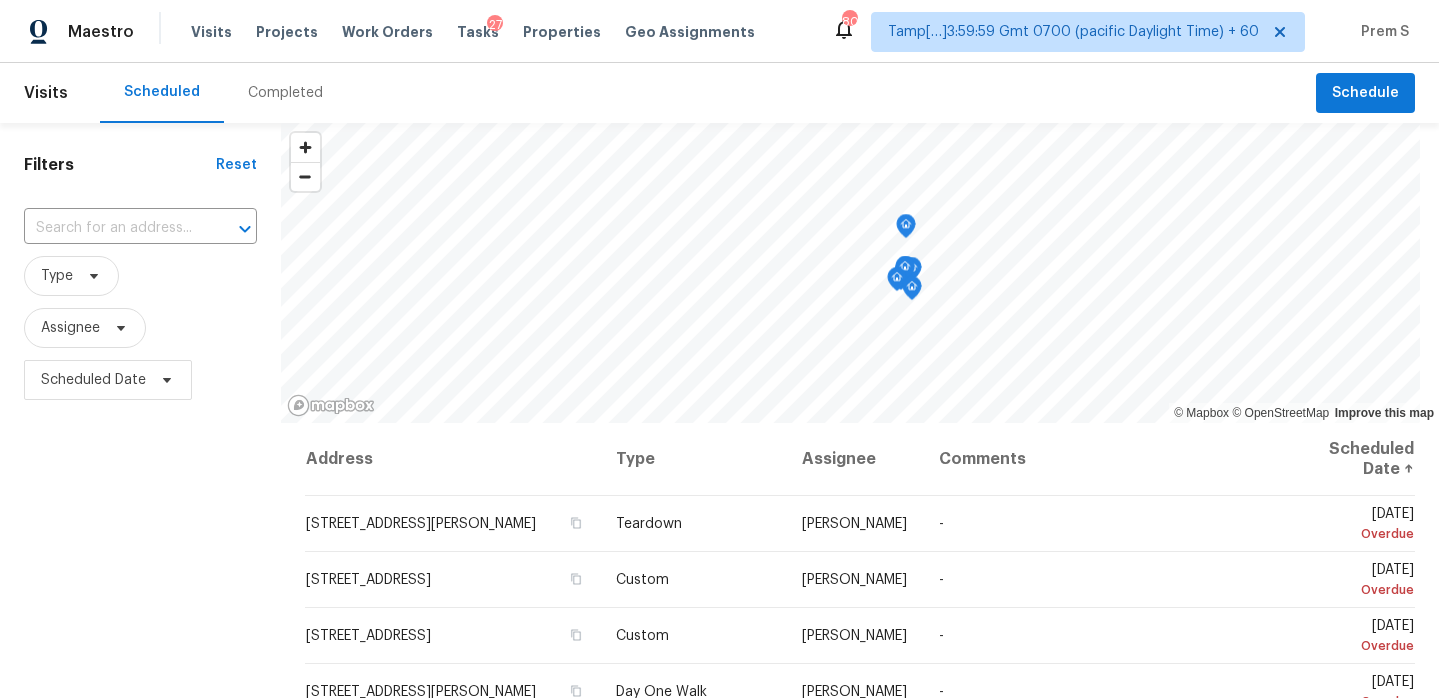 click on "Completed" at bounding box center [285, 93] 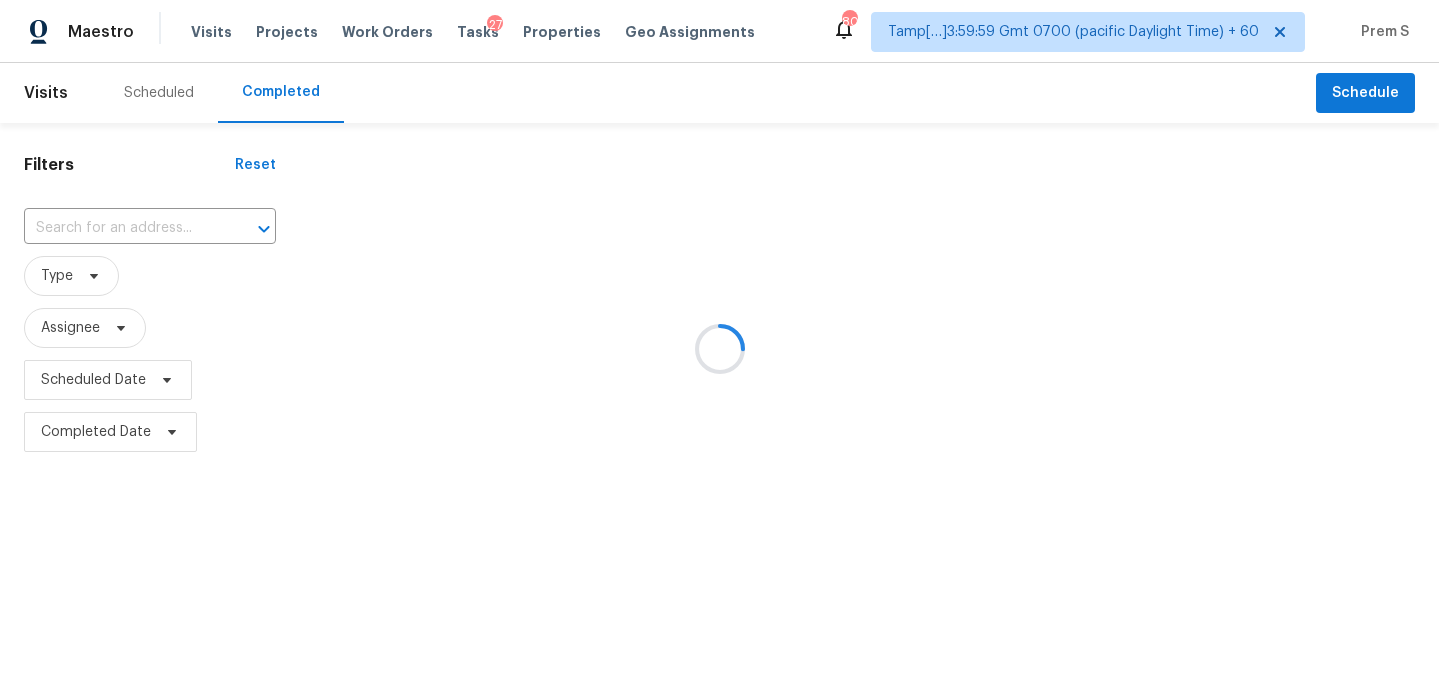 click at bounding box center (719, 349) 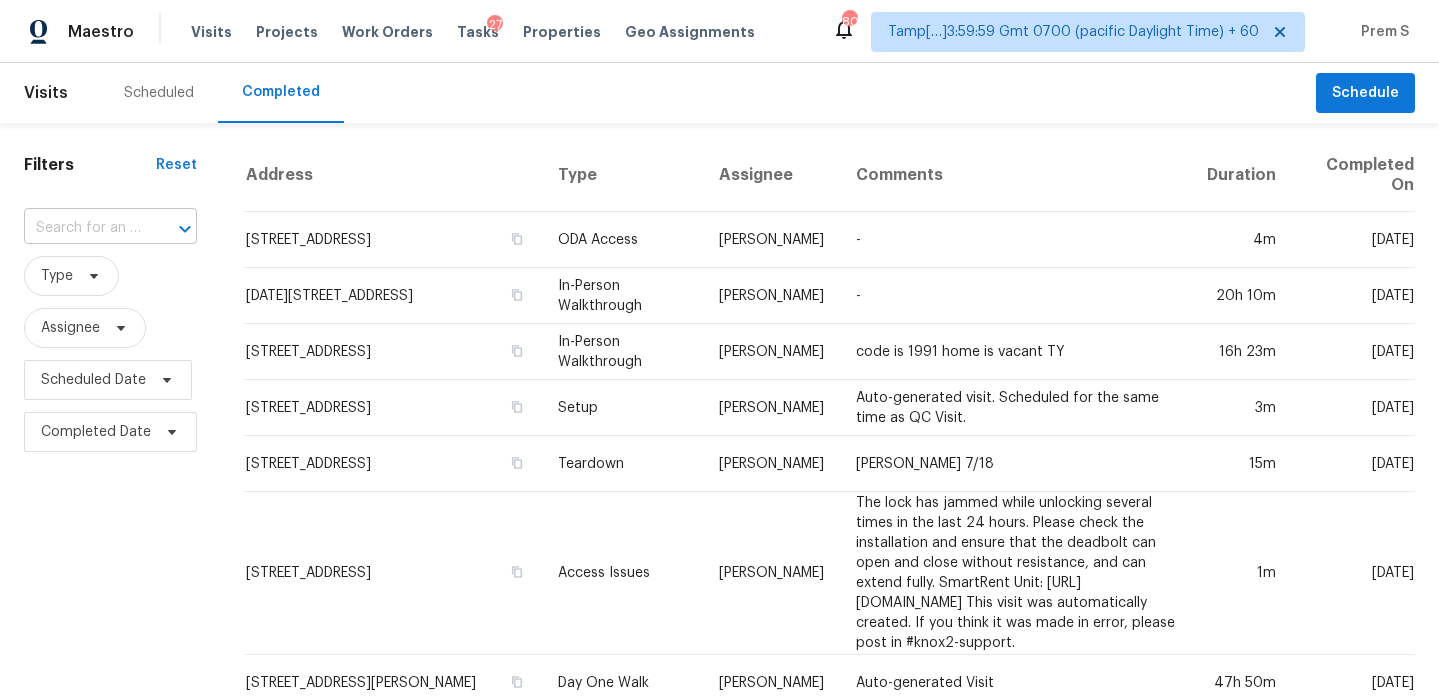 click at bounding box center (82, 228) 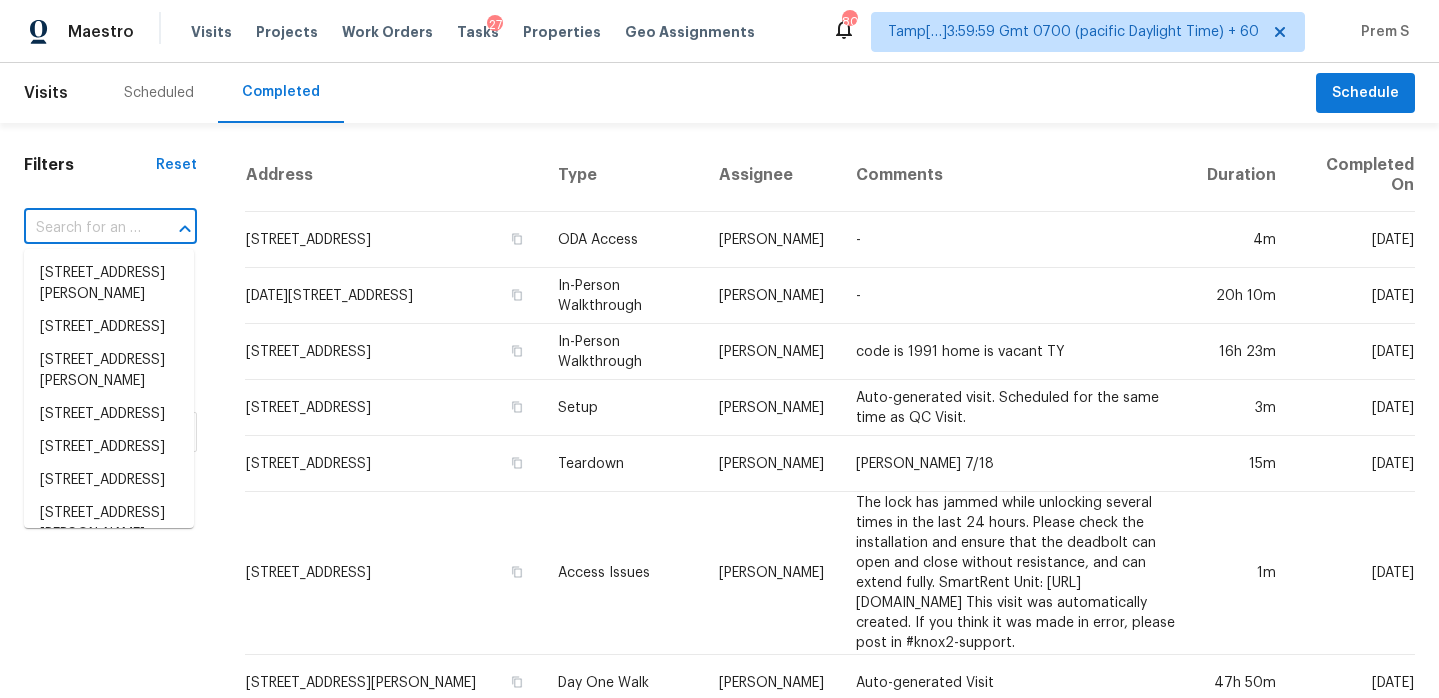 paste on "2010 Song Breeze Ln Apex, NC, 27502" 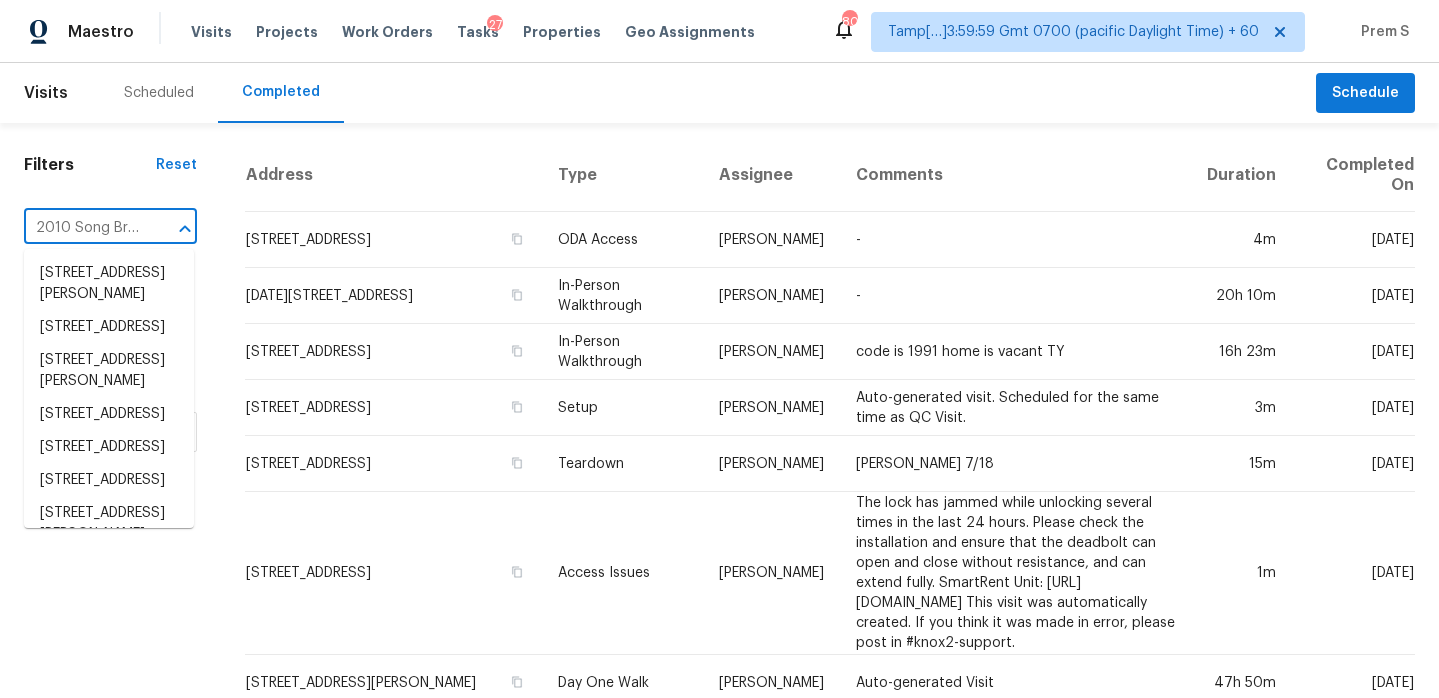 scroll, scrollTop: 0, scrollLeft: 148, axis: horizontal 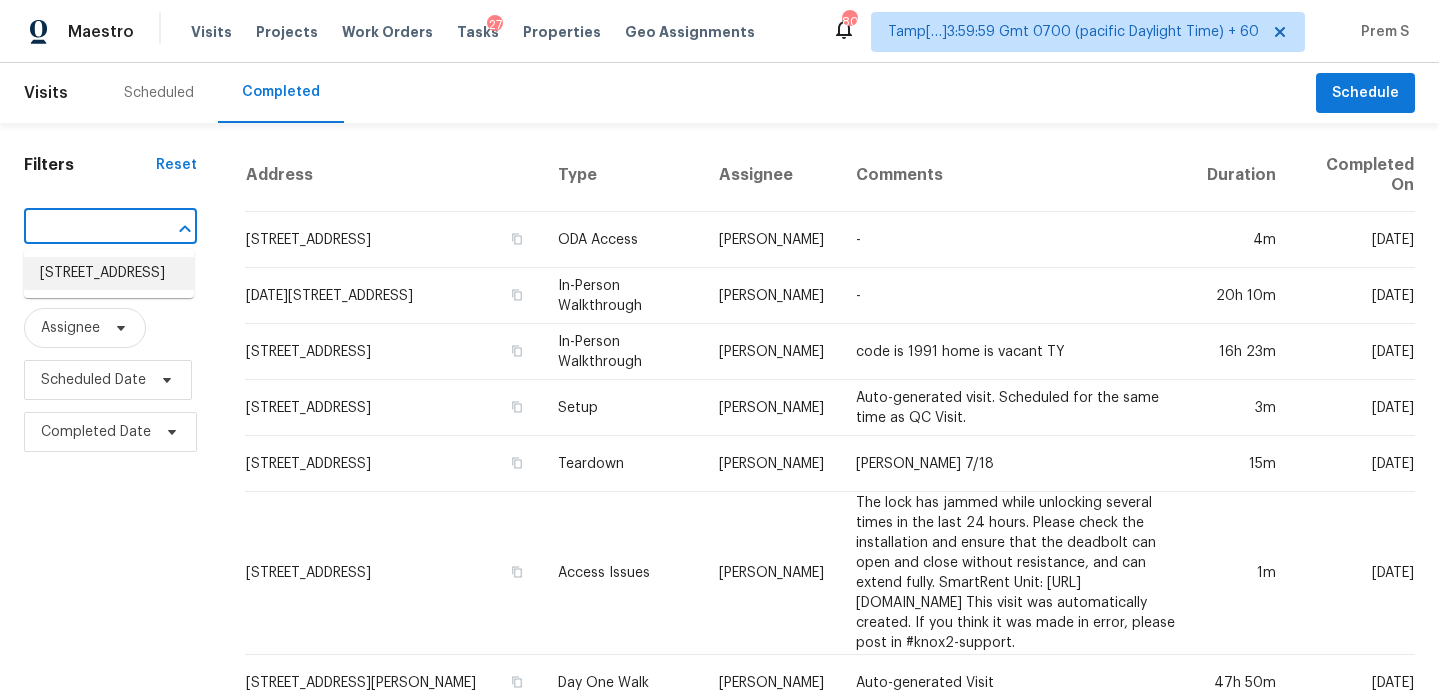 click on "2010 Song Breeze Ln, Apex, NC 27502" at bounding box center [109, 273] 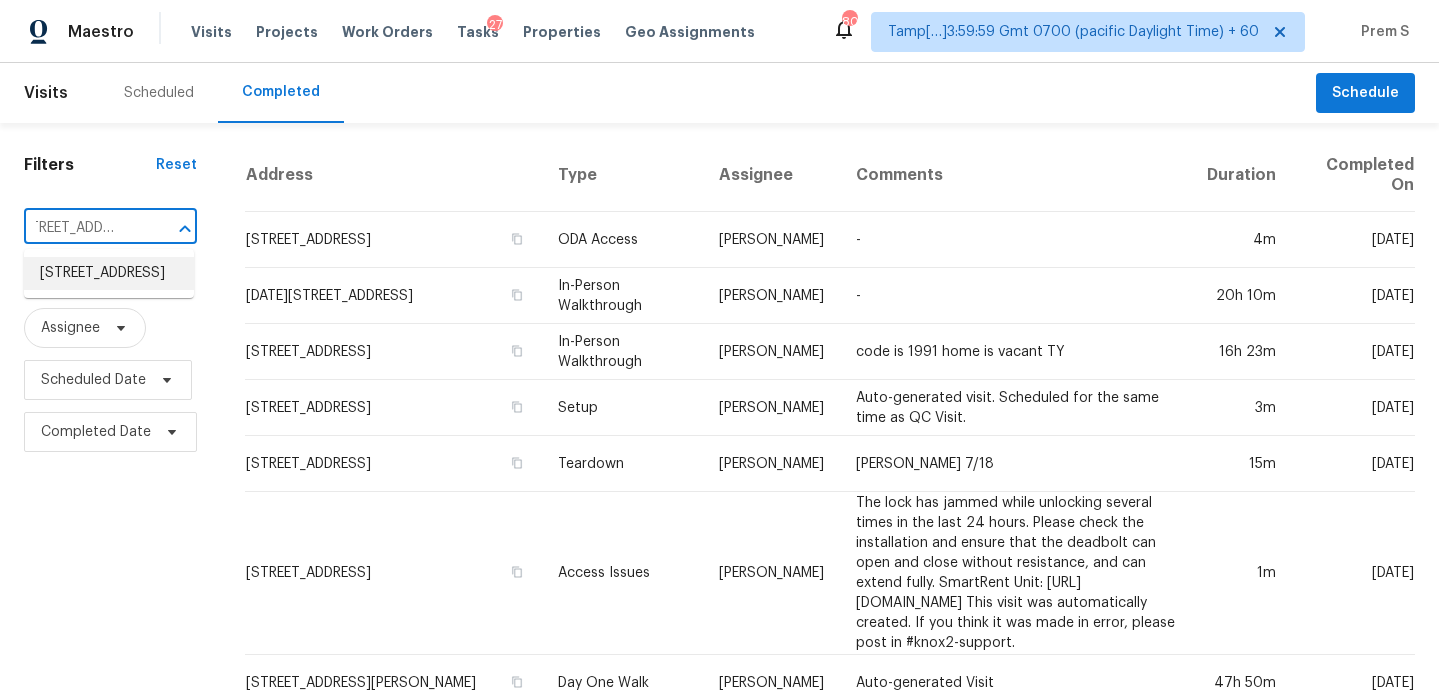 scroll, scrollTop: 0, scrollLeft: 0, axis: both 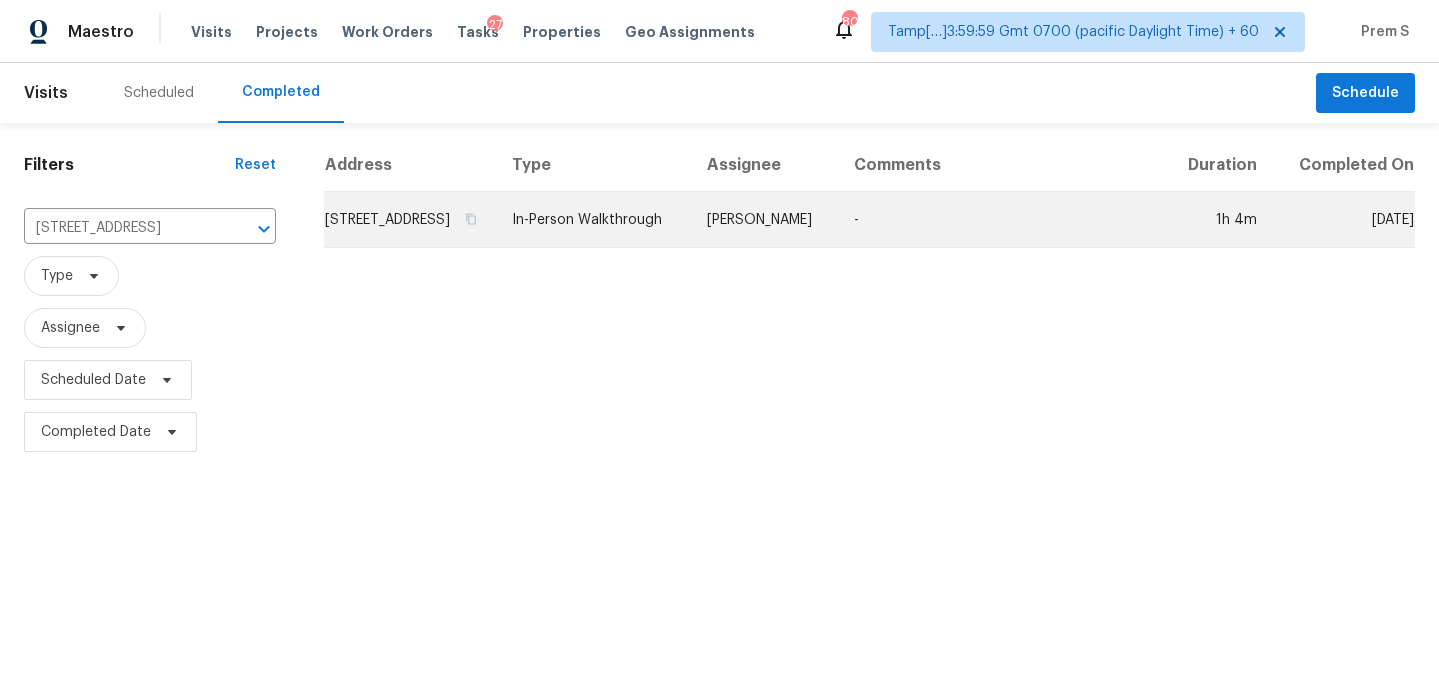 click on "2010 Song Breeze Ln, Apex, NC 27502" at bounding box center (410, 220) 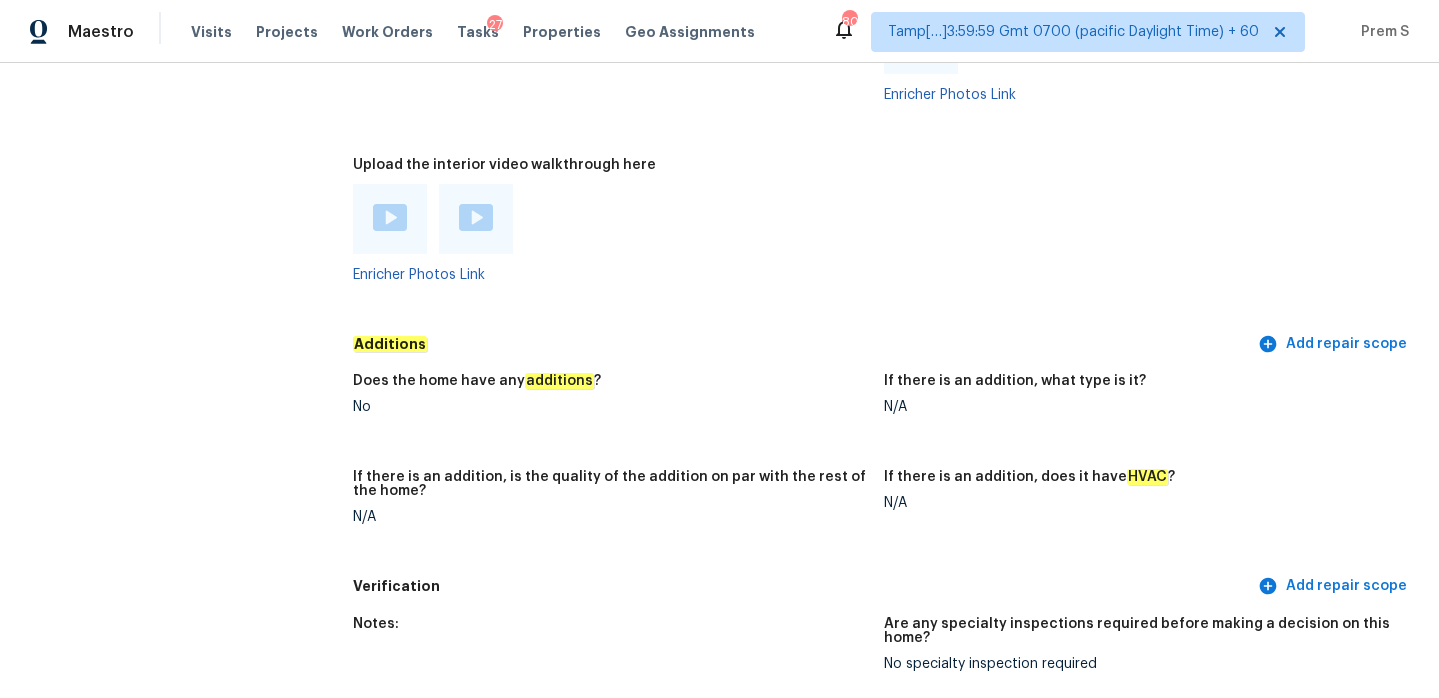 scroll, scrollTop: 4037, scrollLeft: 0, axis: vertical 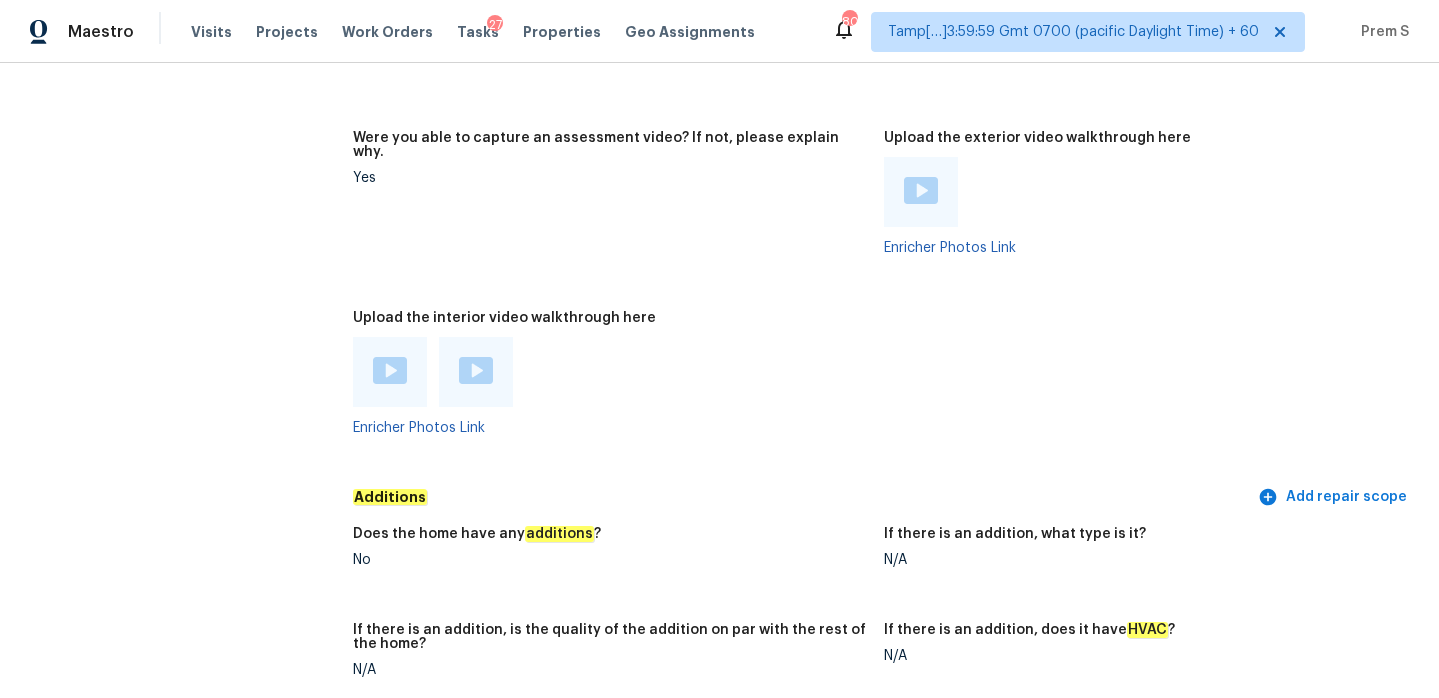 click at bounding box center (390, 370) 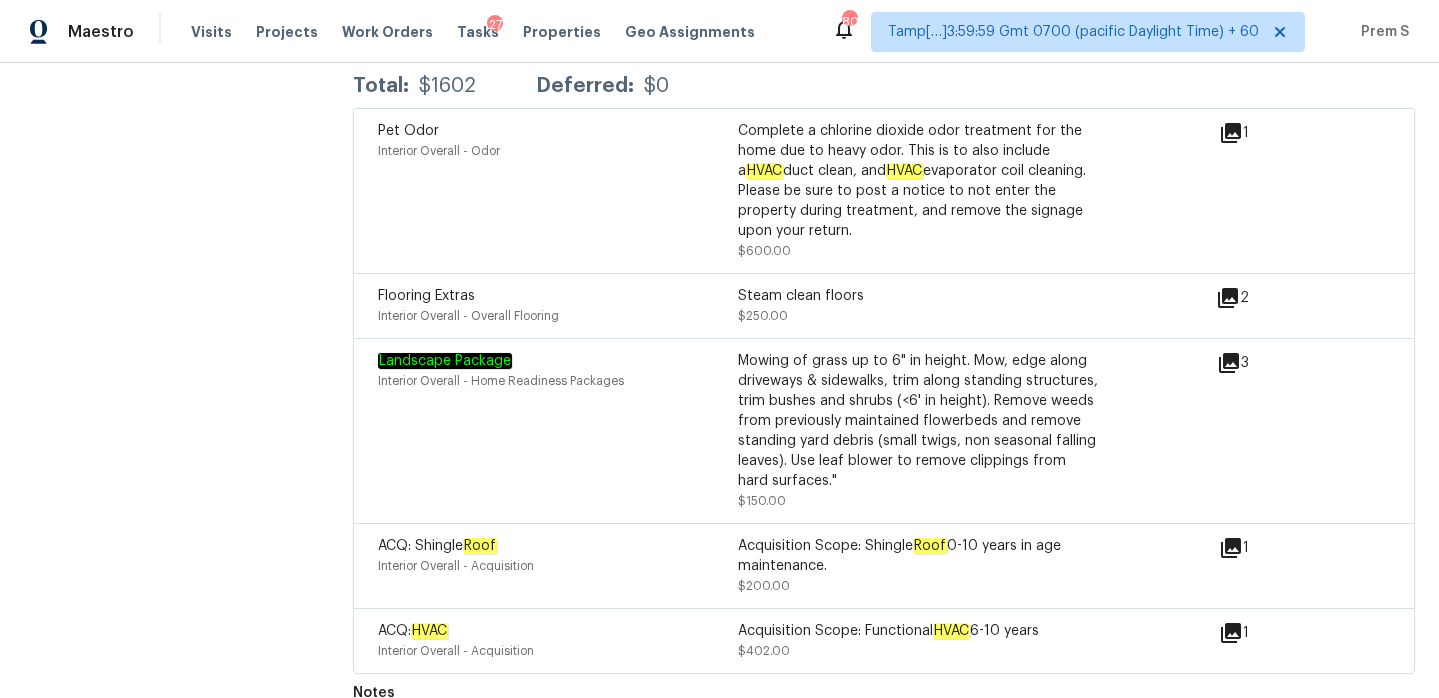 scroll, scrollTop: 4905, scrollLeft: 0, axis: vertical 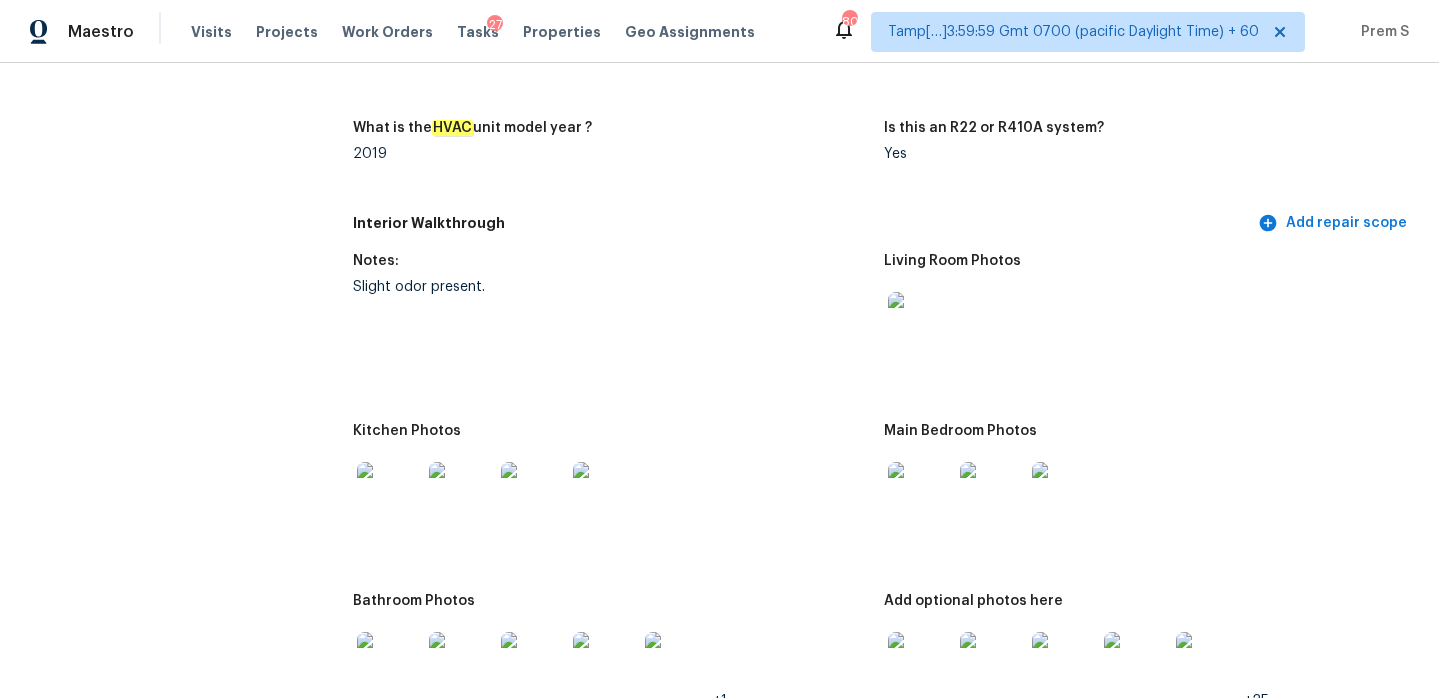 click at bounding box center (920, 494) 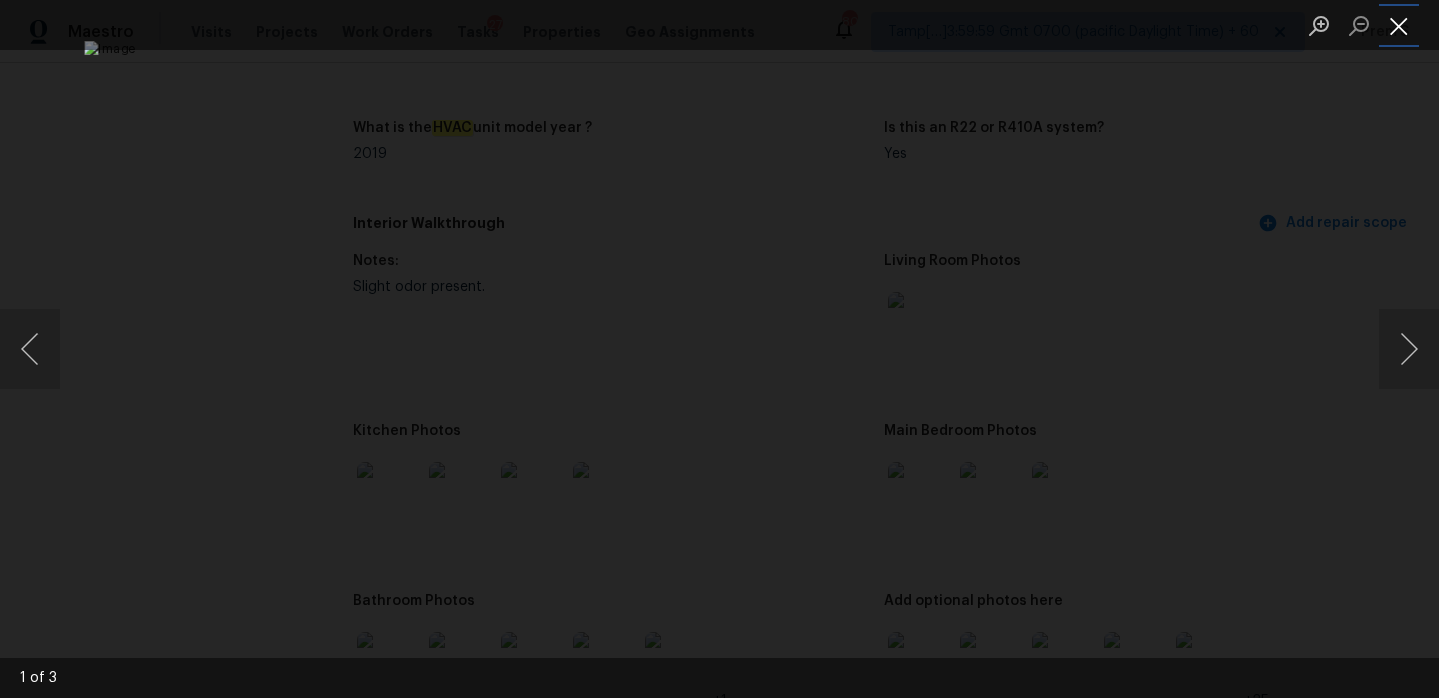 click at bounding box center [1399, 25] 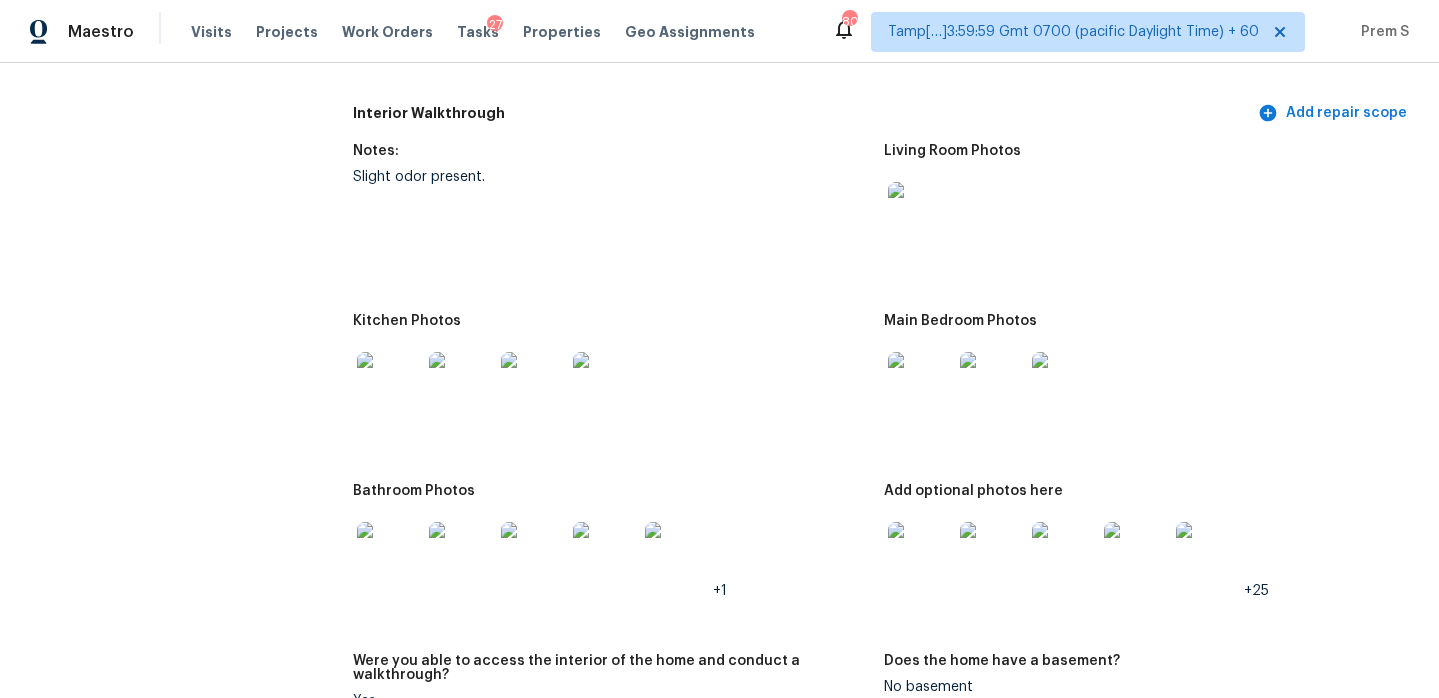 scroll, scrollTop: 2495, scrollLeft: 0, axis: vertical 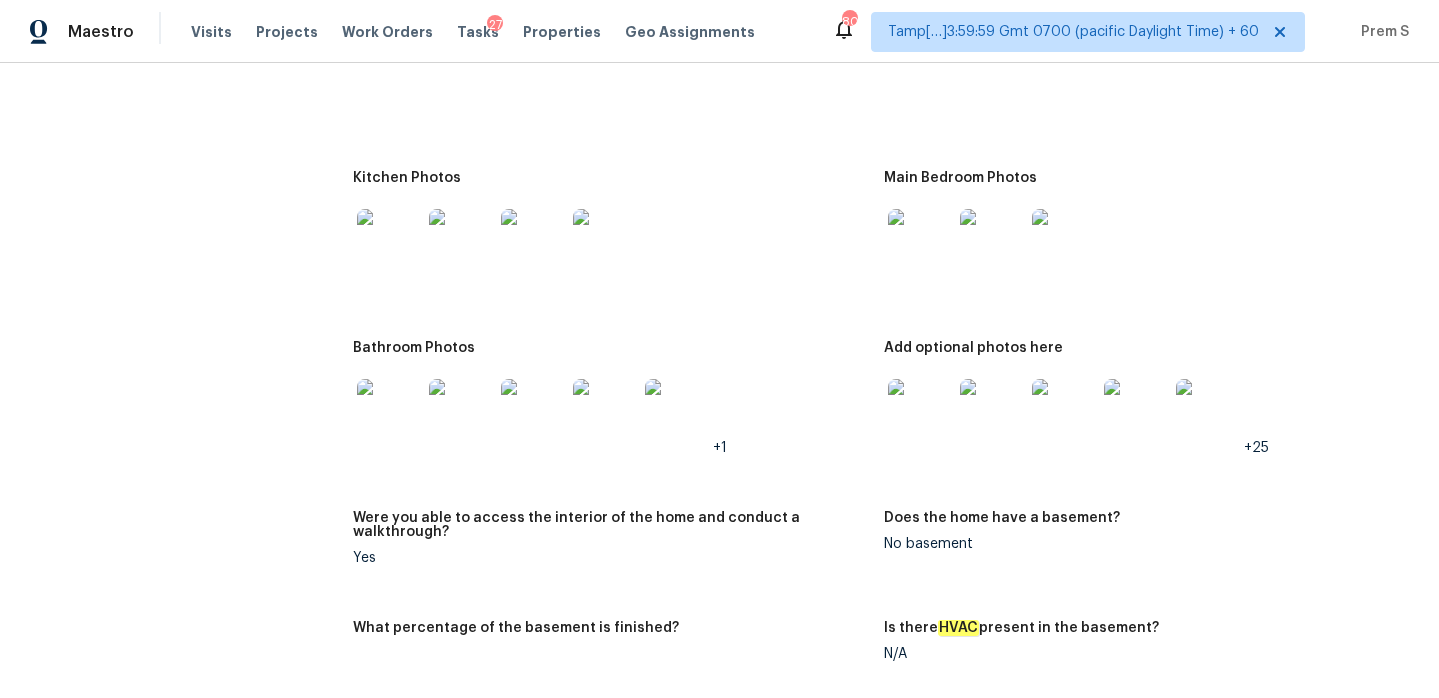 click at bounding box center (1064, 411) 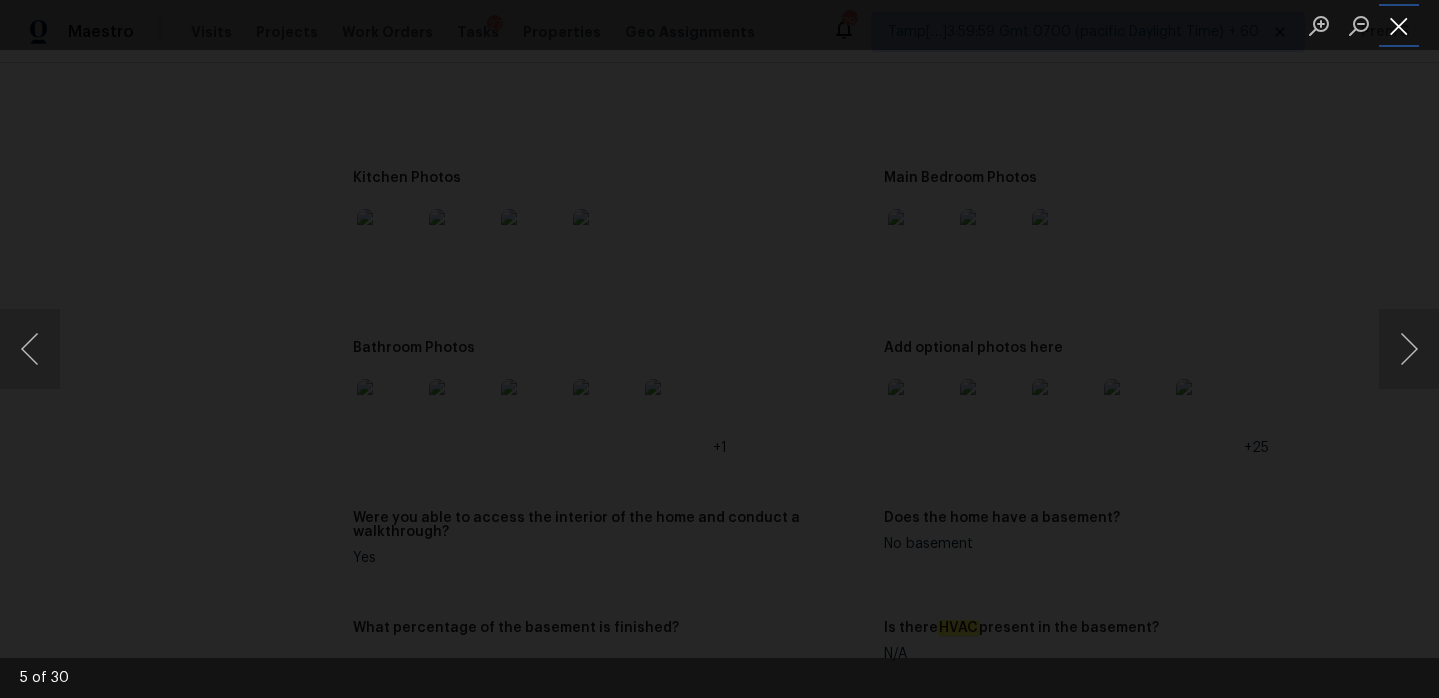 click at bounding box center [1399, 25] 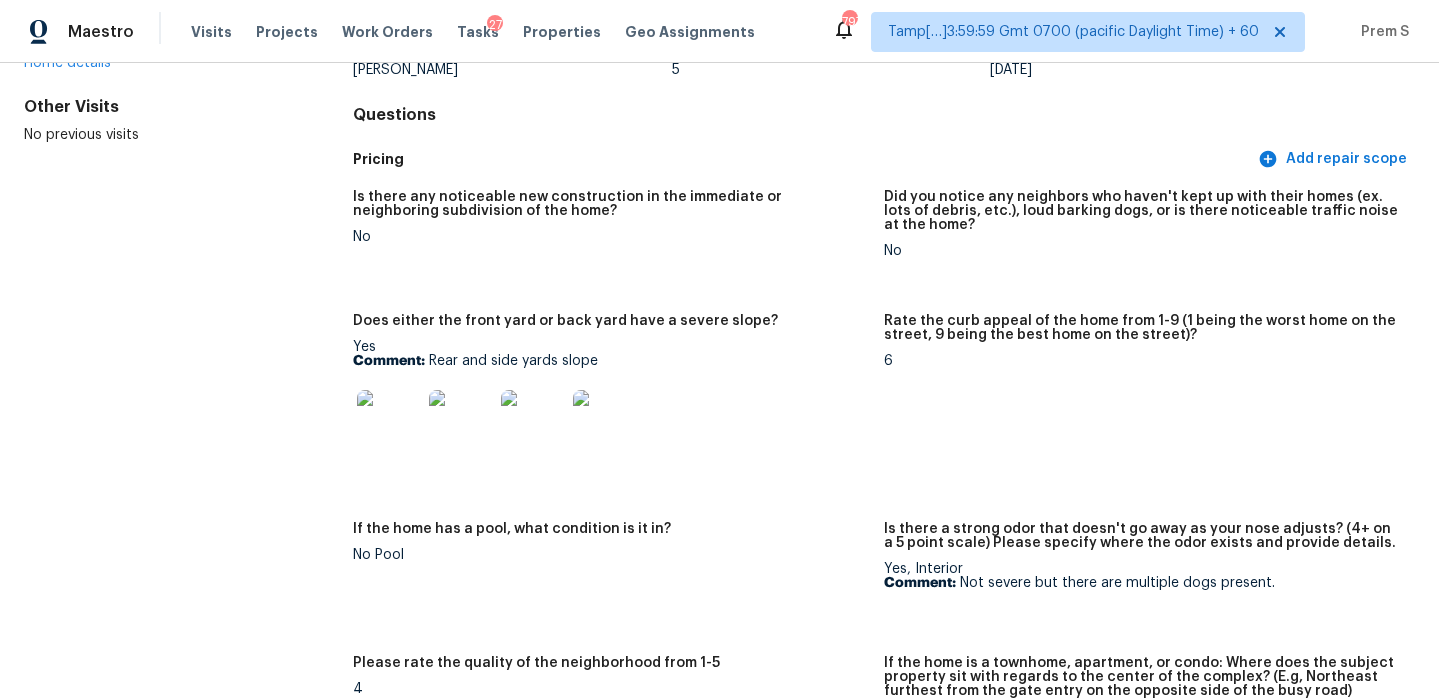 scroll, scrollTop: 0, scrollLeft: 0, axis: both 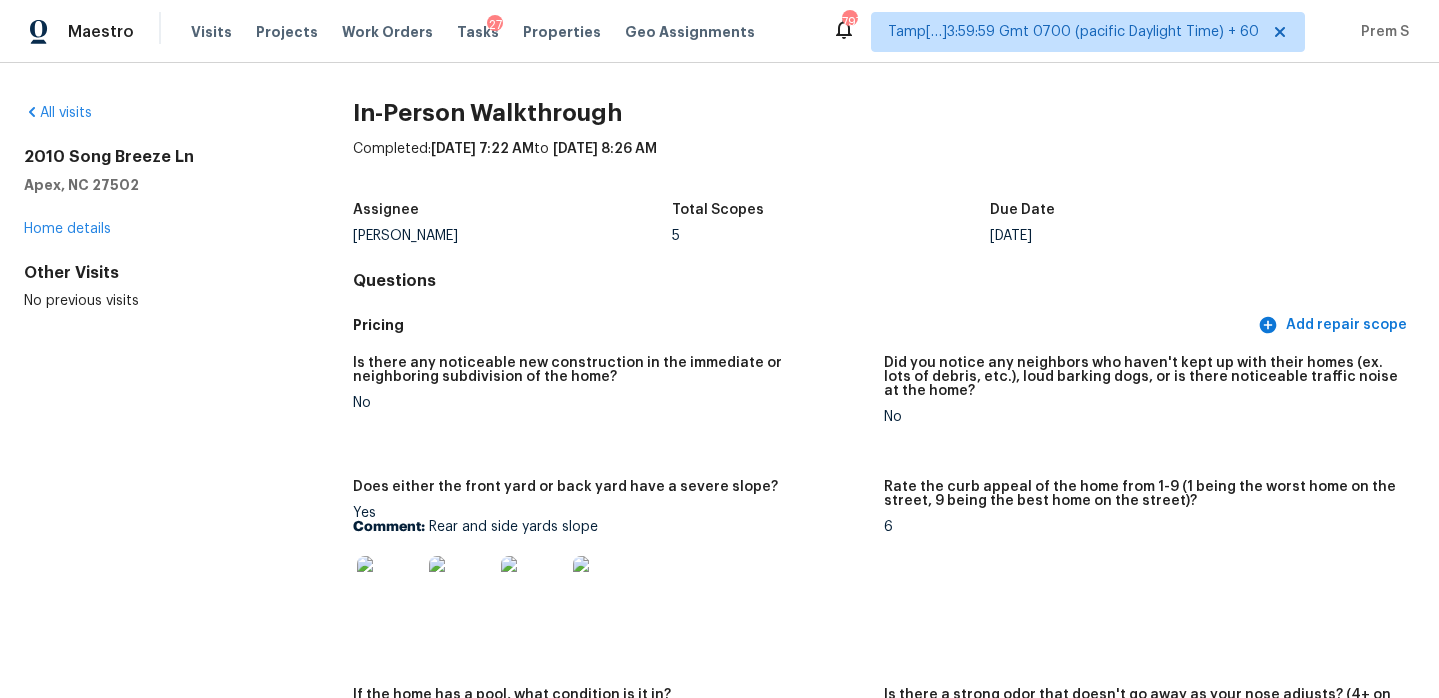 click on "All visits 2010 Song Breeze Ln Apex, NC 27502 Home details Other Visits No previous visits" at bounding box center [156, 207] 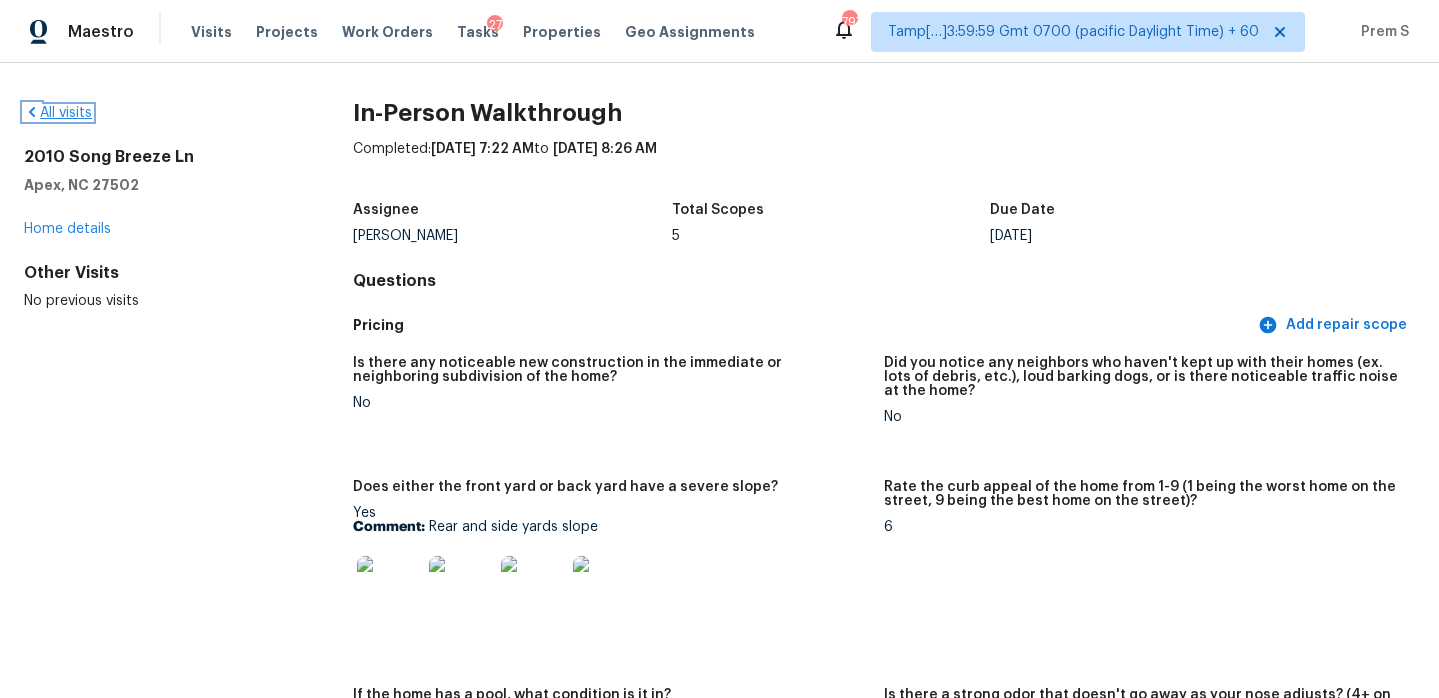 click on "All visits" at bounding box center [58, 113] 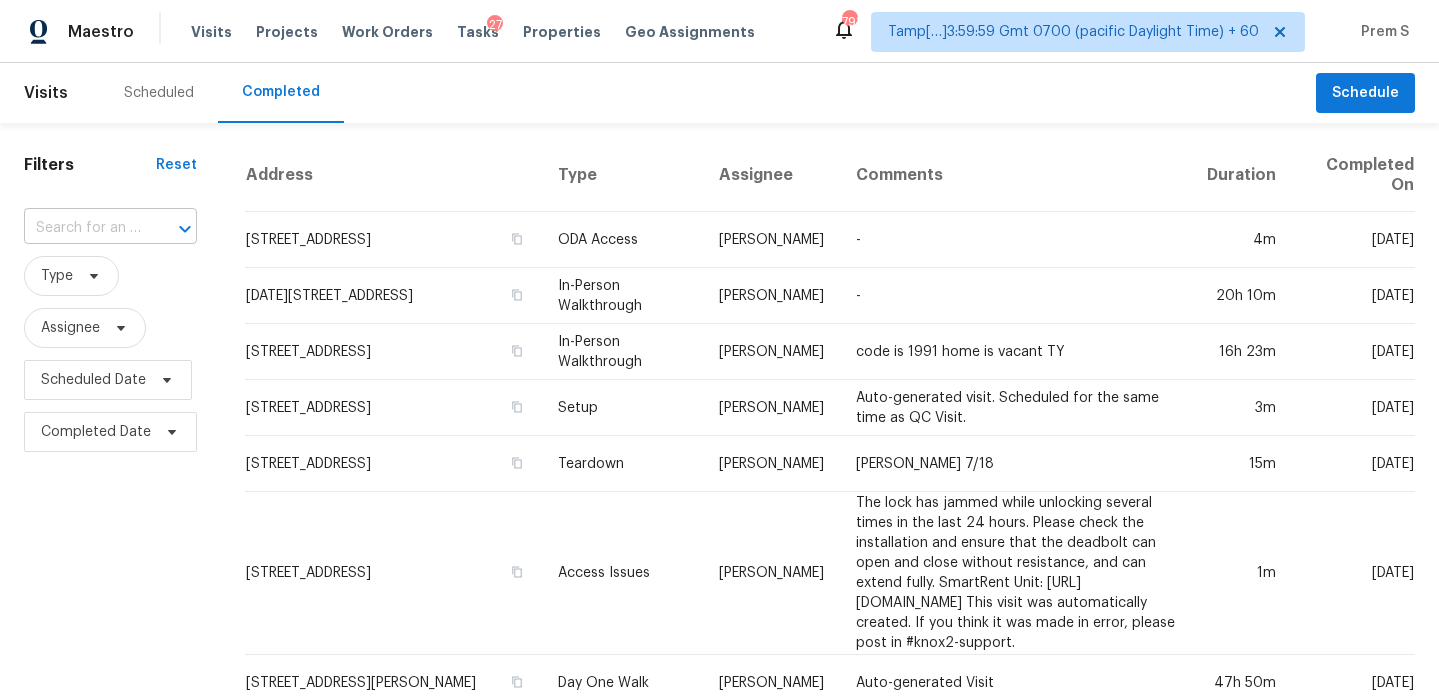 click at bounding box center [82, 228] 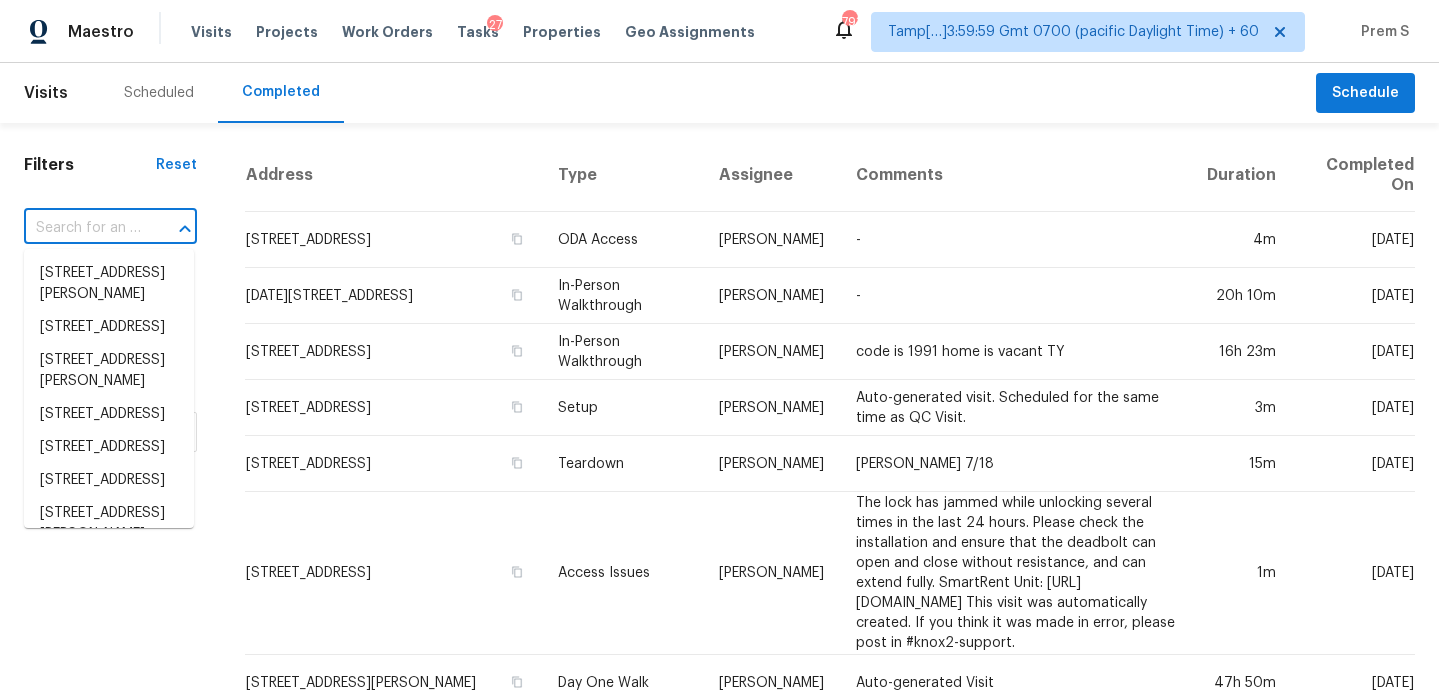 paste on "214 N Cuesta Ave, Tucson, AZ 85745" 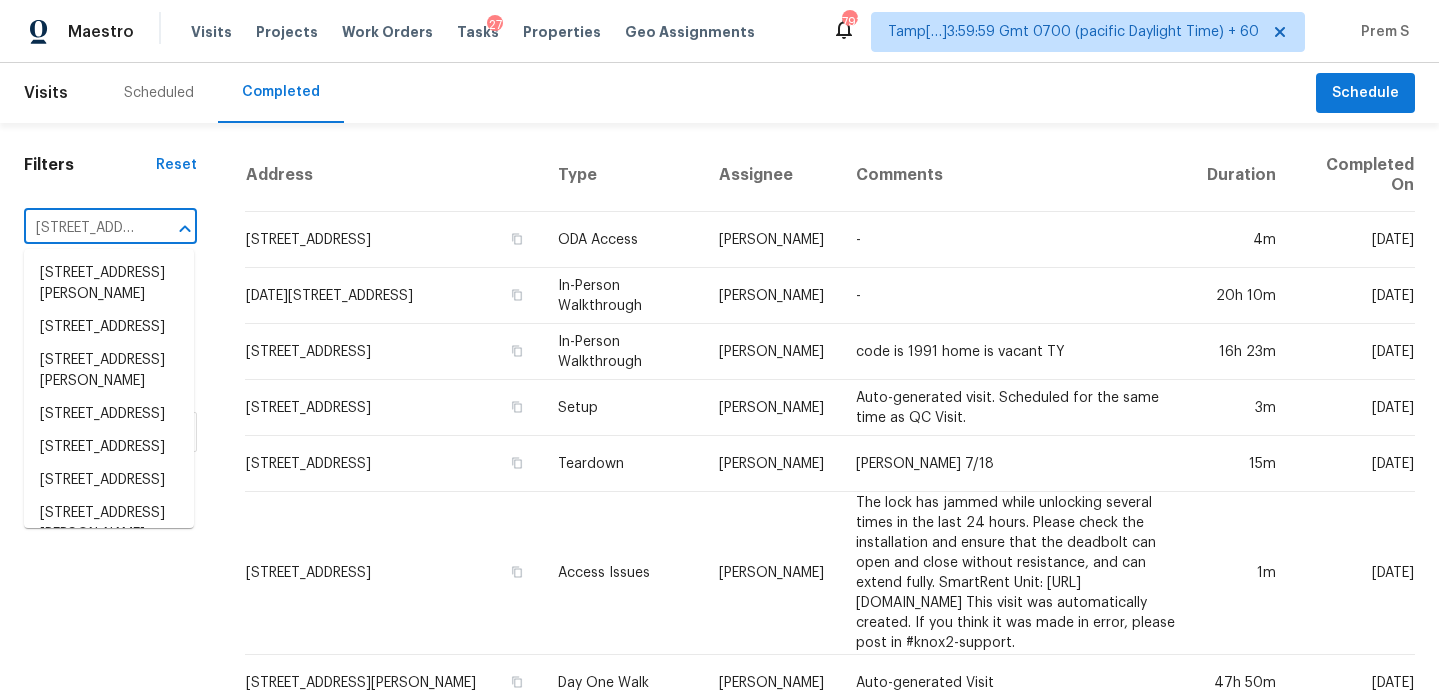 scroll, scrollTop: 0, scrollLeft: 133, axis: horizontal 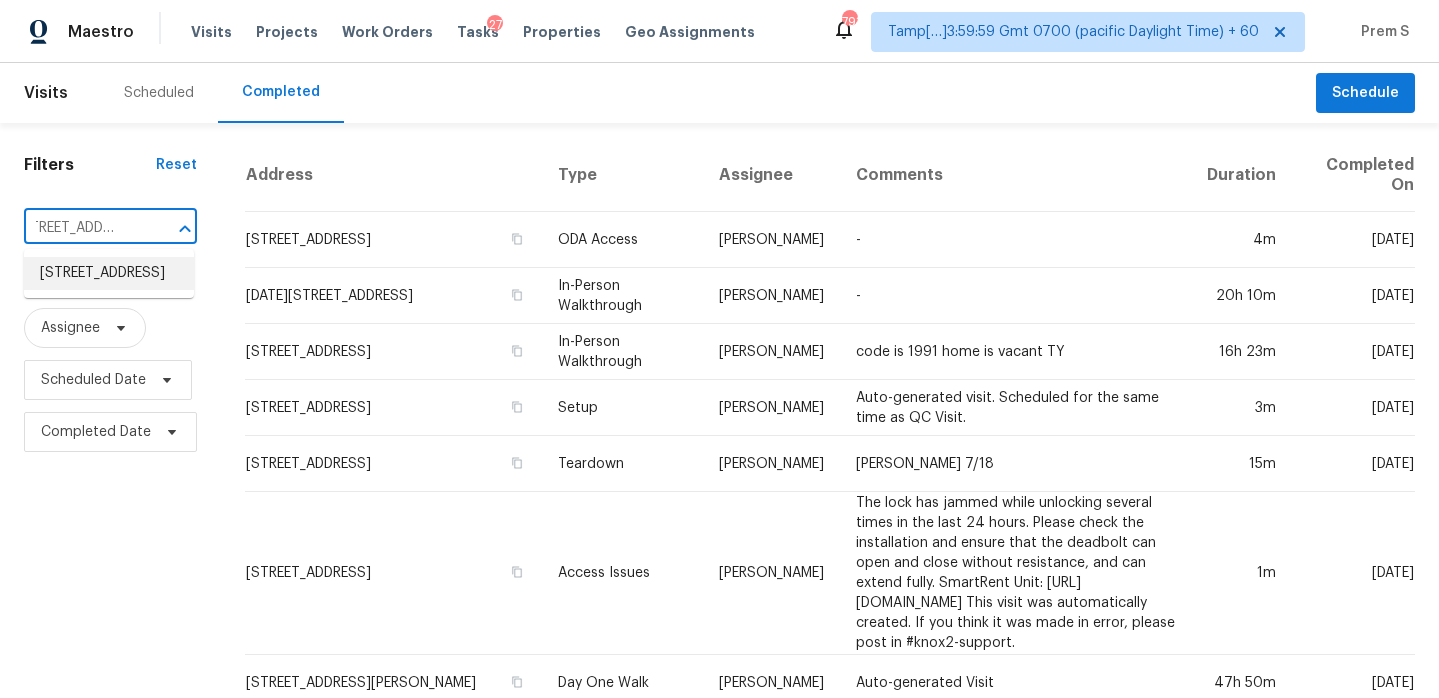 click on "214 N Cuesta Ave, Tucson, AZ 85745" at bounding box center [109, 273] 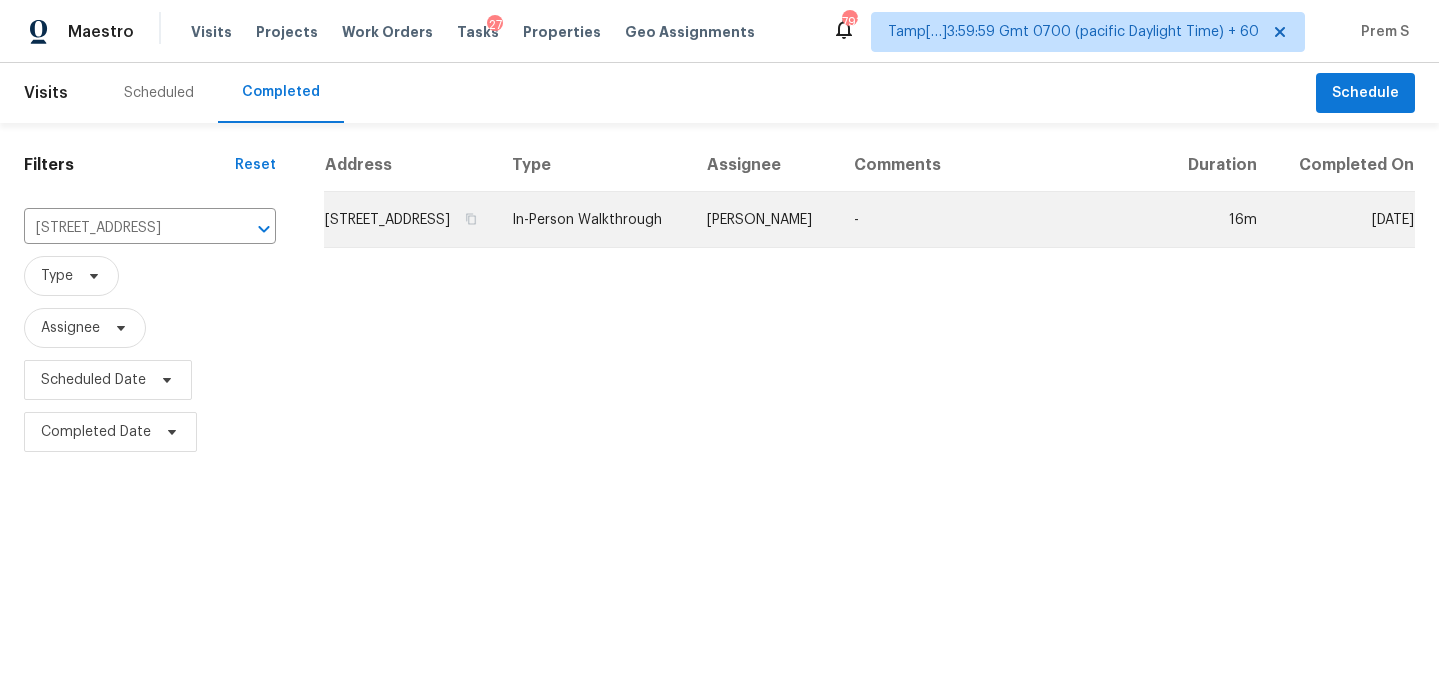 click on "214 N Cuesta Ave, Tucson, AZ 85745" at bounding box center [410, 220] 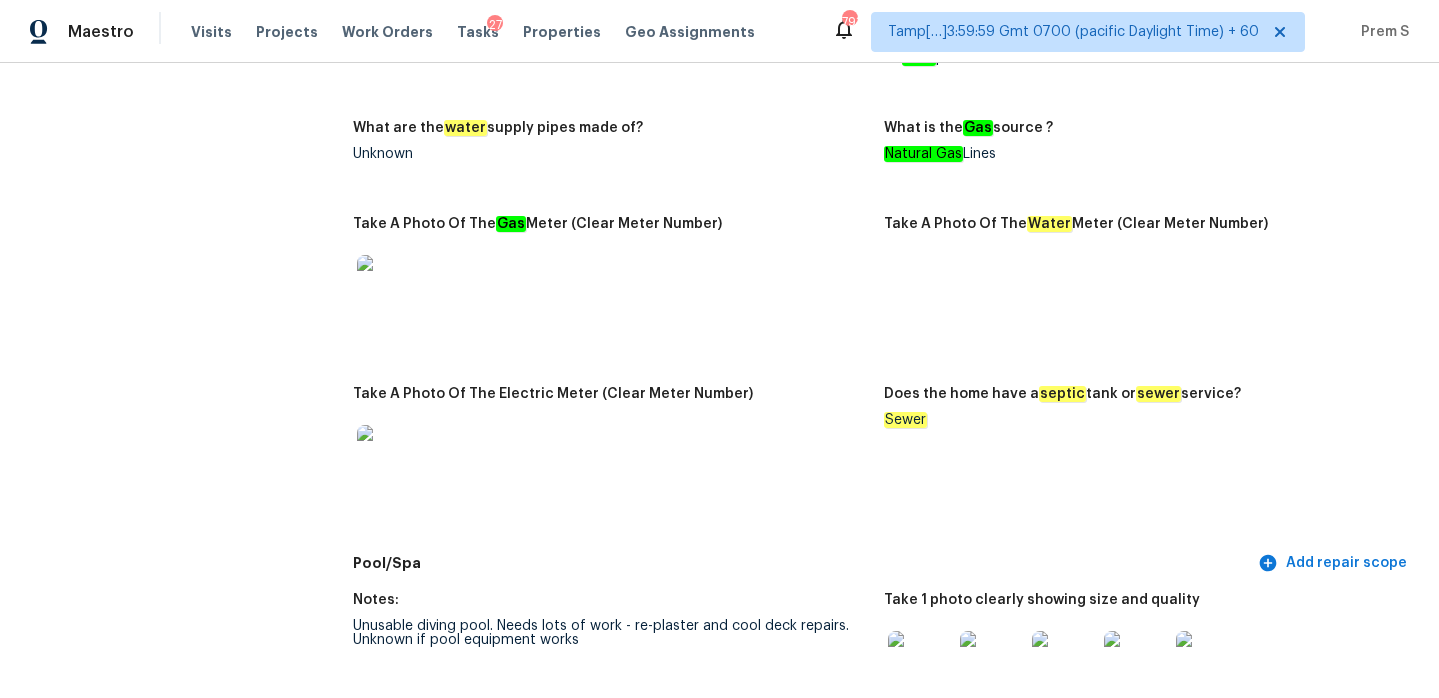 scroll, scrollTop: 1592, scrollLeft: 0, axis: vertical 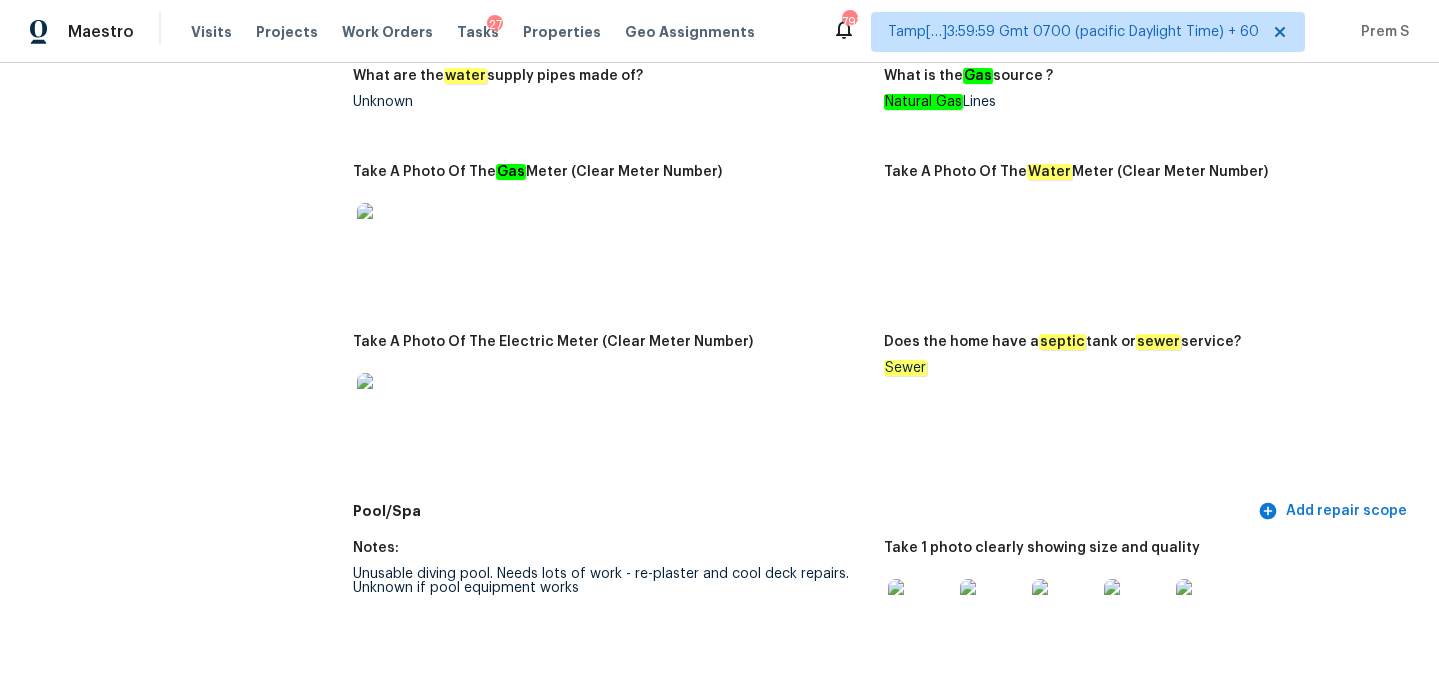 click on "Take A Photo Of The  Water  Meter (Clear Meter Number)" at bounding box center [1149, 238] 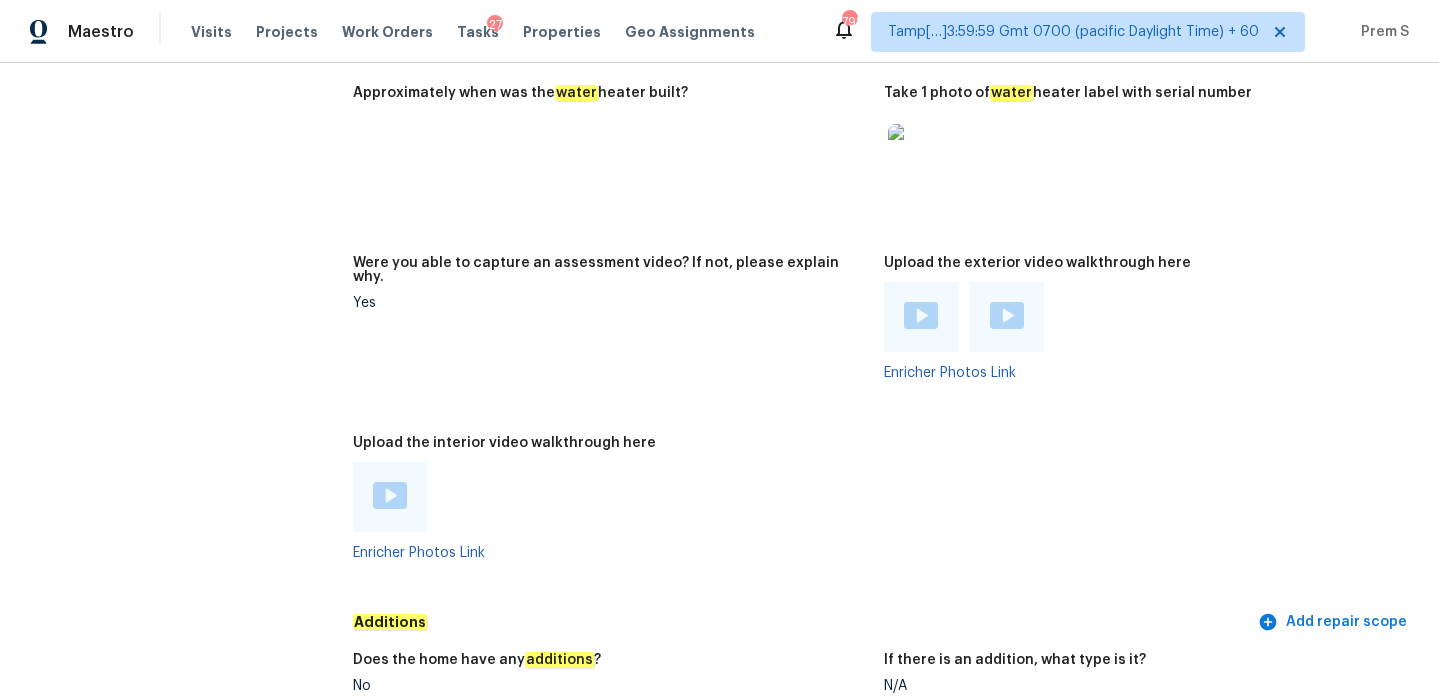 scroll, scrollTop: 4152, scrollLeft: 0, axis: vertical 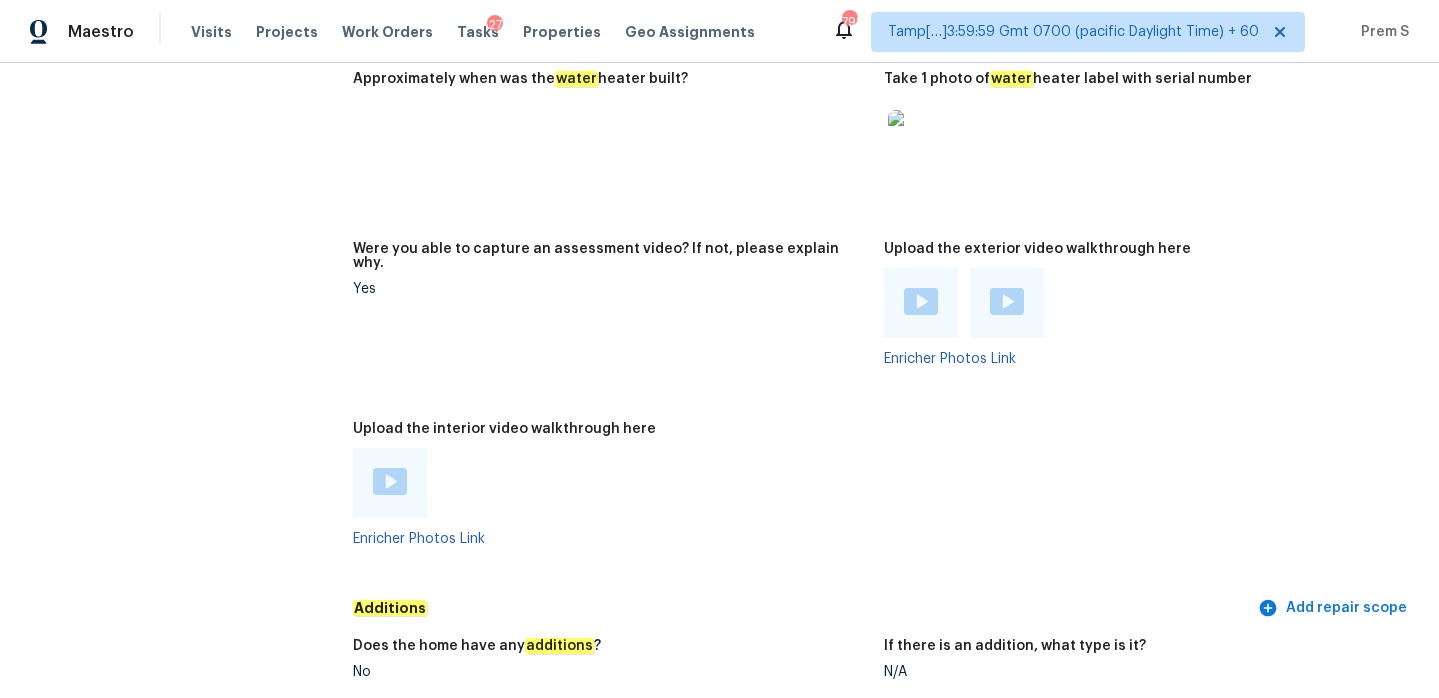 click at bounding box center [390, 481] 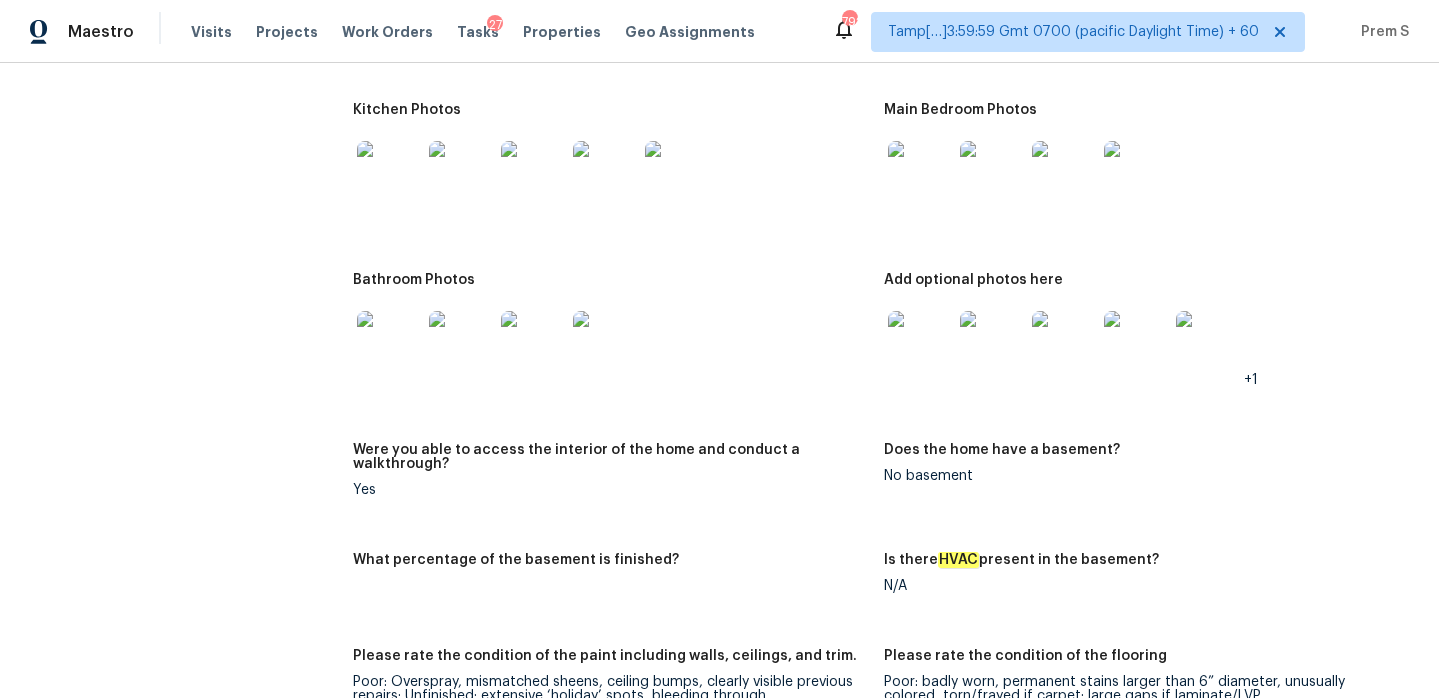 scroll, scrollTop: 2711, scrollLeft: 0, axis: vertical 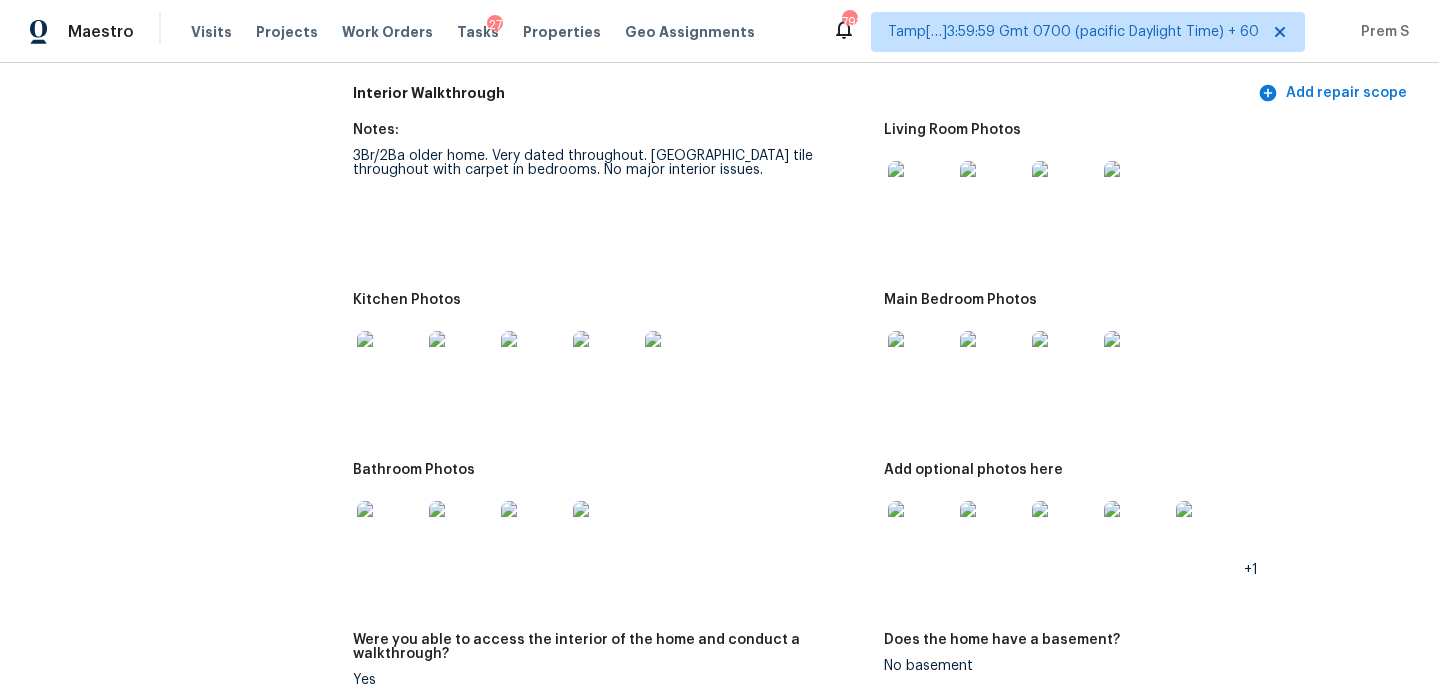 click on "Notes: 3Br/2Ba older home. Very dated throughout. Saltillo tile throughout with carpet in bedrooms. No major interior issues. Living Room Photos Kitchen Photos Main Bedroom Photos Bathroom Photos Add optional photos here  +1 Were you able to access the interior of the home and conduct a walkthrough? Yes Does the home have a basement? No basement What percentage of the basement is finished? Is there  HVAC  present in the basement? N/A Please rate the condition of the paint including walls, ceilings, and trim. Poor: Overspray, mismatched sheens, ceiling bumps, clearly visible previous repairs; Unfinished; extensive ‘holiday’ spots, bleeding through. Please rate the condition of the flooring Poor: badly worn, permanent stains larger than 6” diameter, unusually colored, torn/frayed if carpet; large gaps if laminate/LVP Provide any other comments on paint and/or flooring that would help the scoping team scope appropriately 100% interior paint. Carpet replacement in bedrooms 850sf @ $1.50 N/A N/A foundation" at bounding box center (884, 1071) 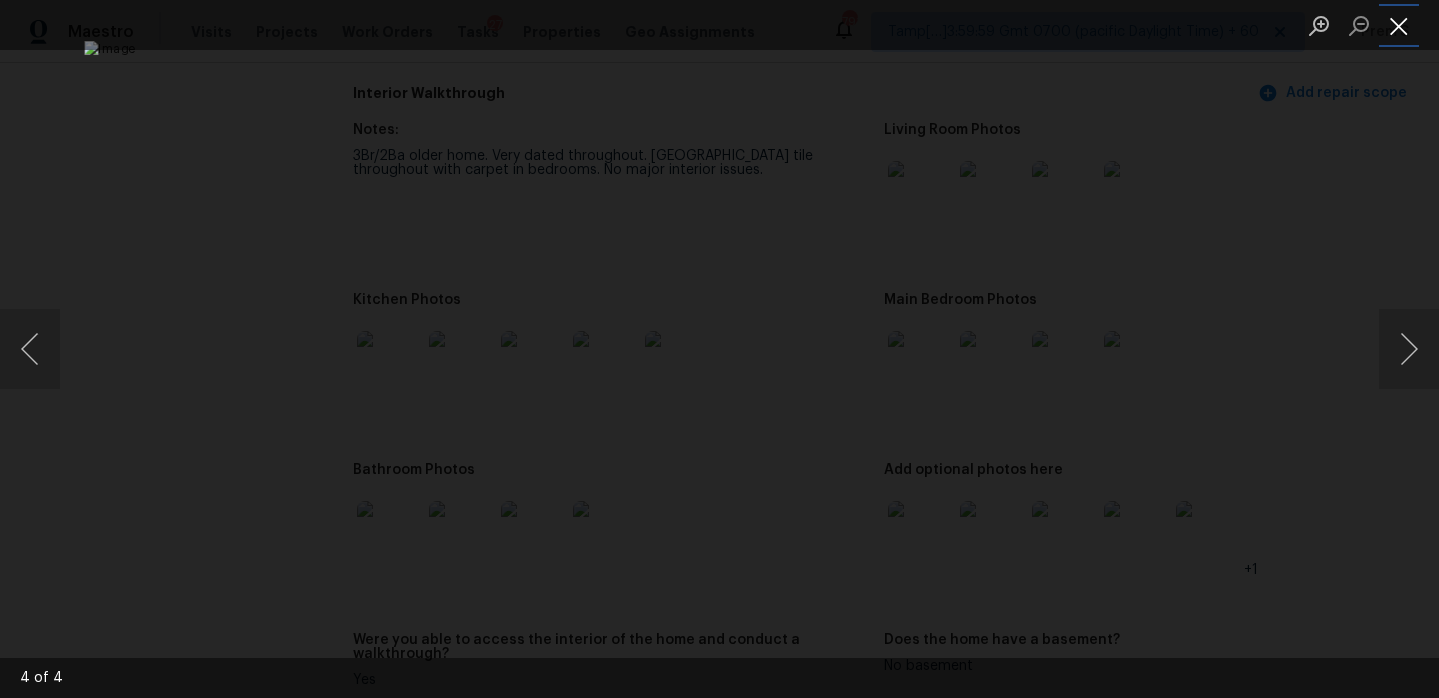 click at bounding box center [1399, 25] 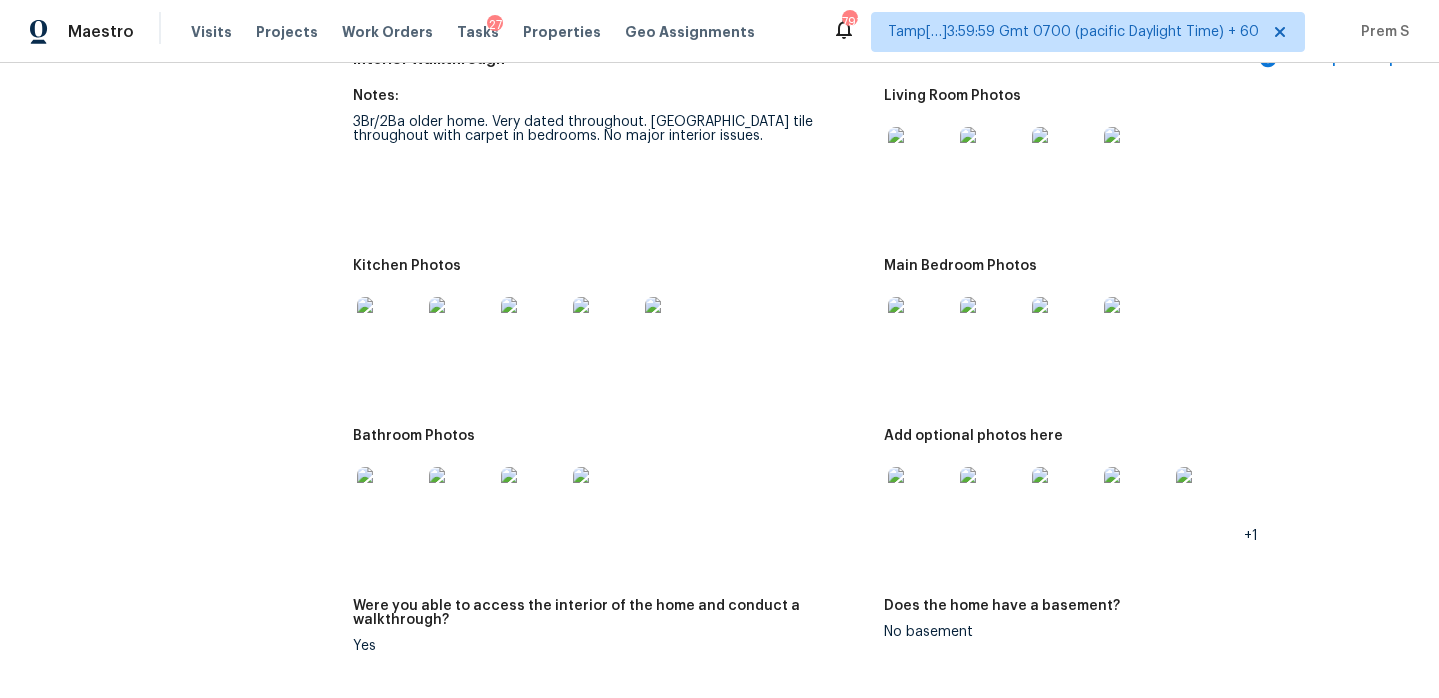 scroll, scrollTop: 2770, scrollLeft: 0, axis: vertical 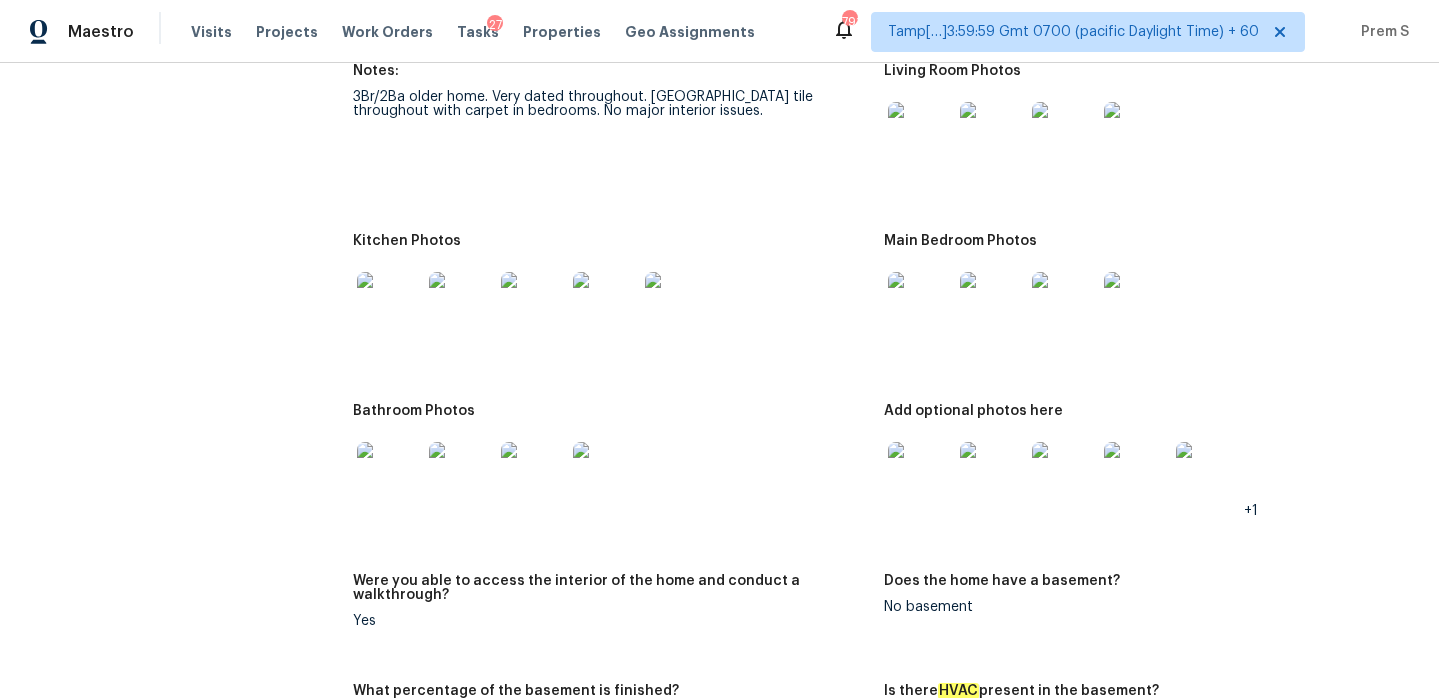 click at bounding box center [920, 474] 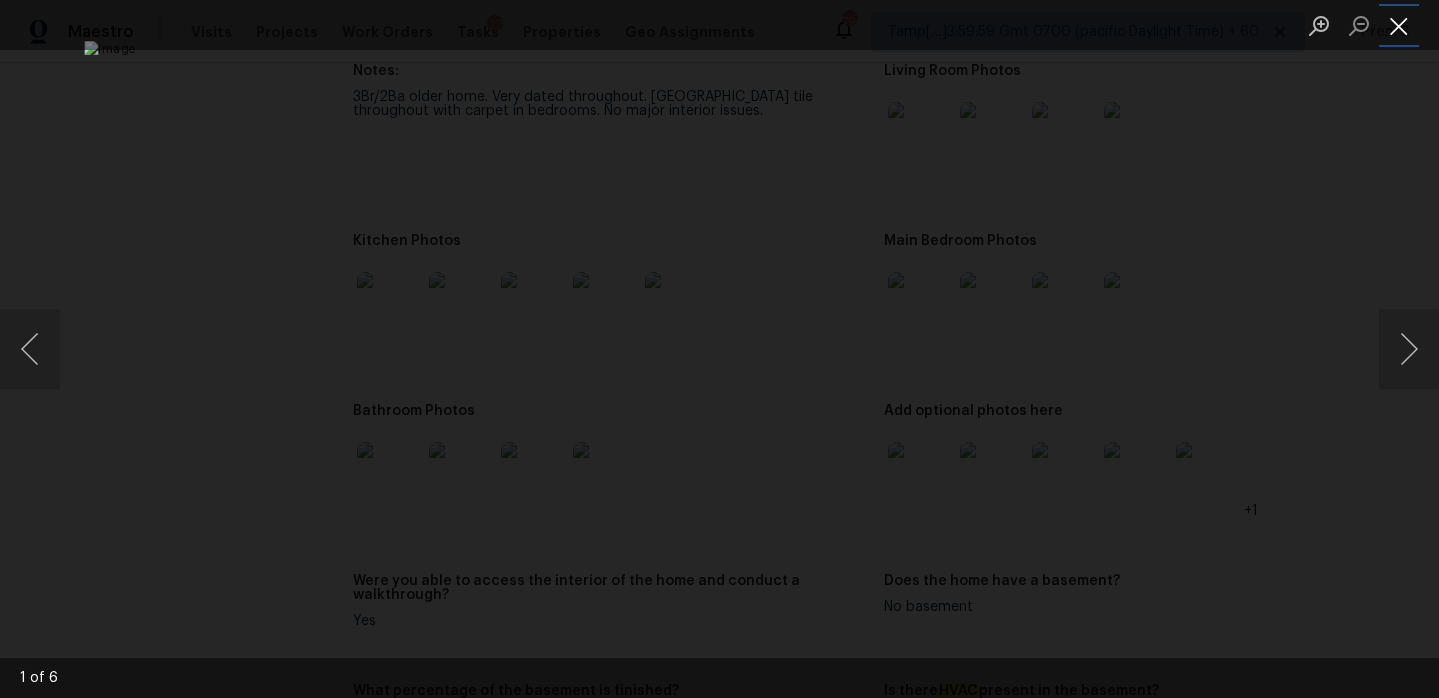click at bounding box center (1399, 25) 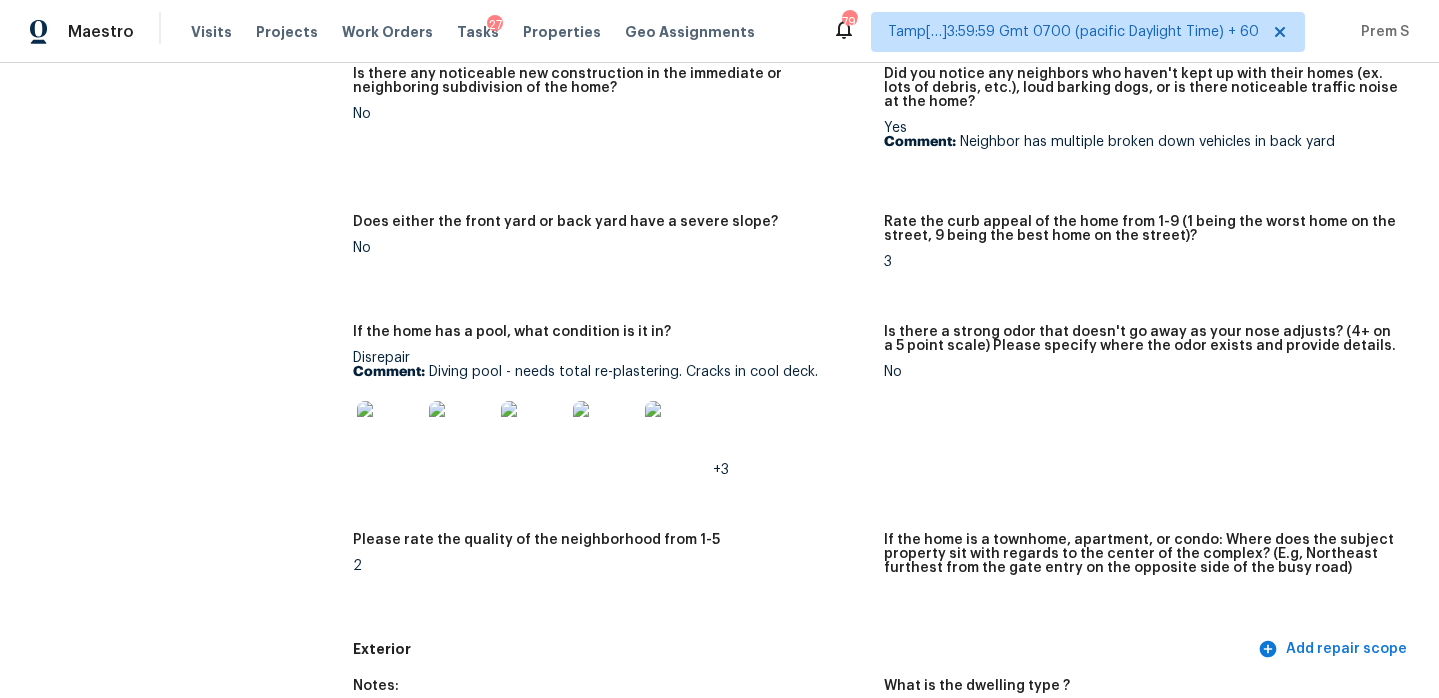 scroll, scrollTop: 0, scrollLeft: 0, axis: both 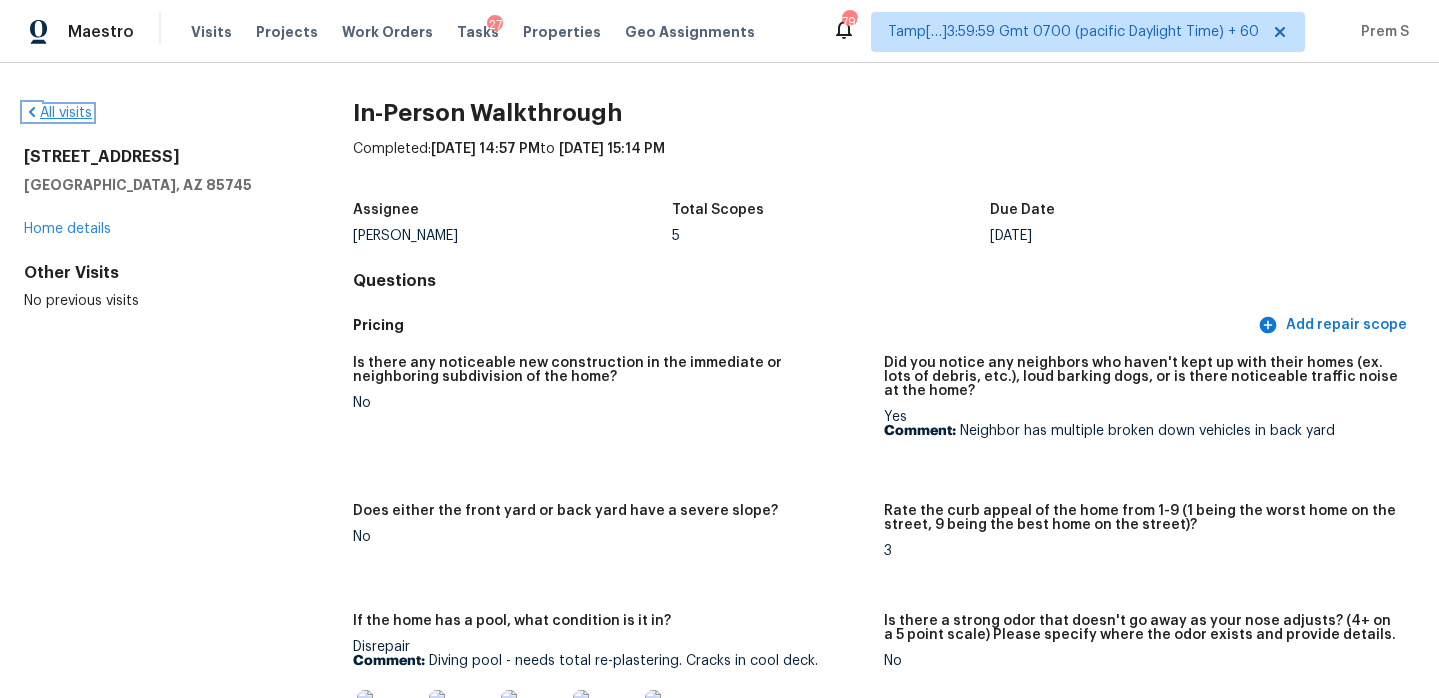 click on "All visits" at bounding box center [58, 113] 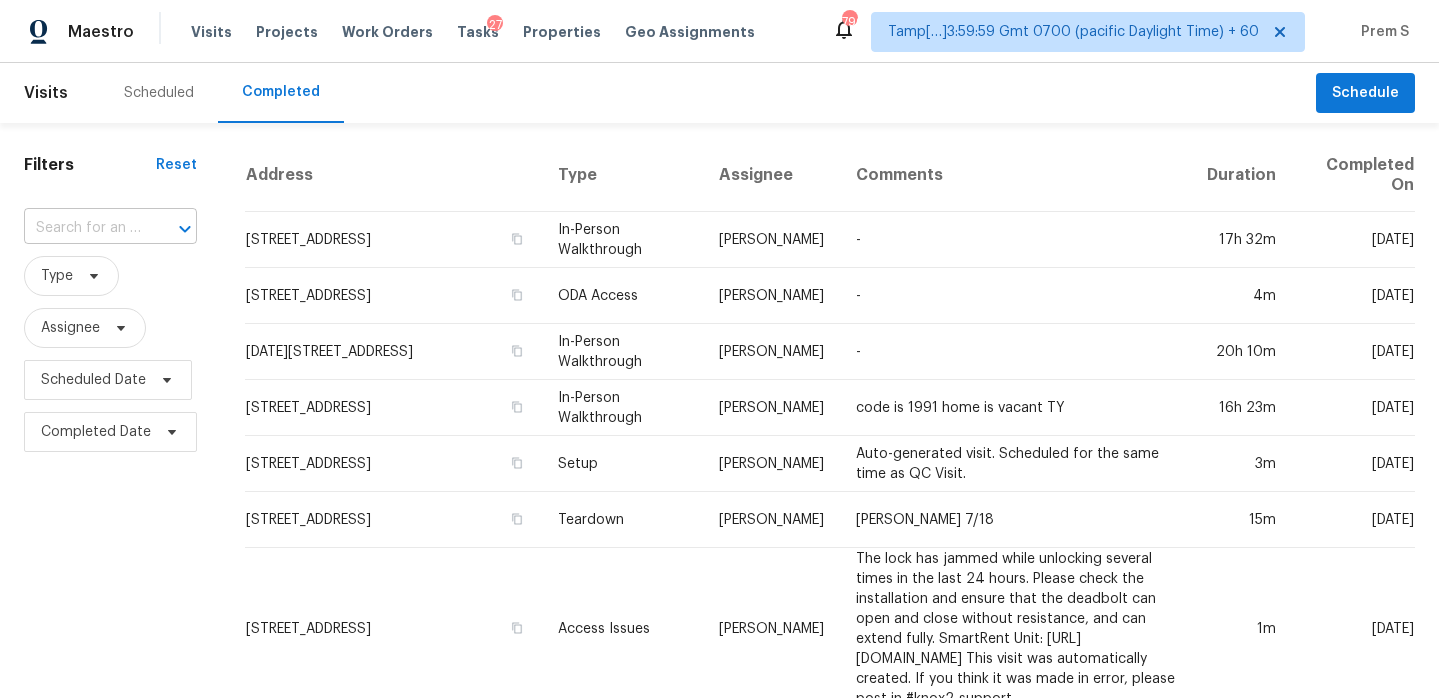 click at bounding box center [82, 228] 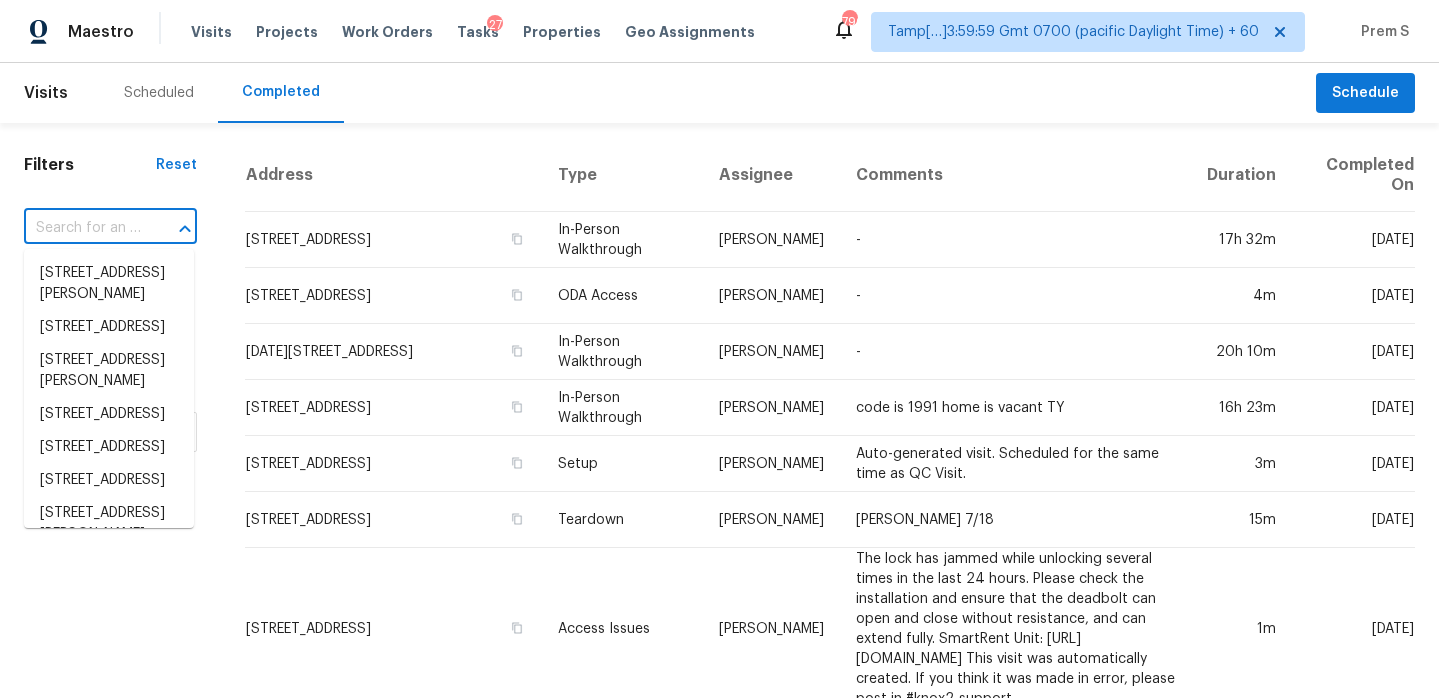 paste on "11316 Rapallo Ln, Windermere, FL 34786" 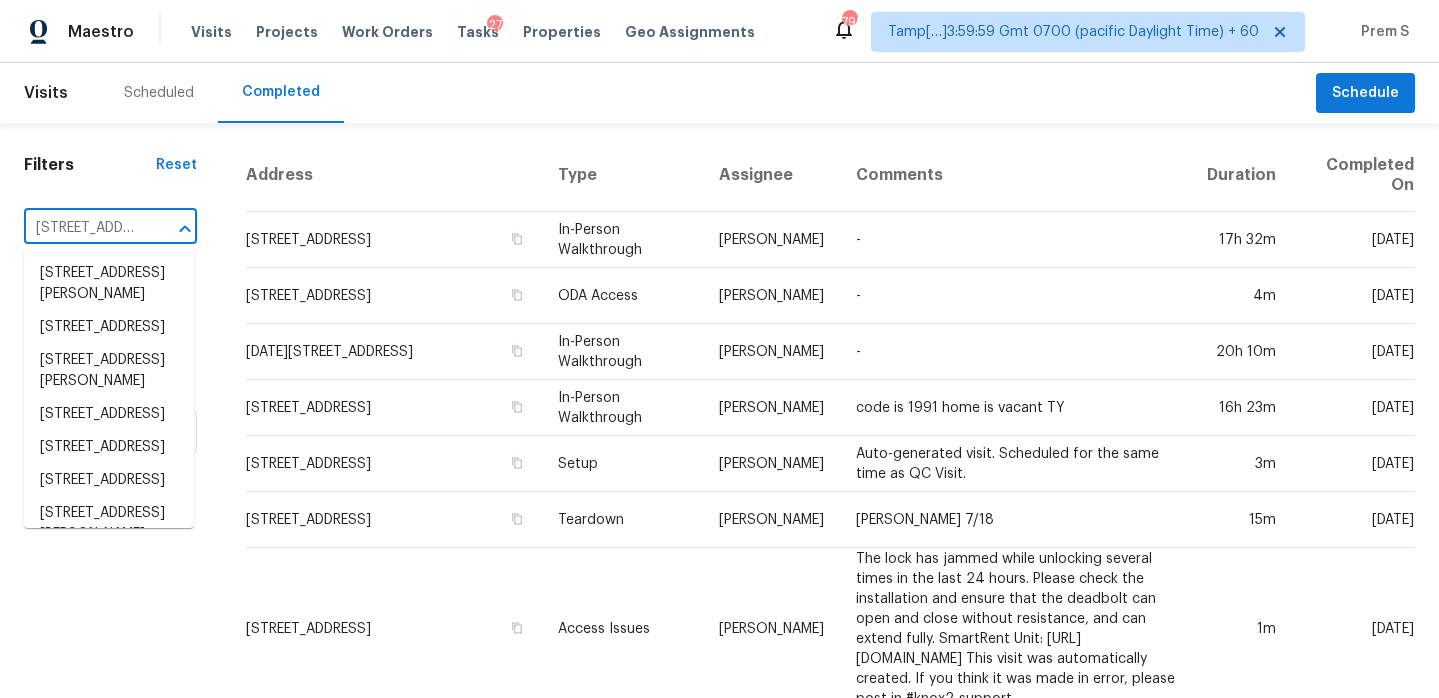 scroll, scrollTop: 0, scrollLeft: 158, axis: horizontal 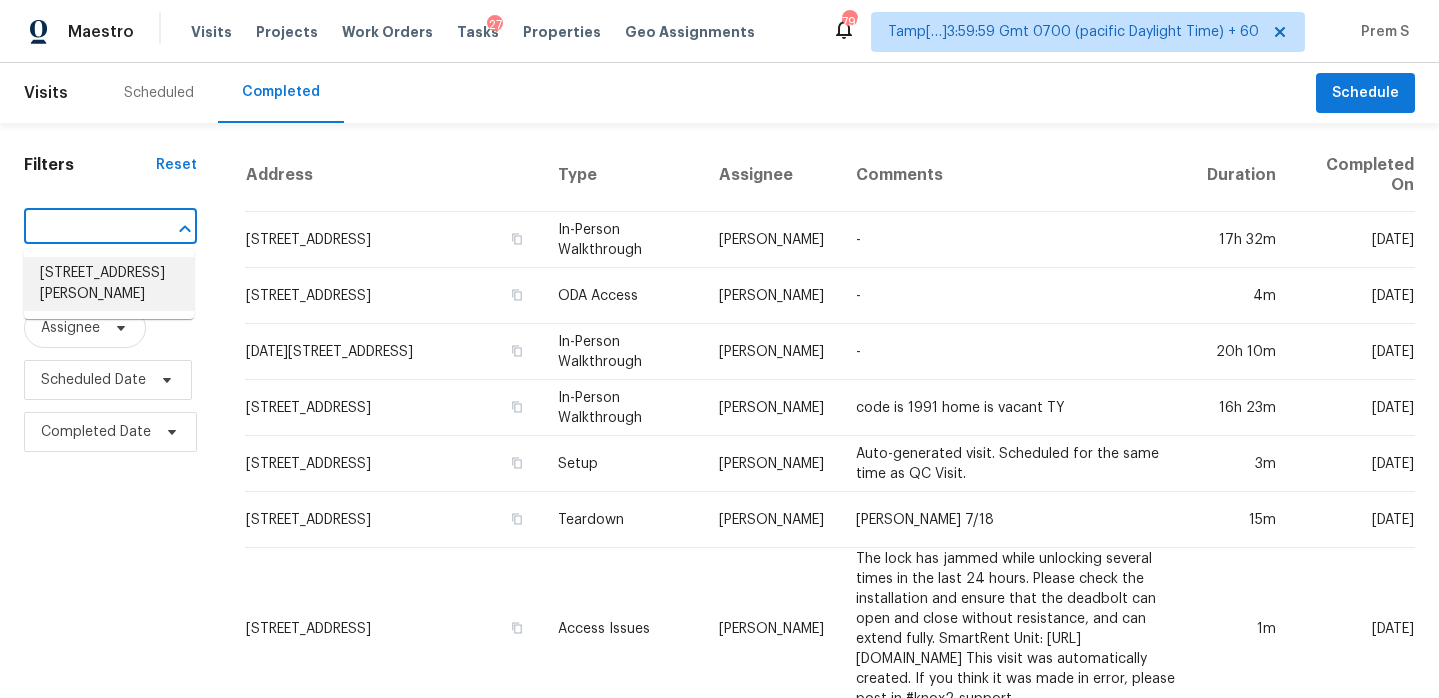 click on "11316 Rapallo Ln, Windermere, FL 34786" at bounding box center (109, 284) 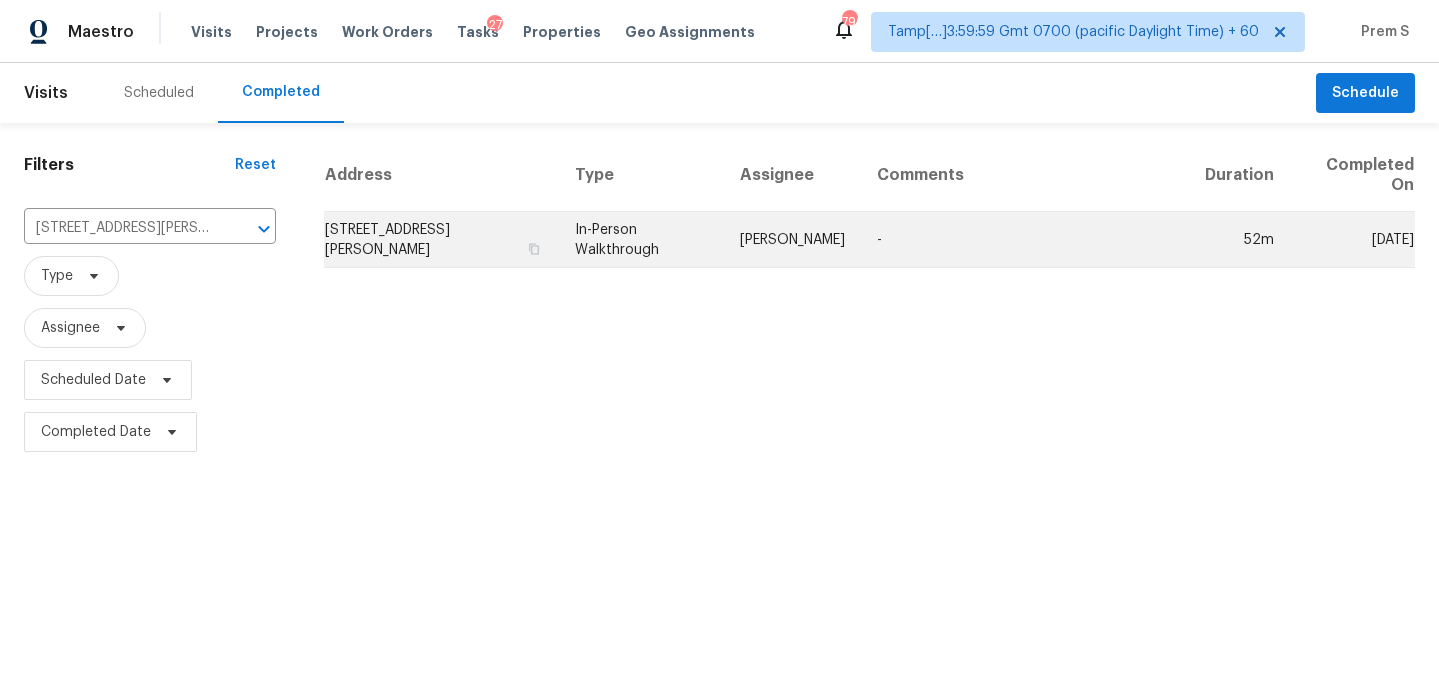 click on "11316 Rapallo Ln, Windermere, FL 34786" at bounding box center (441, 240) 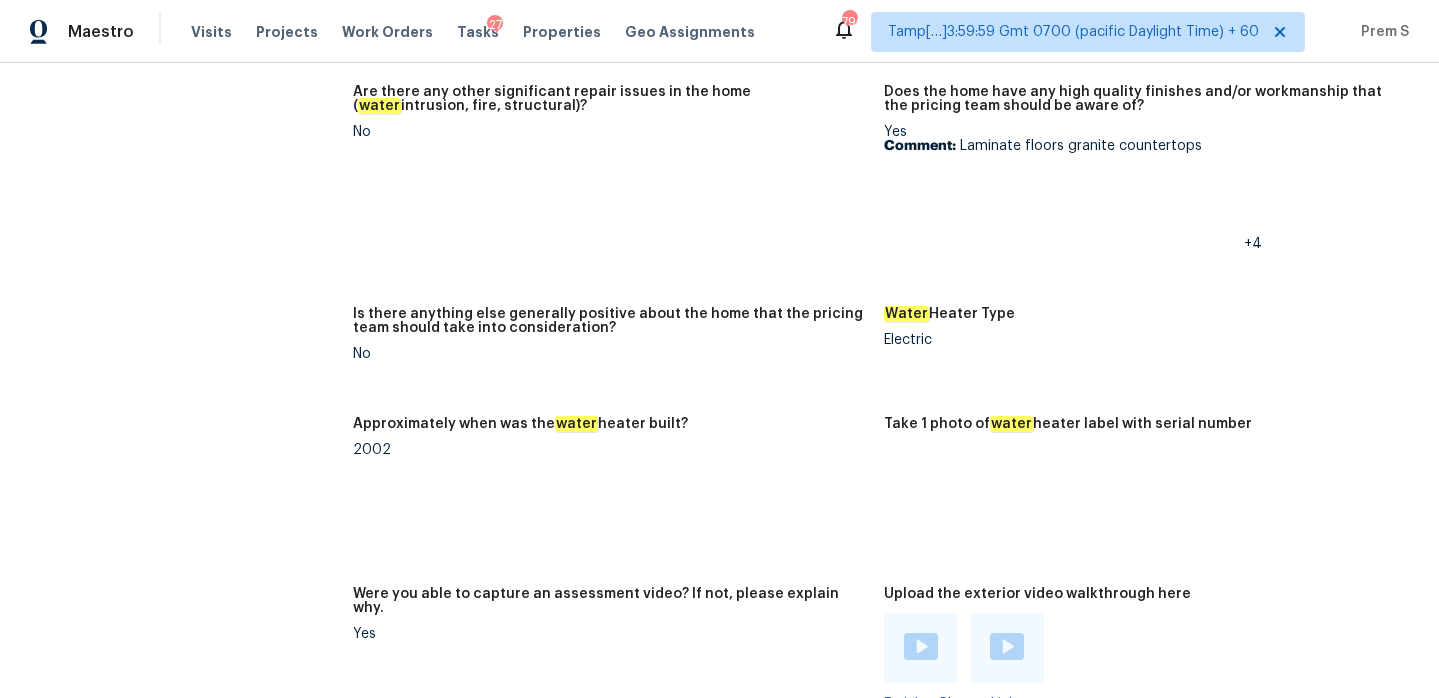 scroll, scrollTop: 4539, scrollLeft: 0, axis: vertical 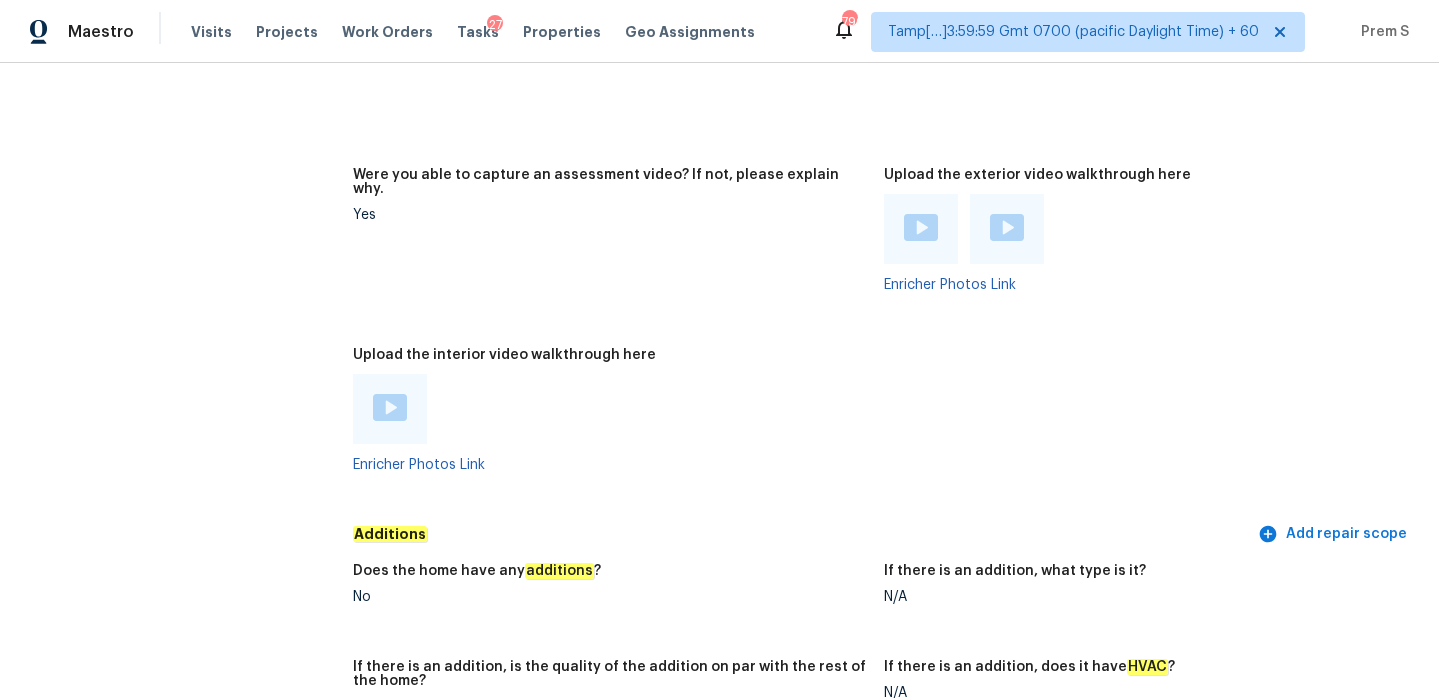 click at bounding box center (390, 407) 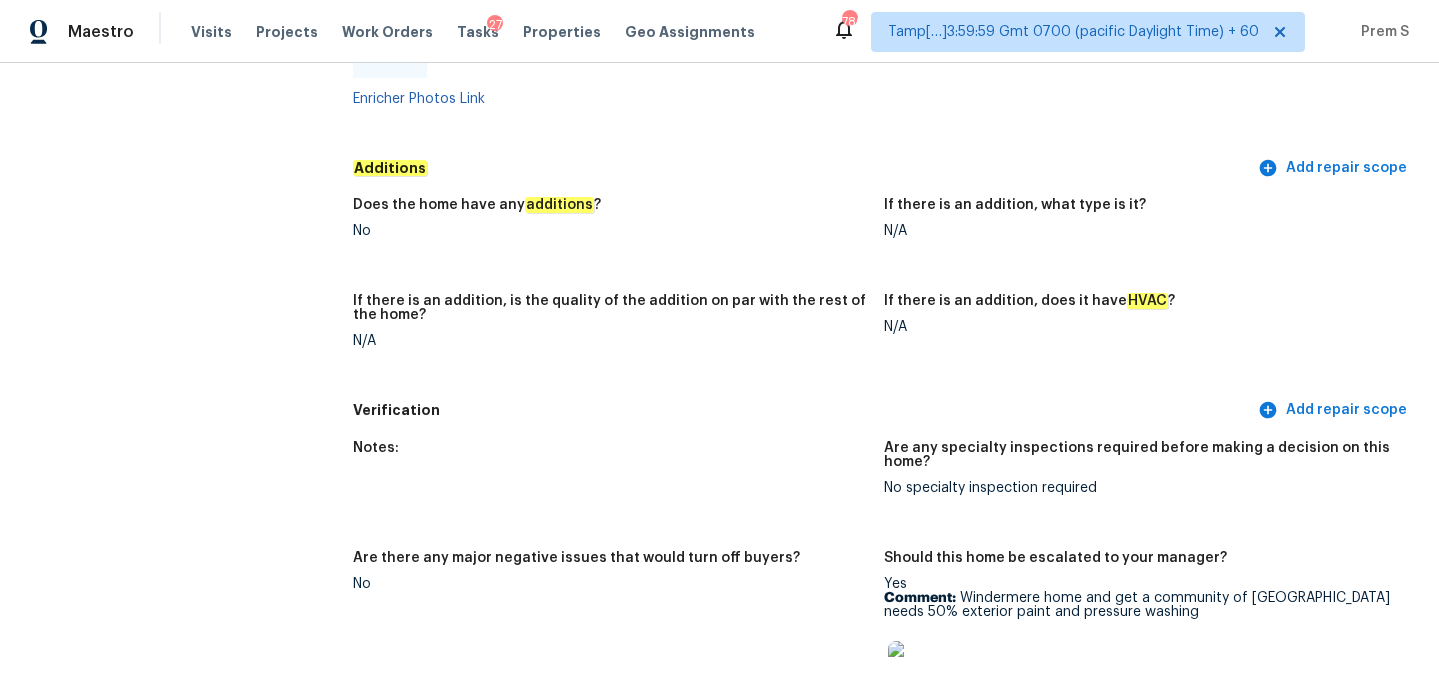 scroll, scrollTop: 4758, scrollLeft: 0, axis: vertical 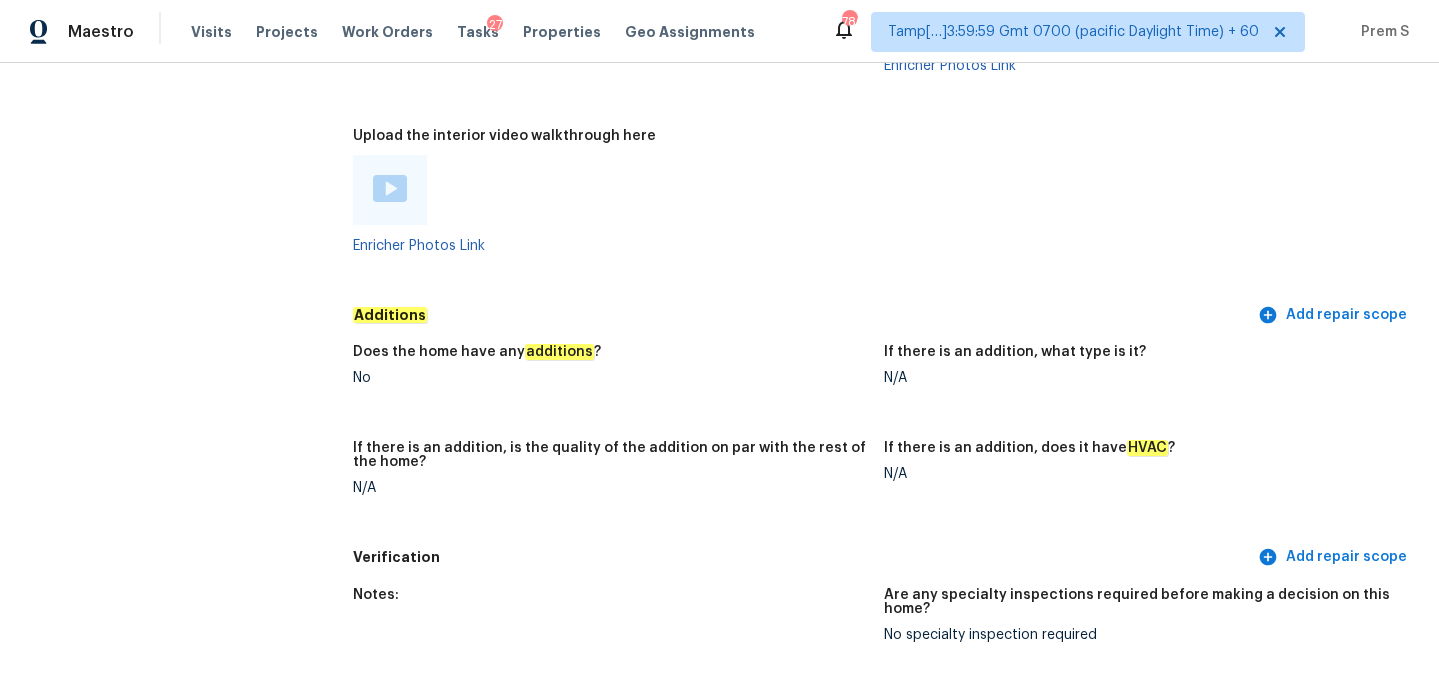 click at bounding box center [390, 188] 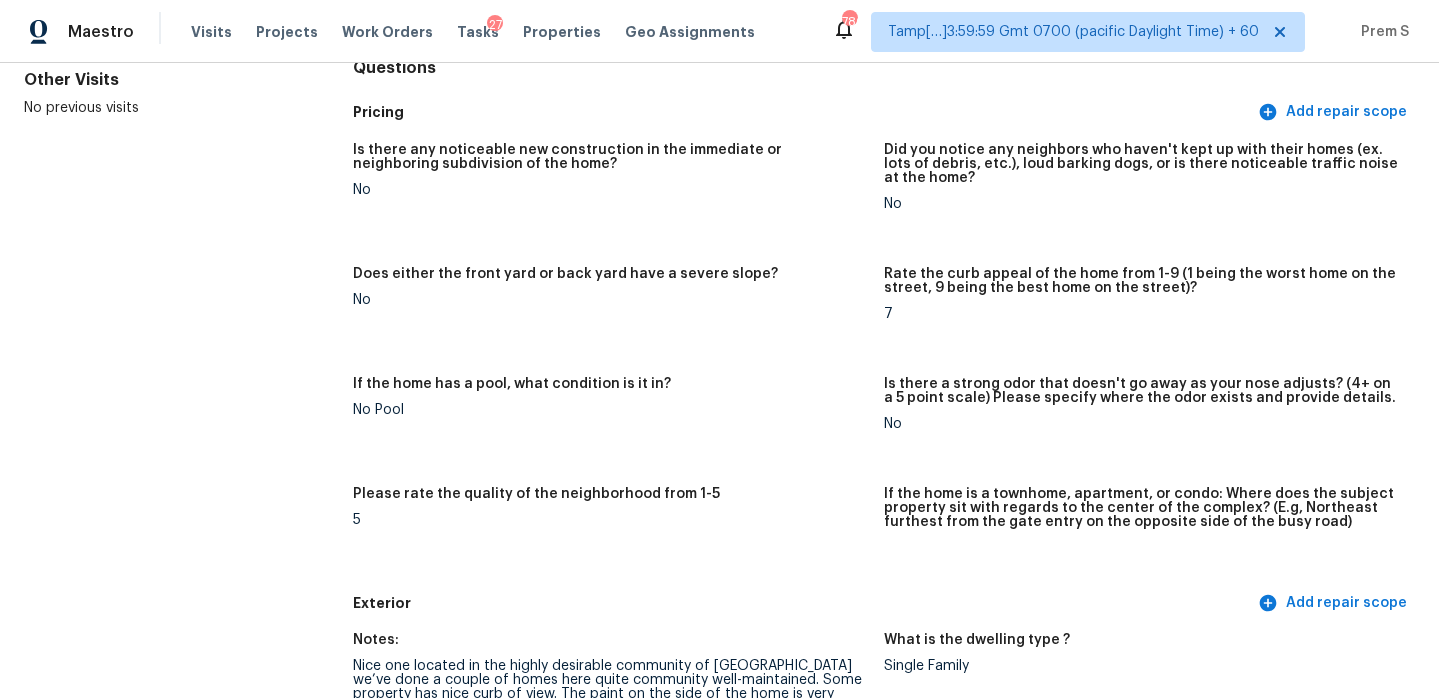 scroll, scrollTop: 0, scrollLeft: 0, axis: both 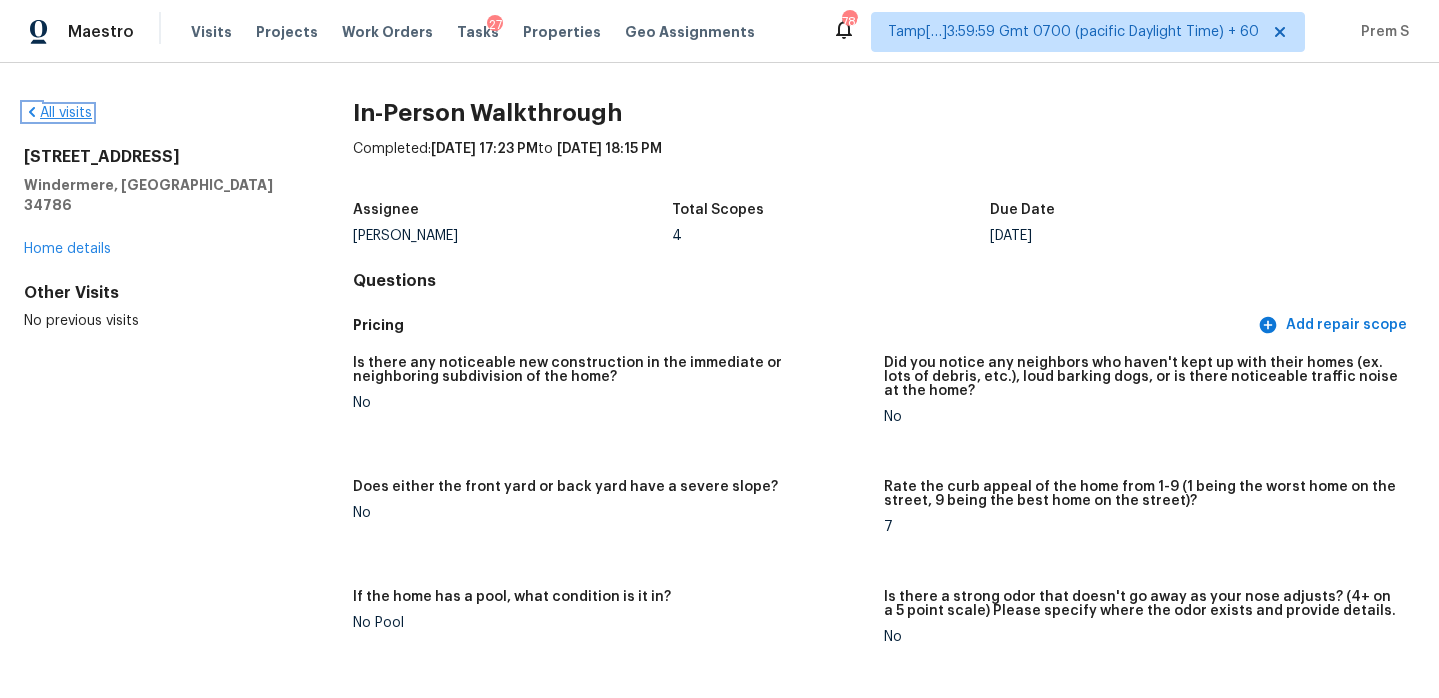 click on "All visits" at bounding box center [58, 113] 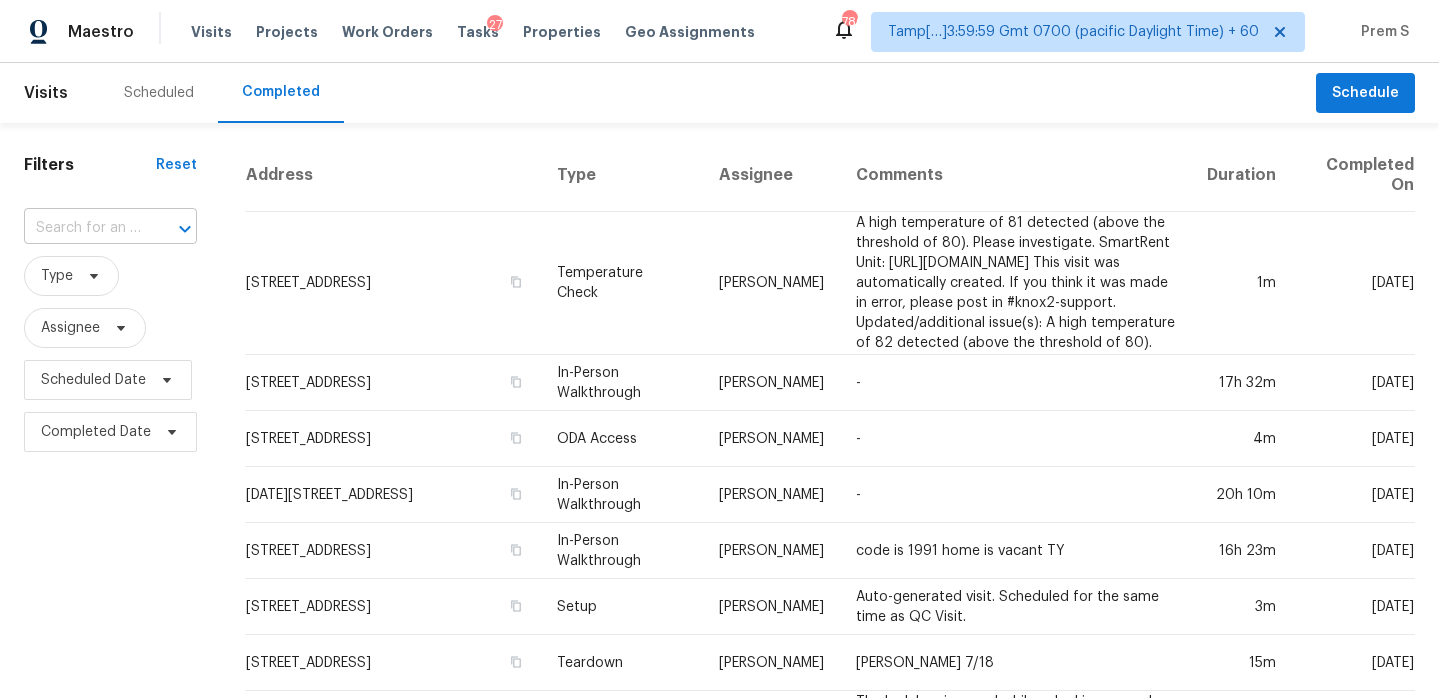 click at bounding box center [82, 228] 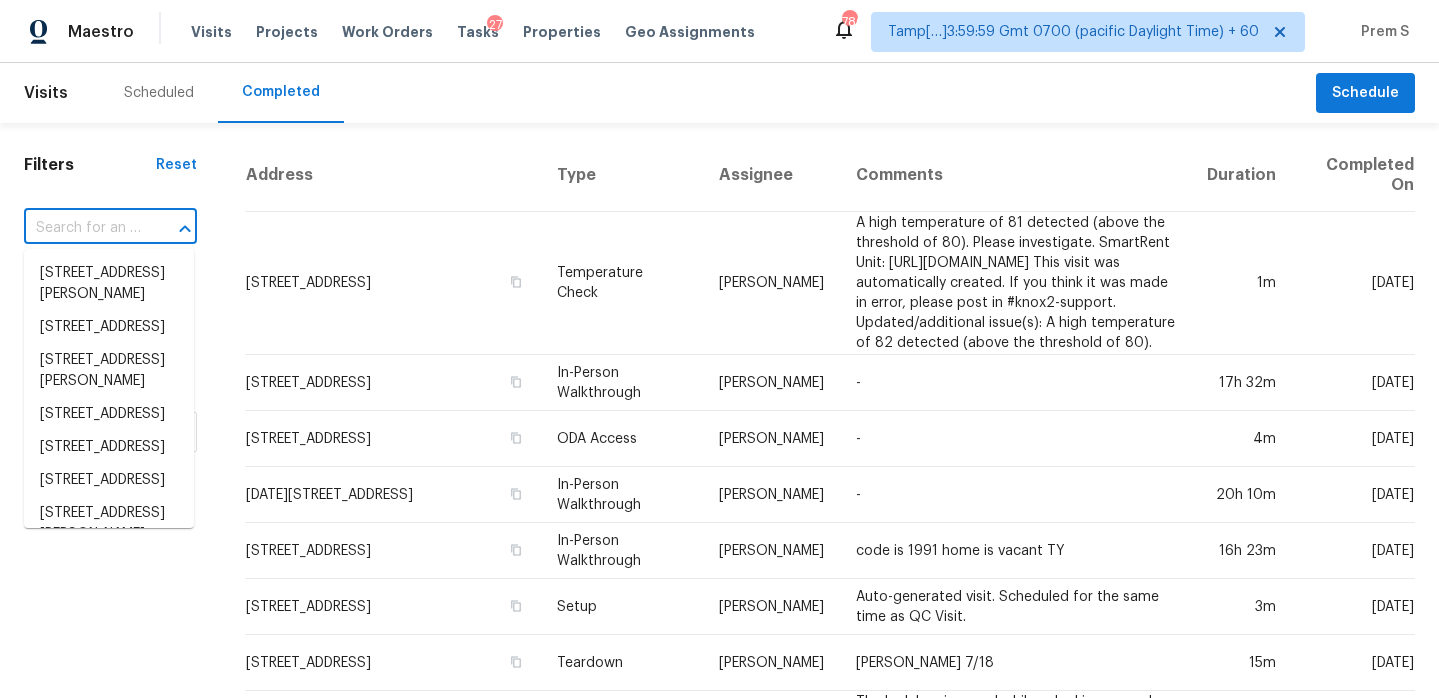 paste on "7313 Folkstone Dr Forest Hill, TX, 76140" 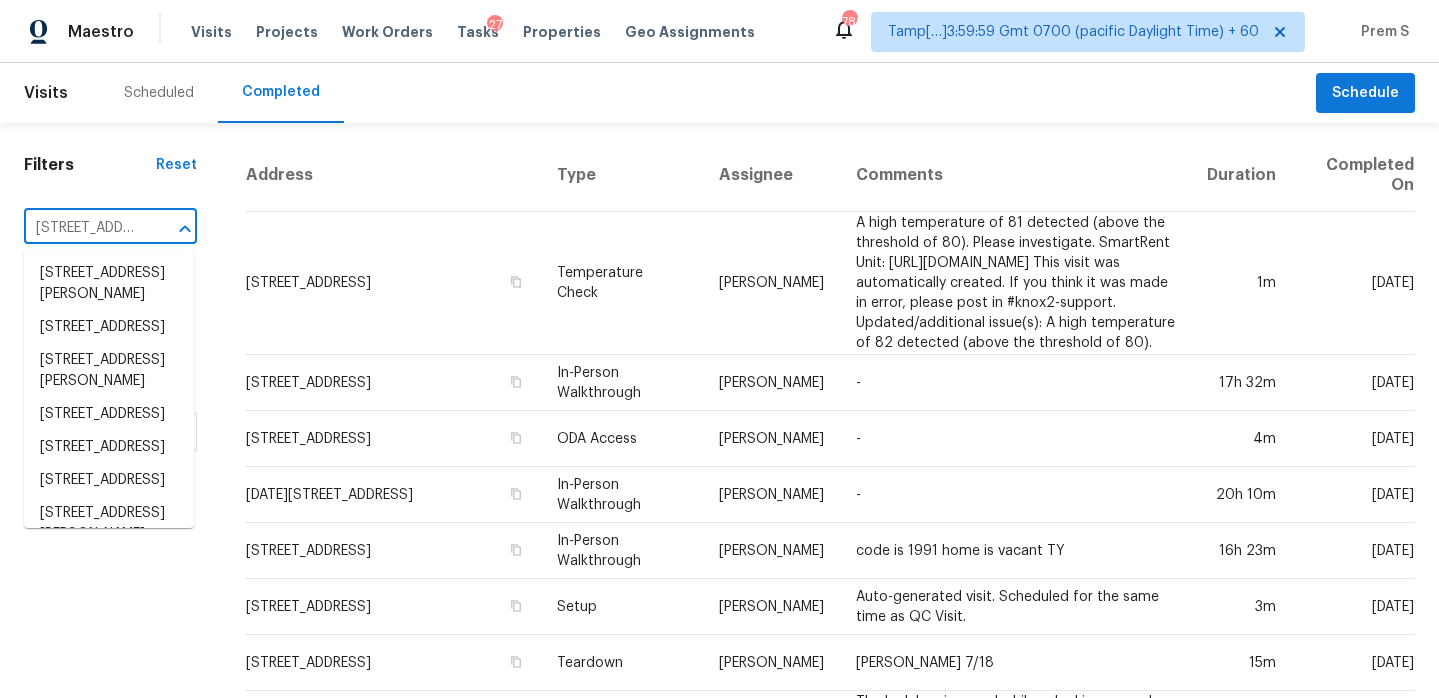 scroll, scrollTop: 0, scrollLeft: 152, axis: horizontal 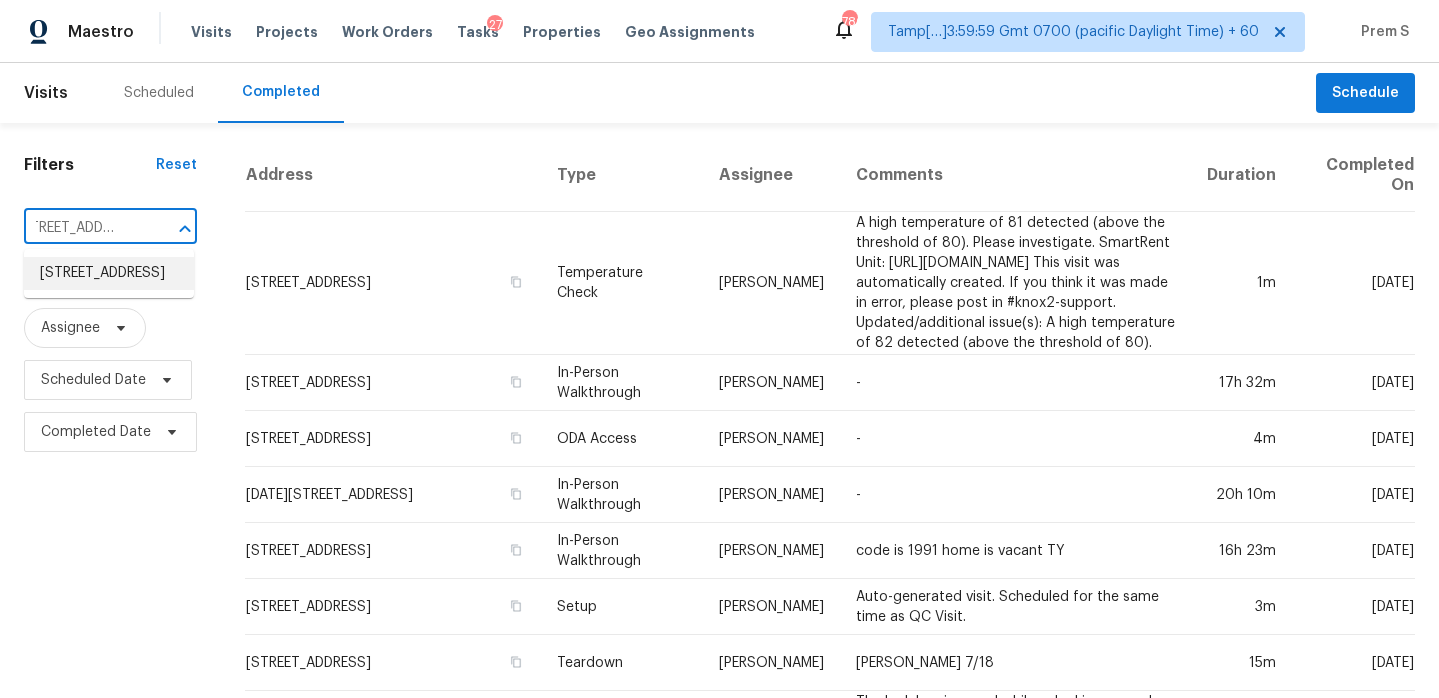 click on "7313 Folkstone Dr, Forest Hill, TX 76140" at bounding box center (109, 273) 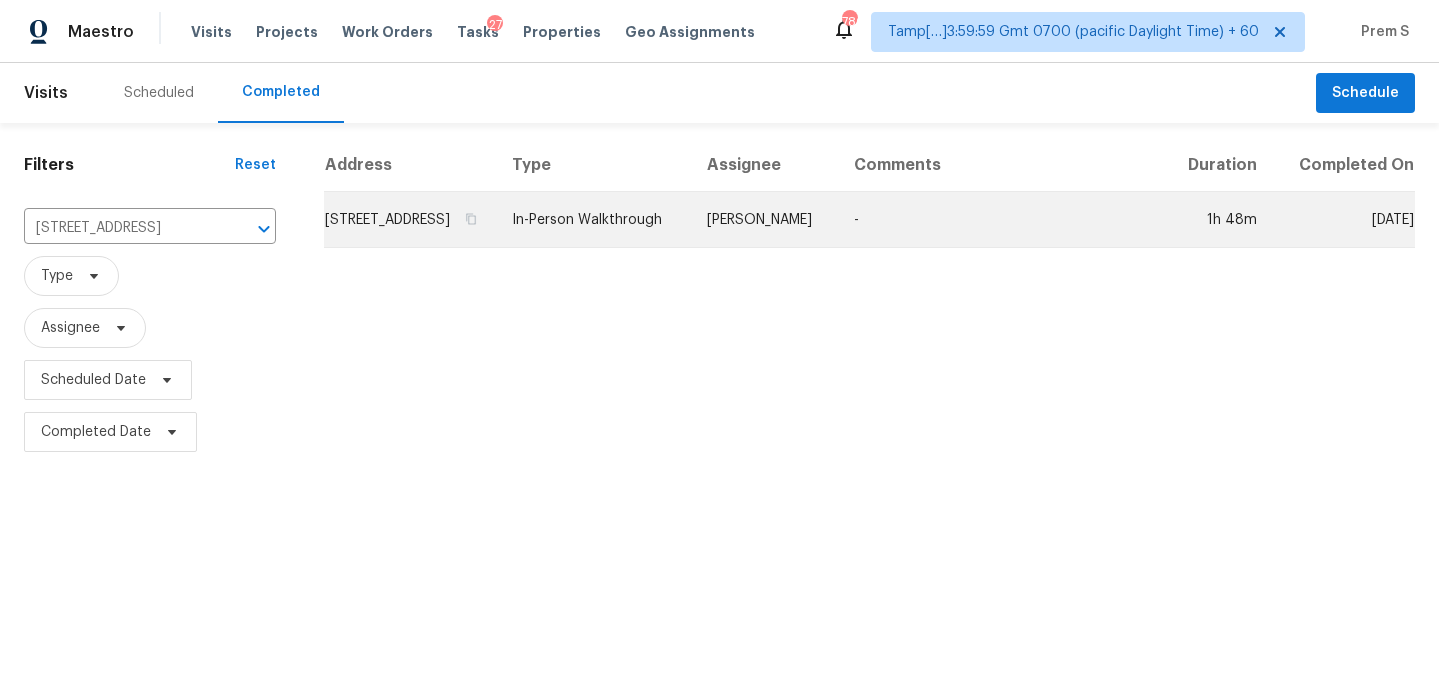 click on "7313 Folkstone Dr, Forest Hill, TX 76140" at bounding box center (410, 220) 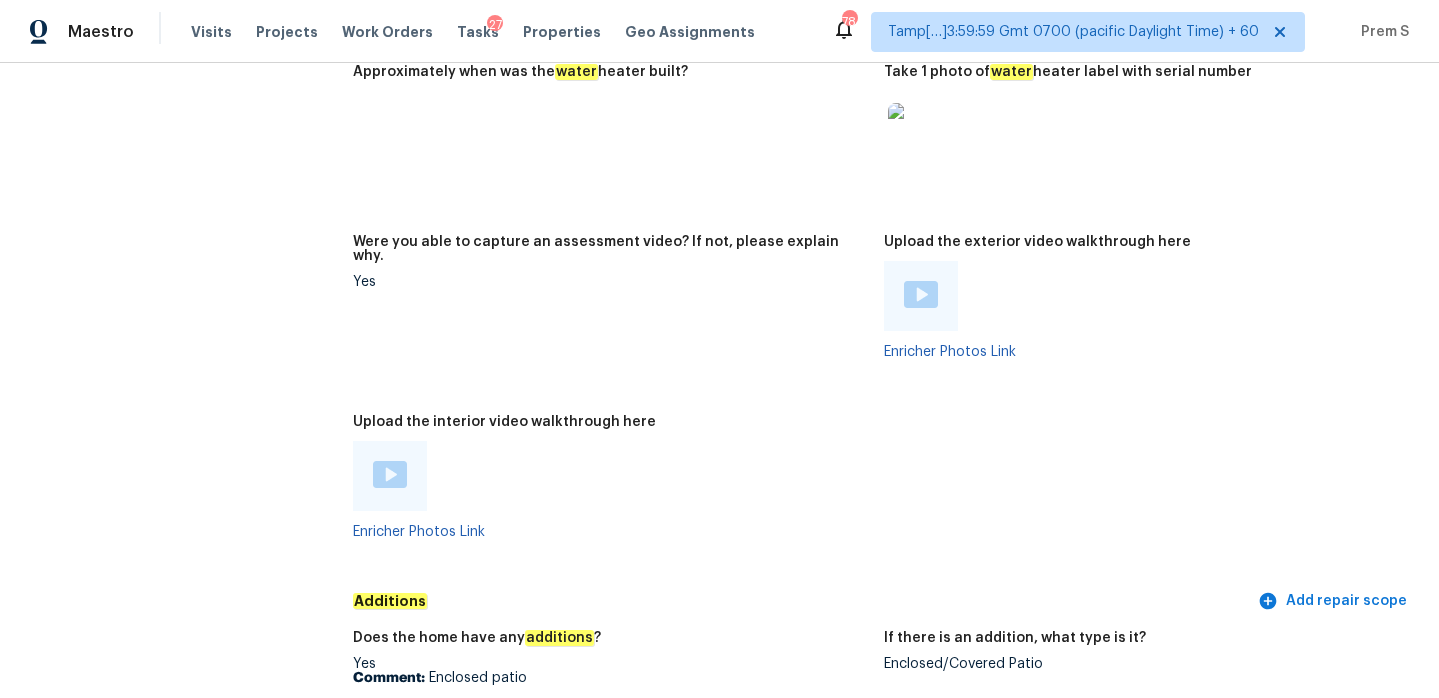 scroll, scrollTop: 3798, scrollLeft: 0, axis: vertical 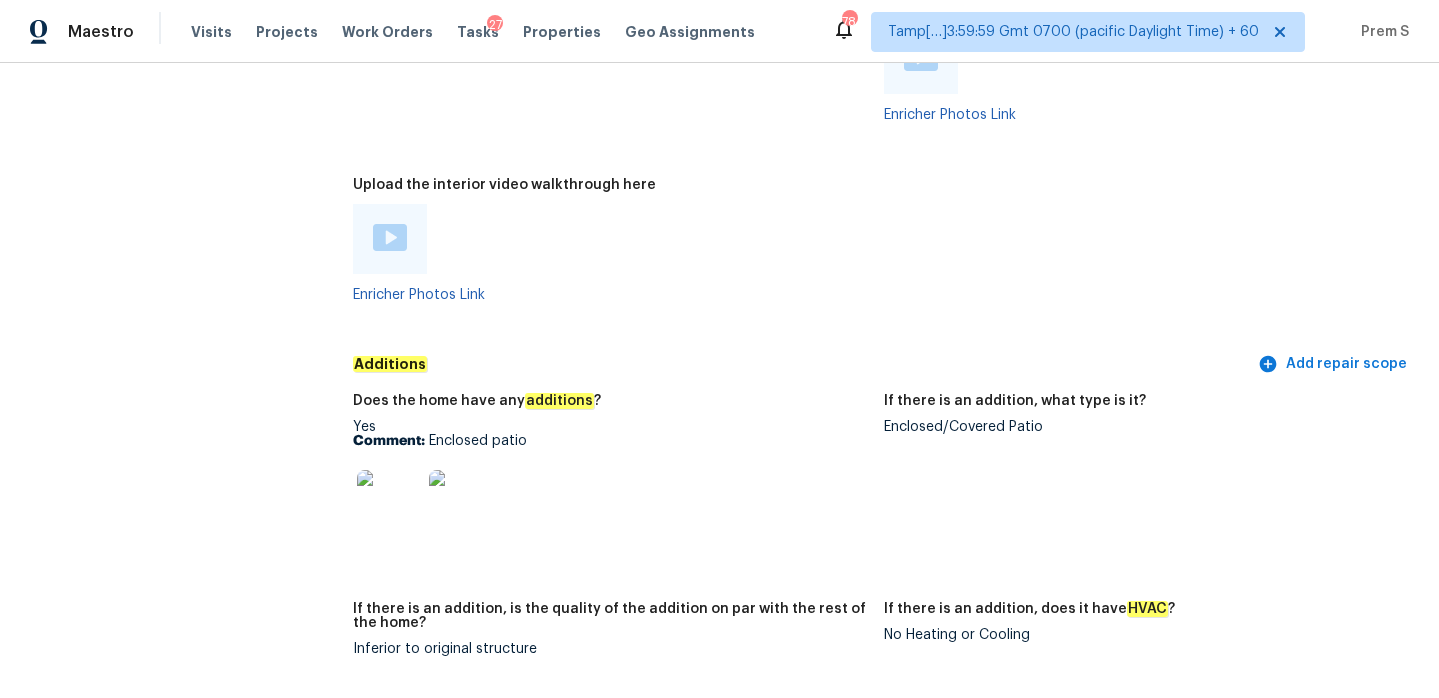 click at bounding box center (390, 237) 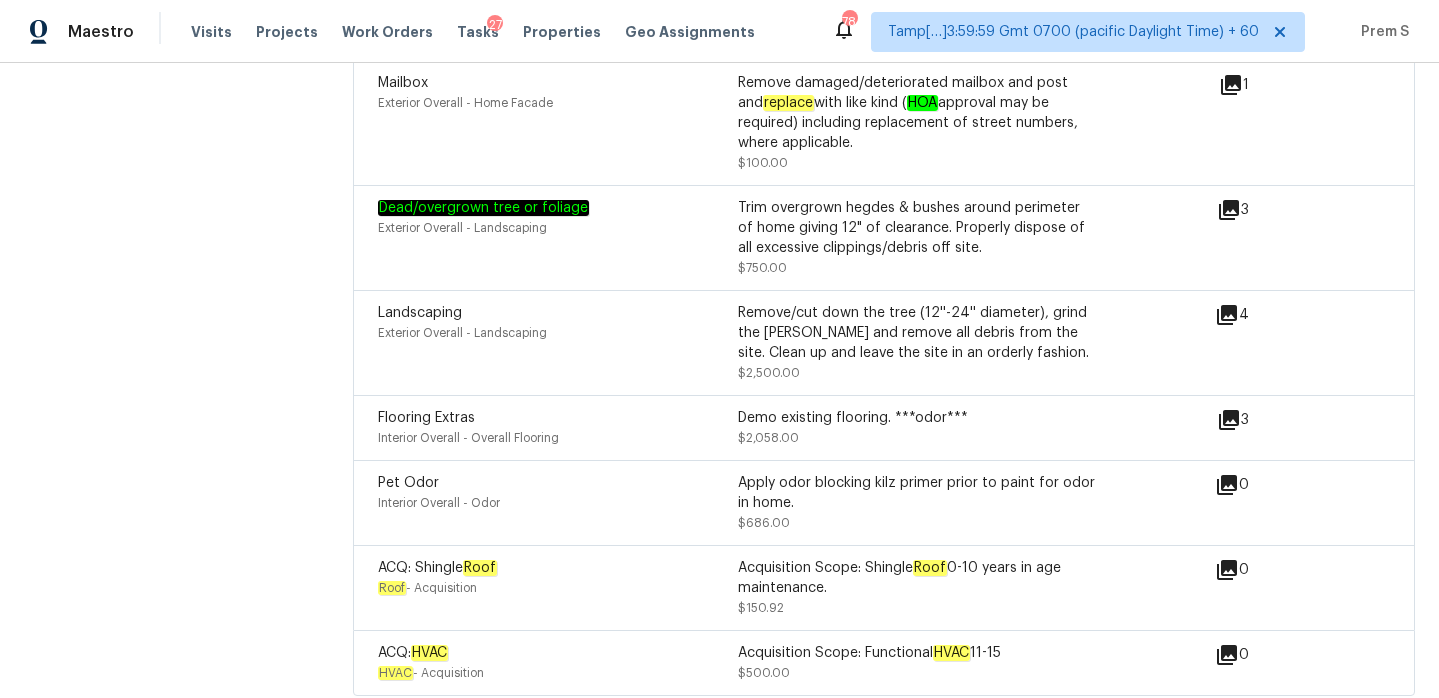 scroll, scrollTop: 5743, scrollLeft: 0, axis: vertical 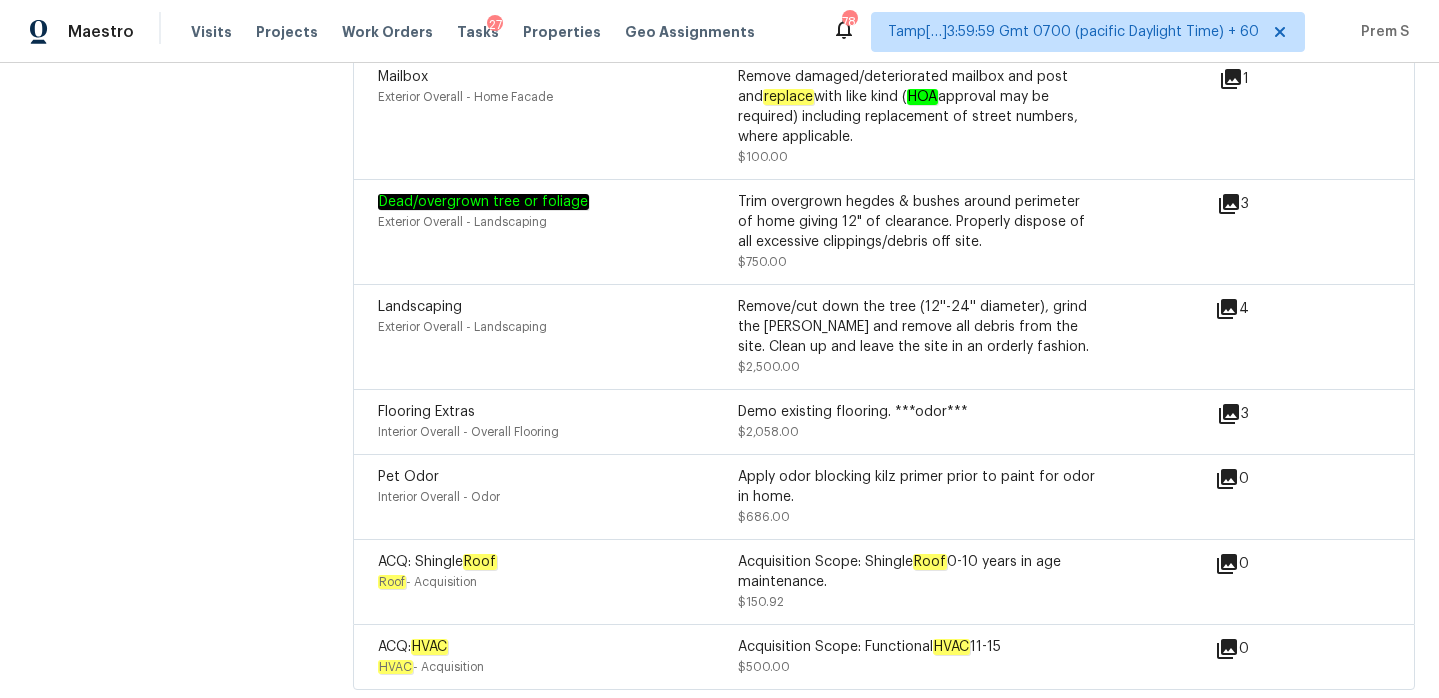 click 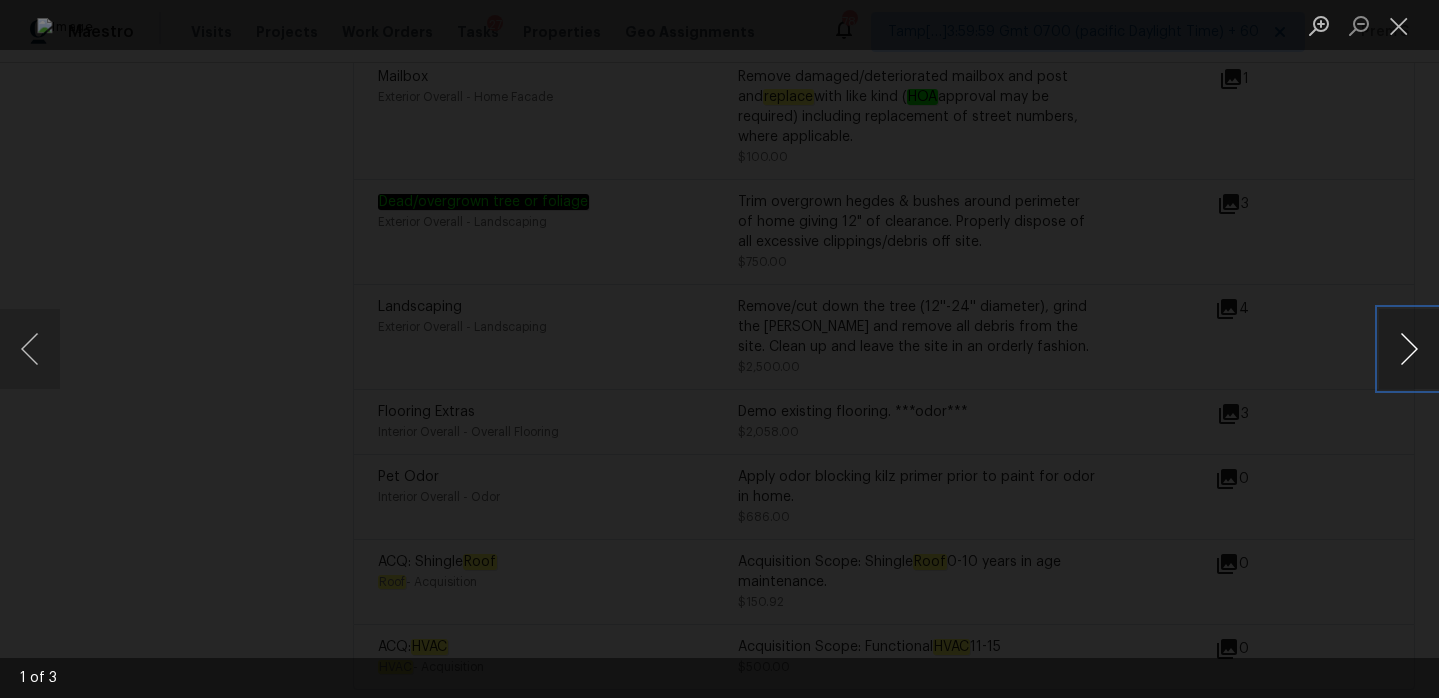 click at bounding box center [1409, 349] 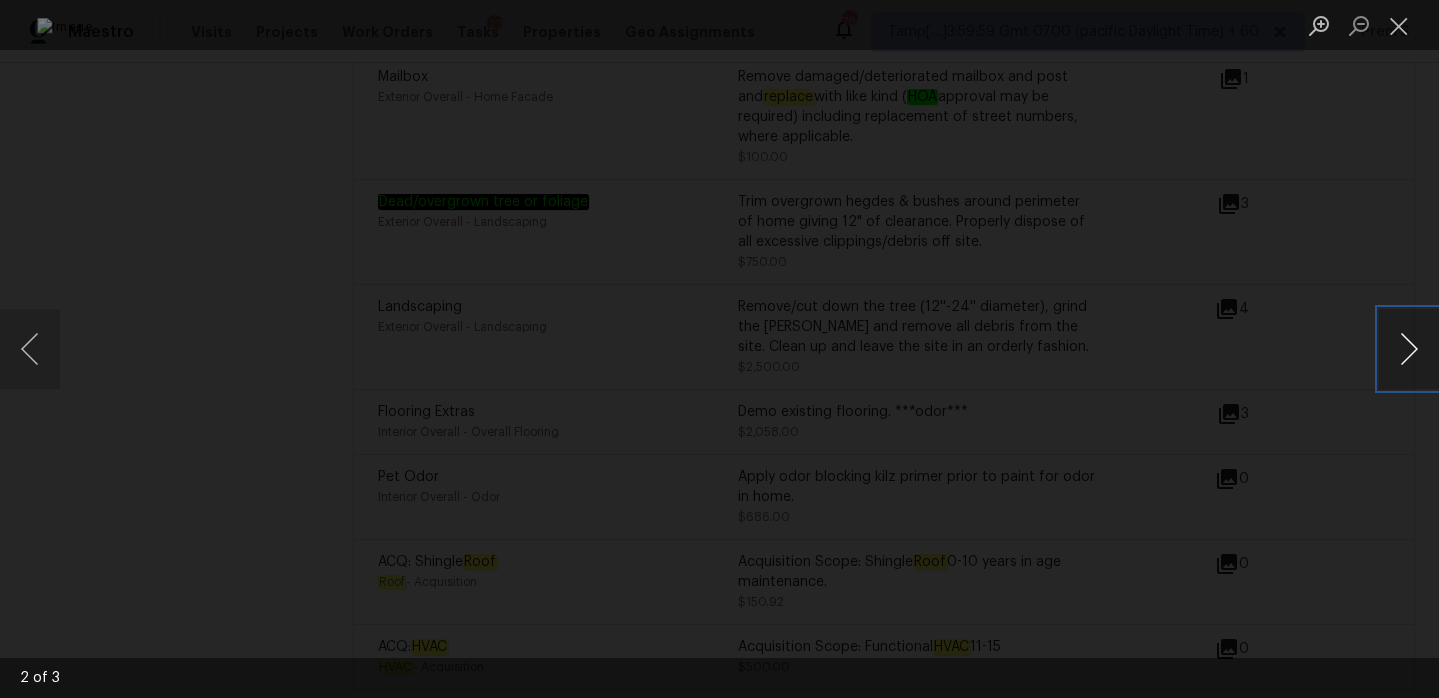 click at bounding box center (1409, 349) 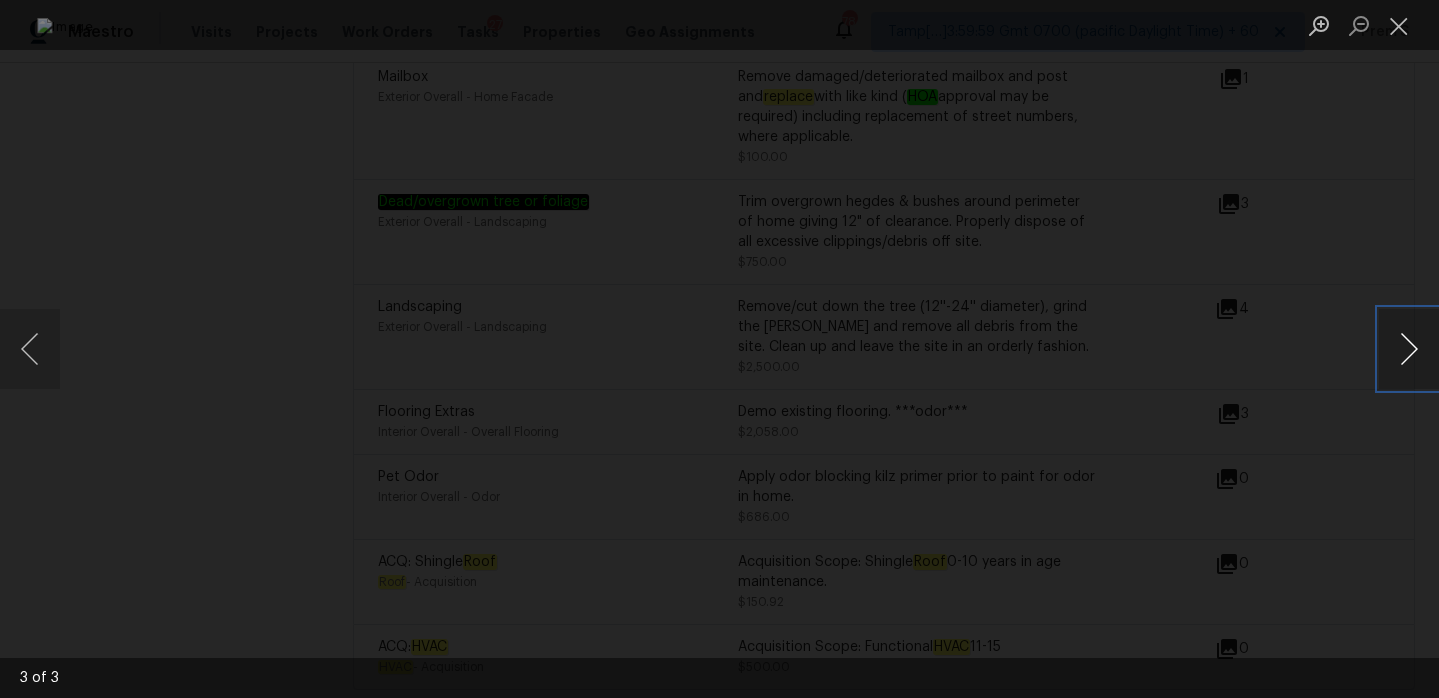click at bounding box center [1409, 349] 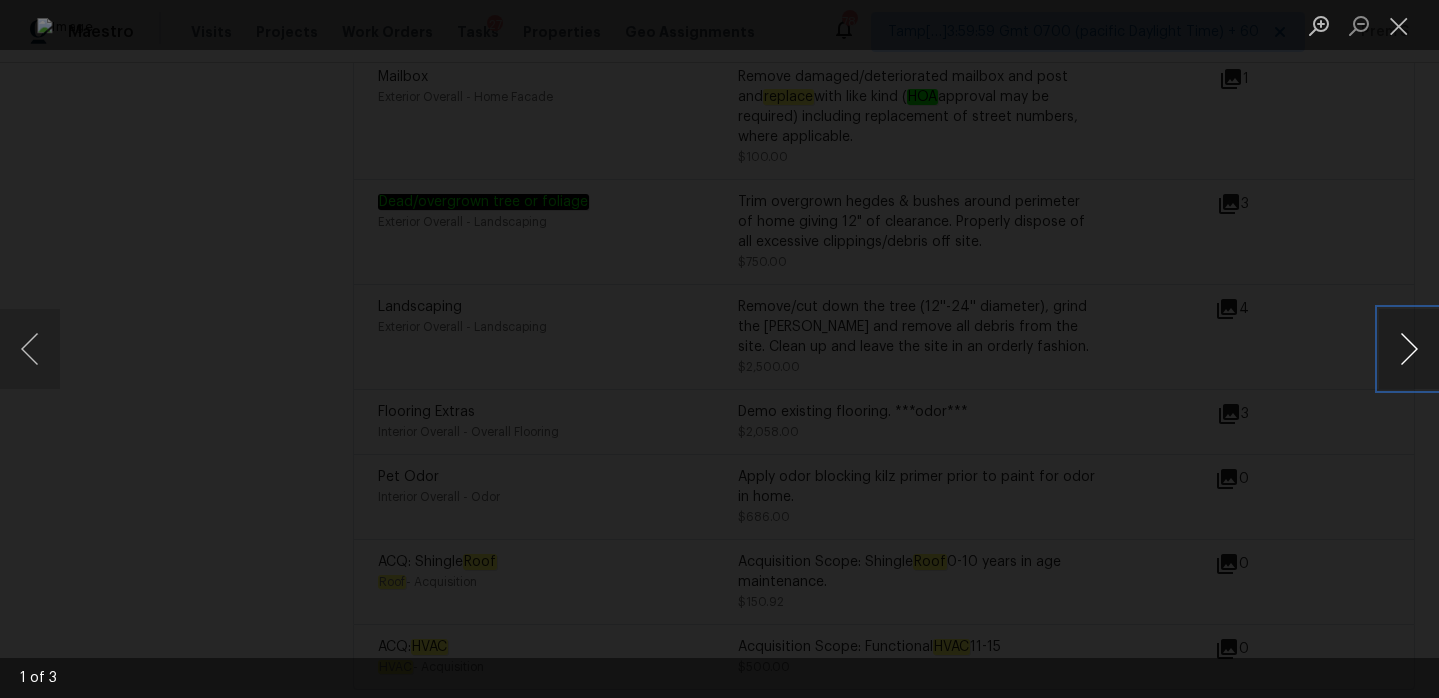 click at bounding box center [1409, 349] 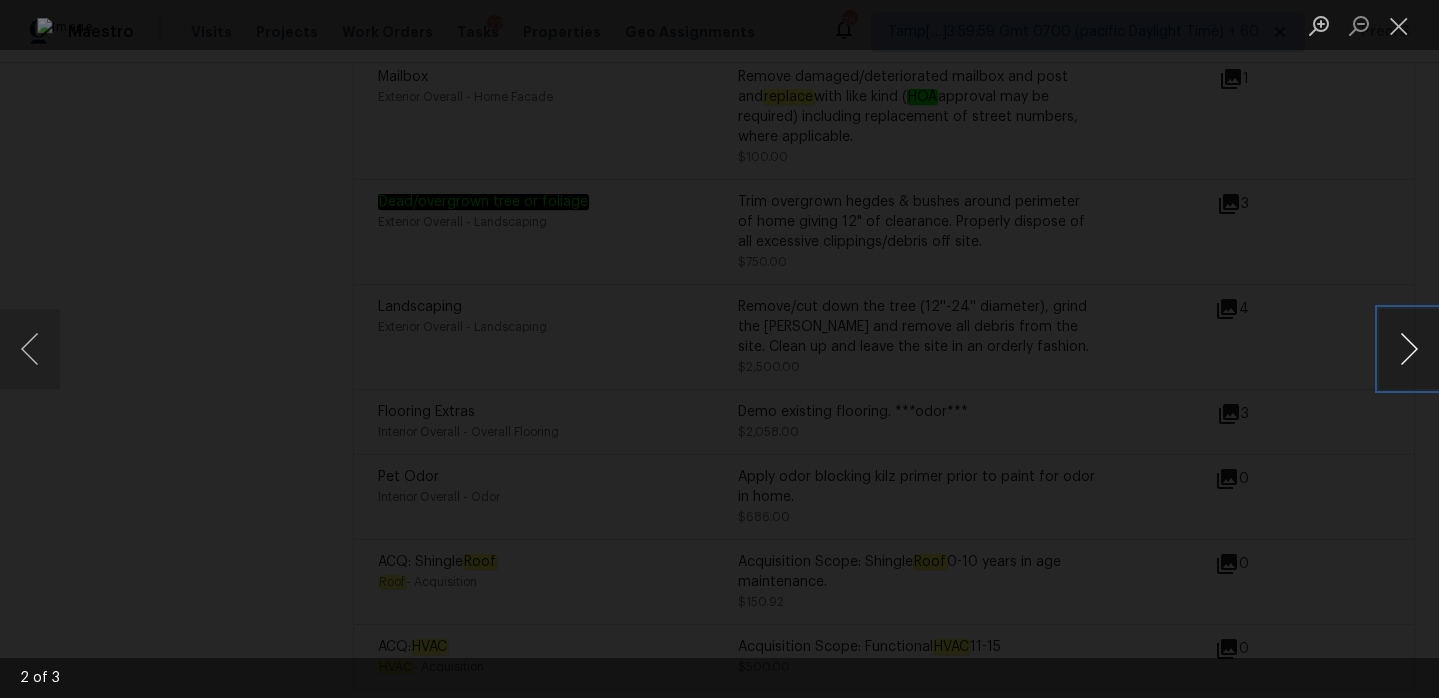 click at bounding box center (1409, 349) 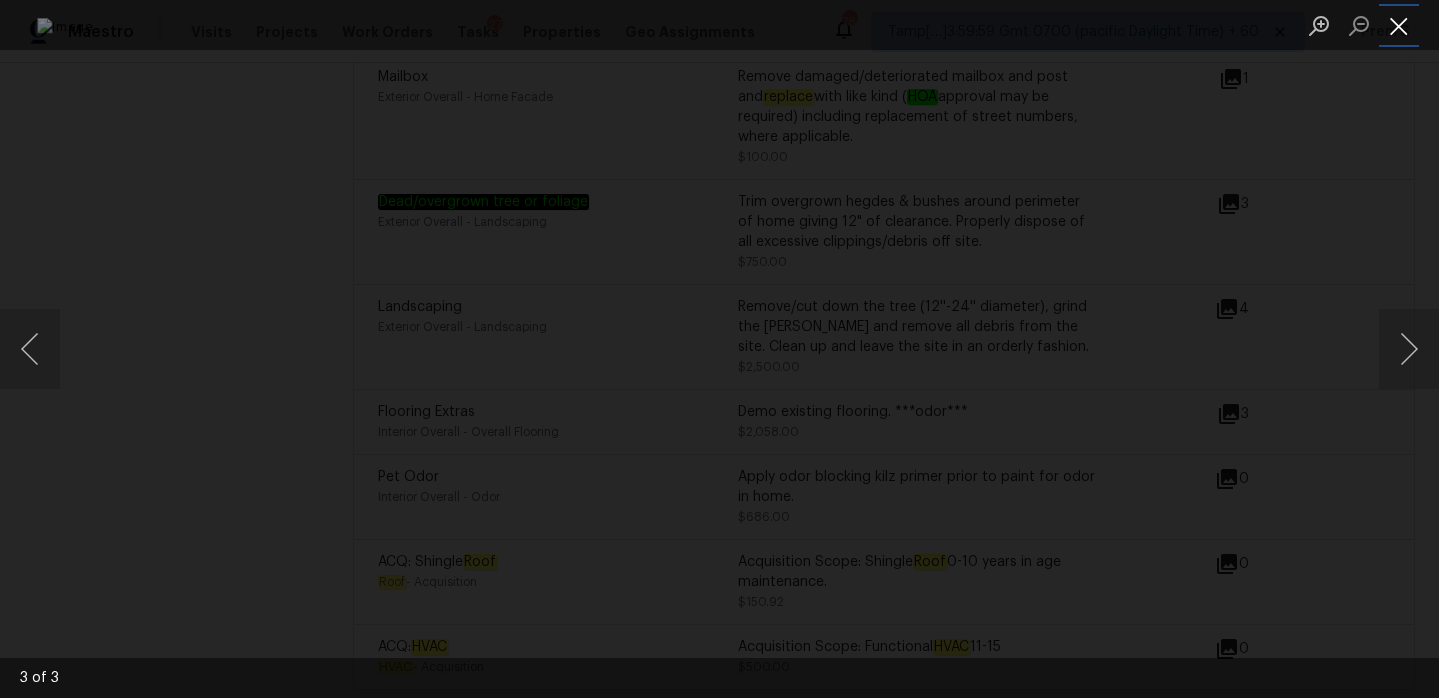 click at bounding box center (1399, 25) 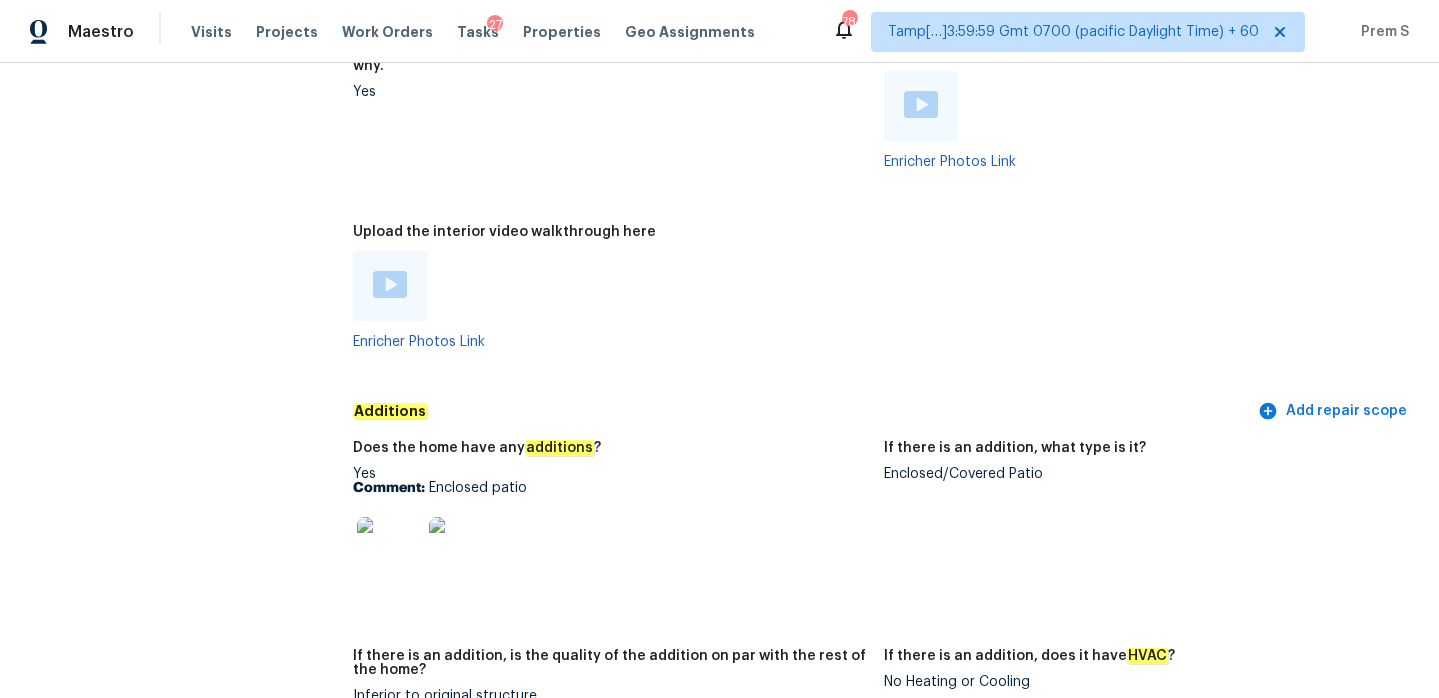 scroll, scrollTop: 3755, scrollLeft: 0, axis: vertical 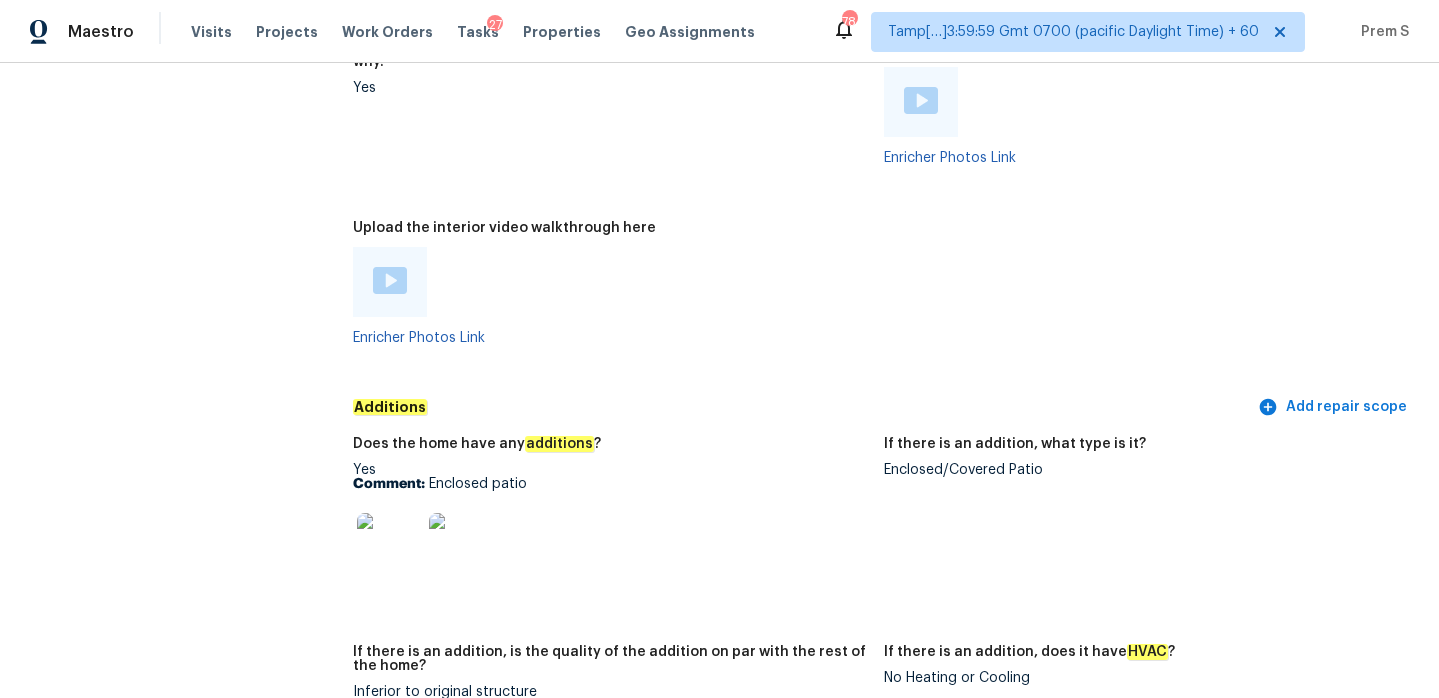 click at bounding box center [389, 545] 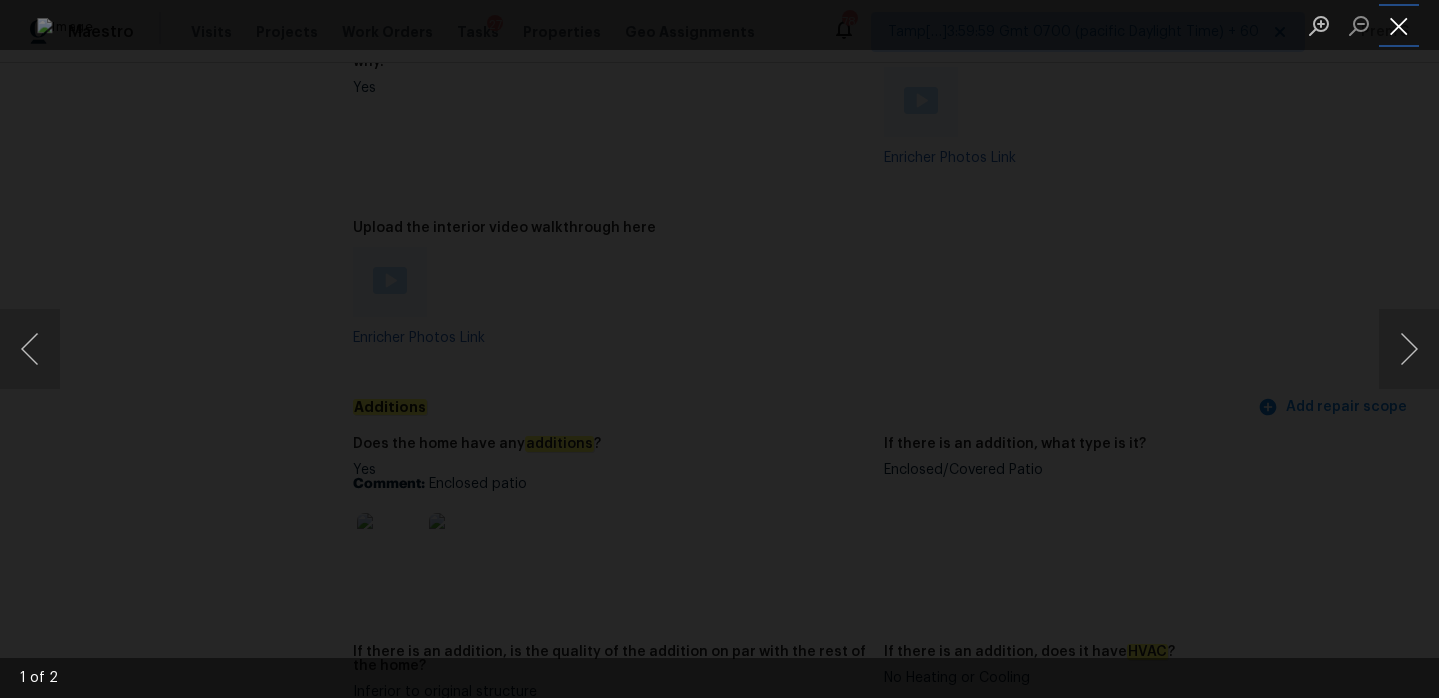 click at bounding box center (1399, 25) 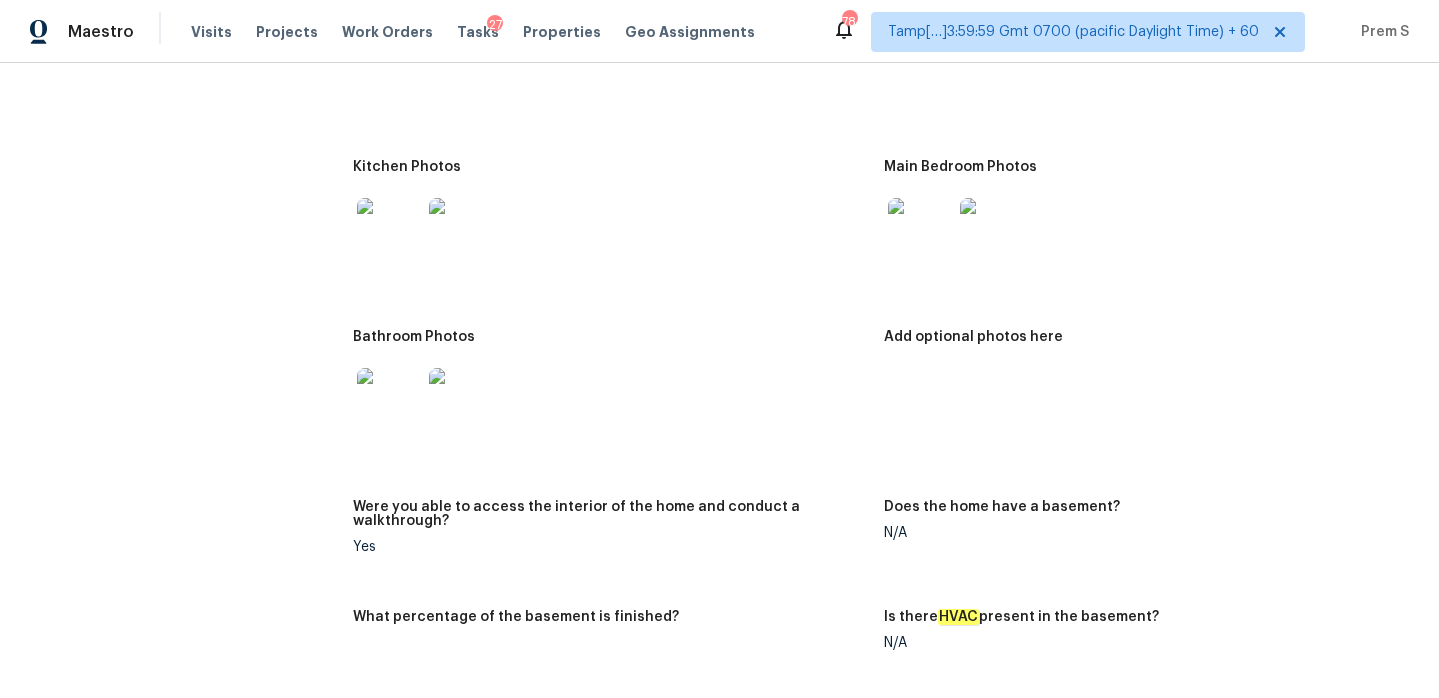 scroll, scrollTop: 2173, scrollLeft: 0, axis: vertical 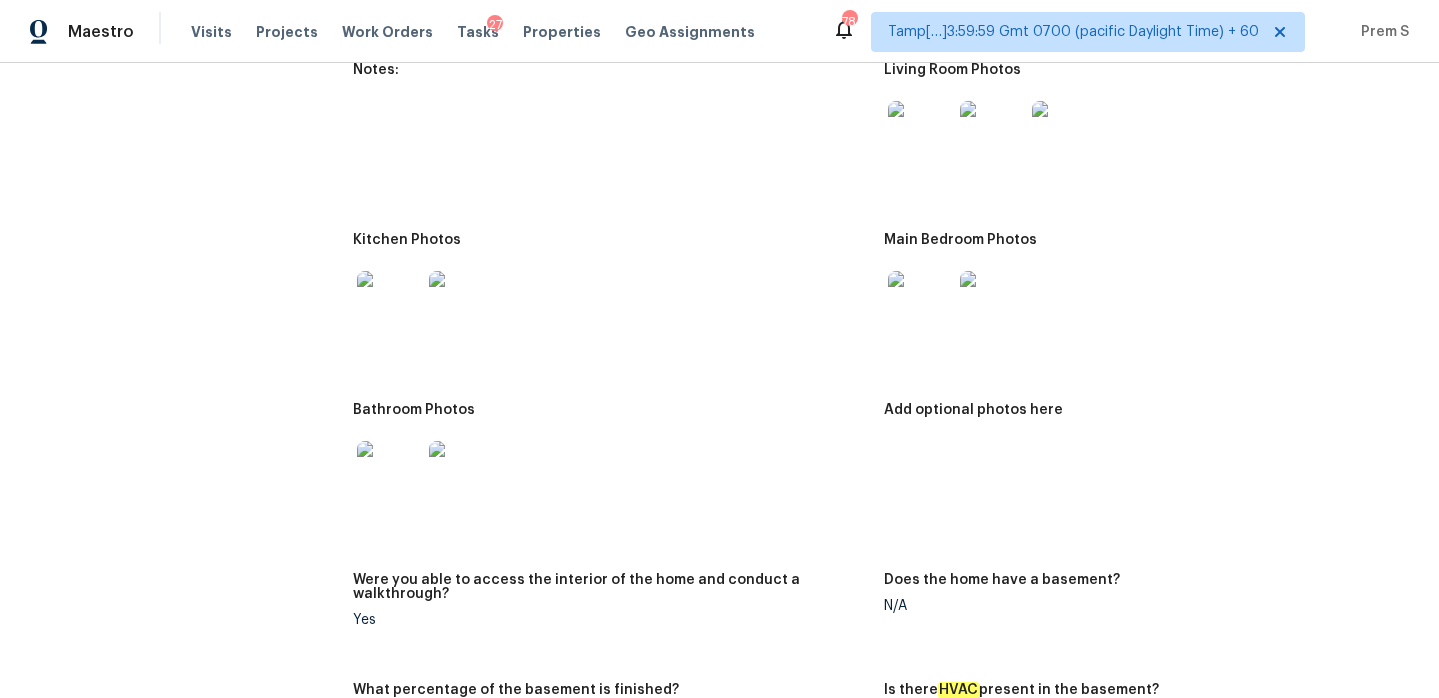 click at bounding box center (920, 133) 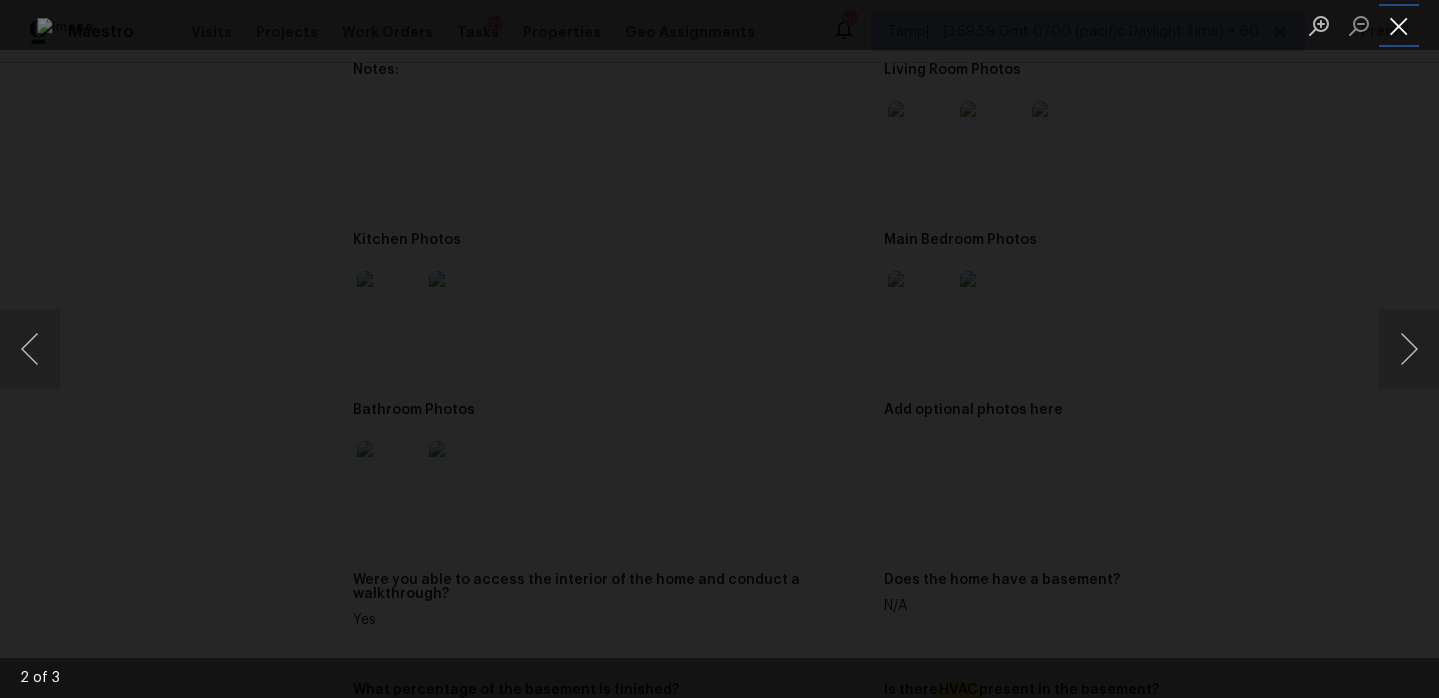 click at bounding box center (1399, 25) 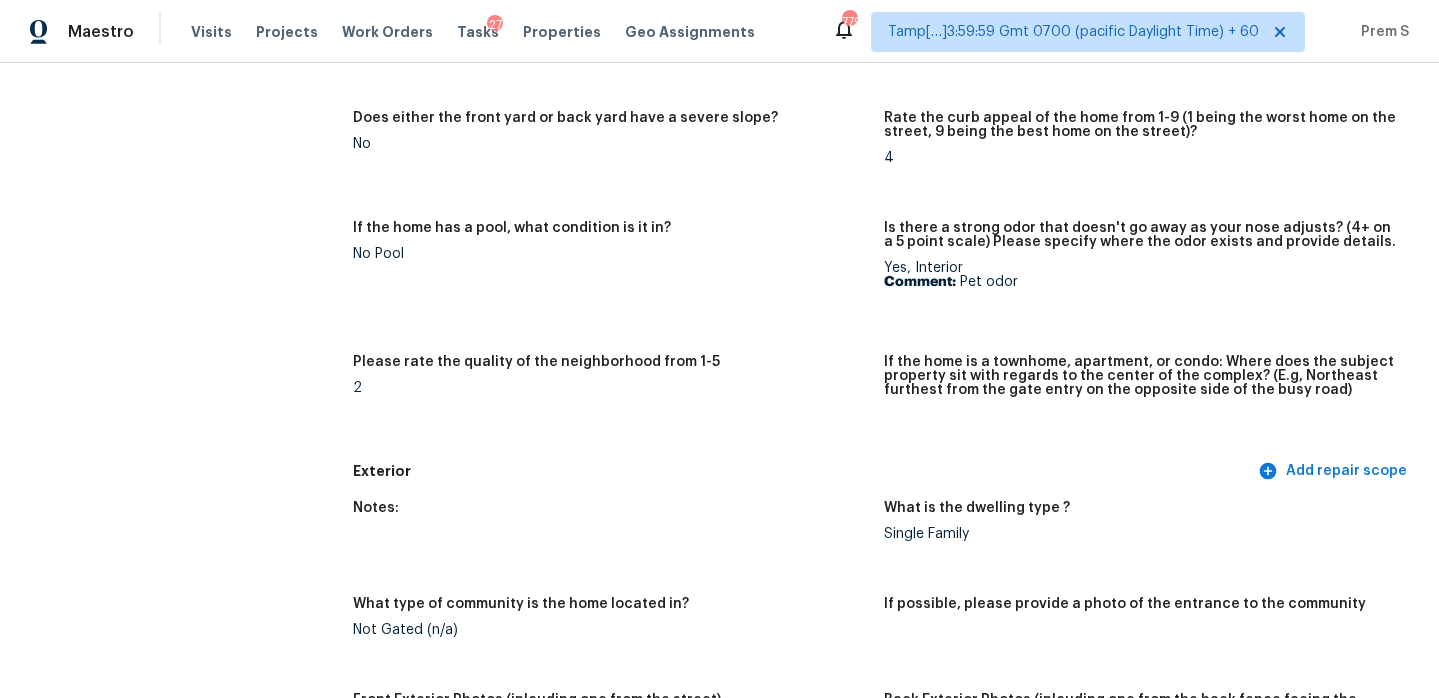 scroll, scrollTop: 0, scrollLeft: 0, axis: both 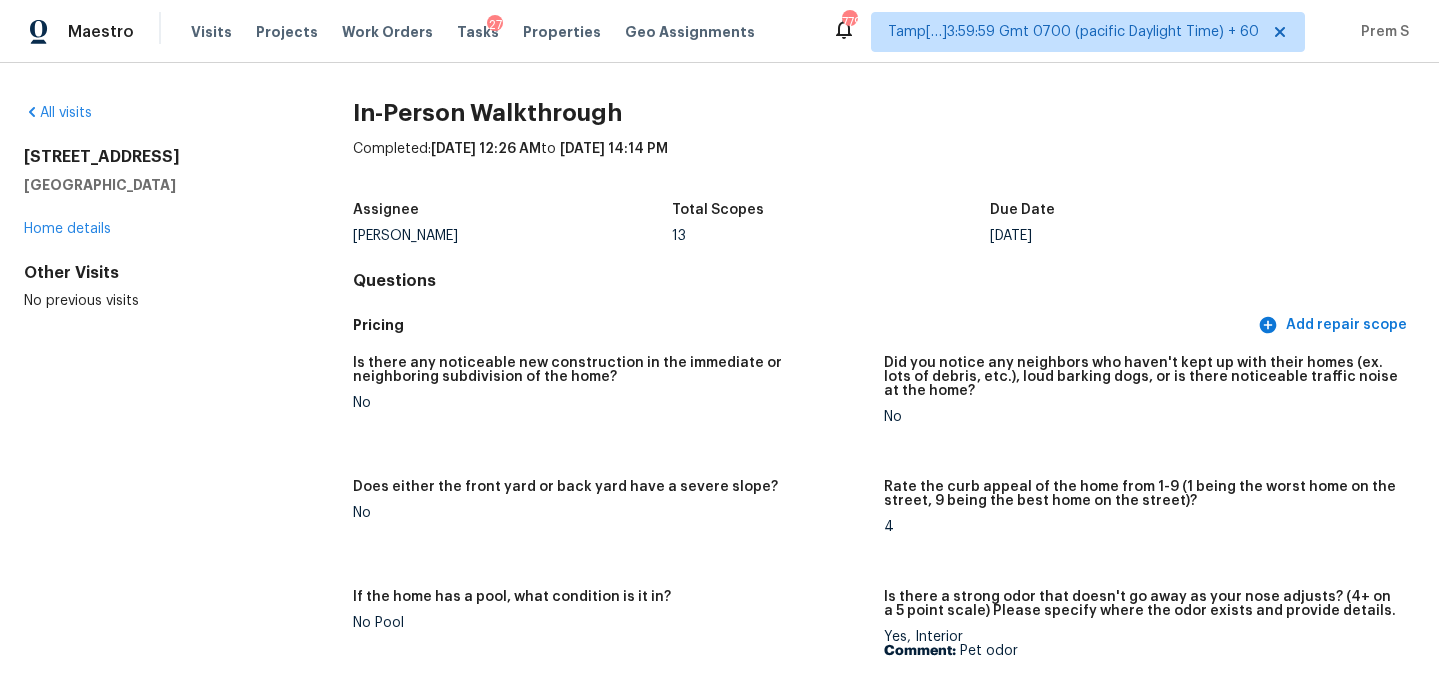 click on "All visits" at bounding box center (156, 113) 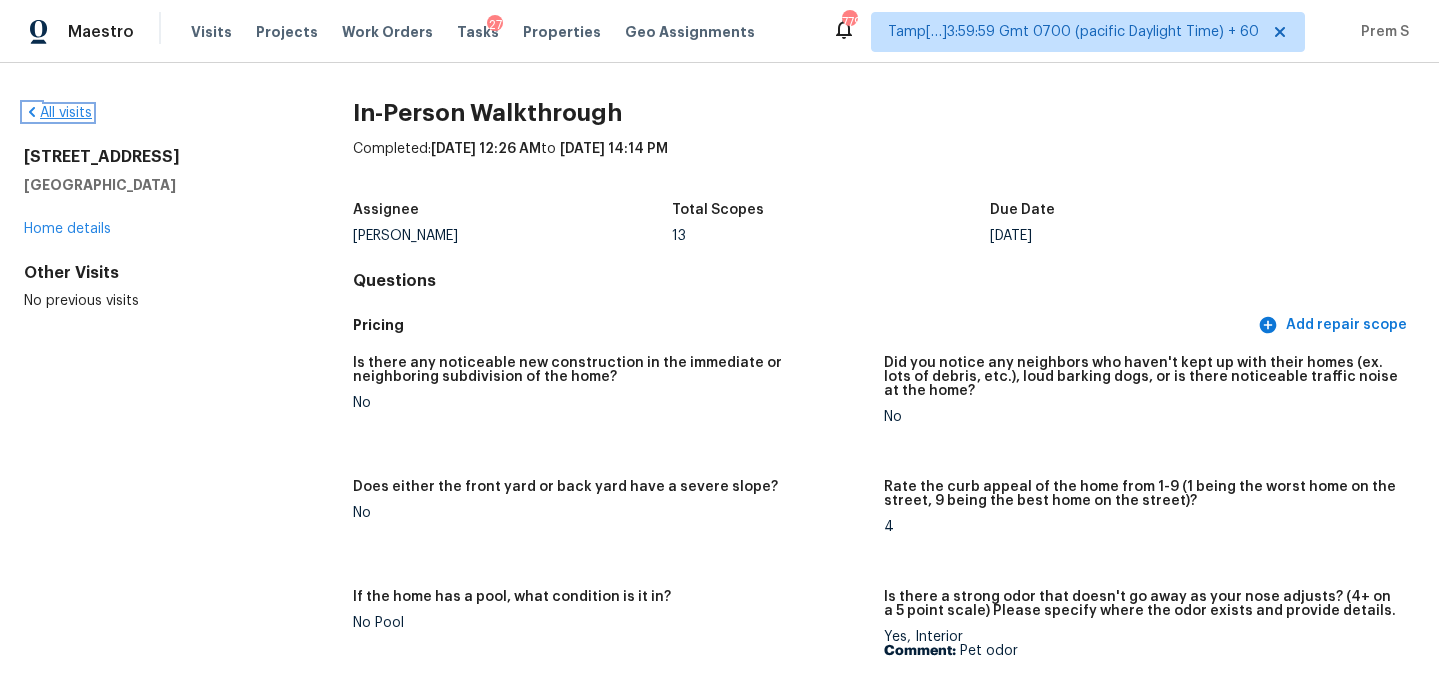 click on "All visits" at bounding box center [58, 113] 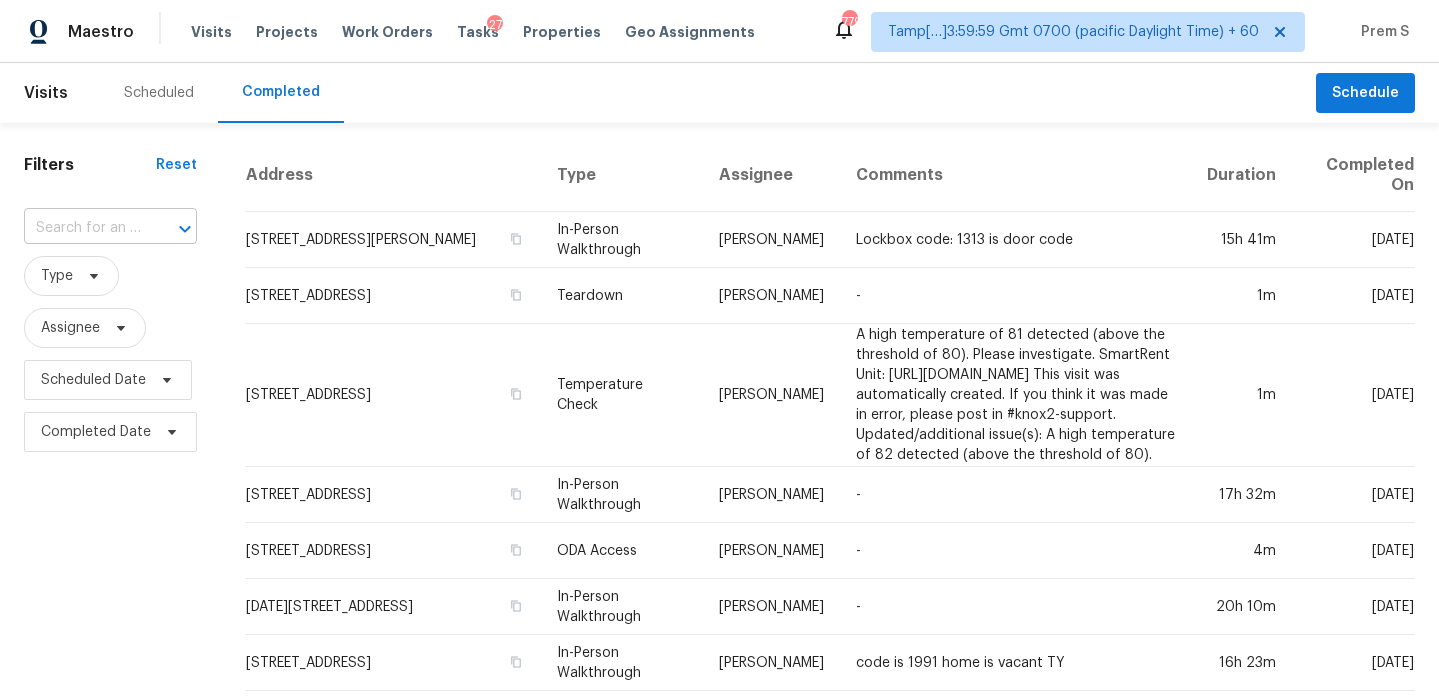 click at bounding box center (171, 229) 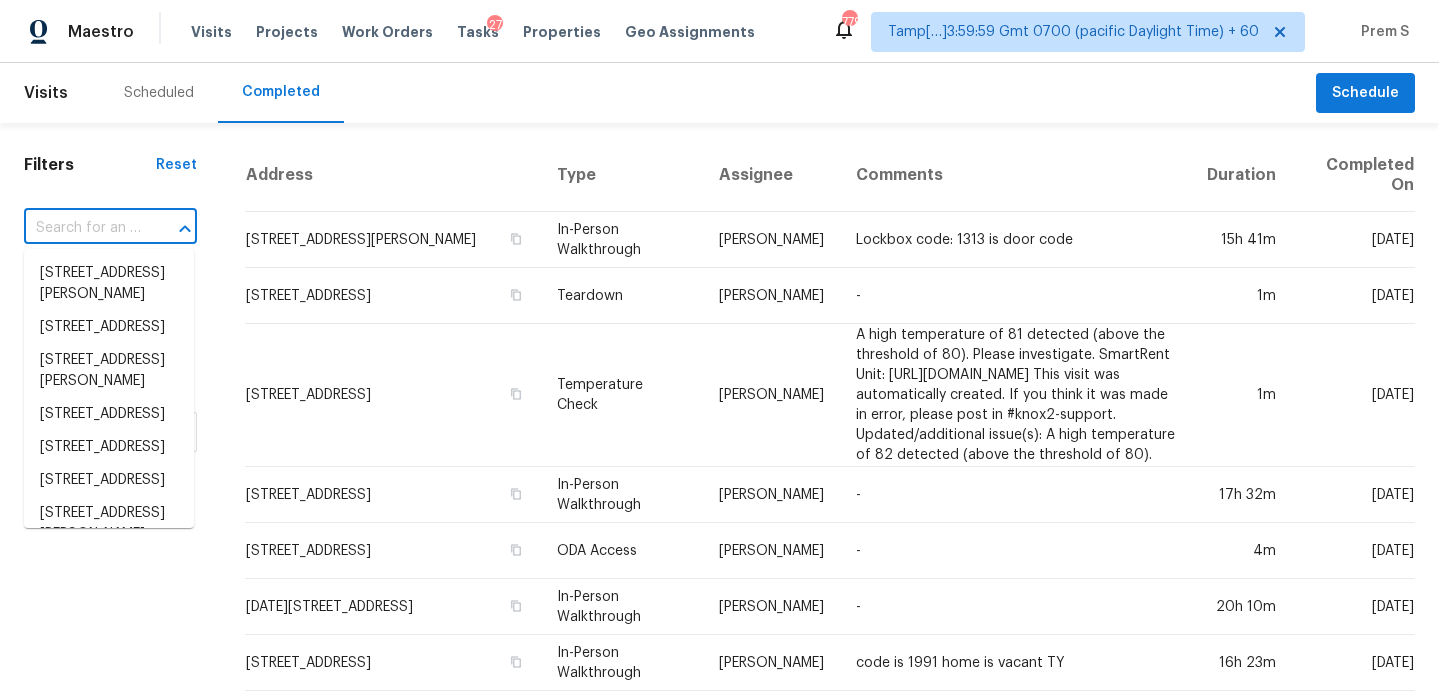 paste on "11931 Cheney Gln, San Antonio, TX 78254" 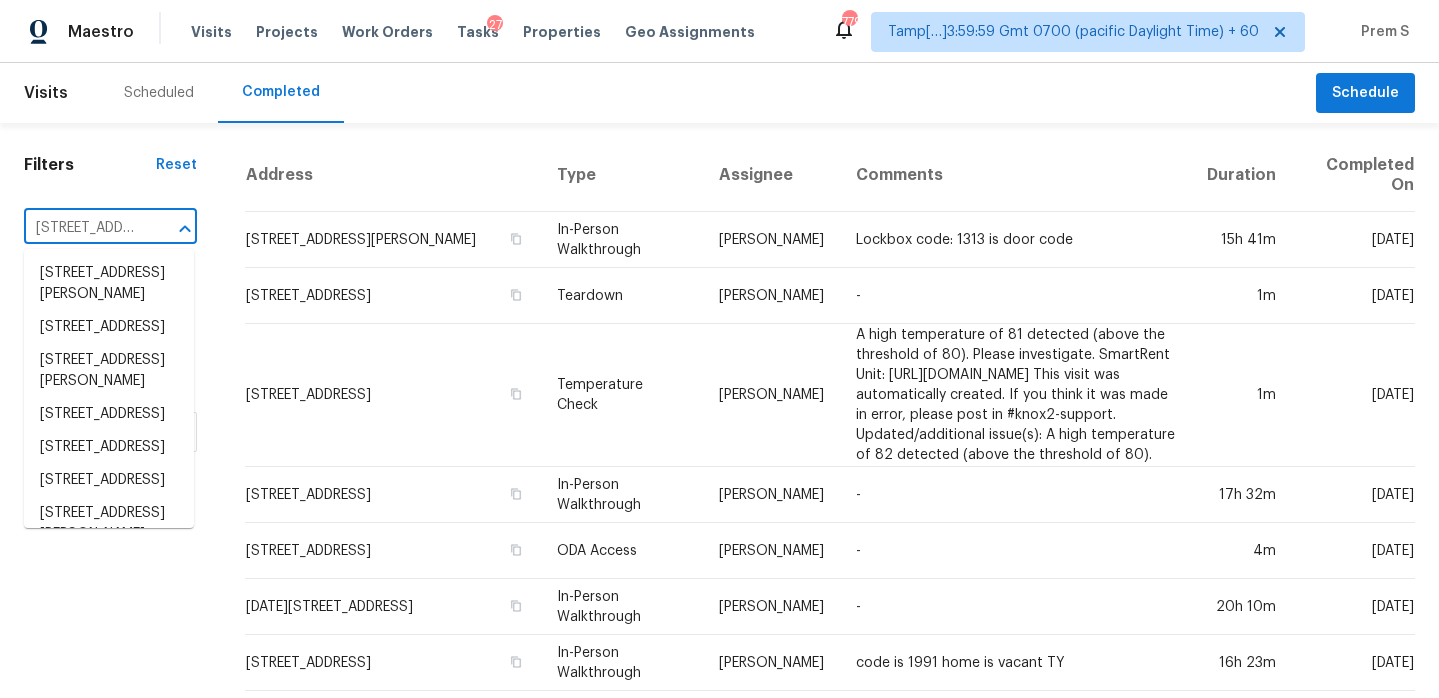 scroll, scrollTop: 0, scrollLeft: 166, axis: horizontal 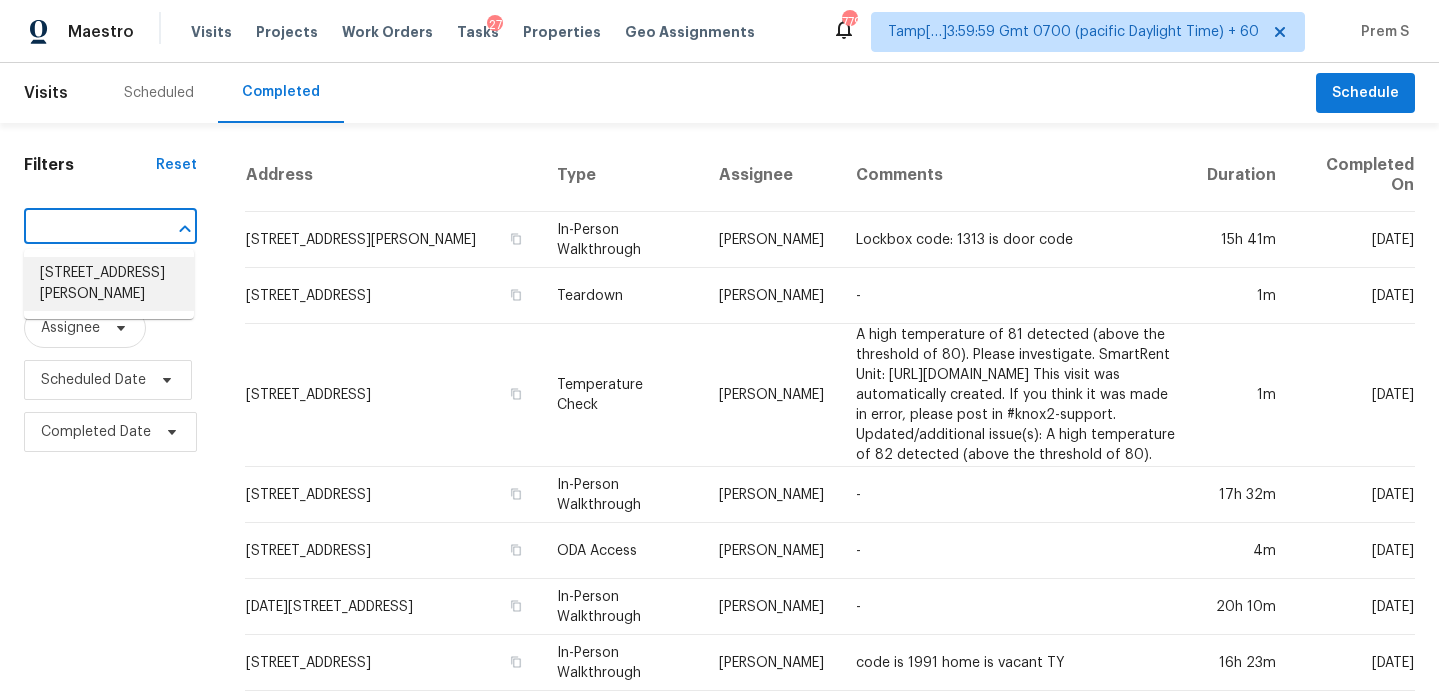 click on "11931 Cheney Gln, San Antonio, TX 78254" at bounding box center [109, 284] 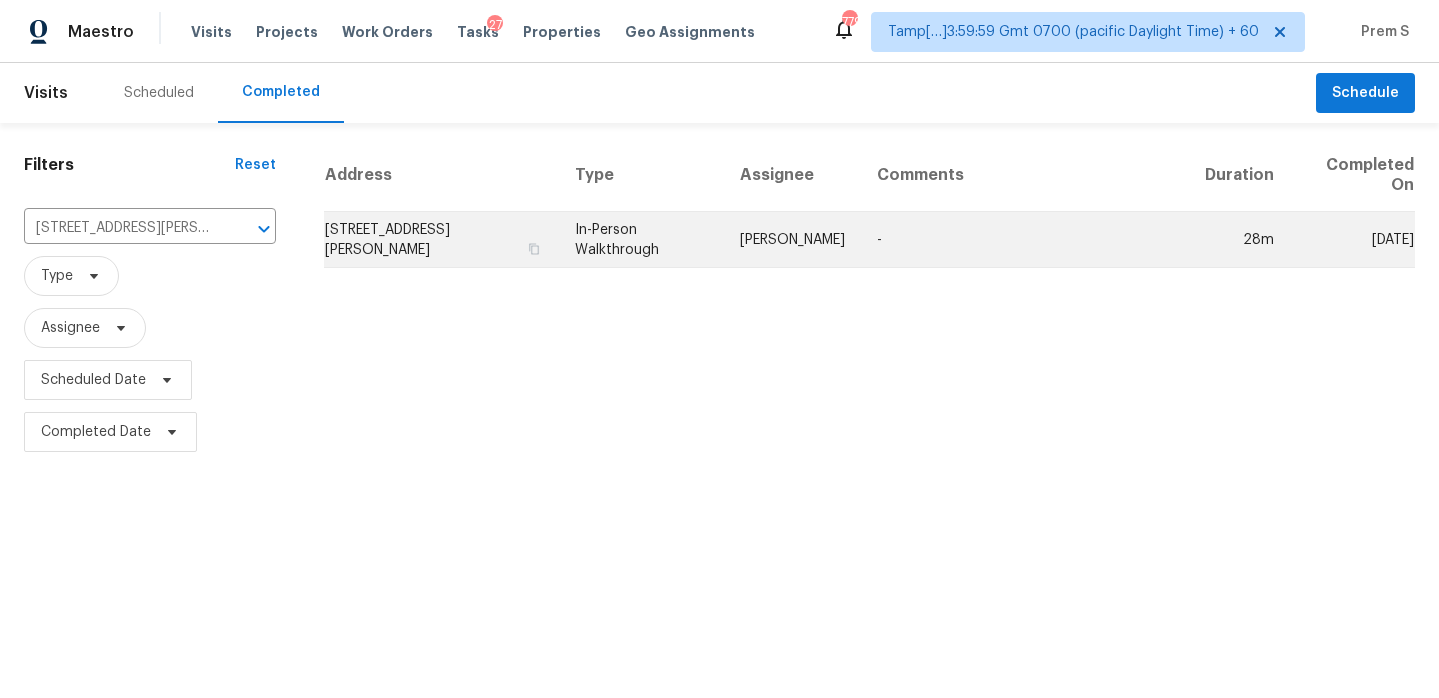 click on "11931 Cheney Gln, San Antonio, TX 78254" at bounding box center (441, 240) 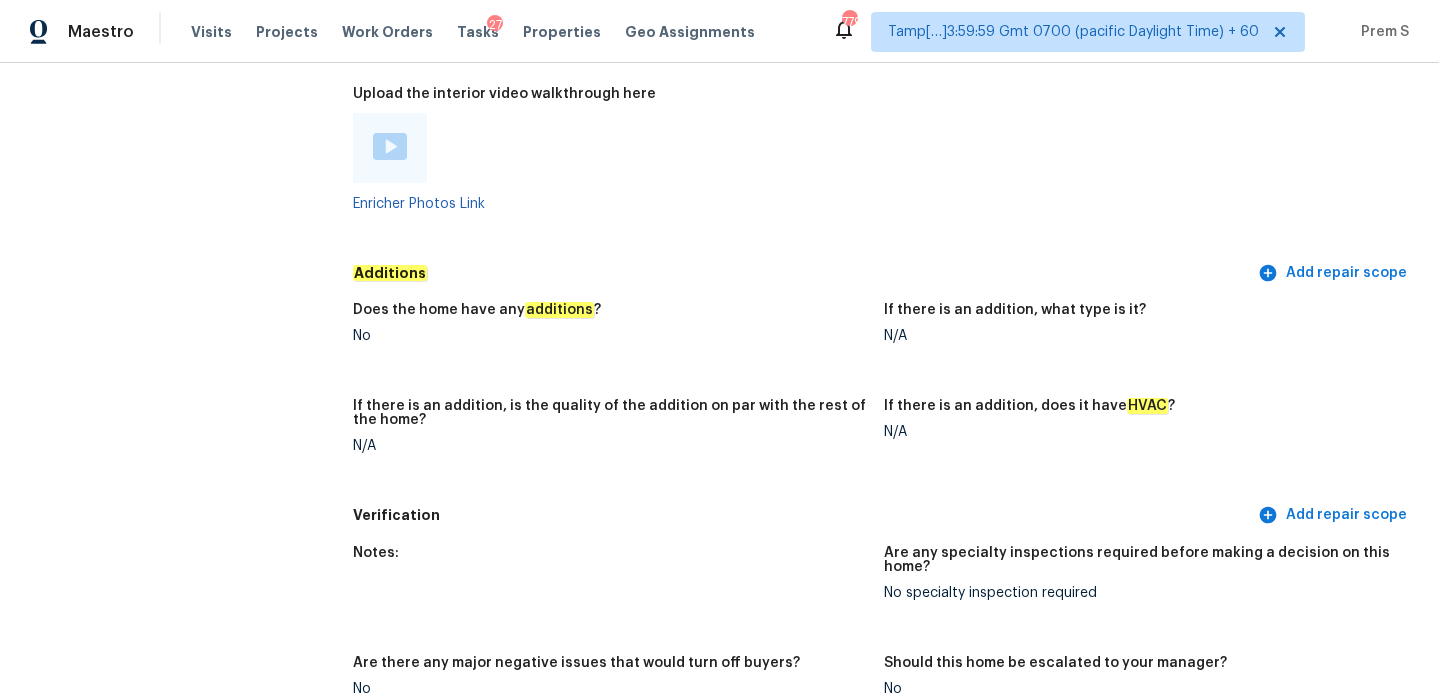 scroll, scrollTop: 3680, scrollLeft: 0, axis: vertical 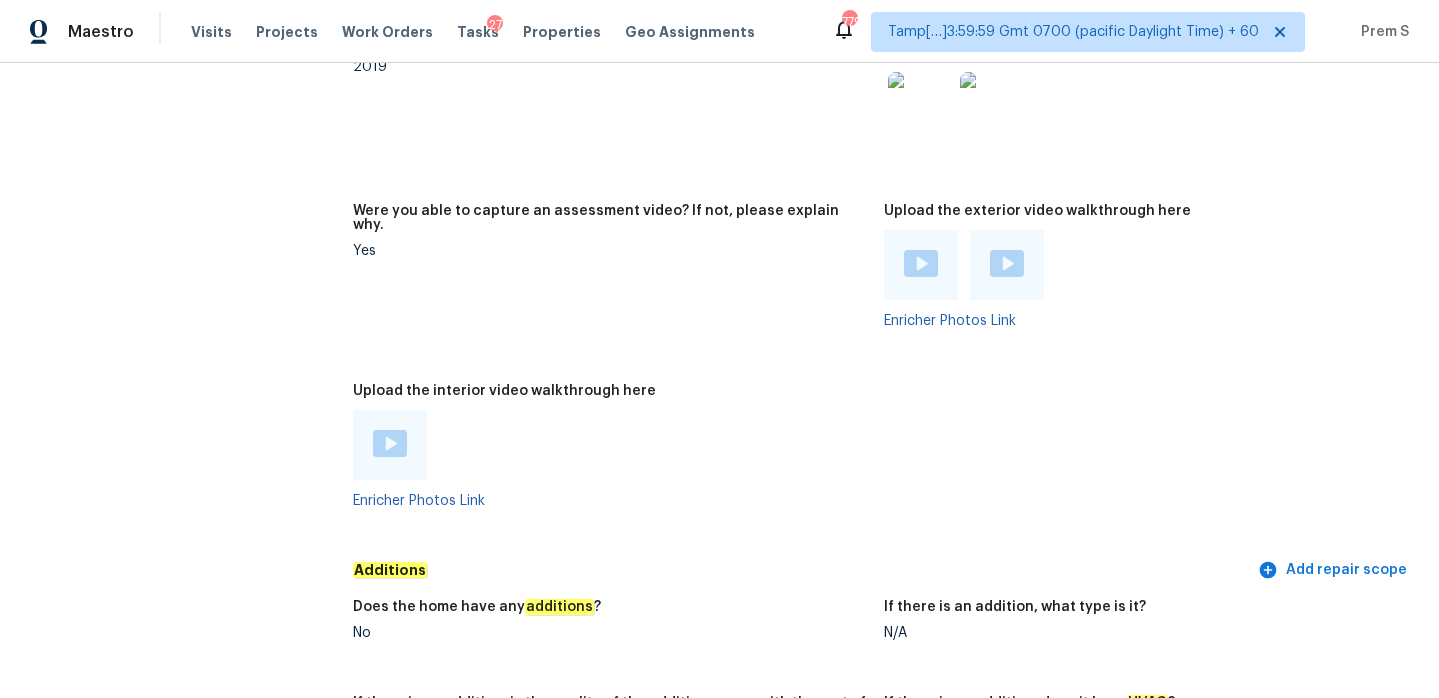 click at bounding box center (390, 443) 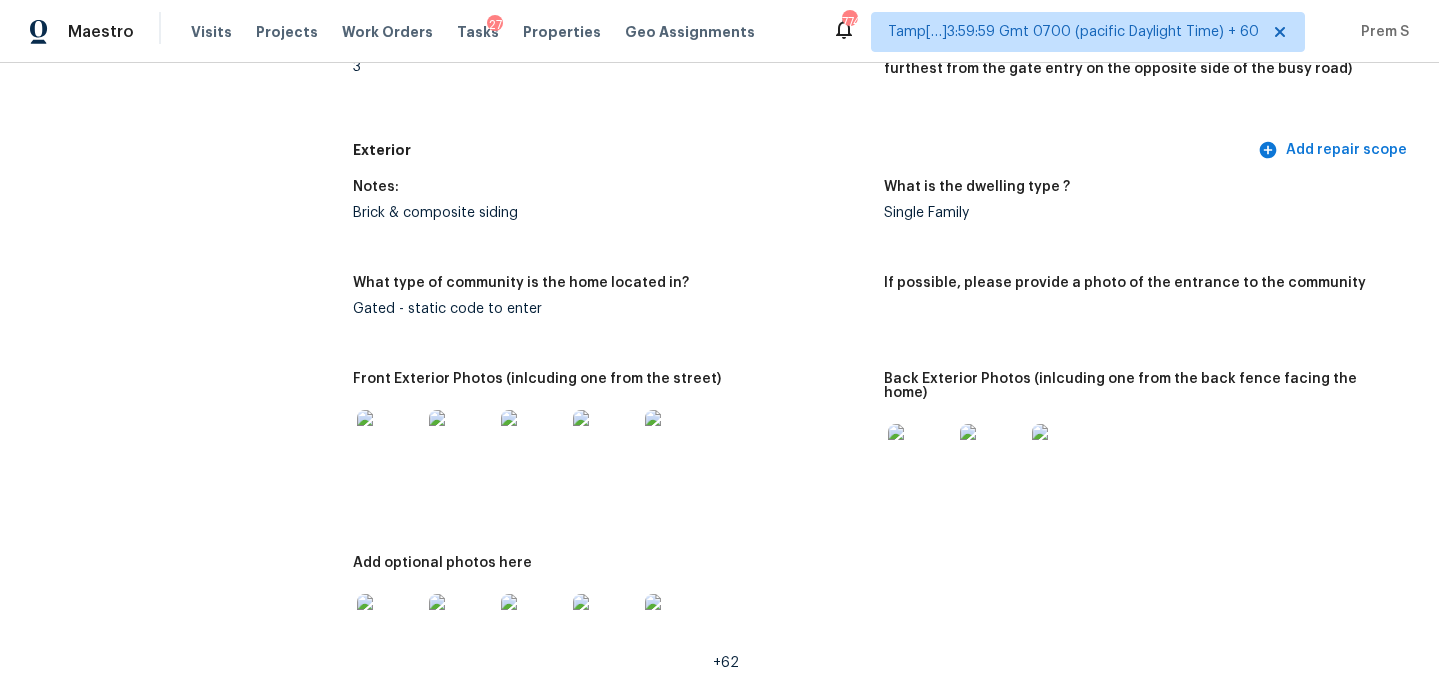 scroll, scrollTop: 0, scrollLeft: 0, axis: both 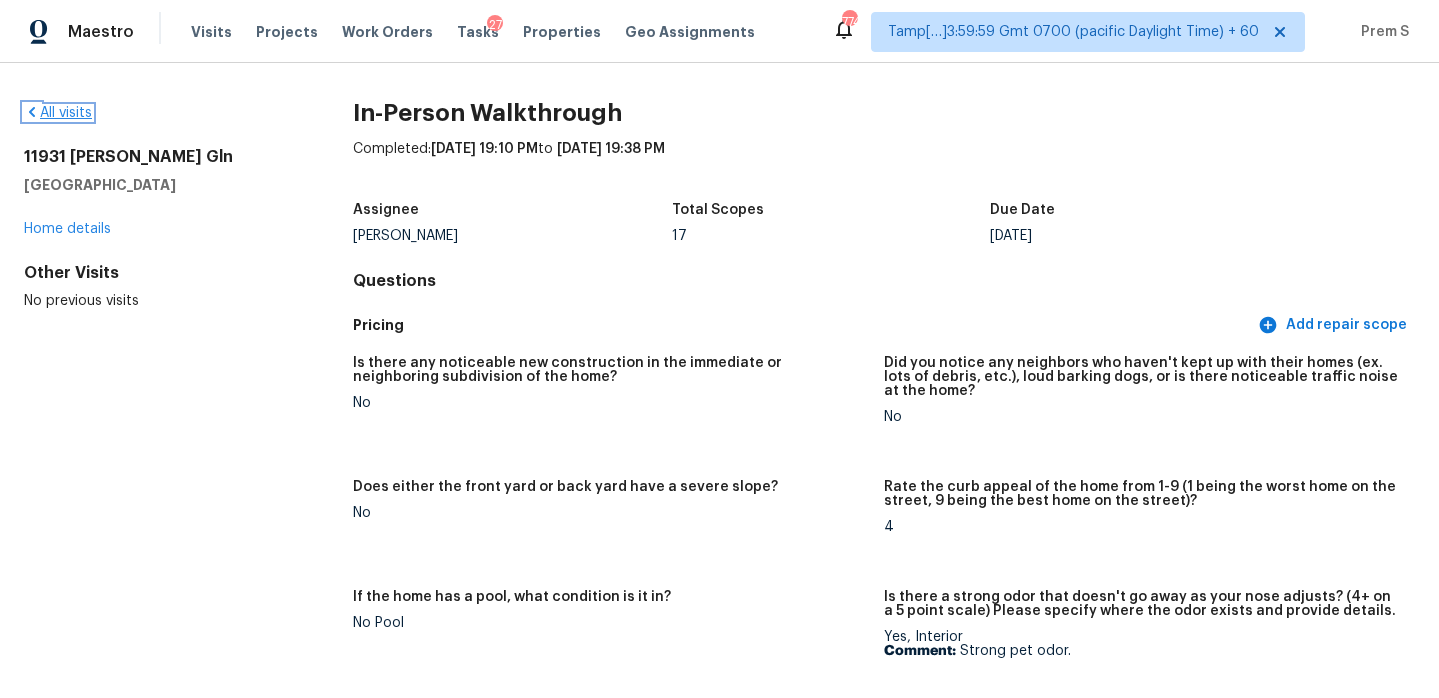 click on "All visits" at bounding box center [58, 113] 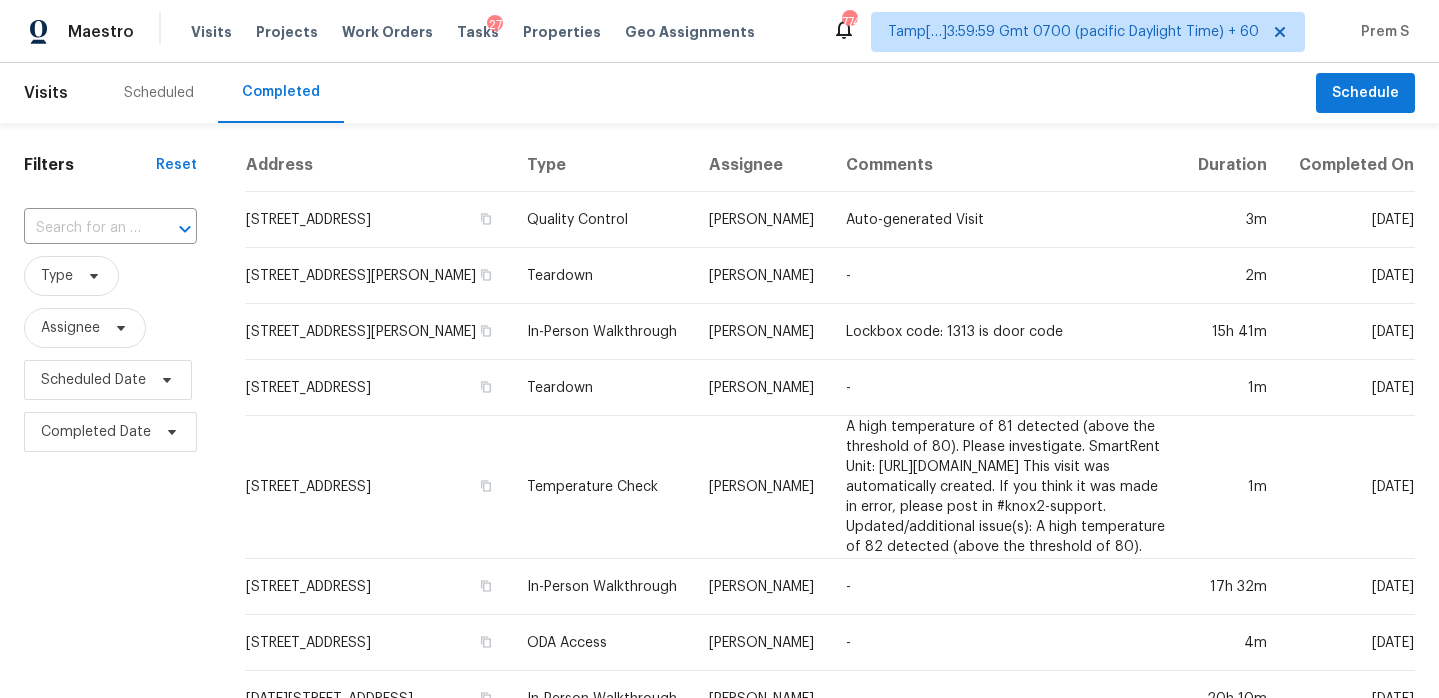 click at bounding box center [171, 229] 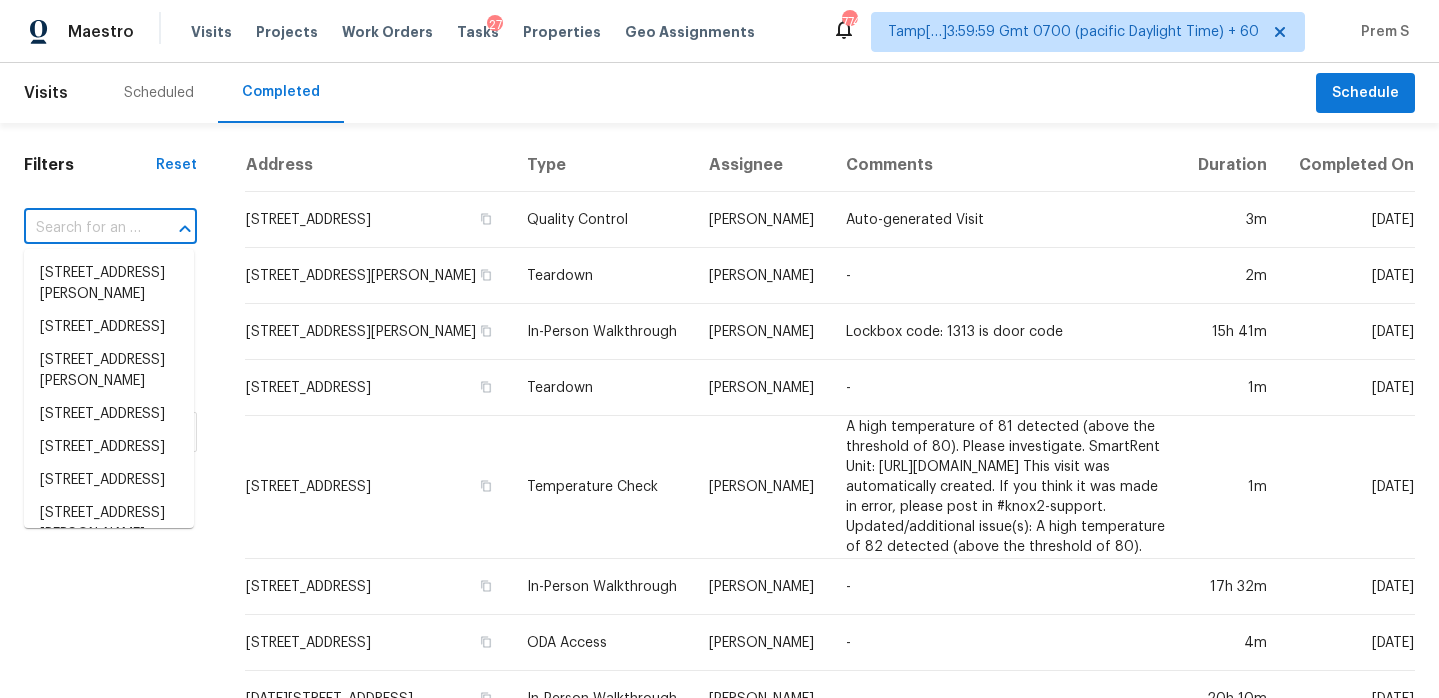 paste on "1709 Carolina Ridge Way Justin, TX, 76247" 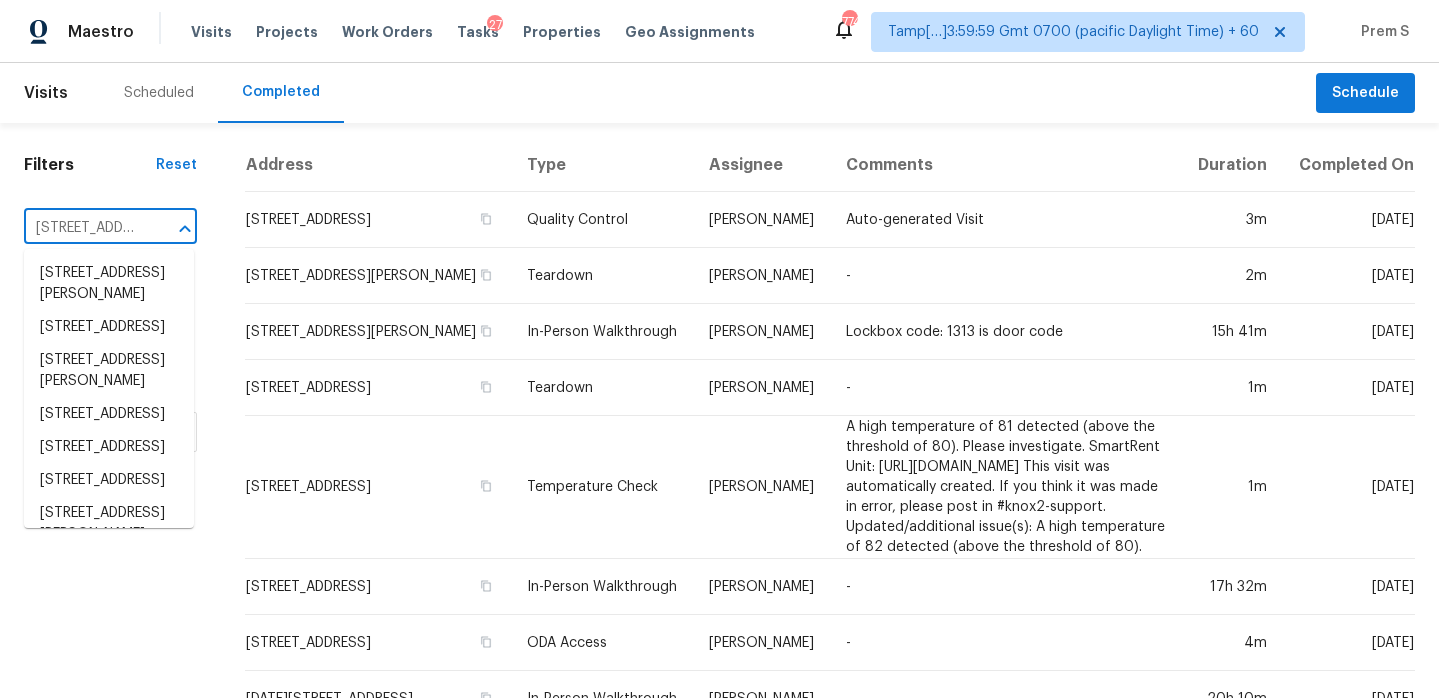 scroll, scrollTop: 0, scrollLeft: 171, axis: horizontal 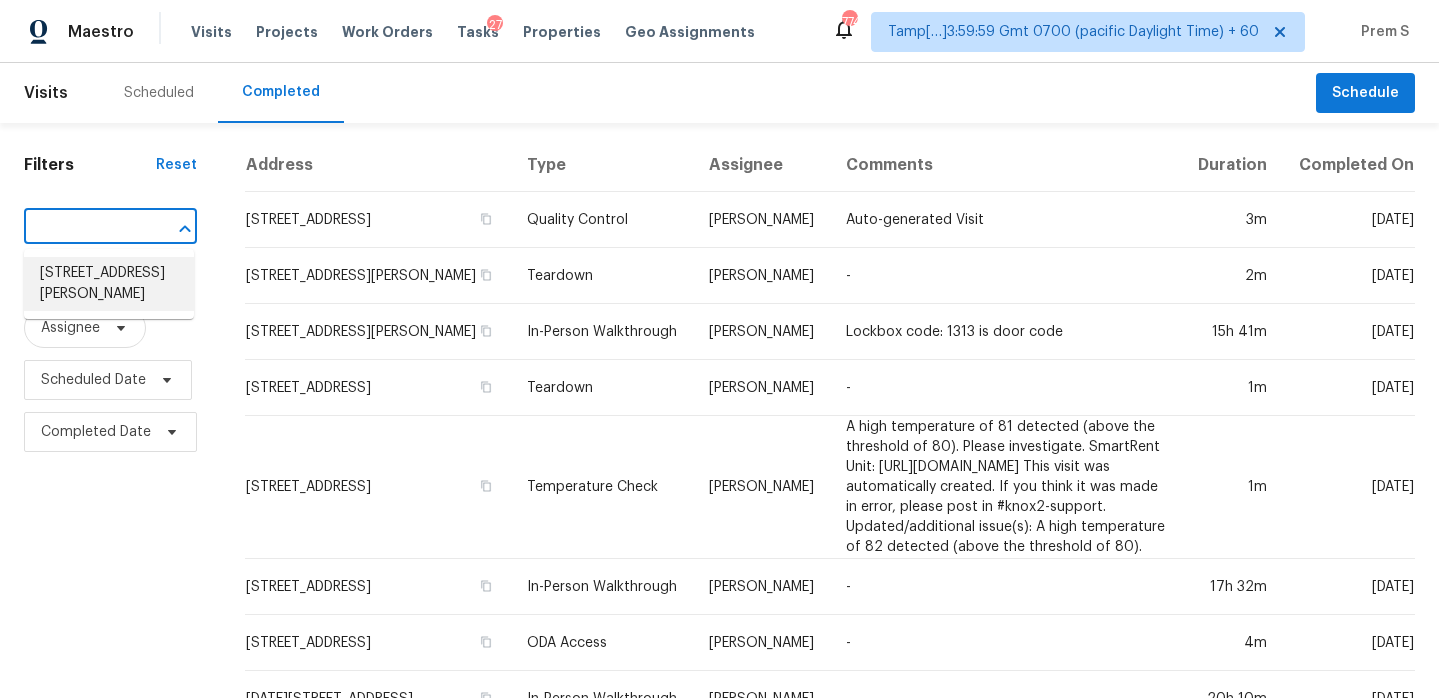 click on "1709 Carolina Ridge Way, Justin, TX 76247" at bounding box center [109, 284] 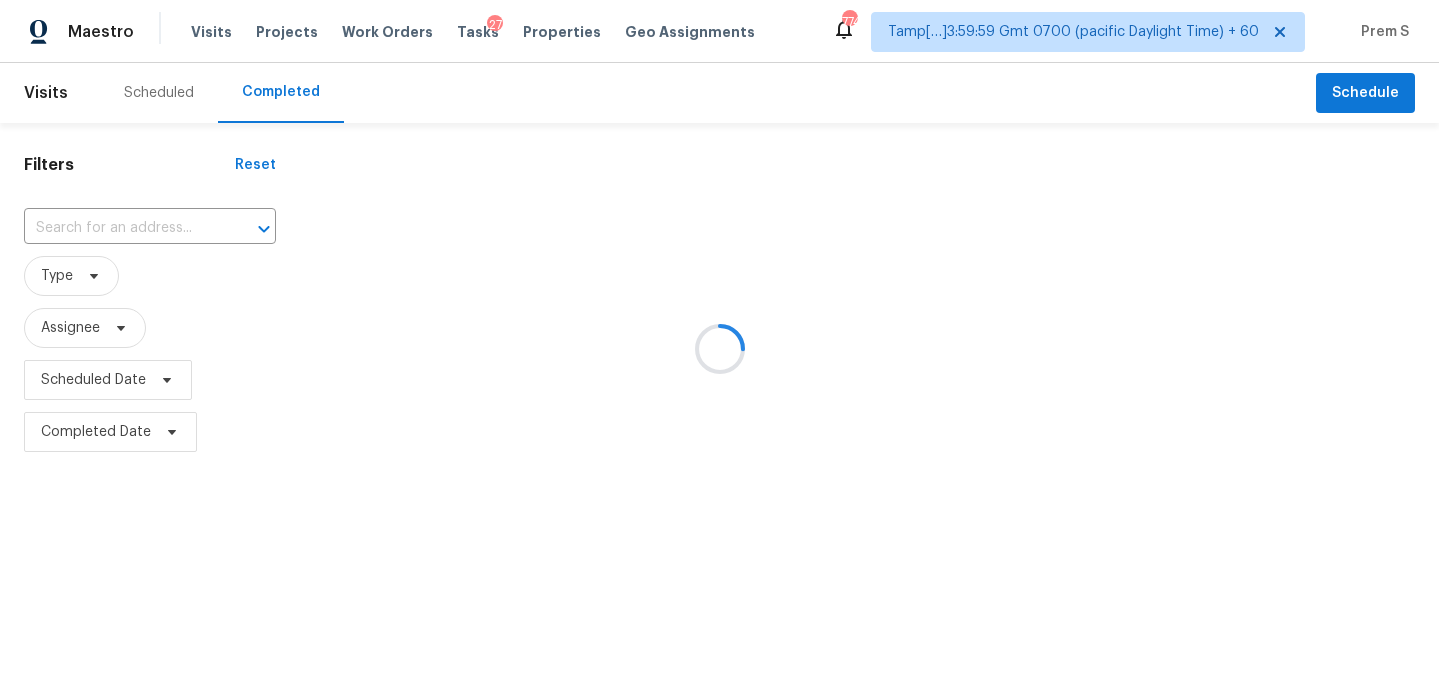 type on "1709 Carolina Ridge Way, Justin, TX 76247" 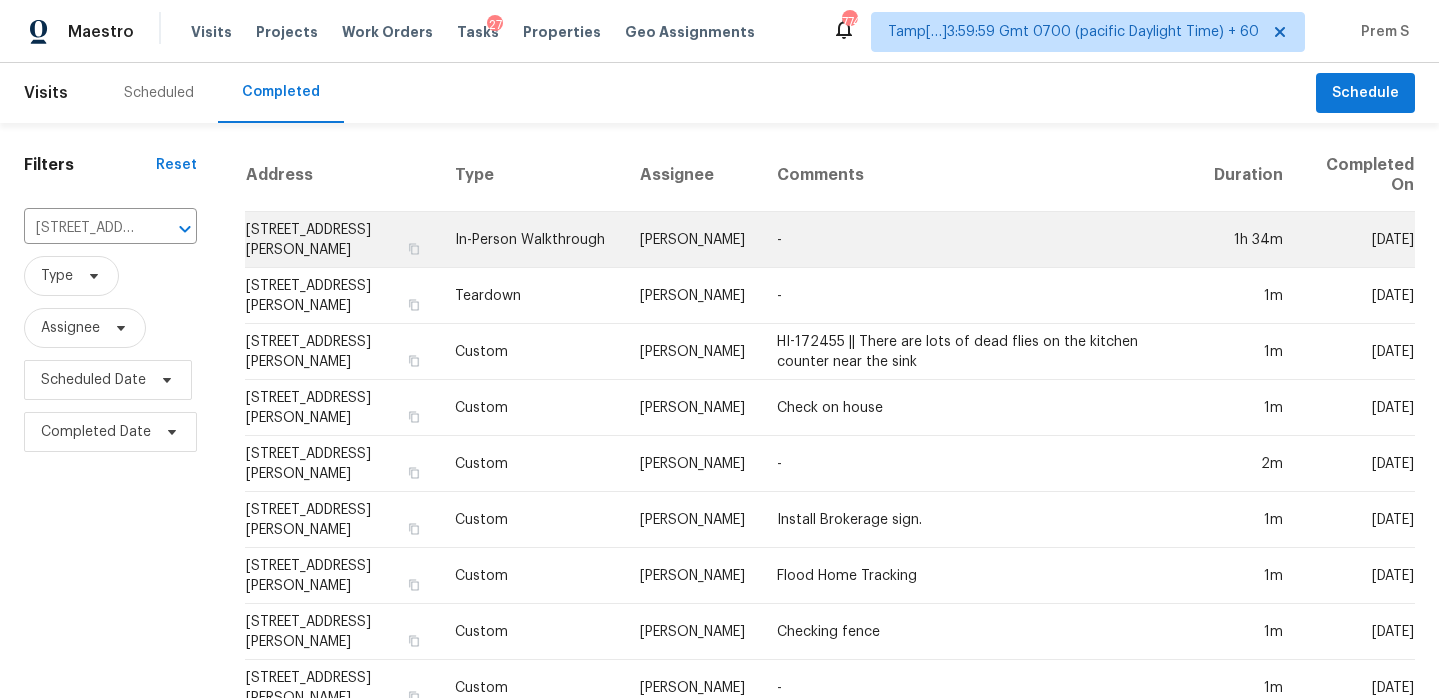 click on "In-Person Walkthrough" at bounding box center (531, 240) 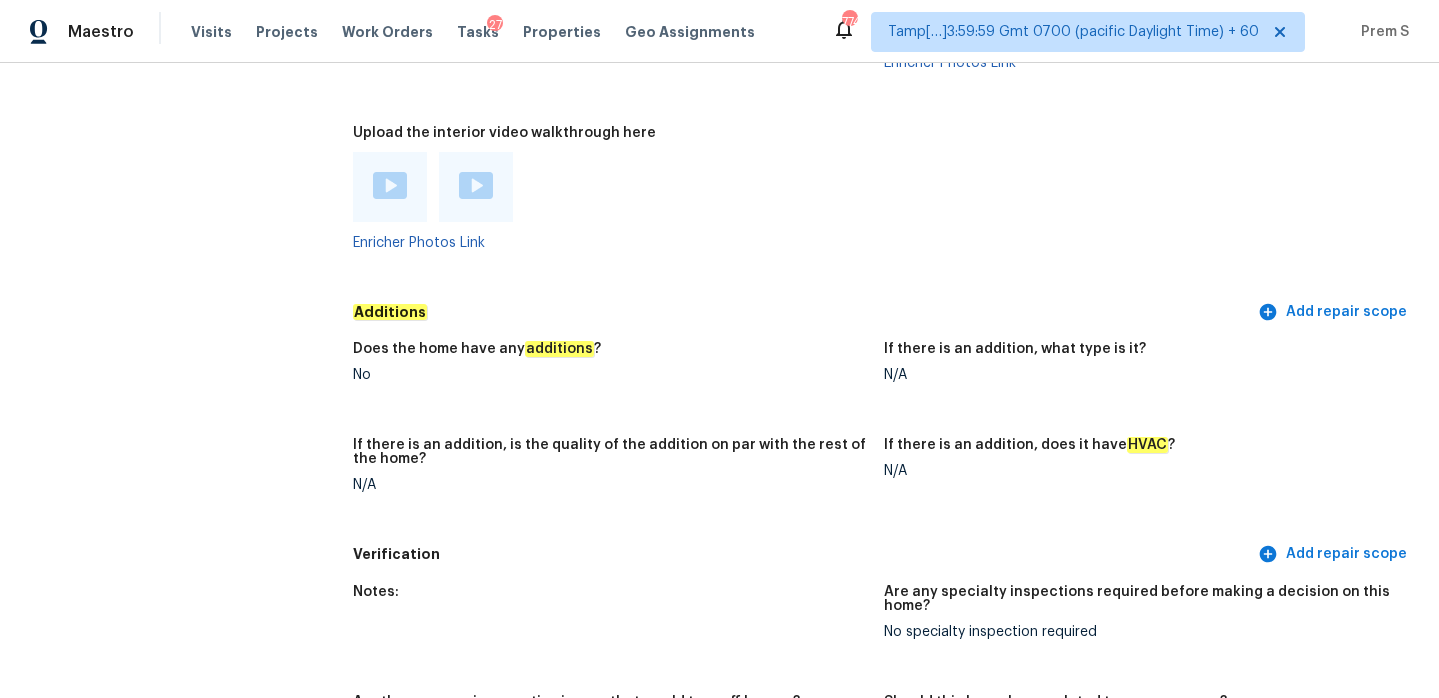 scroll, scrollTop: 4463, scrollLeft: 0, axis: vertical 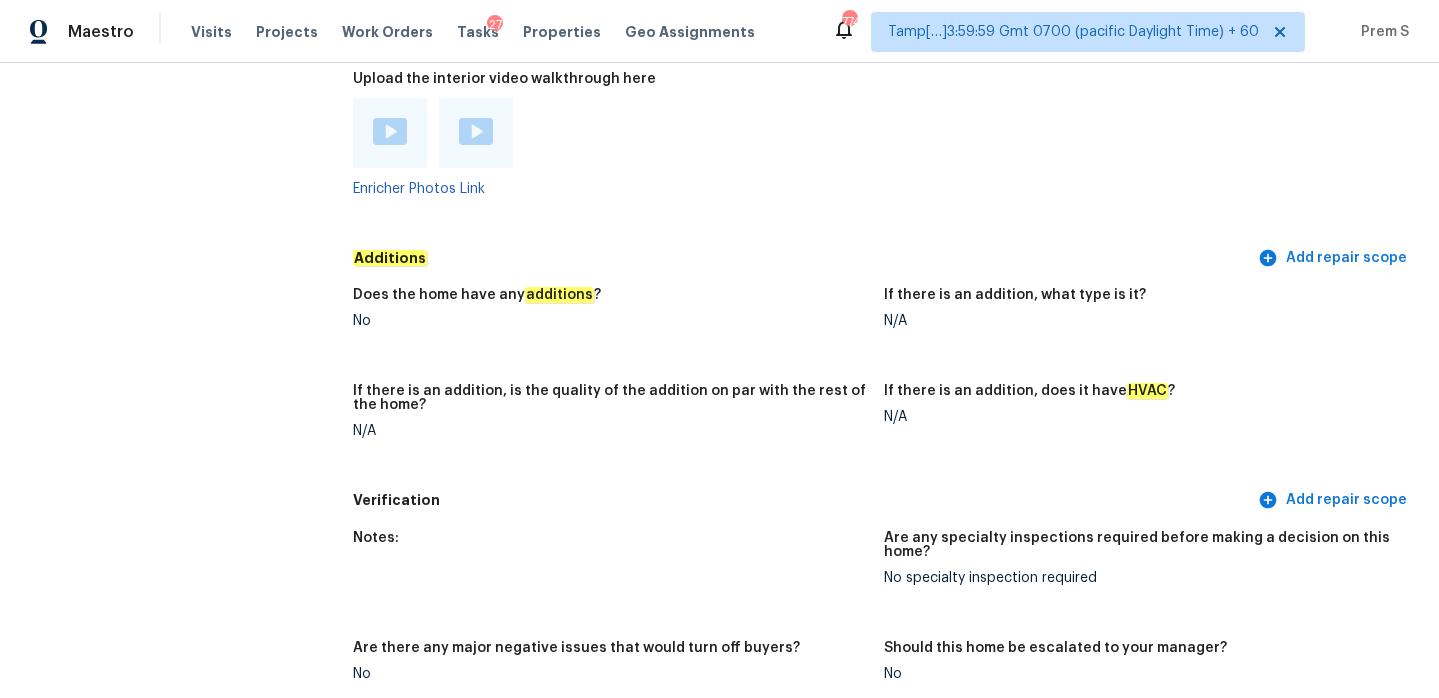 click at bounding box center [390, 131] 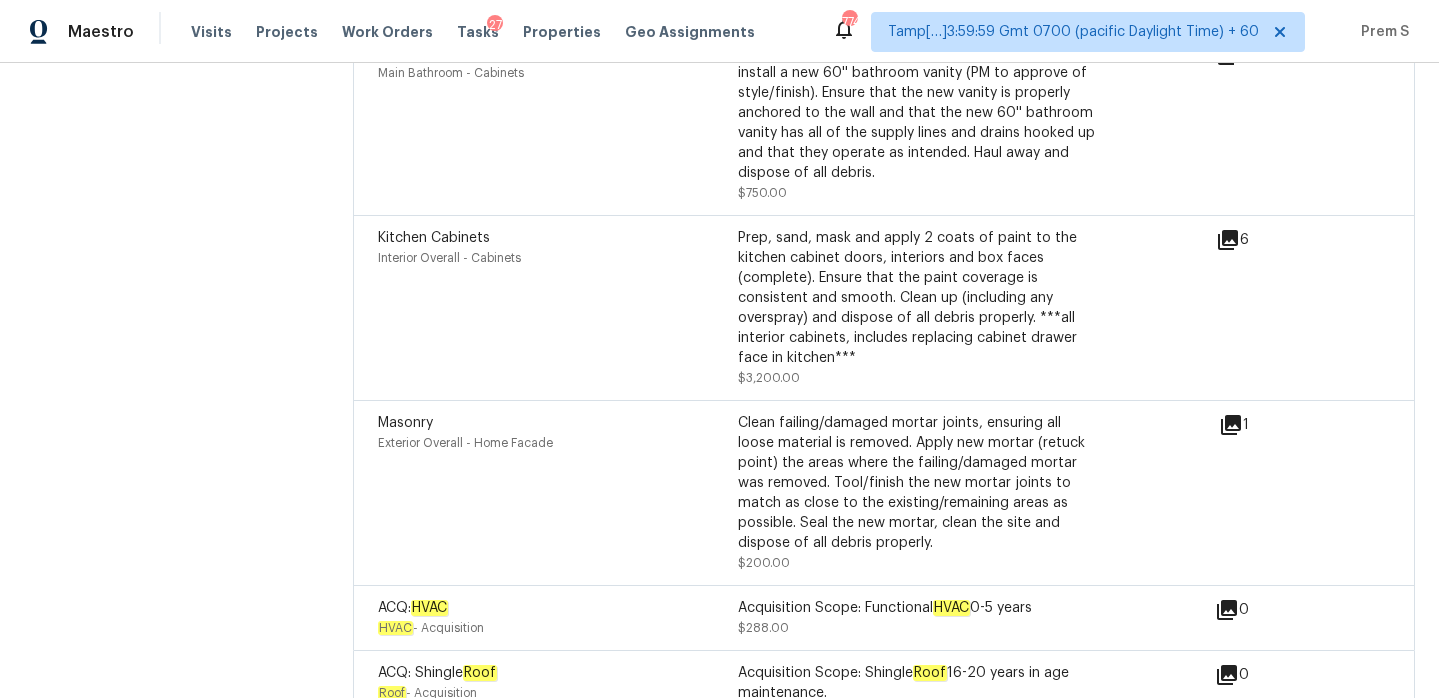 scroll, scrollTop: 6113, scrollLeft: 0, axis: vertical 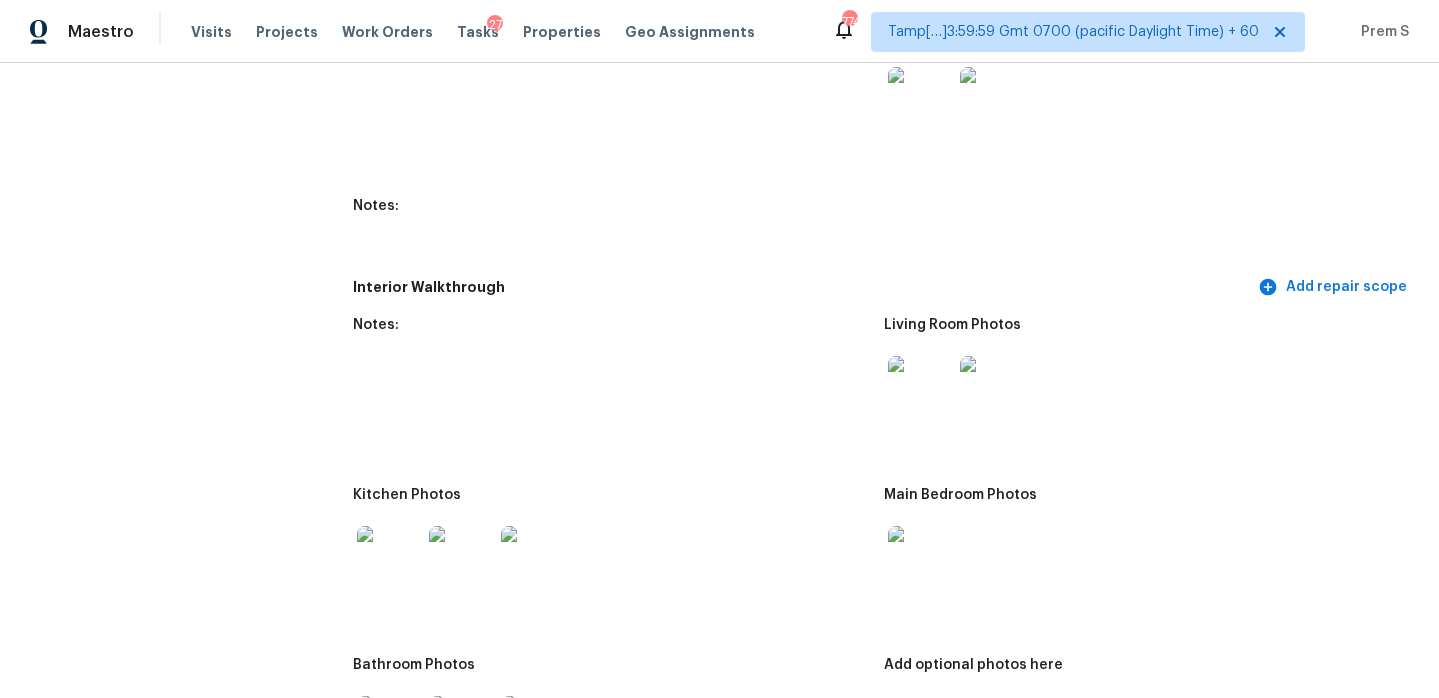 click at bounding box center [920, 388] 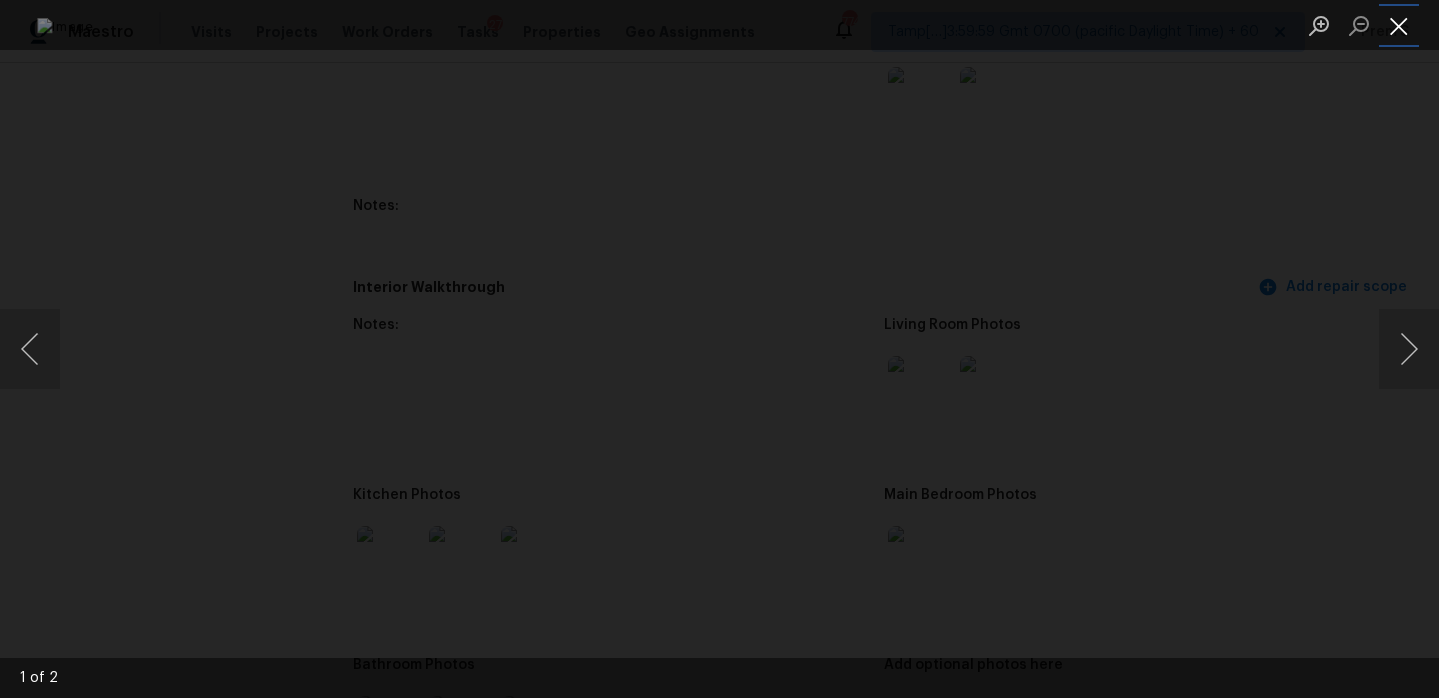 click at bounding box center (1399, 25) 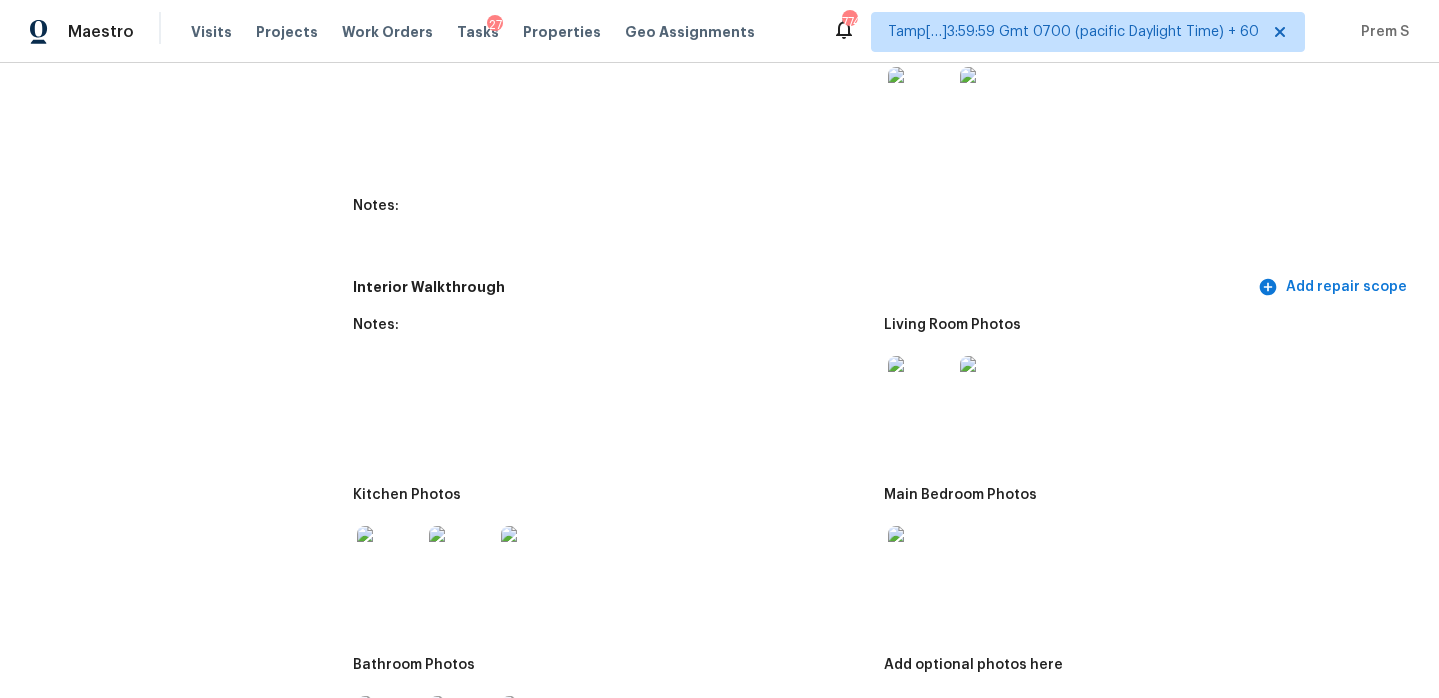 click at bounding box center [920, 558] 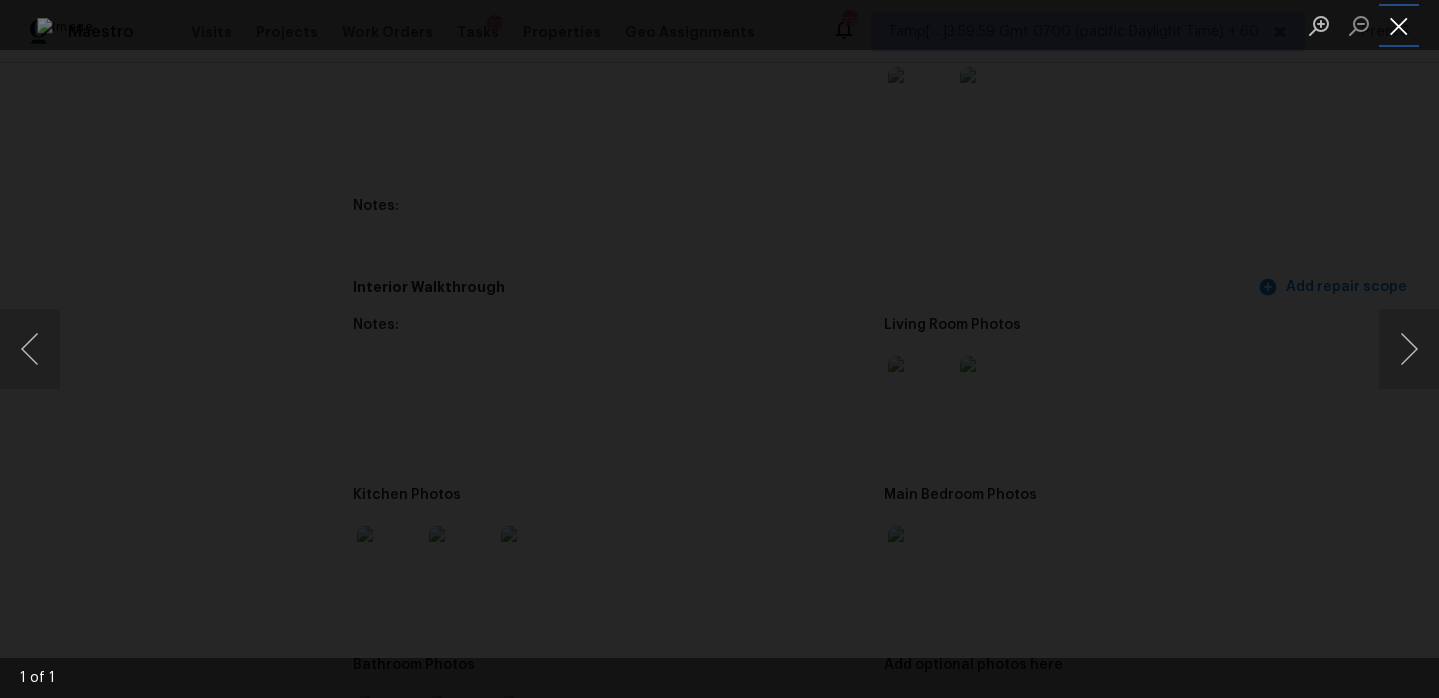 click at bounding box center (1399, 25) 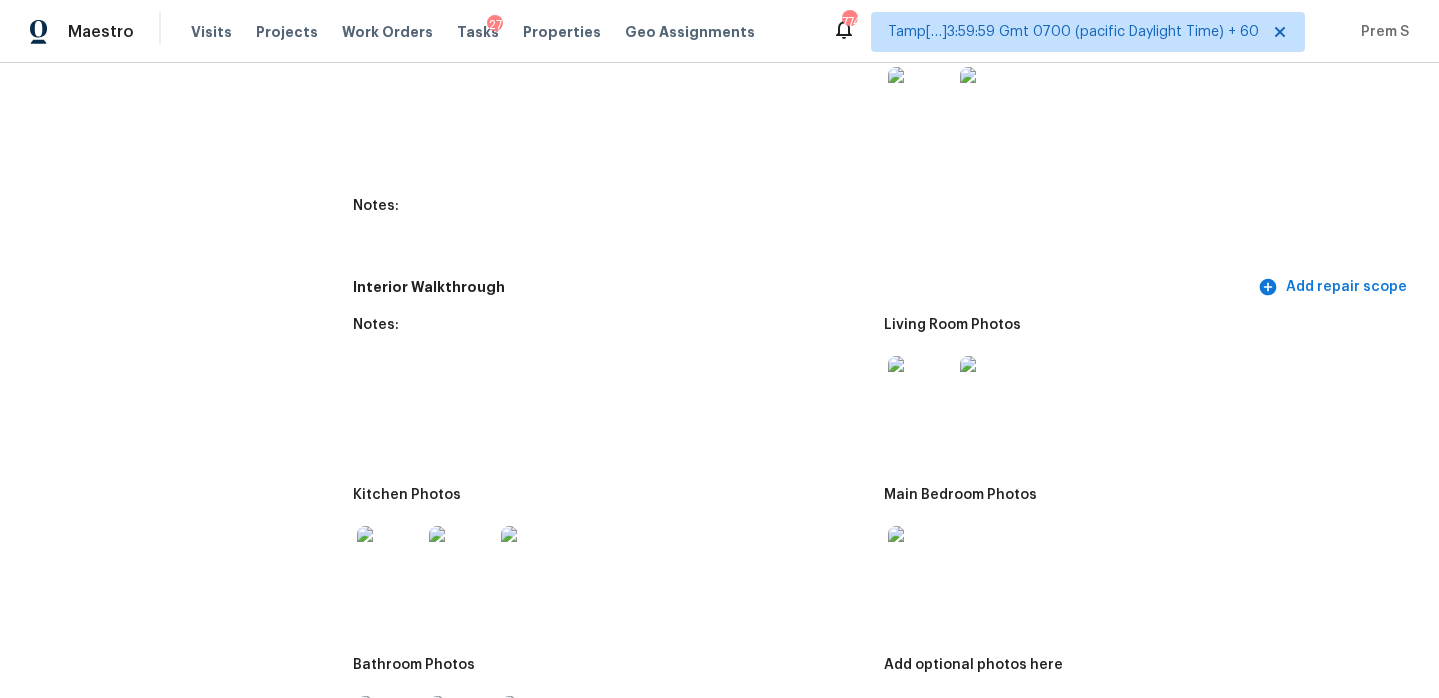 scroll, scrollTop: 2687, scrollLeft: 0, axis: vertical 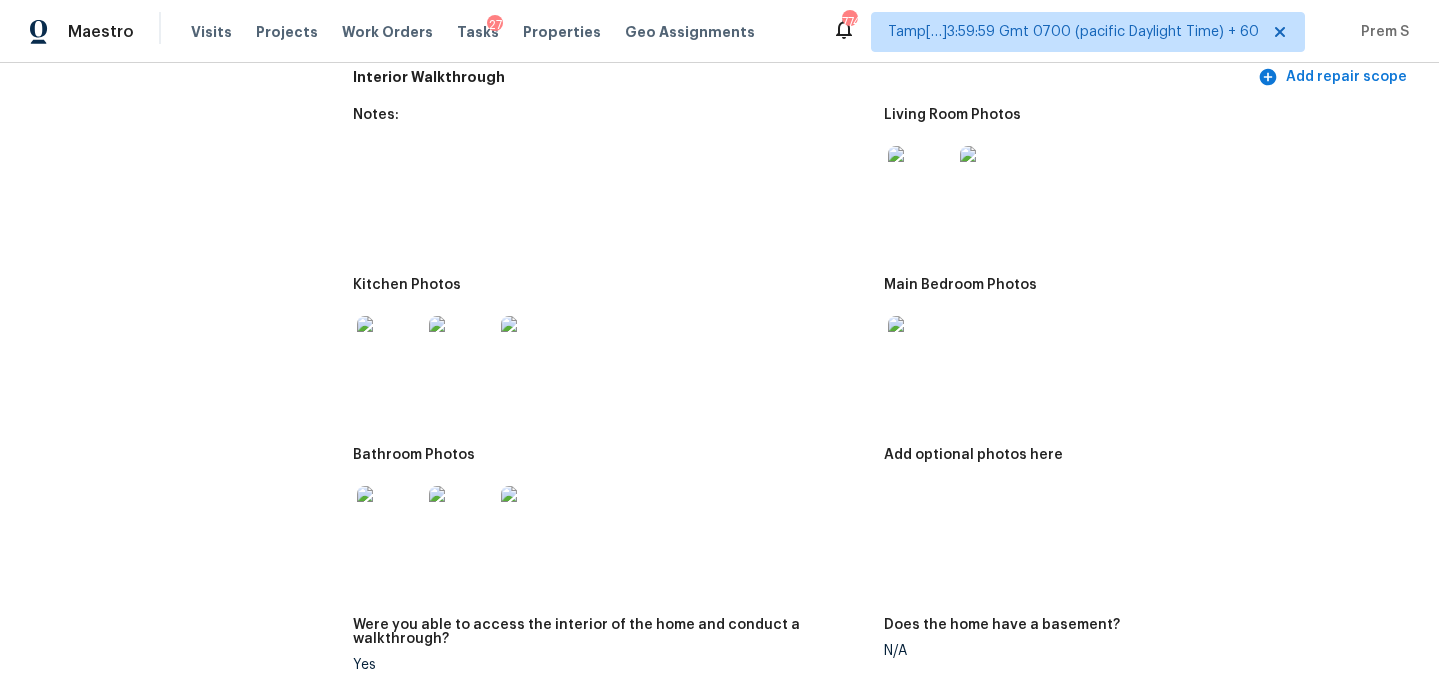 click at bounding box center (389, 518) 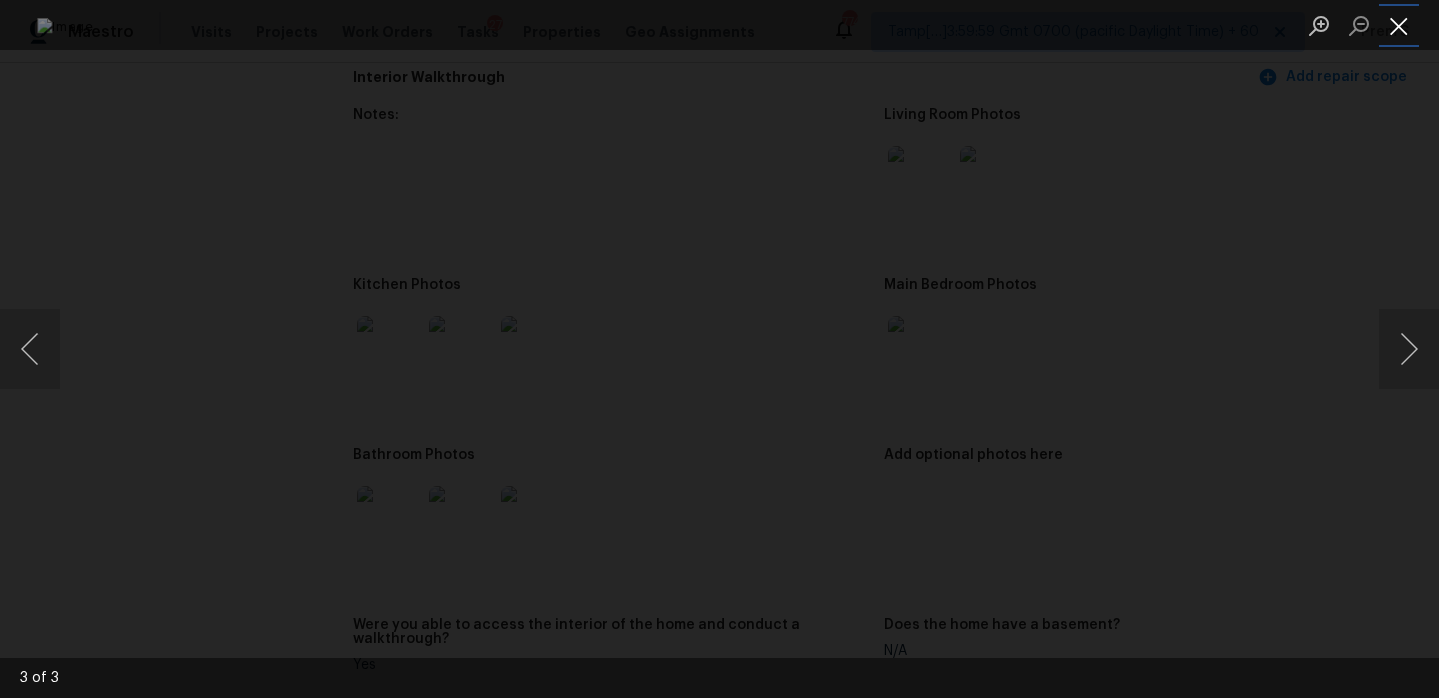 click at bounding box center [1399, 25] 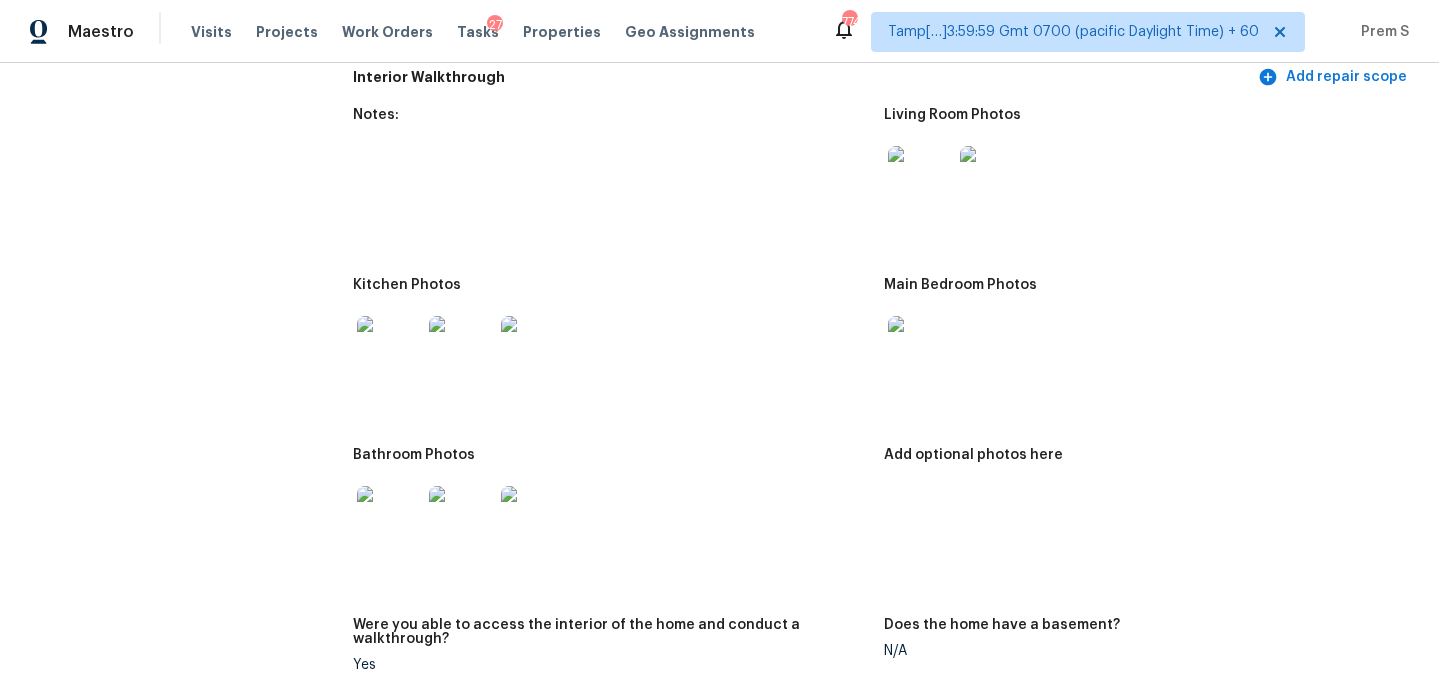click at bounding box center (389, 348) 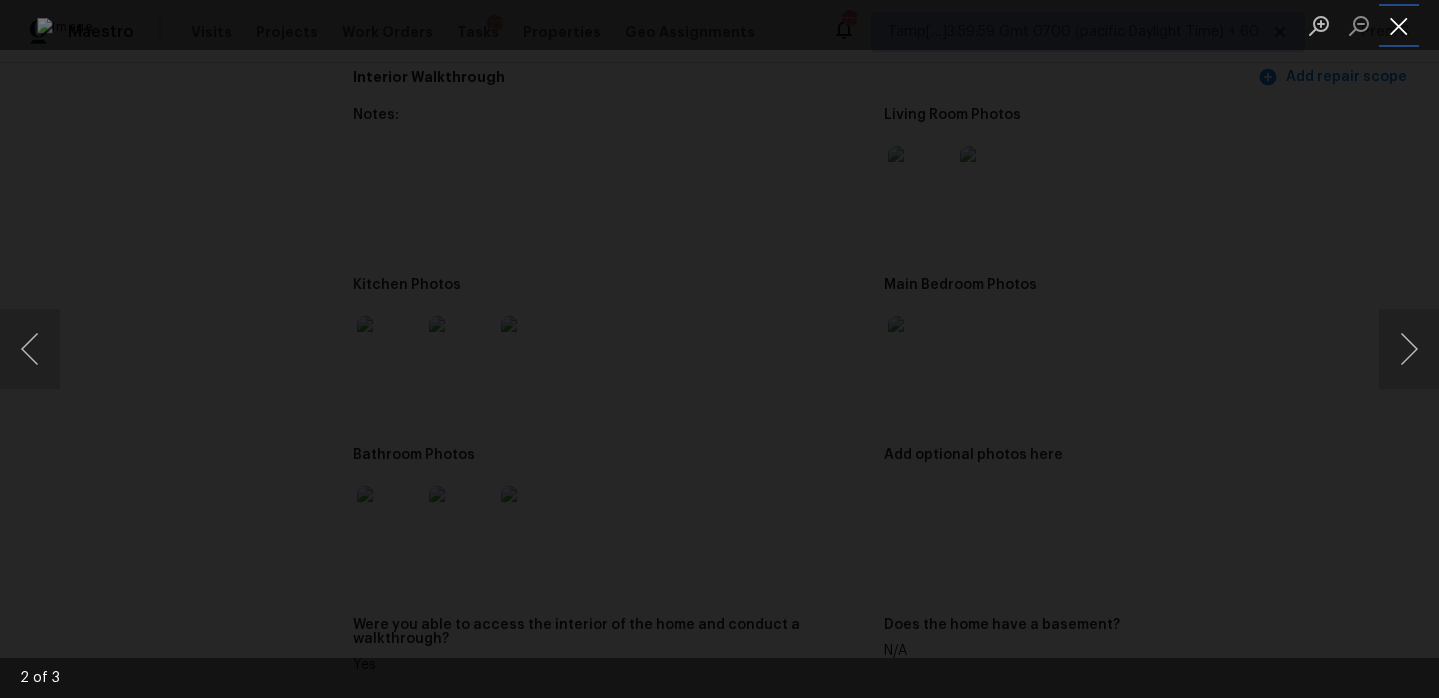 click at bounding box center (1399, 25) 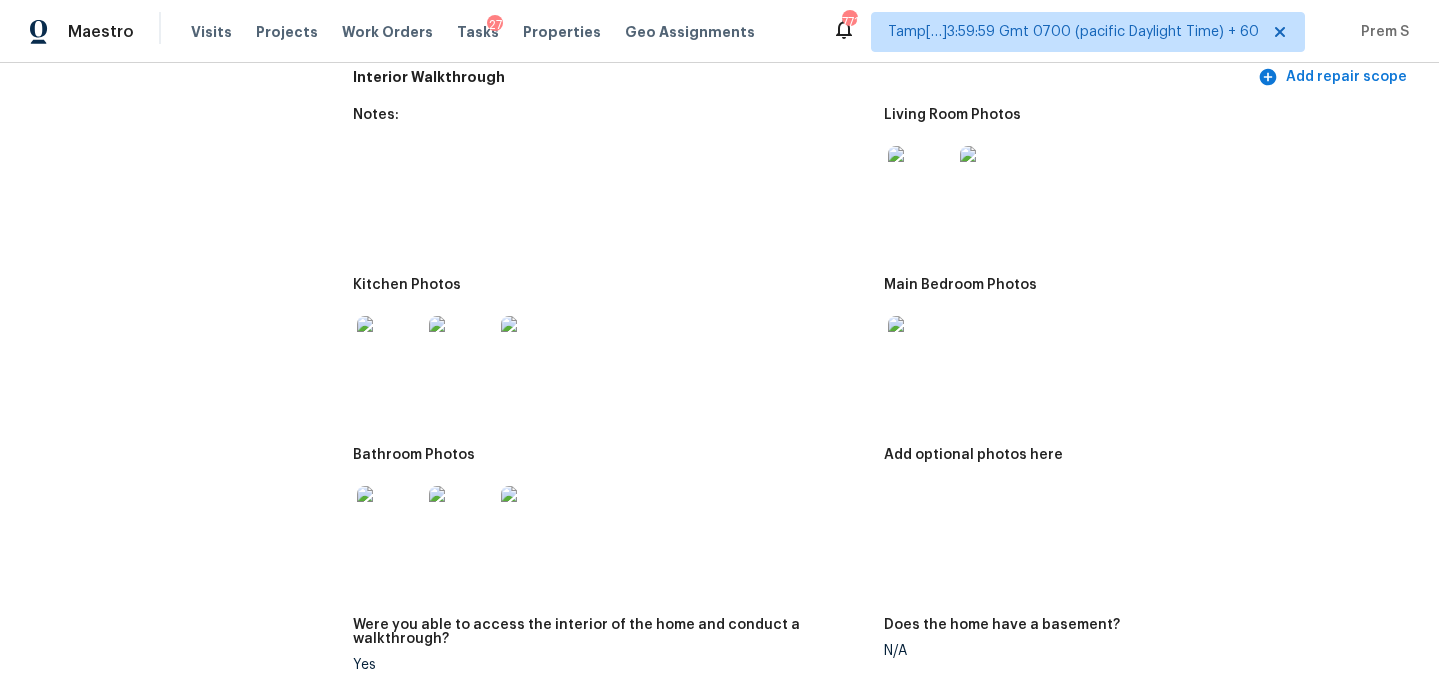scroll, scrollTop: 0, scrollLeft: 0, axis: both 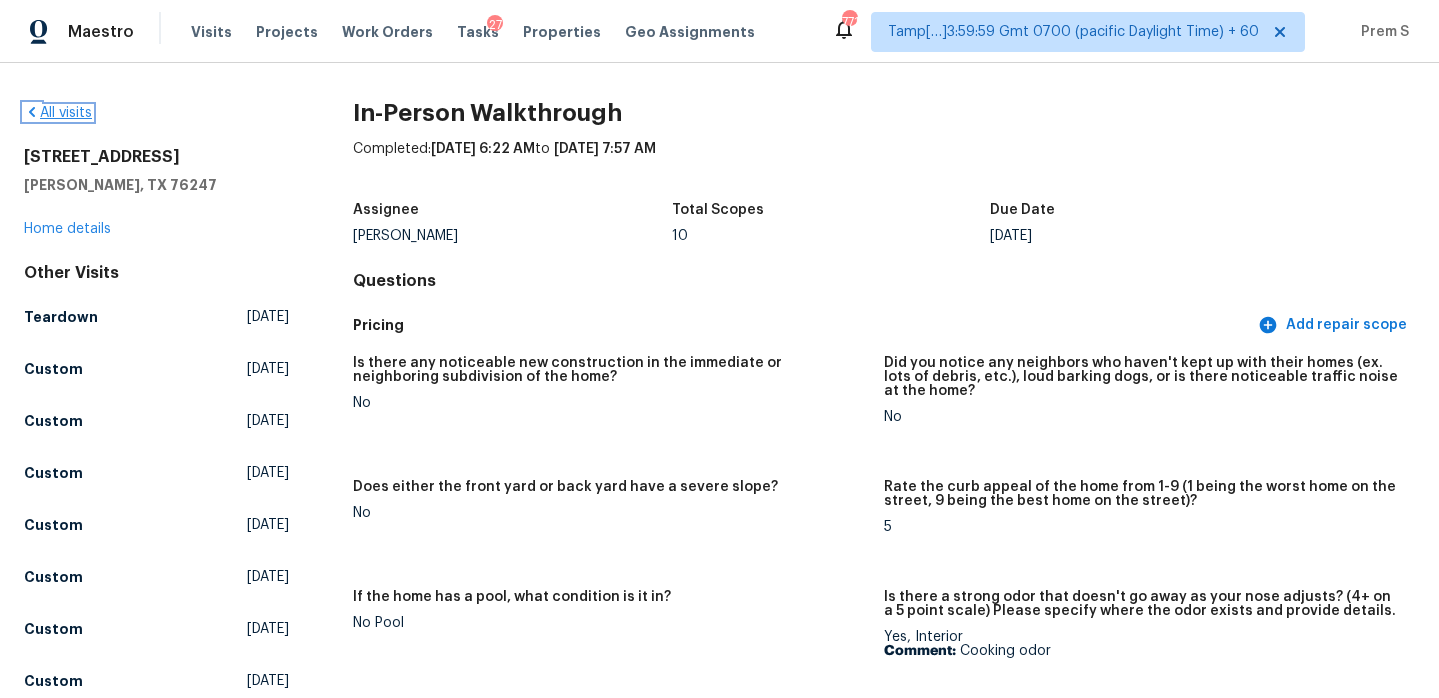 click on "All visits" at bounding box center (58, 113) 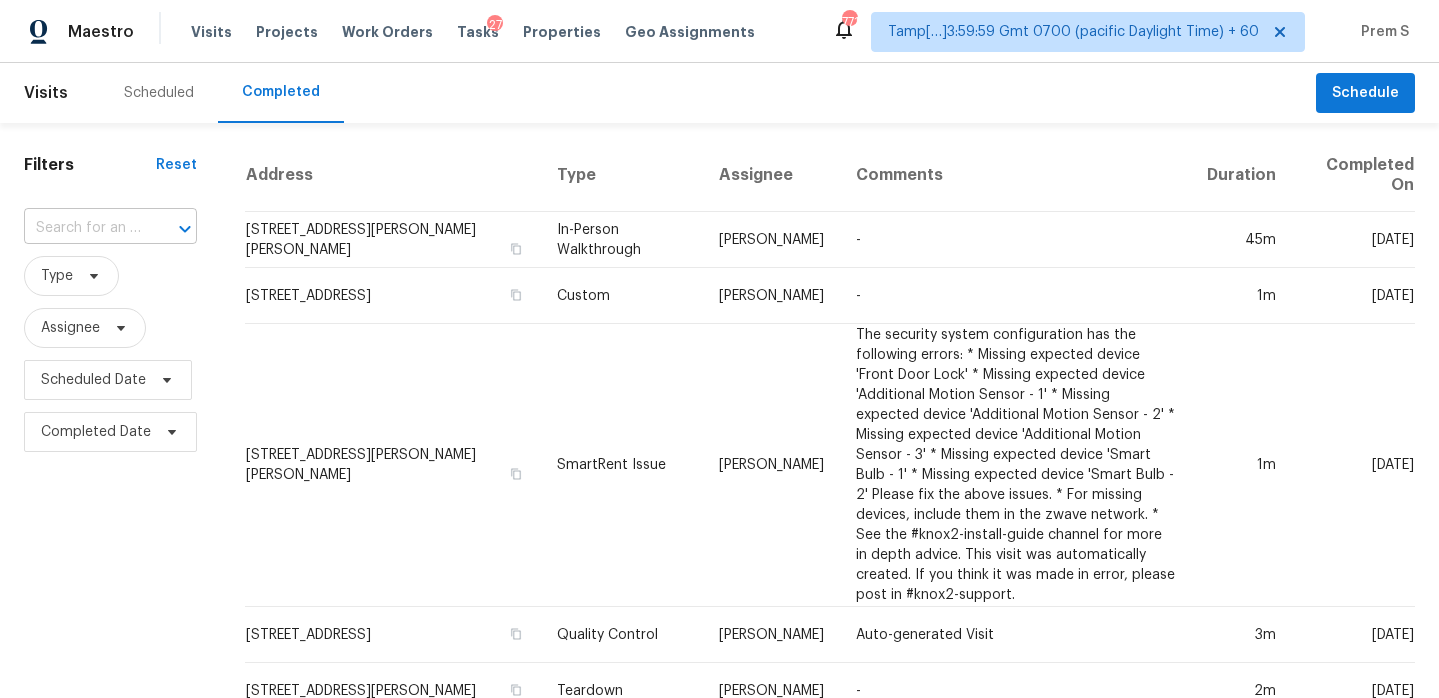 click at bounding box center [82, 228] 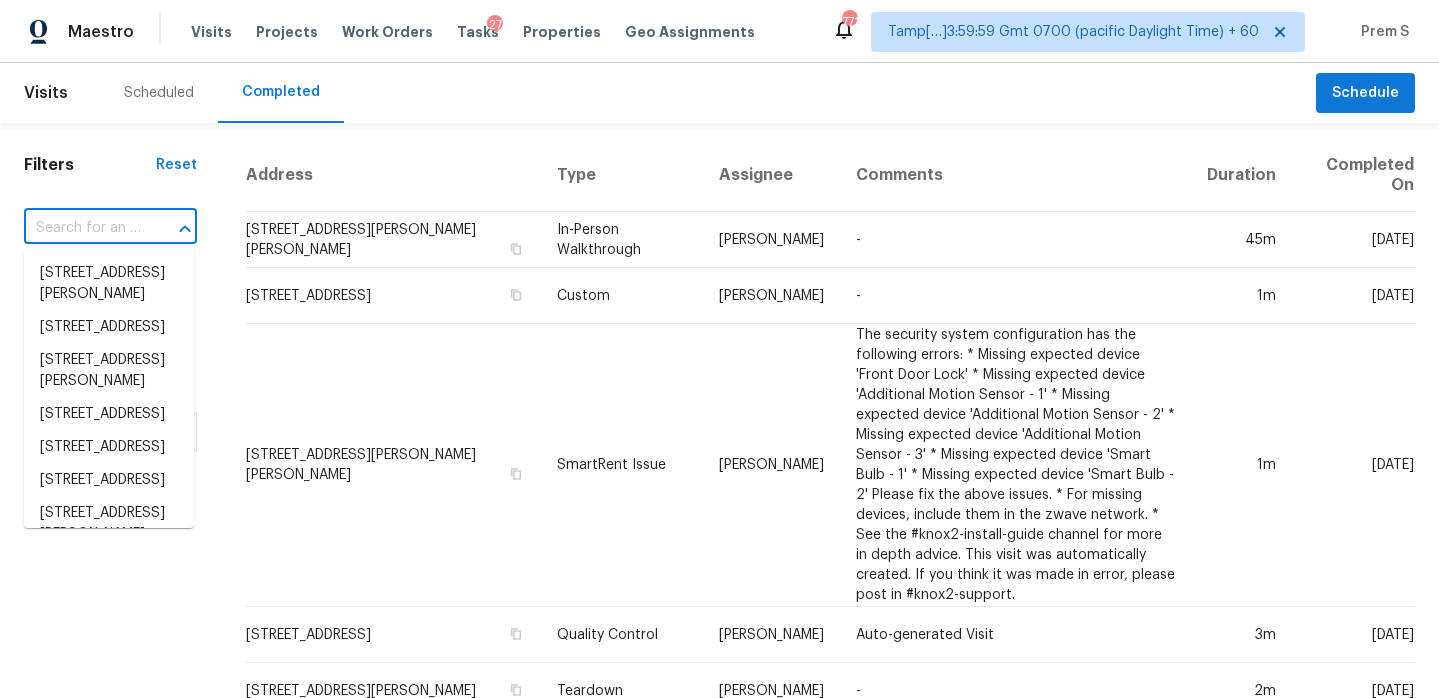 paste on "2575 Iroquois Cir, West Palm Beach, FL 33409" 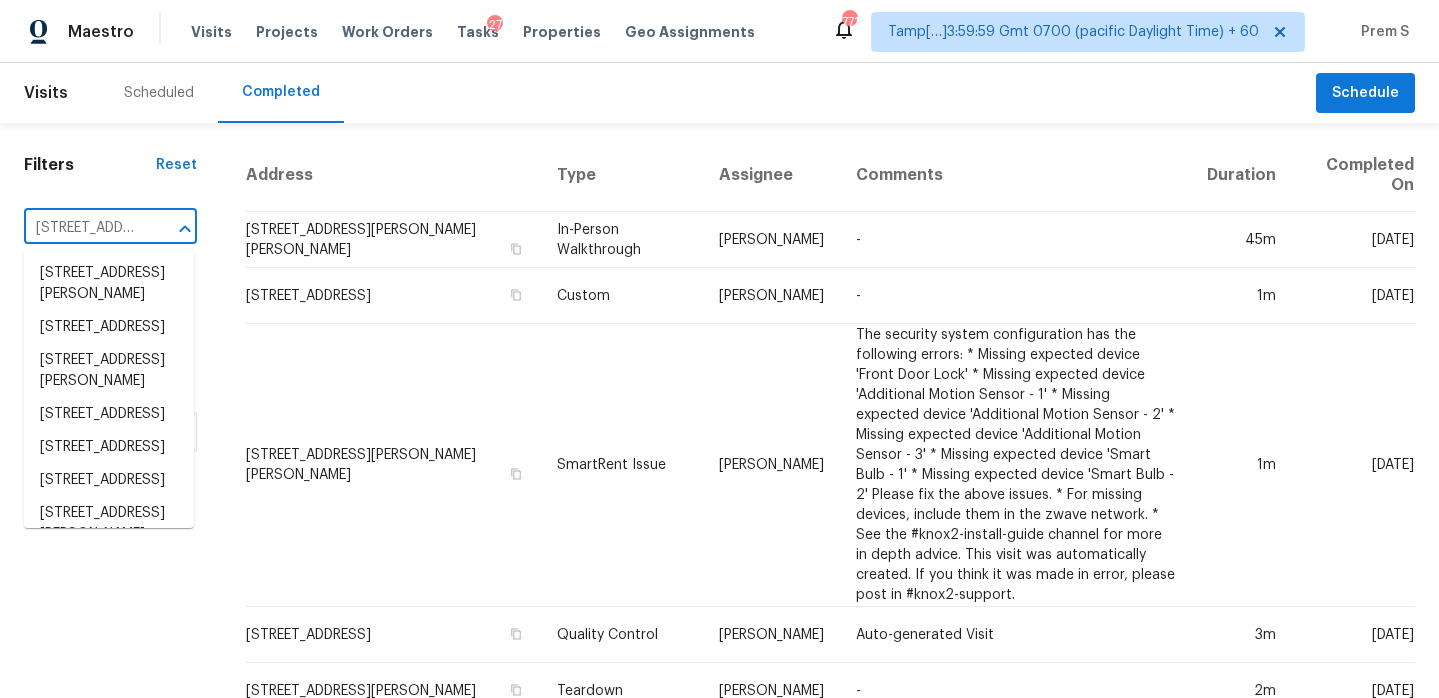 scroll, scrollTop: 0, scrollLeft: 197, axis: horizontal 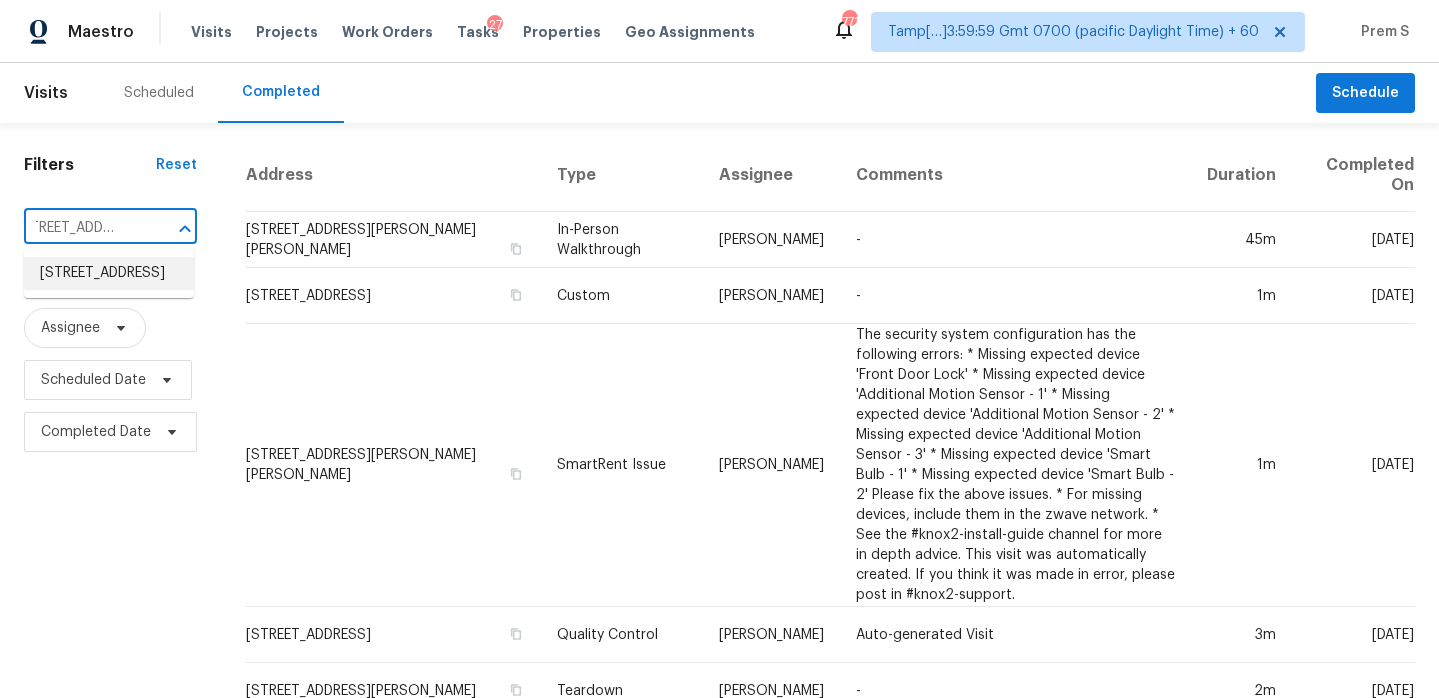 click on "2575 Iroquois Cir, West Palm Beach, FL 33409" at bounding box center (109, 273) 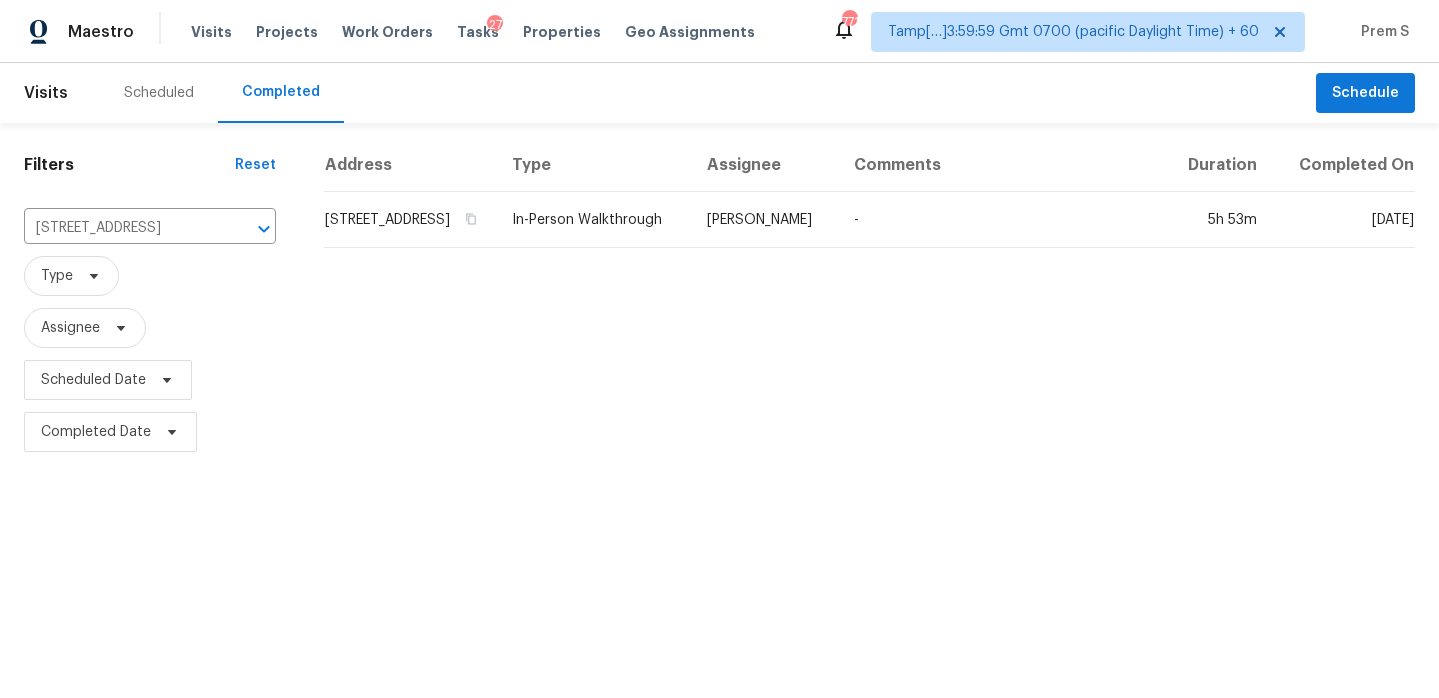 click on "2575 Iroquois Cir, West Palm Beach, FL 33409" at bounding box center [410, 220] 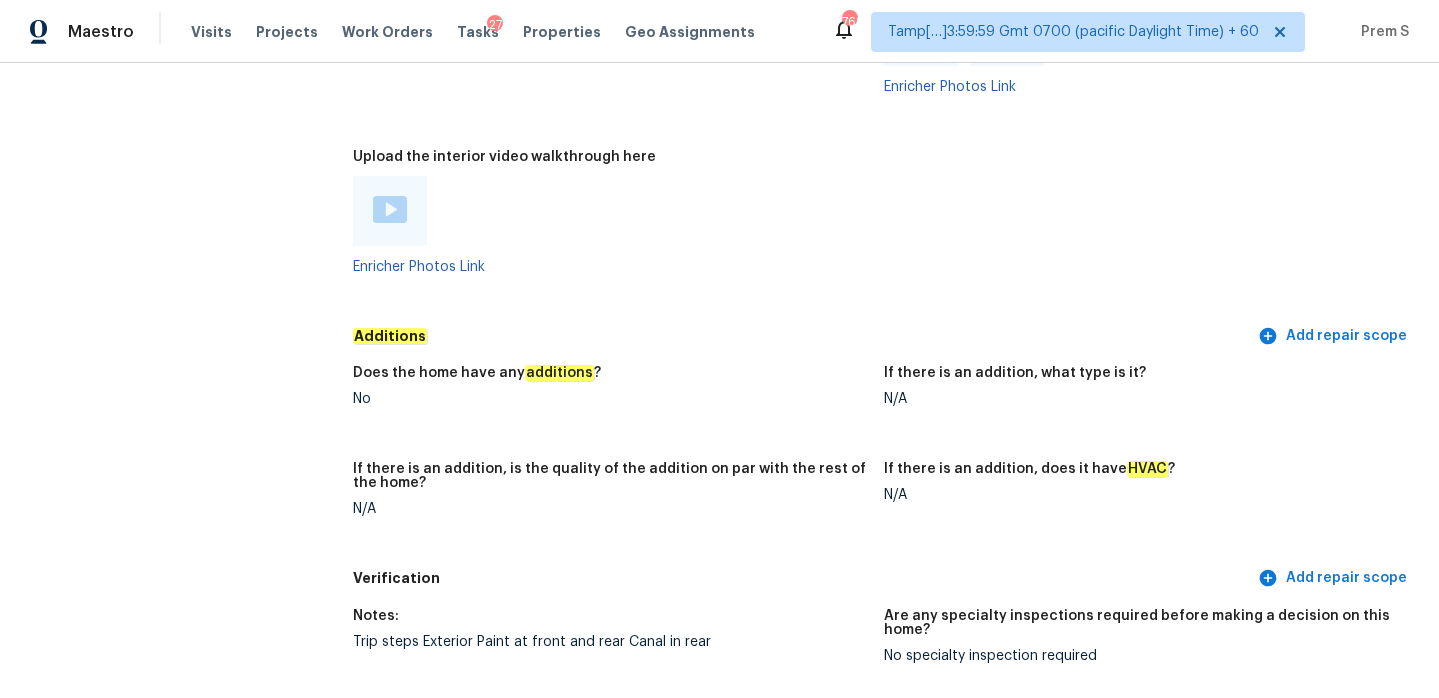 scroll, scrollTop: 3792, scrollLeft: 0, axis: vertical 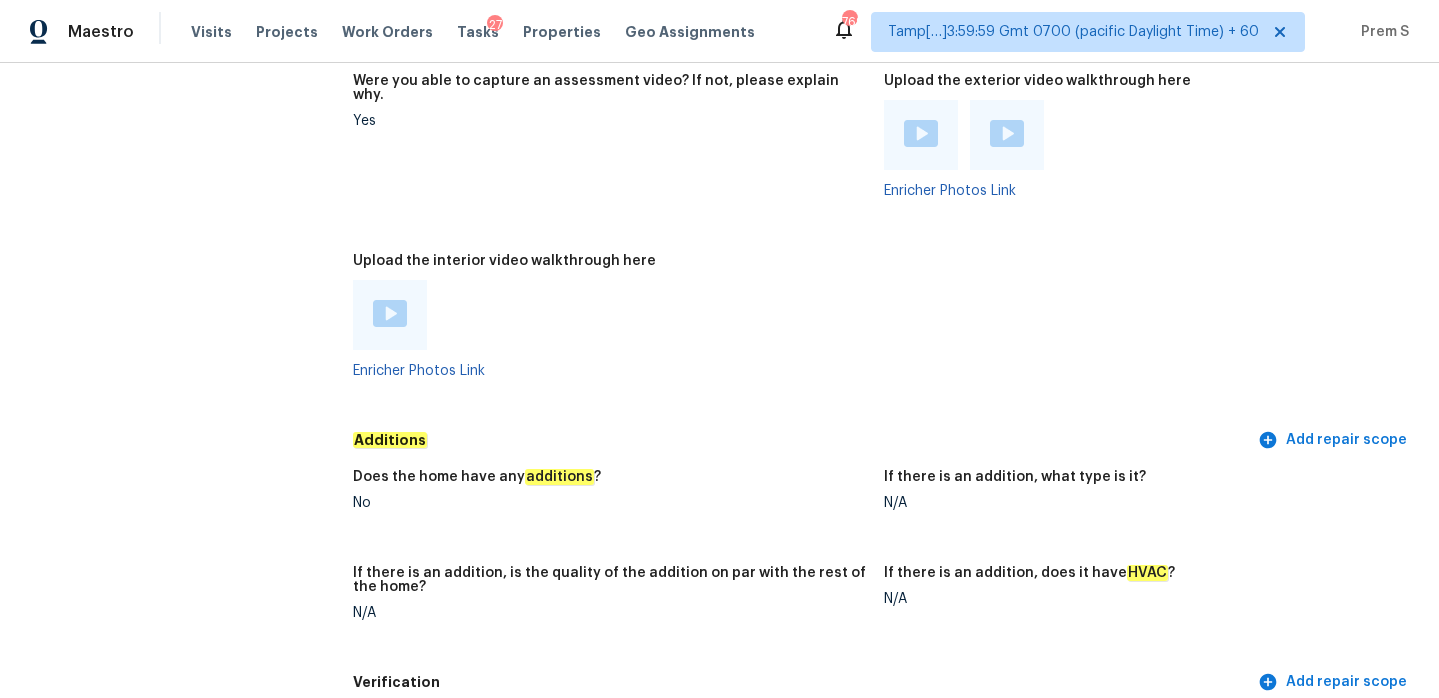 click at bounding box center (390, 313) 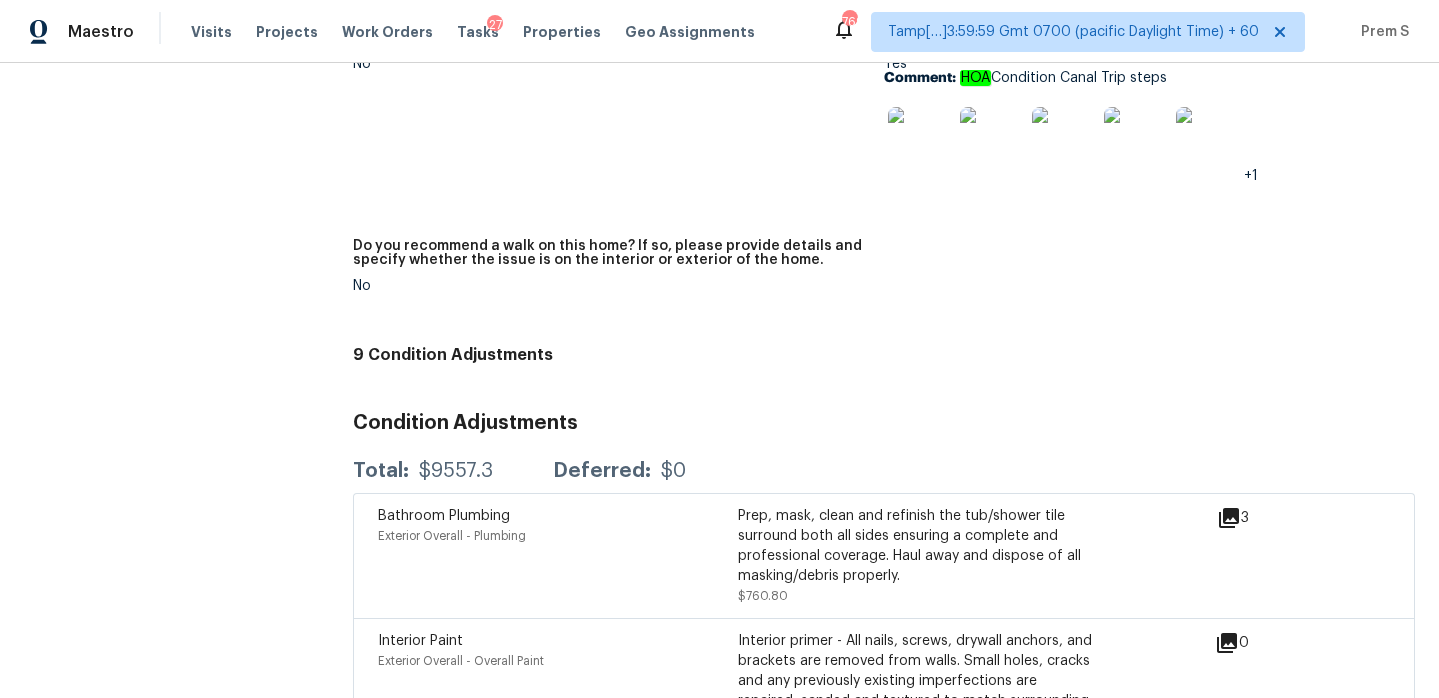 scroll, scrollTop: 3802, scrollLeft: 0, axis: vertical 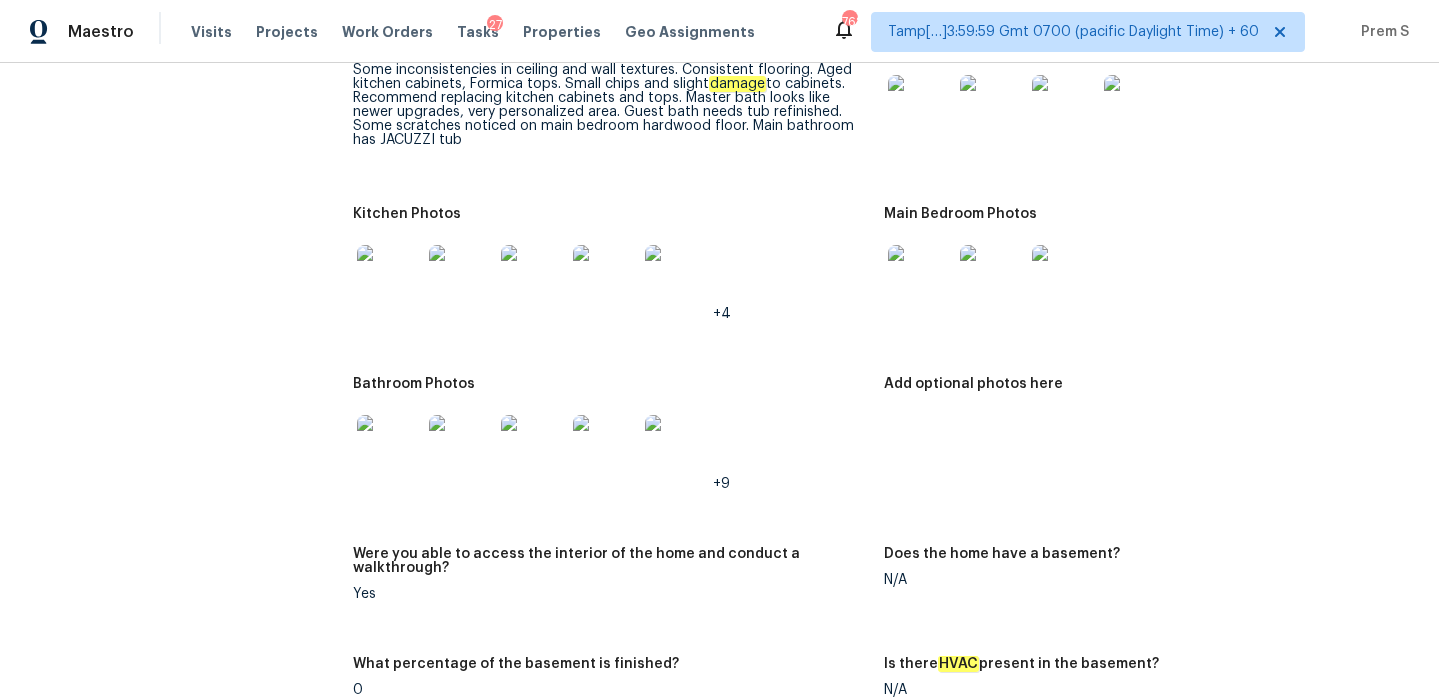 click at bounding box center (389, 447) 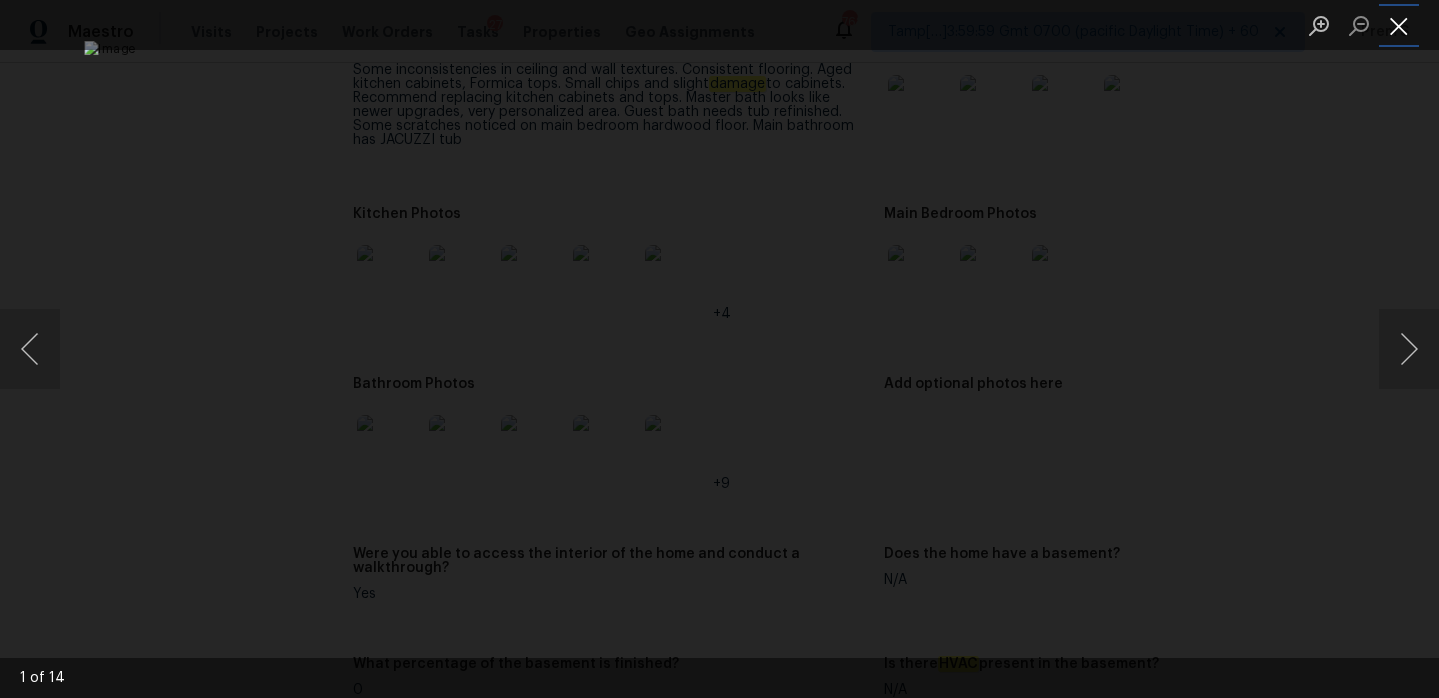 click at bounding box center [1399, 25] 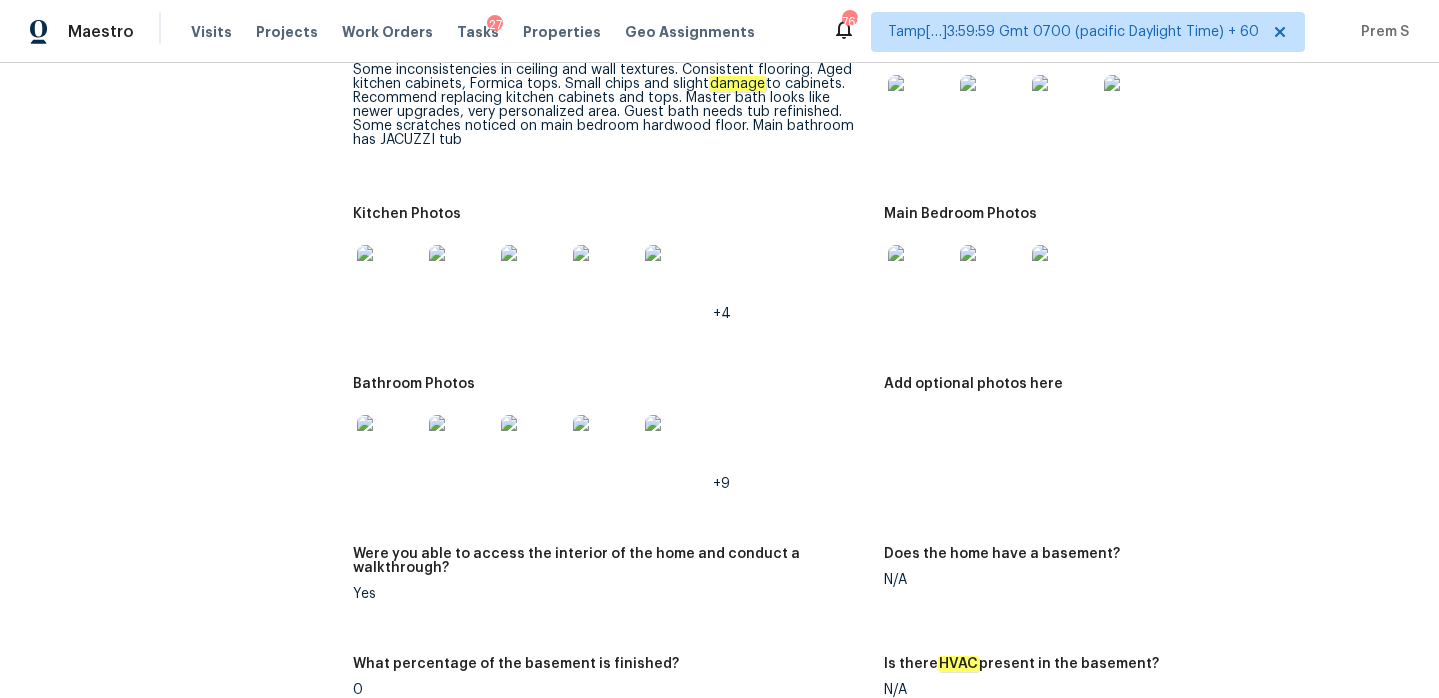 click at bounding box center (389, 277) 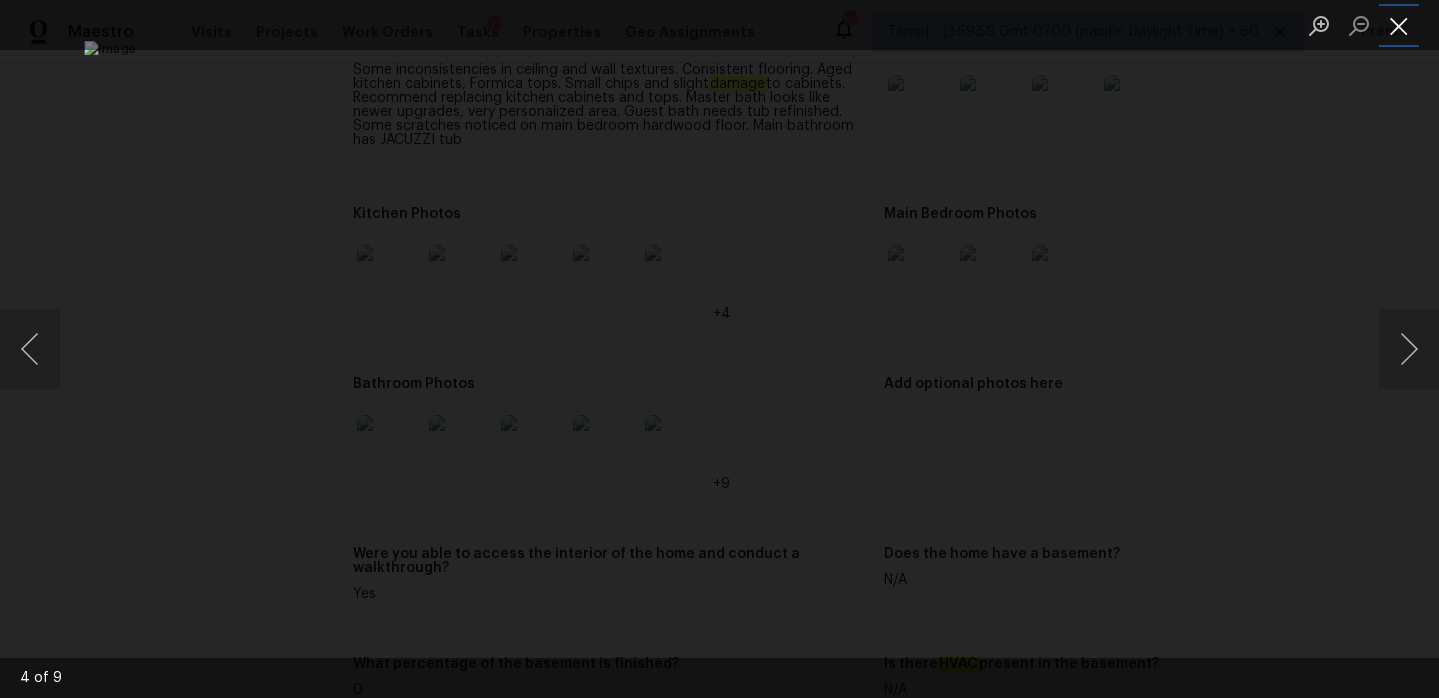 click at bounding box center [1399, 25] 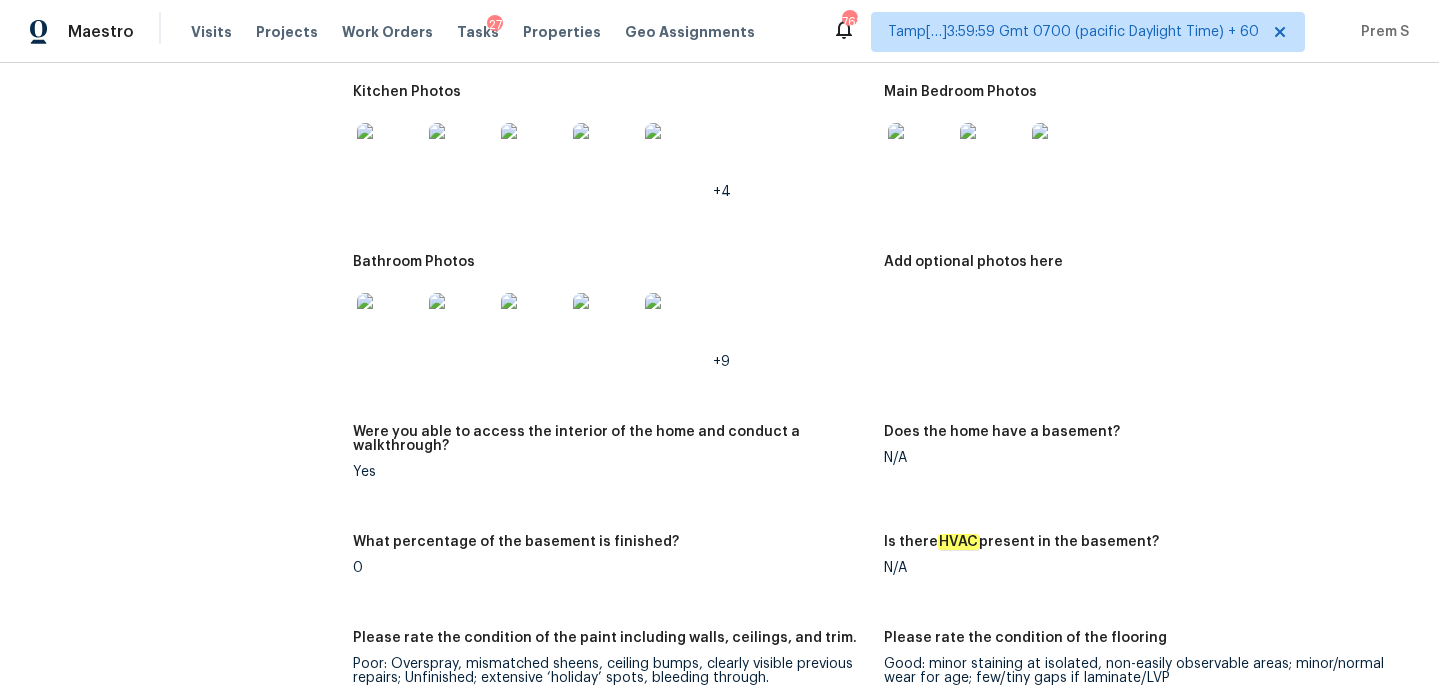 scroll, scrollTop: 2237, scrollLeft: 0, axis: vertical 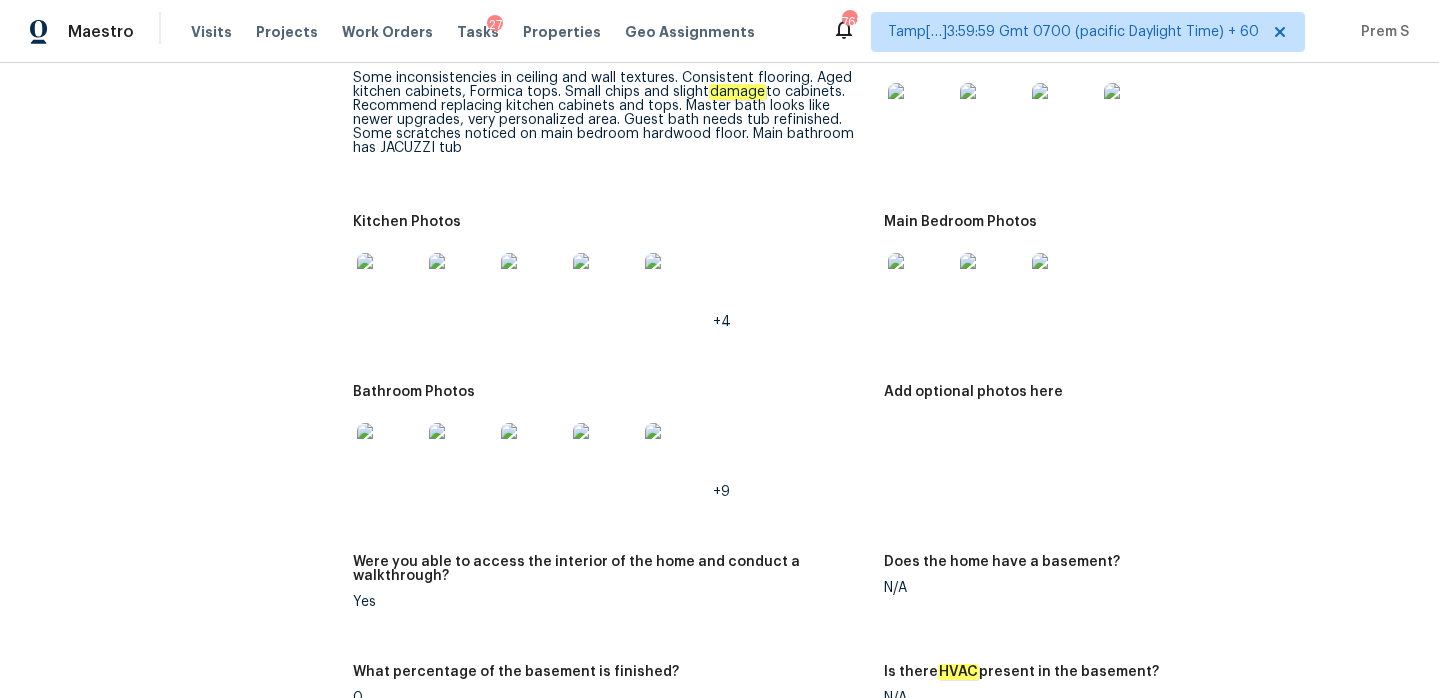 click at bounding box center [920, 115] 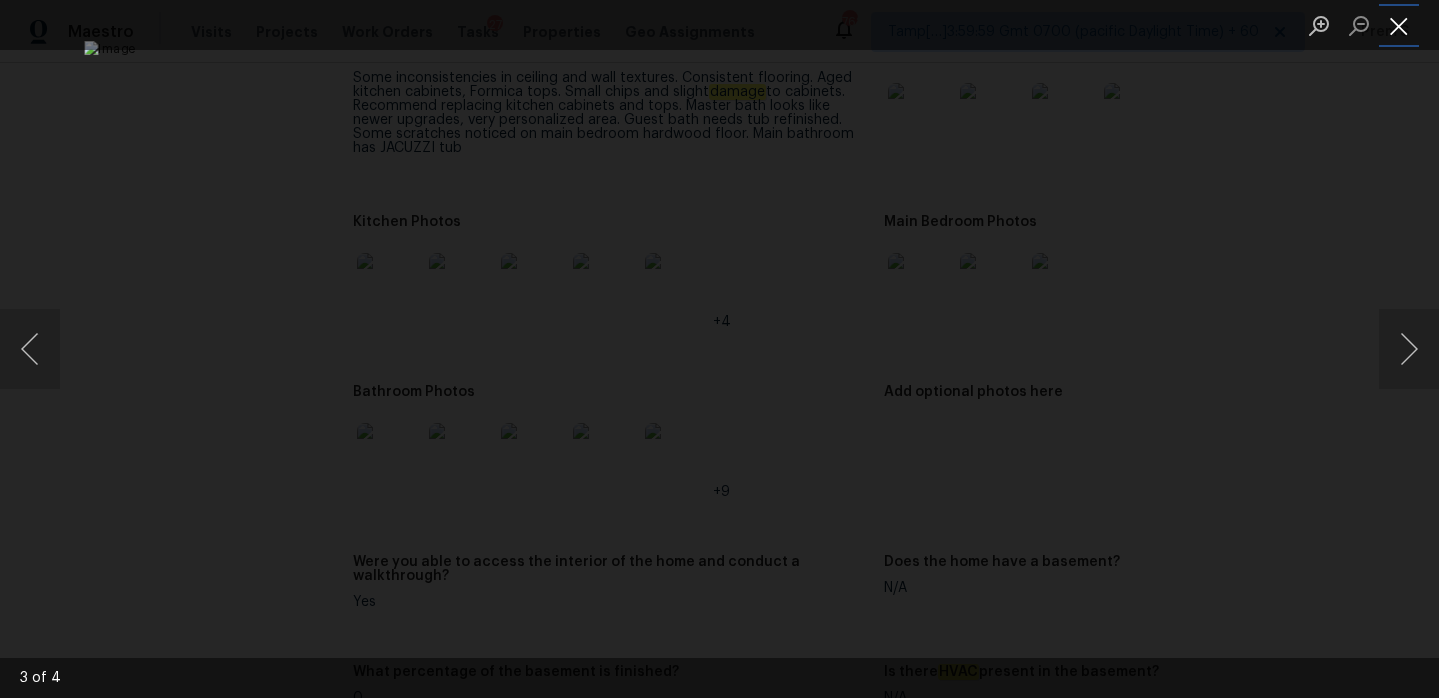 click at bounding box center [1399, 25] 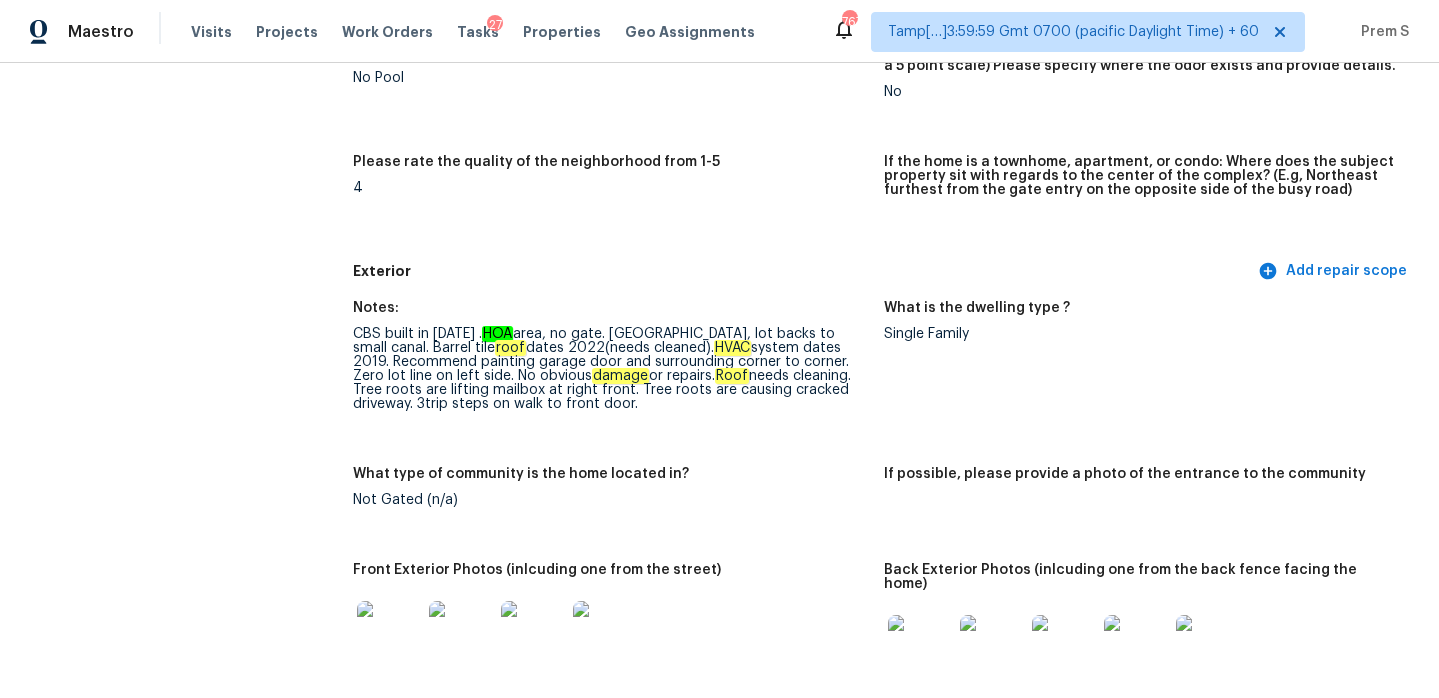 scroll, scrollTop: 648, scrollLeft: 0, axis: vertical 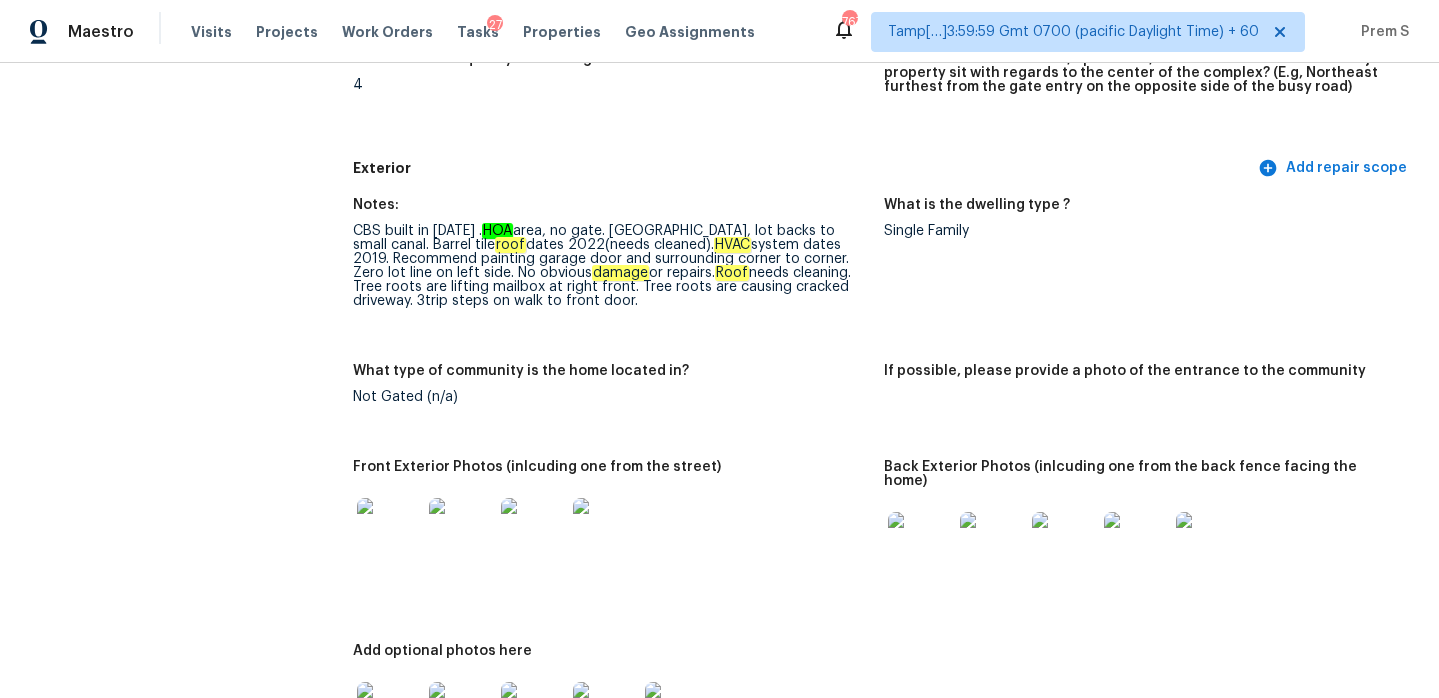 click at bounding box center (389, 530) 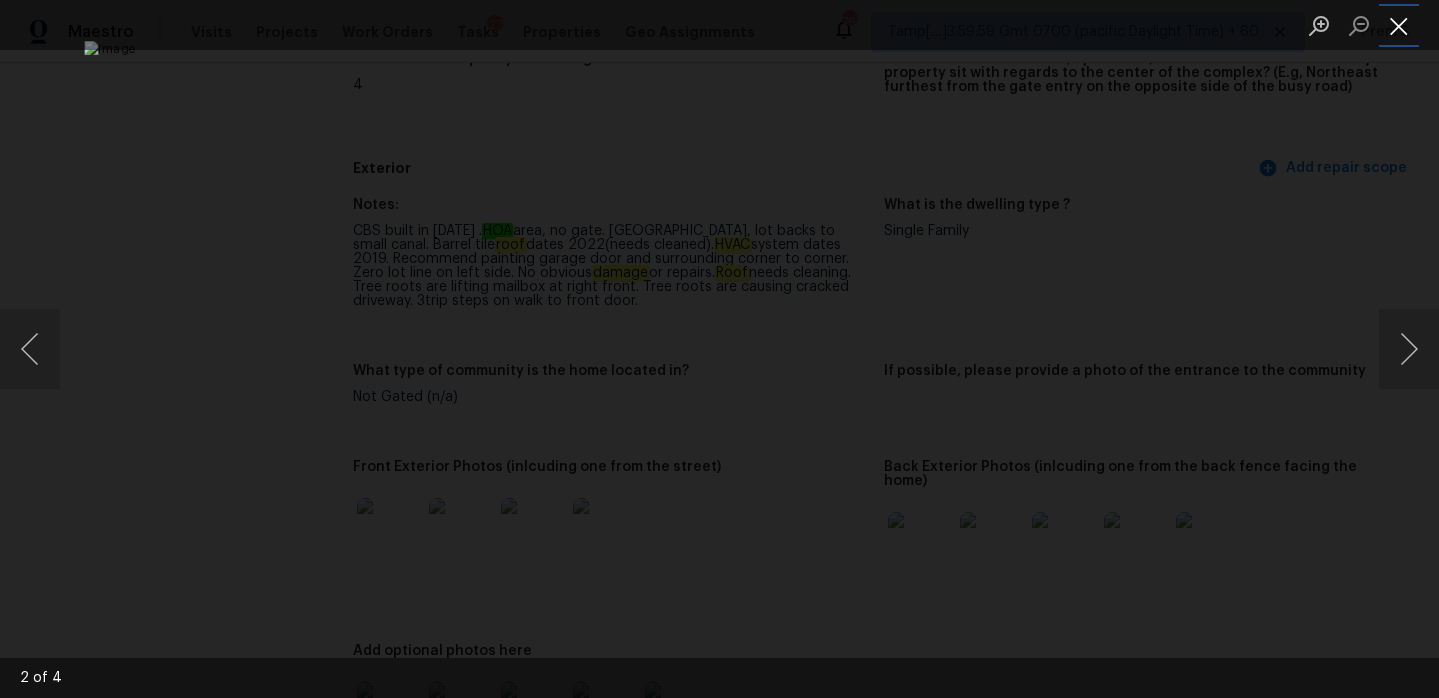 click at bounding box center [1399, 25] 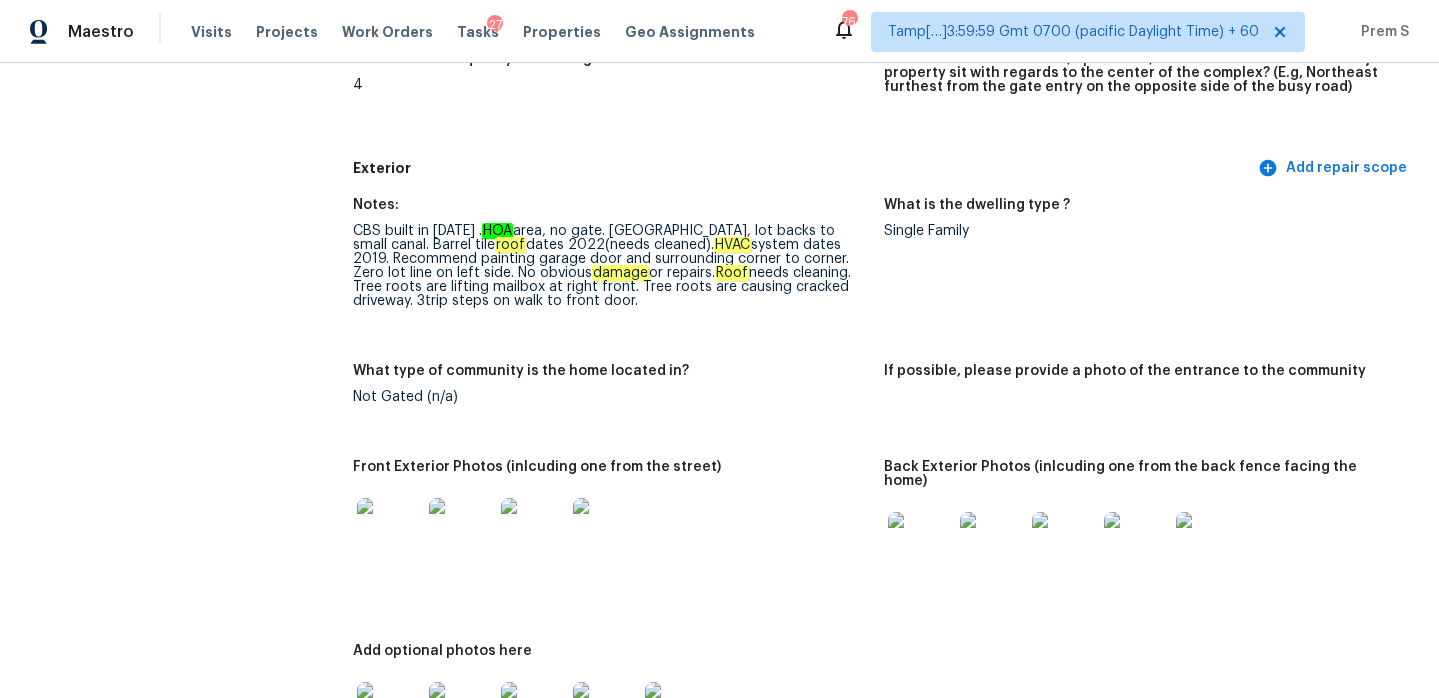 scroll, scrollTop: 0, scrollLeft: 0, axis: both 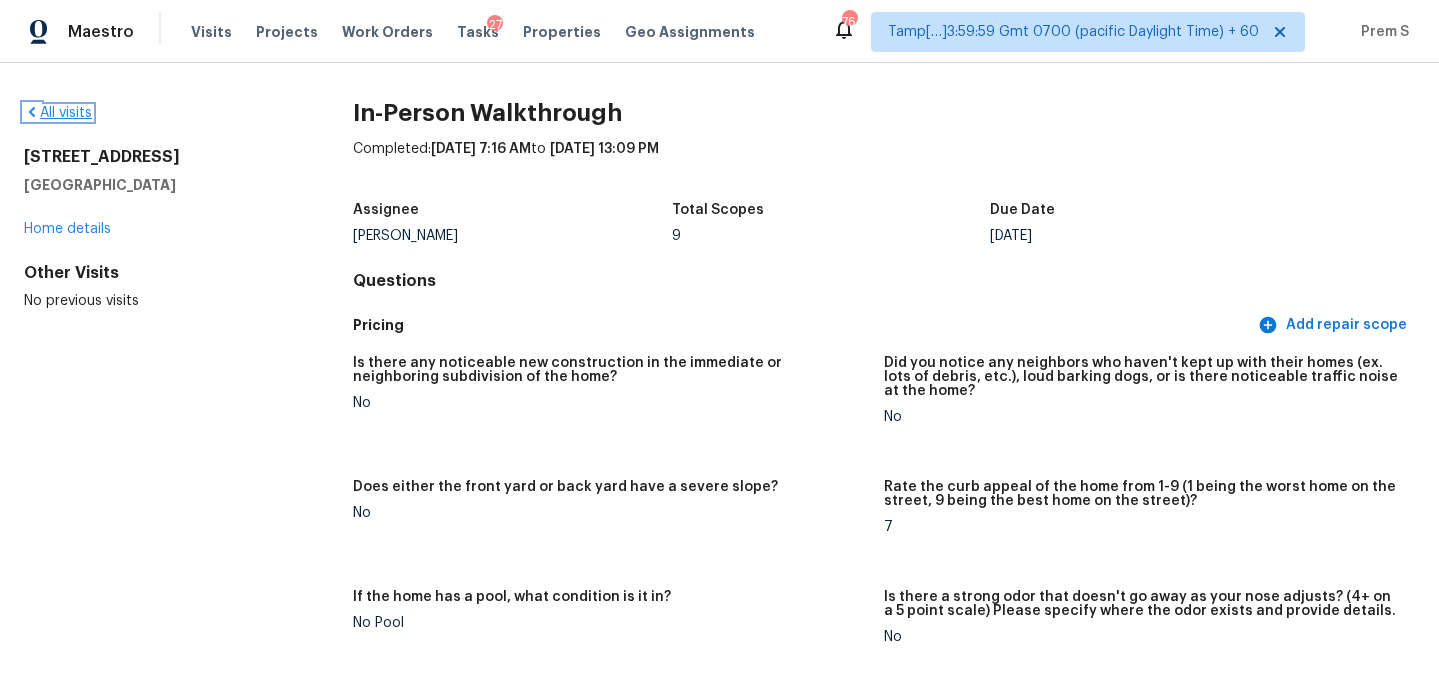 click on "All visits" at bounding box center (58, 113) 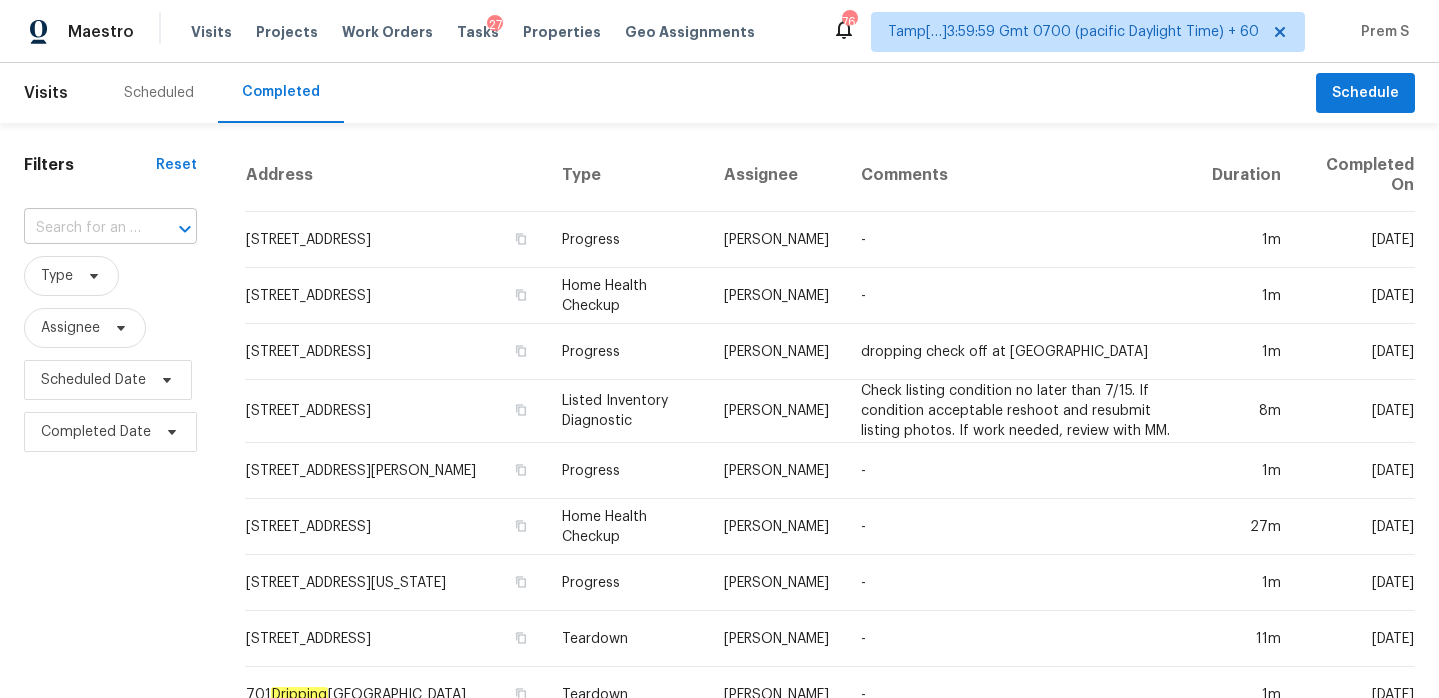 click at bounding box center (82, 228) 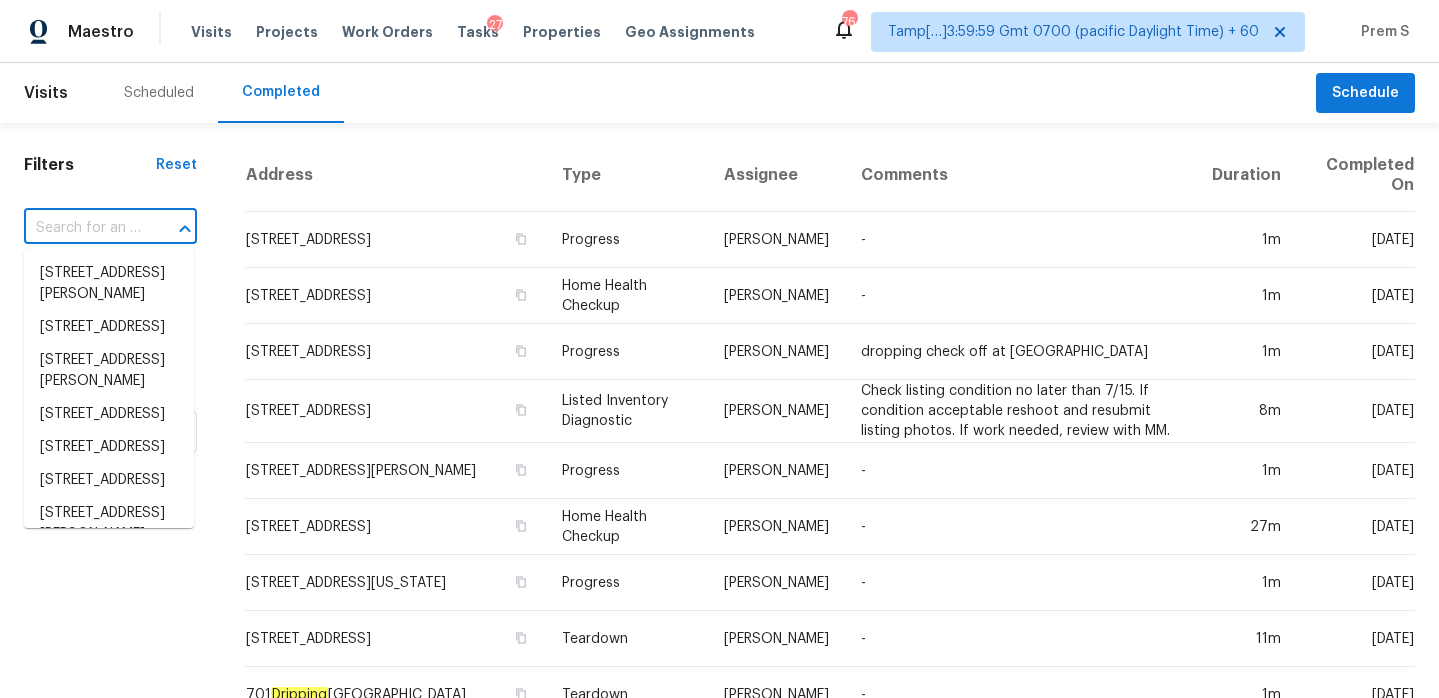 paste on "8054 Robinson Ave Allen Park, MI, 48101" 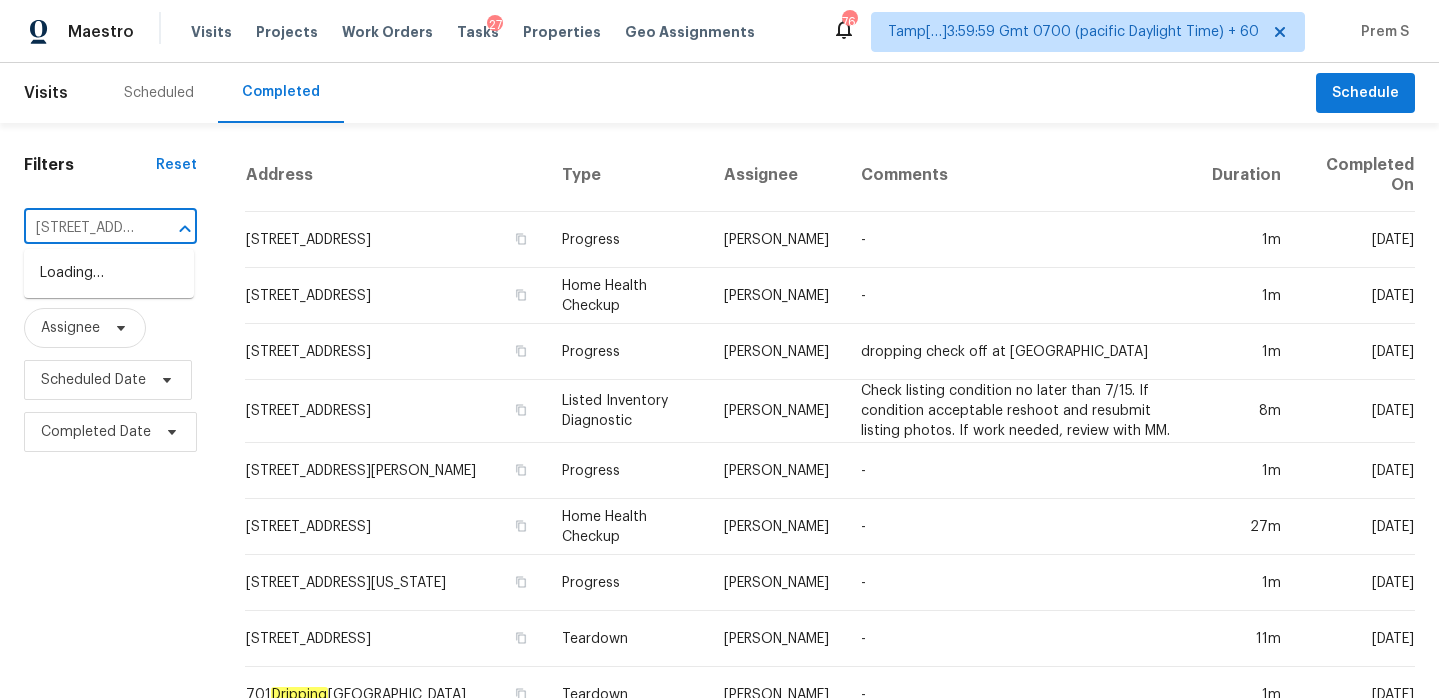 scroll, scrollTop: 0, scrollLeft: 162, axis: horizontal 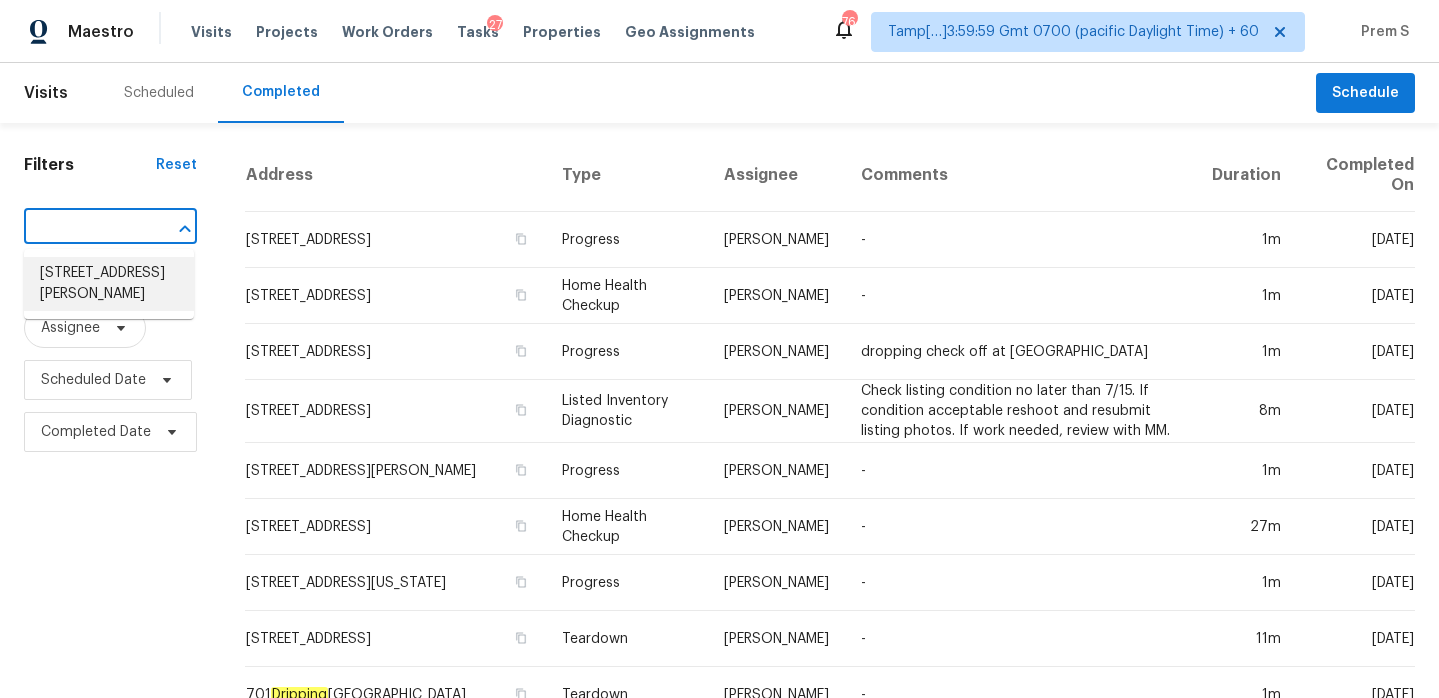 click on "8054 Robinson Ave, Allen Park, MI 48101" at bounding box center (109, 284) 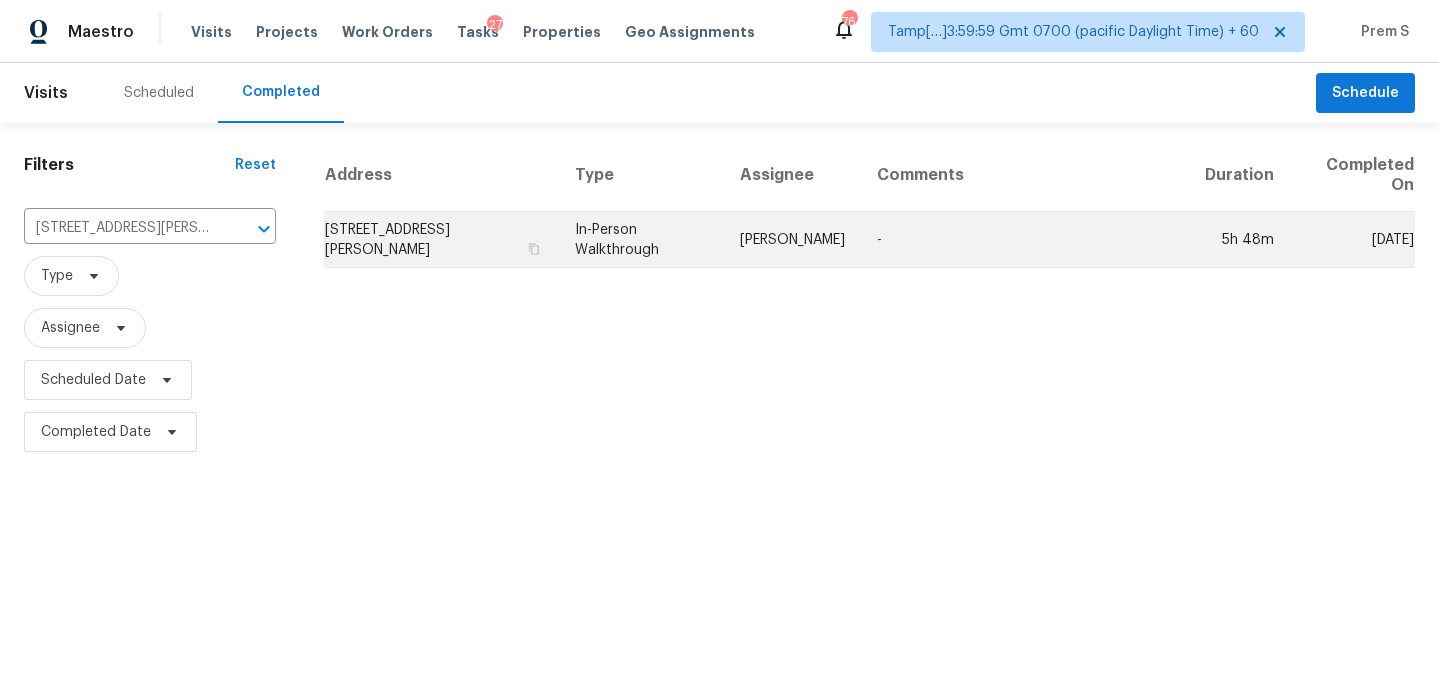 click on "8054 Robinson Ave, Allen Park, MI 48101" at bounding box center (441, 240) 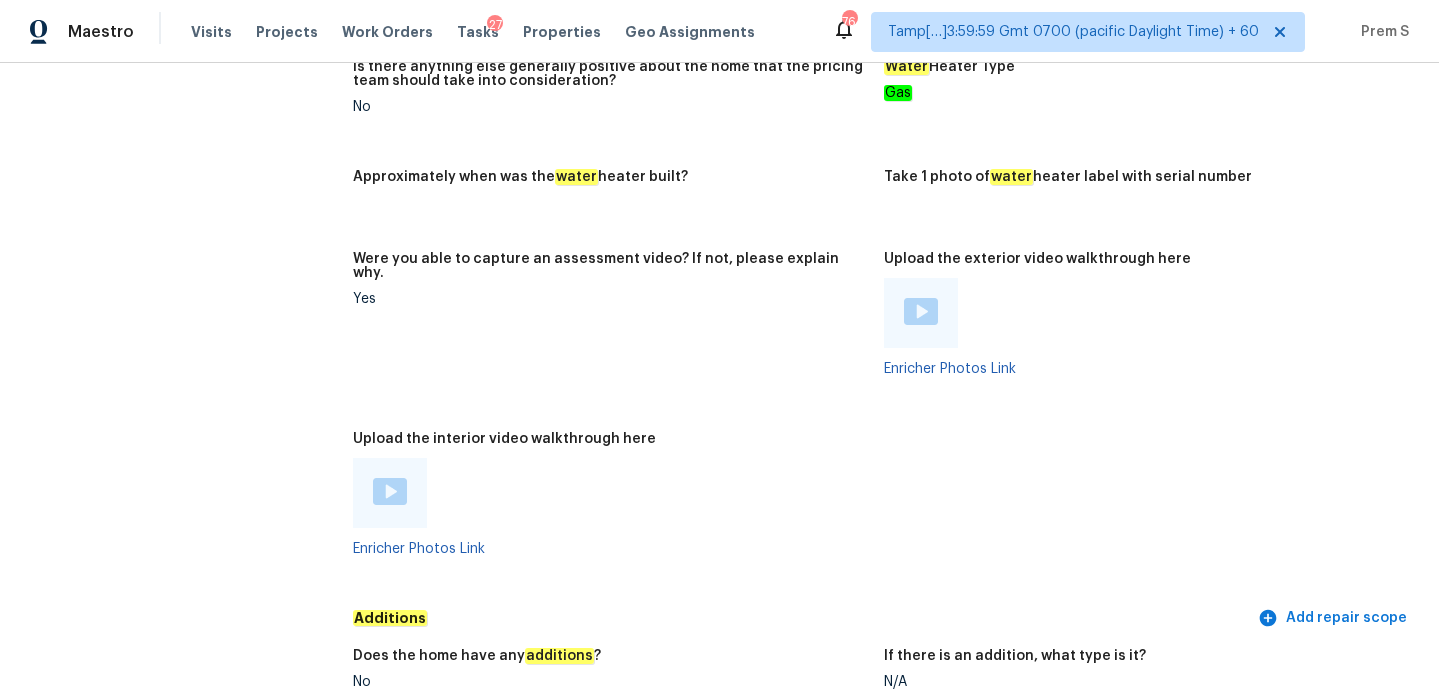 scroll, scrollTop: 3857, scrollLeft: 0, axis: vertical 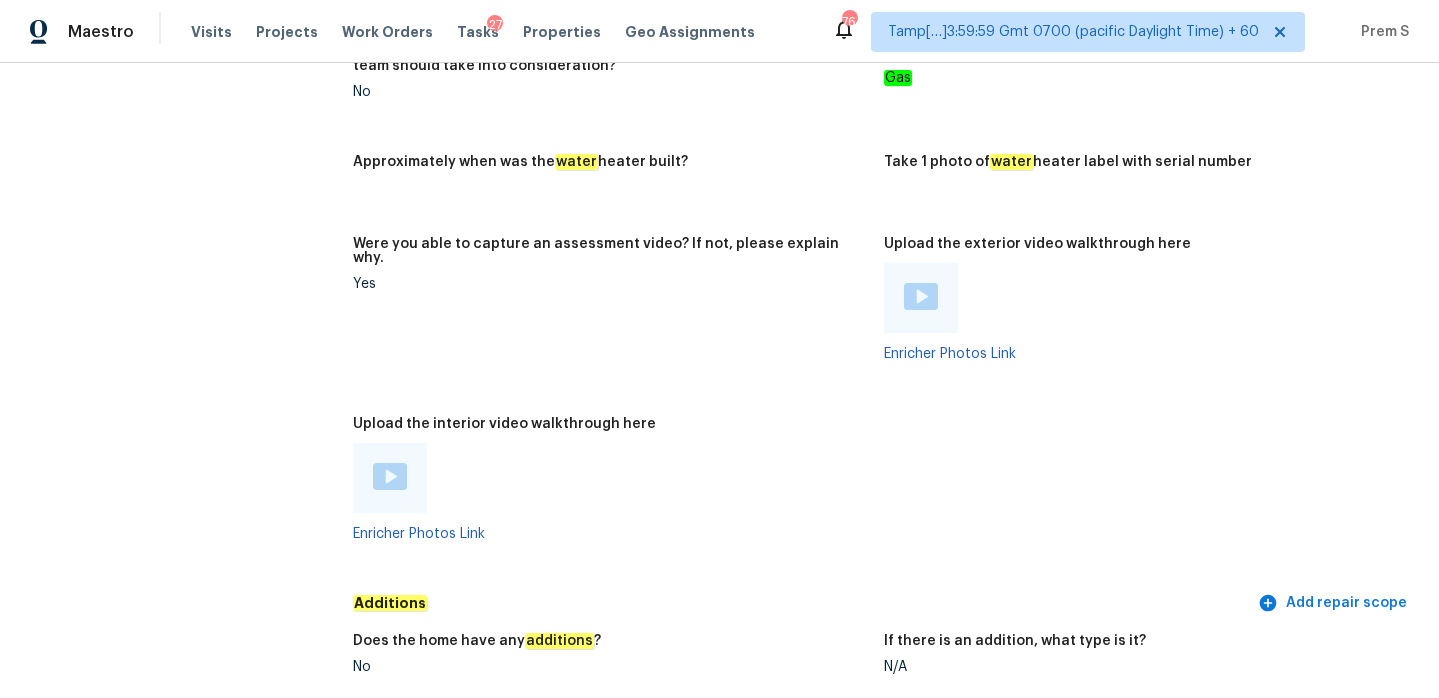 click at bounding box center (390, 476) 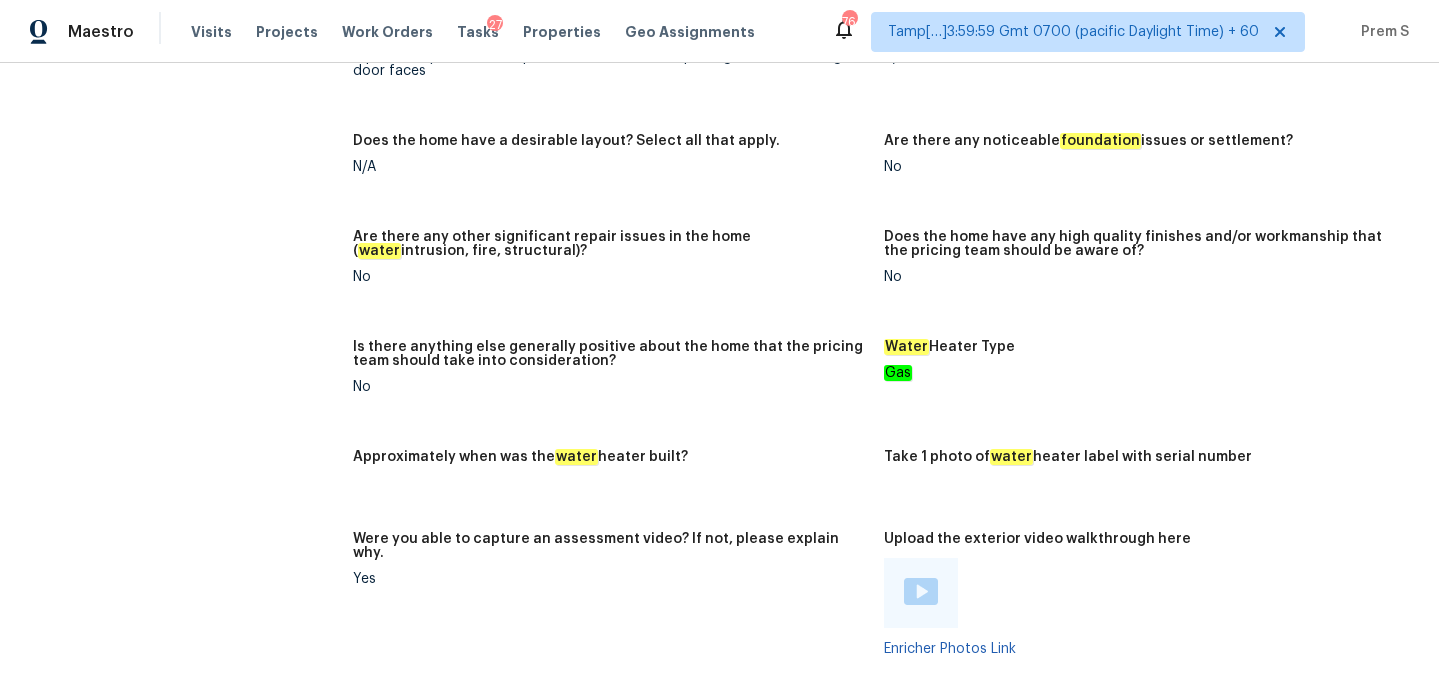 scroll, scrollTop: 3855, scrollLeft: 0, axis: vertical 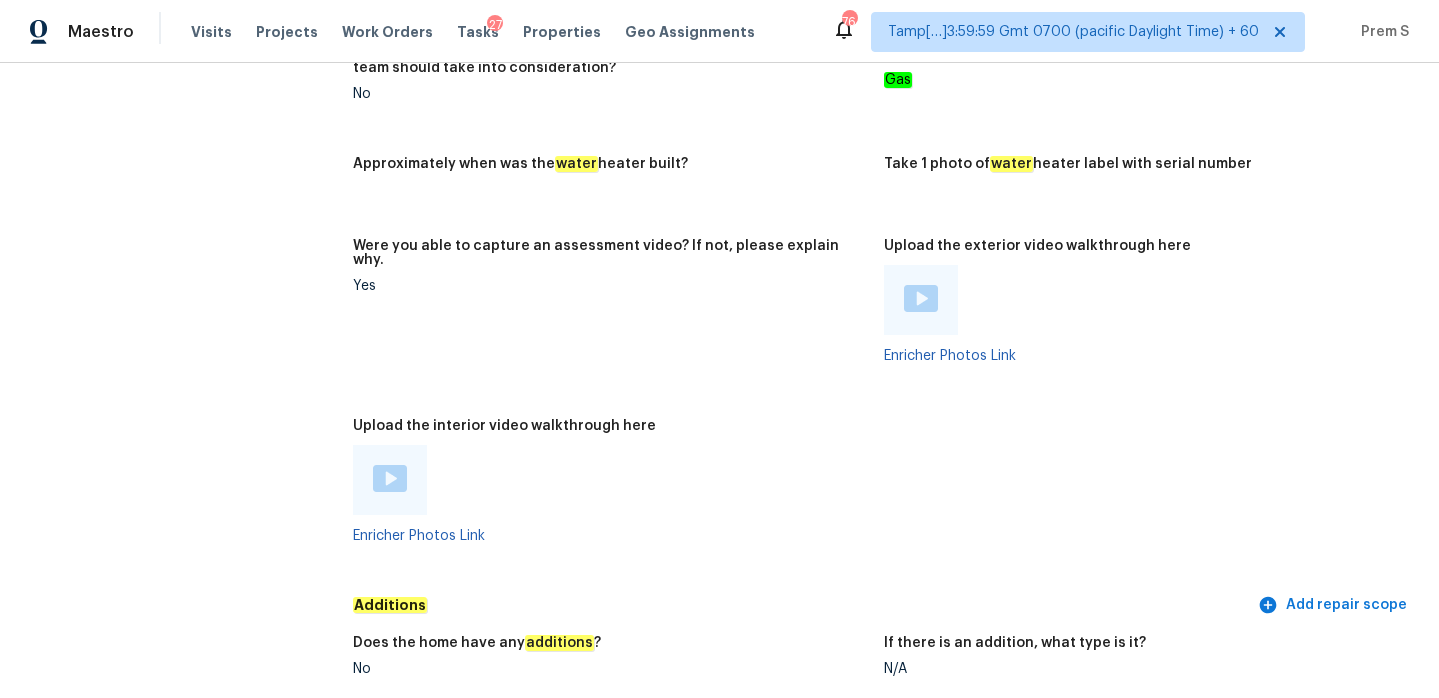 click at bounding box center (921, 298) 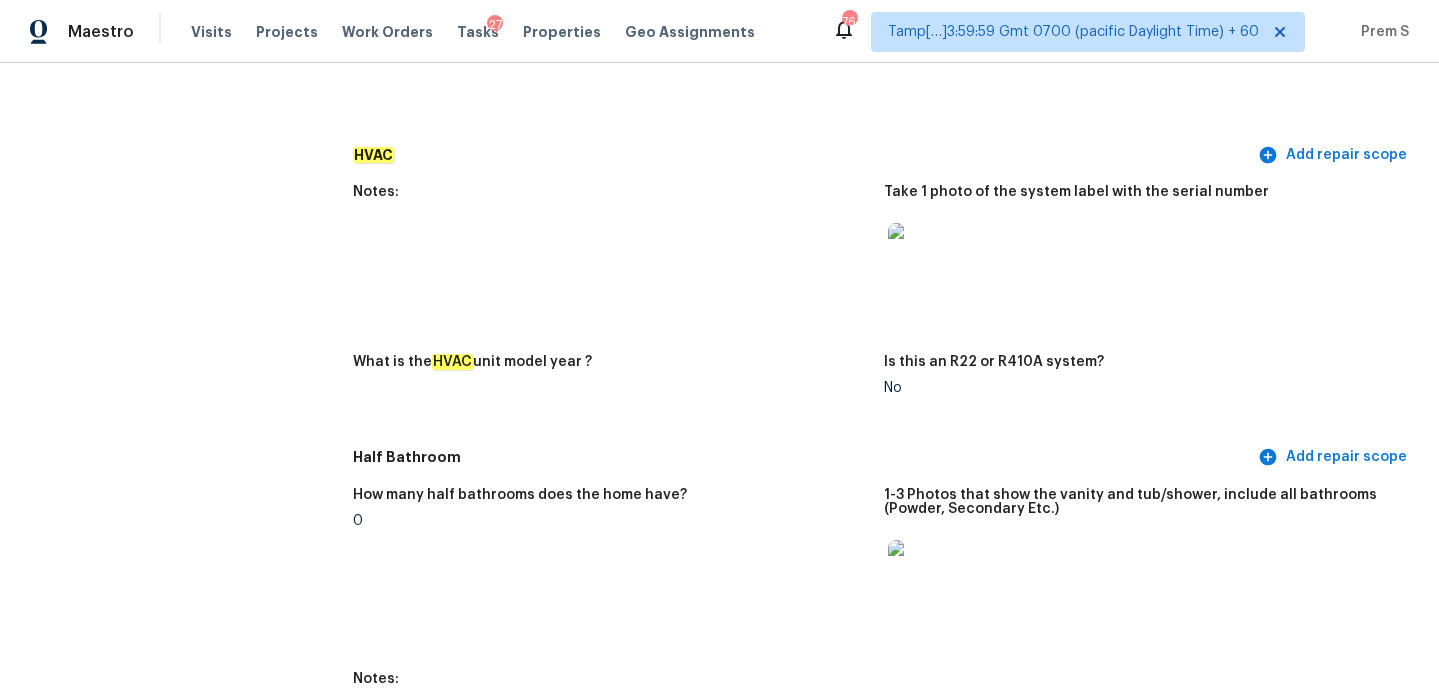 scroll, scrollTop: 1753, scrollLeft: 0, axis: vertical 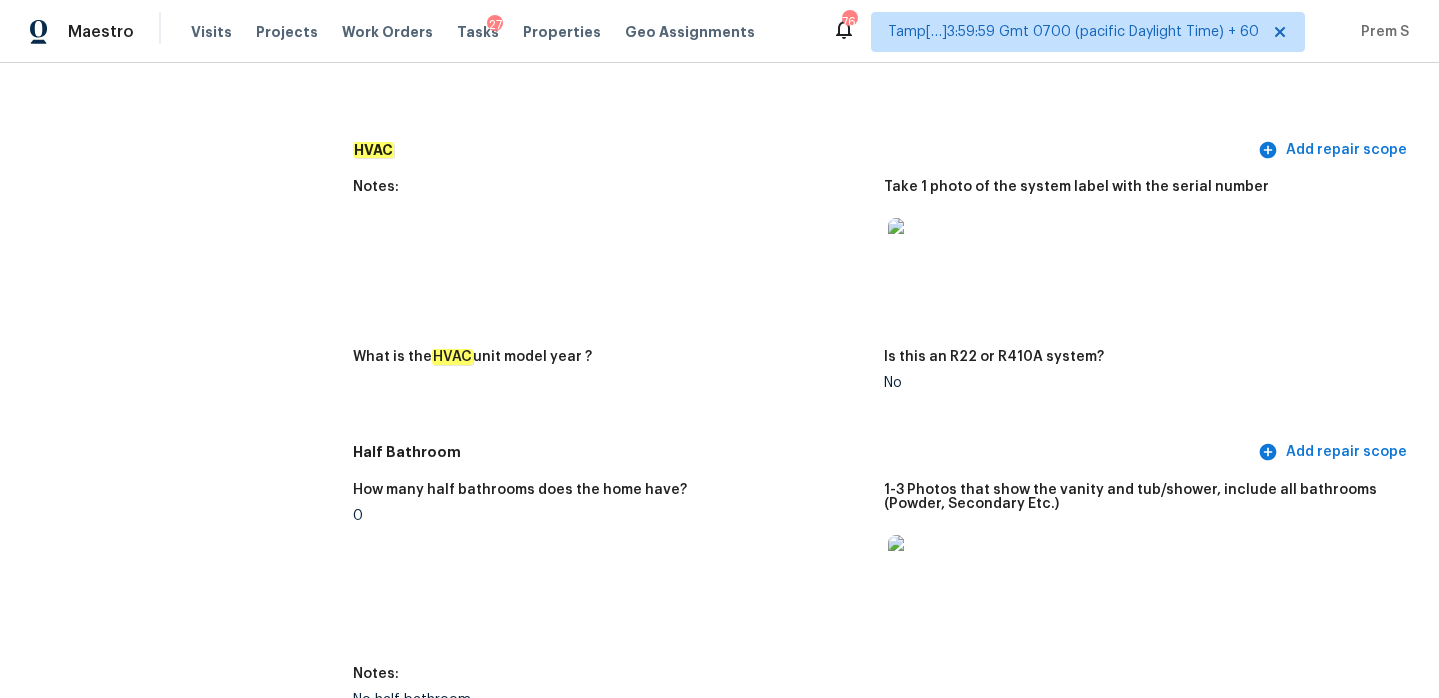 click at bounding box center (920, 250) 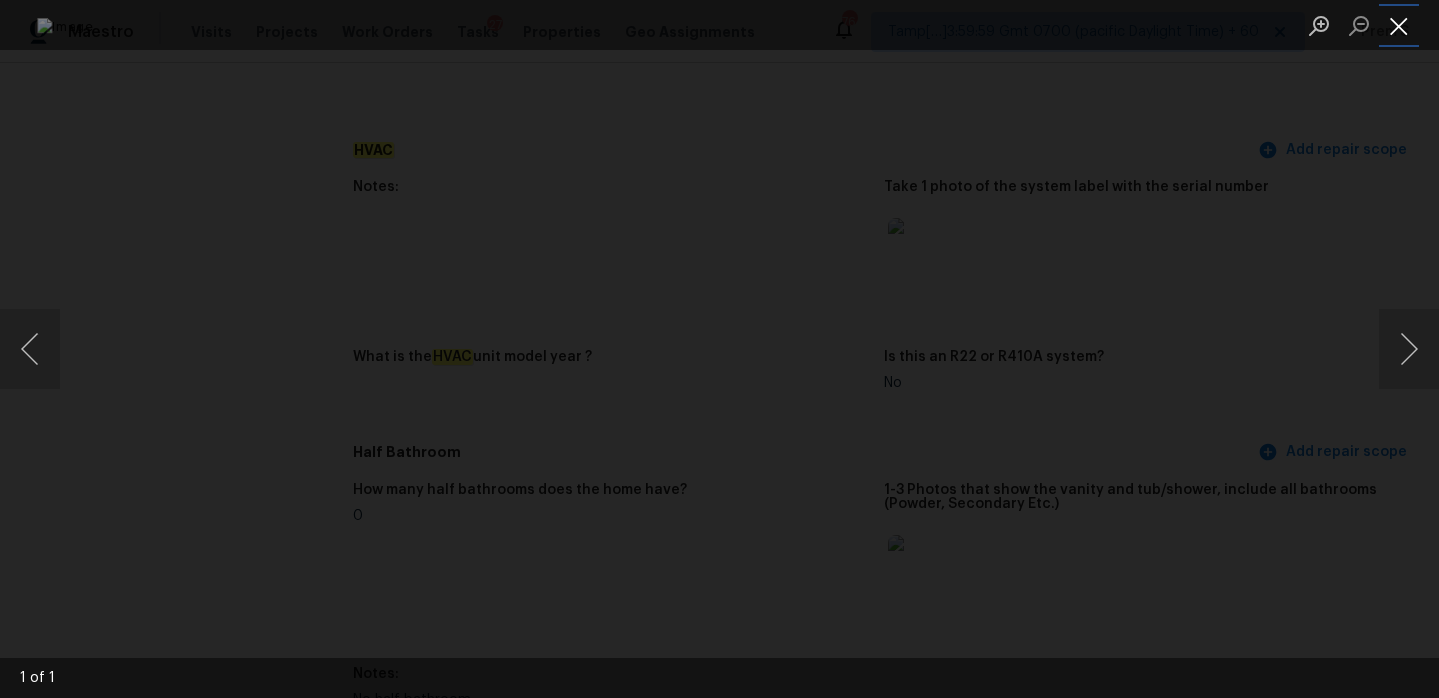 click at bounding box center [1399, 25] 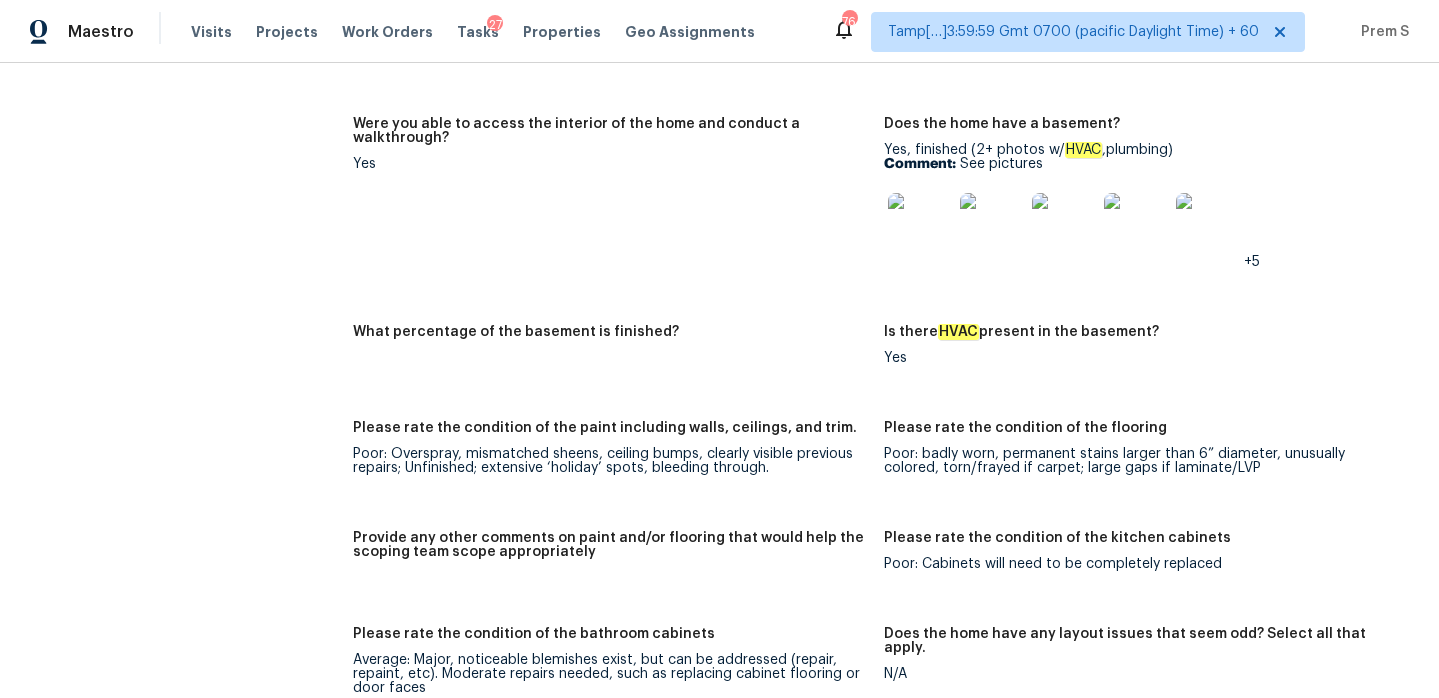 scroll, scrollTop: 3126, scrollLeft: 0, axis: vertical 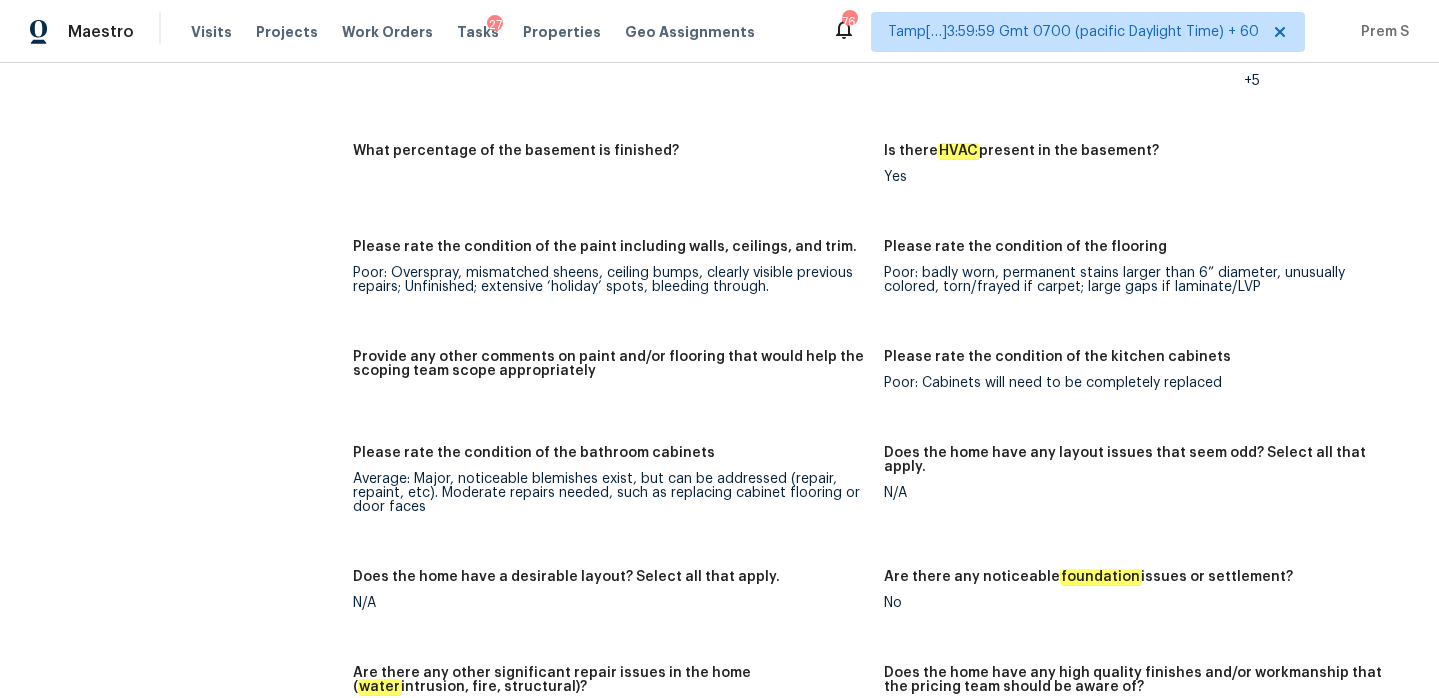 click on "Please rate the condition of the kitchen cabinets Poor: Cabinets will need to be completely replaced" at bounding box center (1149, 386) 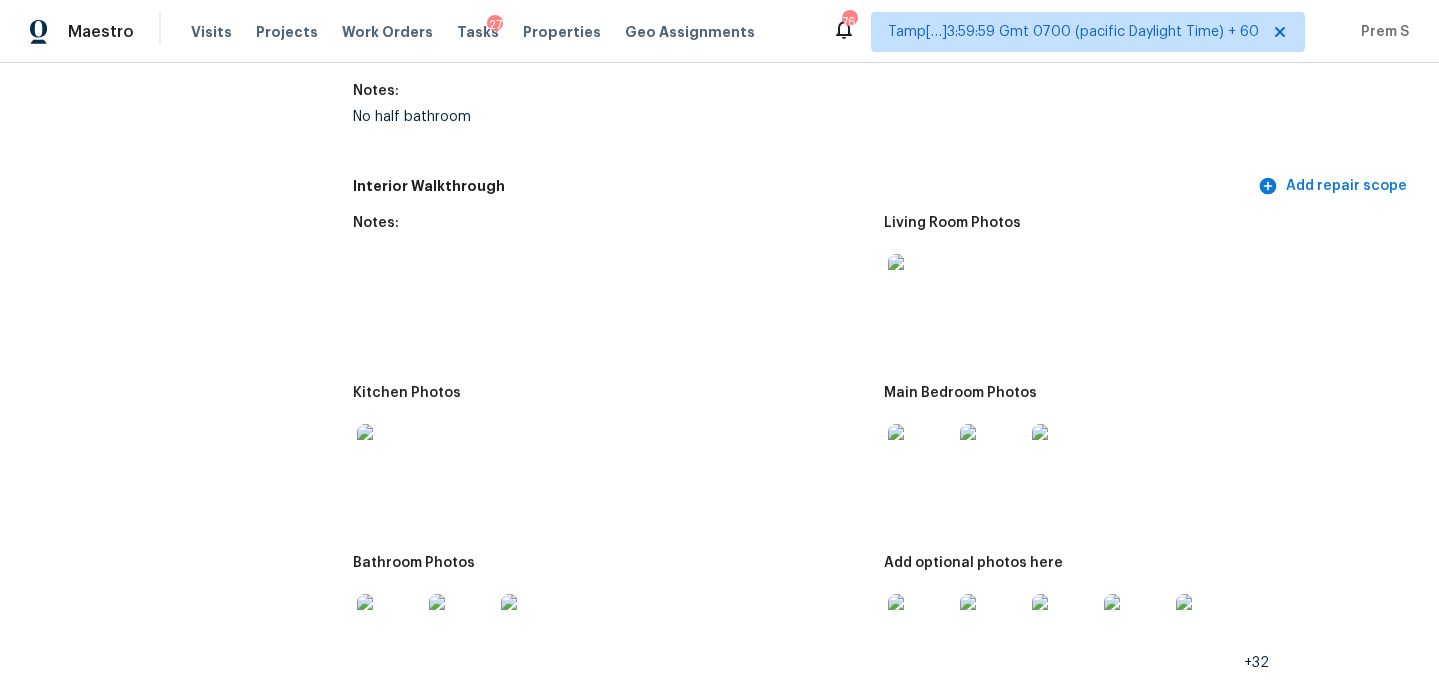 scroll, scrollTop: 2353, scrollLeft: 0, axis: vertical 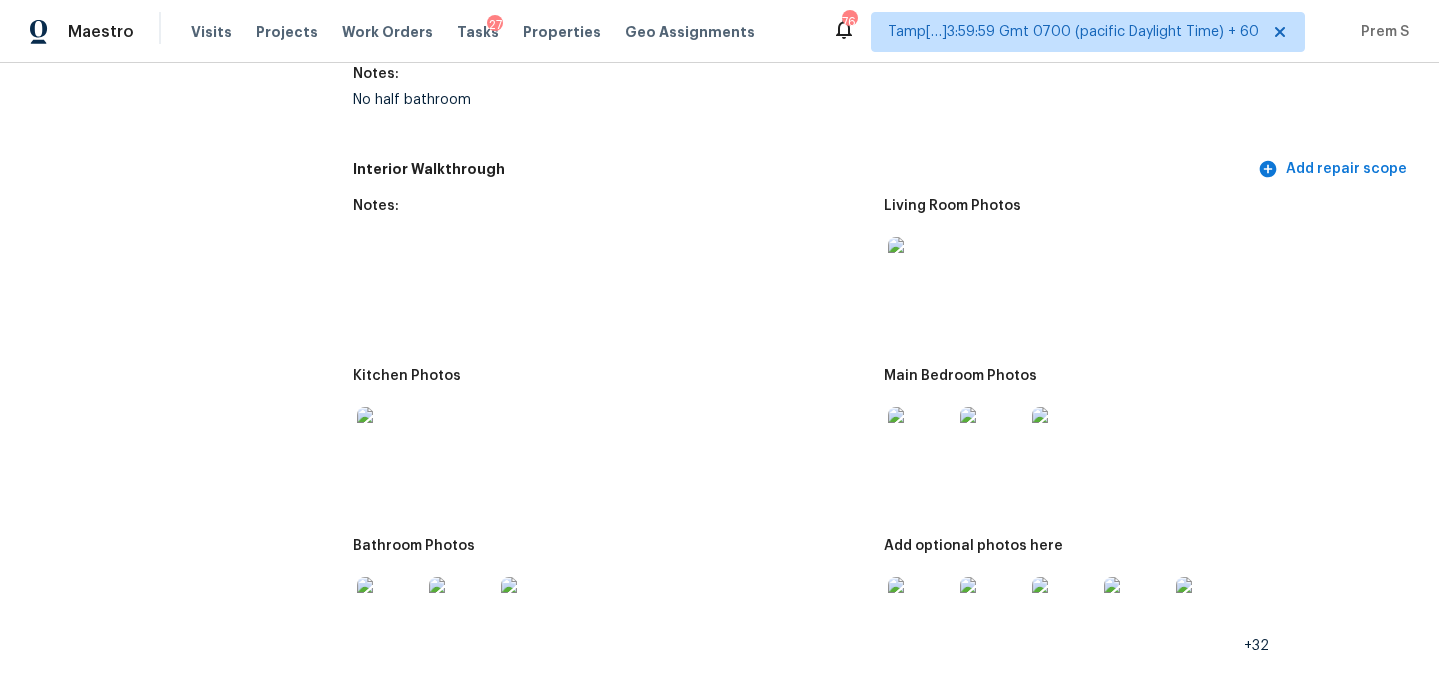 click at bounding box center (920, 269) 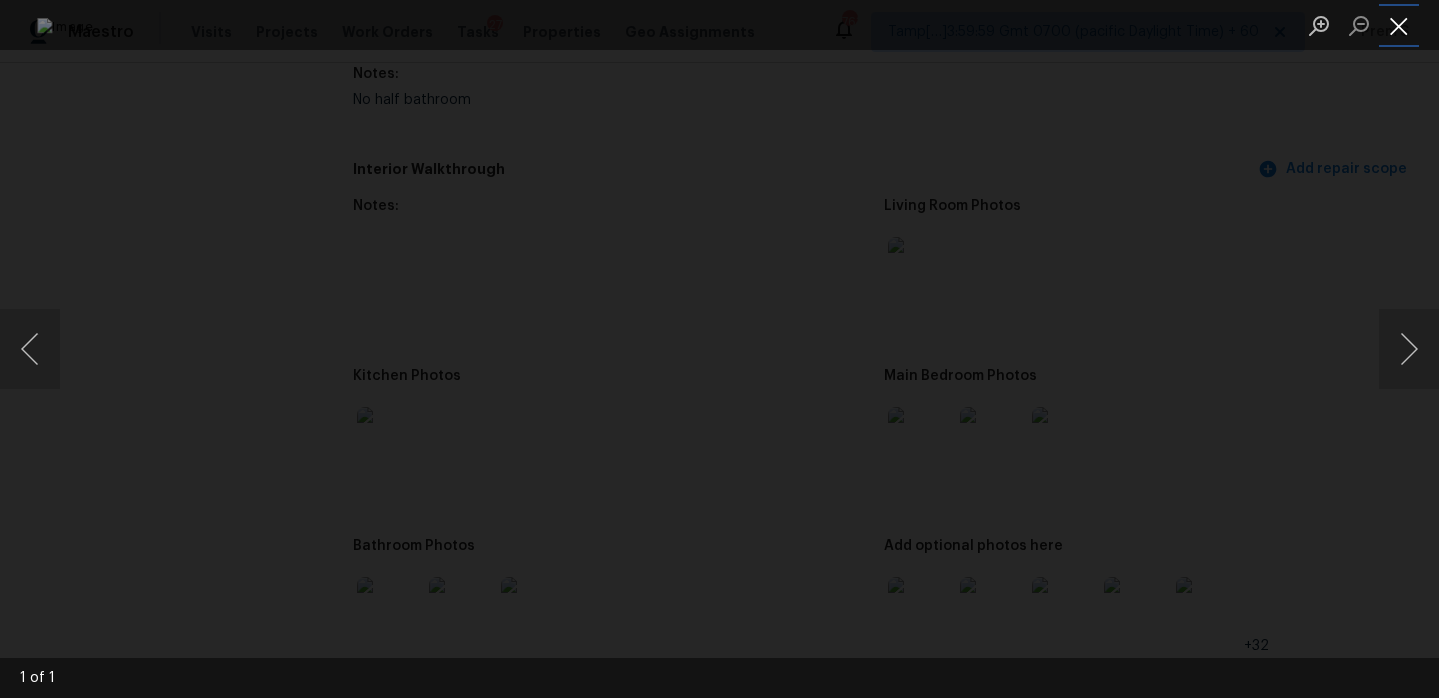 click at bounding box center (1399, 25) 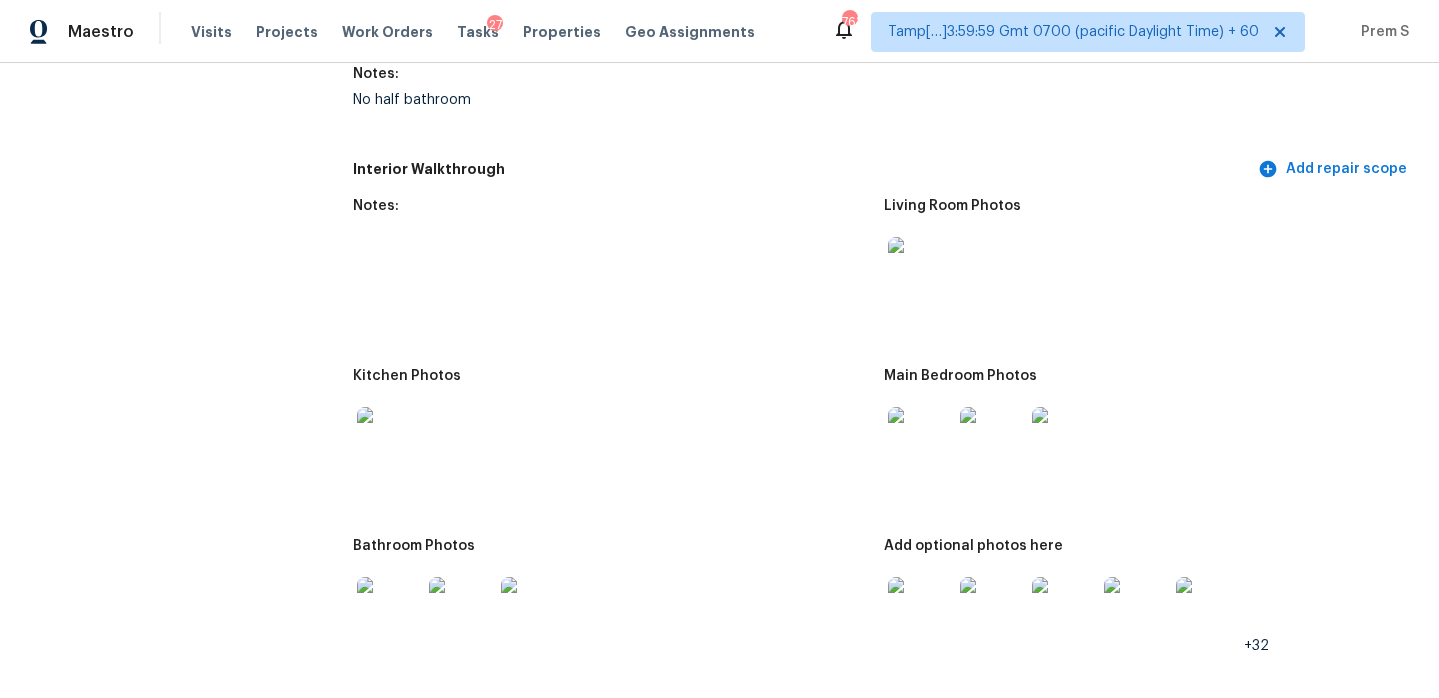 click at bounding box center [920, 439] 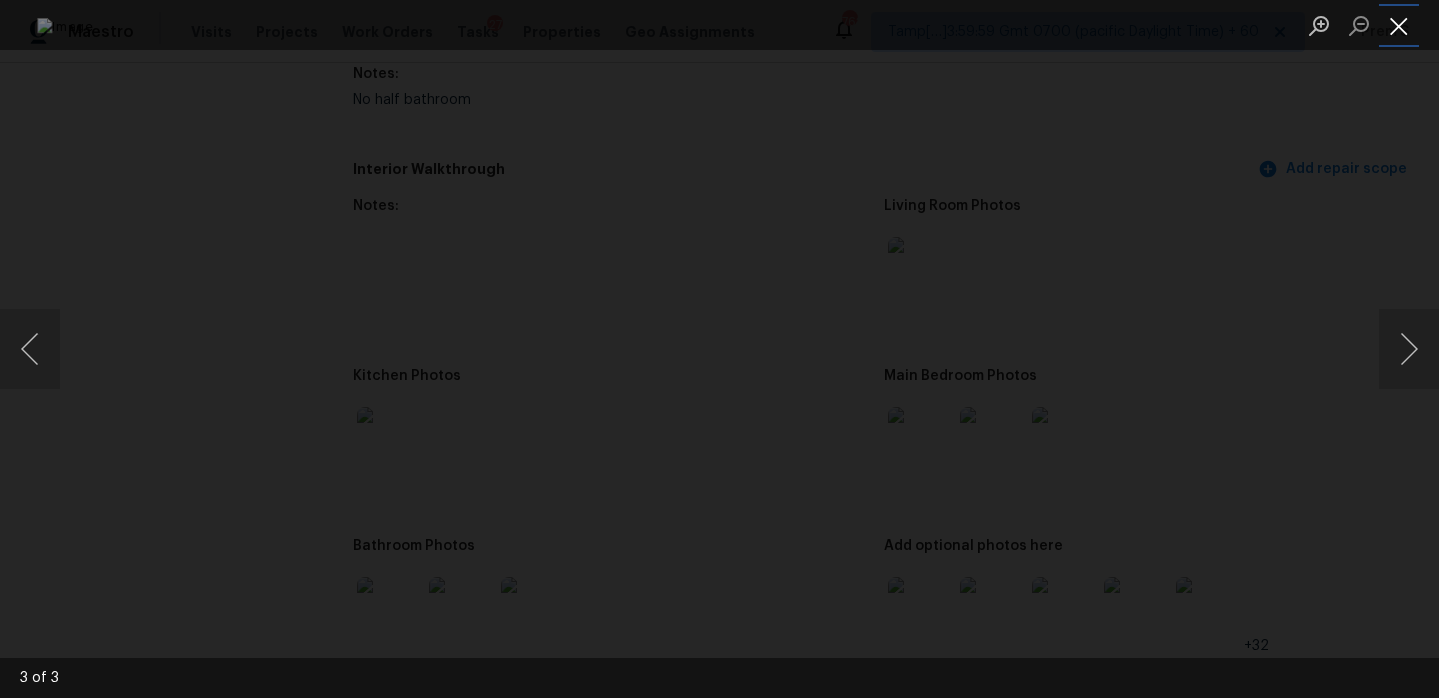 click at bounding box center (1399, 25) 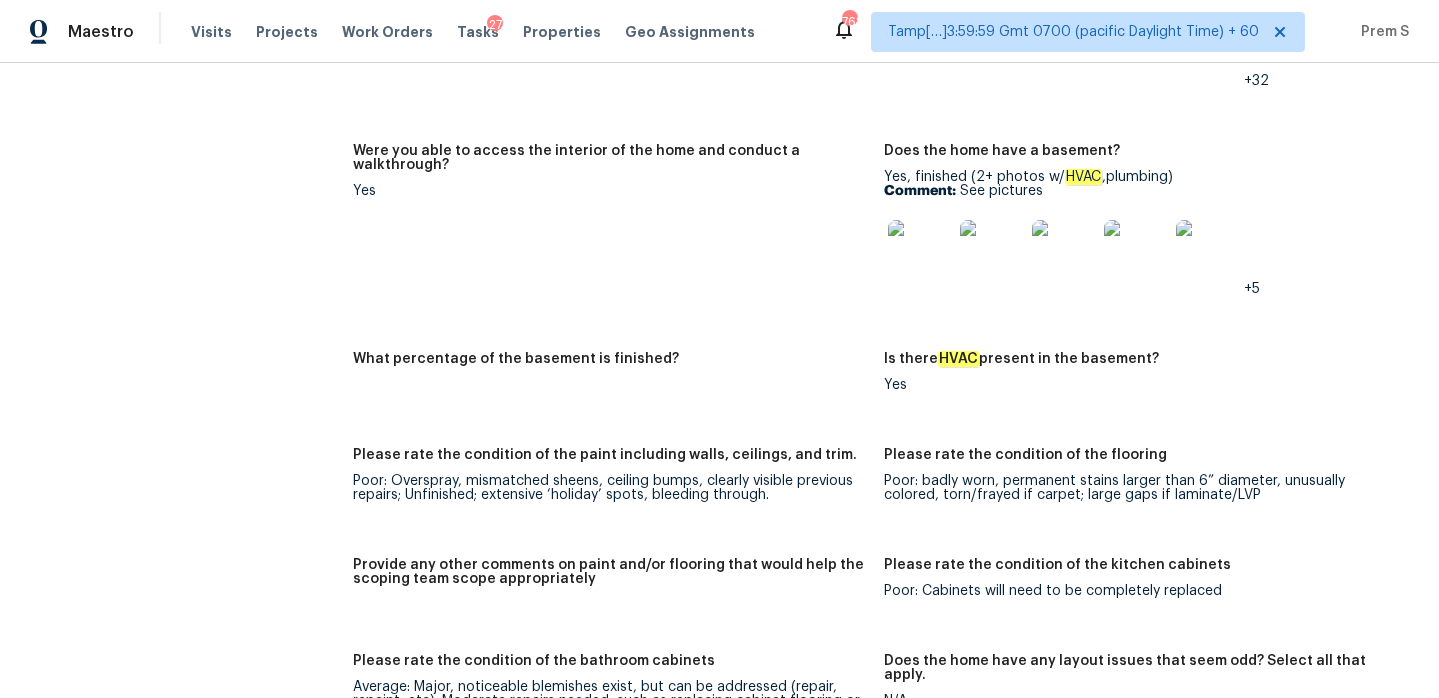 scroll, scrollTop: 2514, scrollLeft: 0, axis: vertical 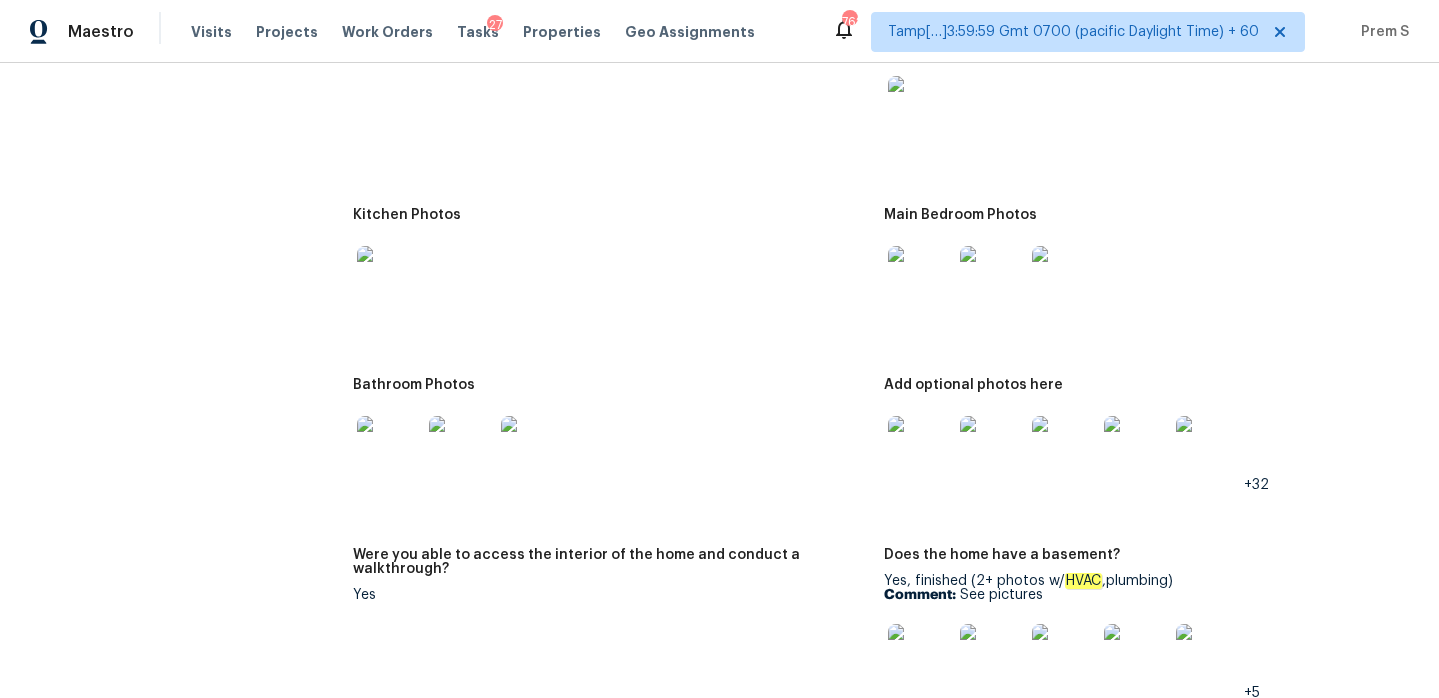 click at bounding box center [389, 448] 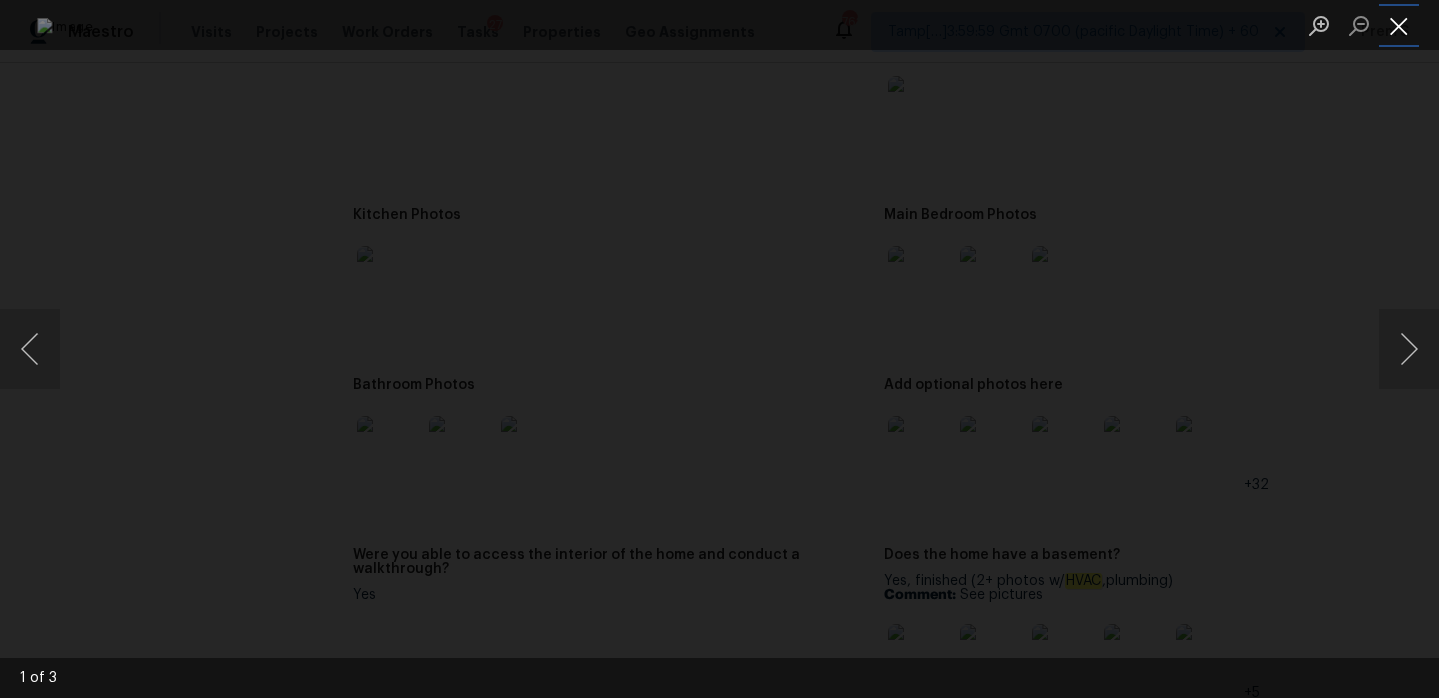 click at bounding box center [1399, 25] 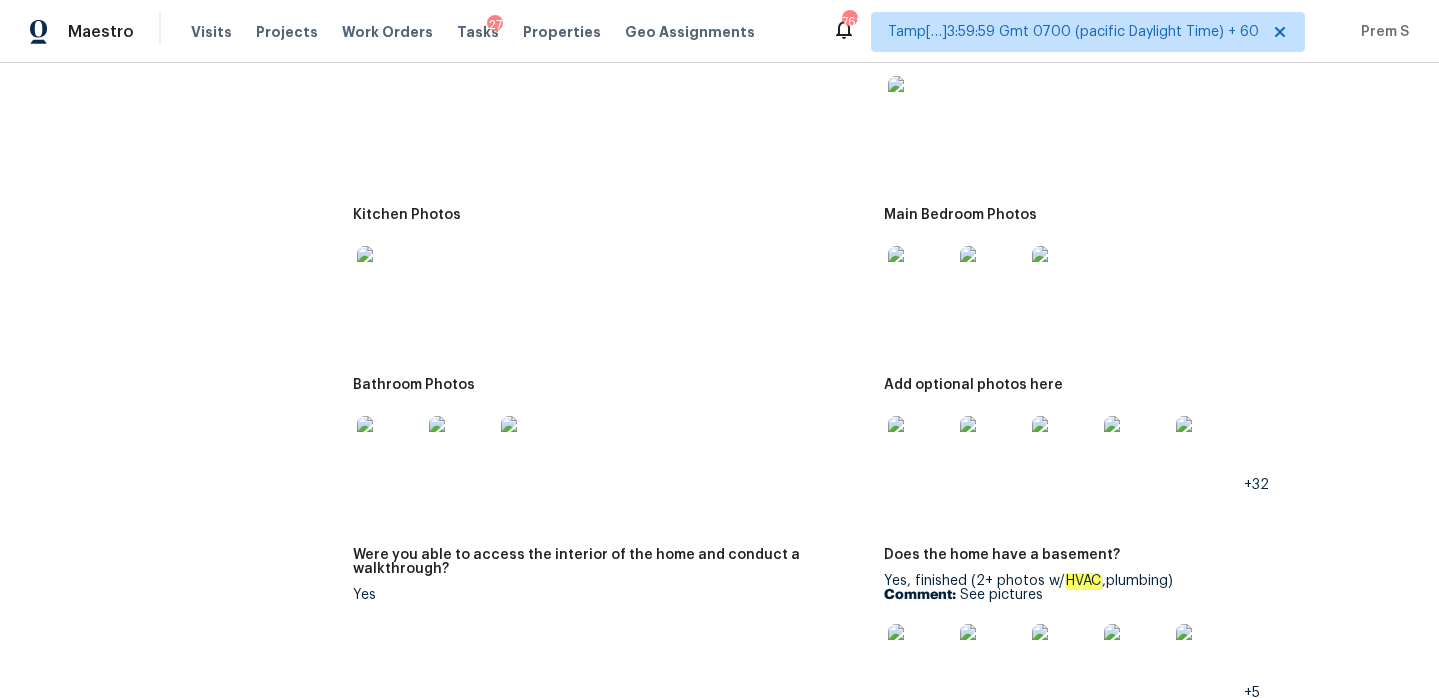 click at bounding box center (389, 278) 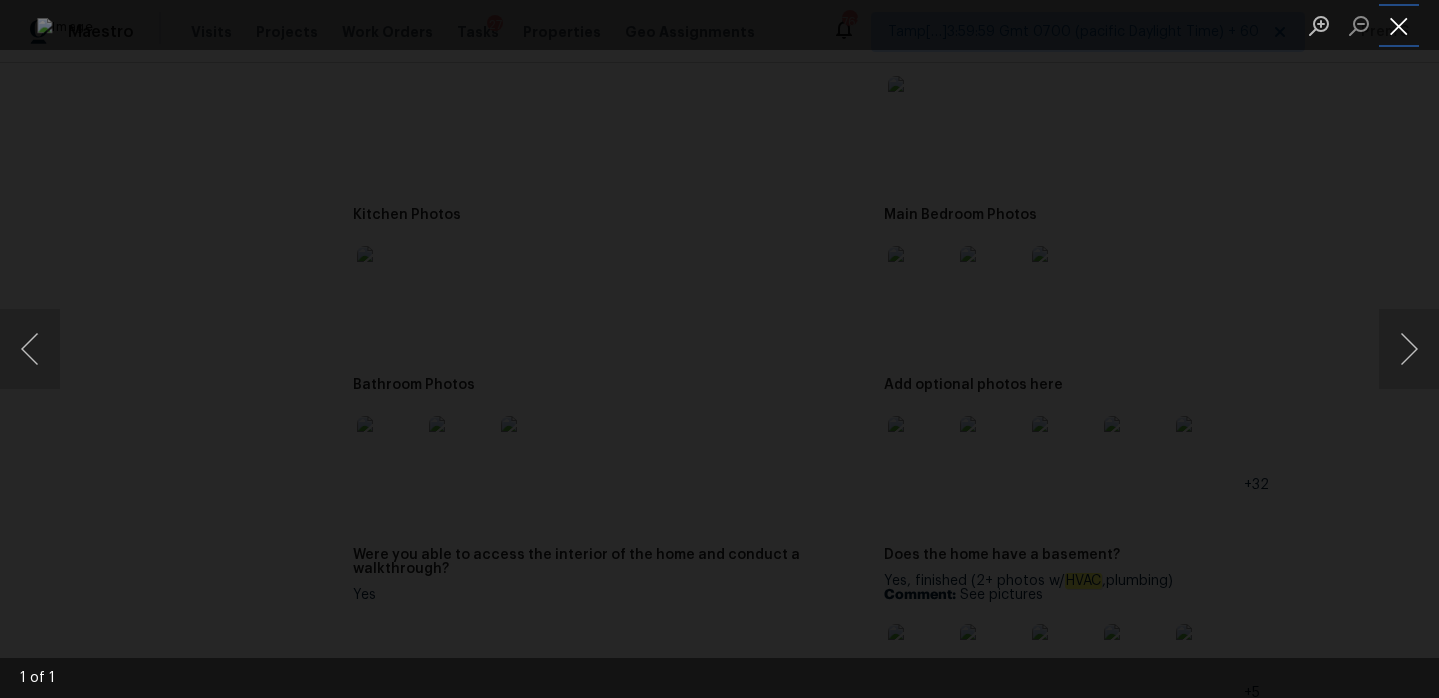 click at bounding box center (1399, 25) 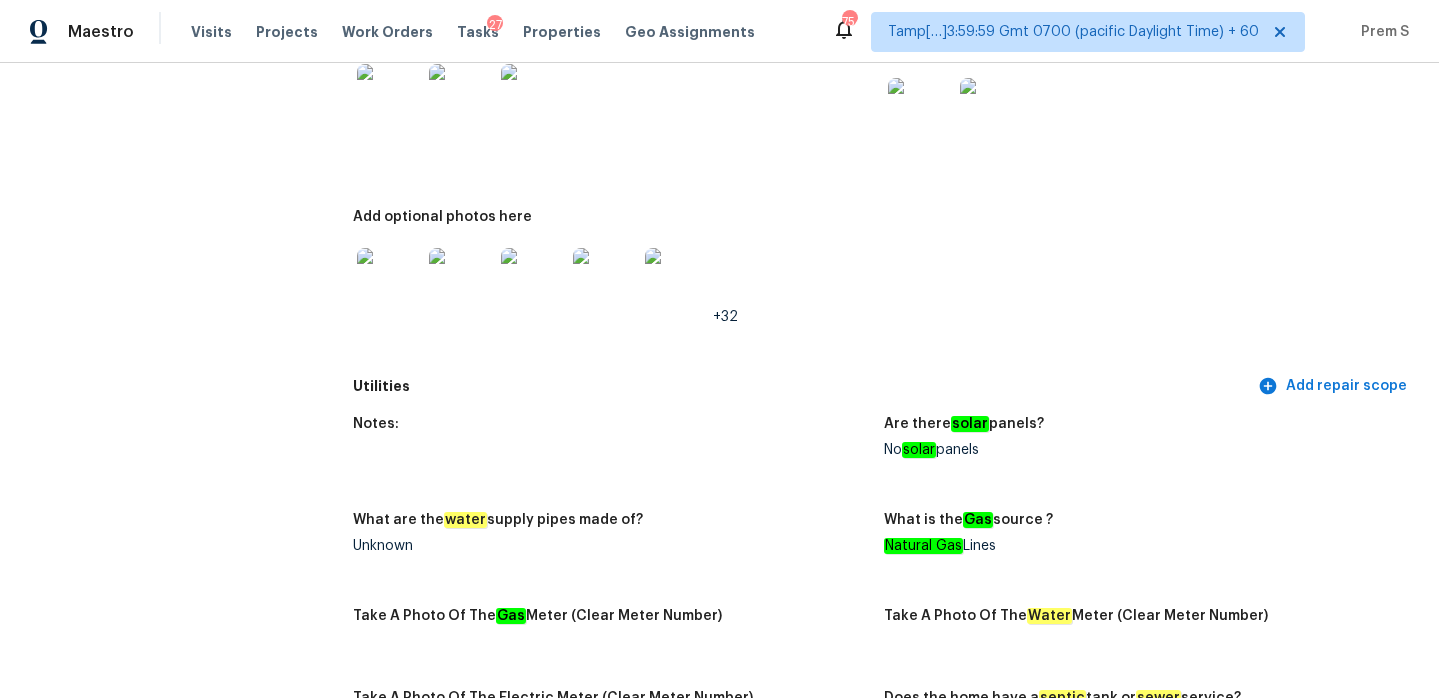 scroll, scrollTop: 980, scrollLeft: 0, axis: vertical 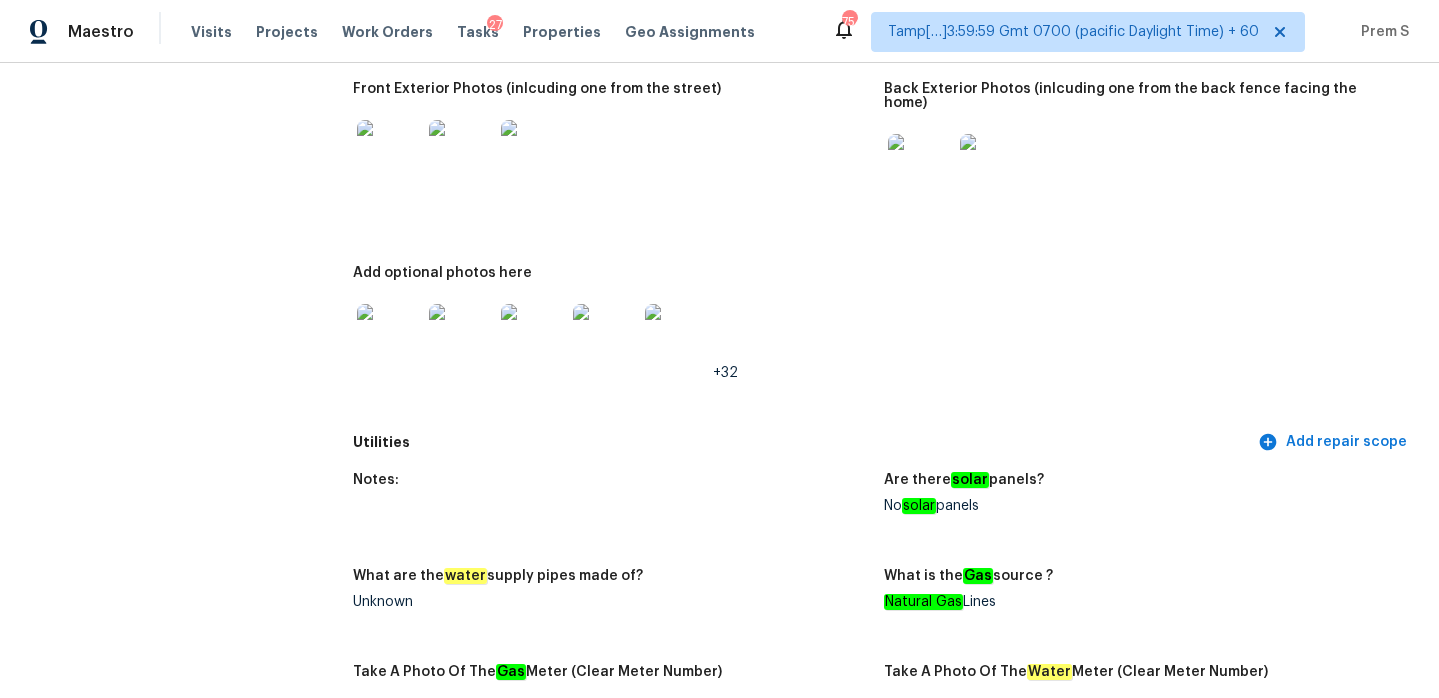 click at bounding box center [389, 152] 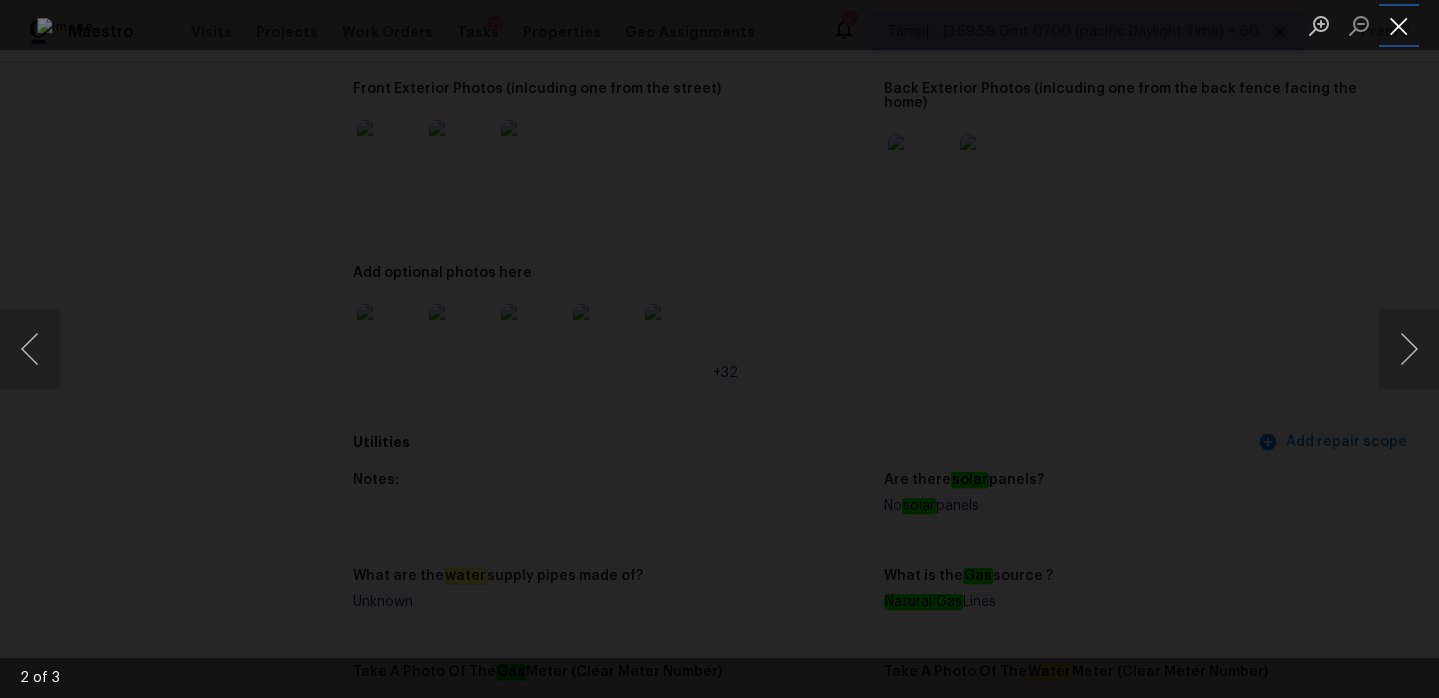 click at bounding box center (1399, 25) 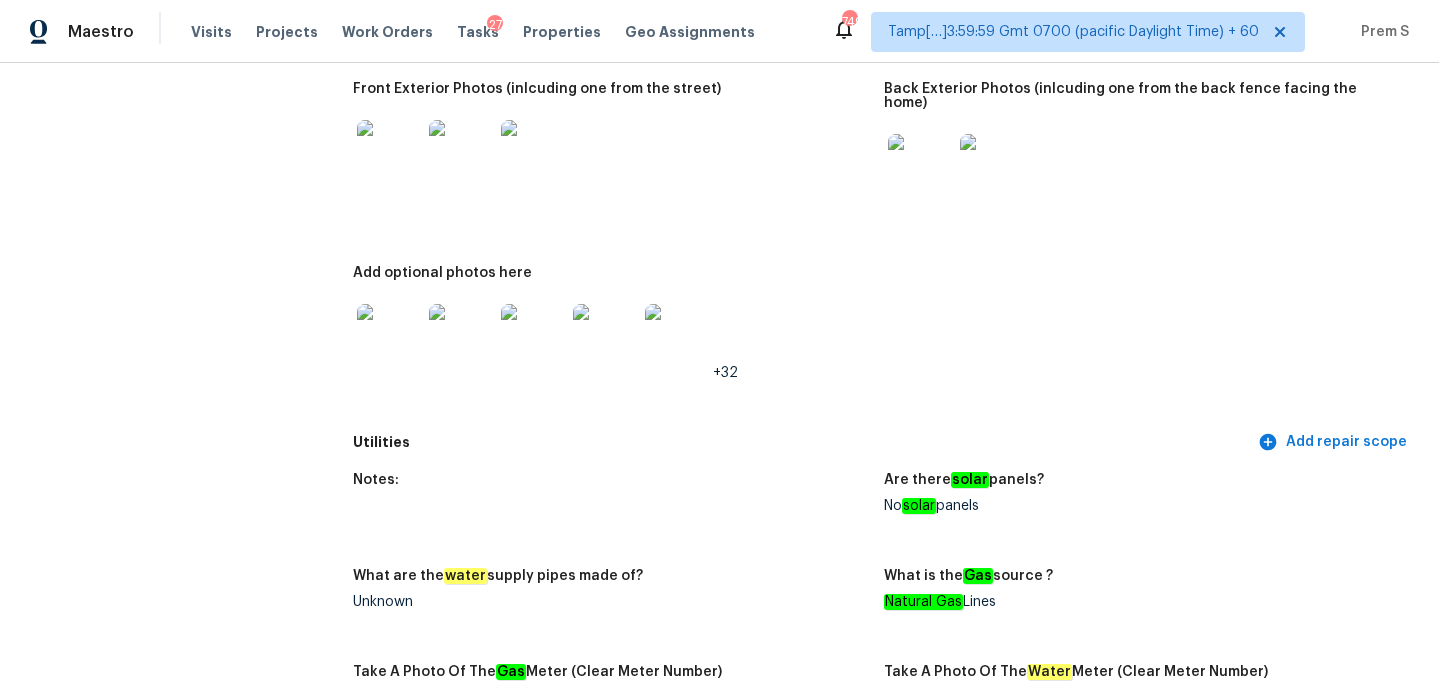 scroll, scrollTop: 0, scrollLeft: 0, axis: both 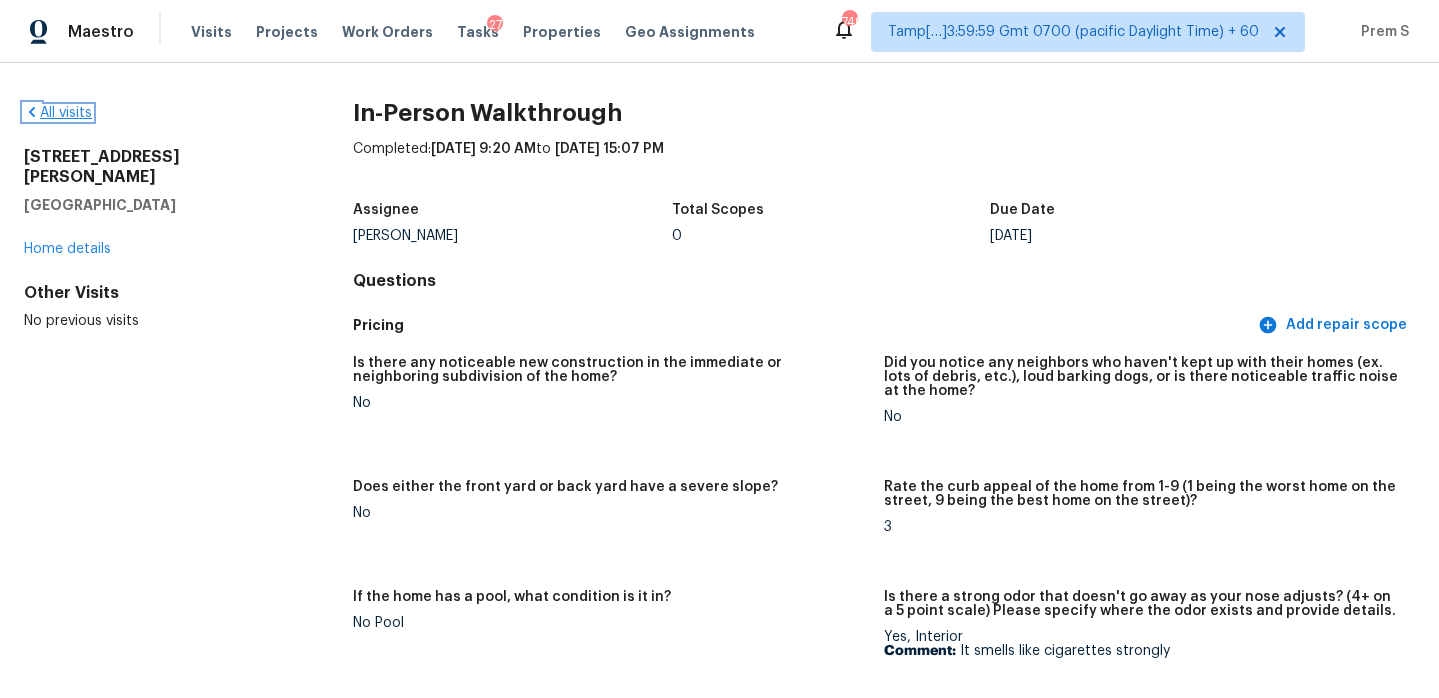 click on "All visits" at bounding box center (58, 113) 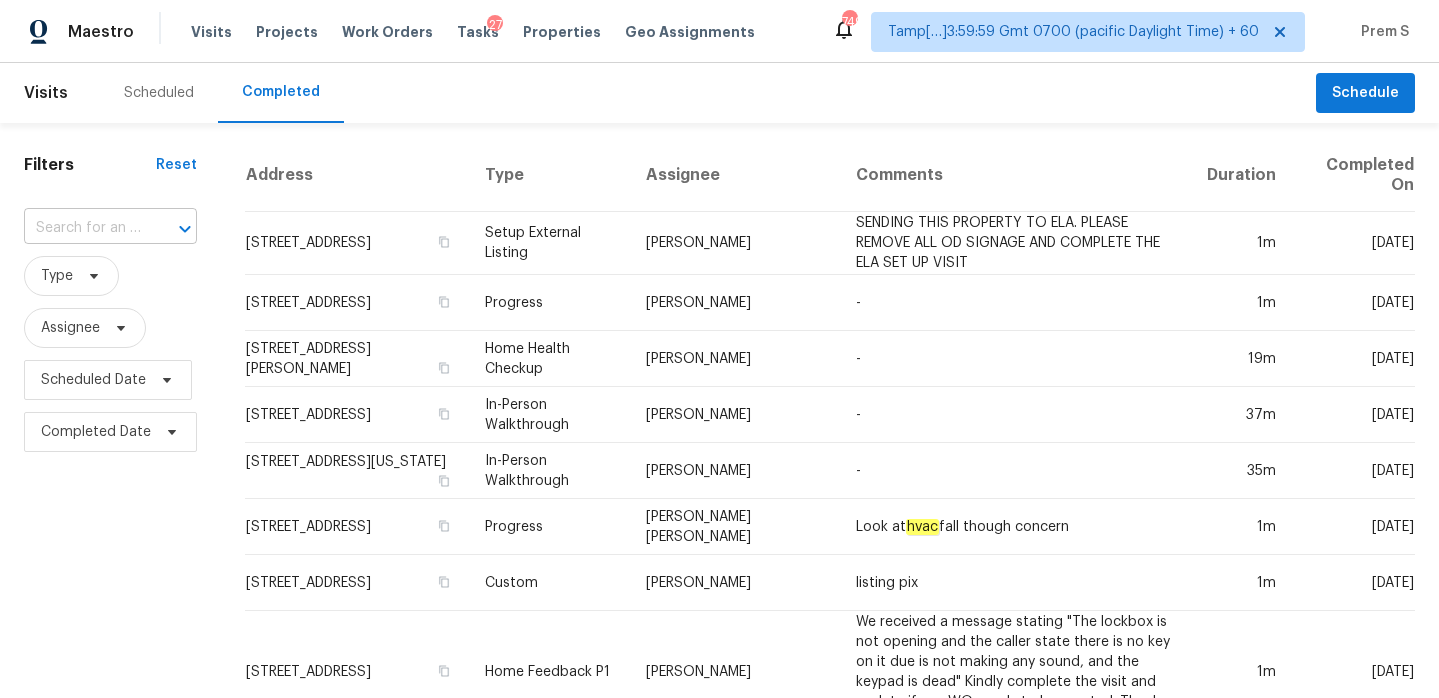 click at bounding box center (82, 228) 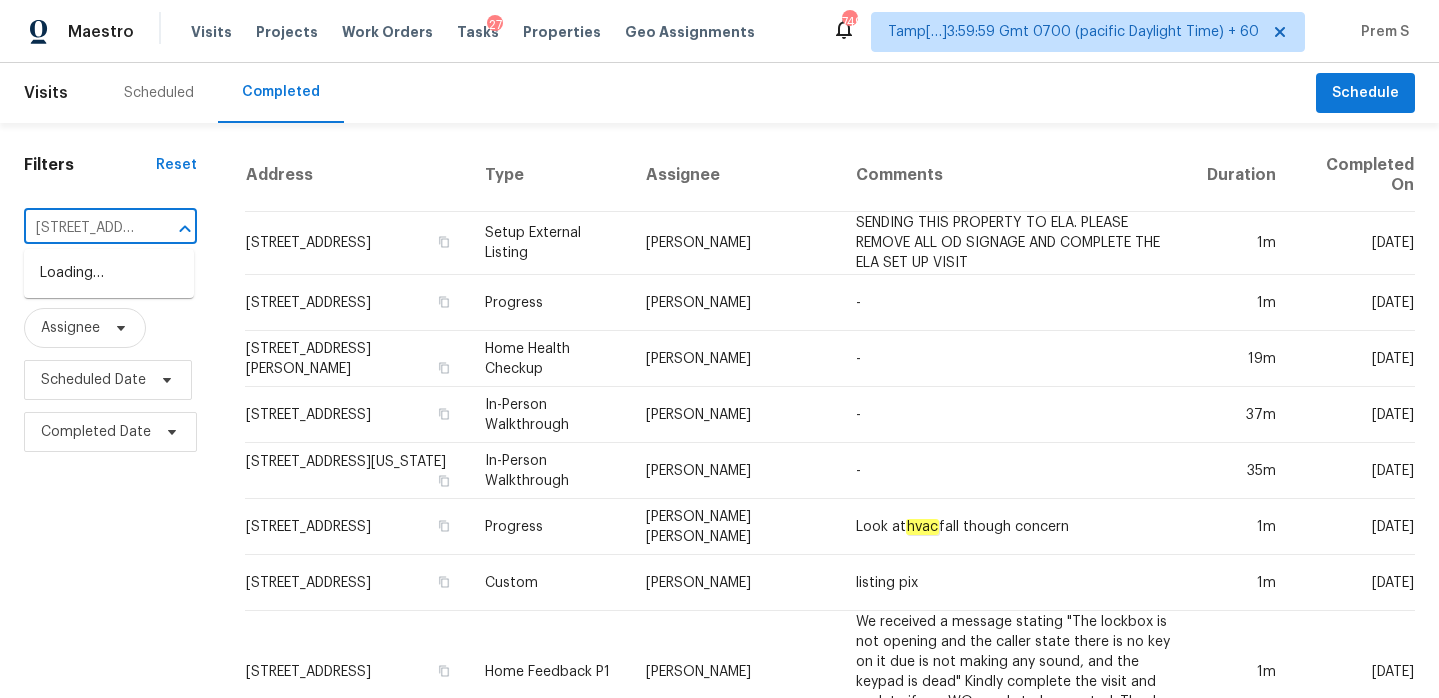 scroll, scrollTop: 0, scrollLeft: 151, axis: horizontal 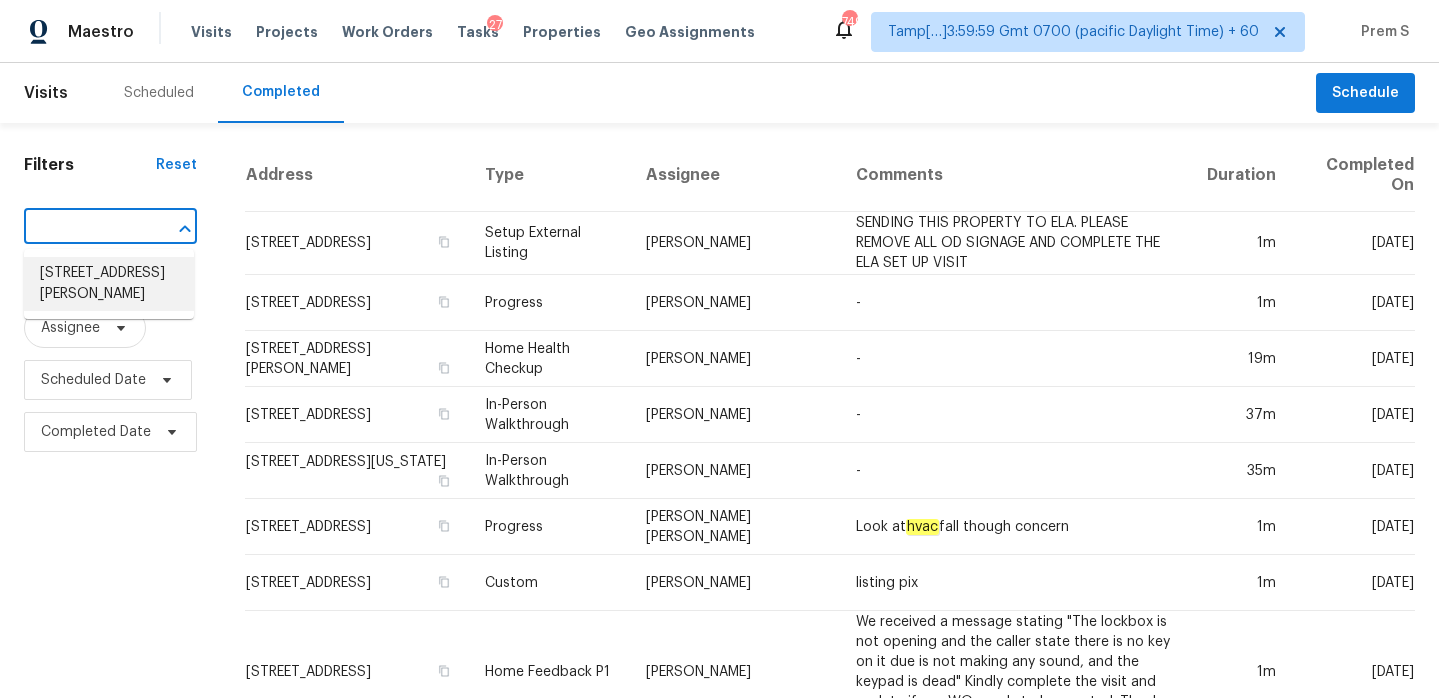 click on "4073 S Lisa Dr, Salt Lake City, UT 84124" at bounding box center (109, 284) 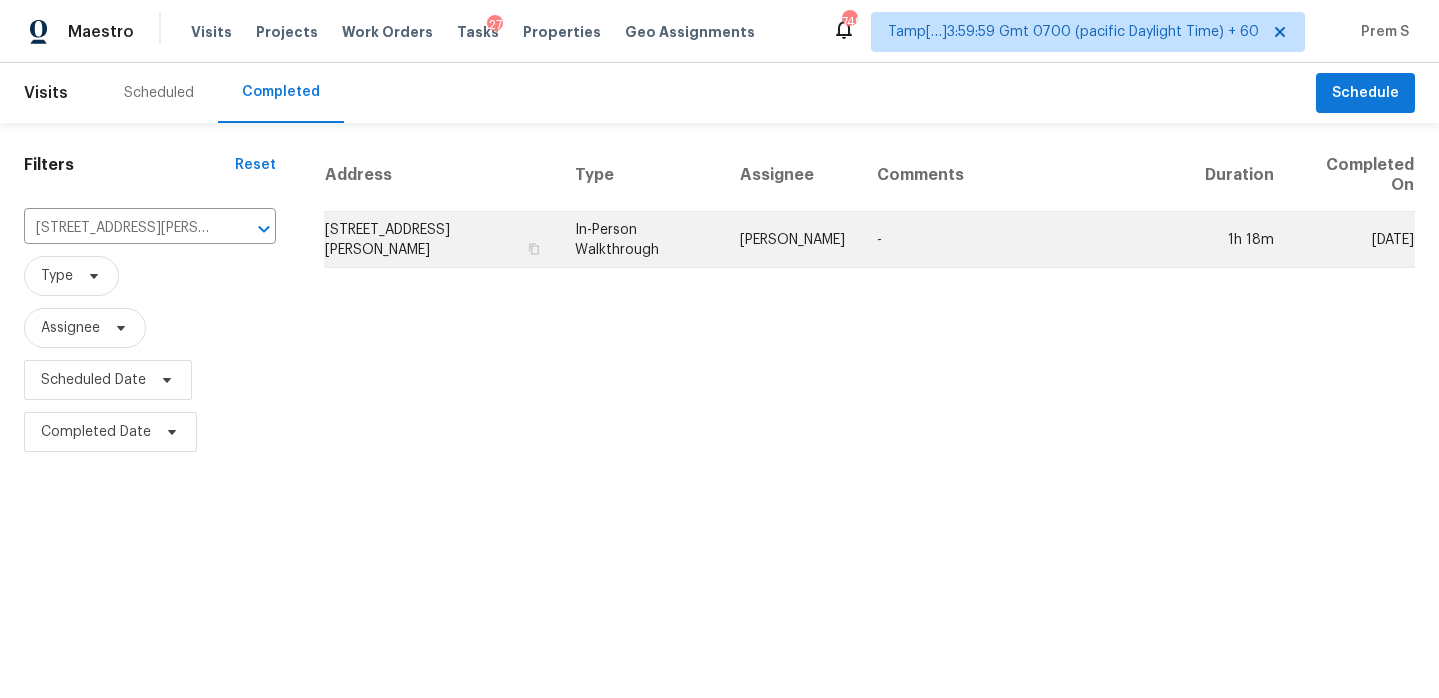 click on "4073 S Lisa Dr, Salt Lake City, UT 84124" at bounding box center [441, 240] 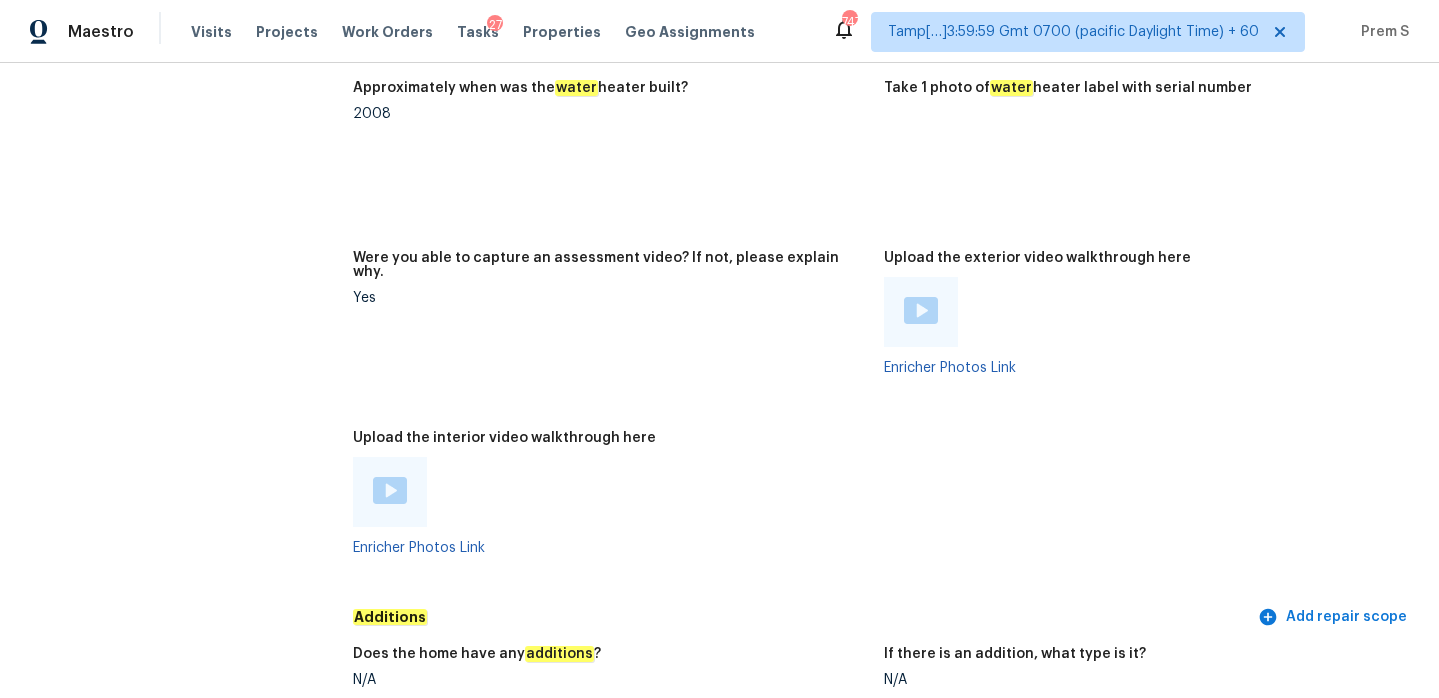 scroll, scrollTop: 4729, scrollLeft: 0, axis: vertical 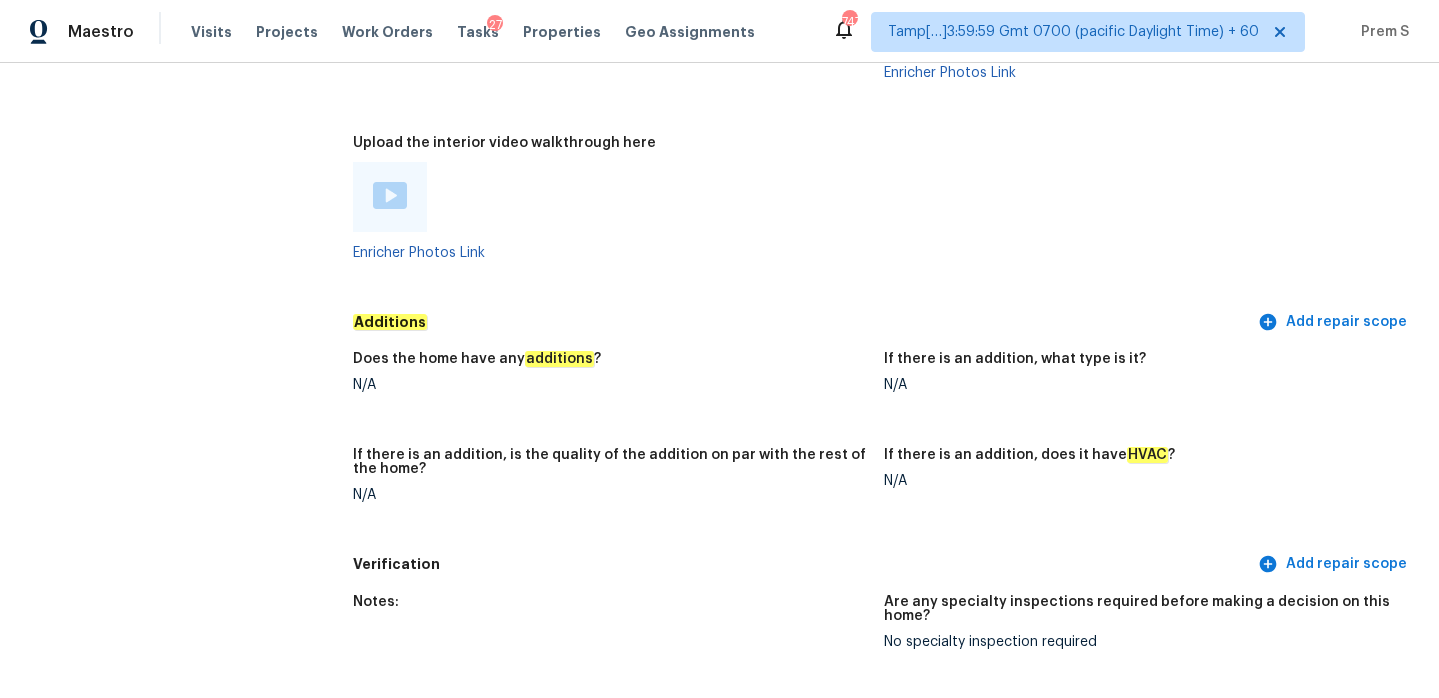 click at bounding box center [390, 195] 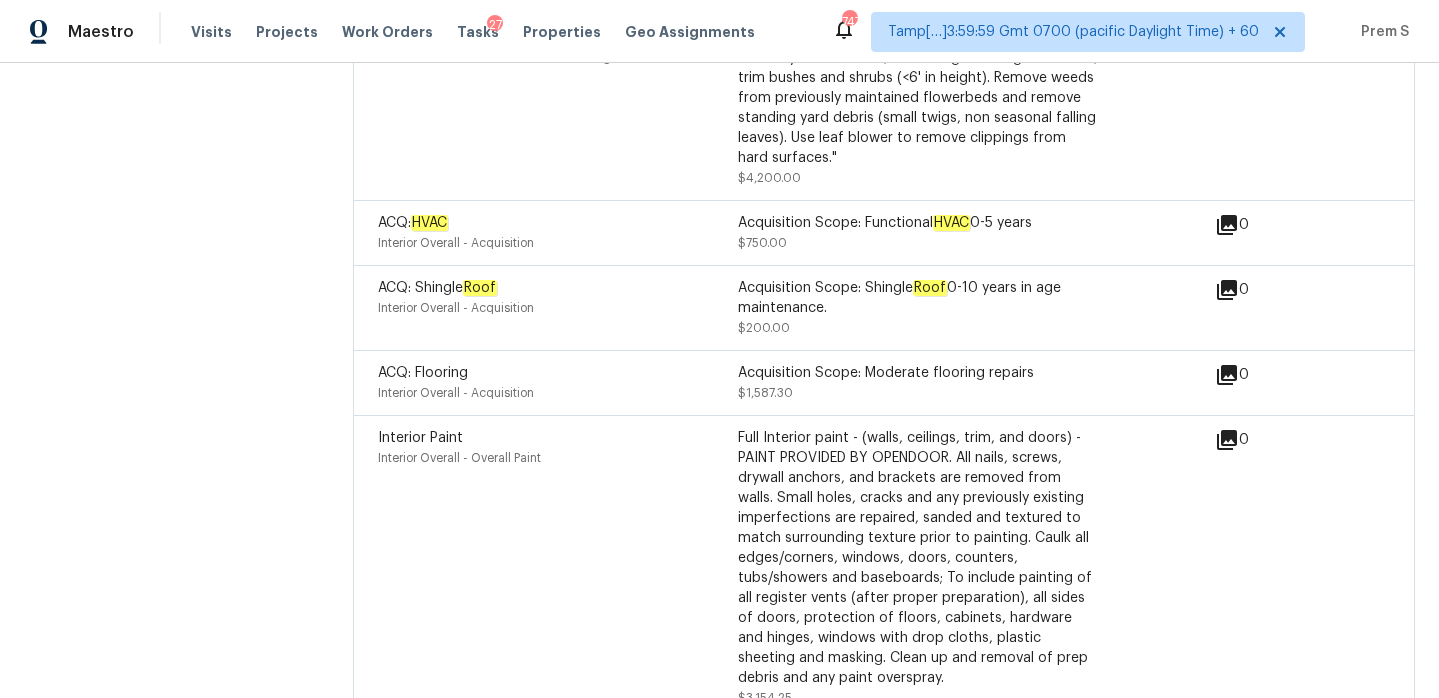 scroll, scrollTop: 6739, scrollLeft: 0, axis: vertical 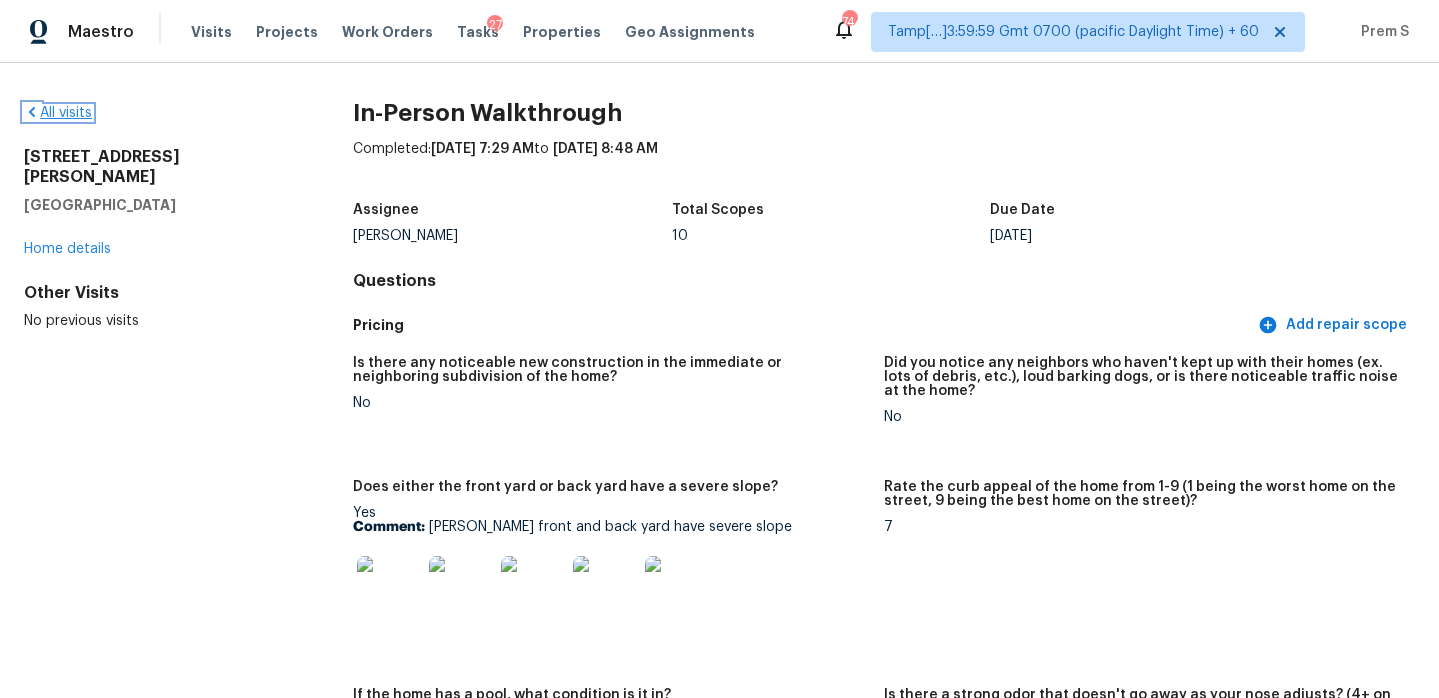 click on "All visits" at bounding box center (58, 113) 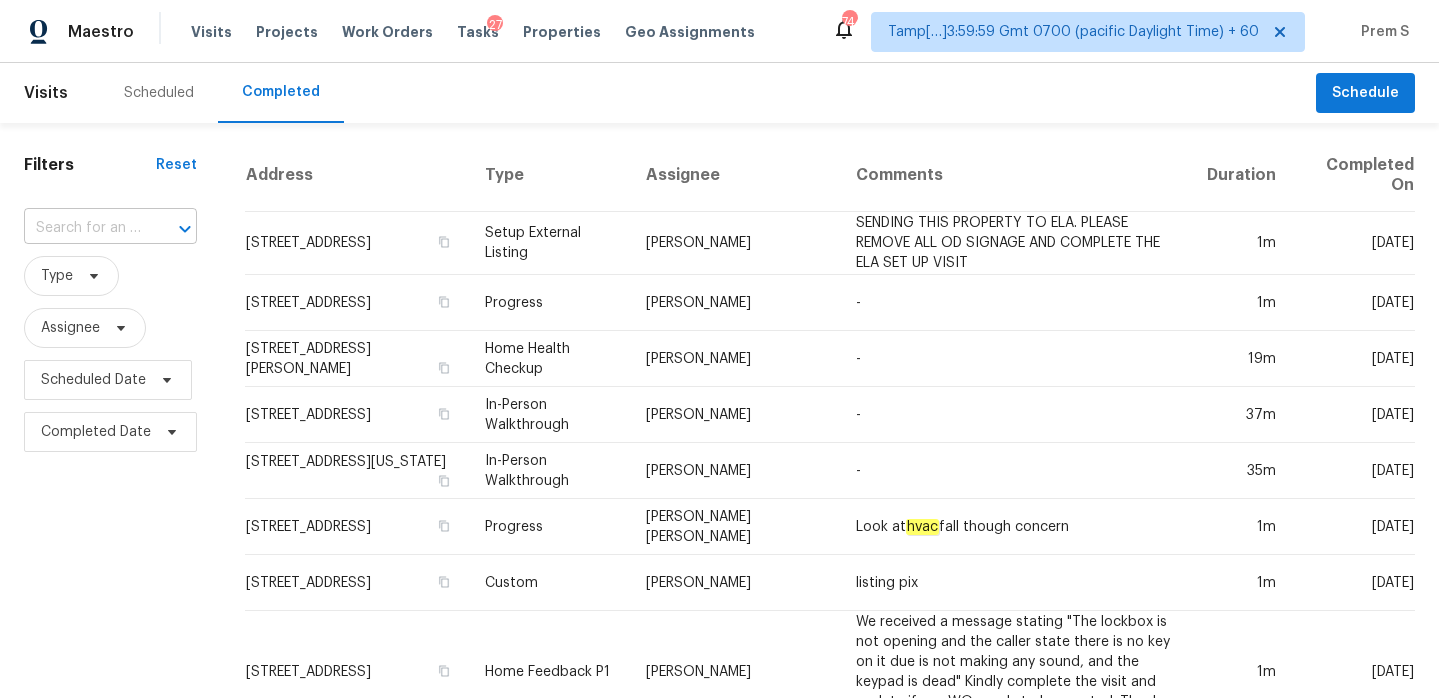click at bounding box center [171, 229] 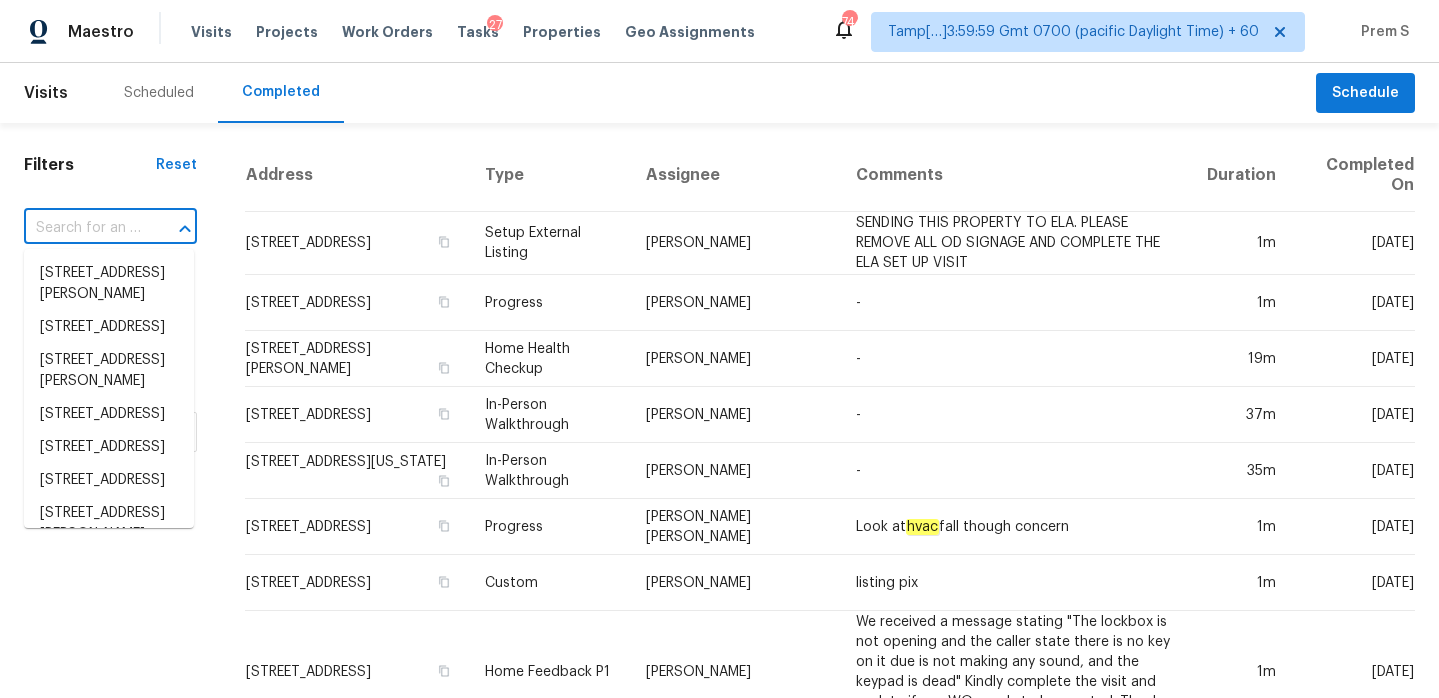 paste on "3225 Cragburn Pl Fayetteville, NC, 28306" 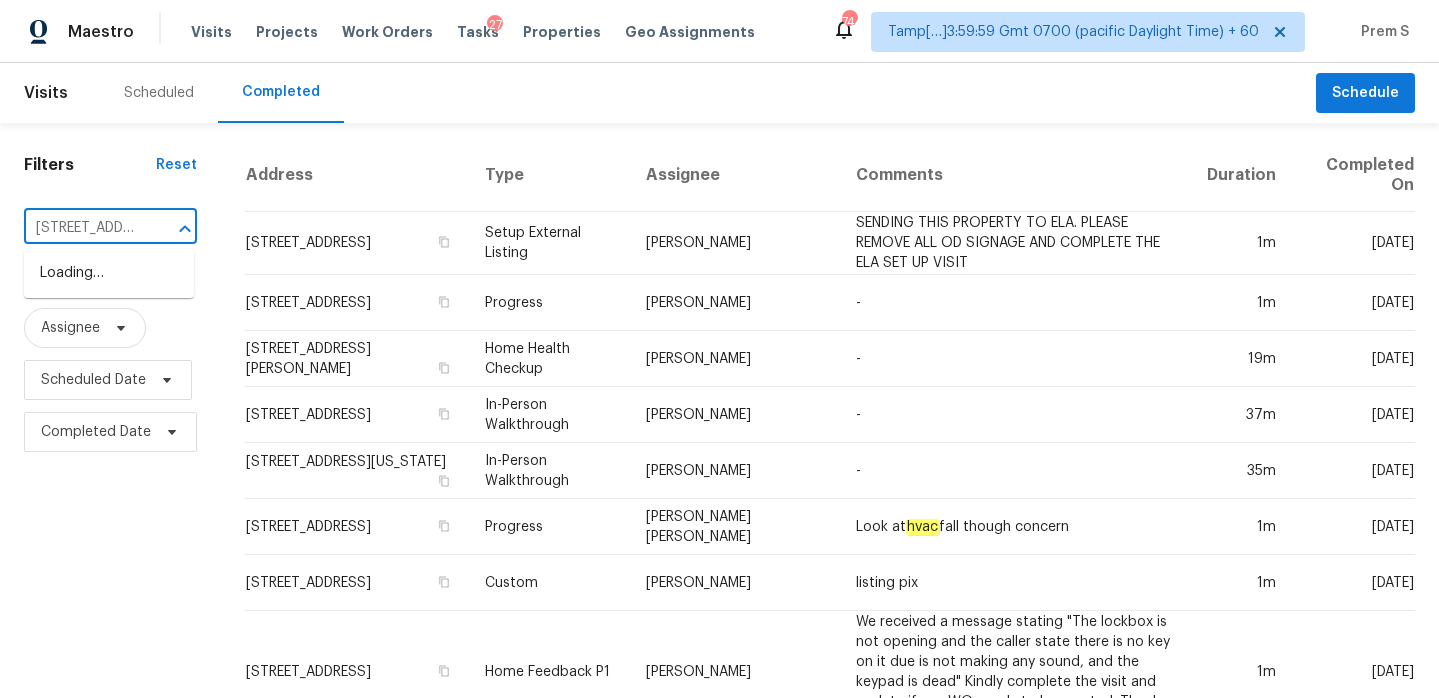 scroll, scrollTop: 0, scrollLeft: 166, axis: horizontal 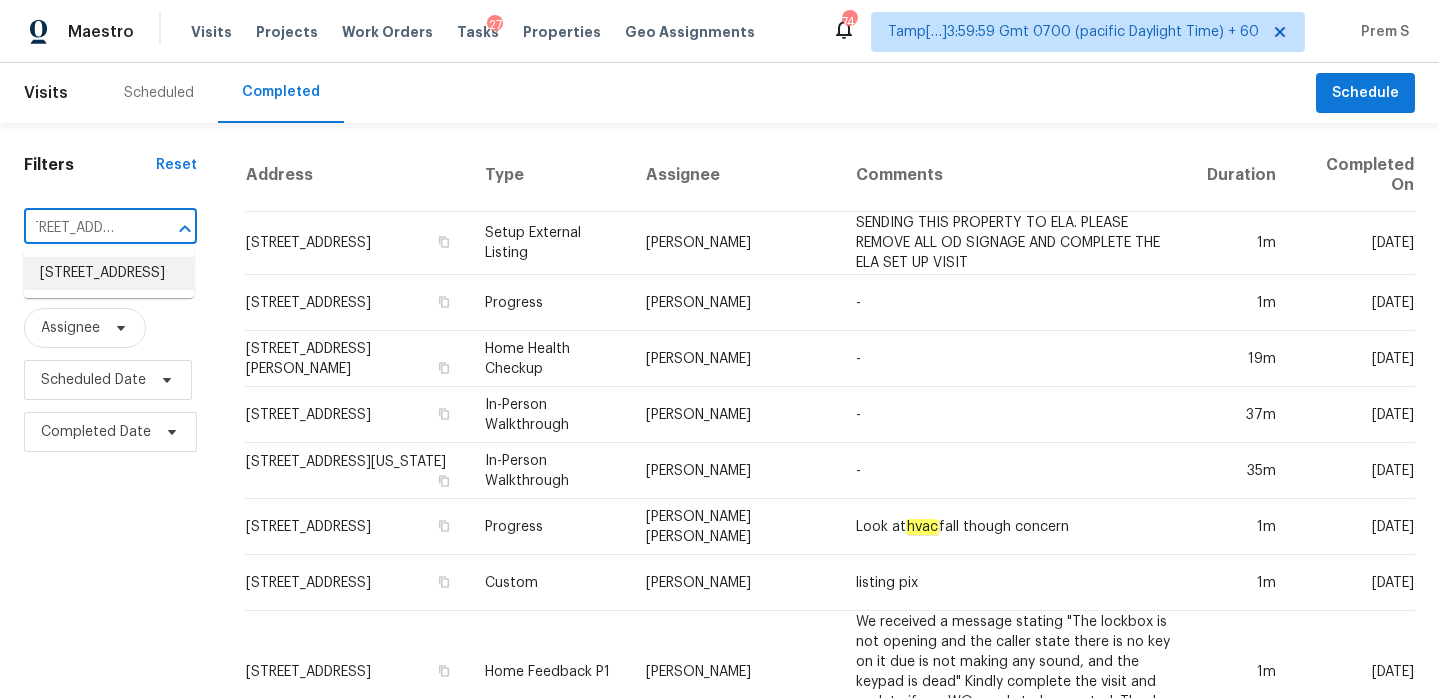 click on "3225 Cragburn Pl, Fayetteville, NC 28306" at bounding box center [109, 273] 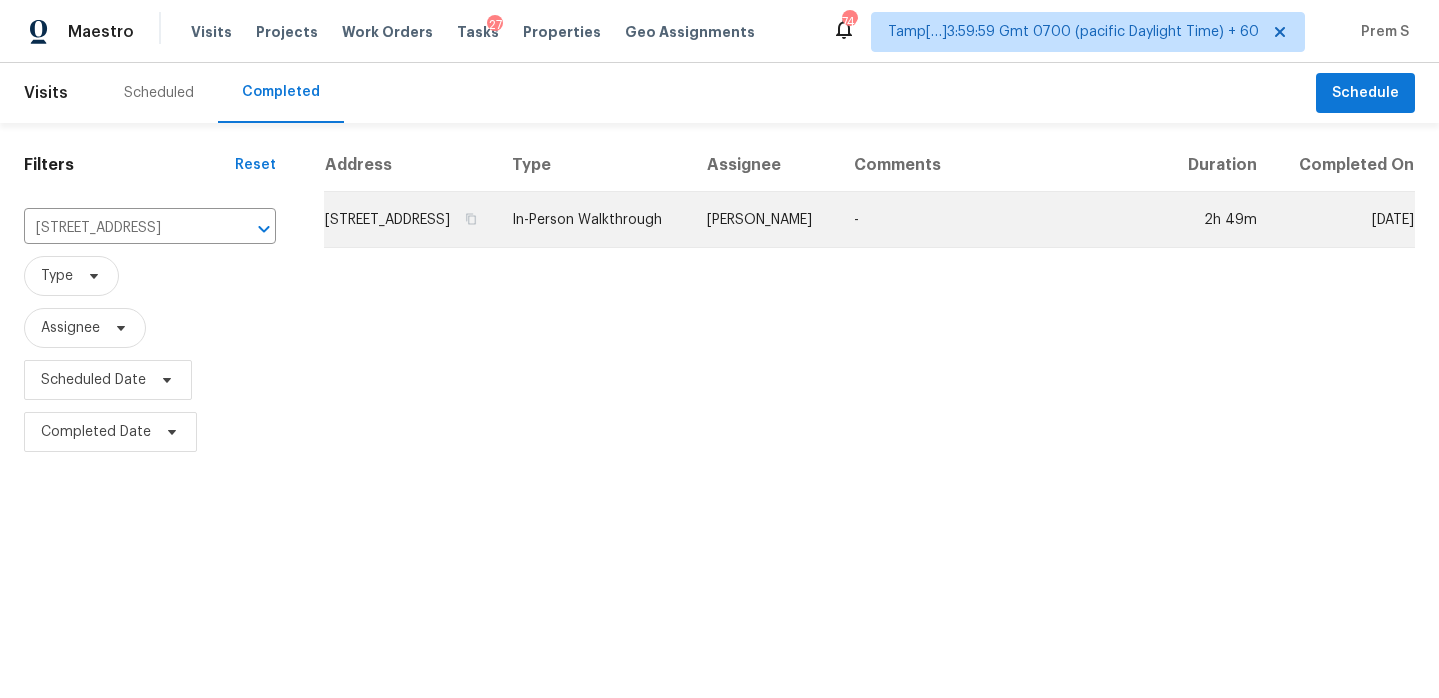 click on "3225 Cragburn Pl, Fayetteville, NC 28306" at bounding box center (410, 220) 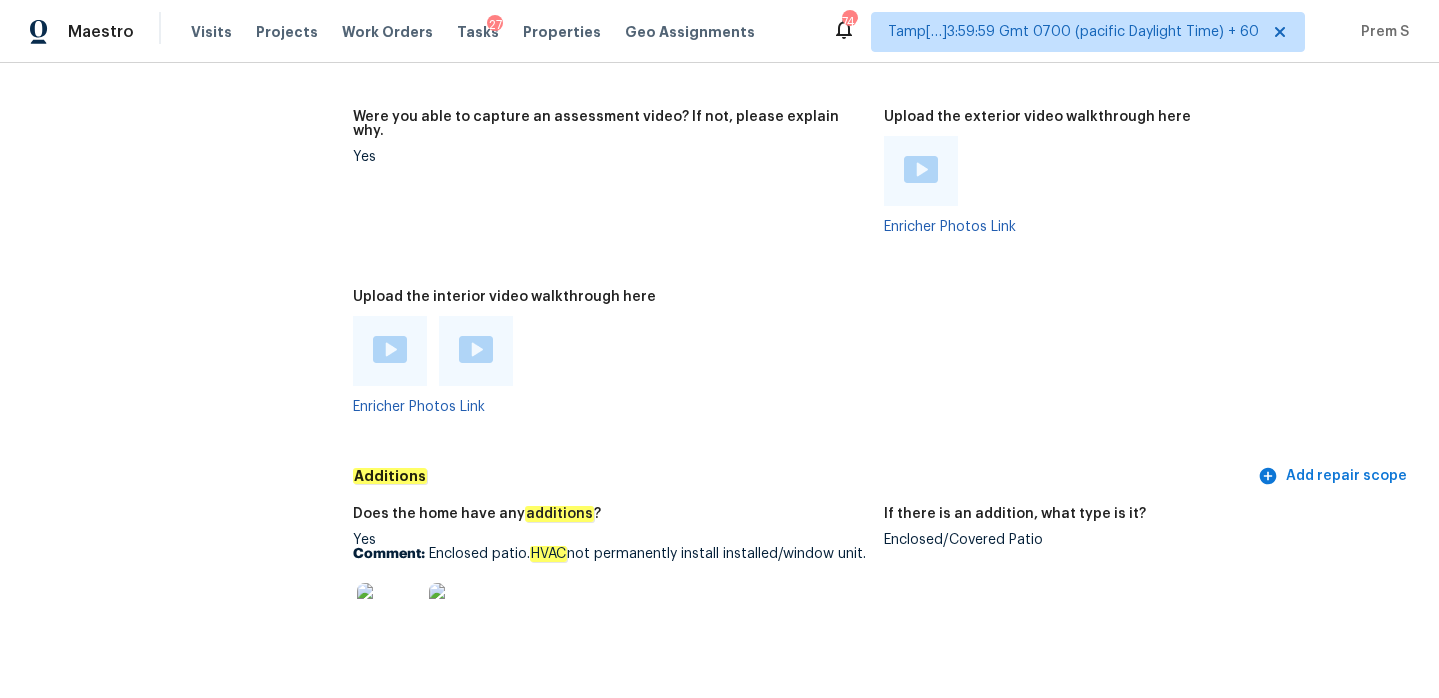 scroll, scrollTop: 4182, scrollLeft: 0, axis: vertical 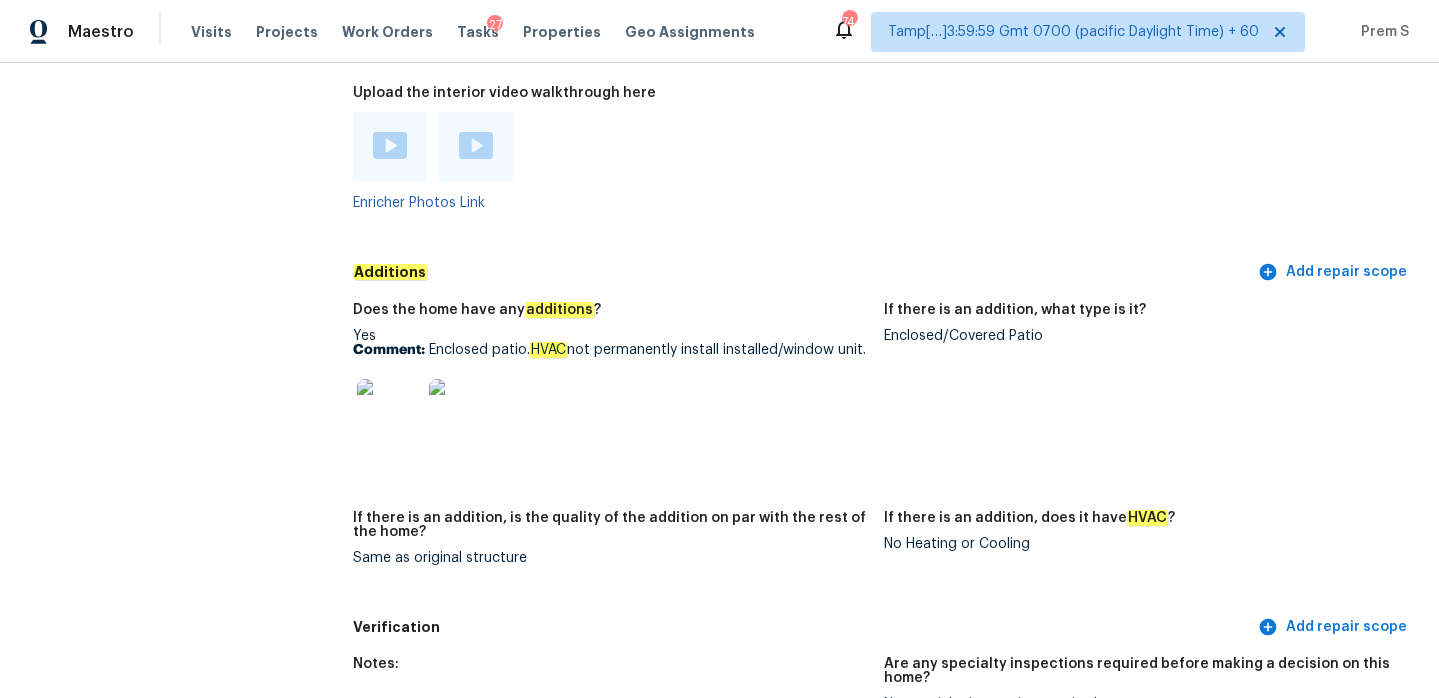 click at bounding box center [390, 145] 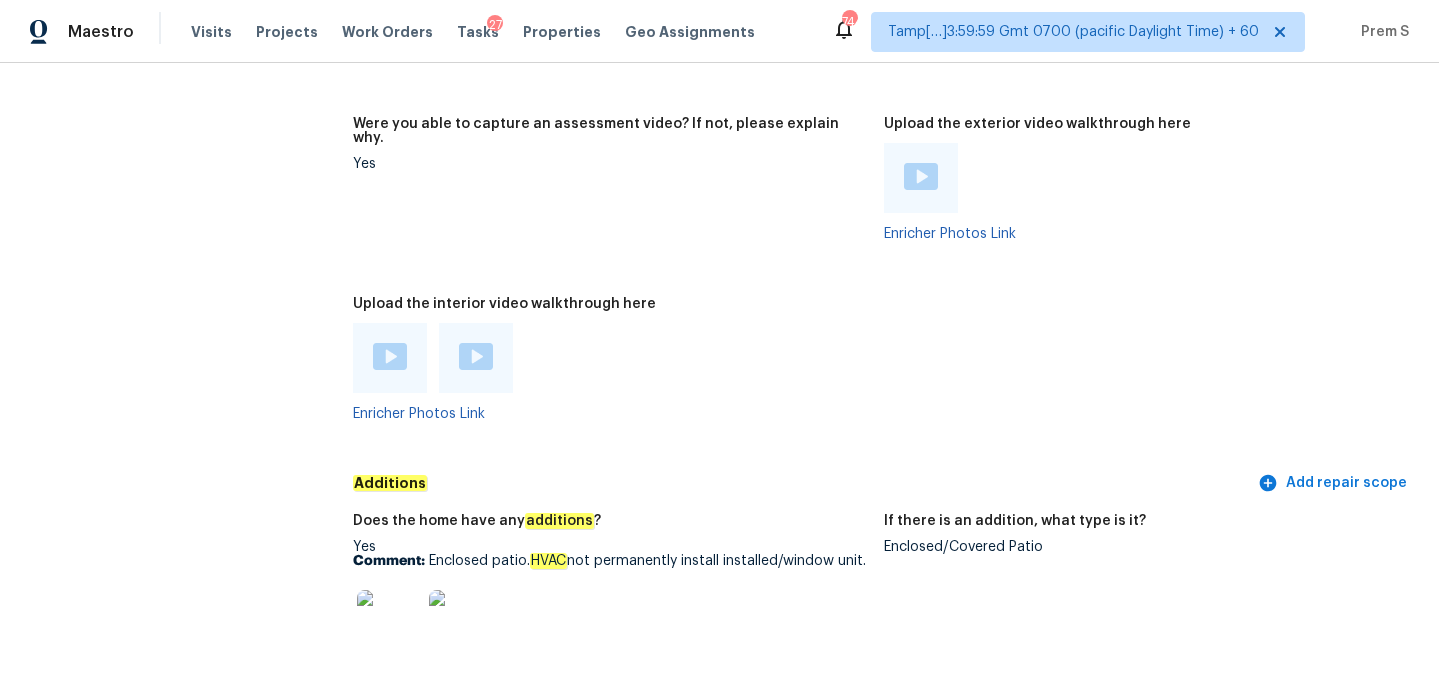 scroll, scrollTop: 4075, scrollLeft: 0, axis: vertical 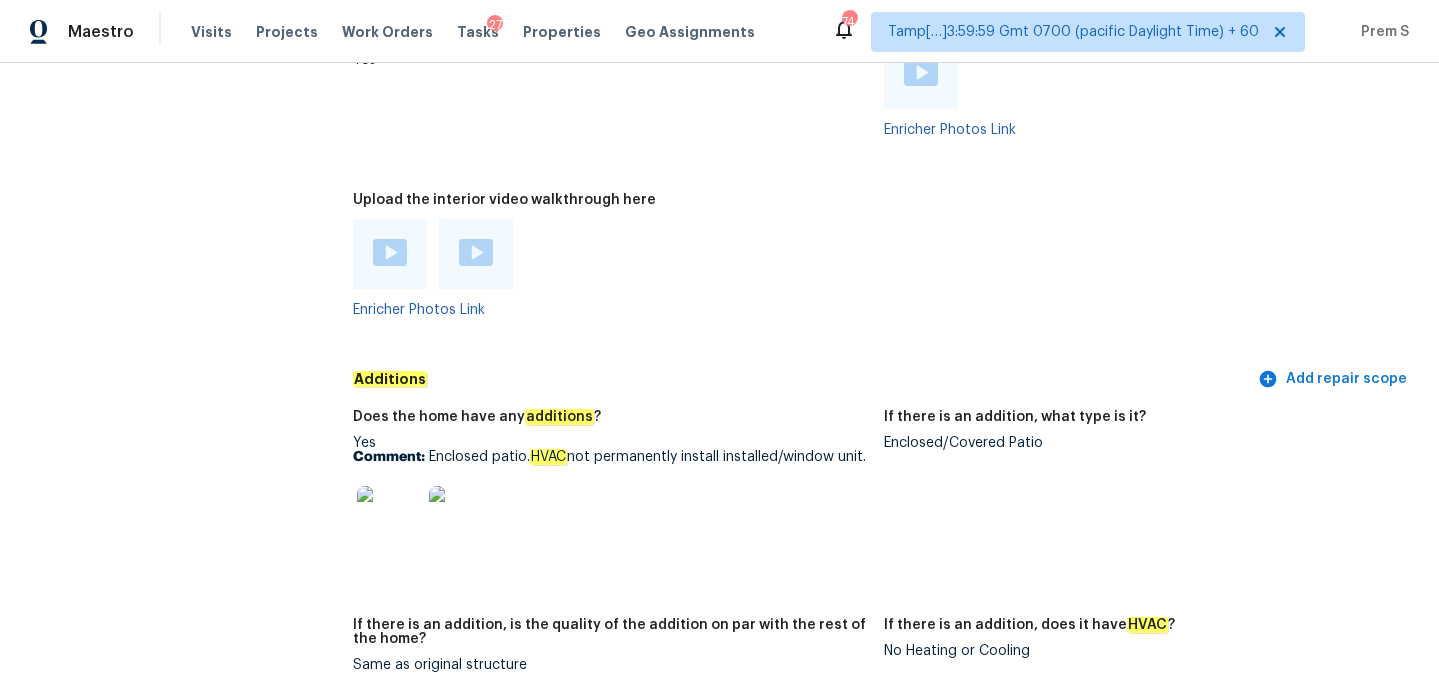 click on "Comment:   Enclosed patio.  HVAC  not permanently install installed/window unit." at bounding box center [610, 457] 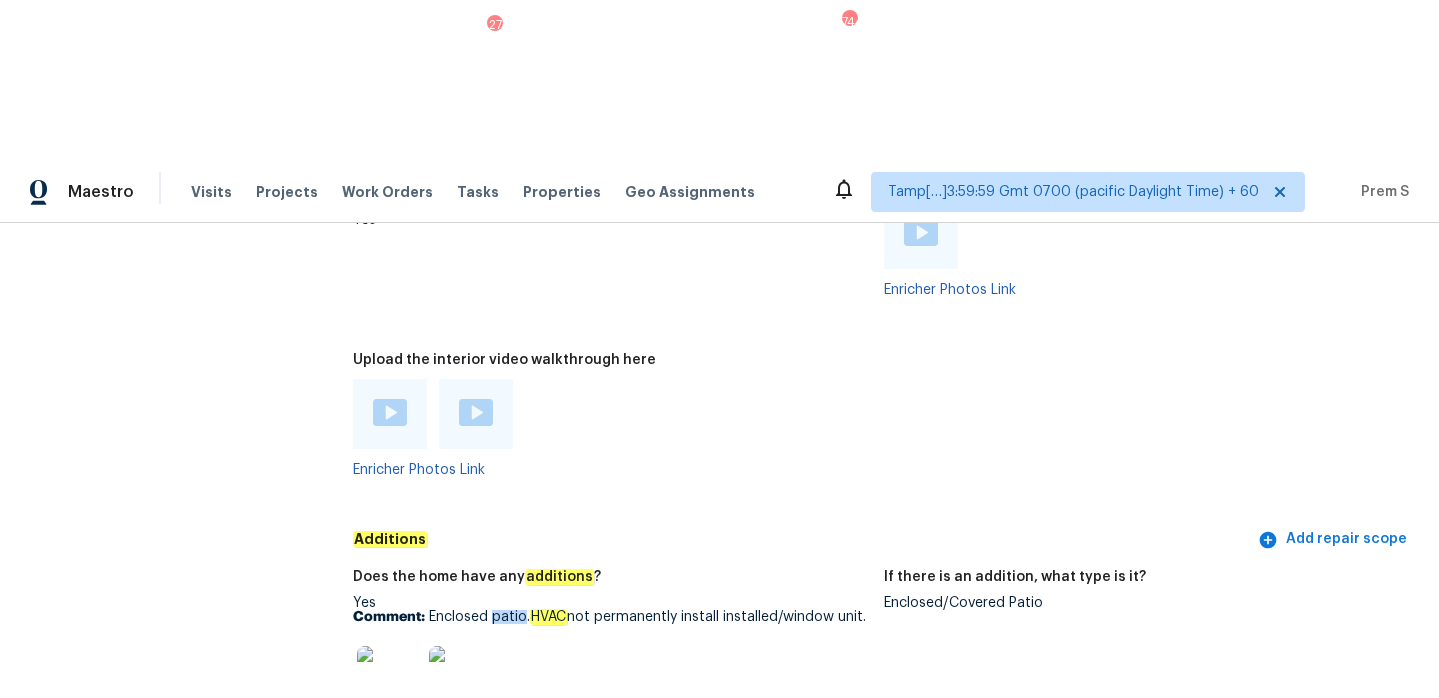 click on "Comment:   Enclosed patio.  HVAC  not permanently install installed/window unit." at bounding box center (610, 617) 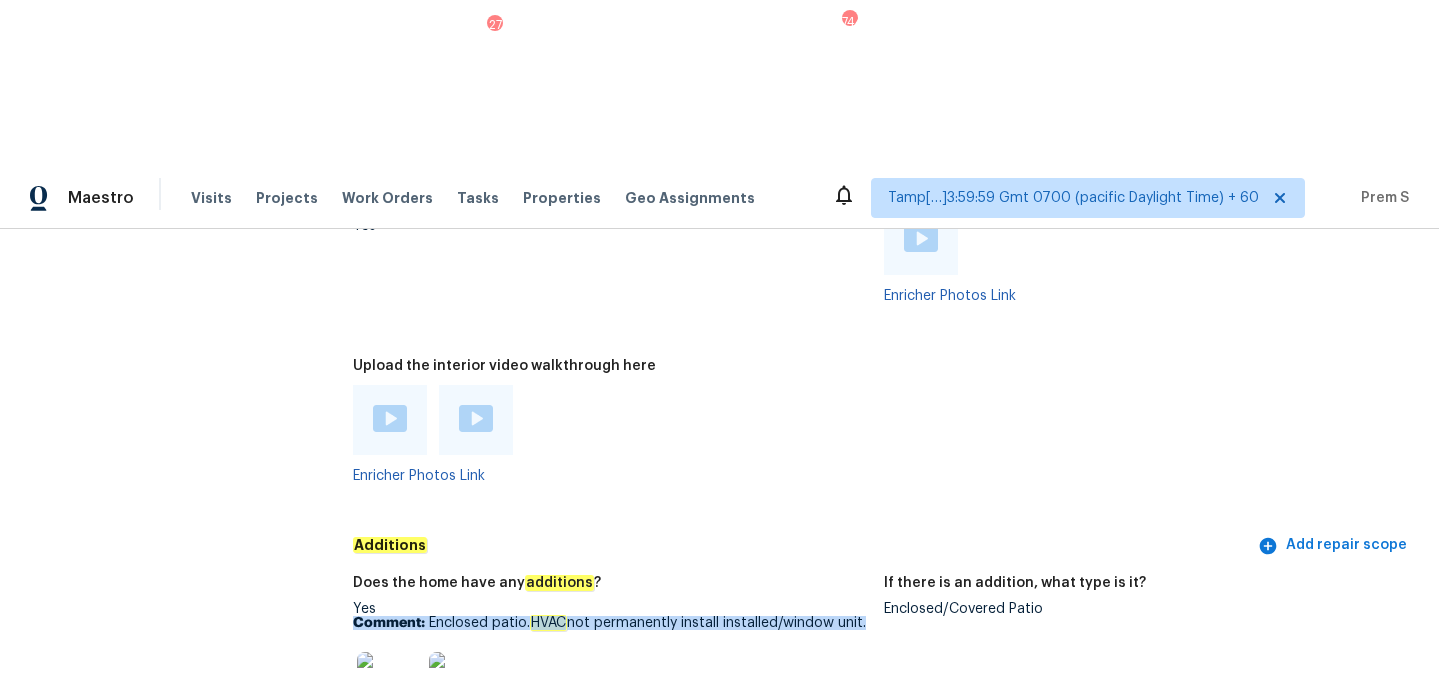 click on "Comment:   Enclosed patio.  HVAC  not permanently install installed/window unit." at bounding box center [610, 623] 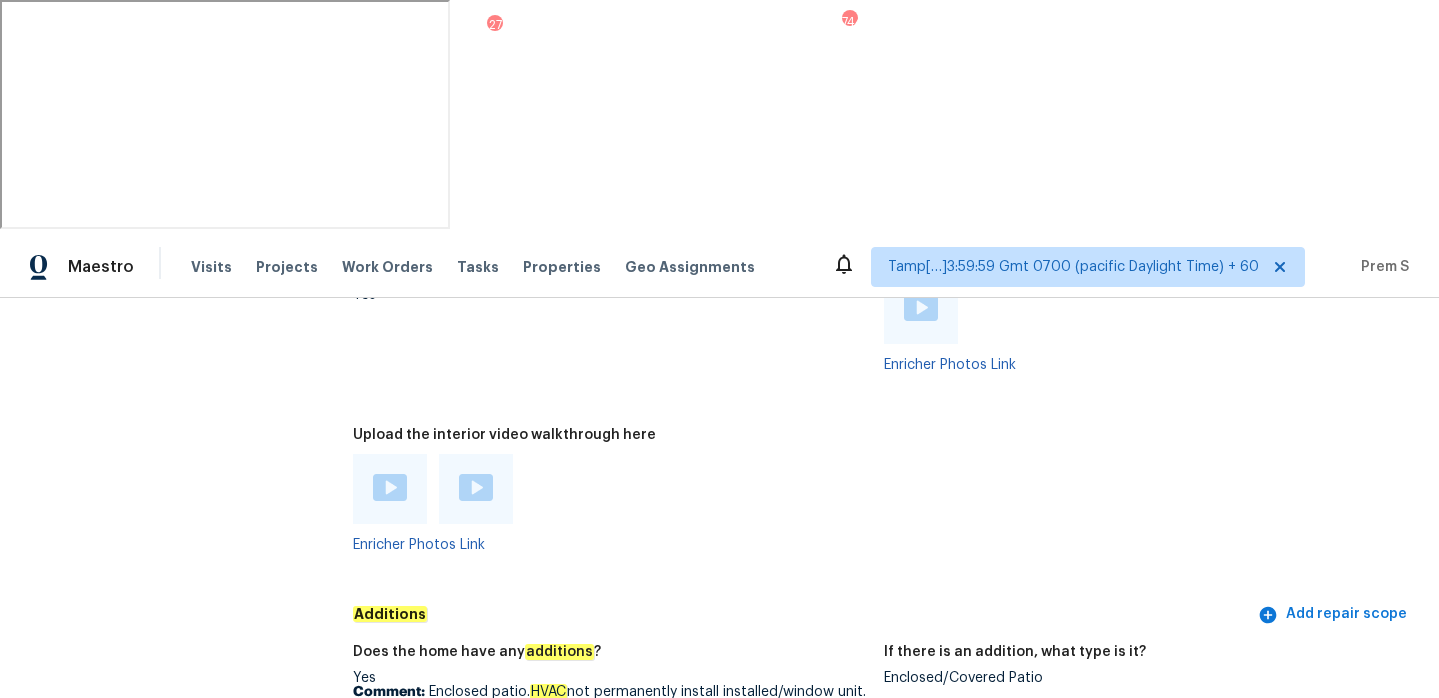 drag, startPoint x: 427, startPoint y: 427, endPoint x: 886, endPoint y: 442, distance: 459.24503 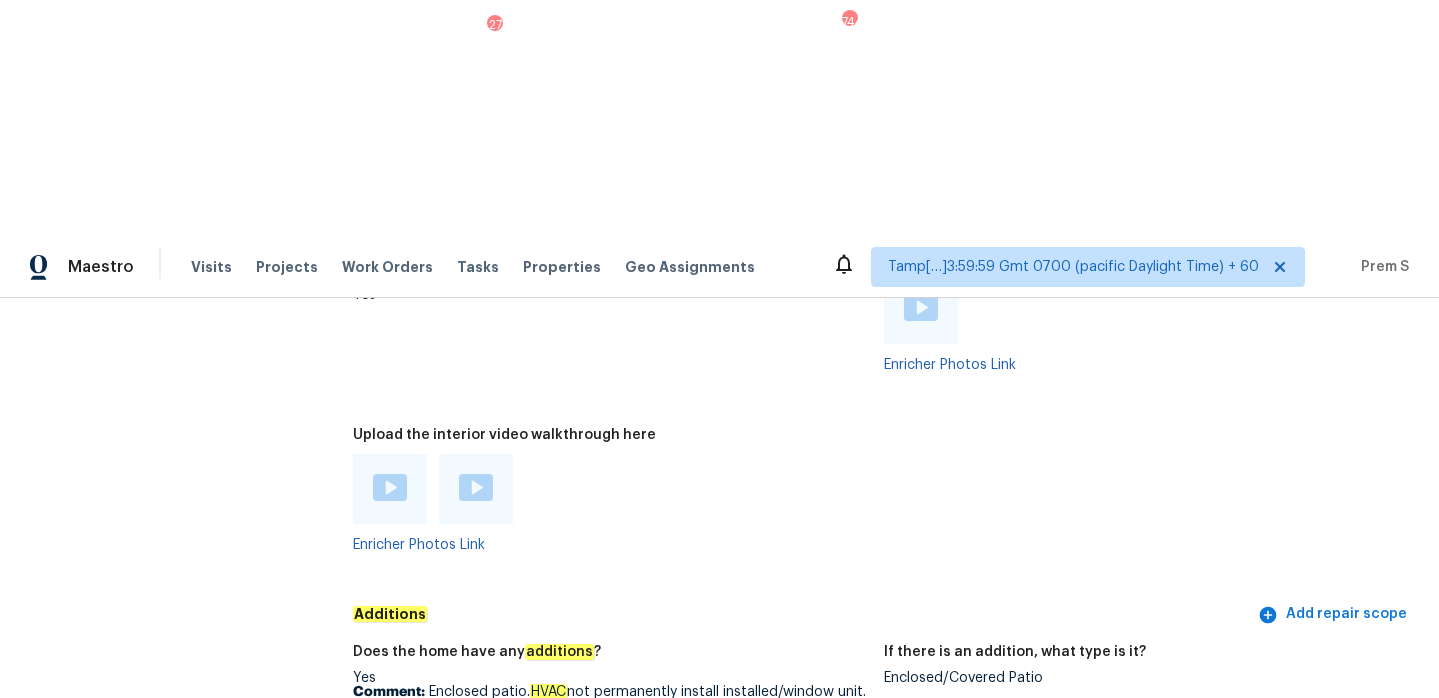 drag, startPoint x: 430, startPoint y: 427, endPoint x: 433, endPoint y: 438, distance: 11.401754 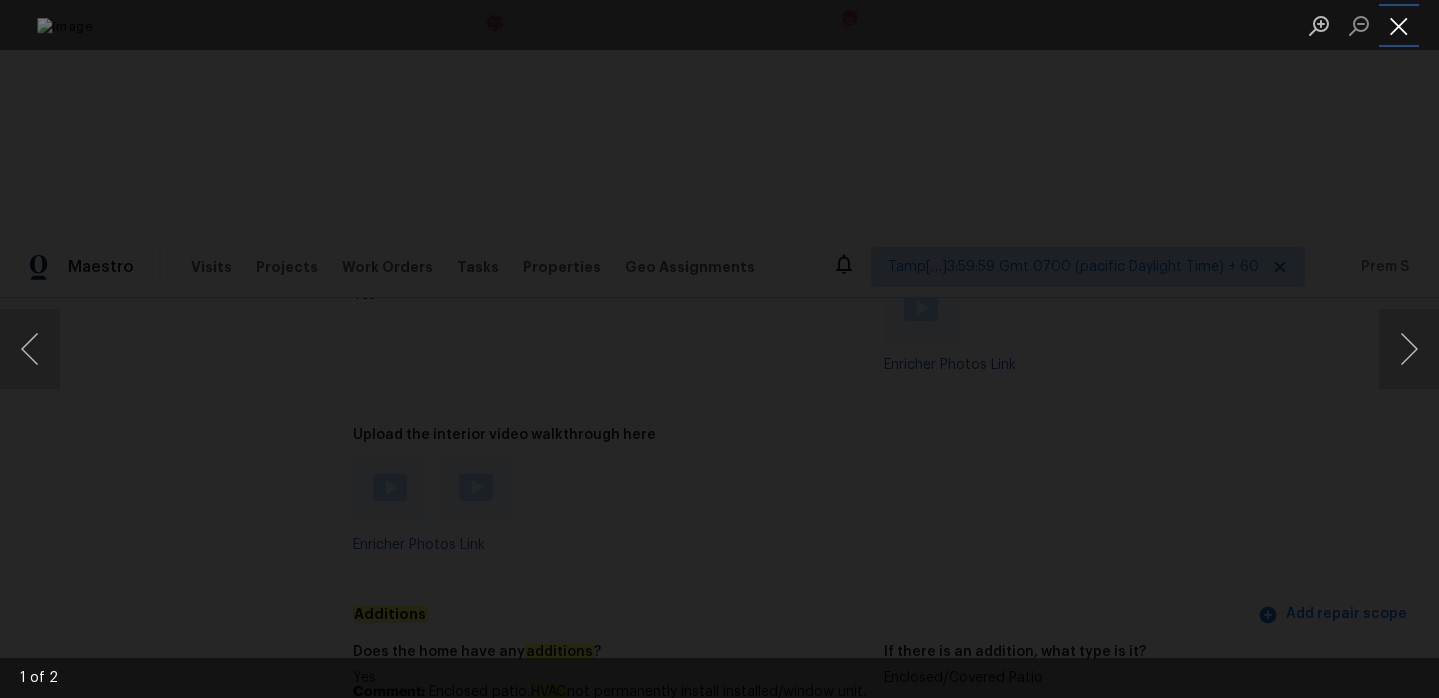 click at bounding box center (1399, 25) 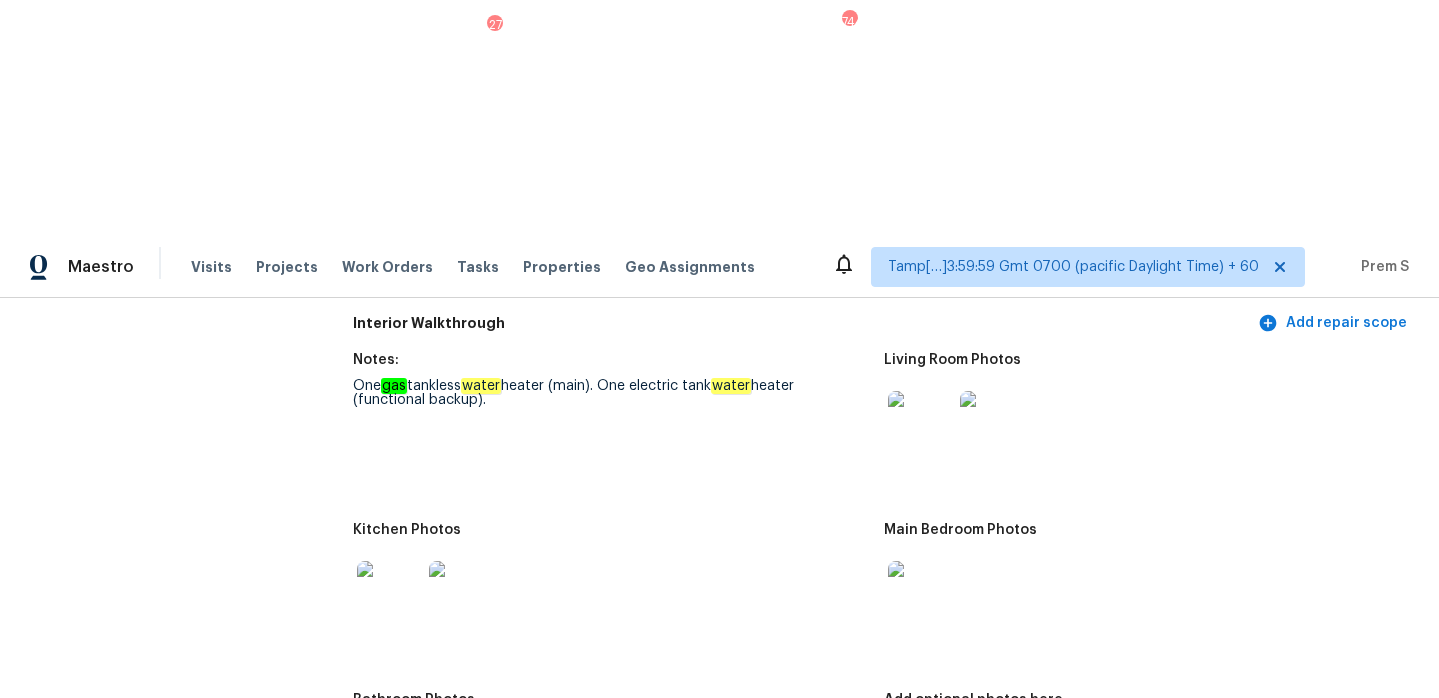 scroll, scrollTop: 2404, scrollLeft: 0, axis: vertical 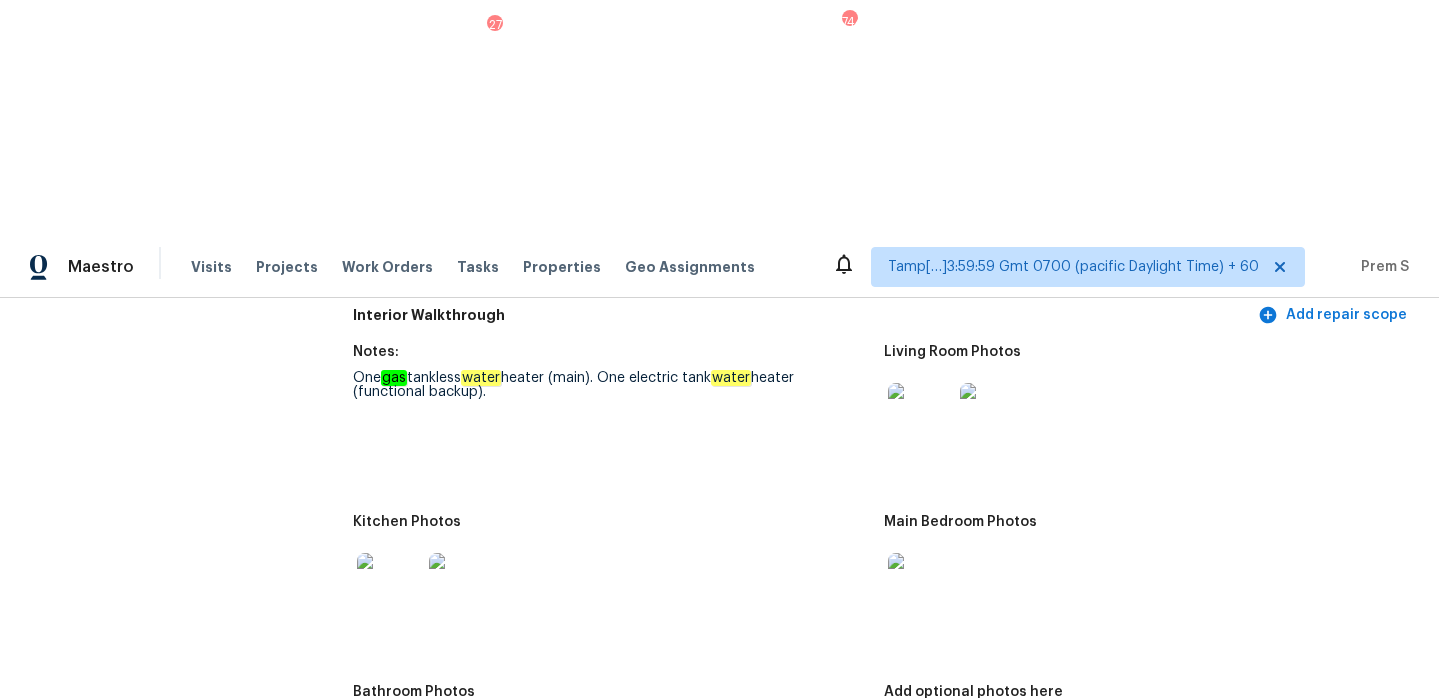 click at bounding box center (920, 755) 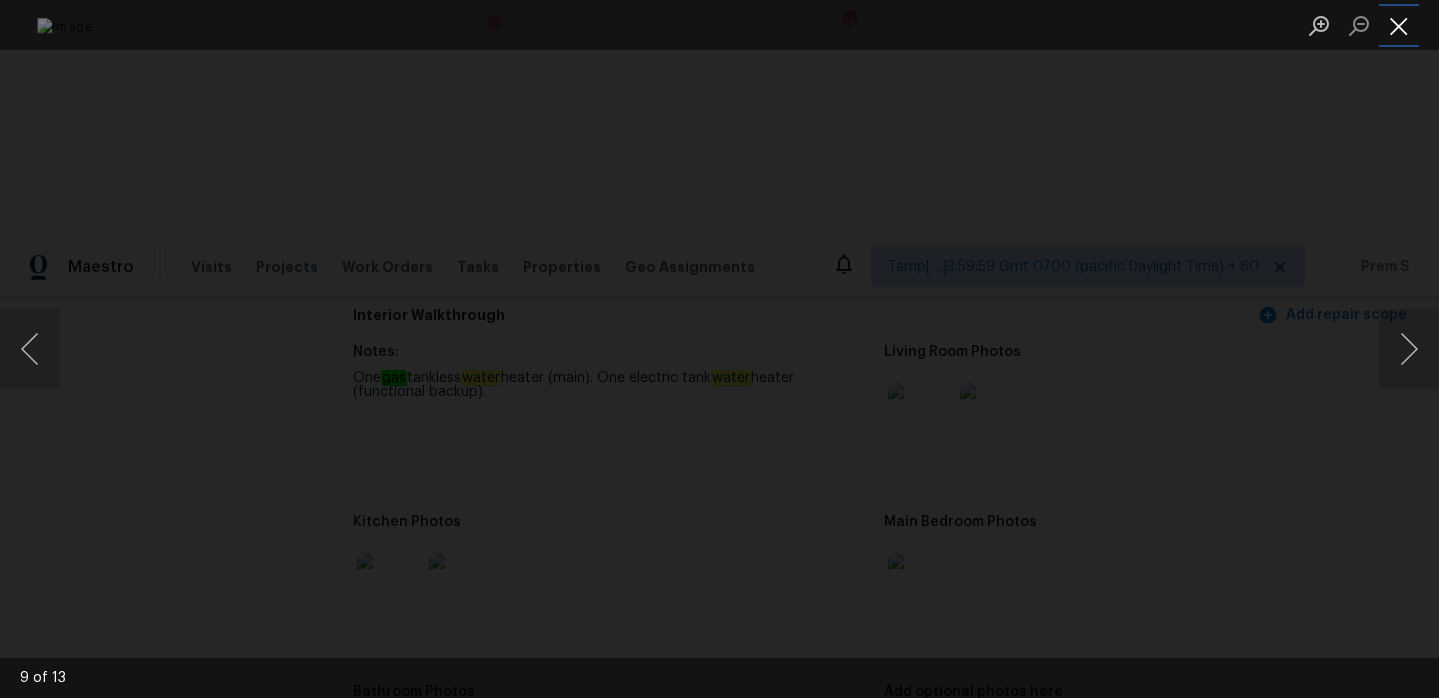 click at bounding box center (1399, 25) 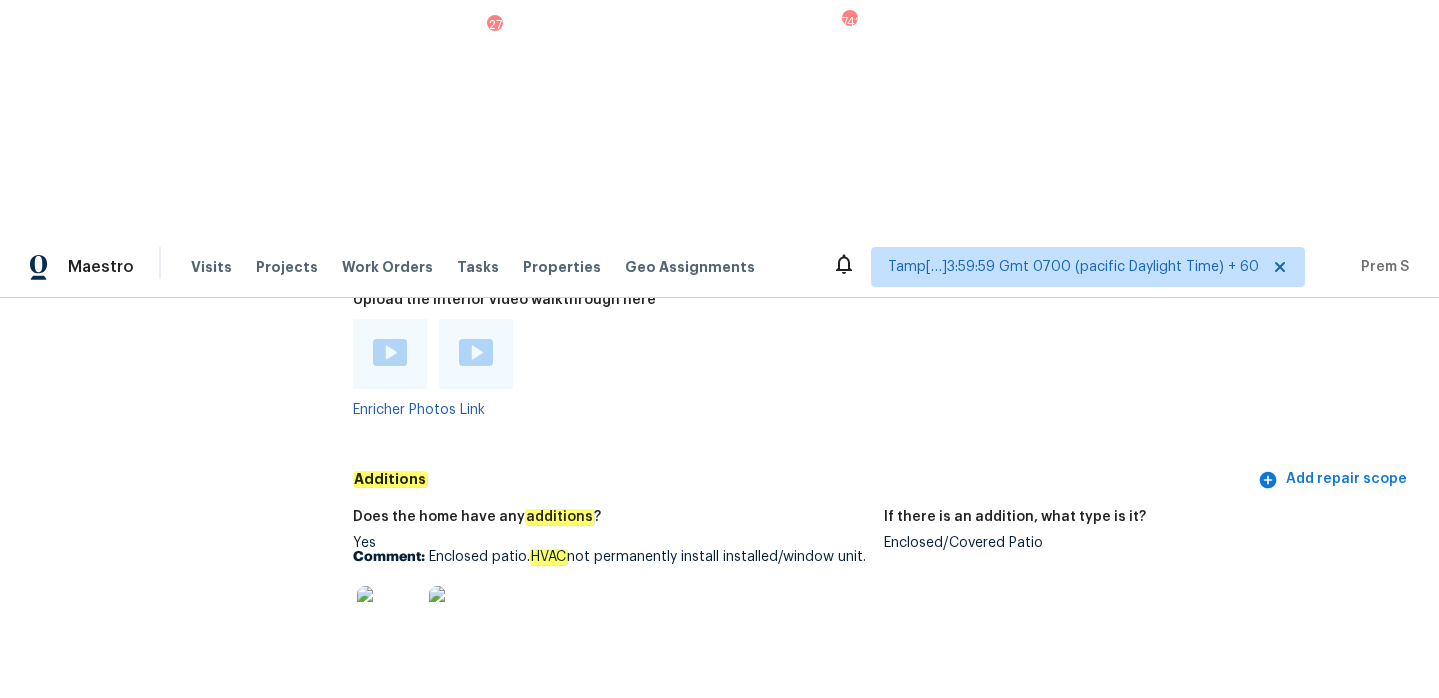 scroll, scrollTop: 4287, scrollLeft: 0, axis: vertical 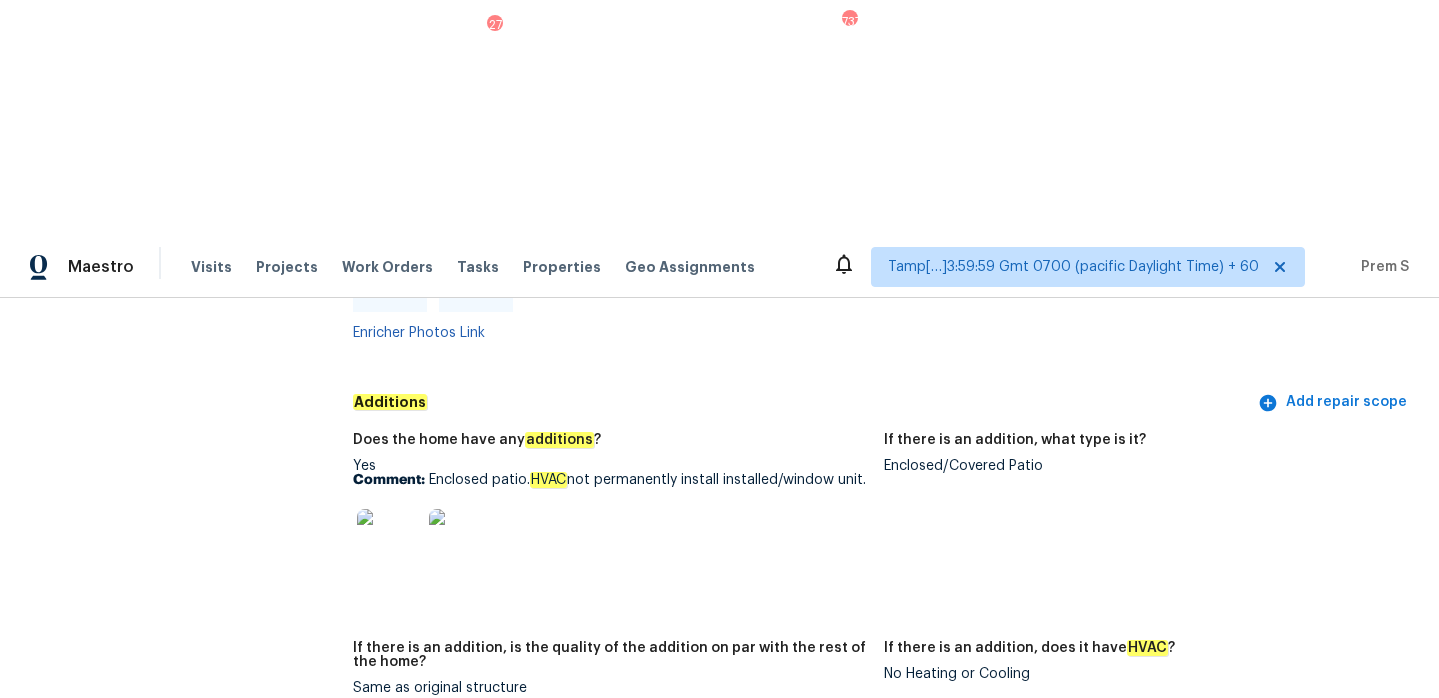 click on "Does the home have any  additions ? Yes Comment:   Enclosed patio.  HVAC  not permanently install installed/window unit." at bounding box center (618, 525) 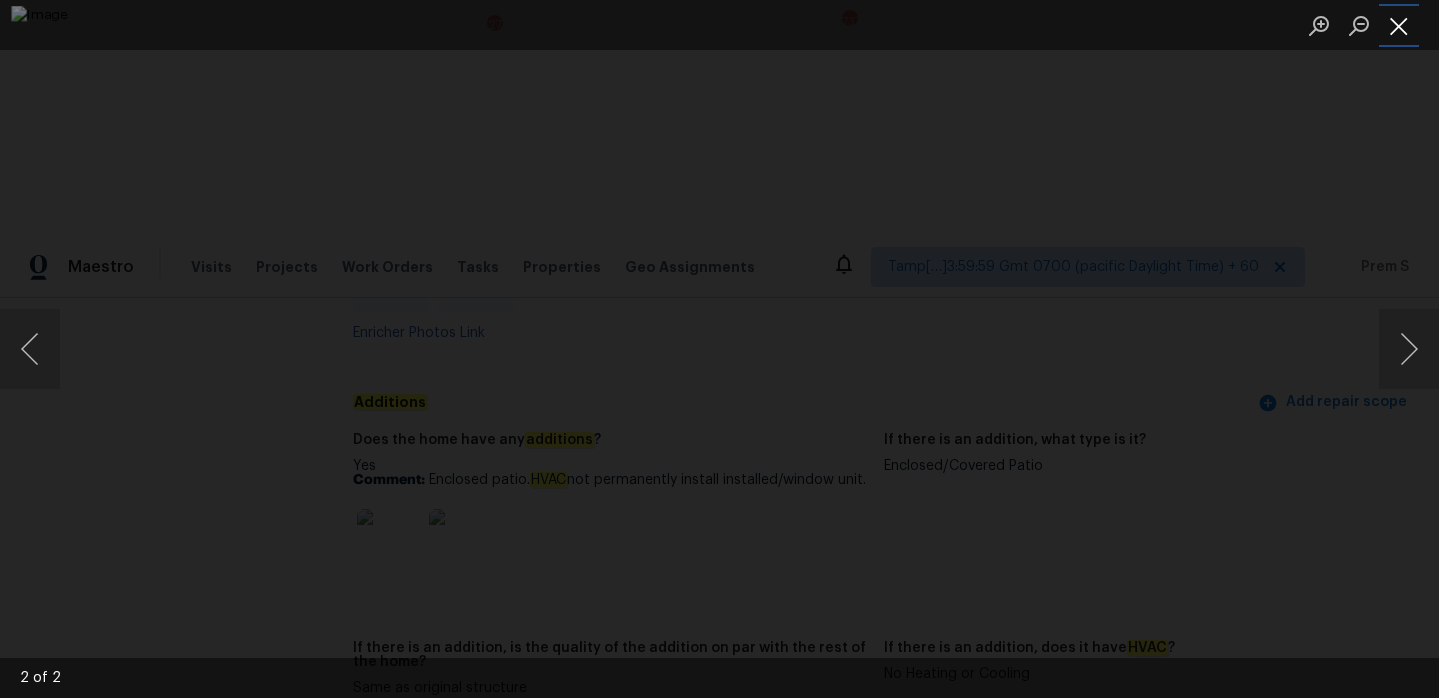click at bounding box center [1399, 25] 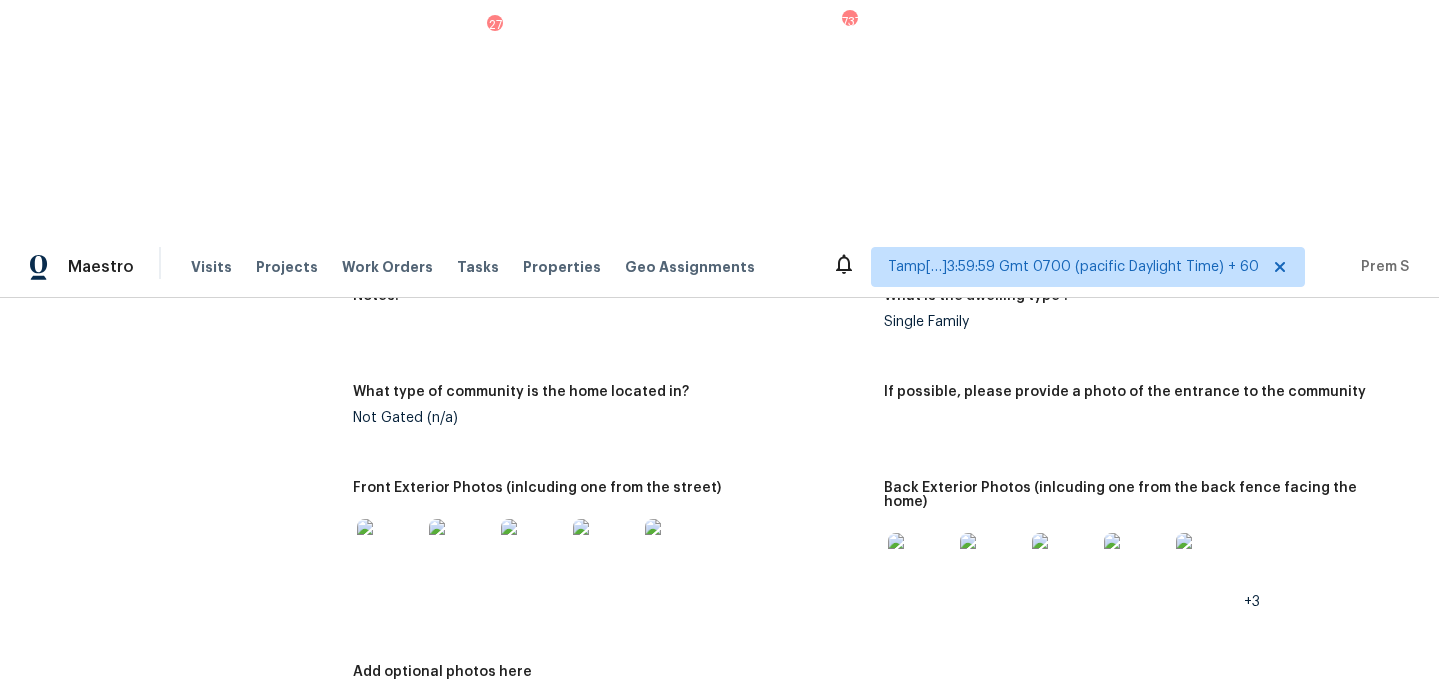 scroll, scrollTop: 810, scrollLeft: 0, axis: vertical 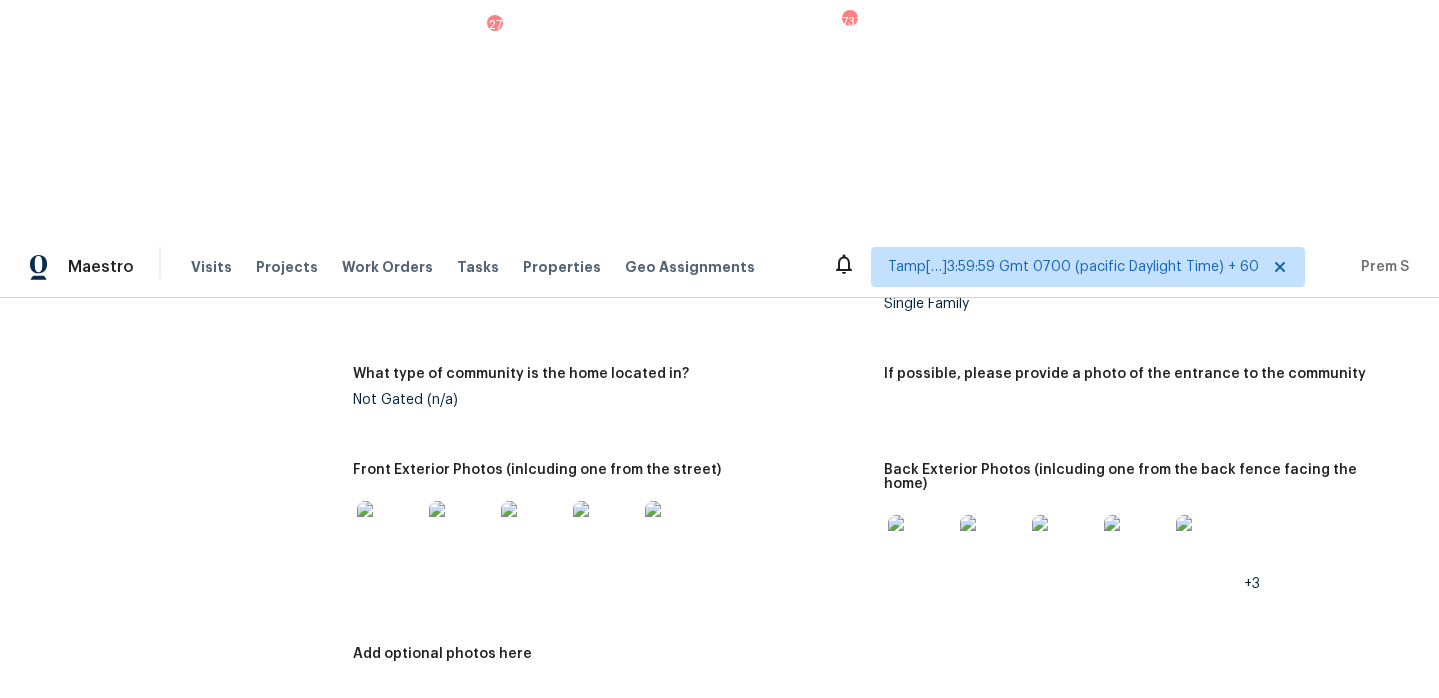 click at bounding box center [461, 533] 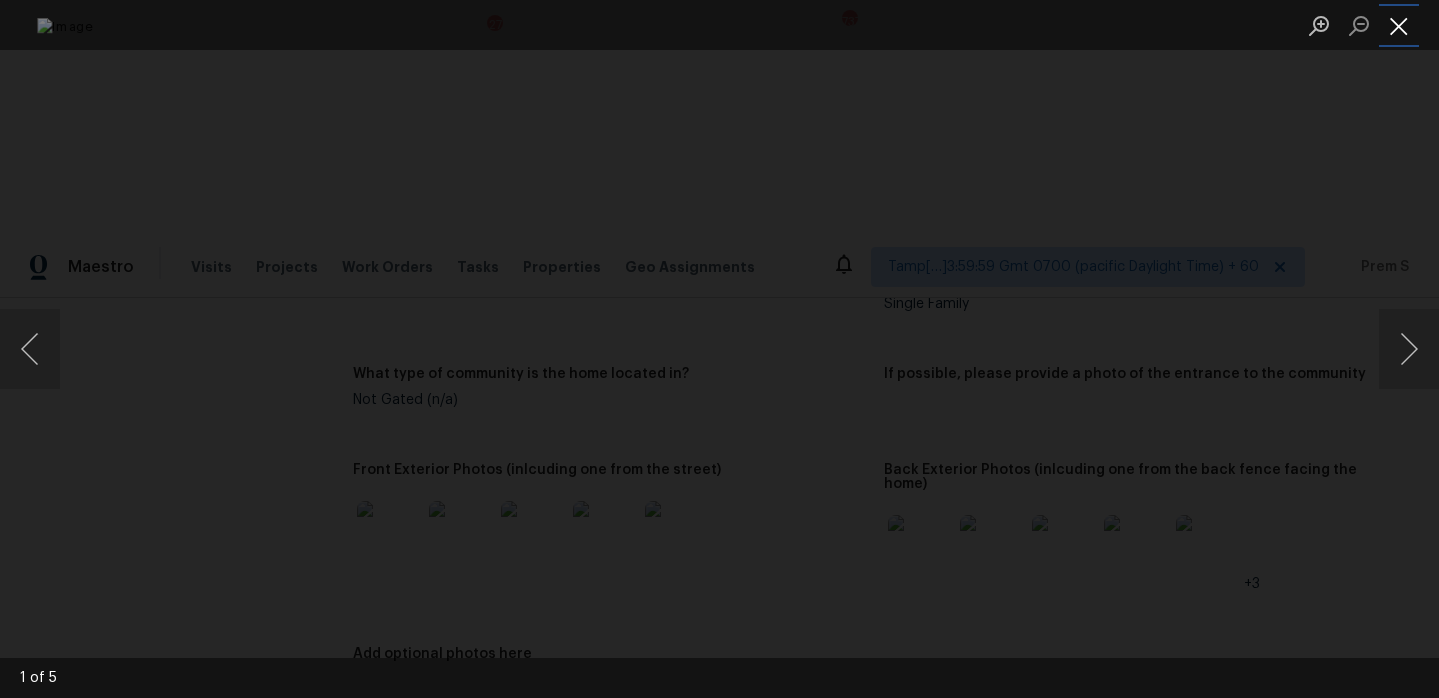click at bounding box center [1399, 25] 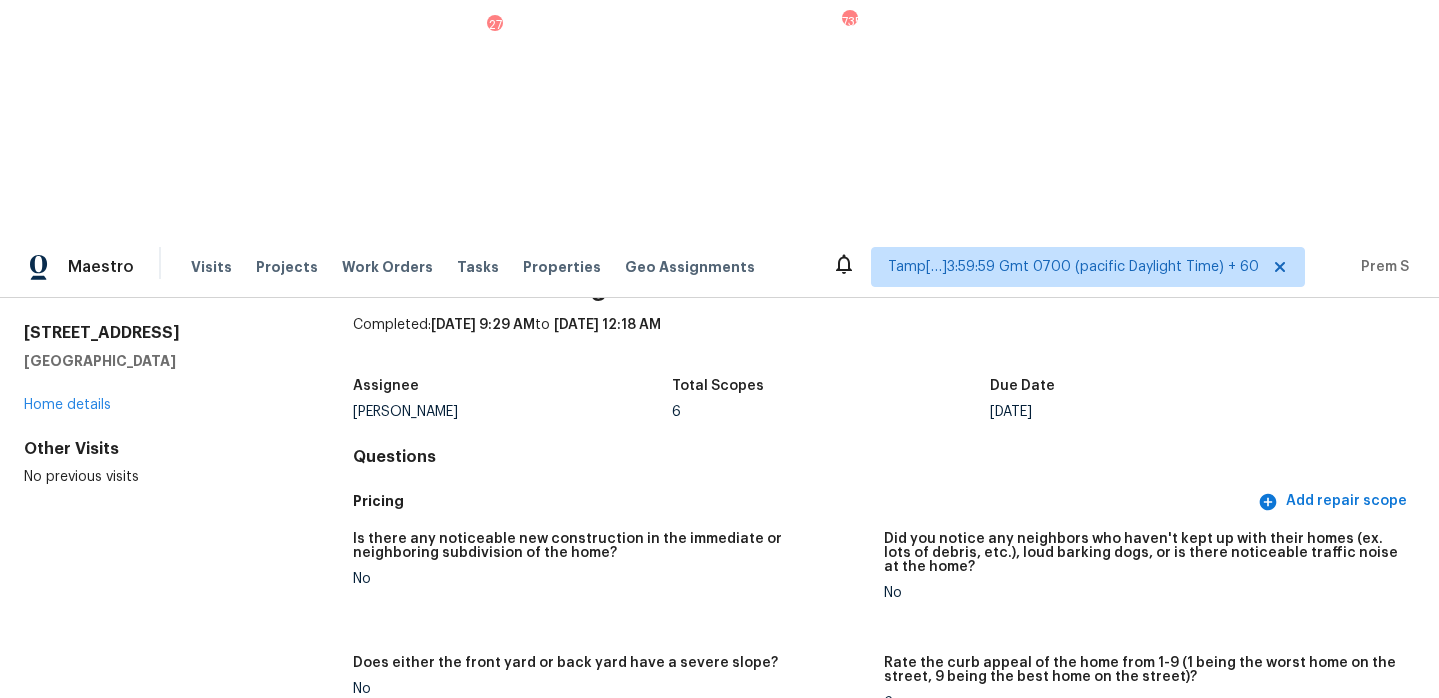 scroll, scrollTop: 0, scrollLeft: 0, axis: both 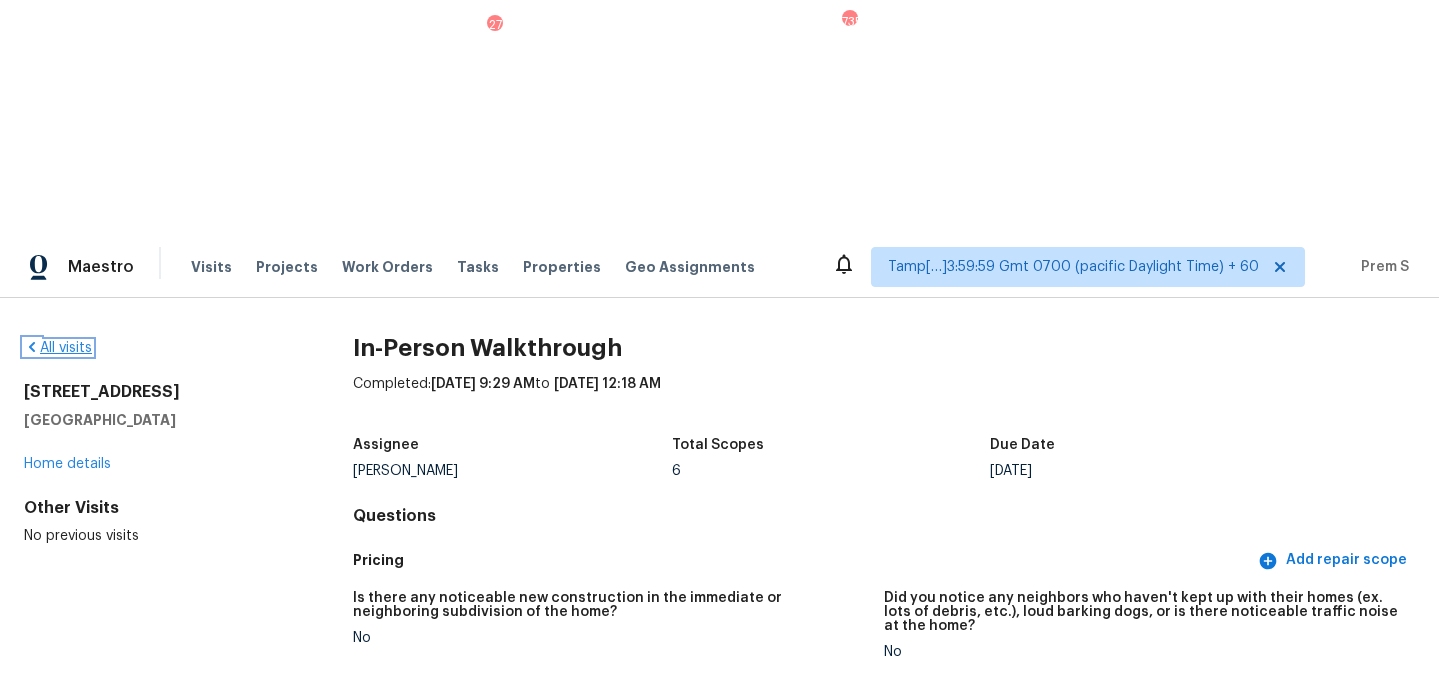 click on "All visits" at bounding box center [58, 348] 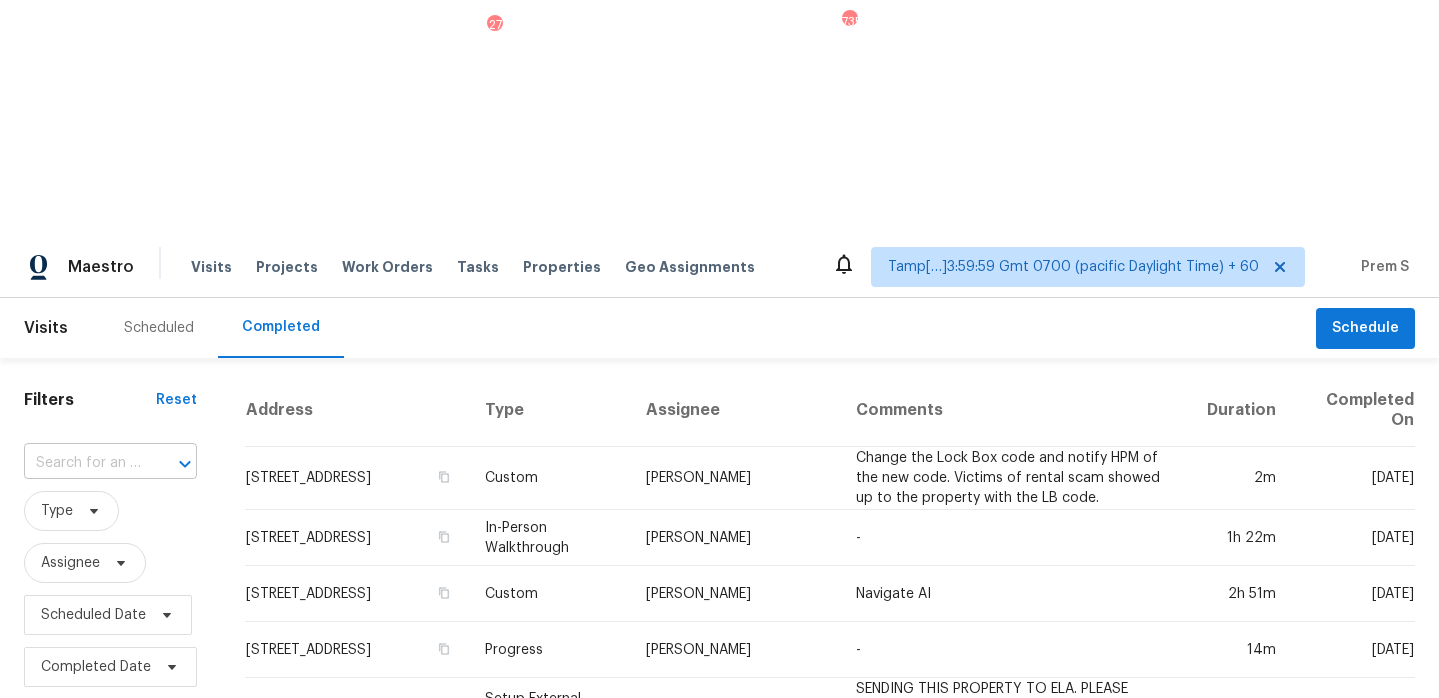 click at bounding box center (82, 463) 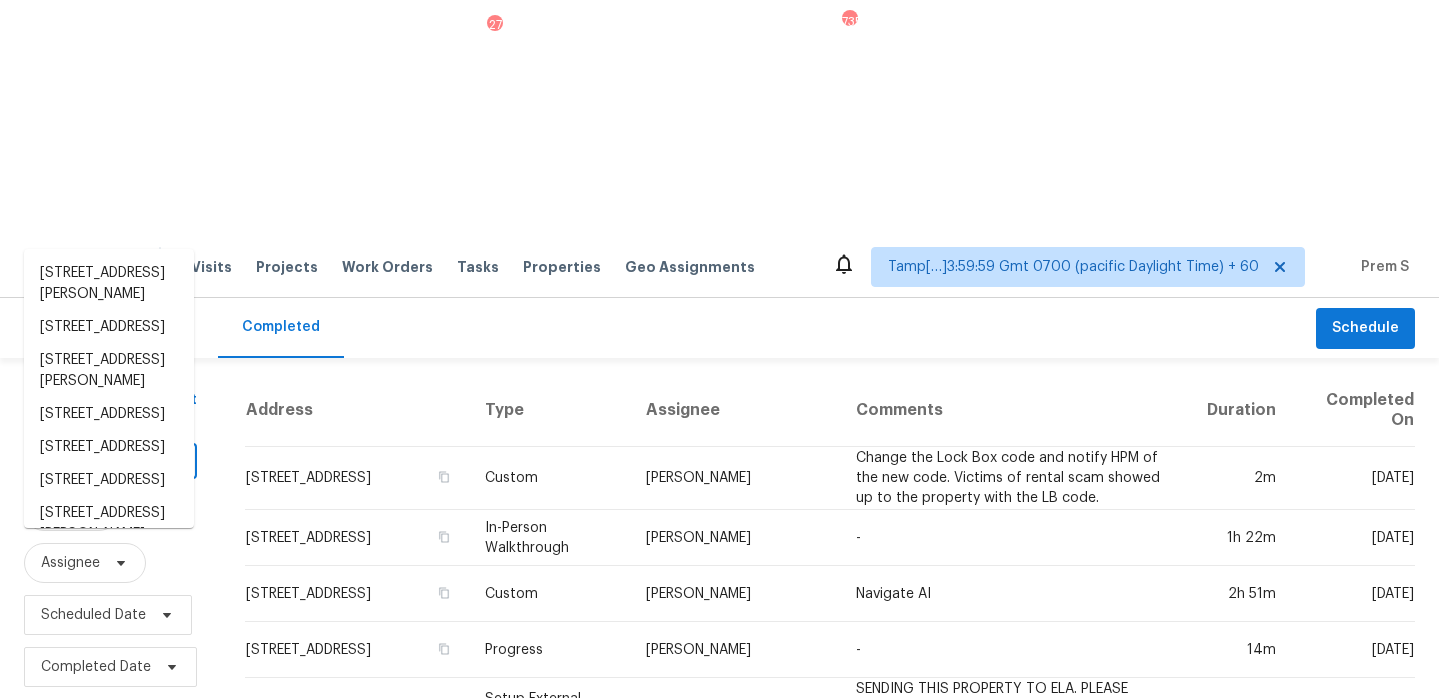 paste on "3653 Shandwick Pl Birmingham, AL, 35242" 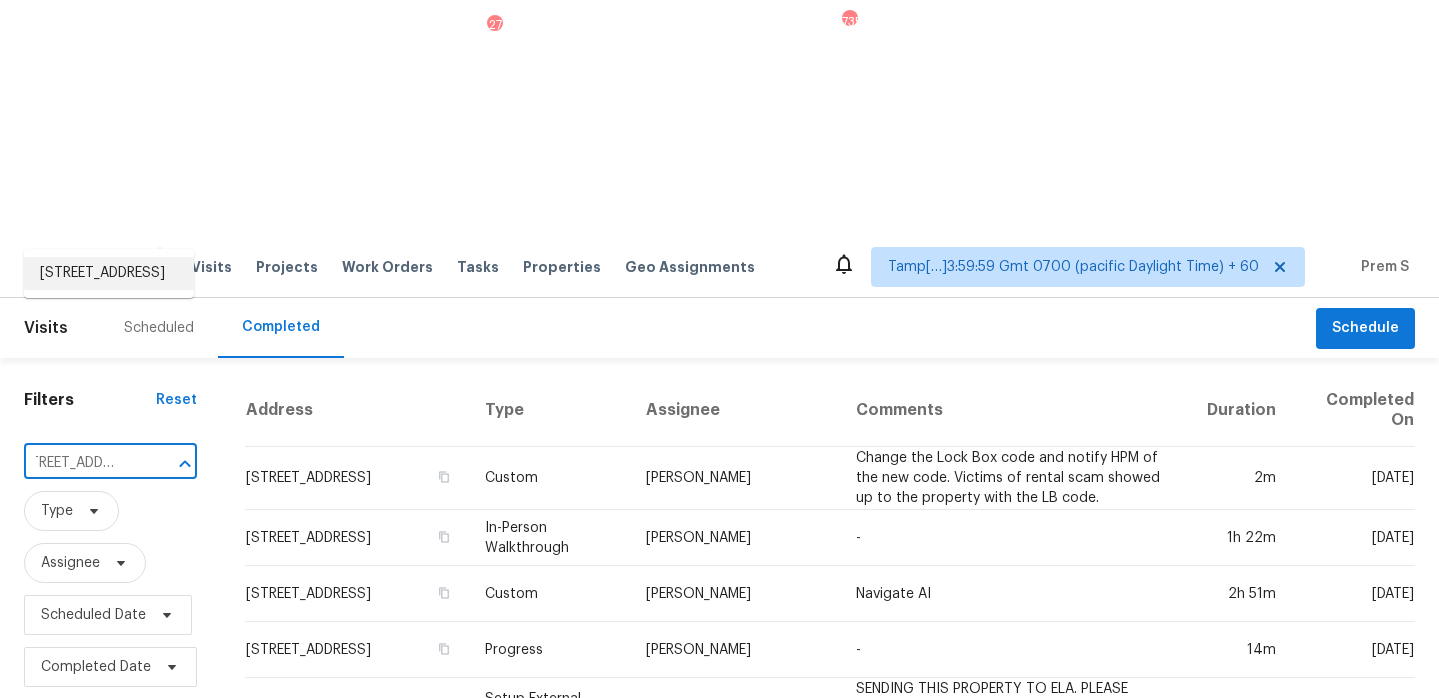 click on "3653 Shandwick Pl, Birmingham, AL 35242" at bounding box center (109, 273) 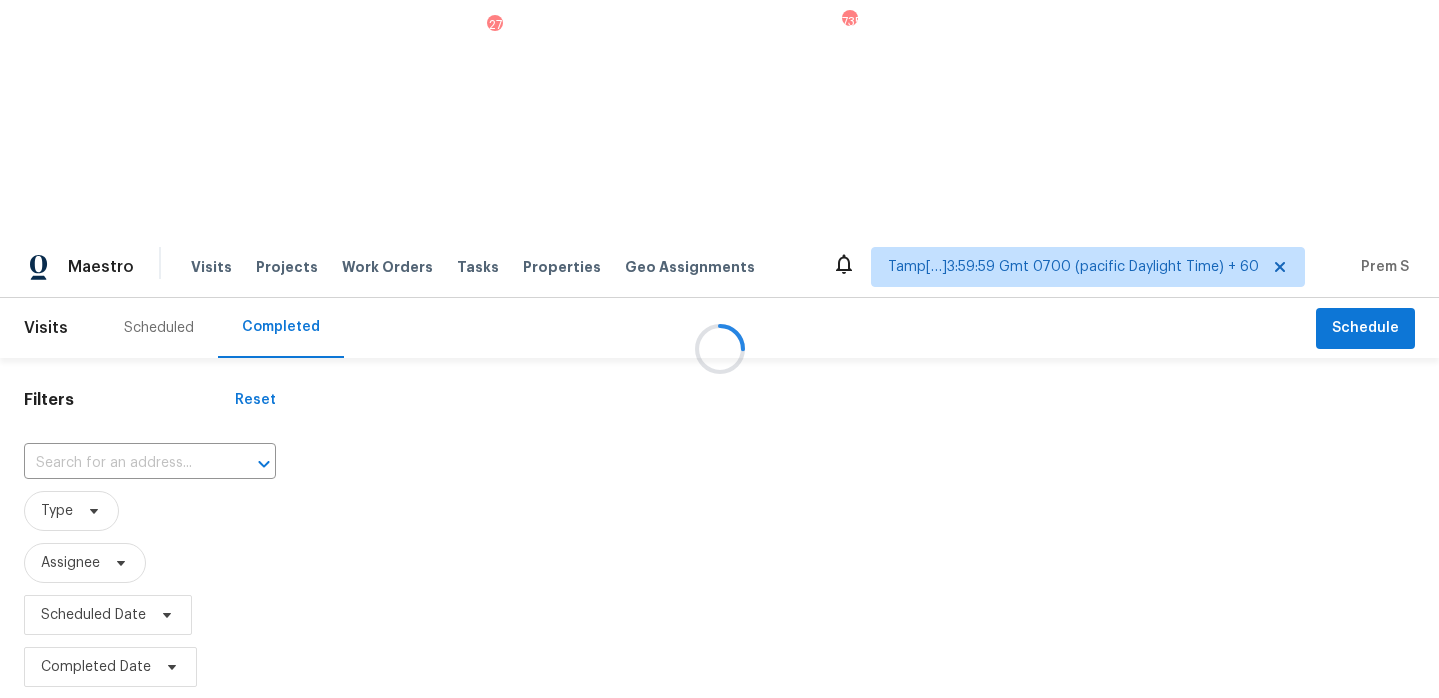 type on "3653 Shandwick Pl, Birmingham, AL 35242" 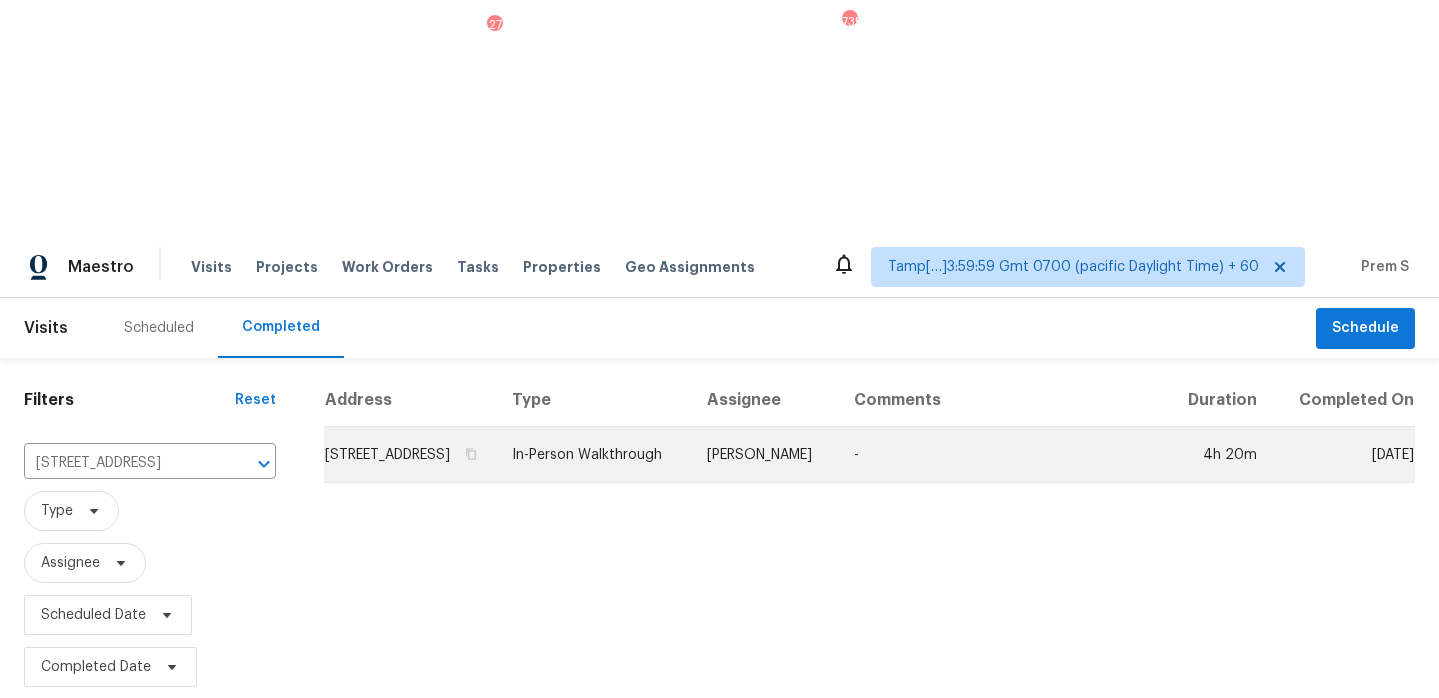 click on "3653 Shandwick Pl, Birmingham, AL 35242" at bounding box center [410, 455] 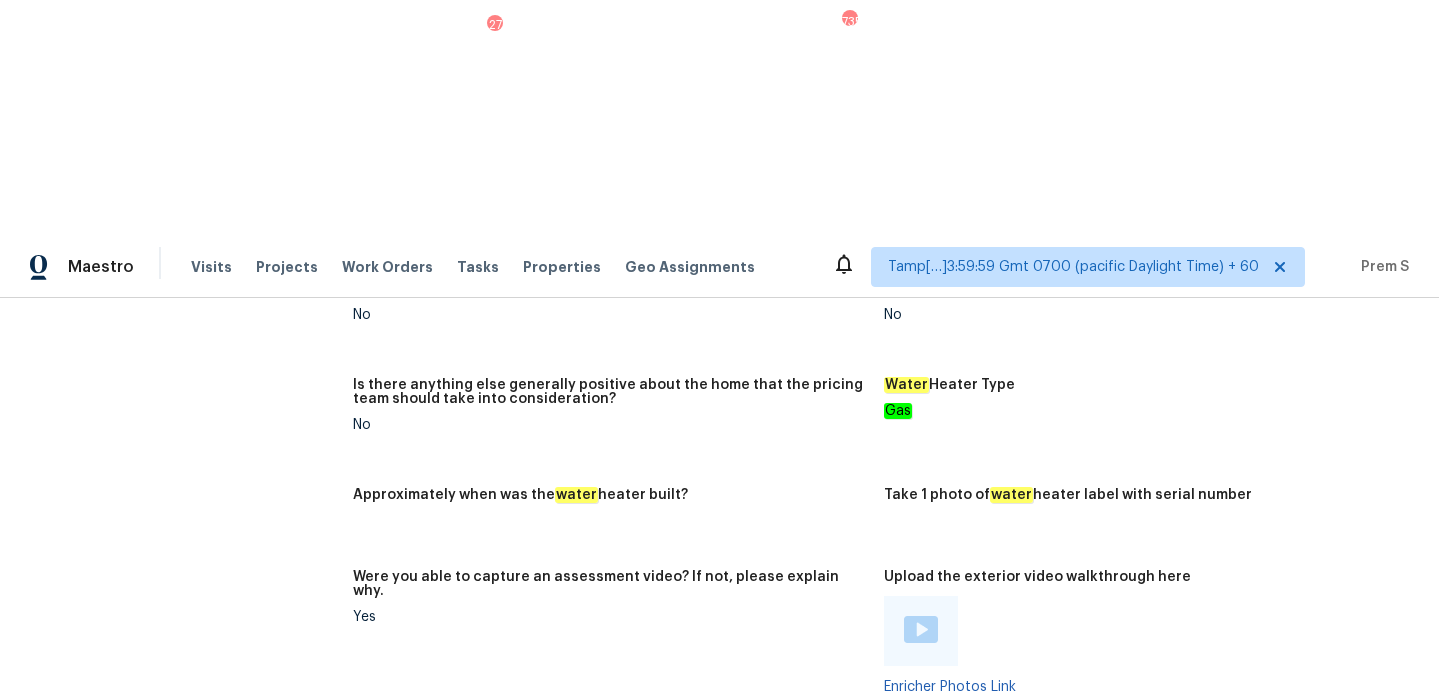 scroll, scrollTop: 3693, scrollLeft: 0, axis: vertical 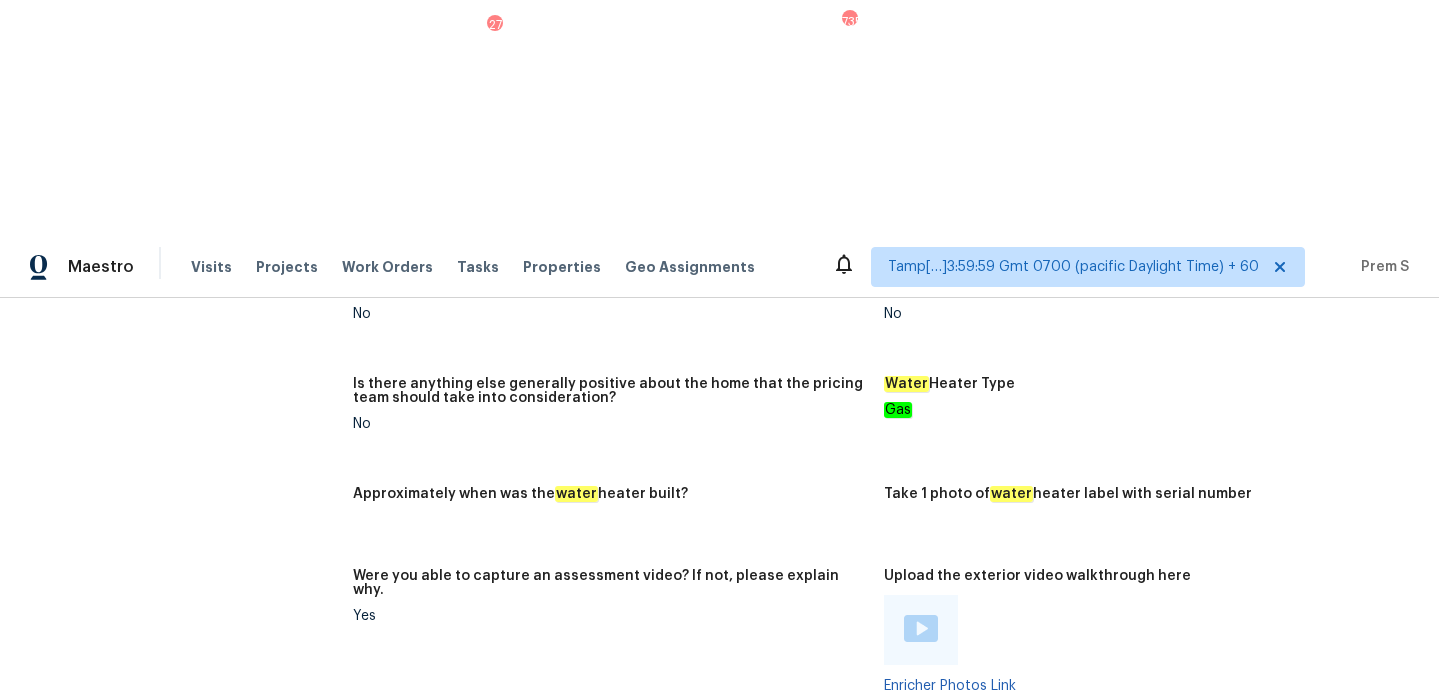 click at bounding box center (390, 808) 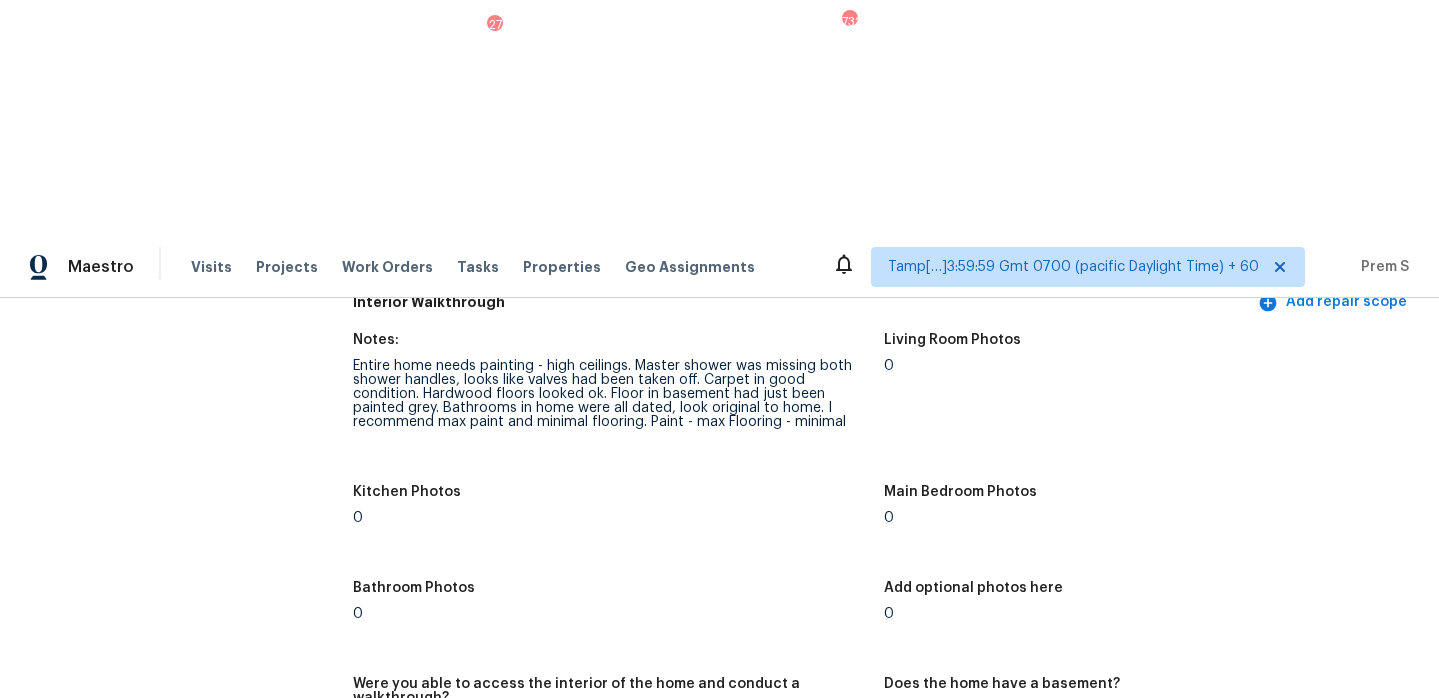 scroll, scrollTop: 2586, scrollLeft: 0, axis: vertical 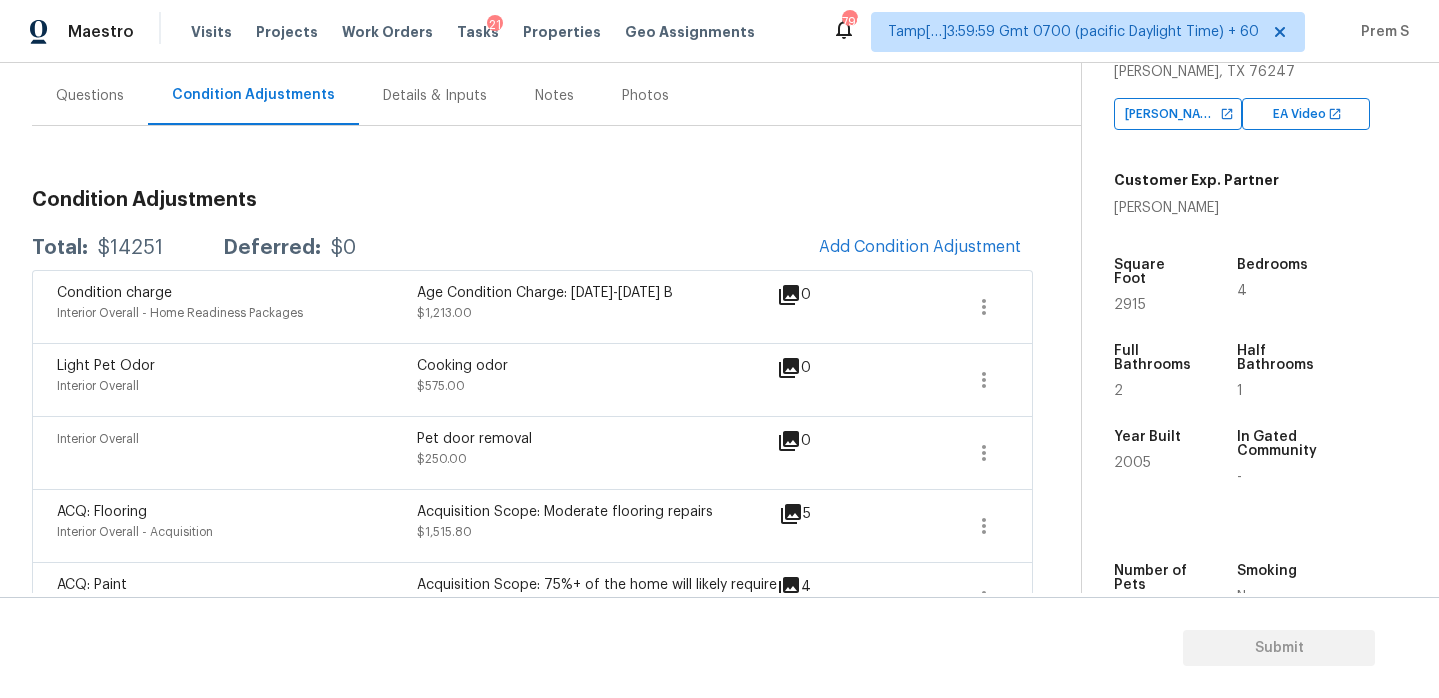 click on "Questions" at bounding box center [90, 96] 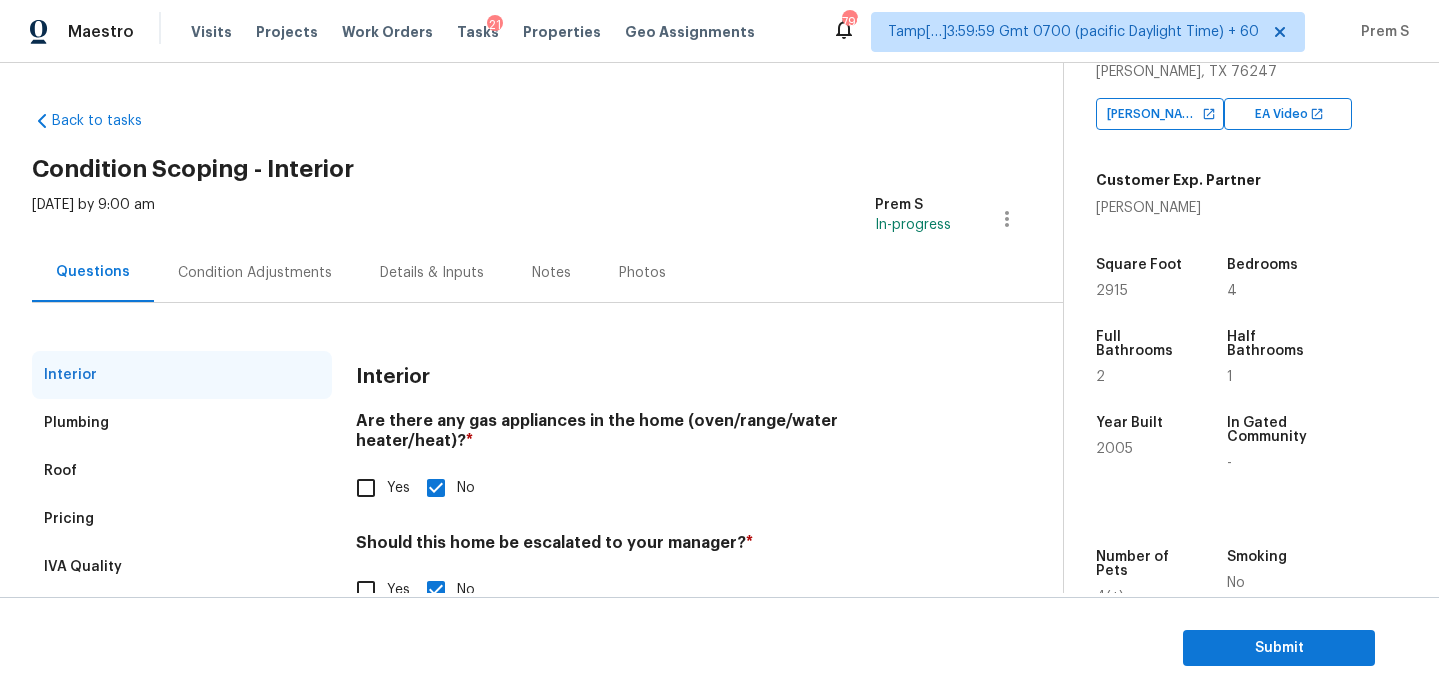 scroll, scrollTop: 52, scrollLeft: 0, axis: vertical 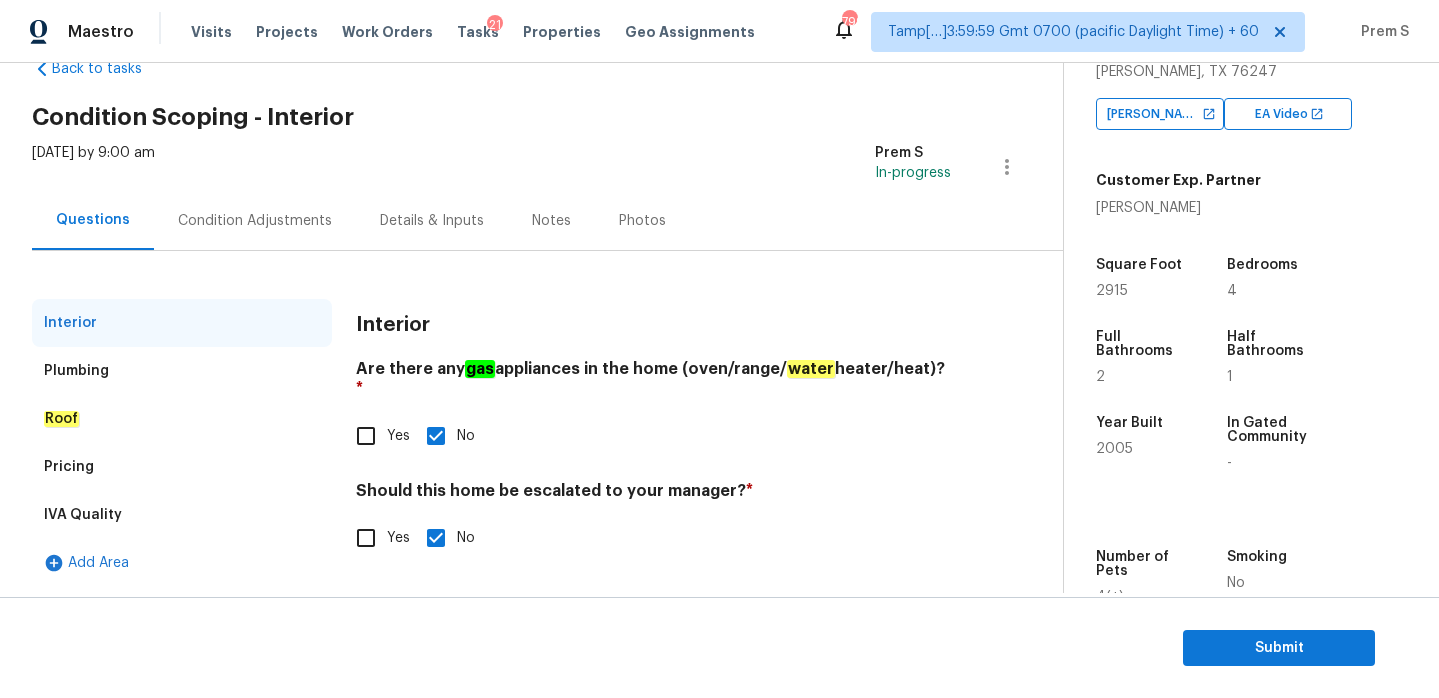 click on "Condition Adjustments" at bounding box center [255, 221] 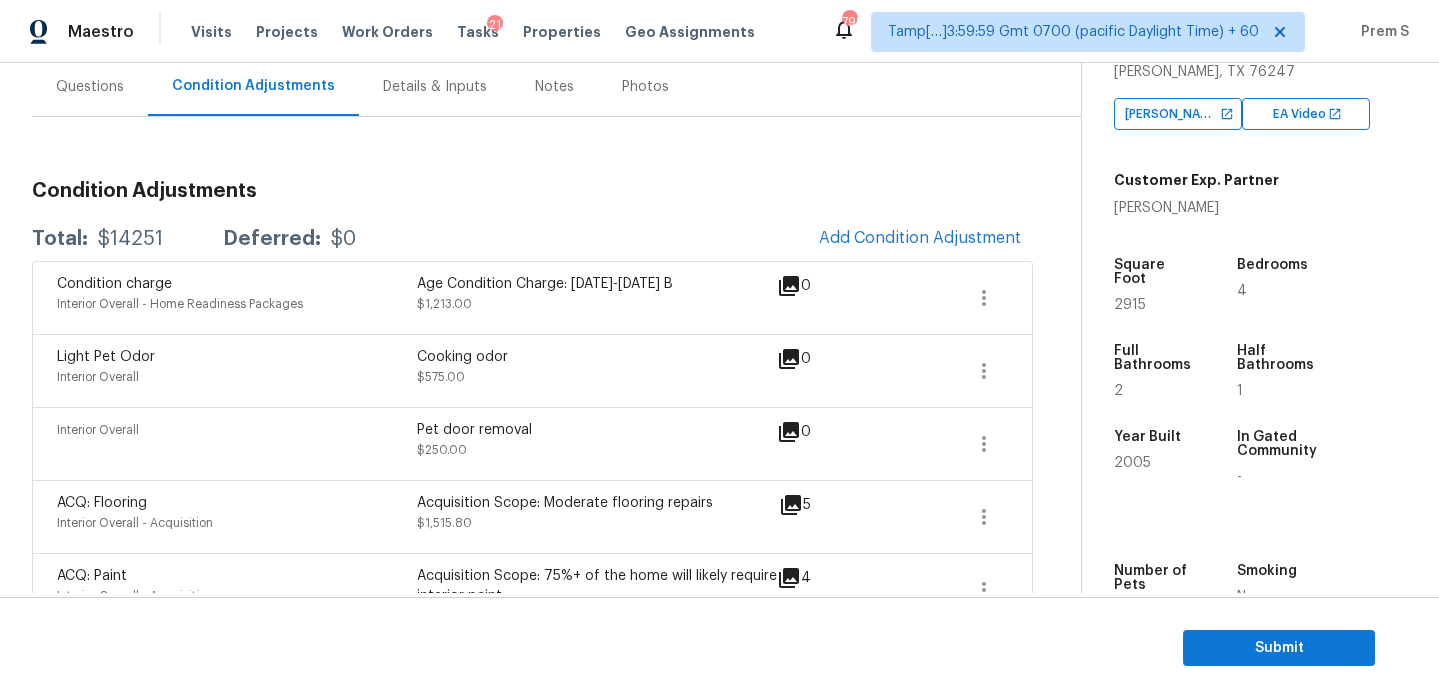 scroll, scrollTop: 205, scrollLeft: 0, axis: vertical 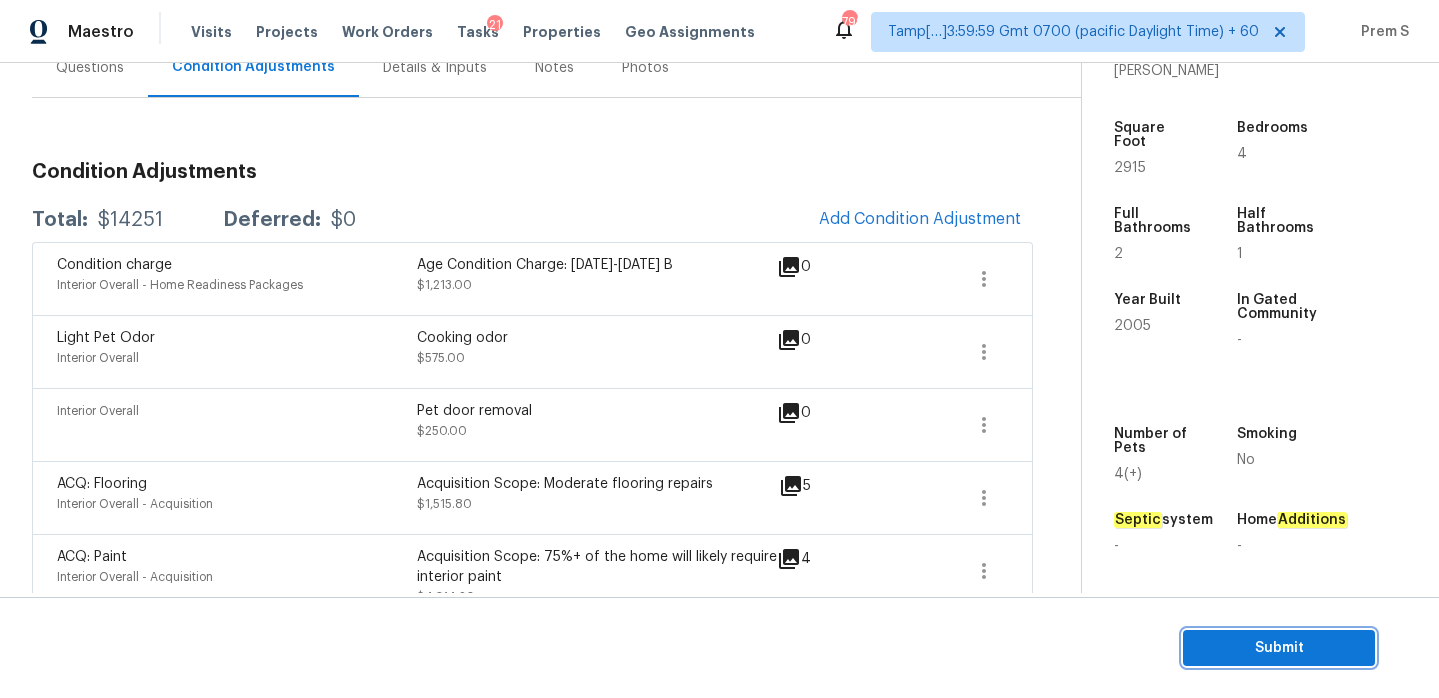 click on "Submit" at bounding box center [1279, 648] 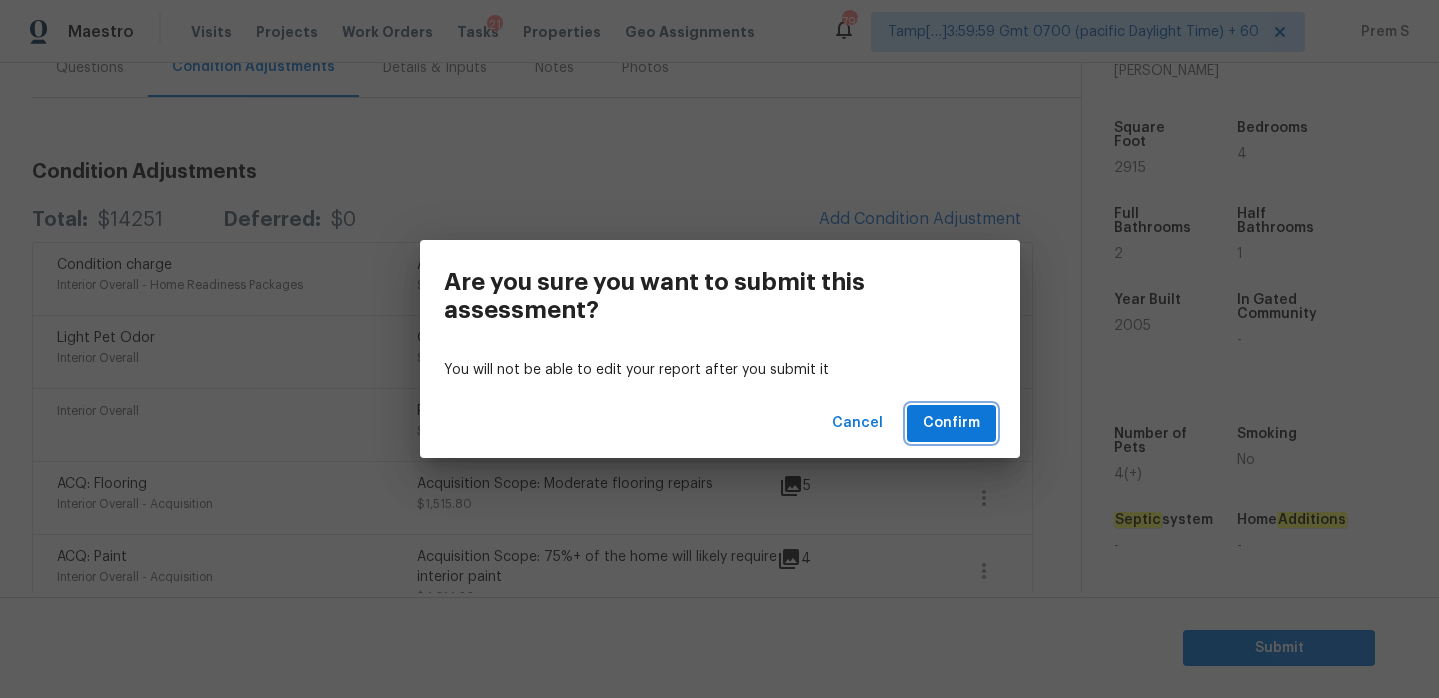 click on "Confirm" at bounding box center (951, 423) 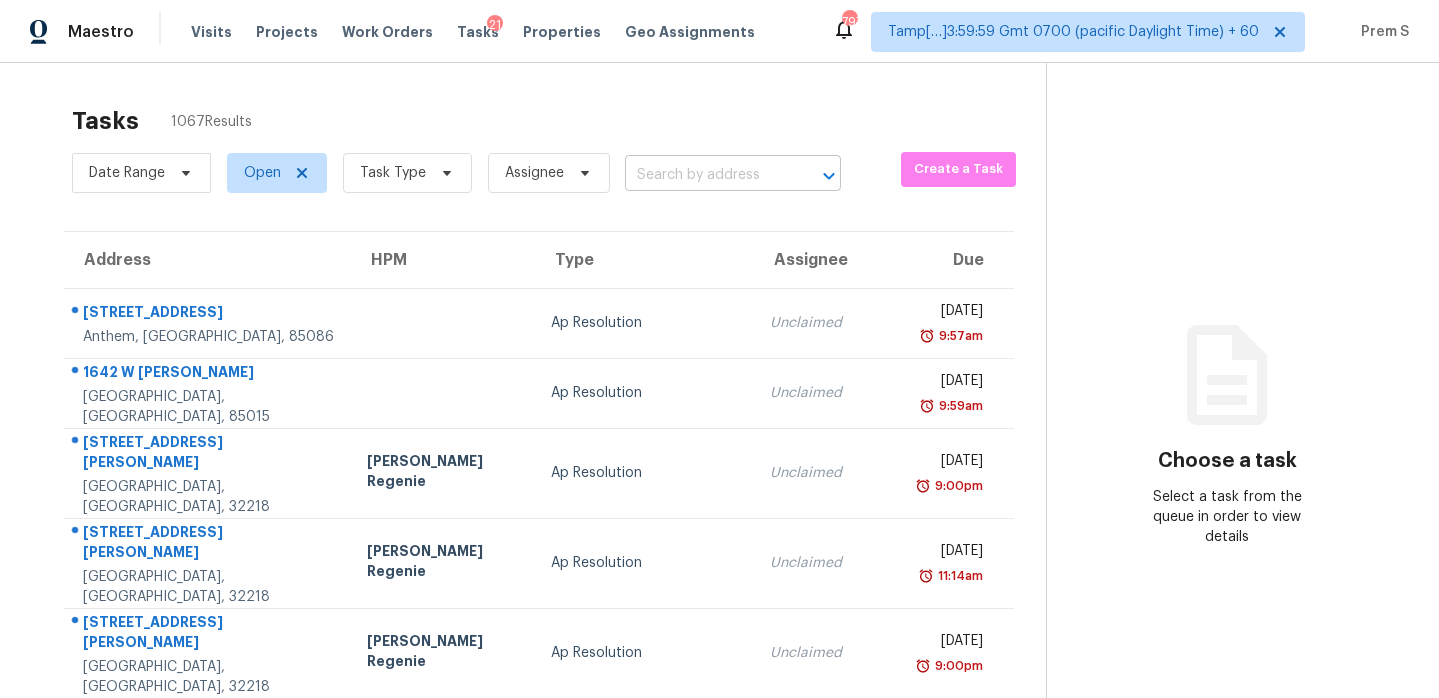 click at bounding box center [815, 176] 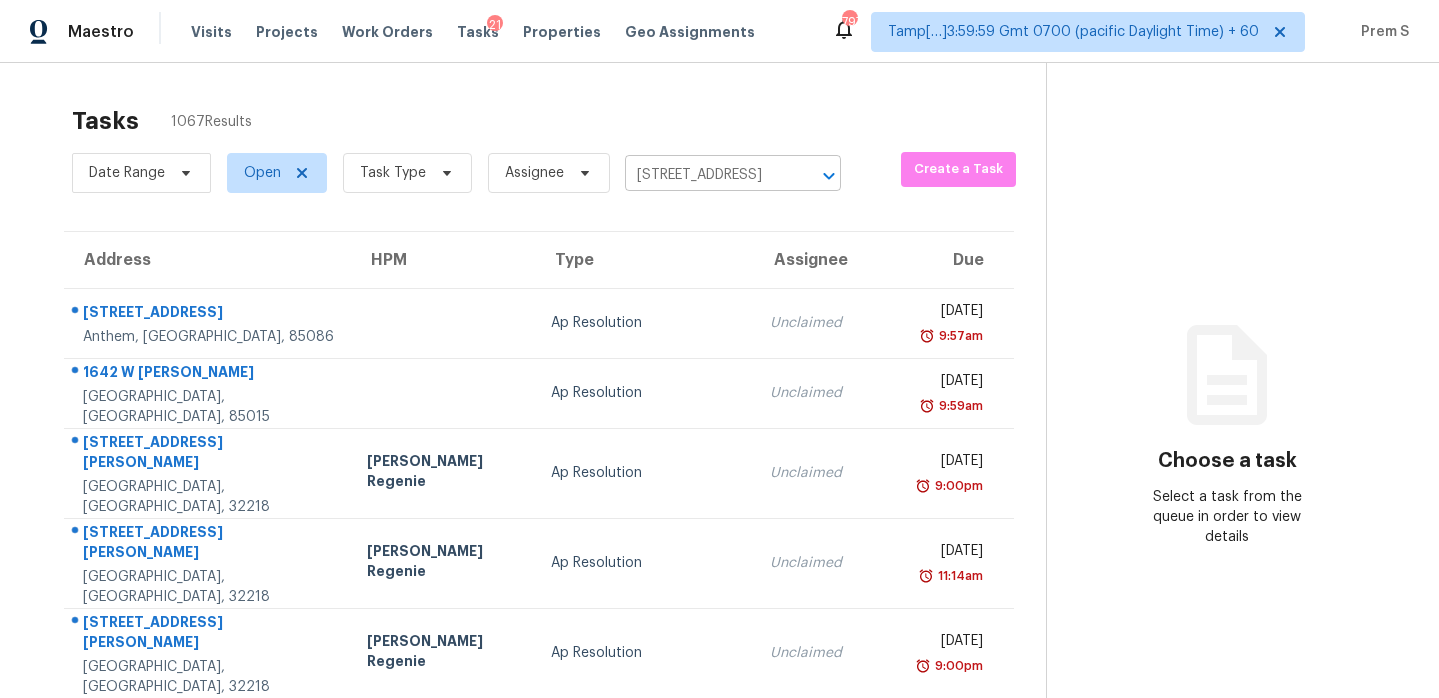 scroll, scrollTop: 0, scrollLeft: 153, axis: horizontal 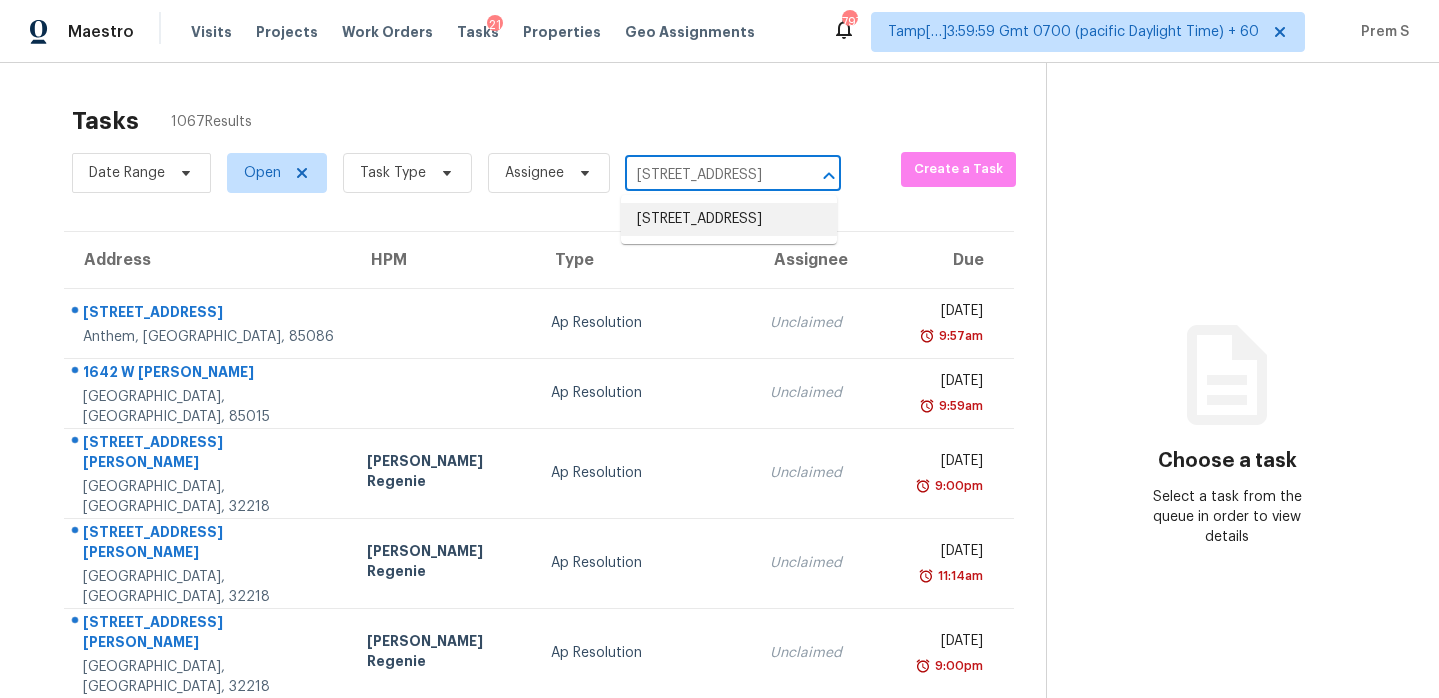 click on "[STREET_ADDRESS]" at bounding box center (729, 219) 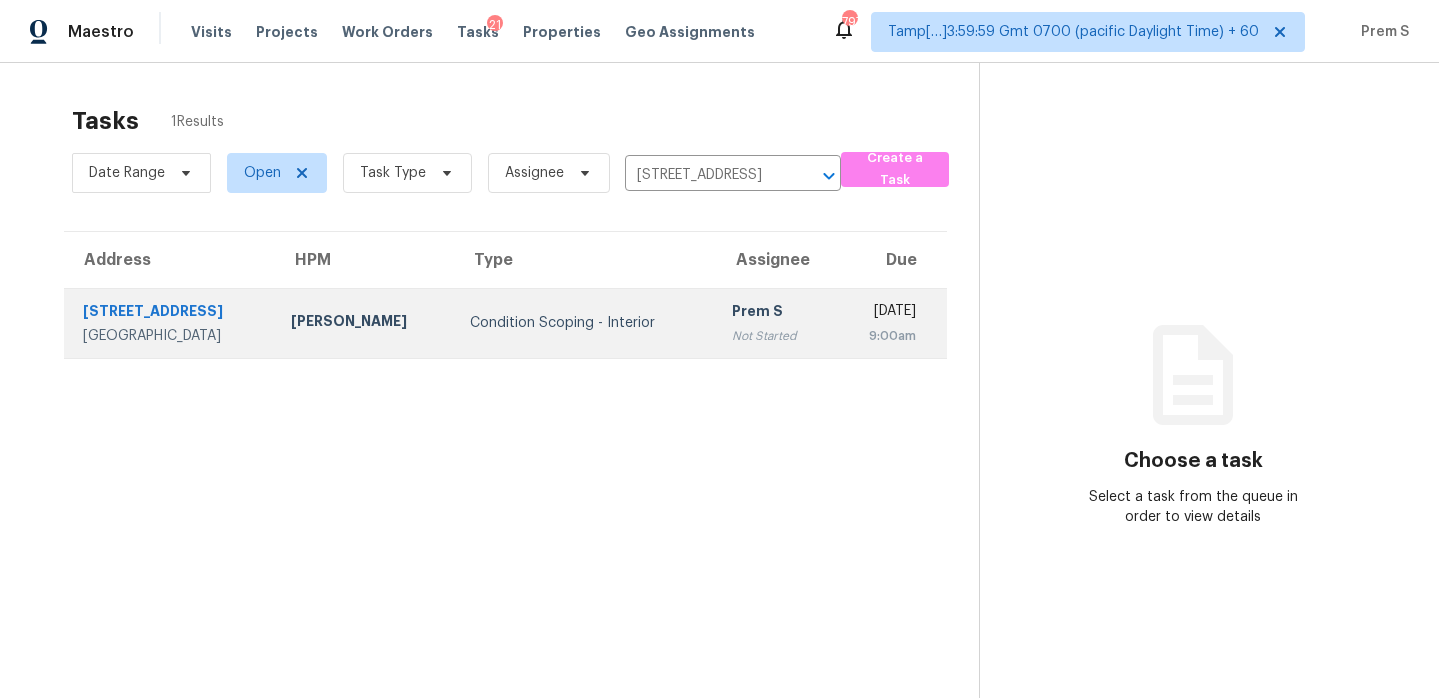 click on "Prem S" at bounding box center [774, 313] 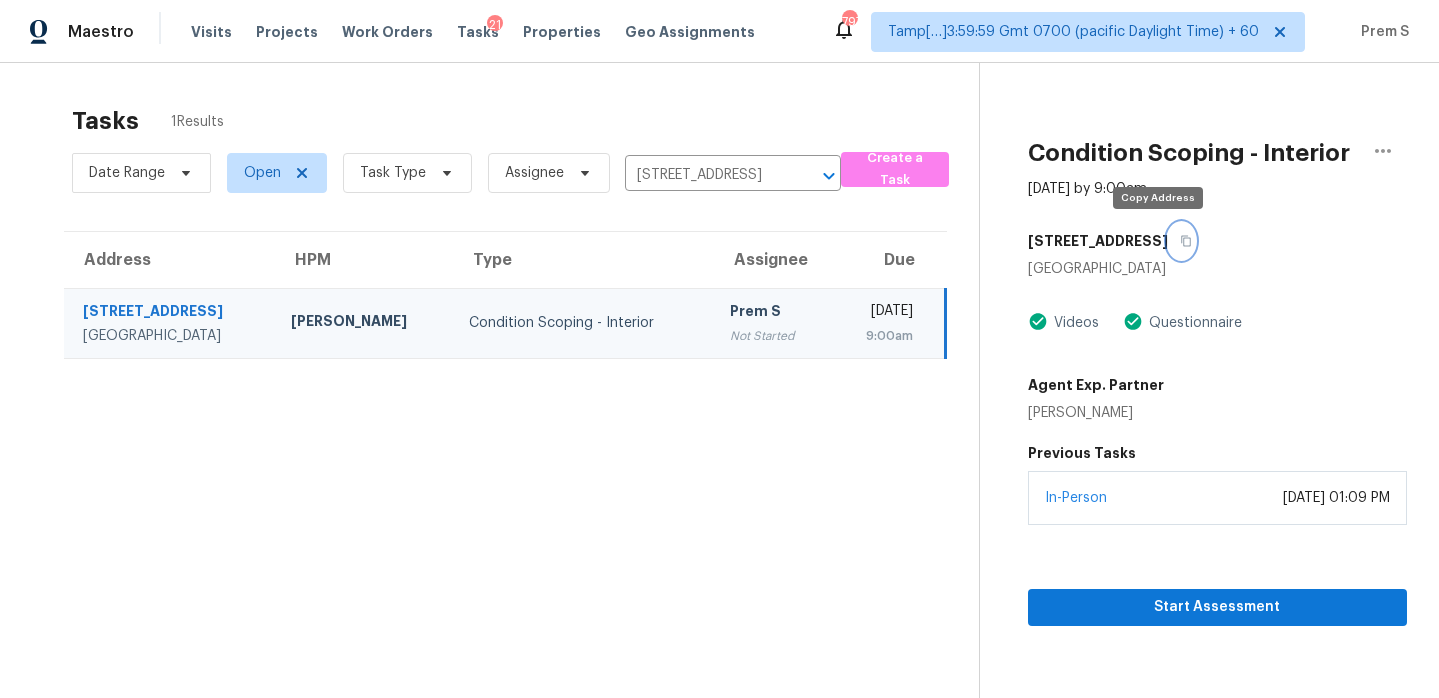 click 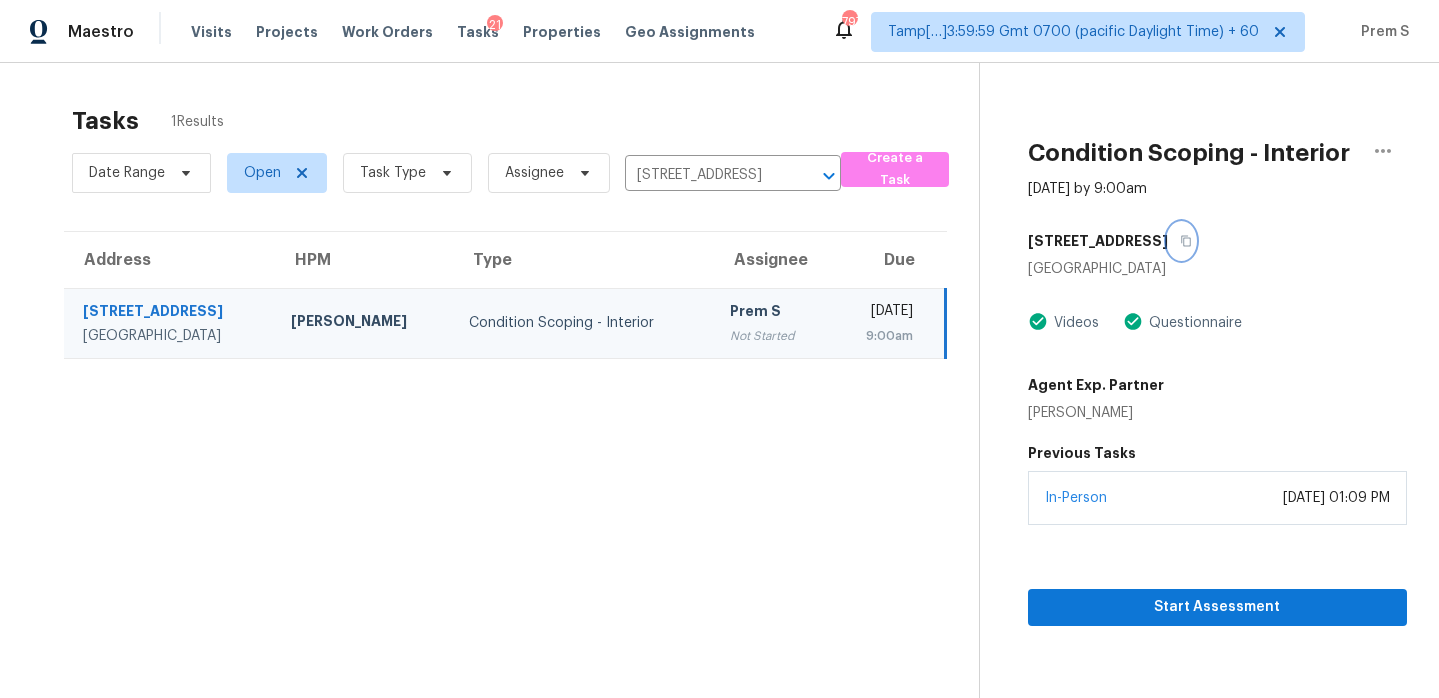 scroll, scrollTop: 63, scrollLeft: 0, axis: vertical 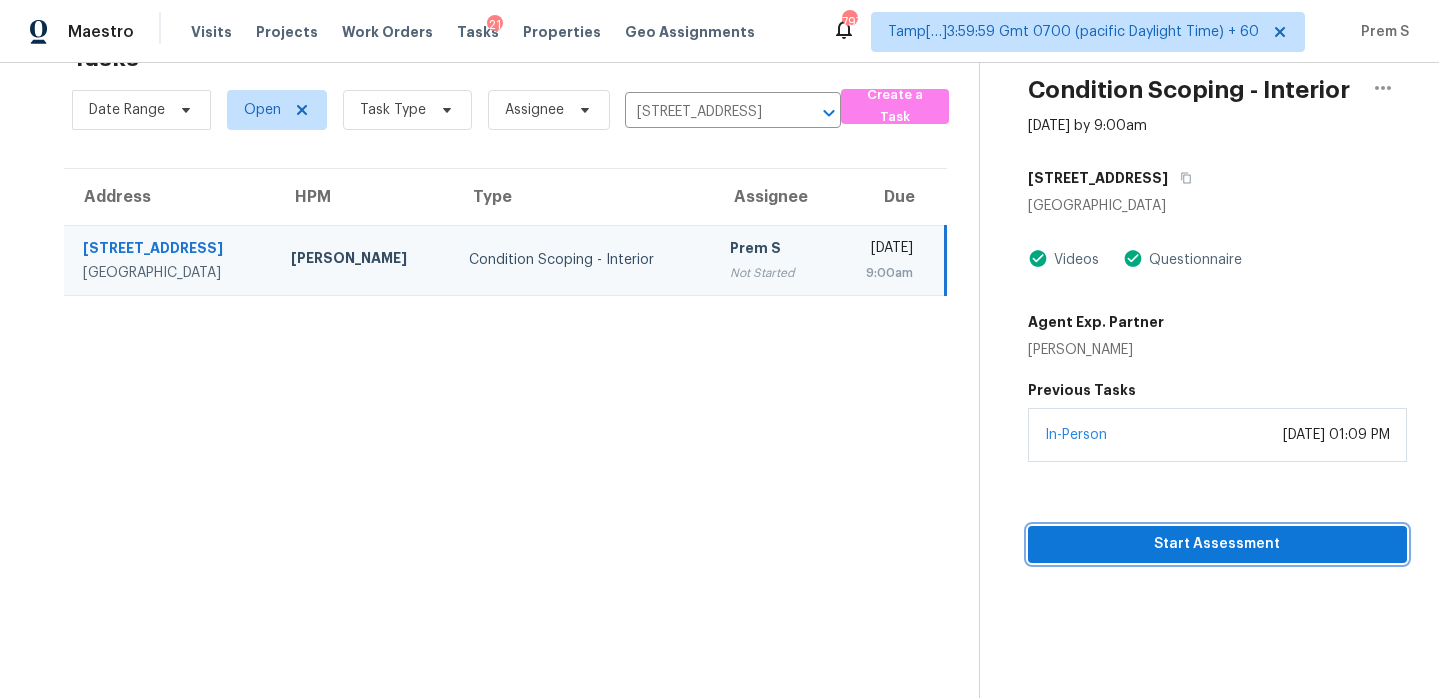 click on "Start Assessment" at bounding box center (1217, 544) 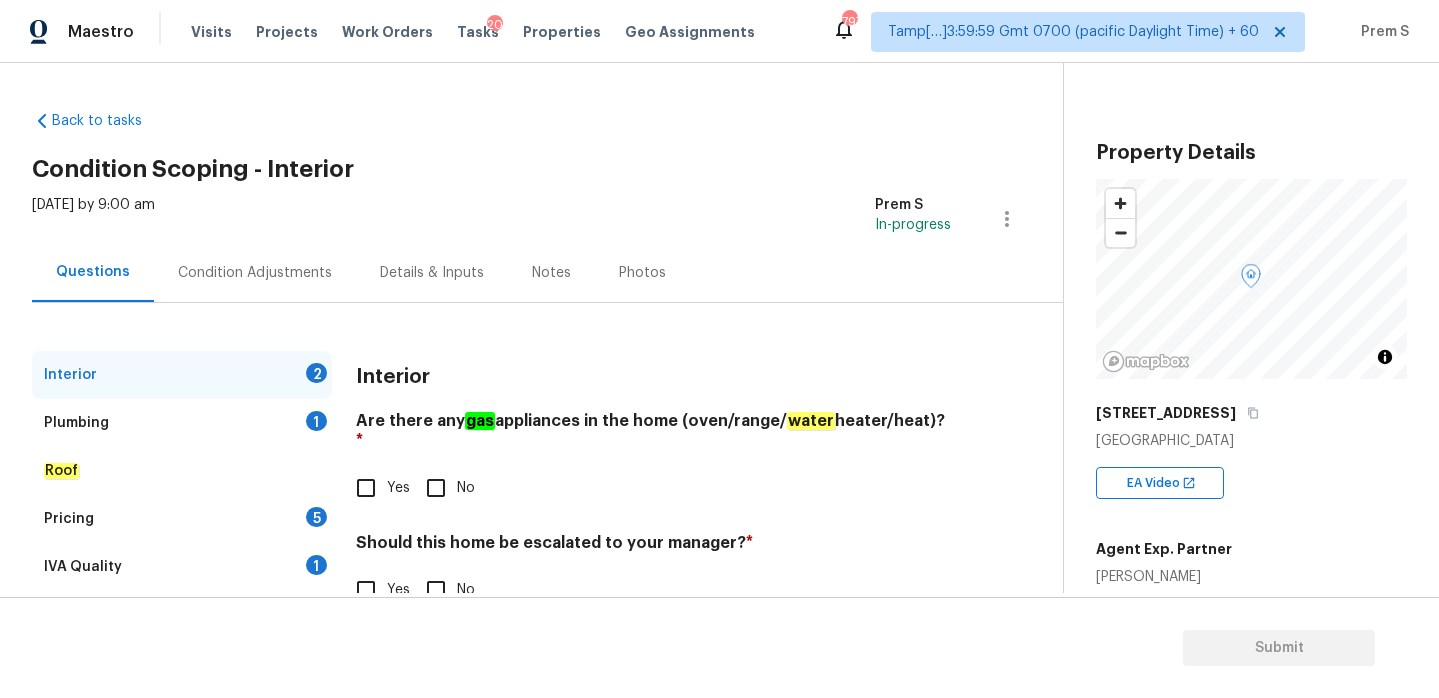 scroll, scrollTop: 52, scrollLeft: 0, axis: vertical 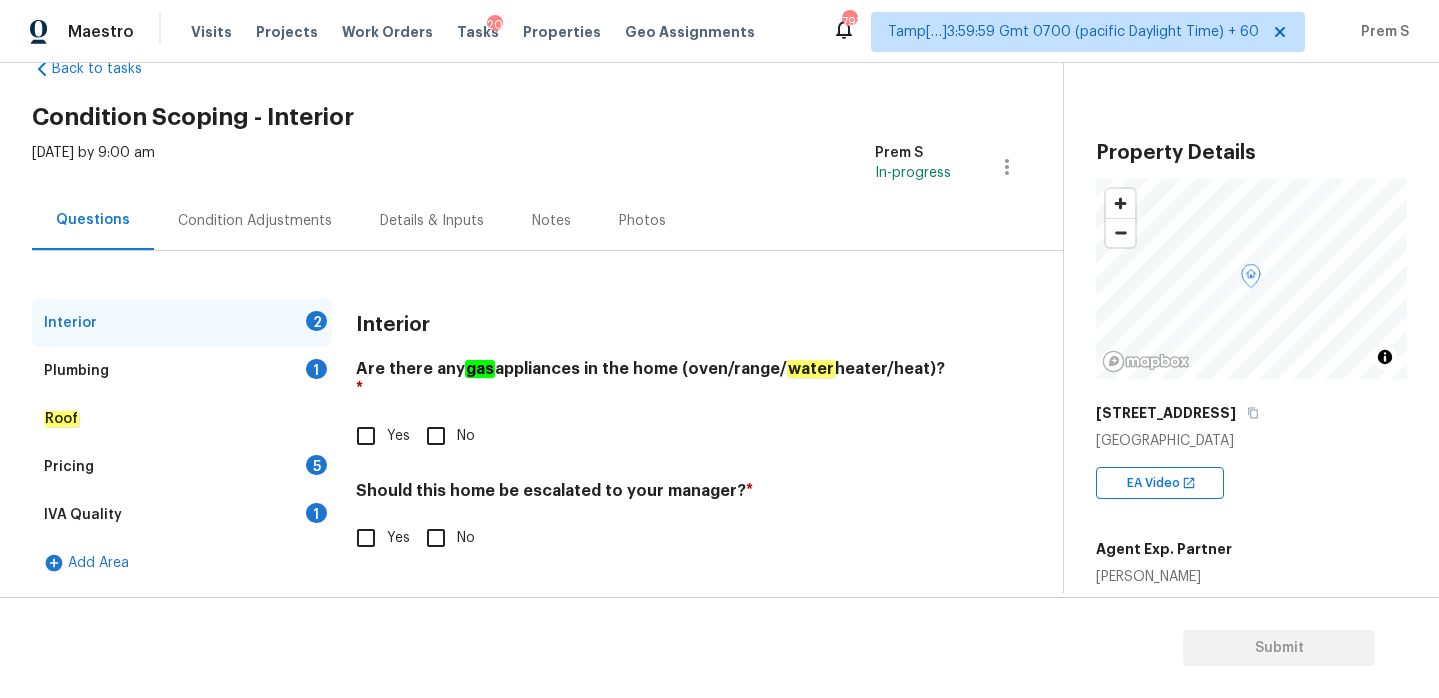 click on "No" at bounding box center (436, 436) 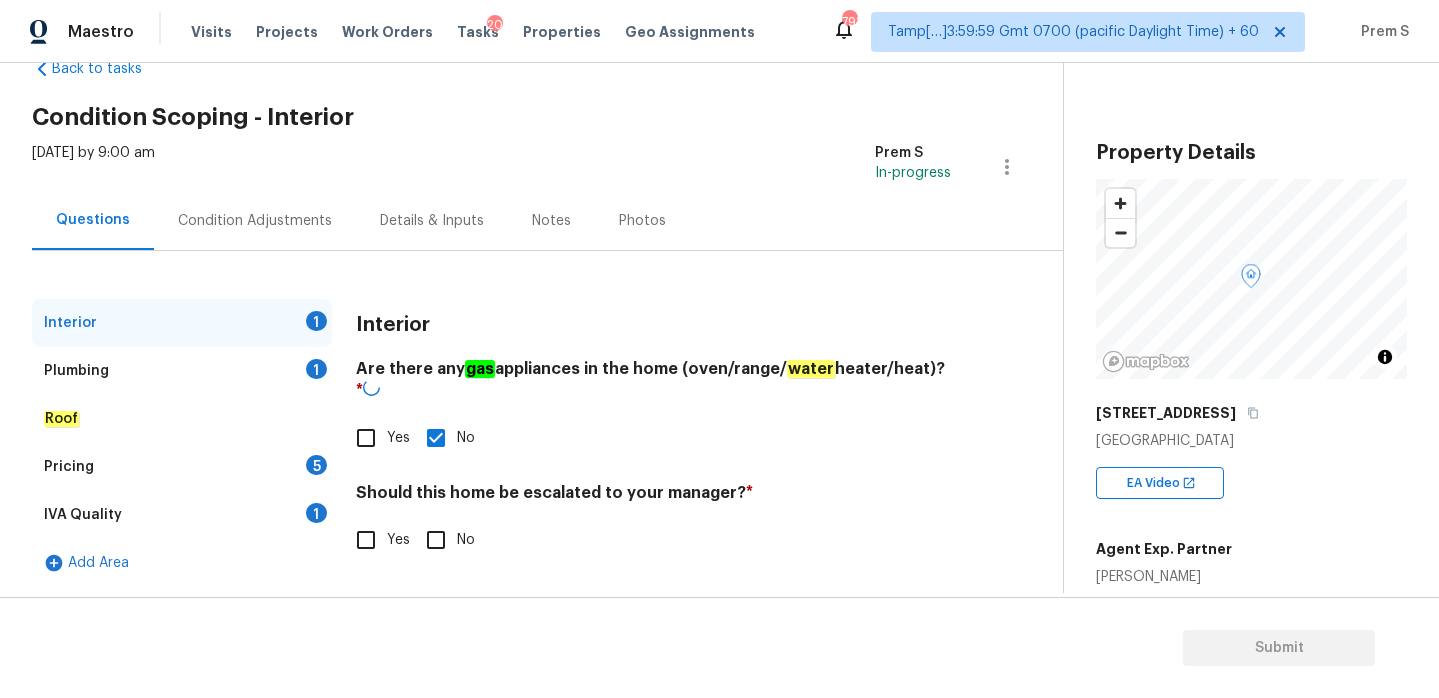click on "No" at bounding box center (436, 540) 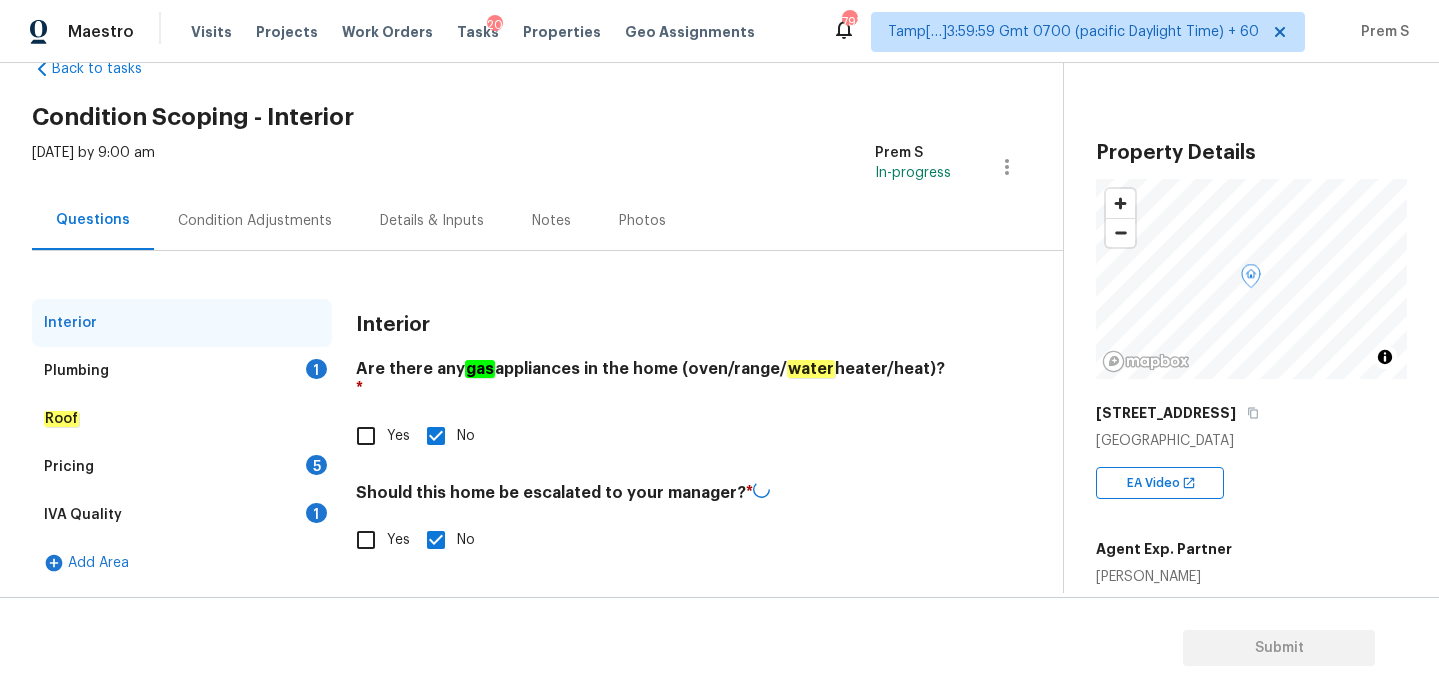 click on "1" at bounding box center (316, 369) 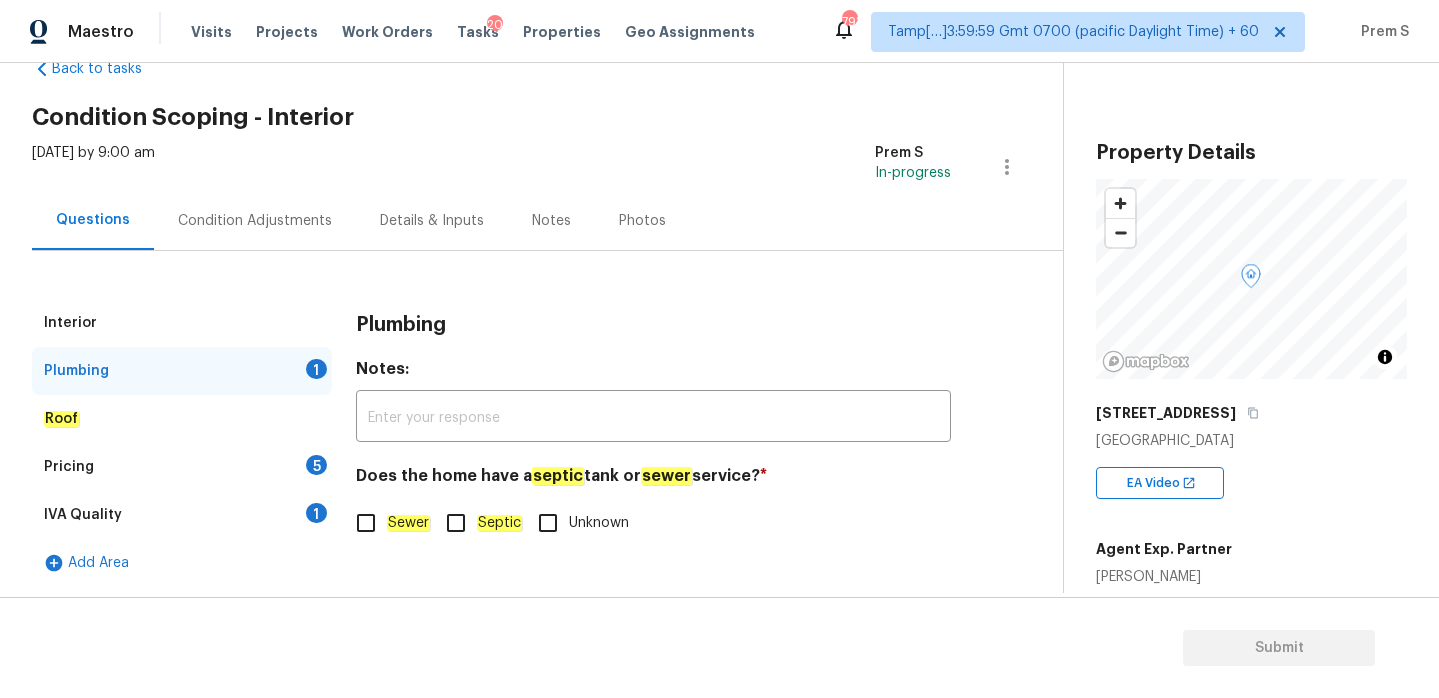 click on "Sewer" 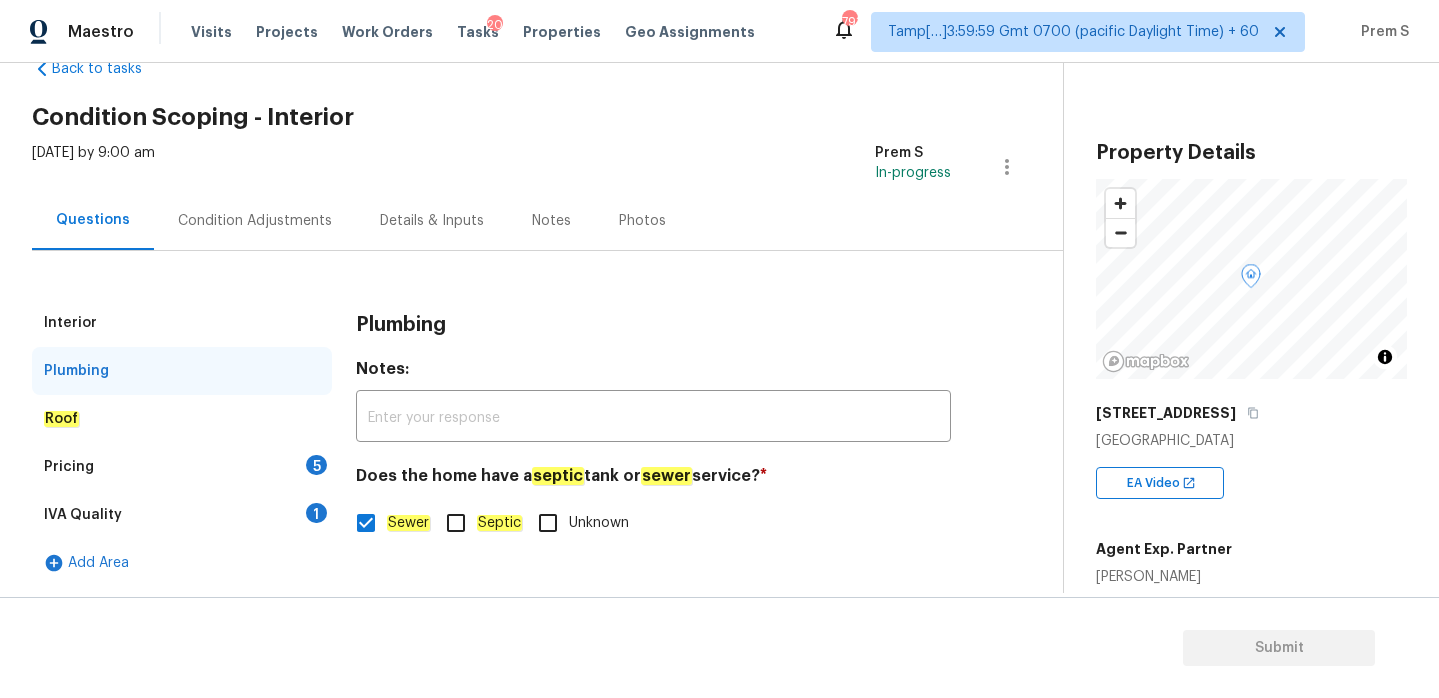 click on "Pricing 5" at bounding box center (182, 467) 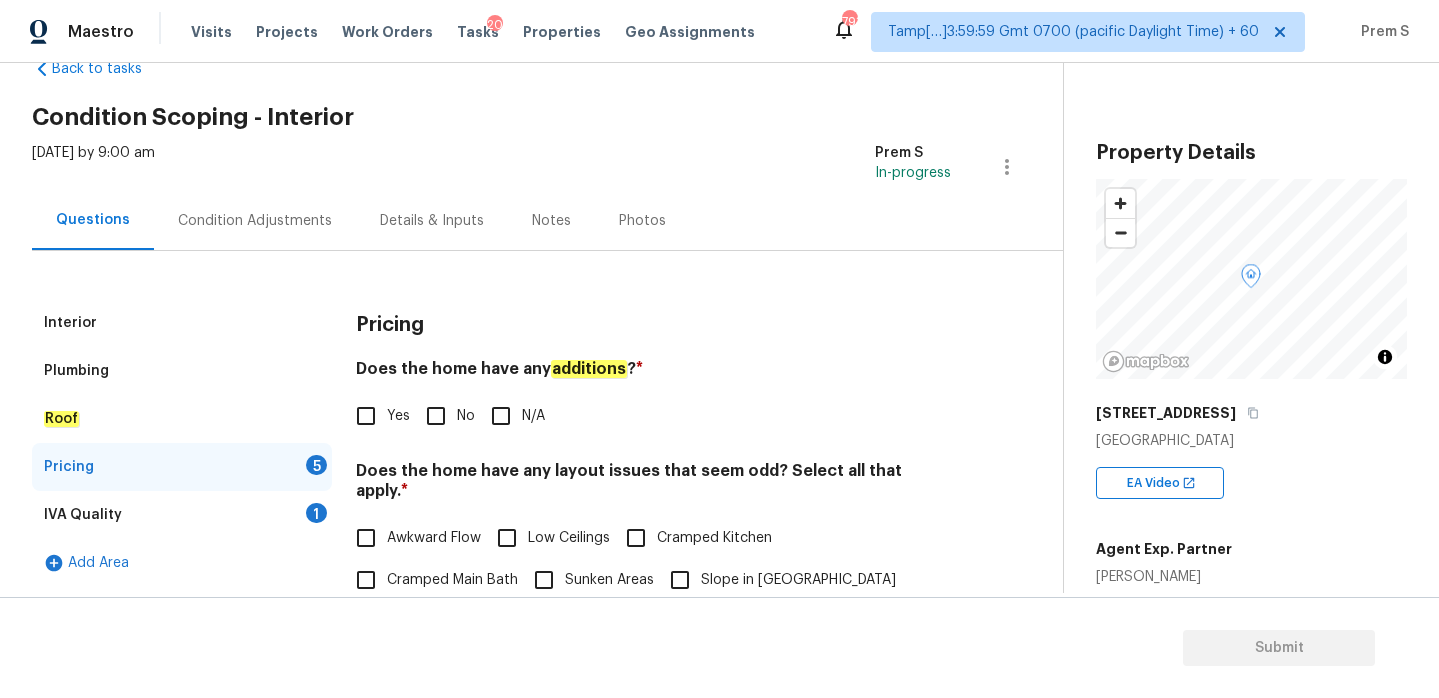 click on "No" at bounding box center [436, 416] 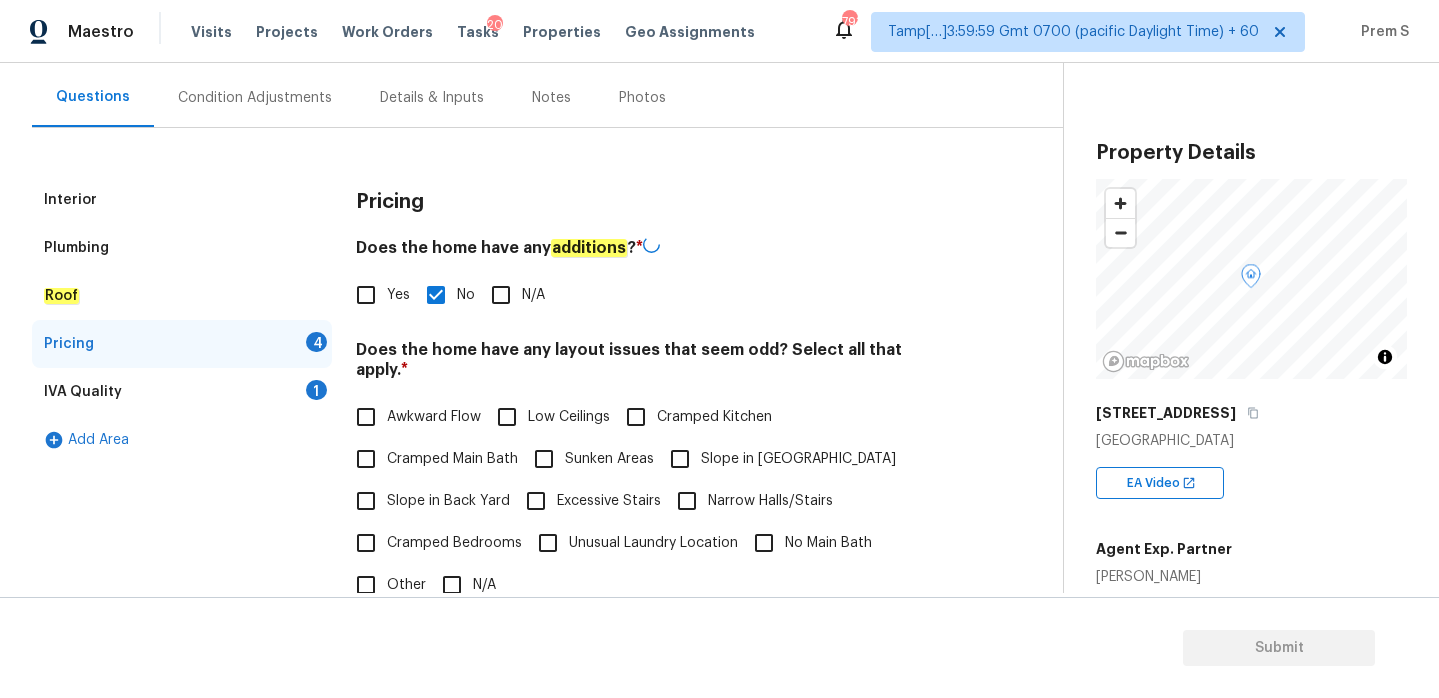 scroll, scrollTop: 502, scrollLeft: 0, axis: vertical 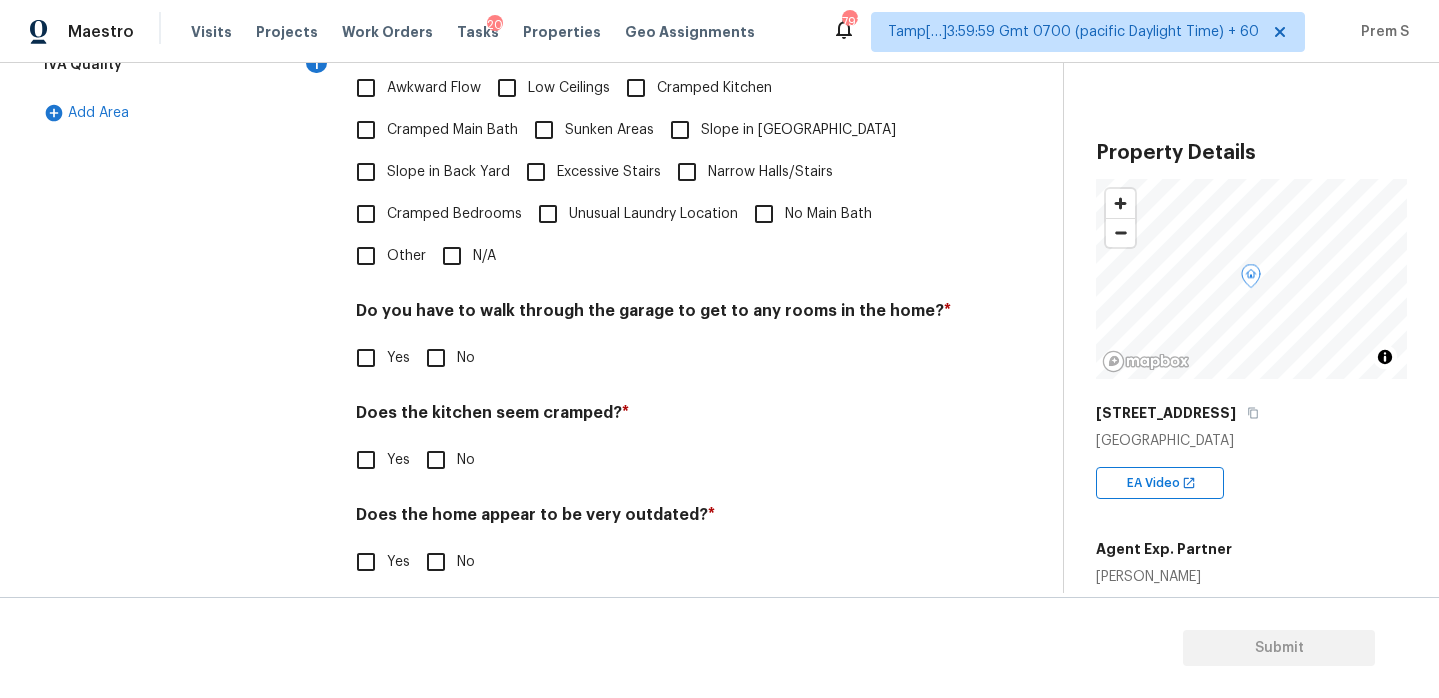 click on "N/A" at bounding box center (452, 256) 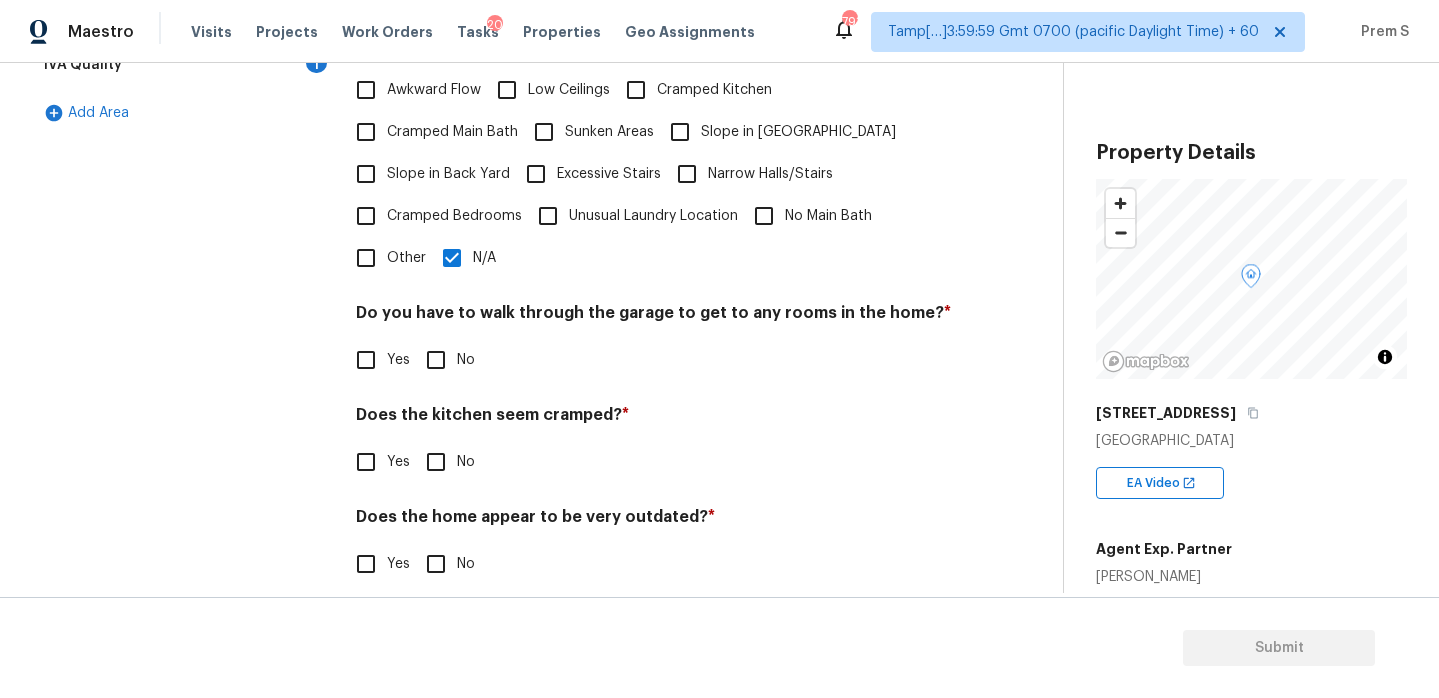 click on "No" at bounding box center (436, 360) 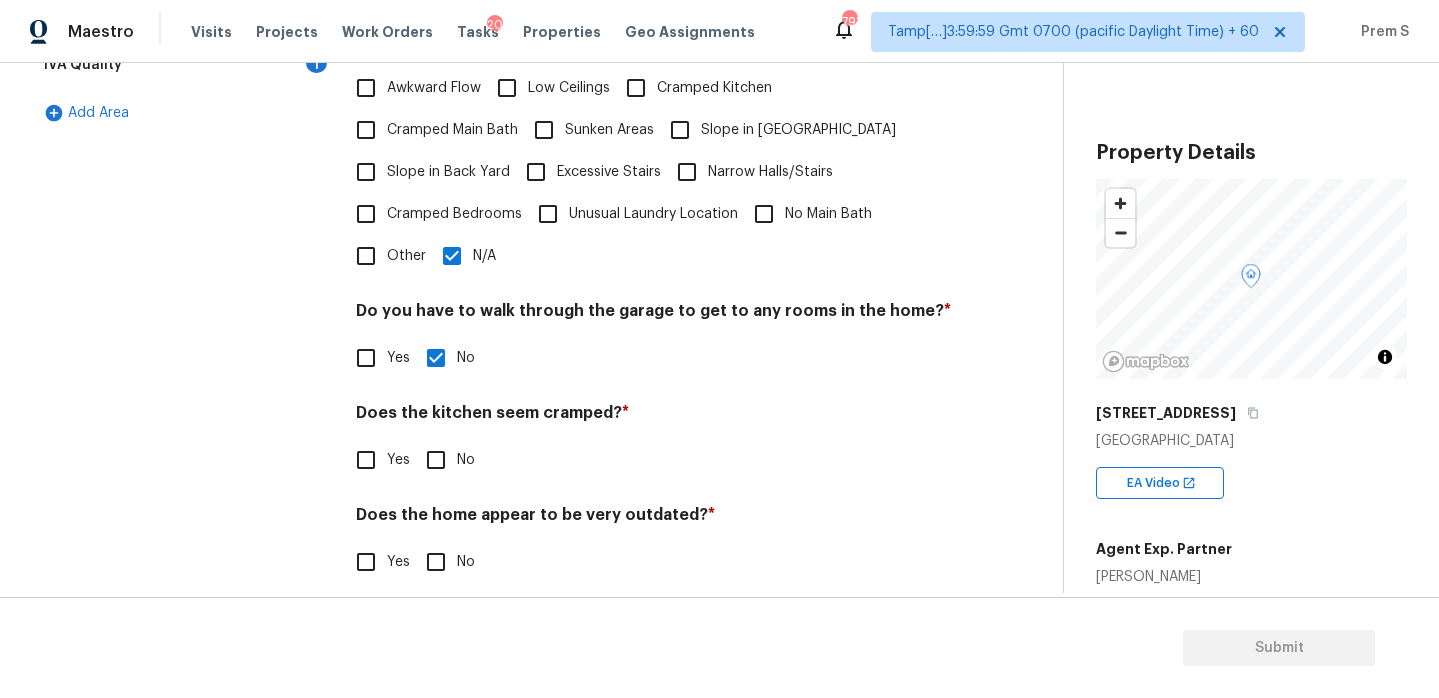 click on "No" at bounding box center [436, 460] 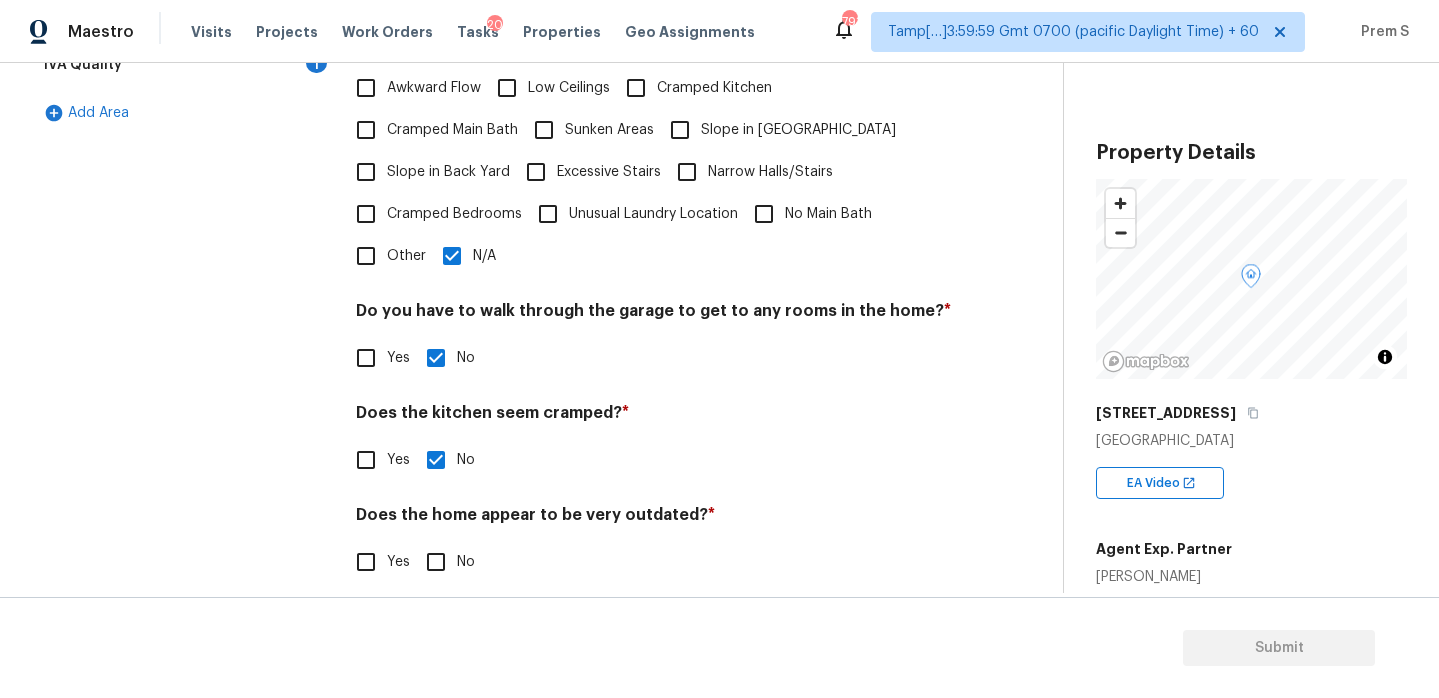 click on "No" at bounding box center (436, 562) 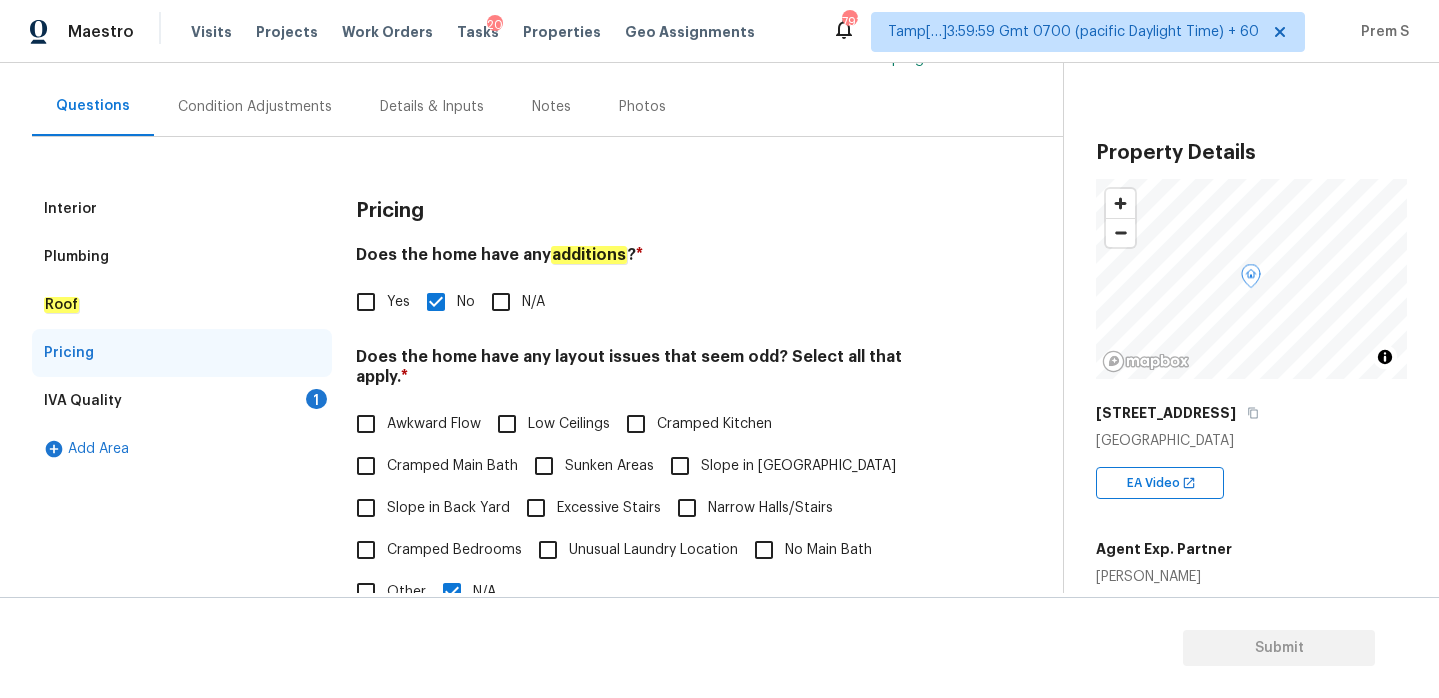 click on "IVA Quality 1" at bounding box center [182, 401] 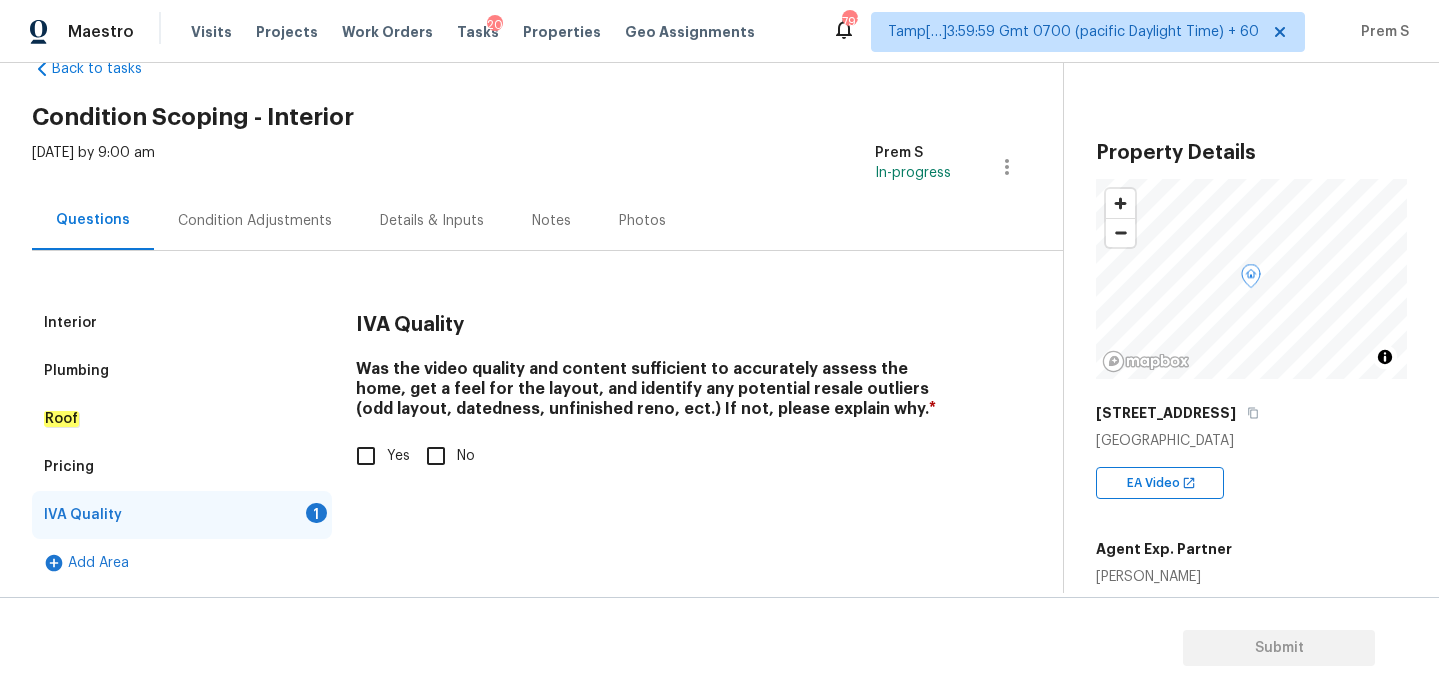 scroll, scrollTop: 52, scrollLeft: 0, axis: vertical 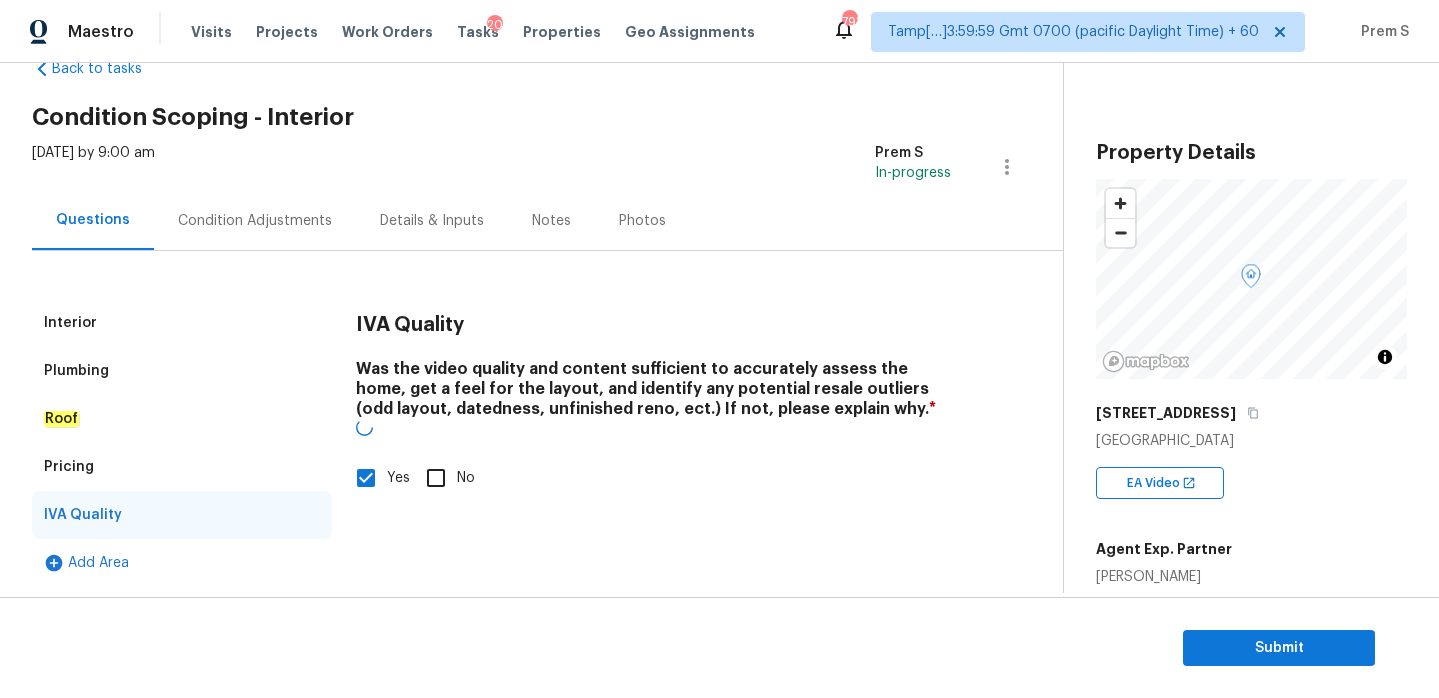click on "Condition Adjustments" at bounding box center [255, 220] 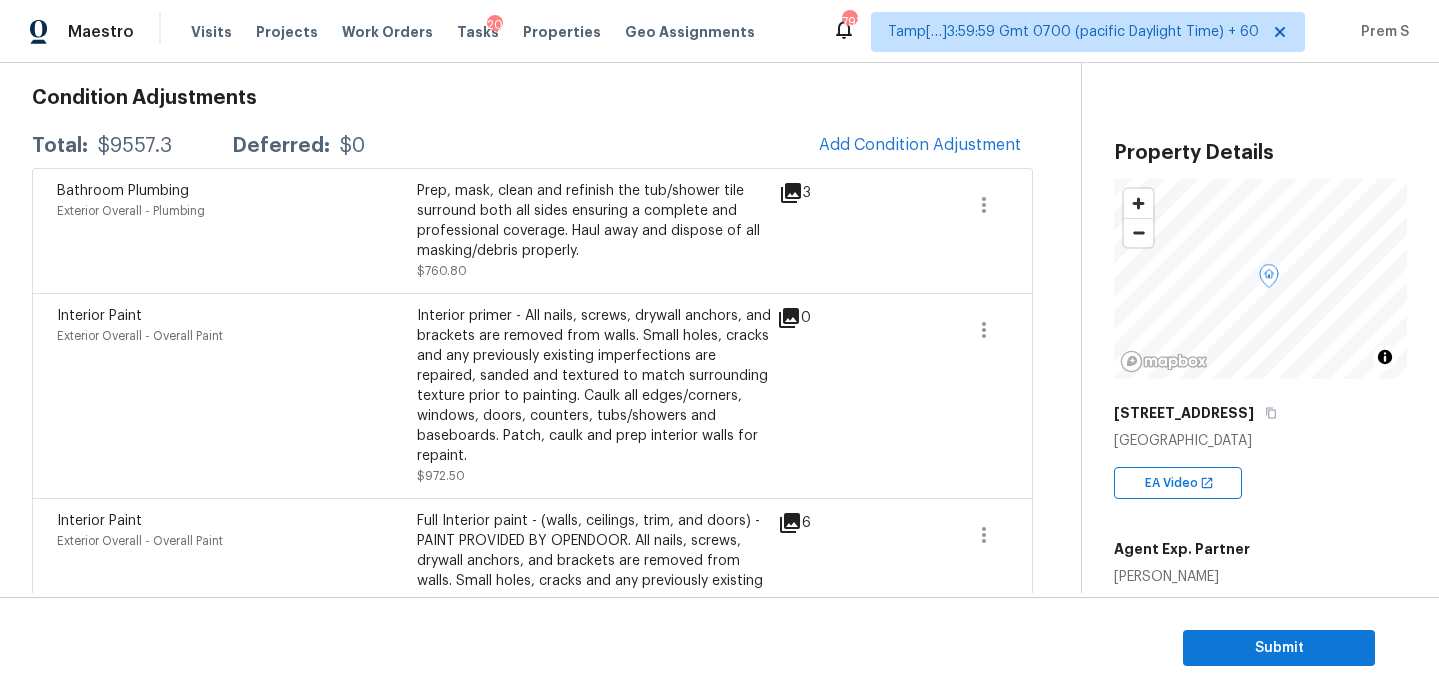 scroll, scrollTop: 278, scrollLeft: 0, axis: vertical 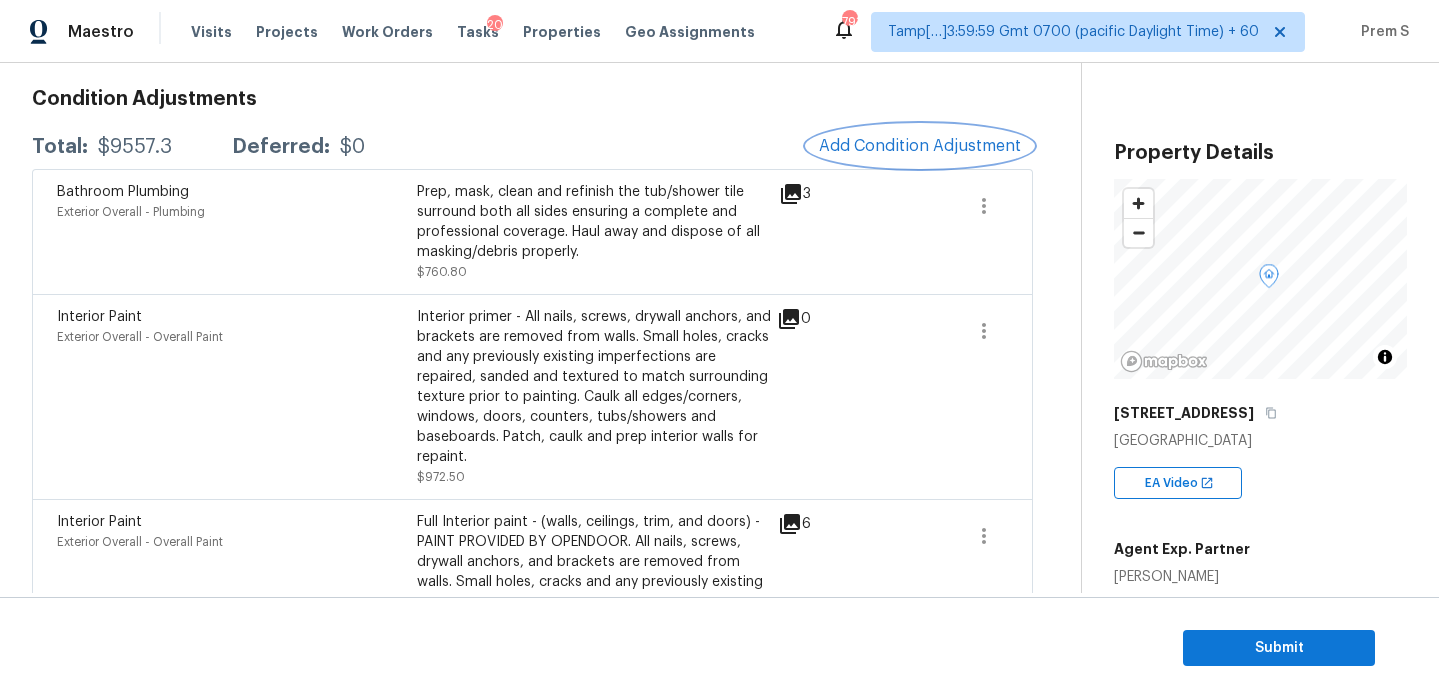 click on "Add Condition Adjustment" at bounding box center (920, 146) 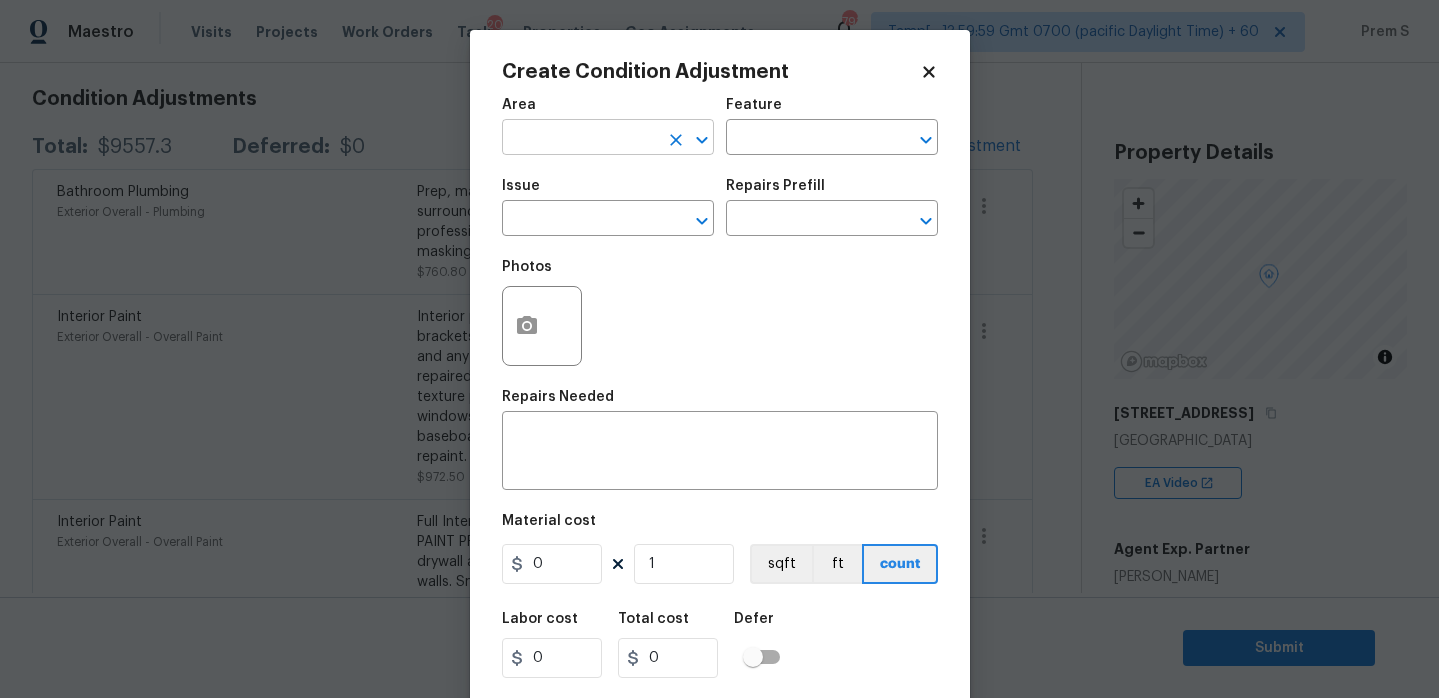click at bounding box center (580, 139) 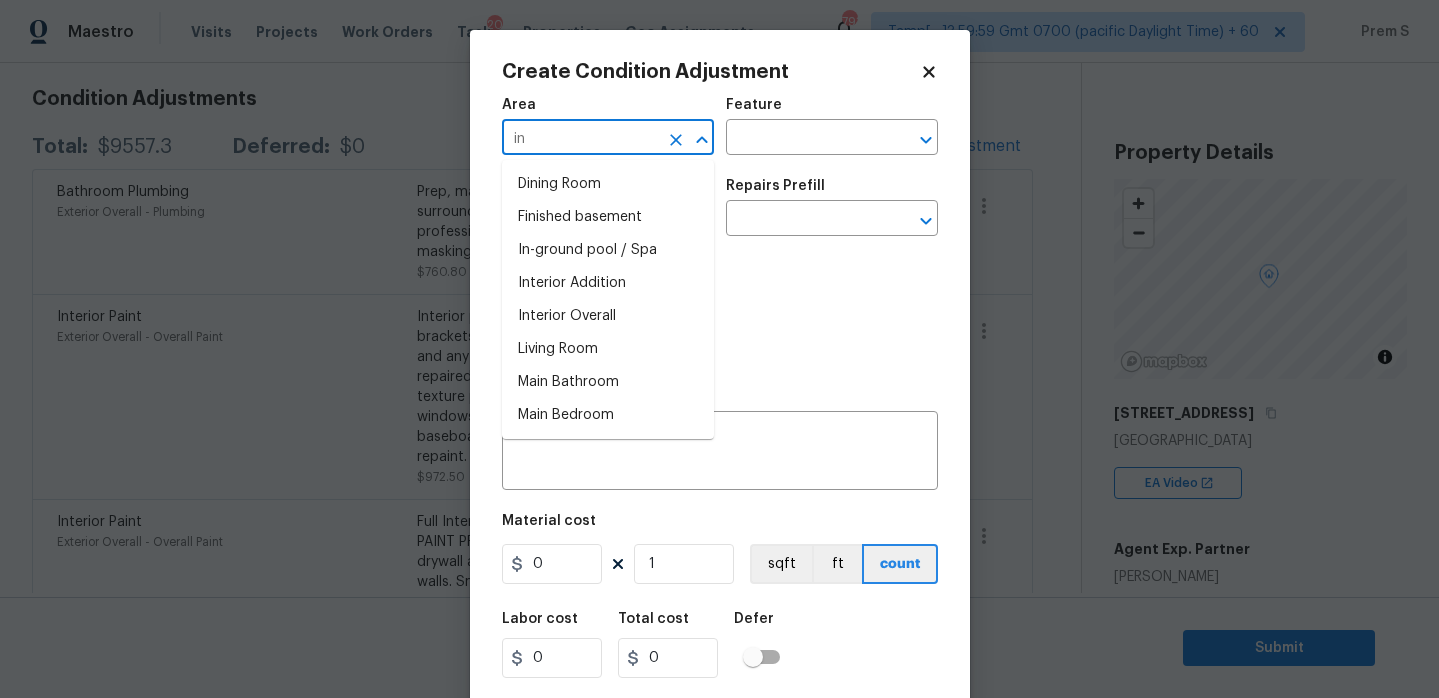 type on "int" 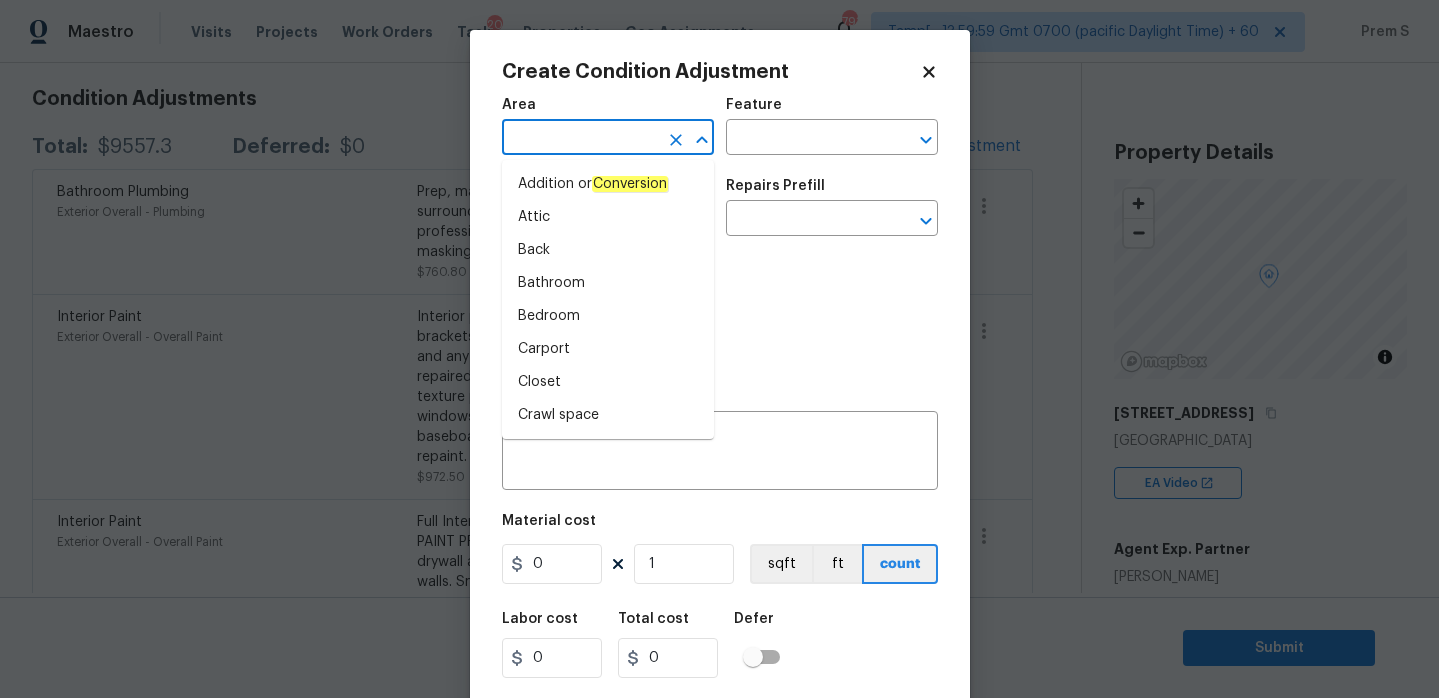 type on "r" 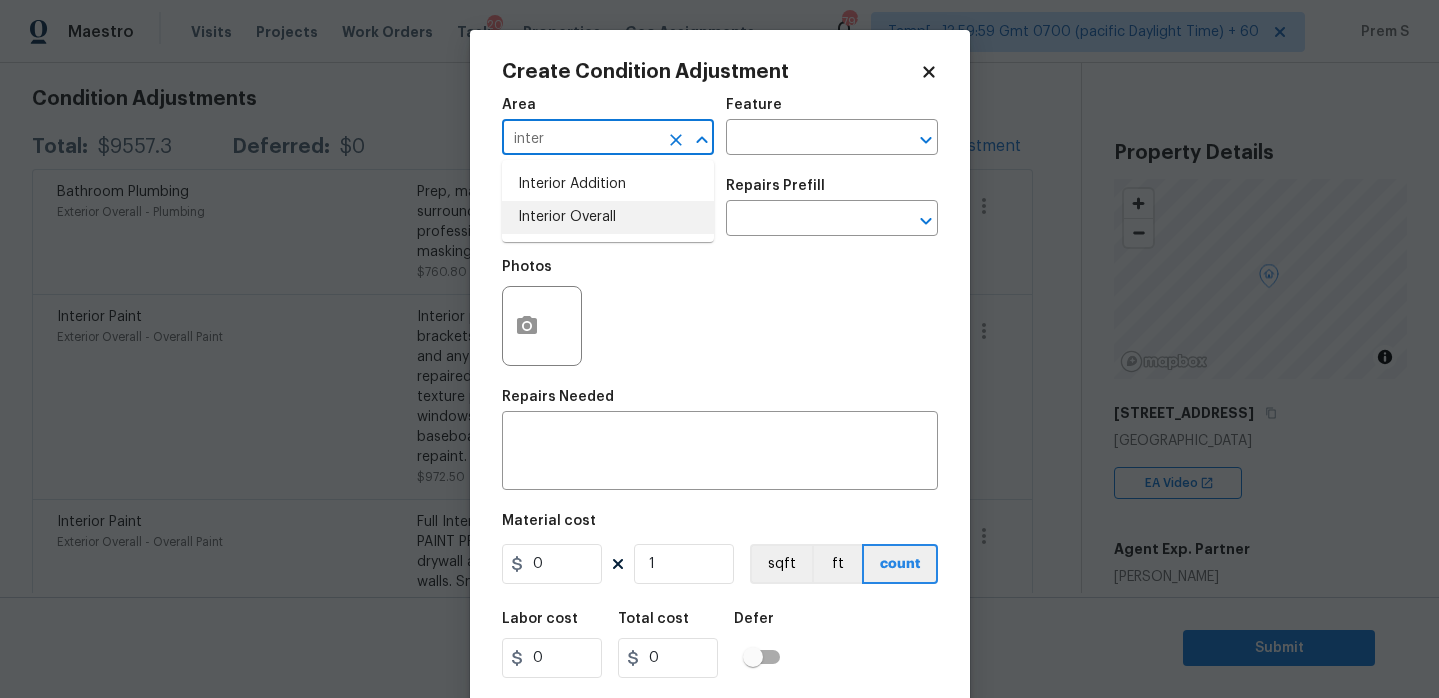 click on "Interior Overall" at bounding box center (608, 217) 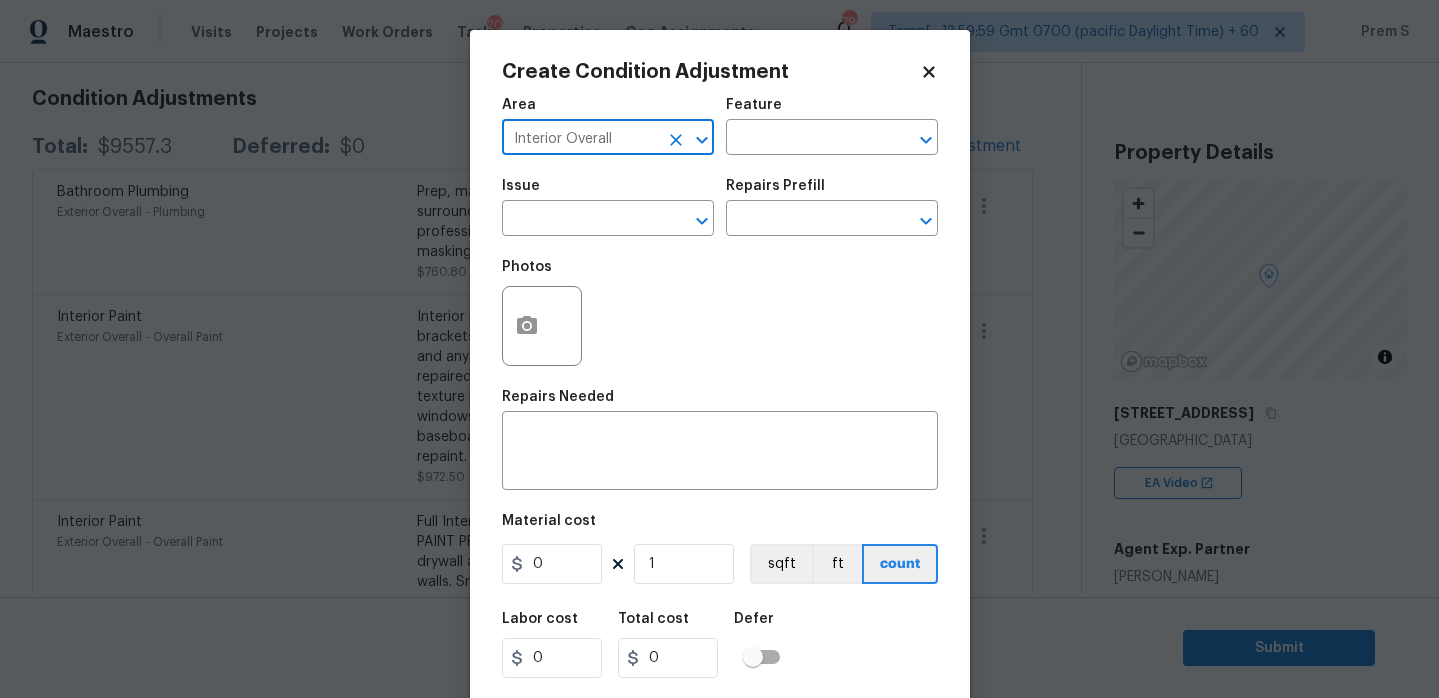 type on "Interior Overall" 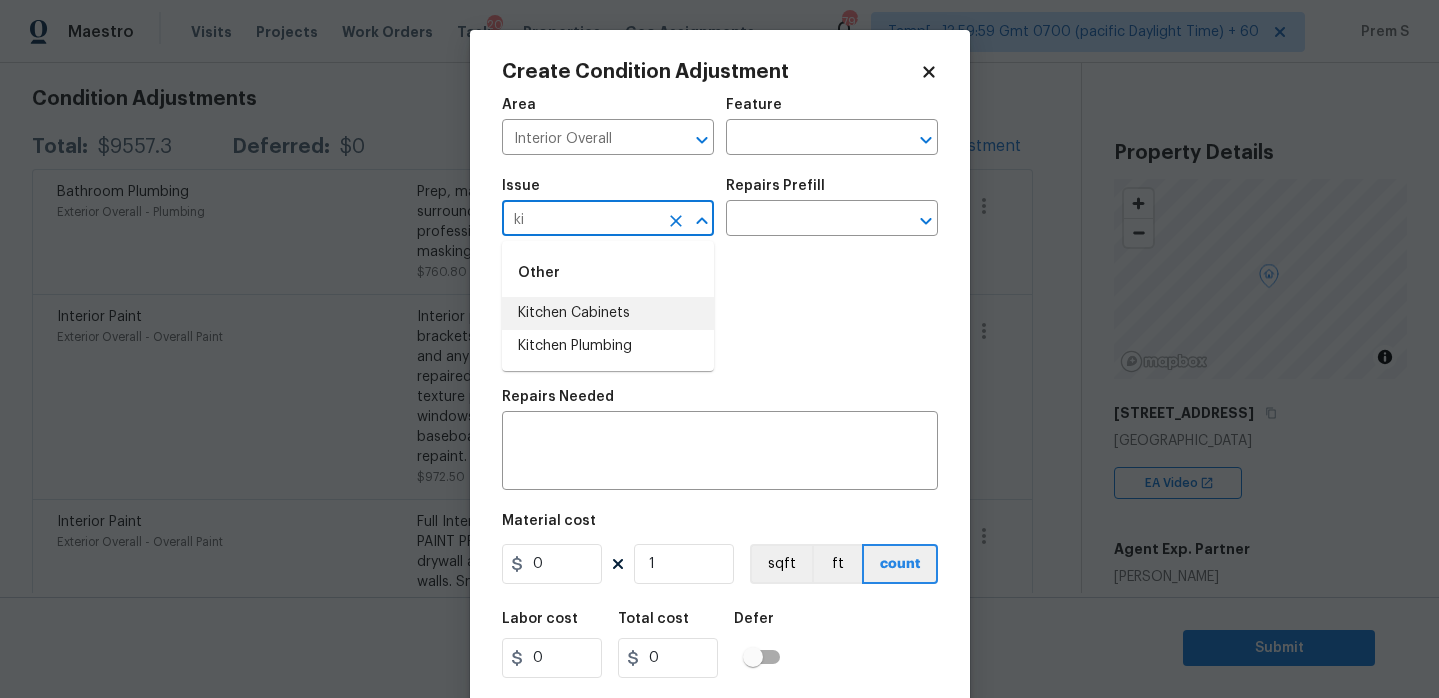 click on "Kitchen Cabinets" at bounding box center [608, 313] 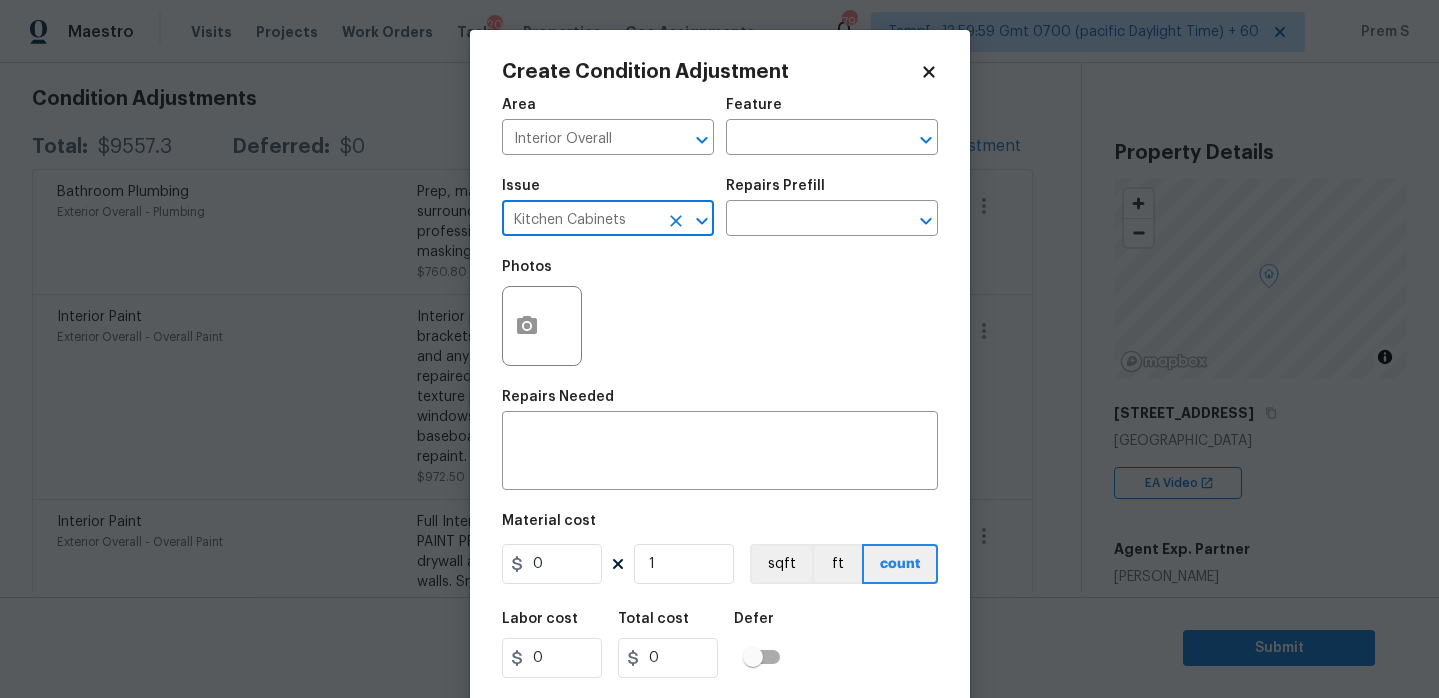 drag, startPoint x: 638, startPoint y: 213, endPoint x: 492, endPoint y: 213, distance: 146 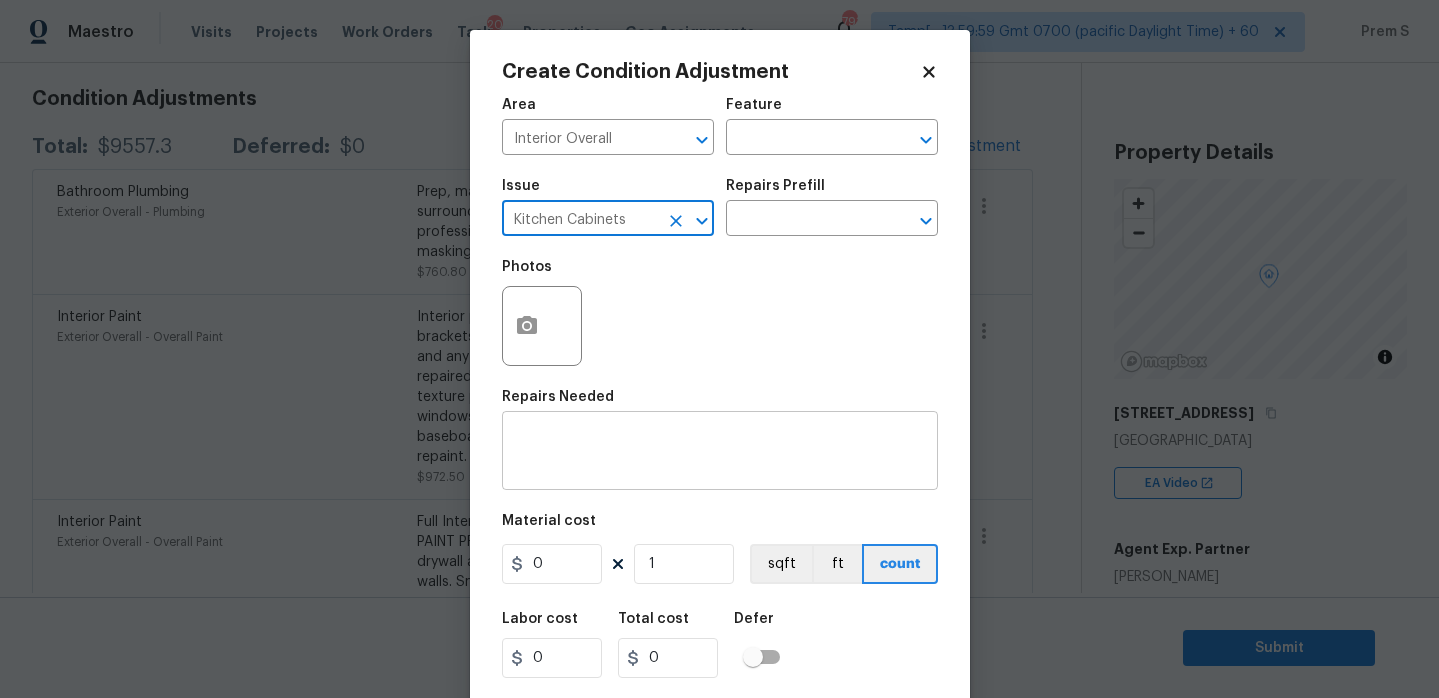 type on "Kitchen Cabinets" 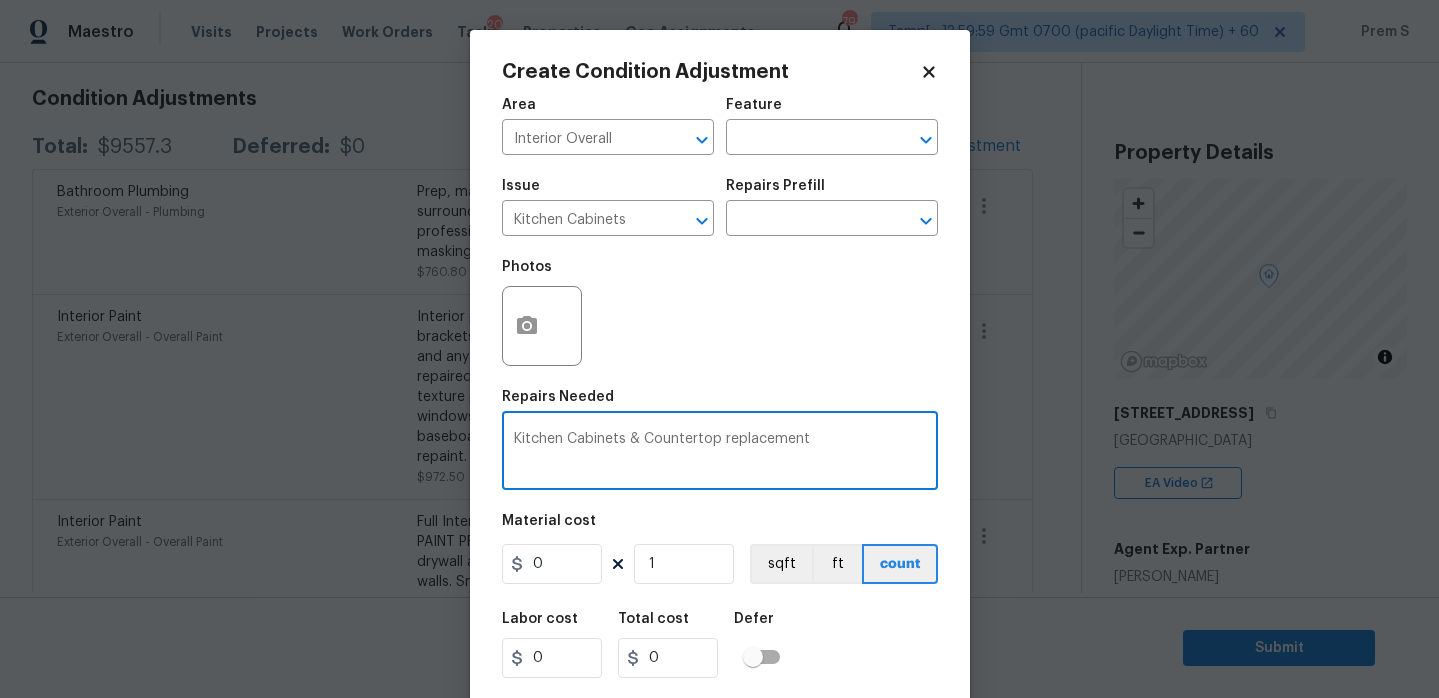 type on "Kitchen Cabinets & Countertop replacement" 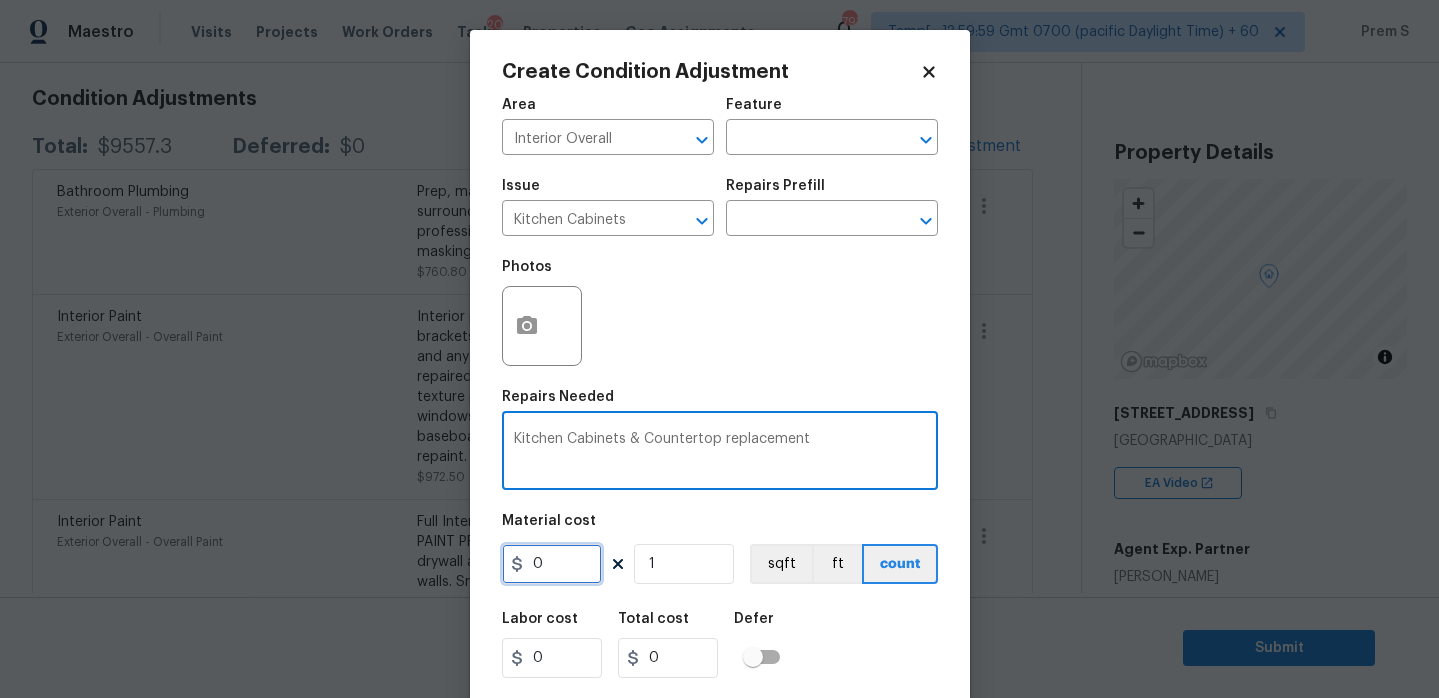 click on "0" at bounding box center [552, 564] 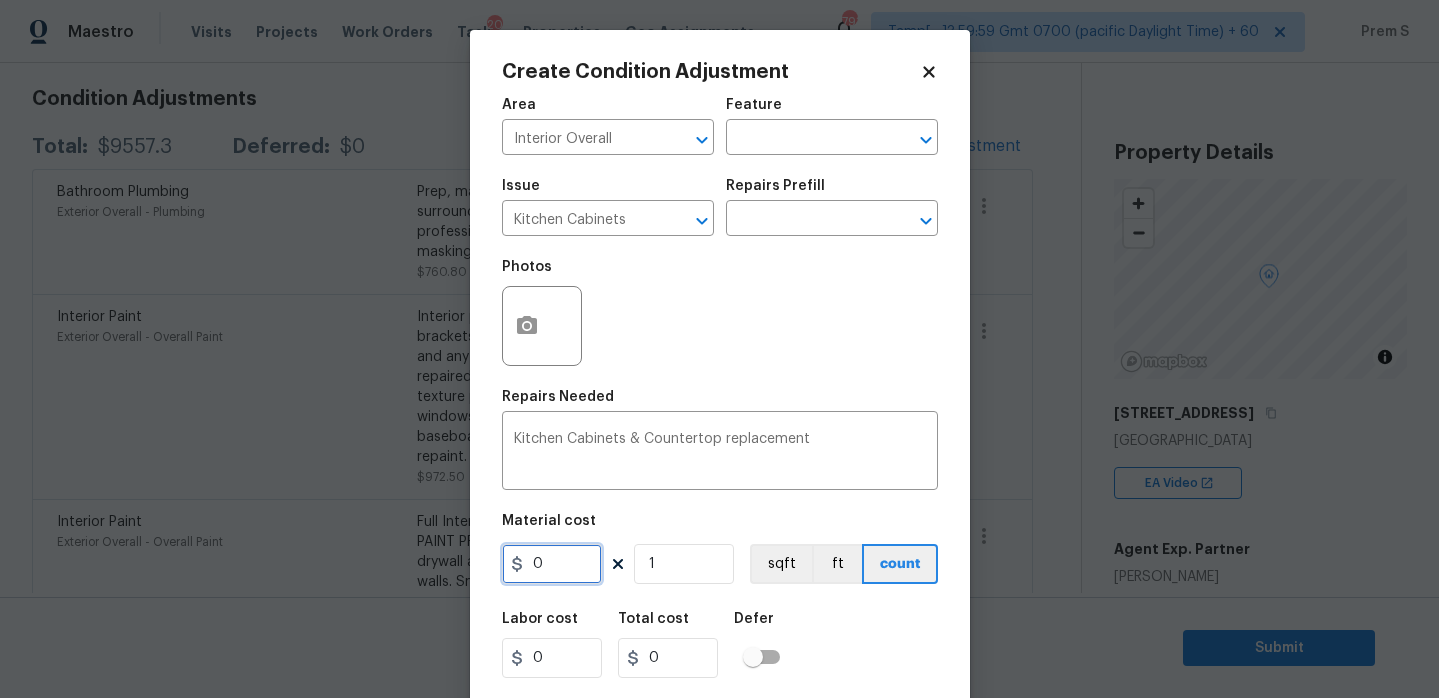 click on "0" at bounding box center (552, 564) 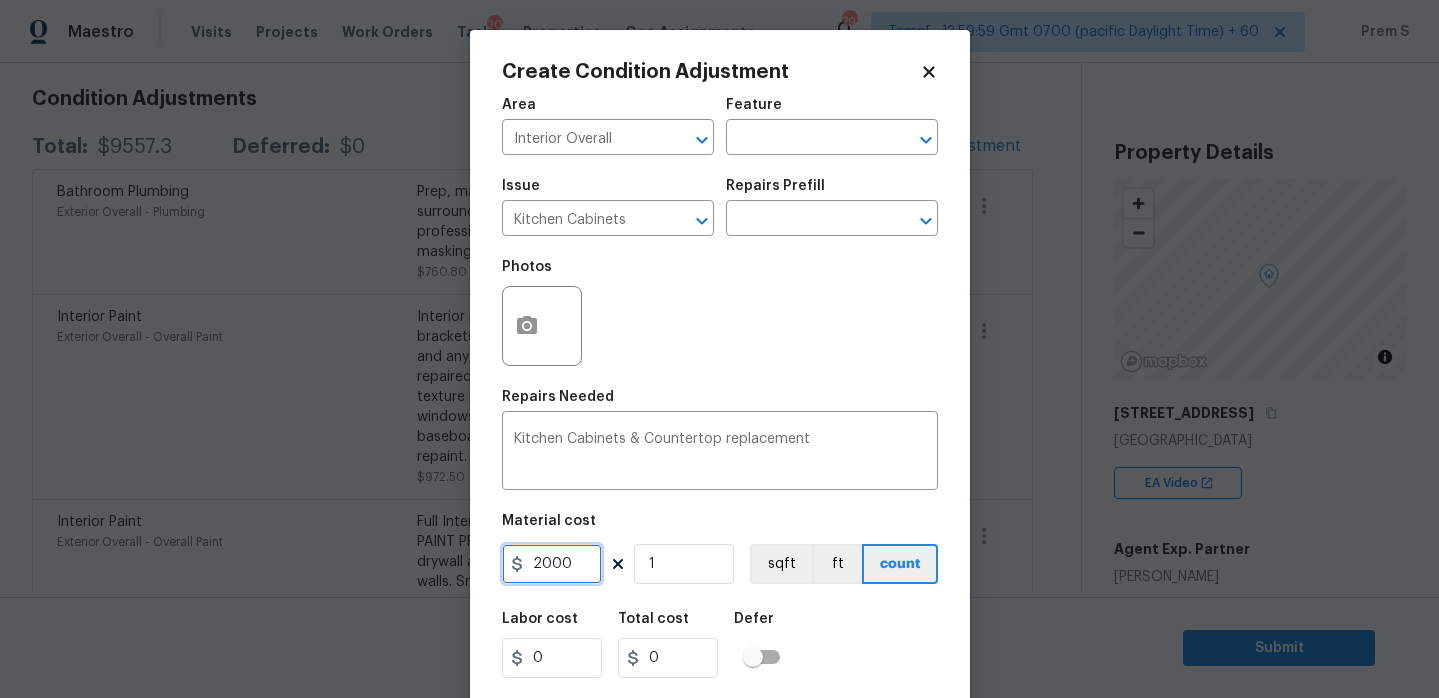 type on "2000" 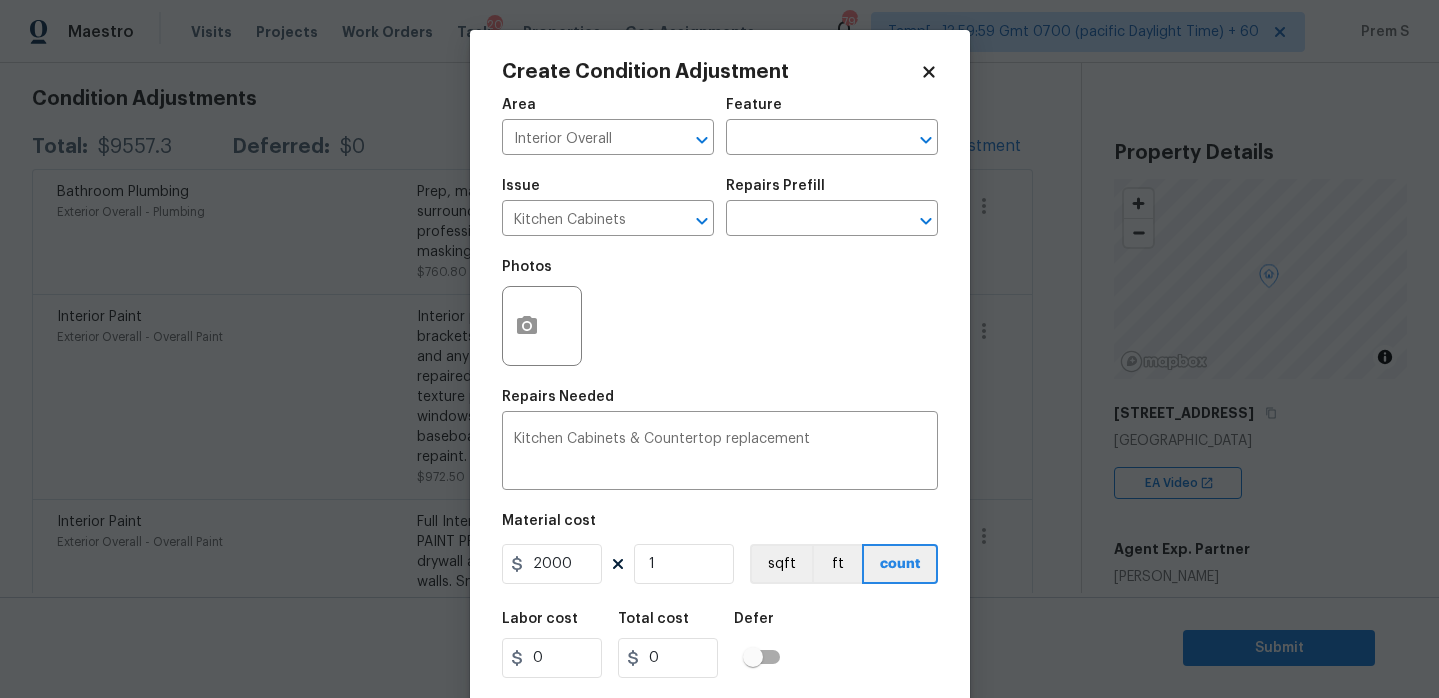 click on "Labor cost 0 Total cost 0 Defer" at bounding box center [720, 645] 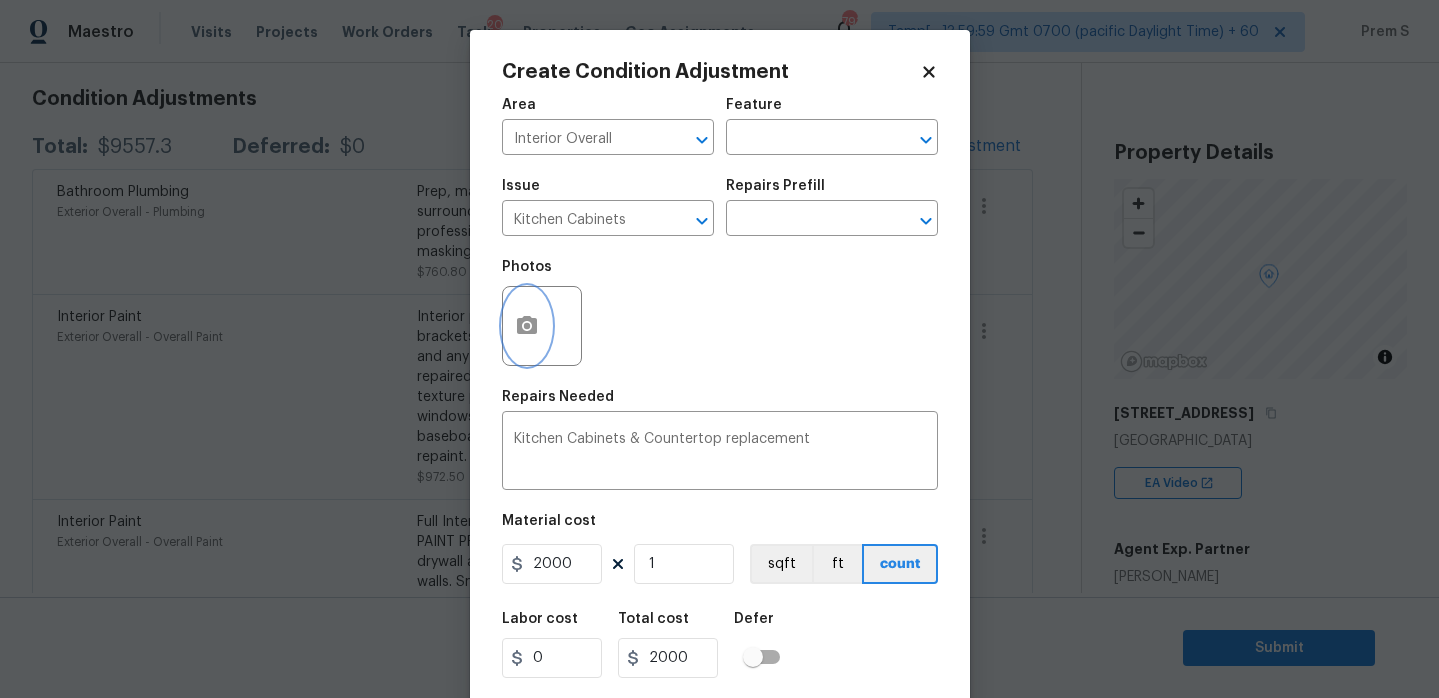 click 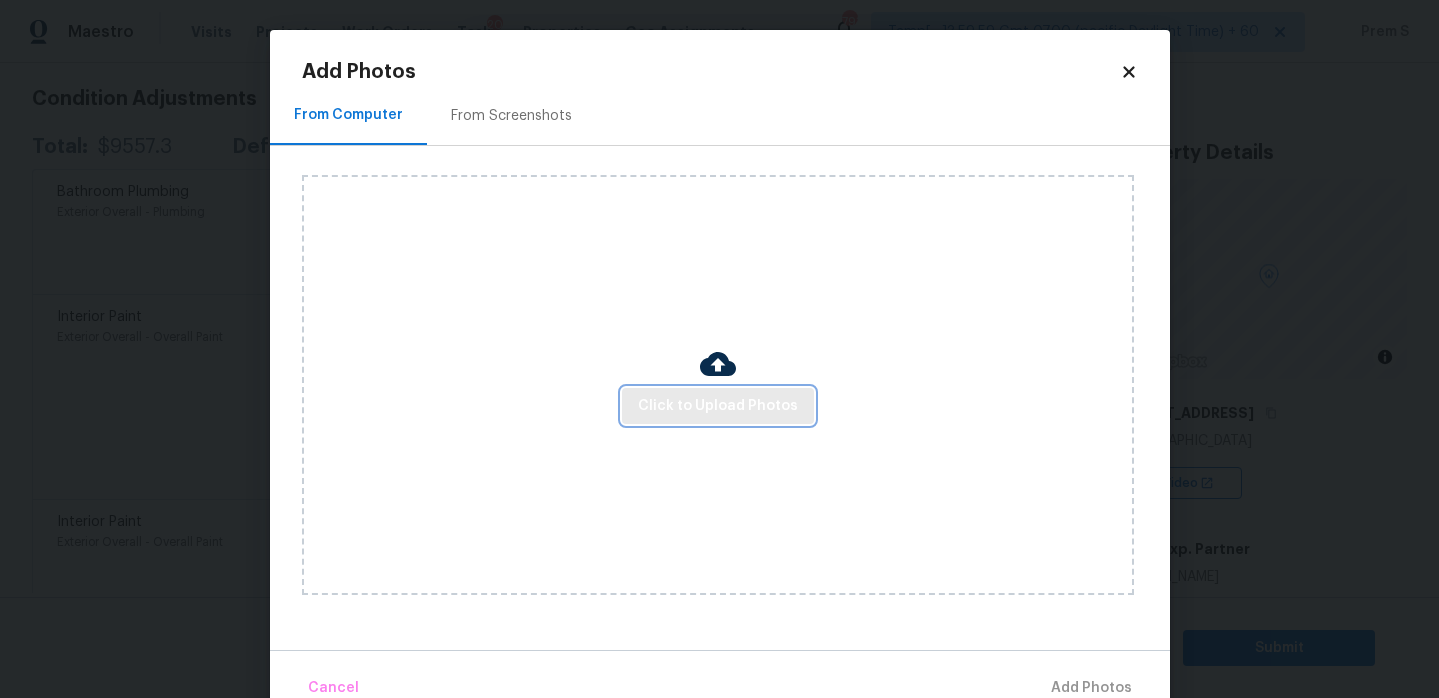 click on "Click to Upload Photos" at bounding box center (718, 406) 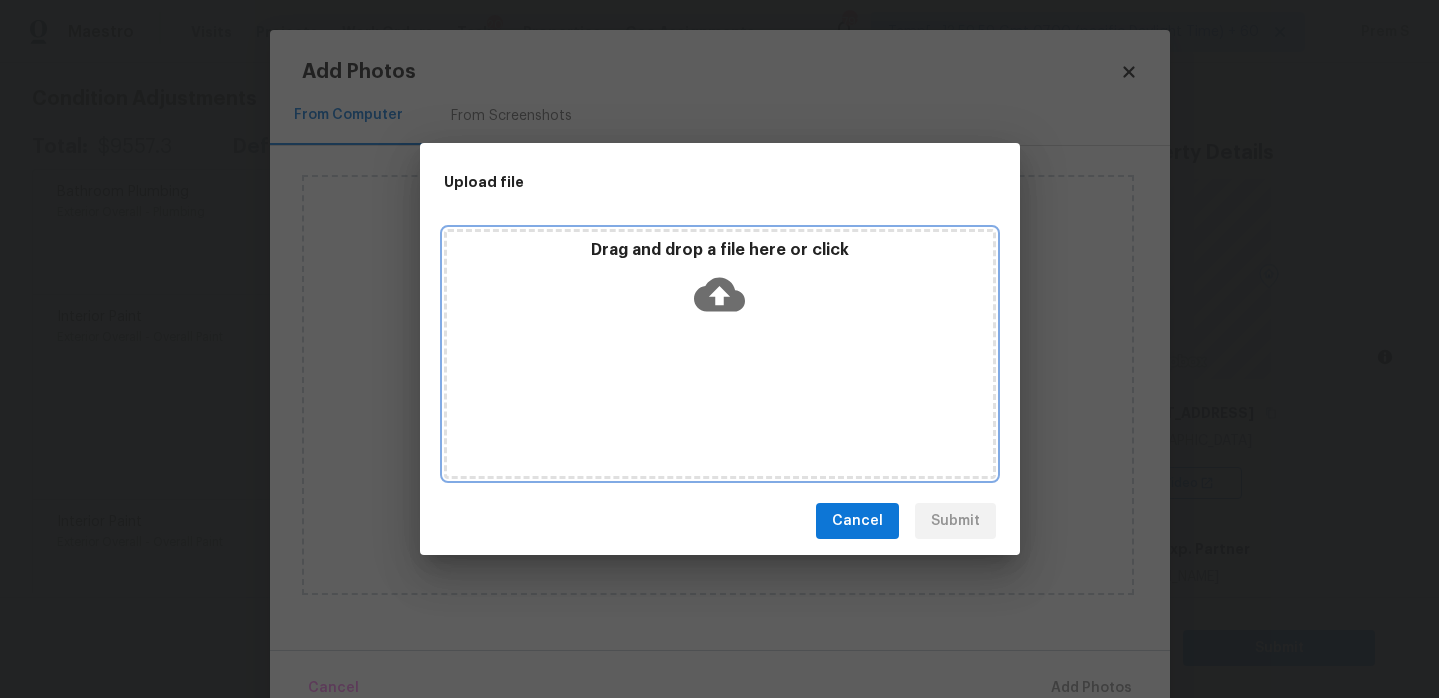 click 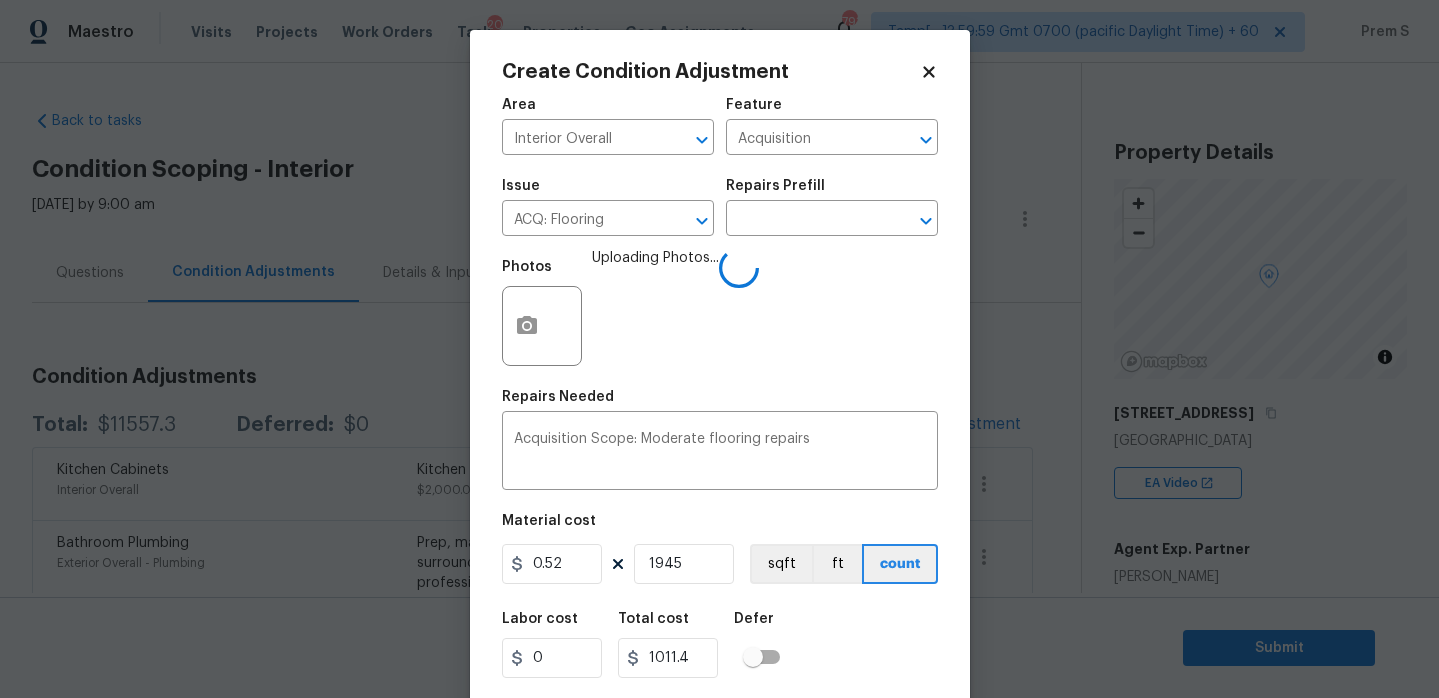 scroll, scrollTop: 0, scrollLeft: 0, axis: both 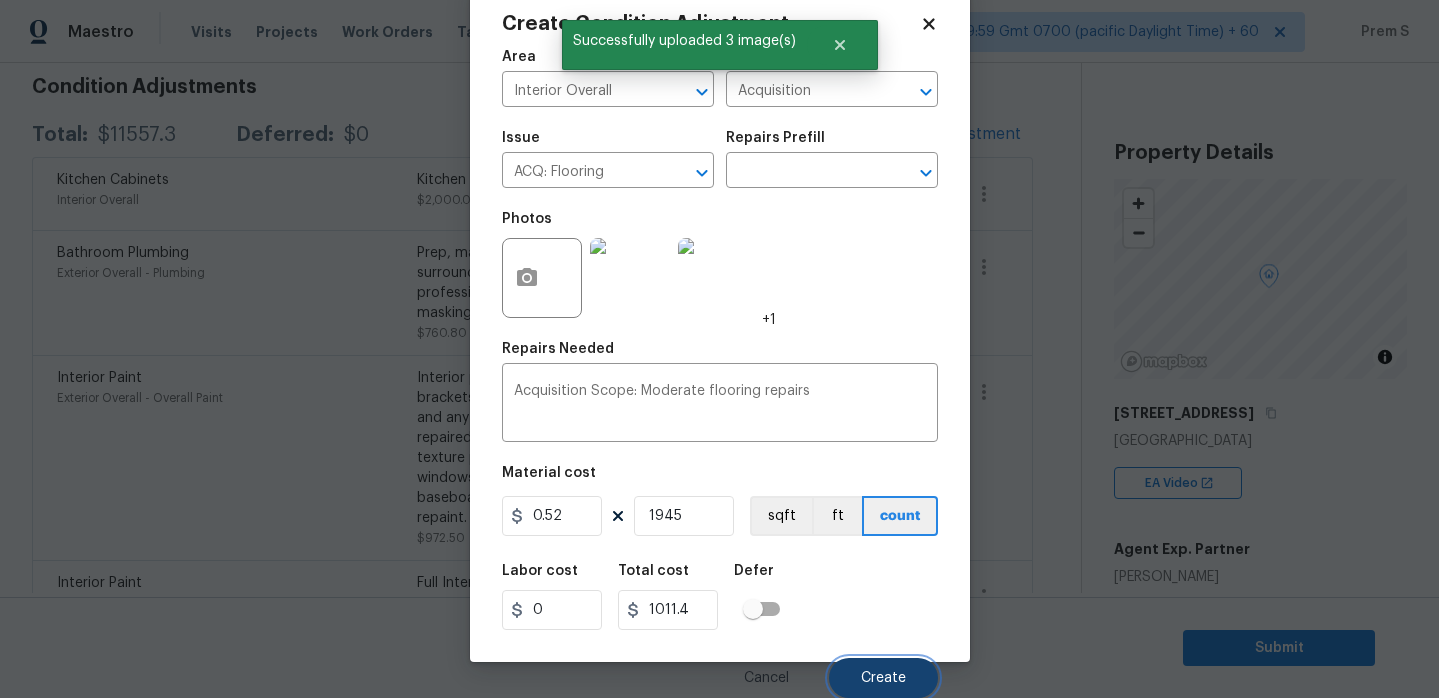 click on "Create" at bounding box center [883, 678] 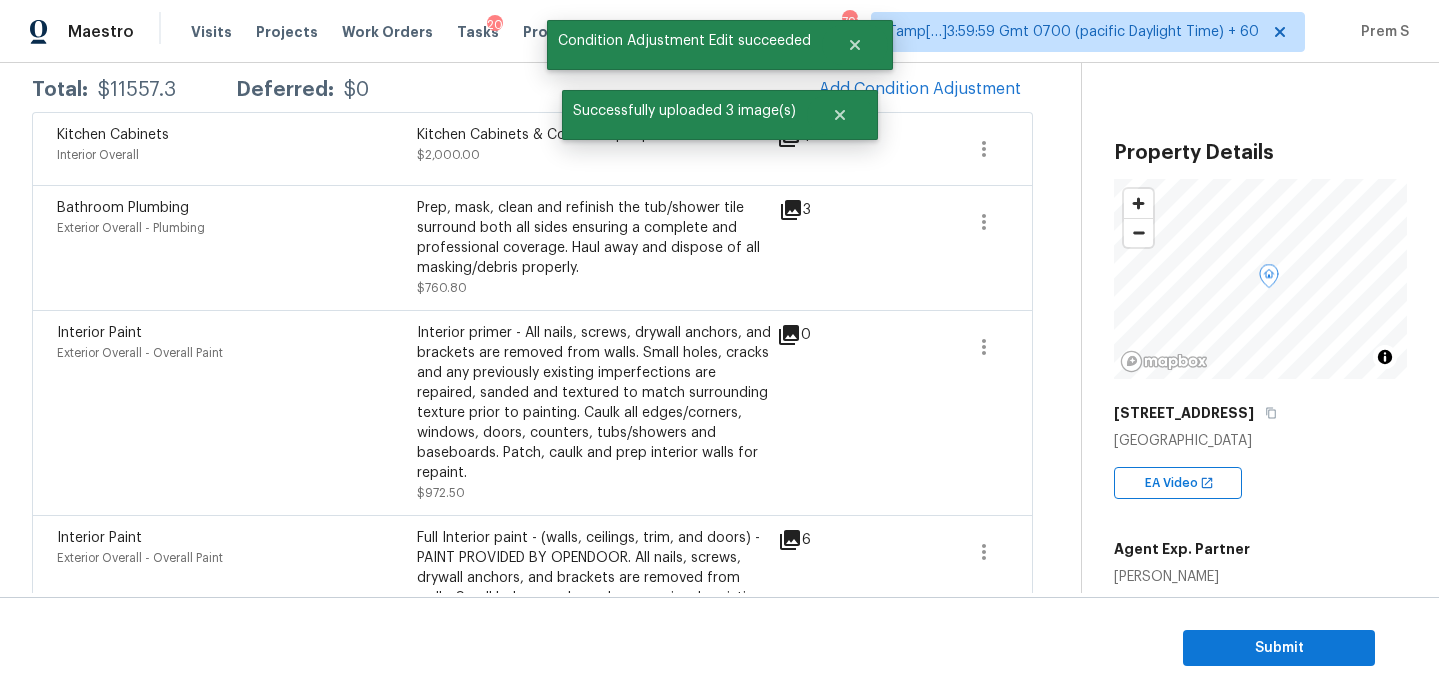 scroll, scrollTop: 290, scrollLeft: 0, axis: vertical 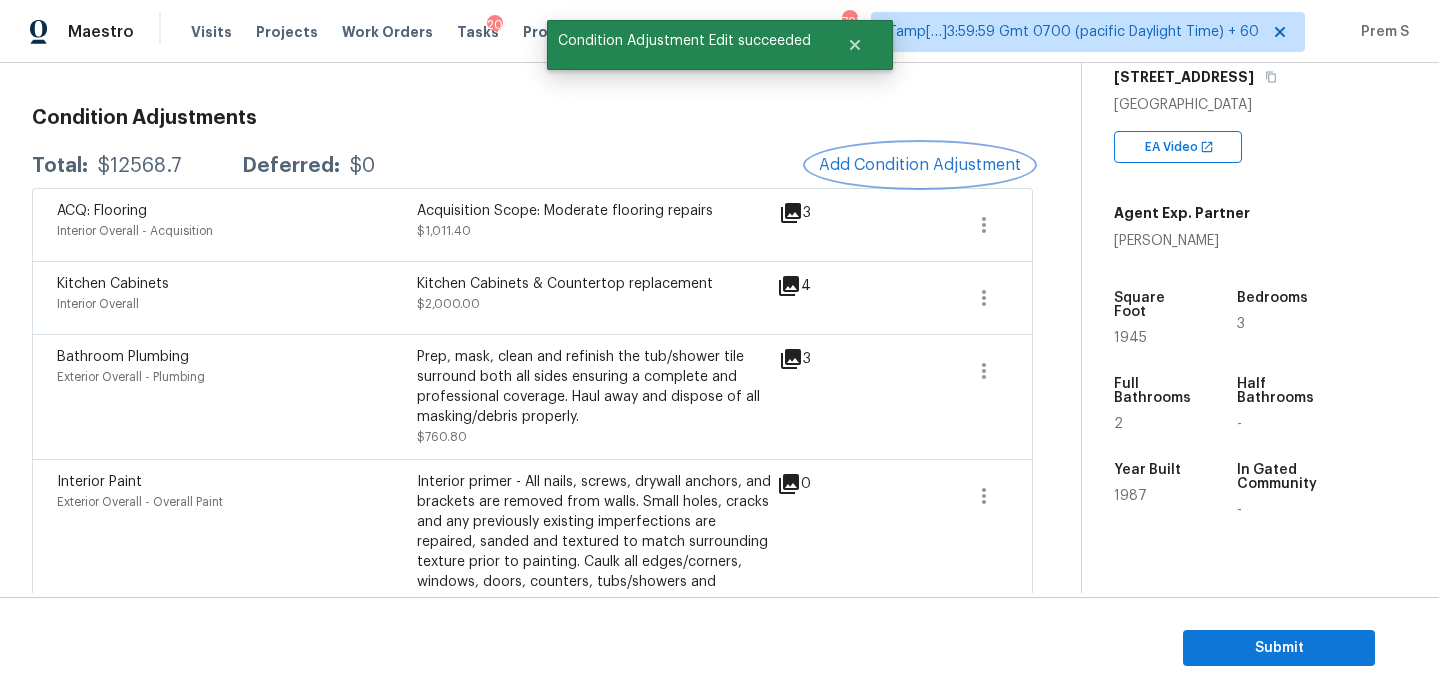 click on "Add Condition Adjustment" at bounding box center (920, 165) 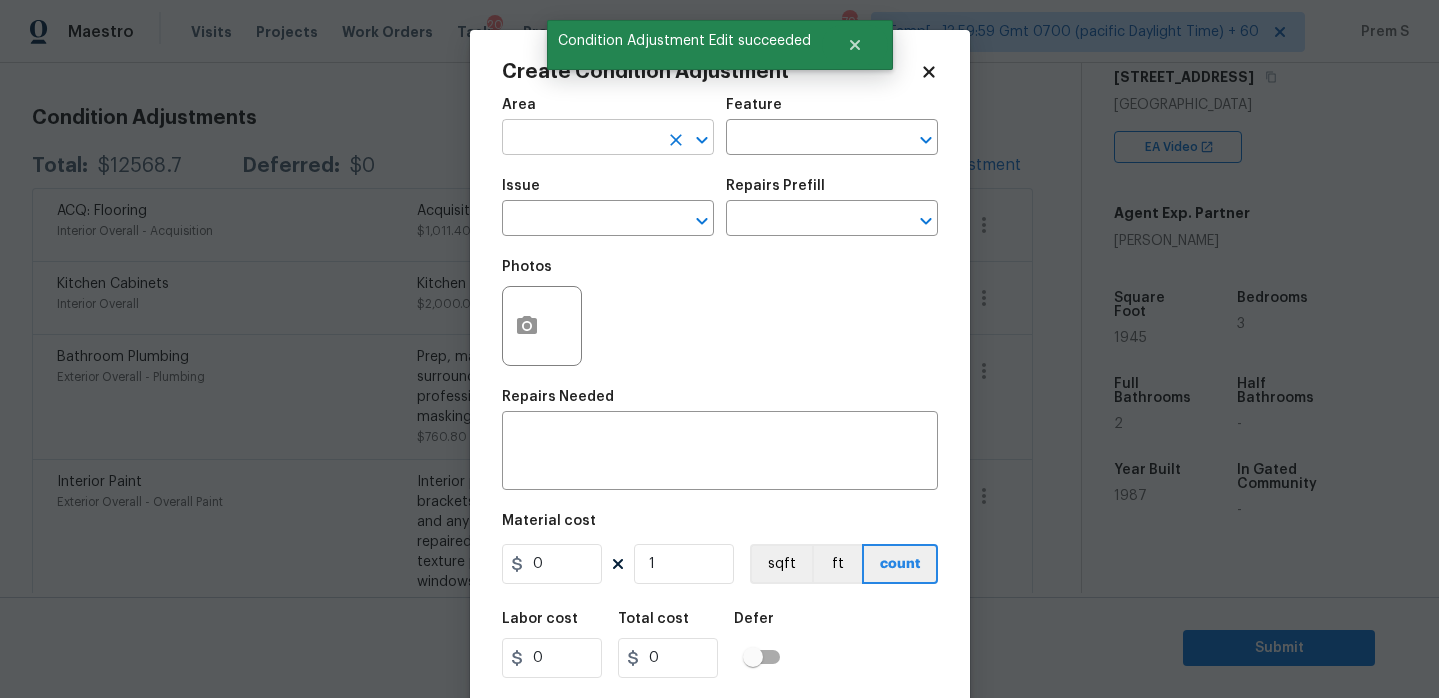 click 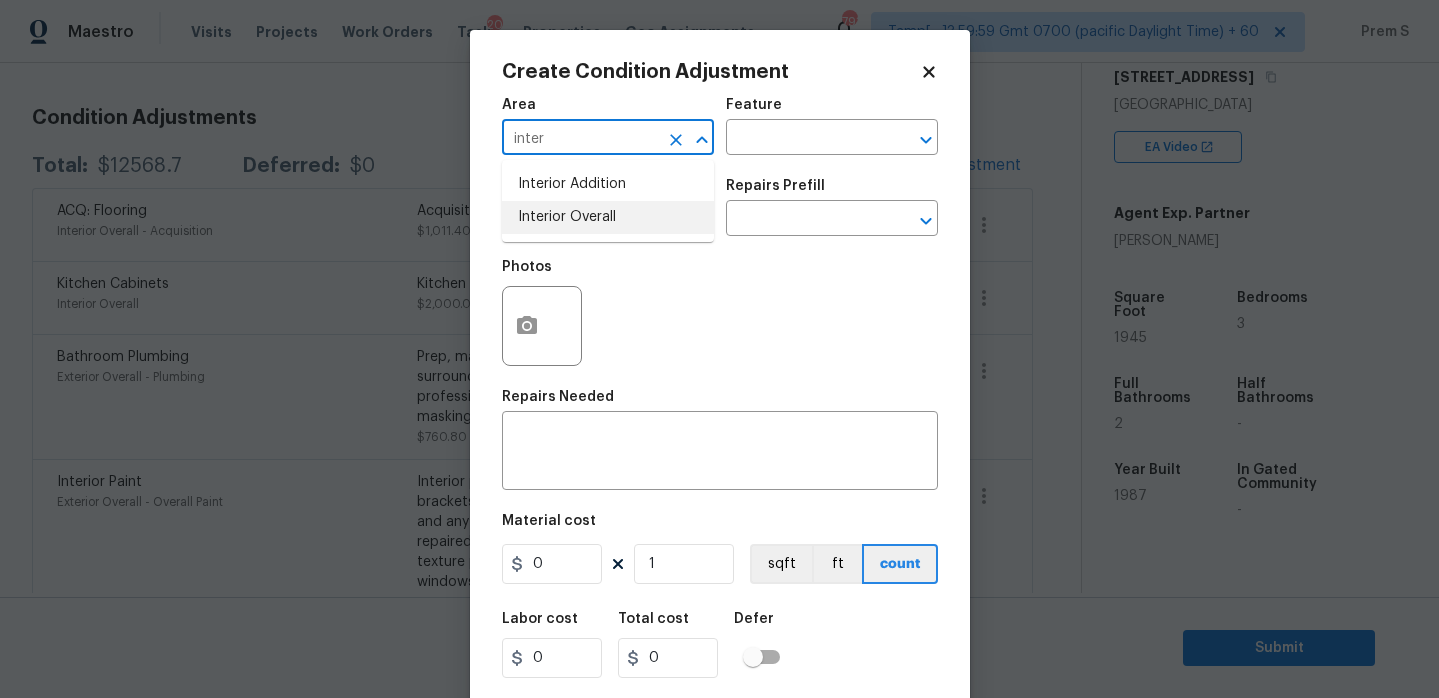 click on "Interior Overall" at bounding box center [608, 217] 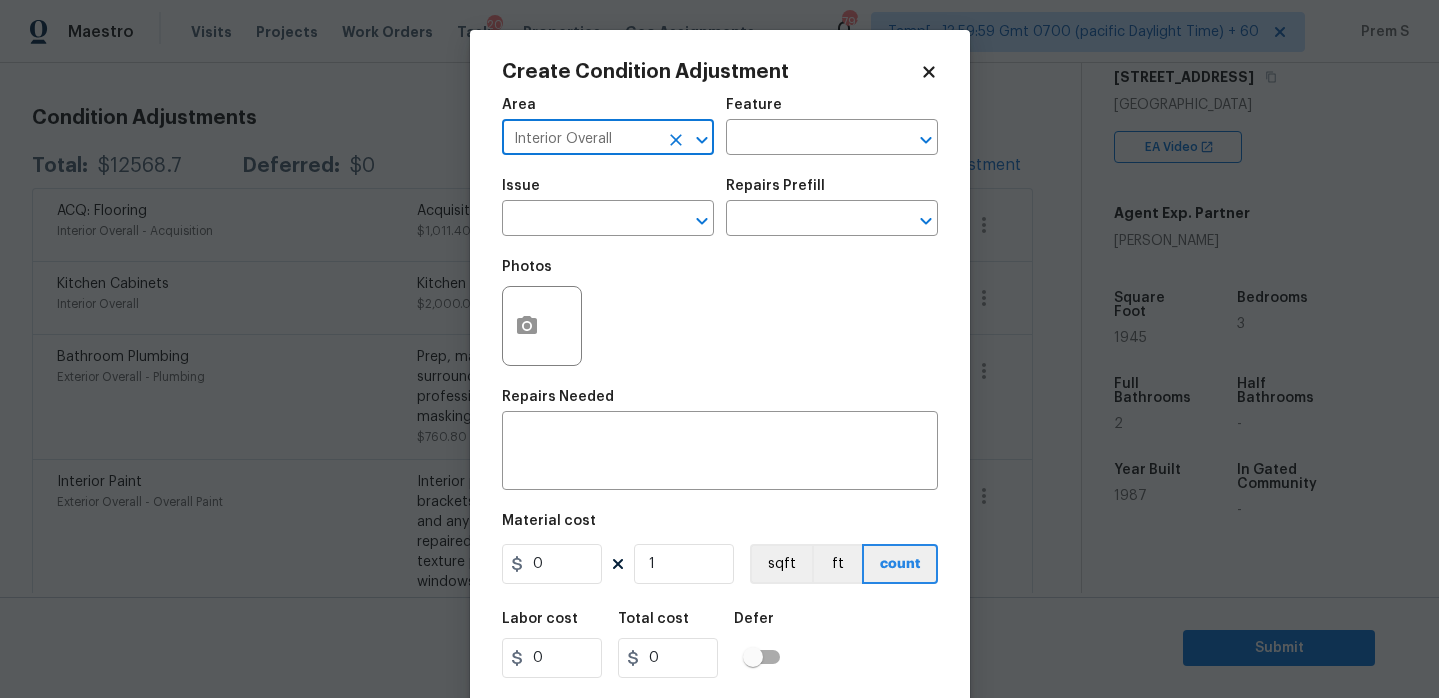 type on "Interior Overall" 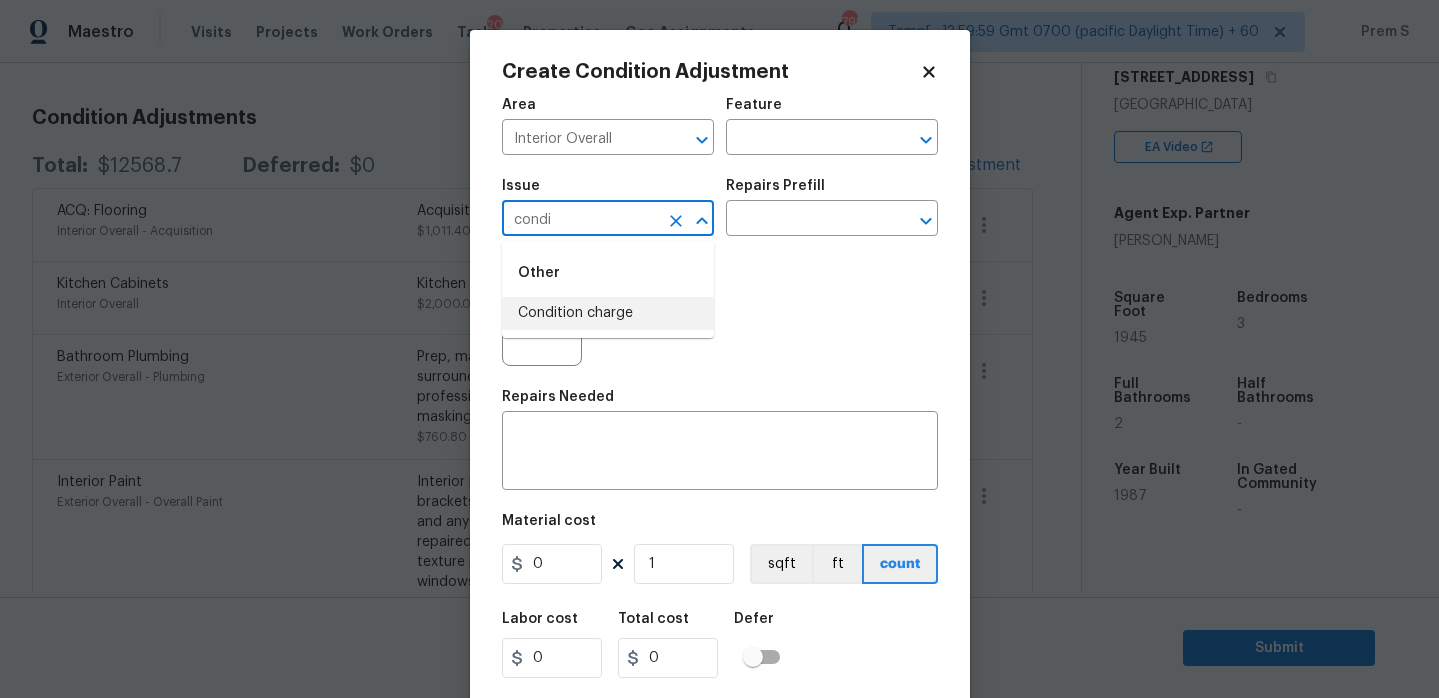 click on "Condition charge" at bounding box center (608, 313) 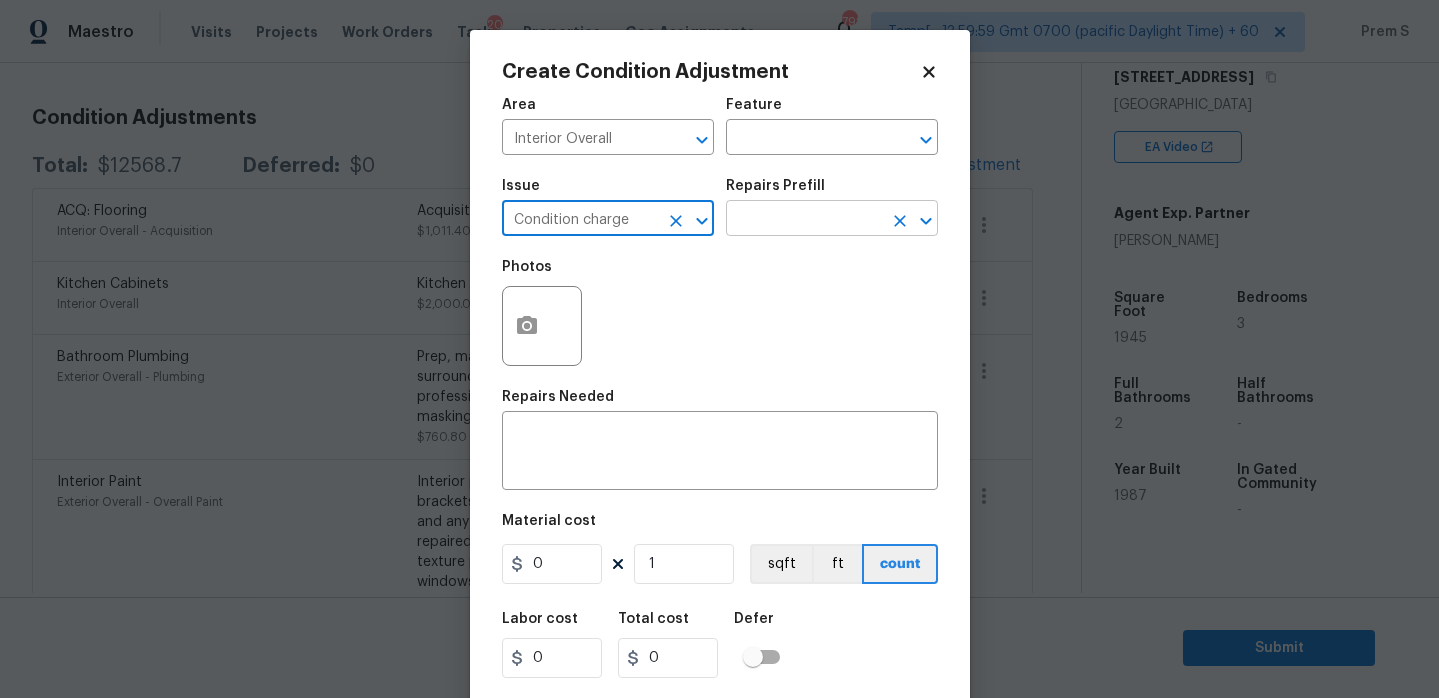 type on "Condition charge" 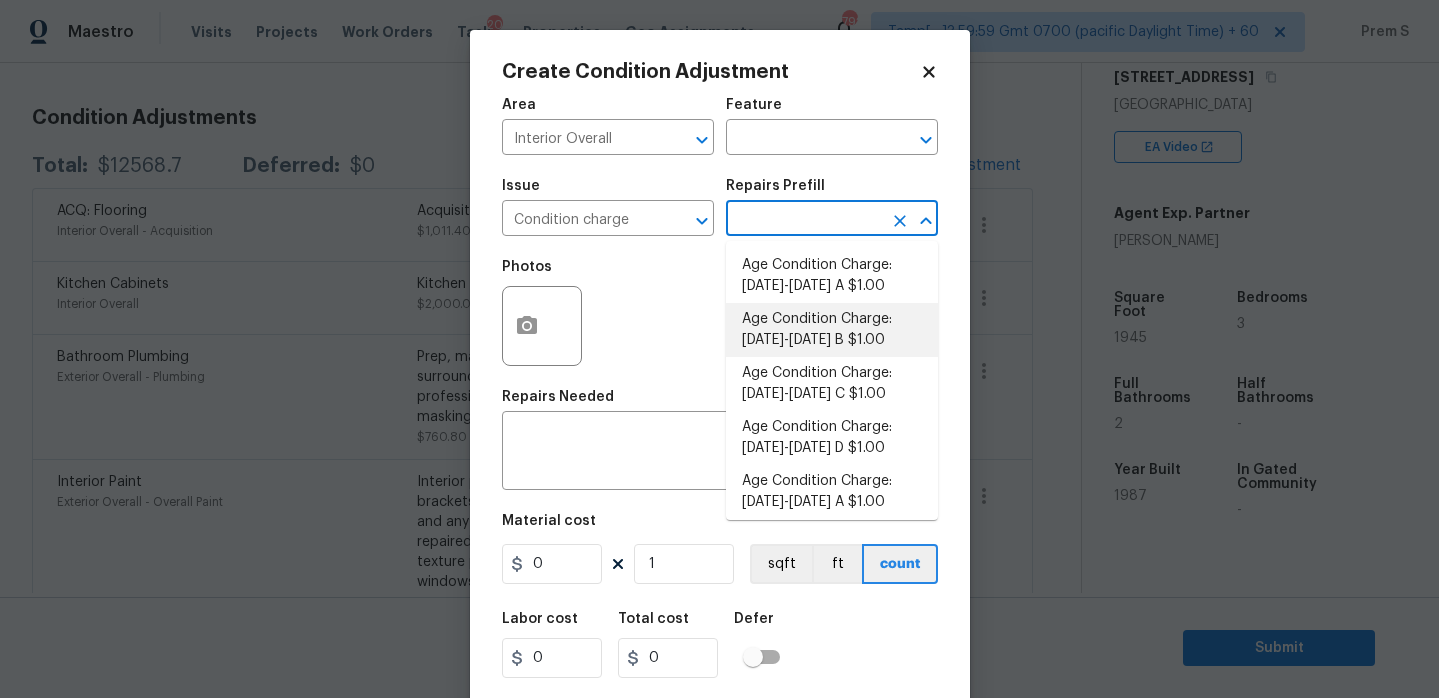 click on "Maestro Visits Projects Work Orders Tasks 20 Properties Geo Assignments 792 Tamp[…]3:59:59 Gmt 0700 (pacific Daylight Time) + 60 Prem S Back to tasks Condition Scoping - Interior Wed, Jul 16 2025 by 9:00 am   Prem S In-progress Questions Condition Adjustments Details & Inputs Notes Photos Condition Adjustments Total:  $12568.7 Deferred:  $0 Add Condition Adjustment ACQ: Flooring Interior Overall - Acquisition Acquisition Scope: Moderate flooring repairs $1,011.40   3 Kitchen Cabinets Interior Overall Kitchen Cabinets & Countertop replacement $2,000.00   4 Bathroom Plumbing Exterior Overall - Plumbing Prep, mask, clean and refinish the tub/shower tile surround both all sides ensuring a complete and professional coverage. Haul away and dispose of all masking/debris properly. $760.80   3 Interior Paint Exterior Overall - Overall Paint $972.50   0 Interior Paint Exterior Overall - Overall Paint $3,144.00   6 Landscaping Exterior Overall - Landscaping $600.00   7 Dead/overgrown tree or foliage $275.00   0   2" at bounding box center (719, 349) 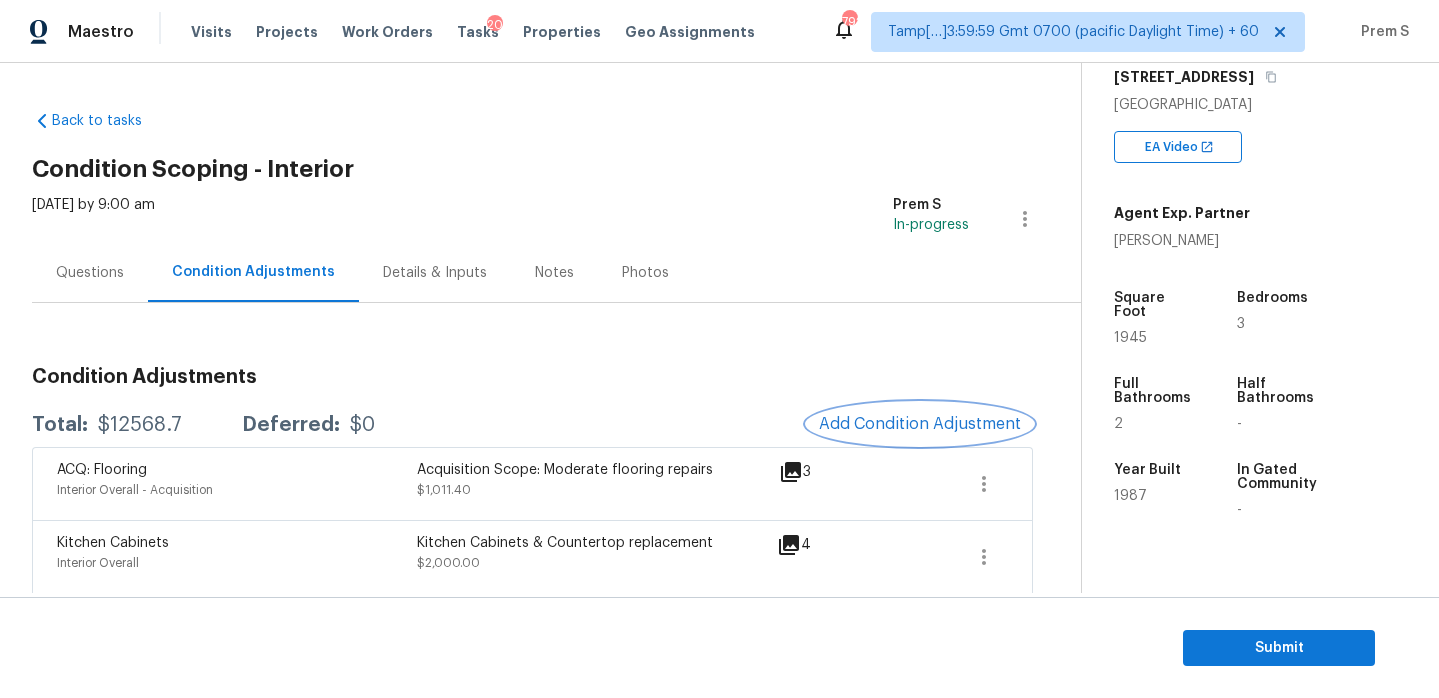 scroll, scrollTop: 200, scrollLeft: 0, axis: vertical 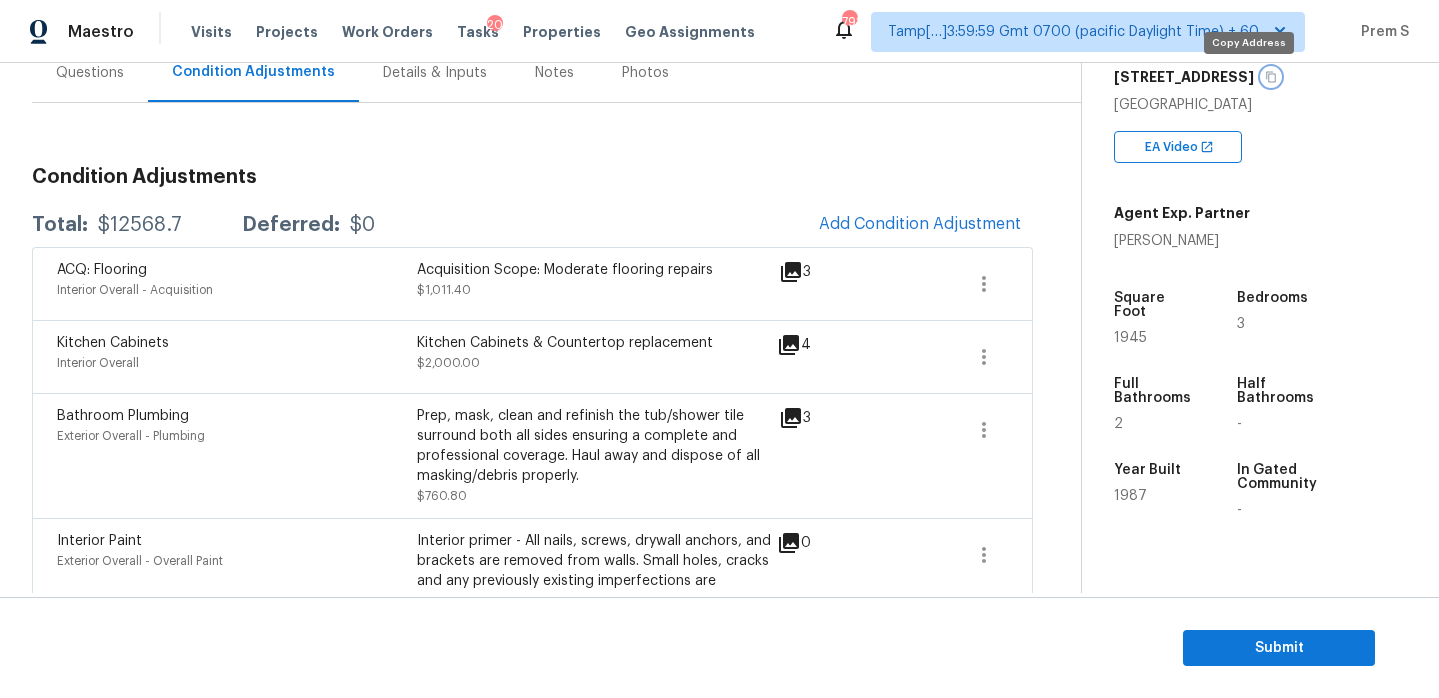 click 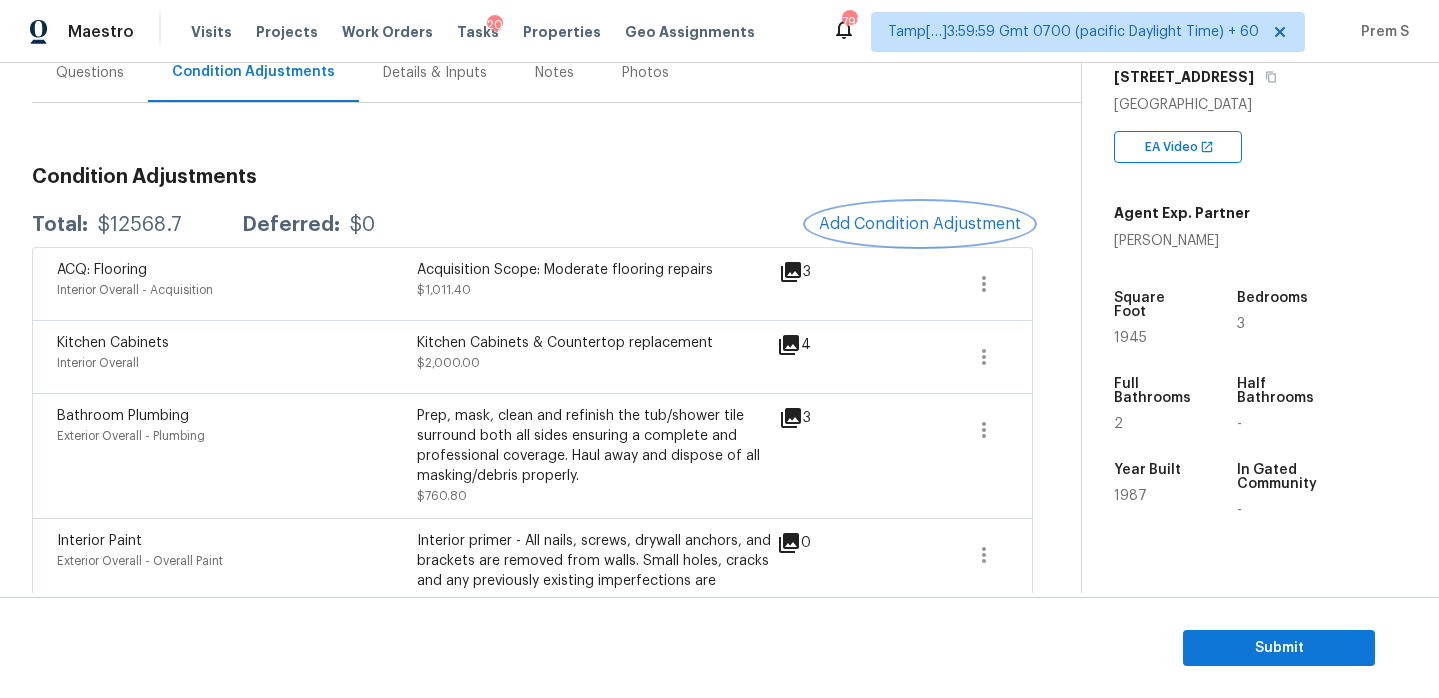 click on "Add Condition Adjustment" at bounding box center (920, 224) 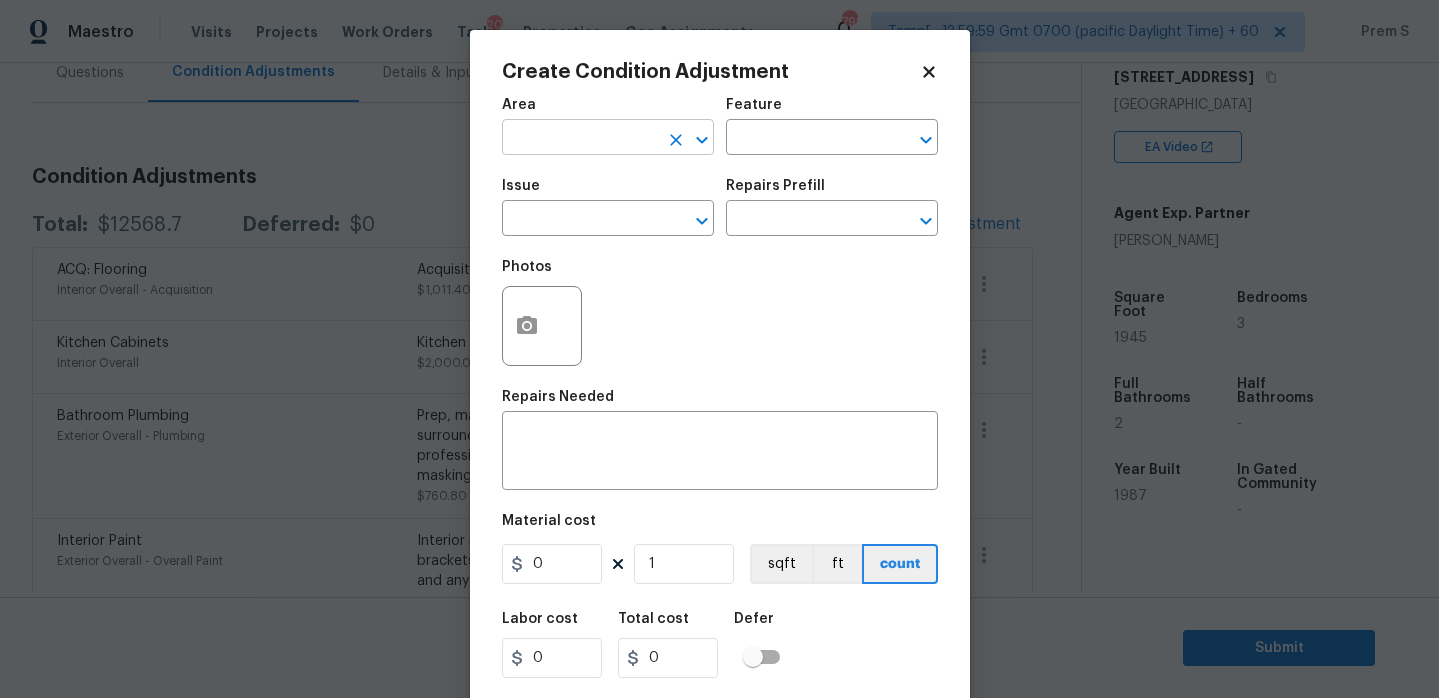 click at bounding box center [580, 139] 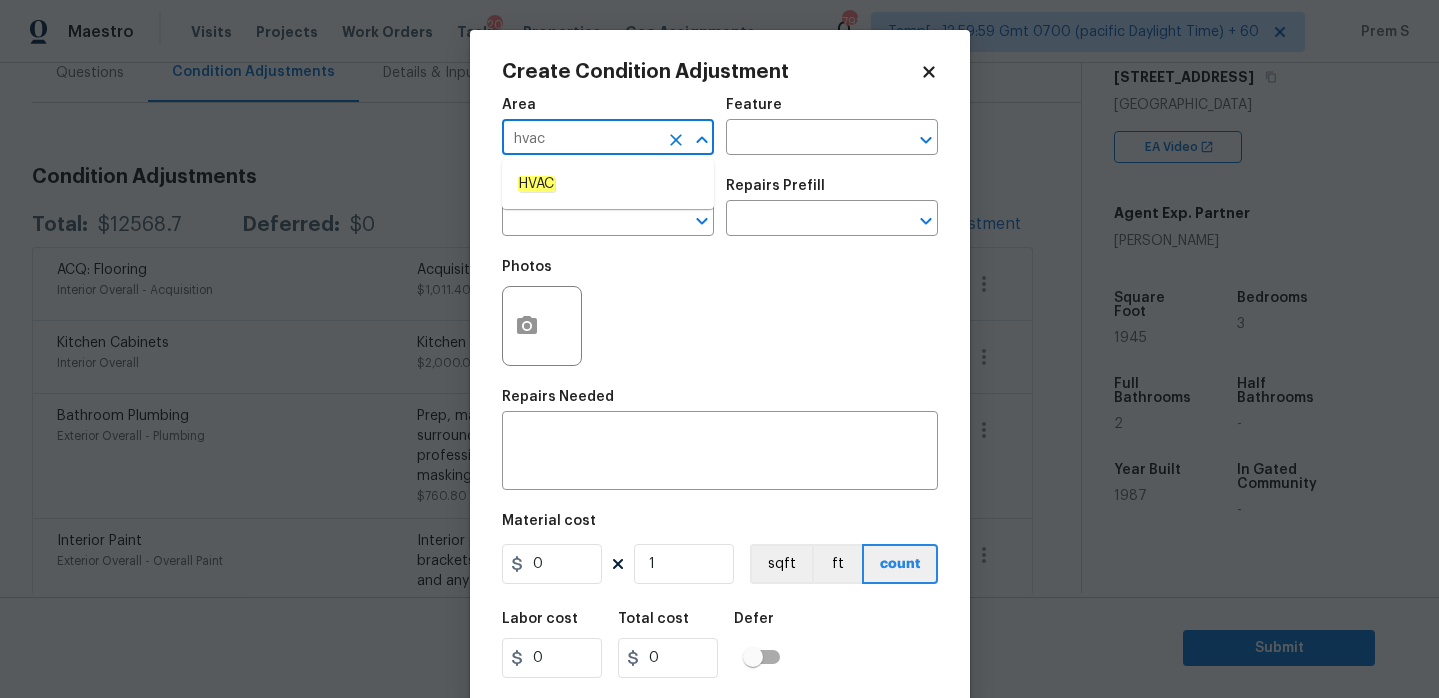 click on "HVAC" at bounding box center (608, 184) 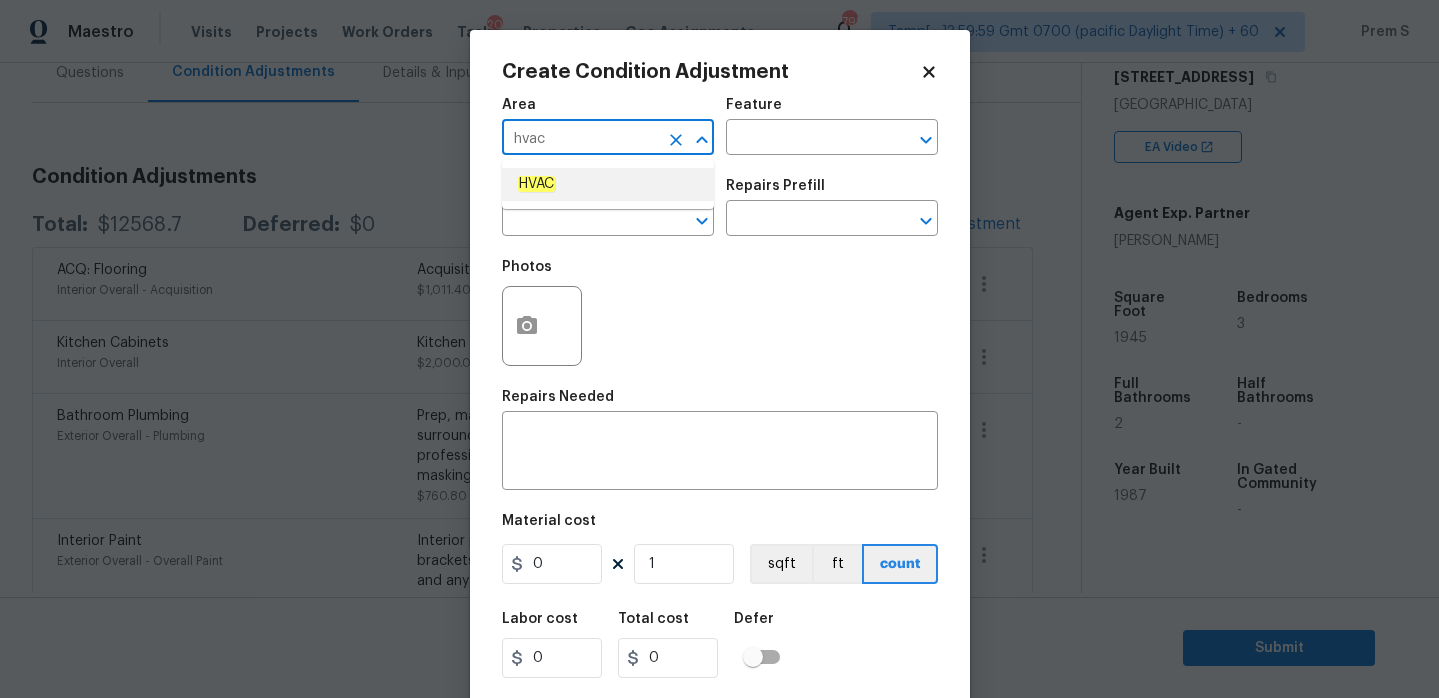 click on "HVAC" at bounding box center [608, 184] 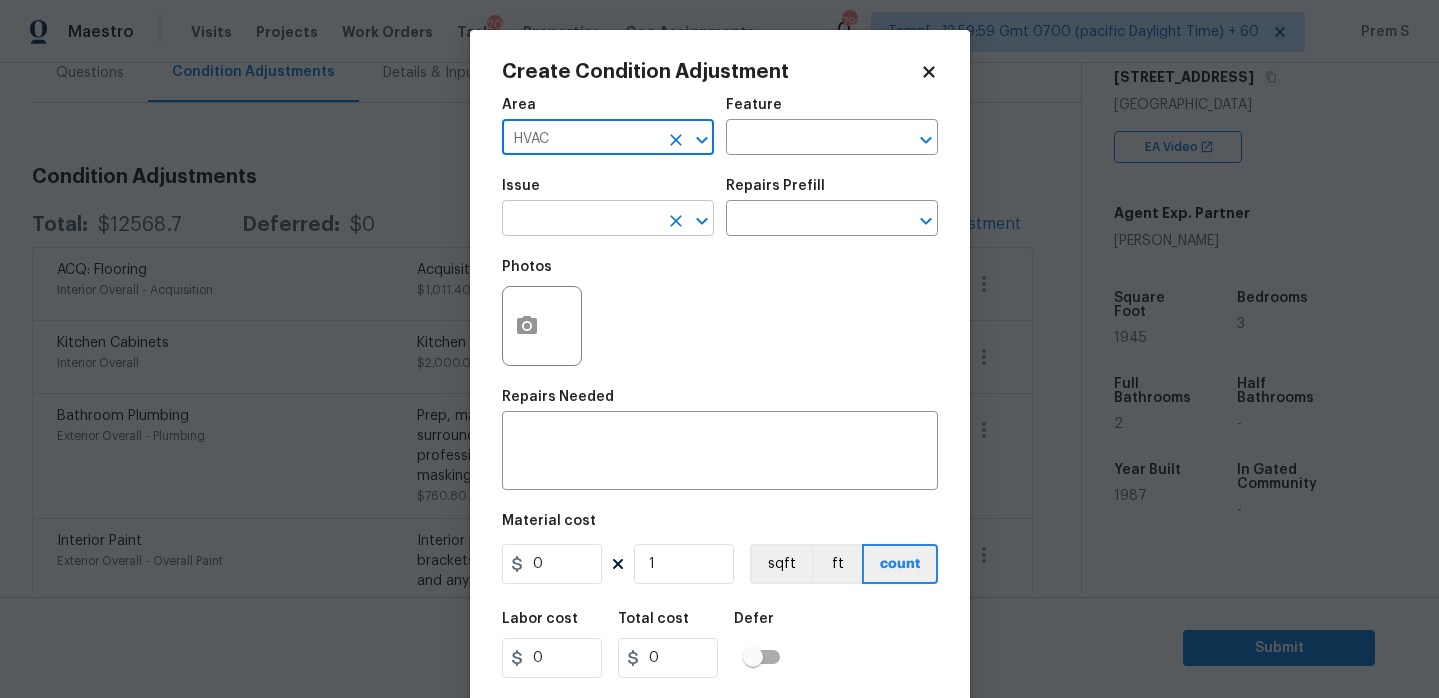 type on "HVAC" 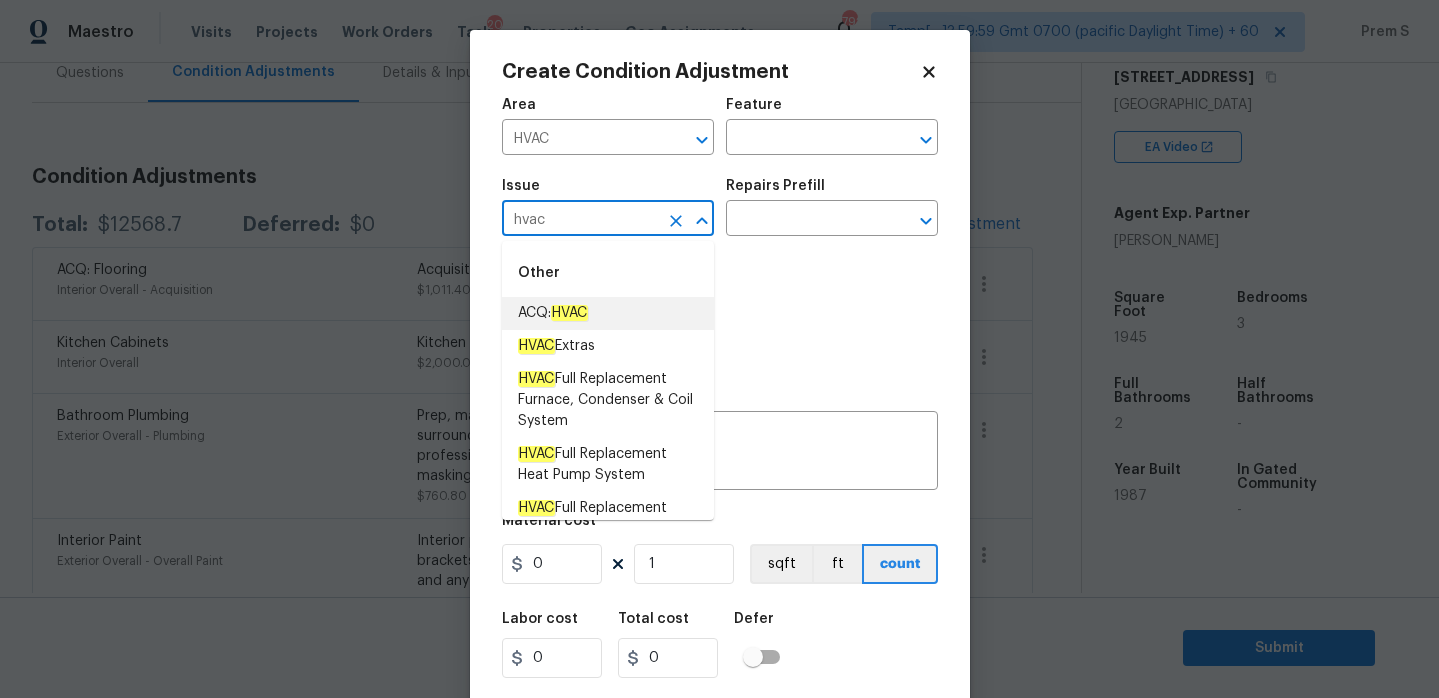 click on "HVAC" at bounding box center [569, 313] 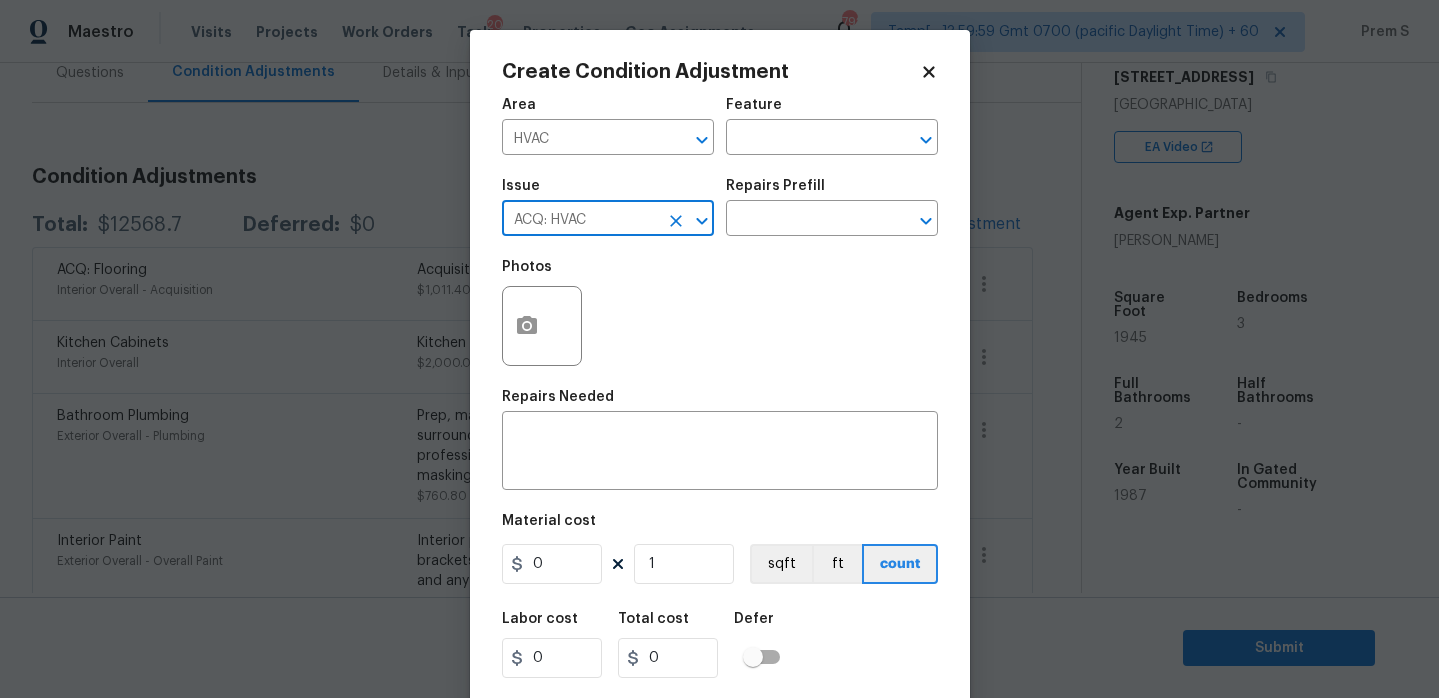 type on "ACQ: HVAC" 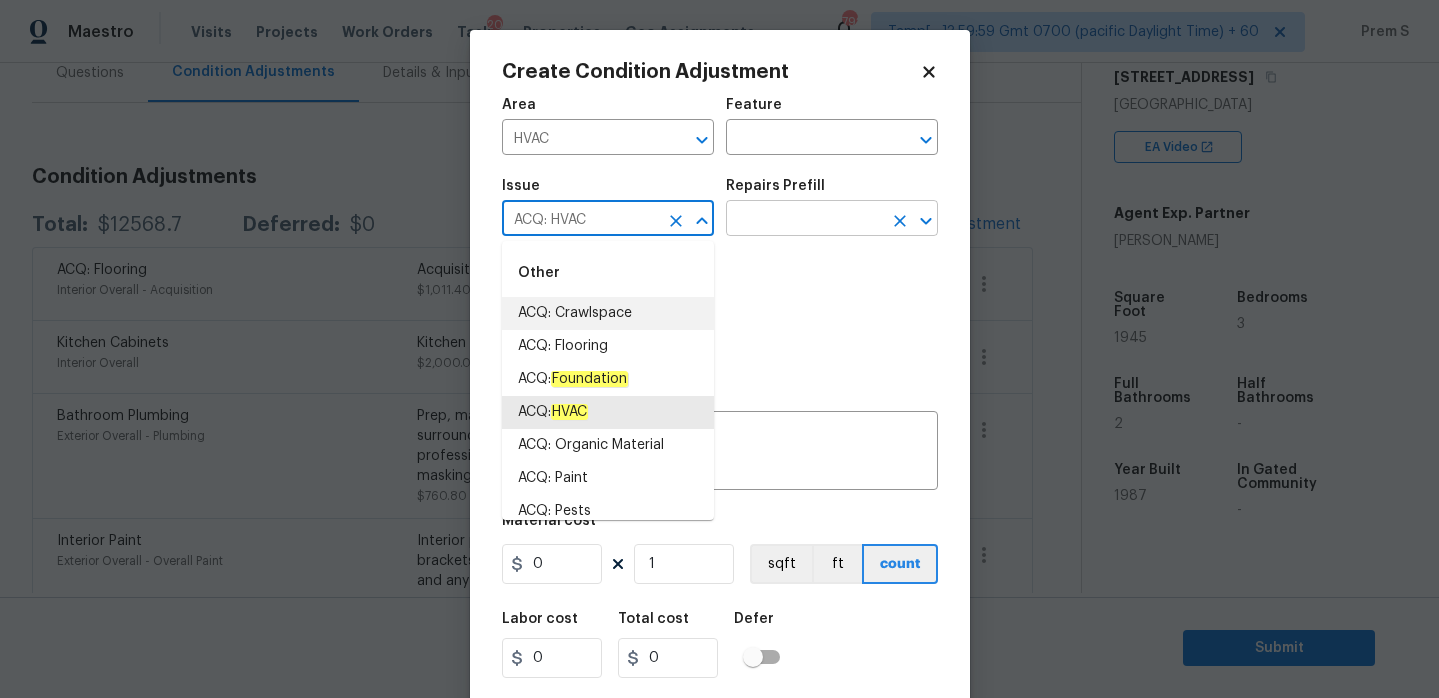 click at bounding box center (804, 220) 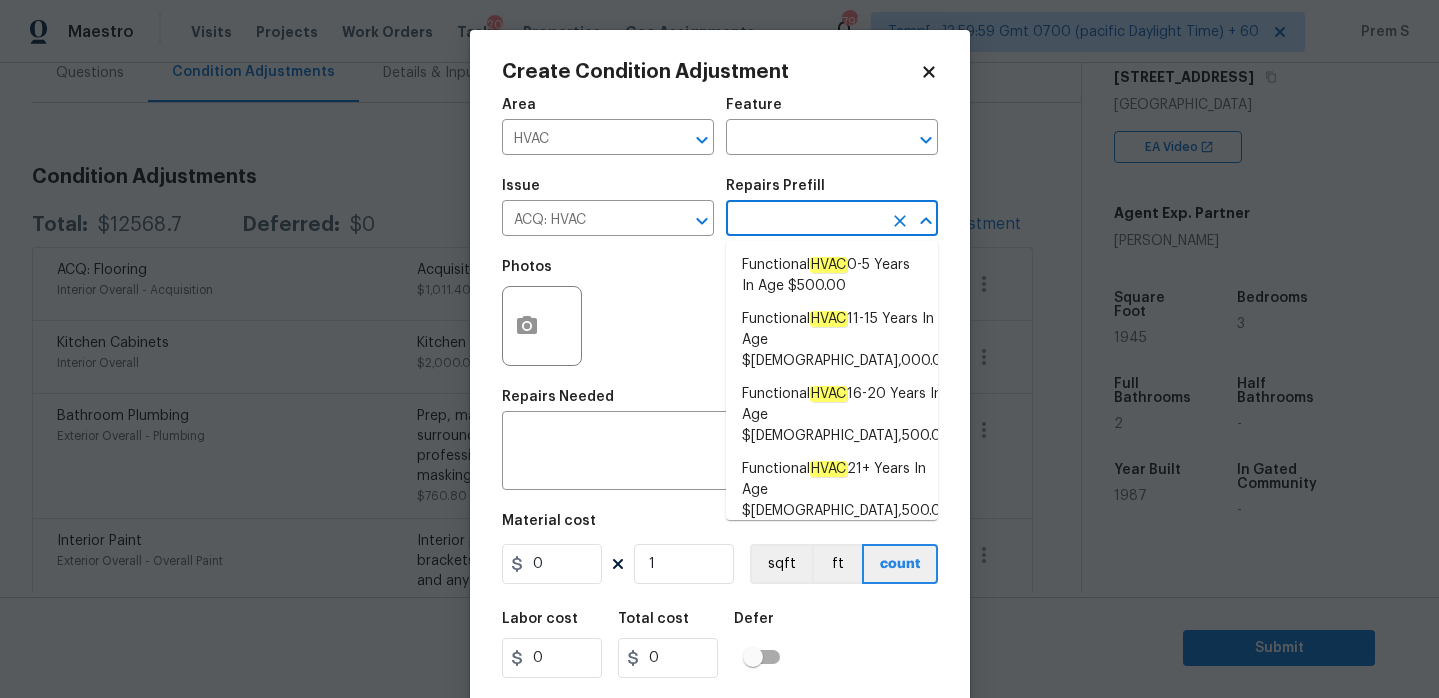 click on "Functional  HVAC  6-10 Years In Age $600.00" at bounding box center [832, 555] 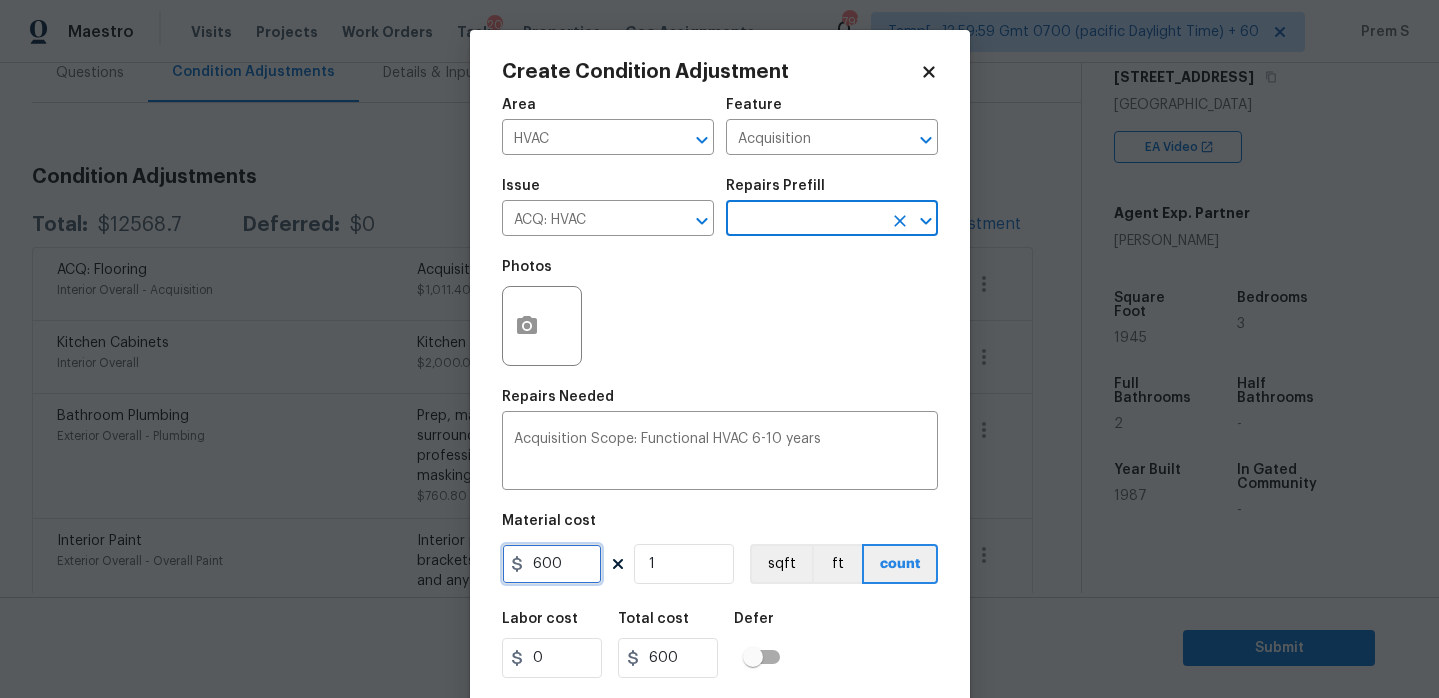 click on "600" at bounding box center [552, 564] 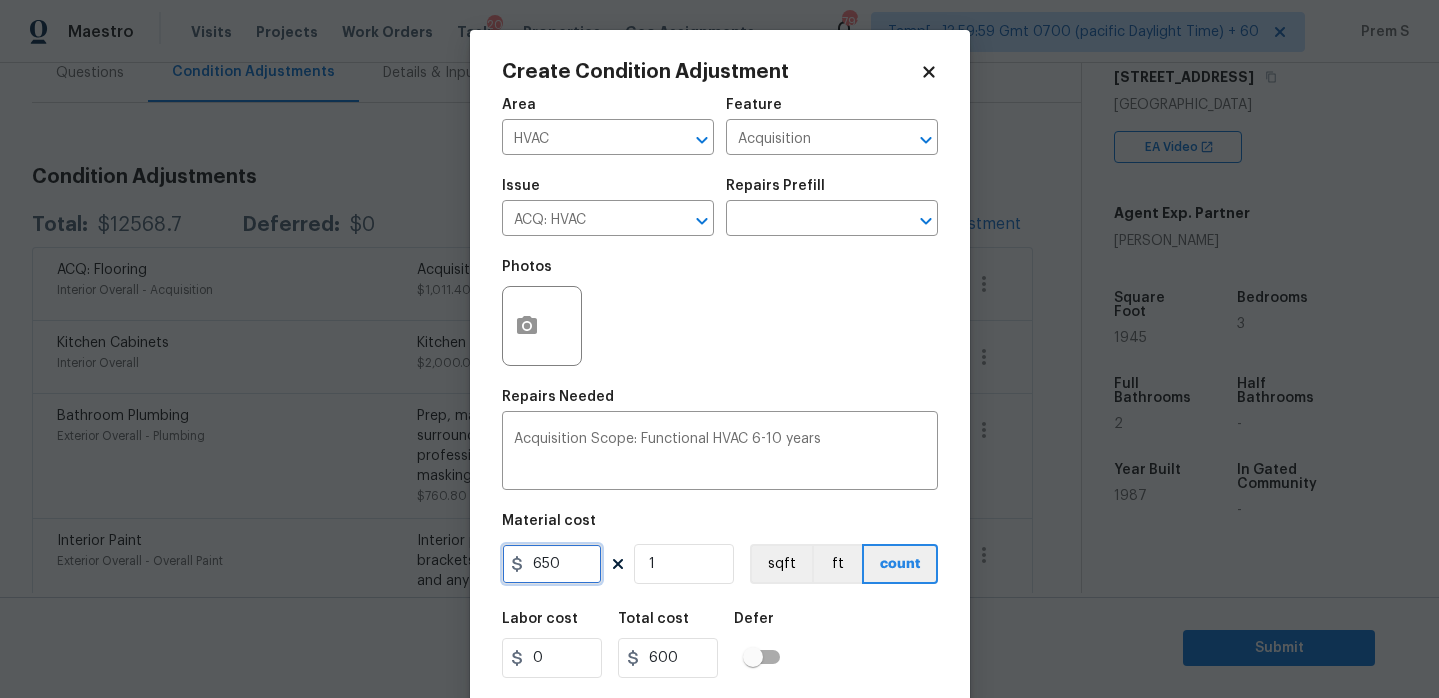 type on "650" 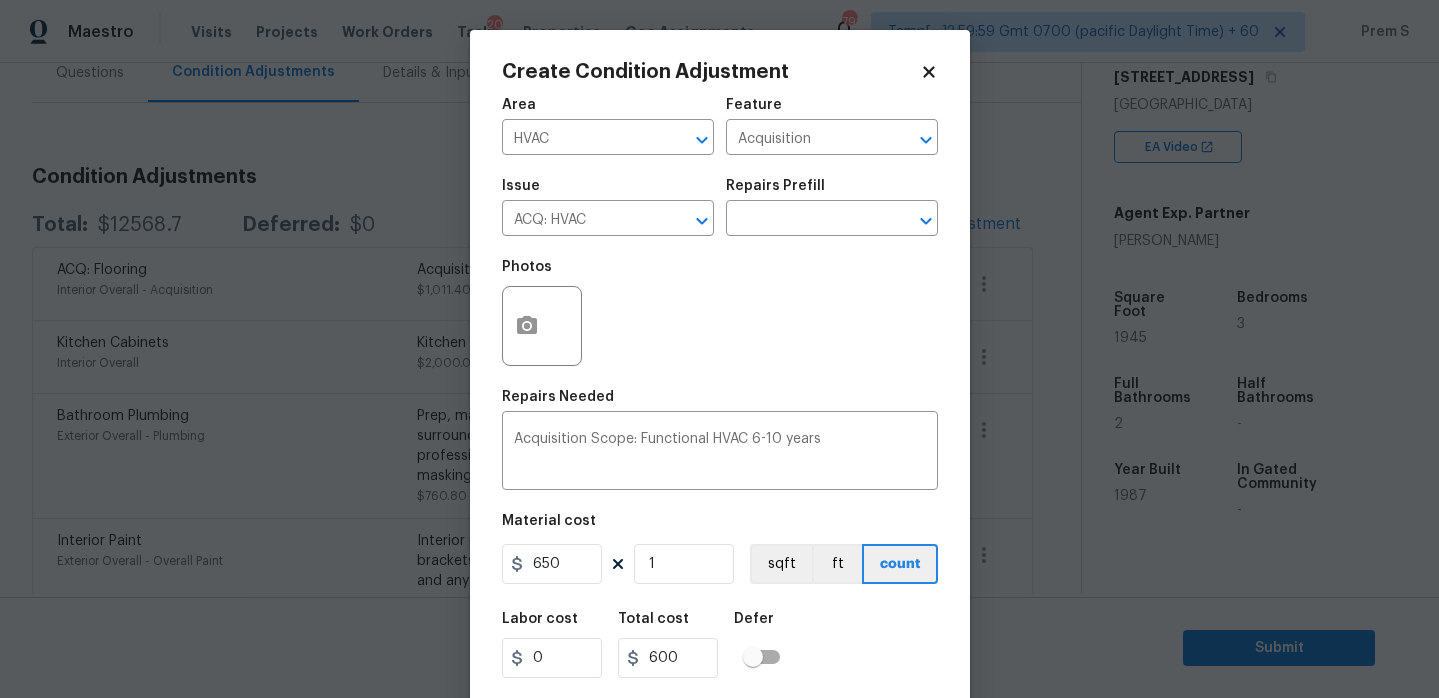 type on "650" 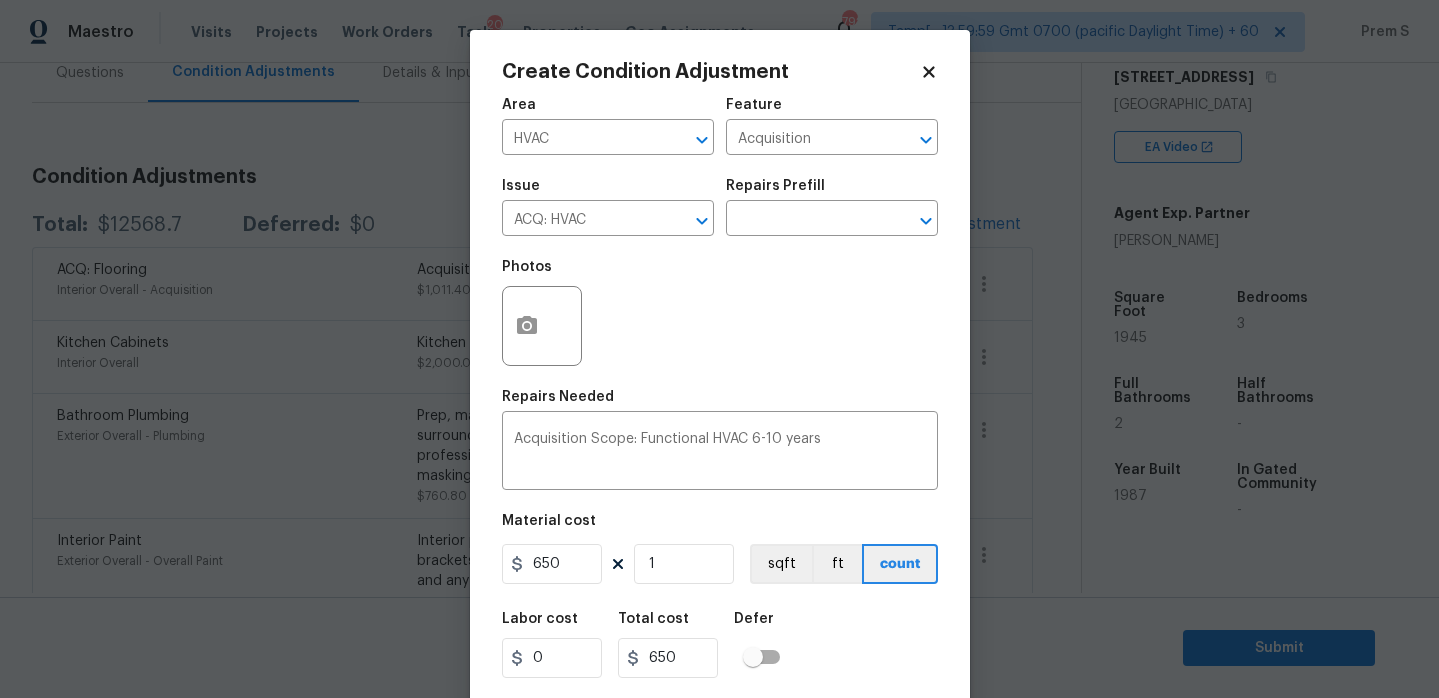 click on "Labor cost 0 Total cost 650 Defer" at bounding box center [720, 645] 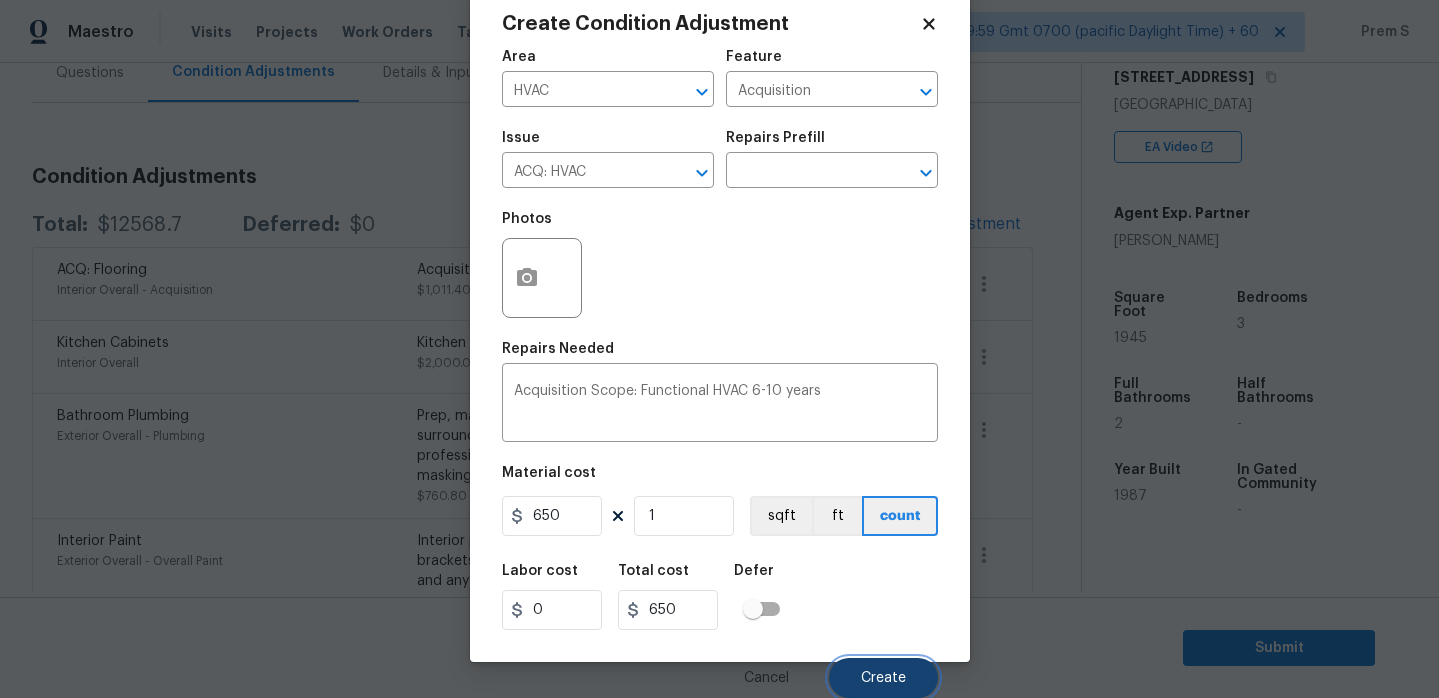 click on "Create" at bounding box center [883, 678] 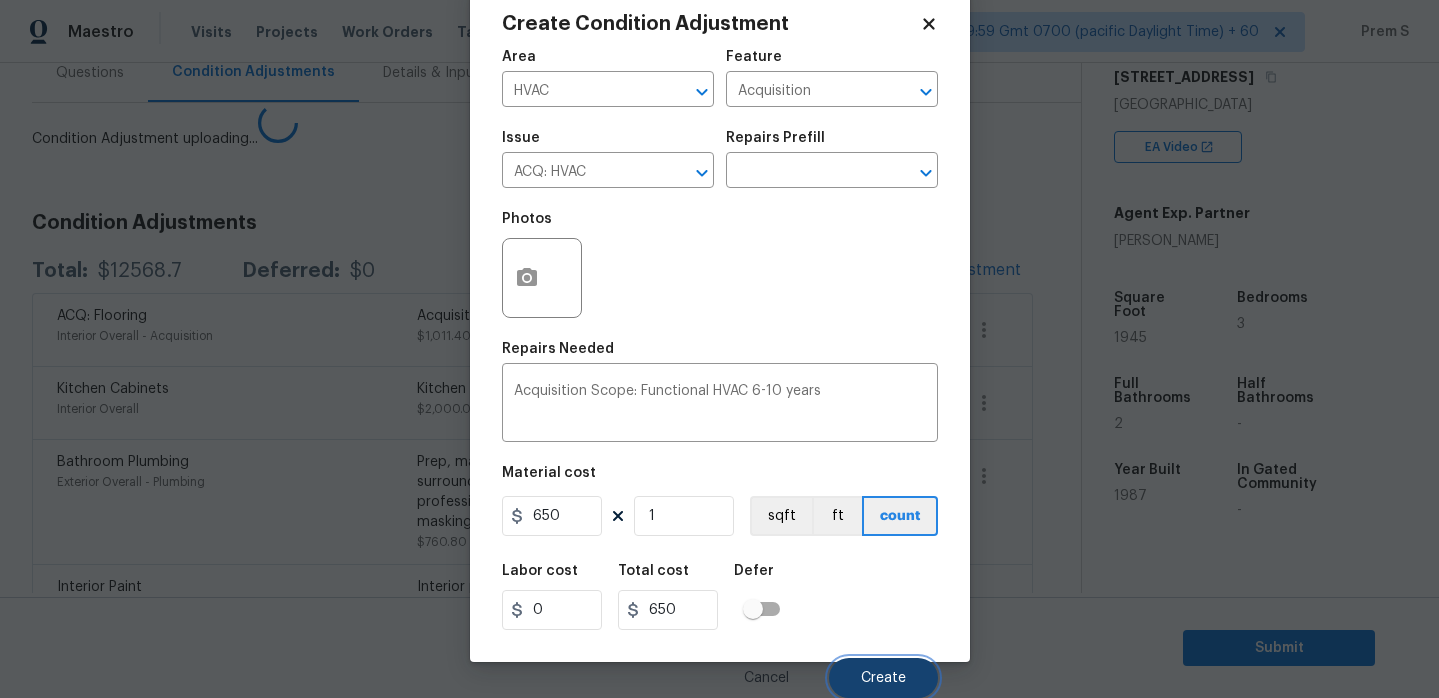 scroll, scrollTop: 42, scrollLeft: 0, axis: vertical 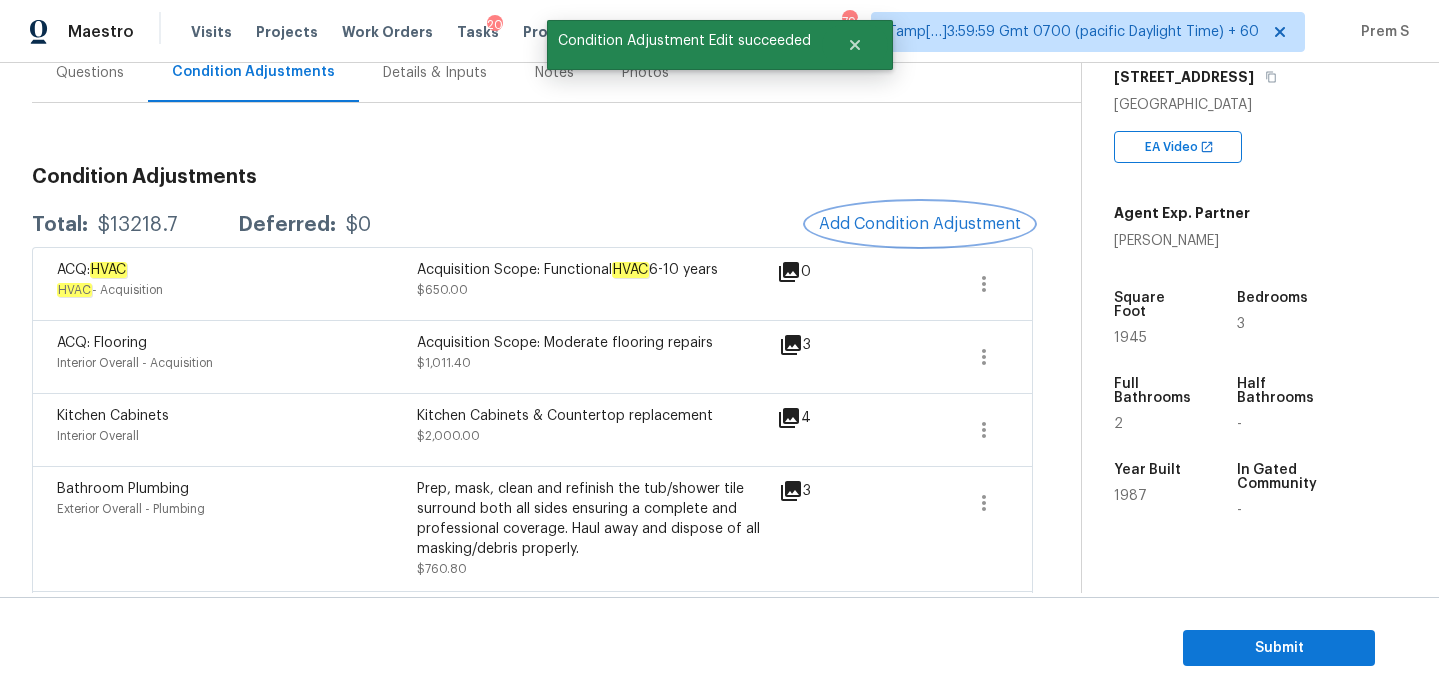 click on "Add Condition Adjustment" at bounding box center (920, 224) 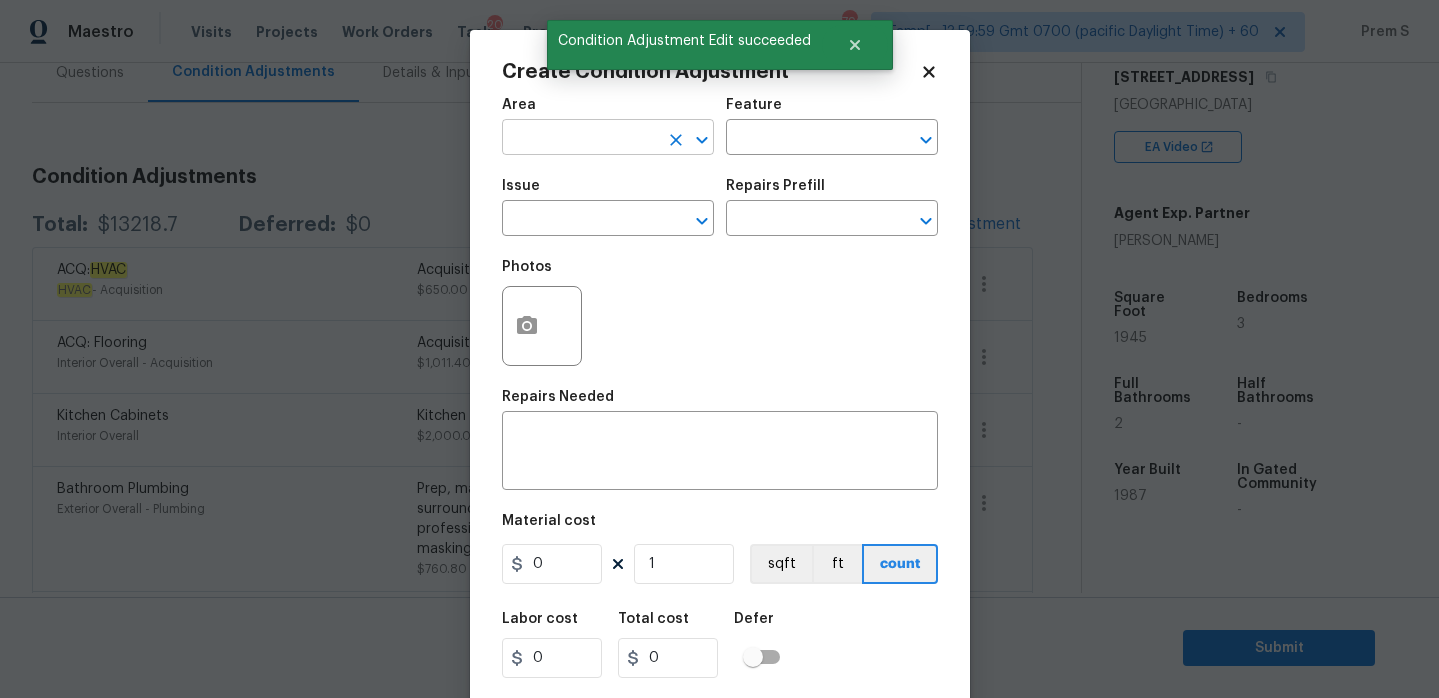click at bounding box center (580, 139) 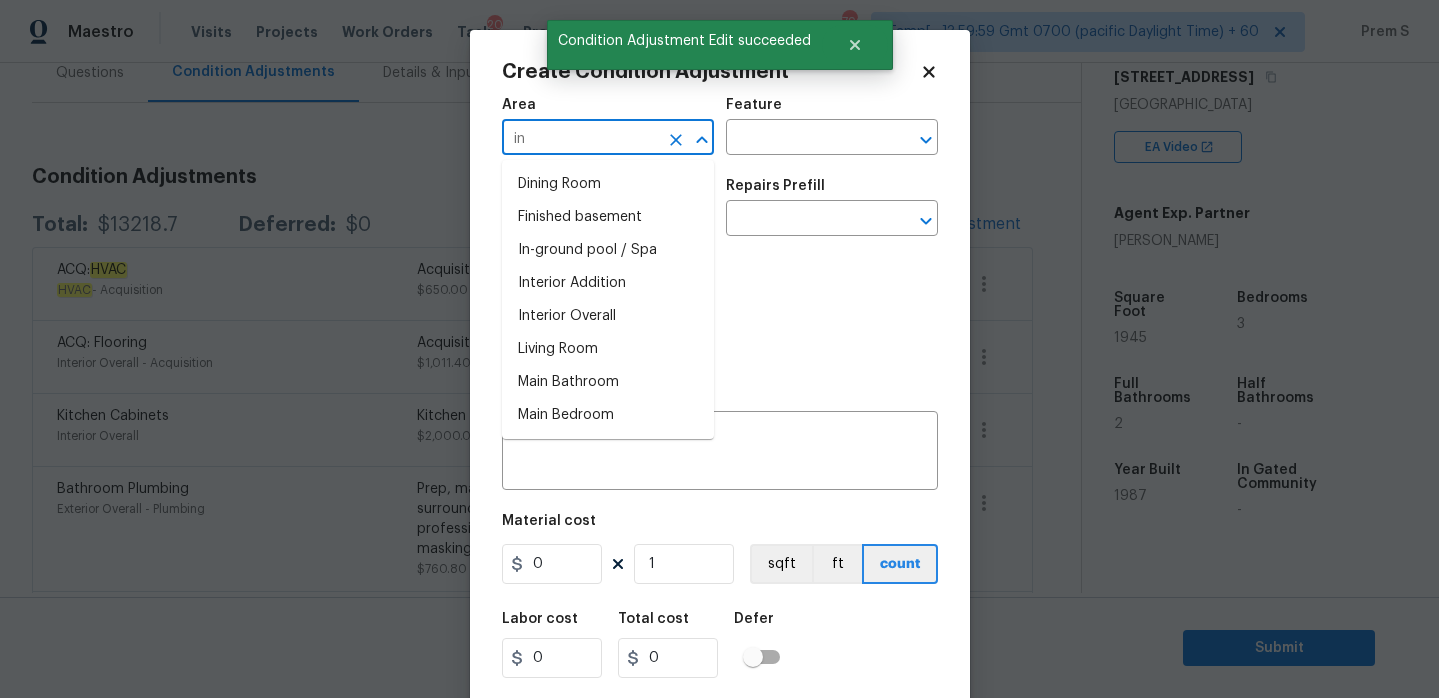 type on "i" 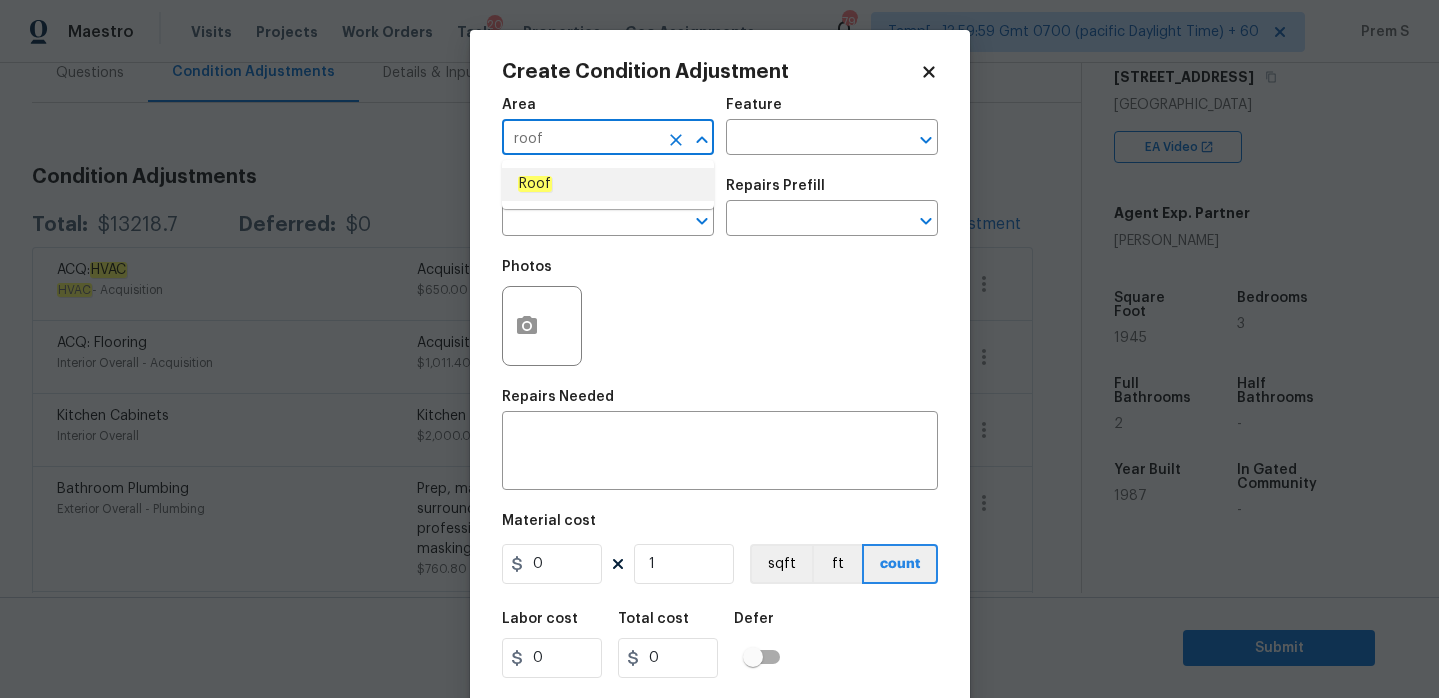 click on "Roof" at bounding box center (608, 184) 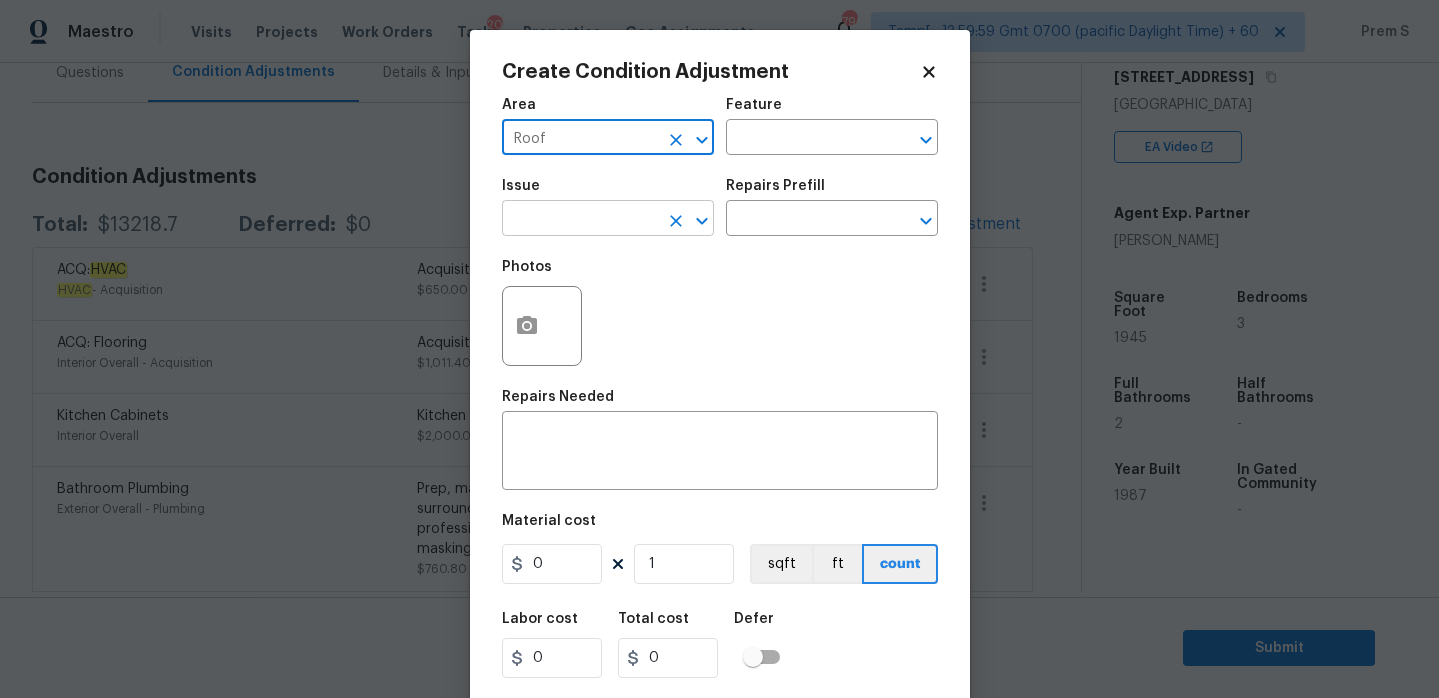 type on "Roof" 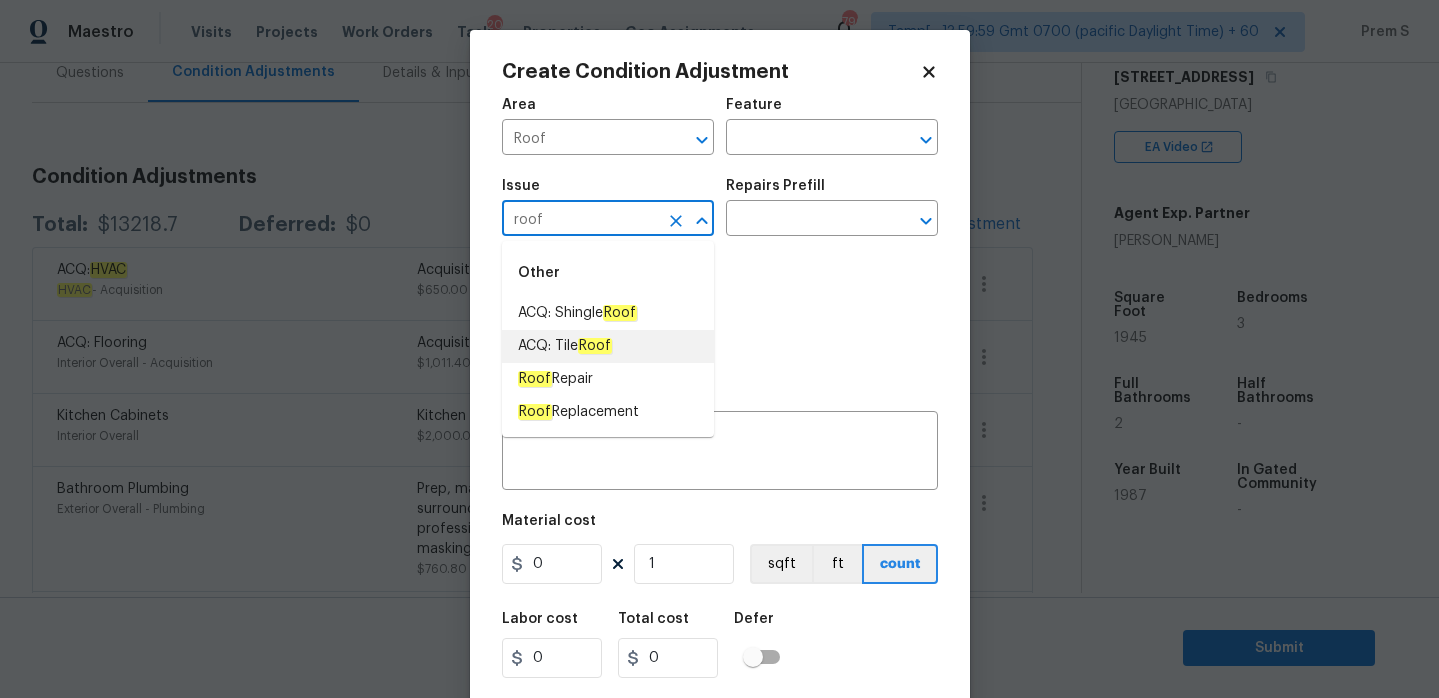 click on "ACQ: Tile  Roof" at bounding box center [608, 346] 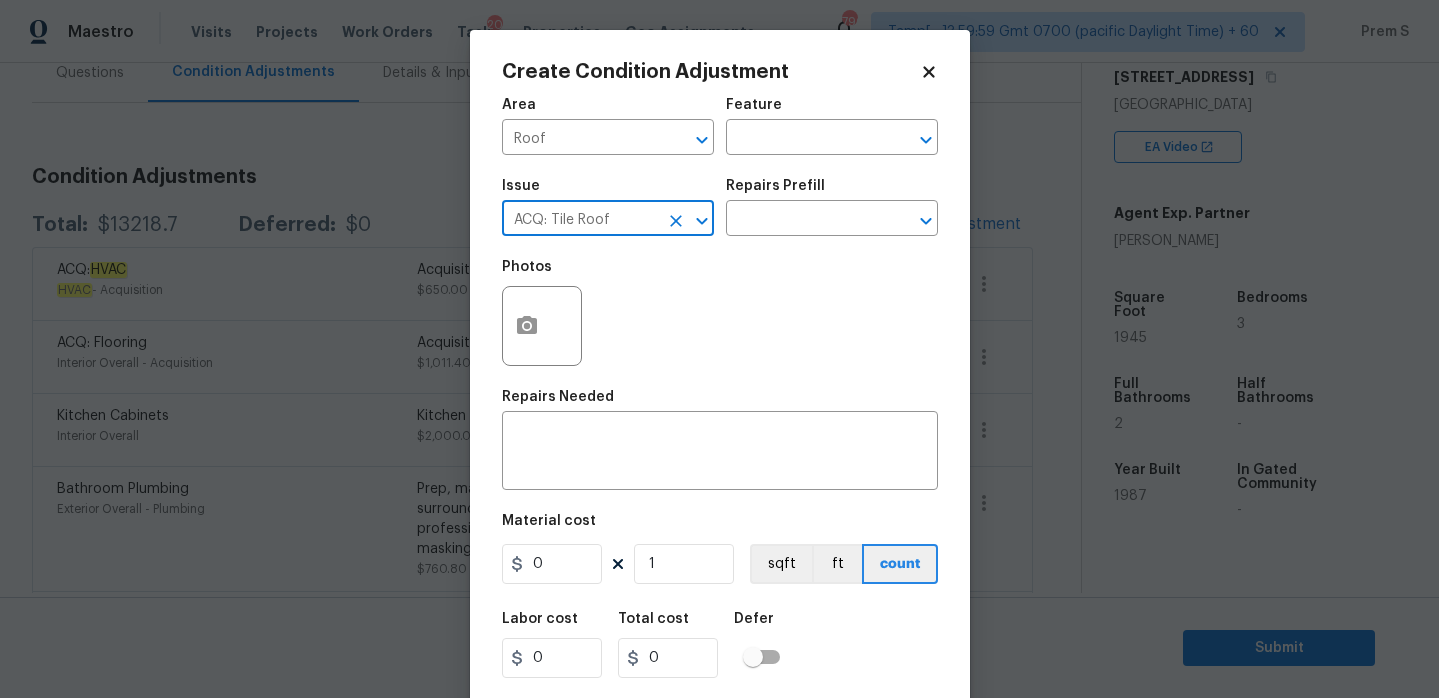 type on "ACQ: Tile Roof" 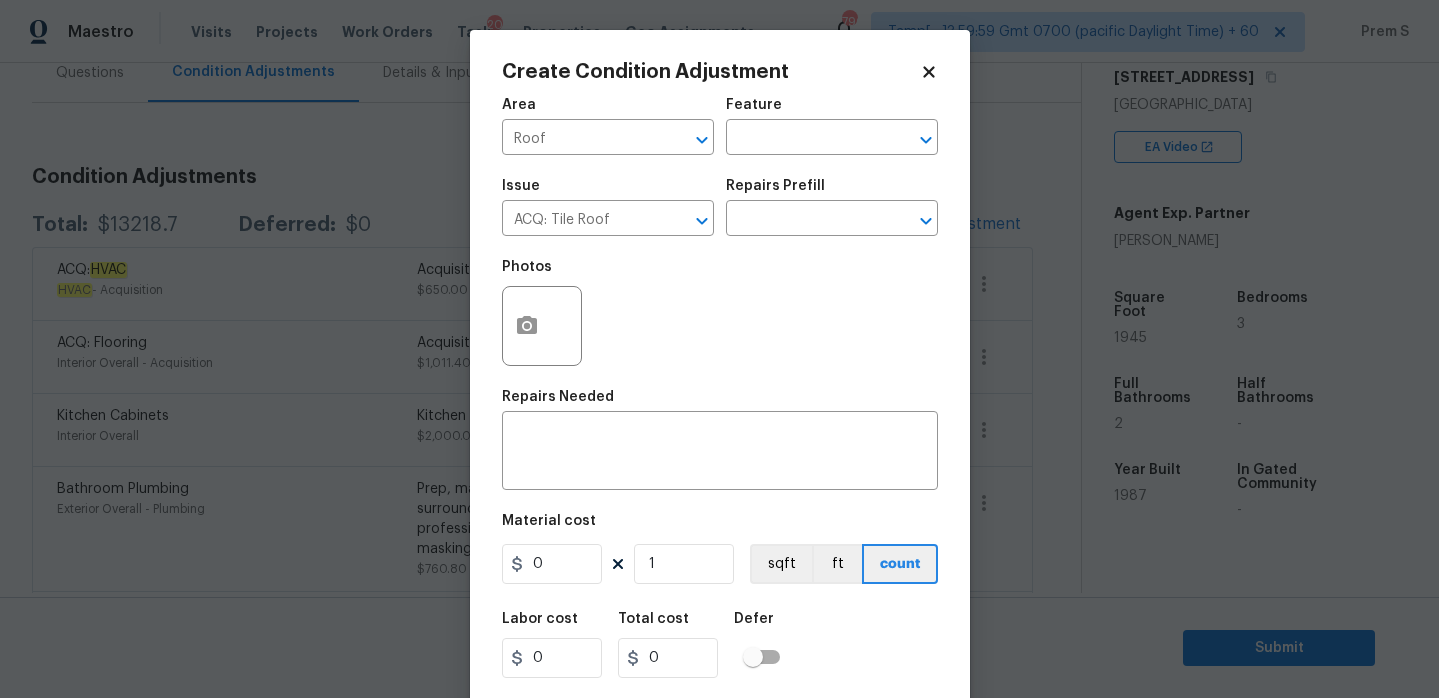 click 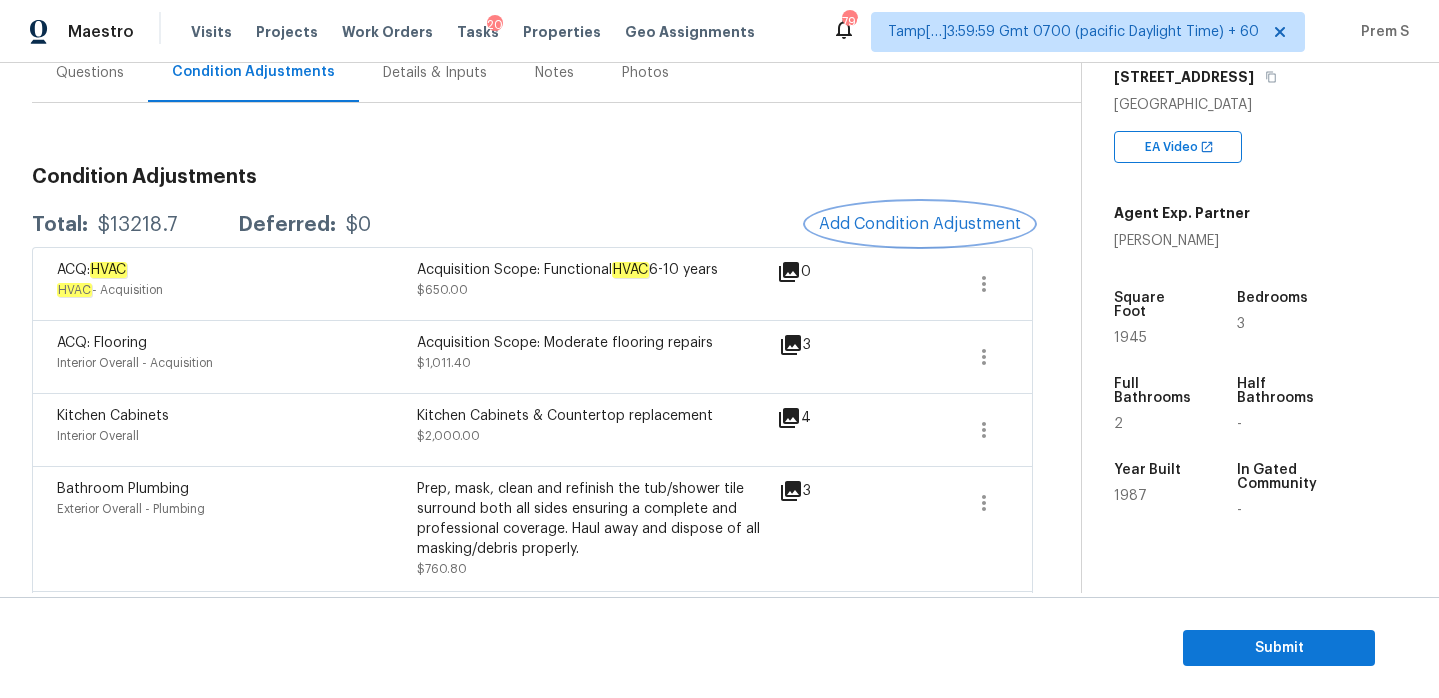 click on "Add Condition Adjustment" at bounding box center (920, 224) 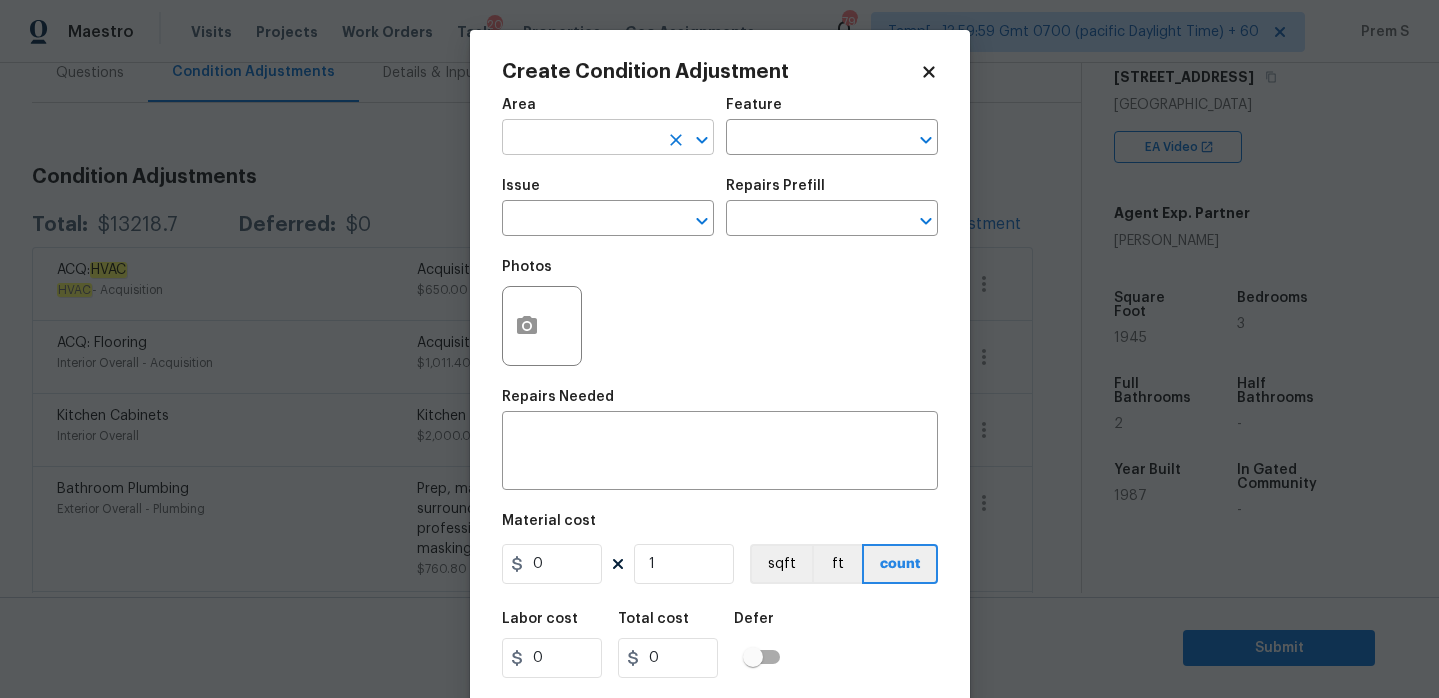 click at bounding box center [580, 139] 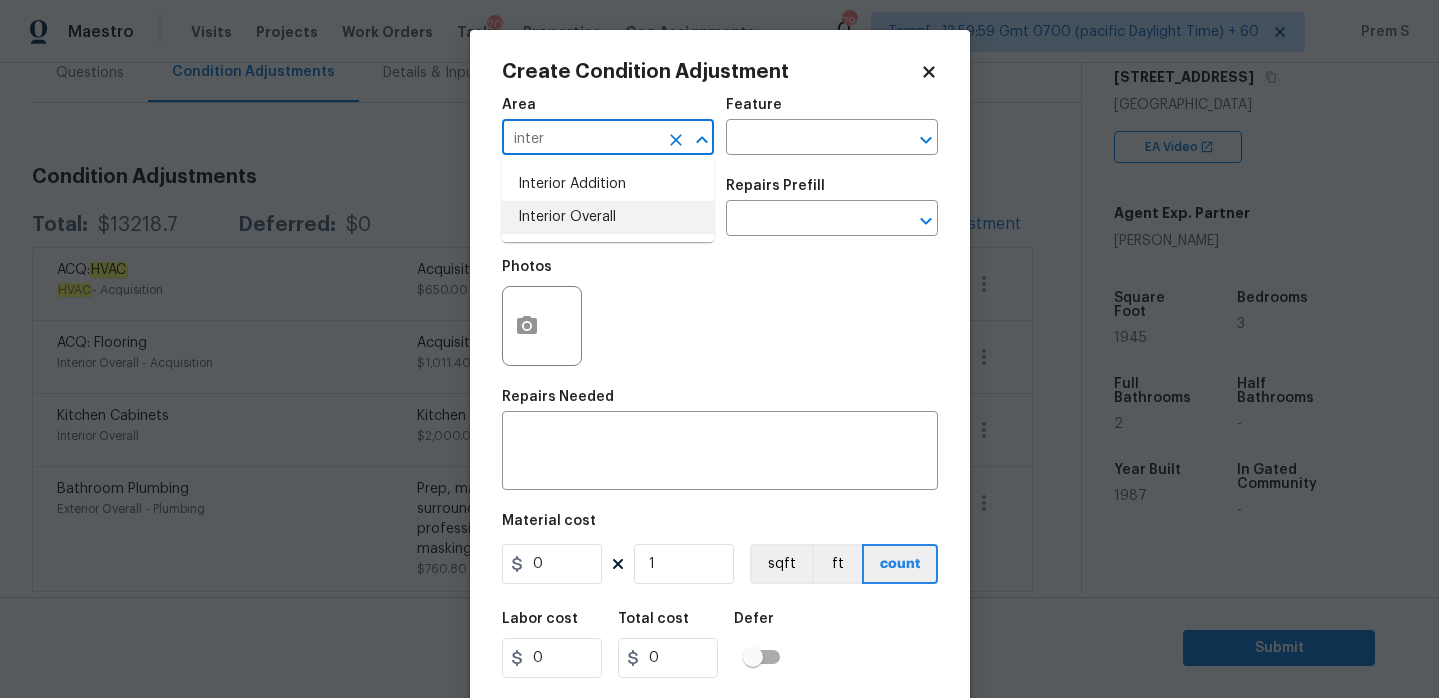 click on "Interior Overall" at bounding box center (608, 217) 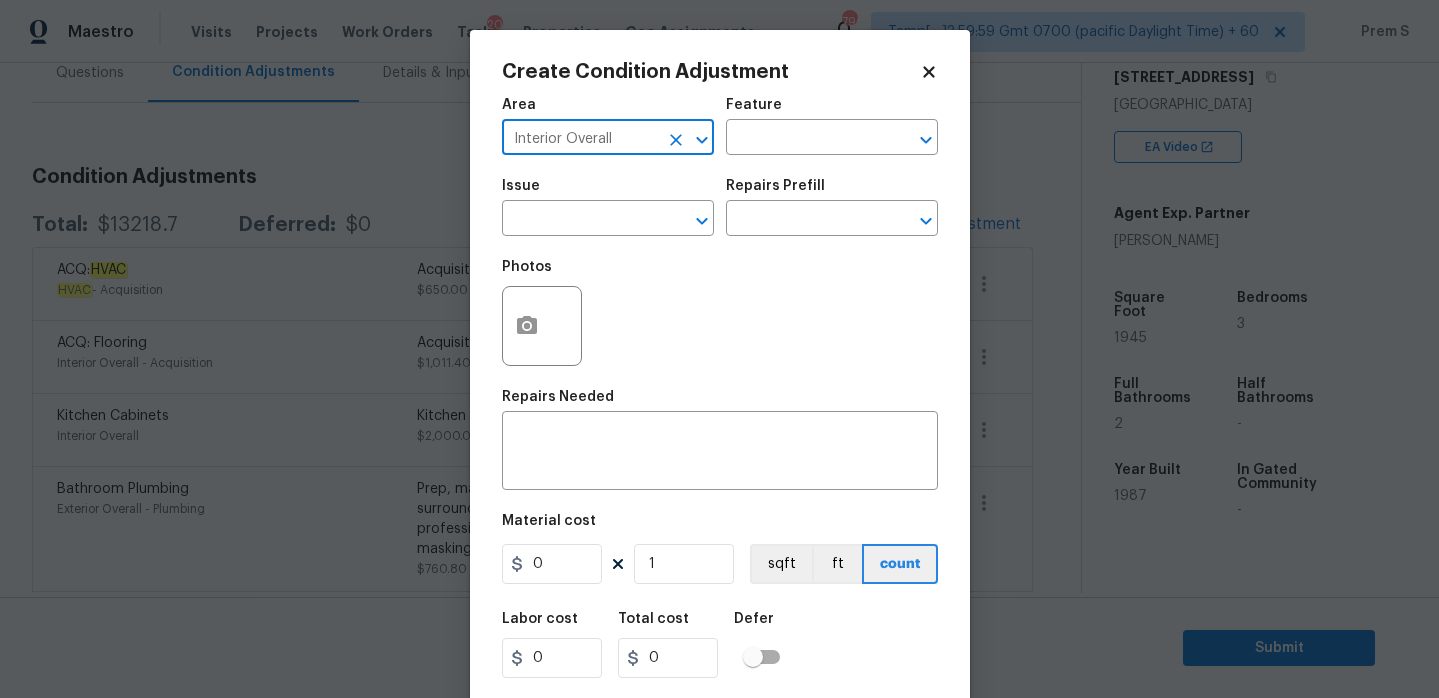 type on "Interior Overall" 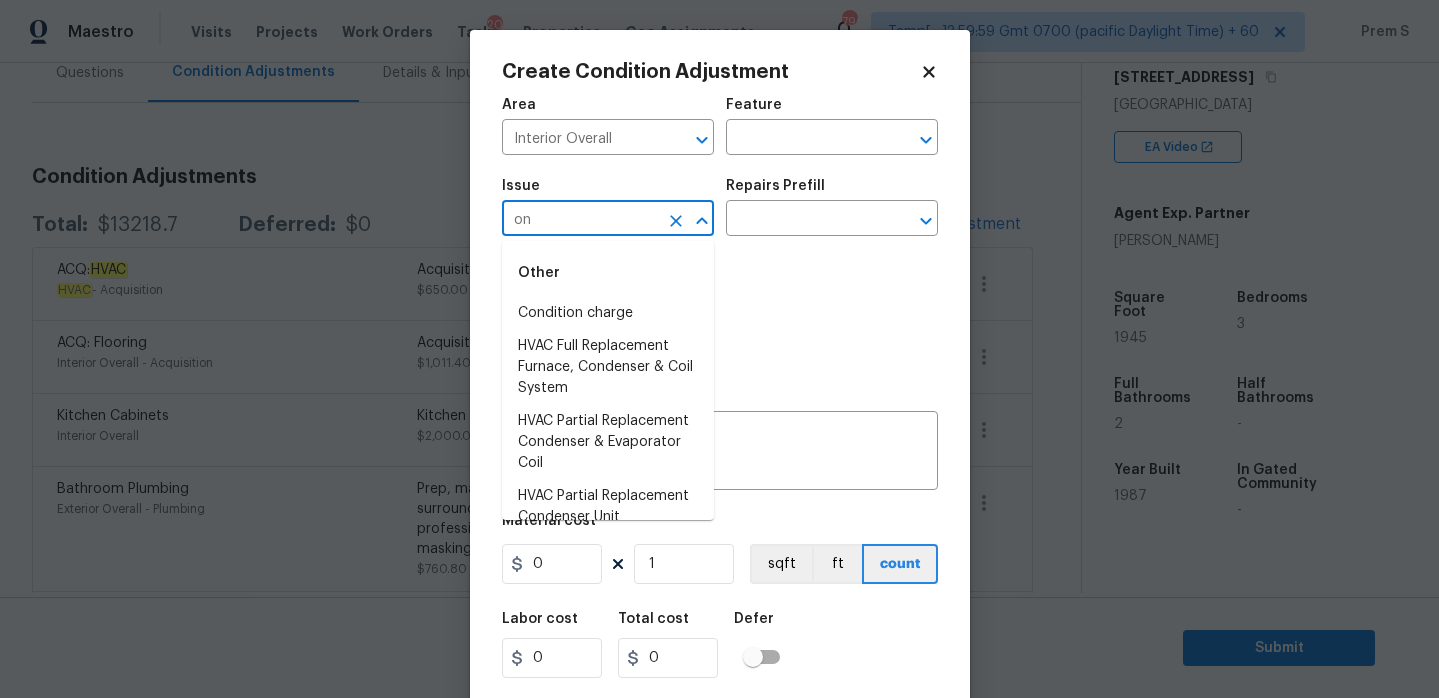 type on "o" 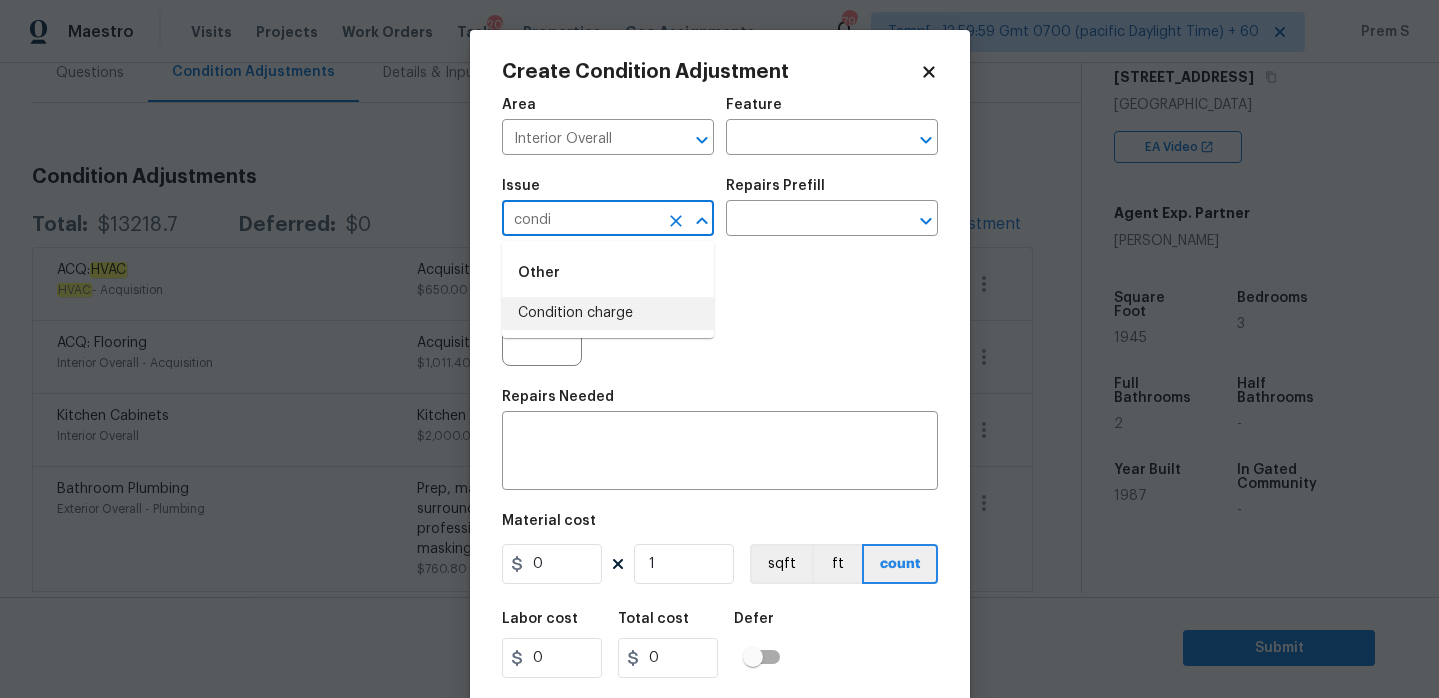 click on "Condition charge" at bounding box center (608, 313) 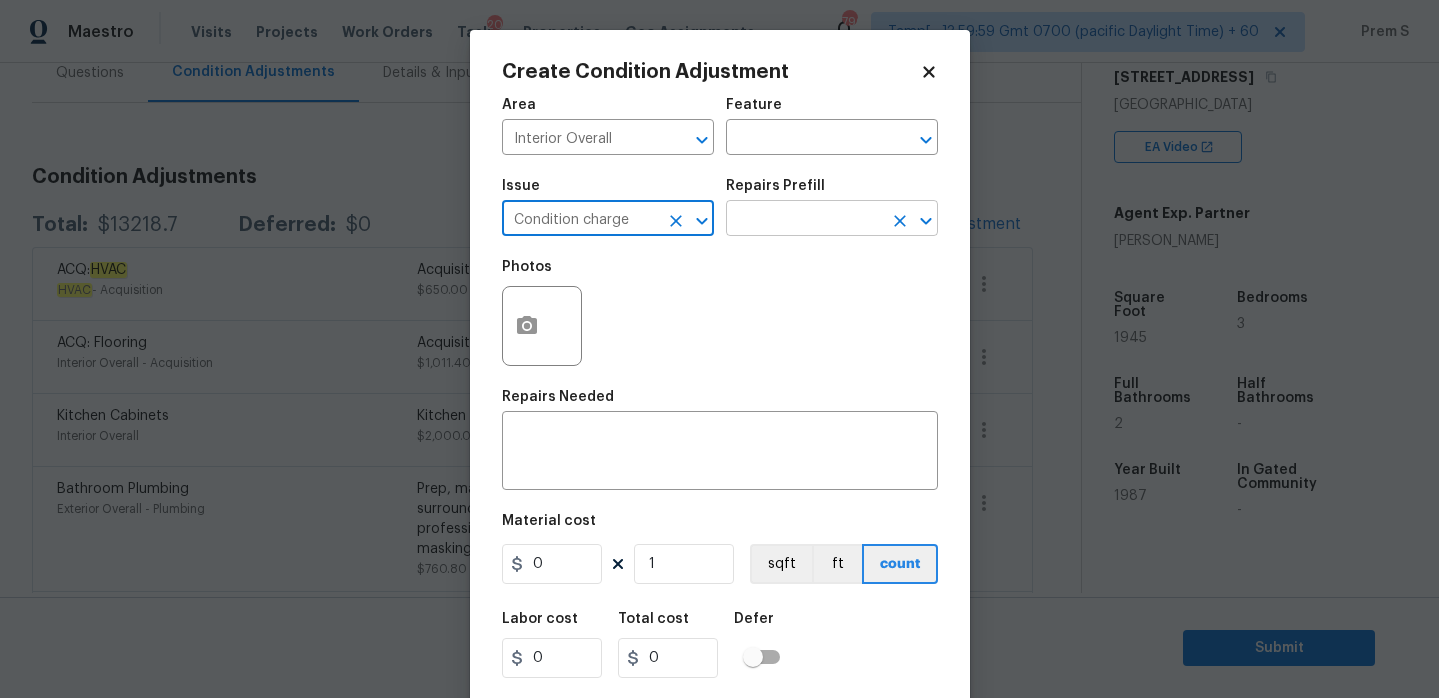 type on "Condition charge" 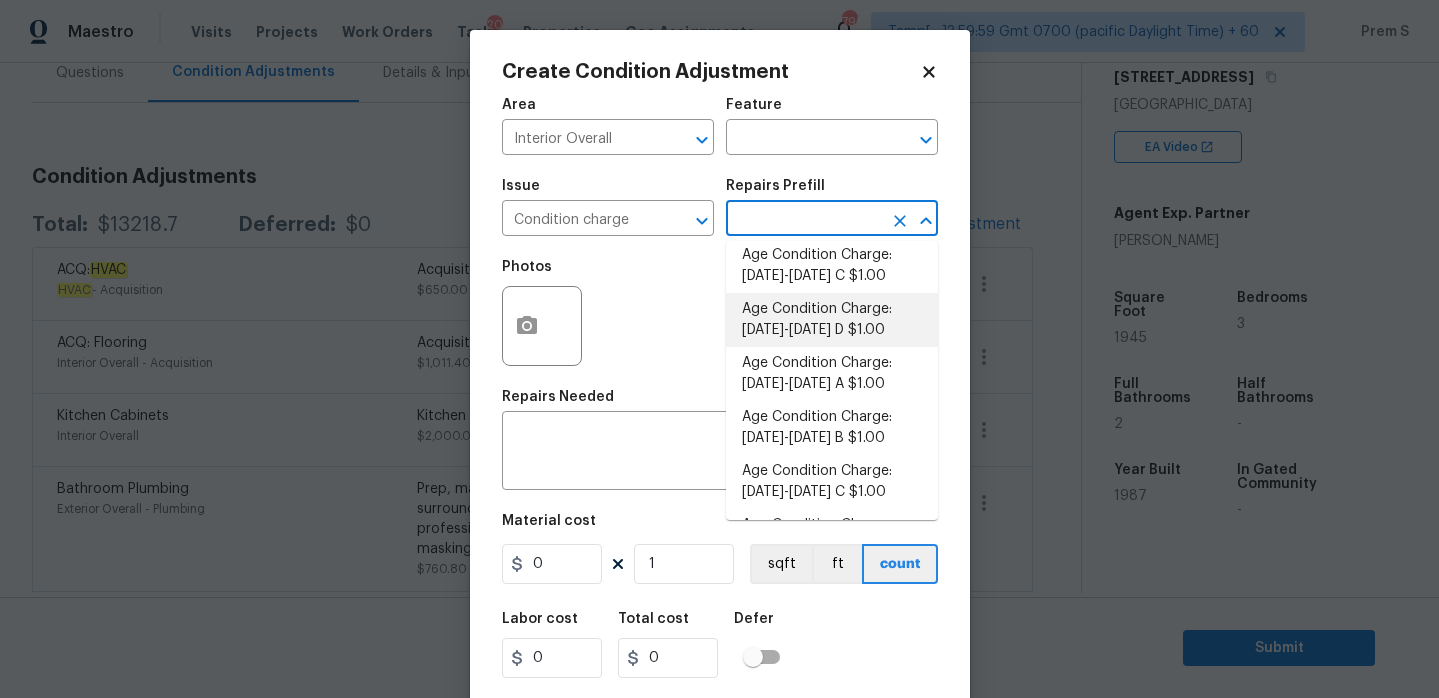 scroll, scrollTop: 122, scrollLeft: 0, axis: vertical 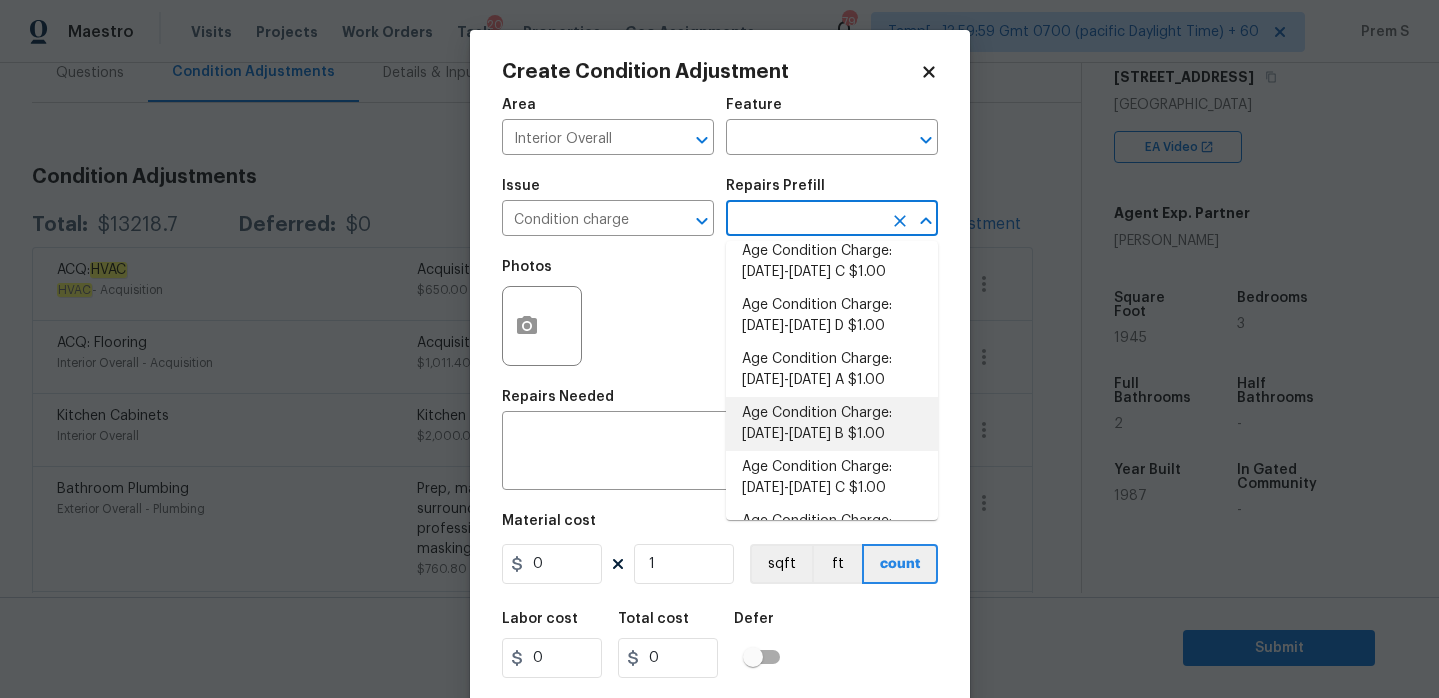 click on "Age Condition Charge: 1979-1992 B	 $1.00" at bounding box center (832, 424) 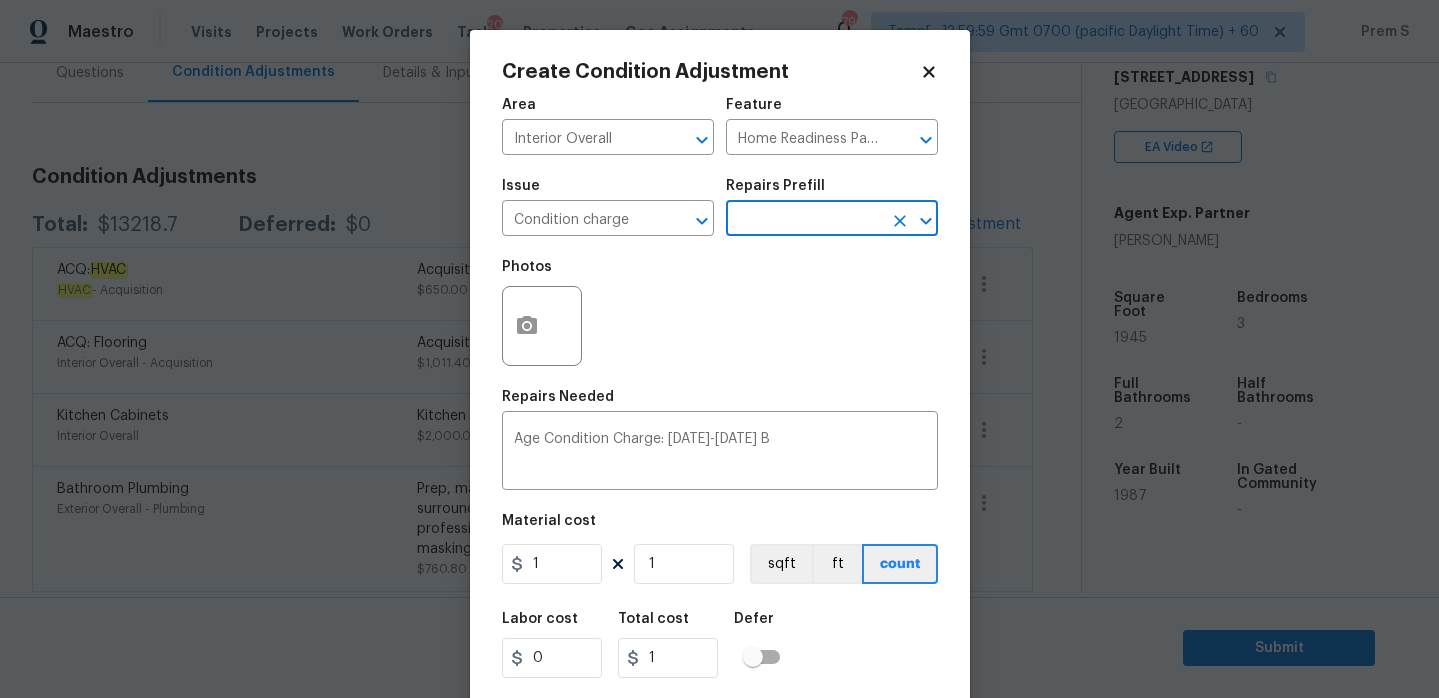 scroll, scrollTop: 49, scrollLeft: 0, axis: vertical 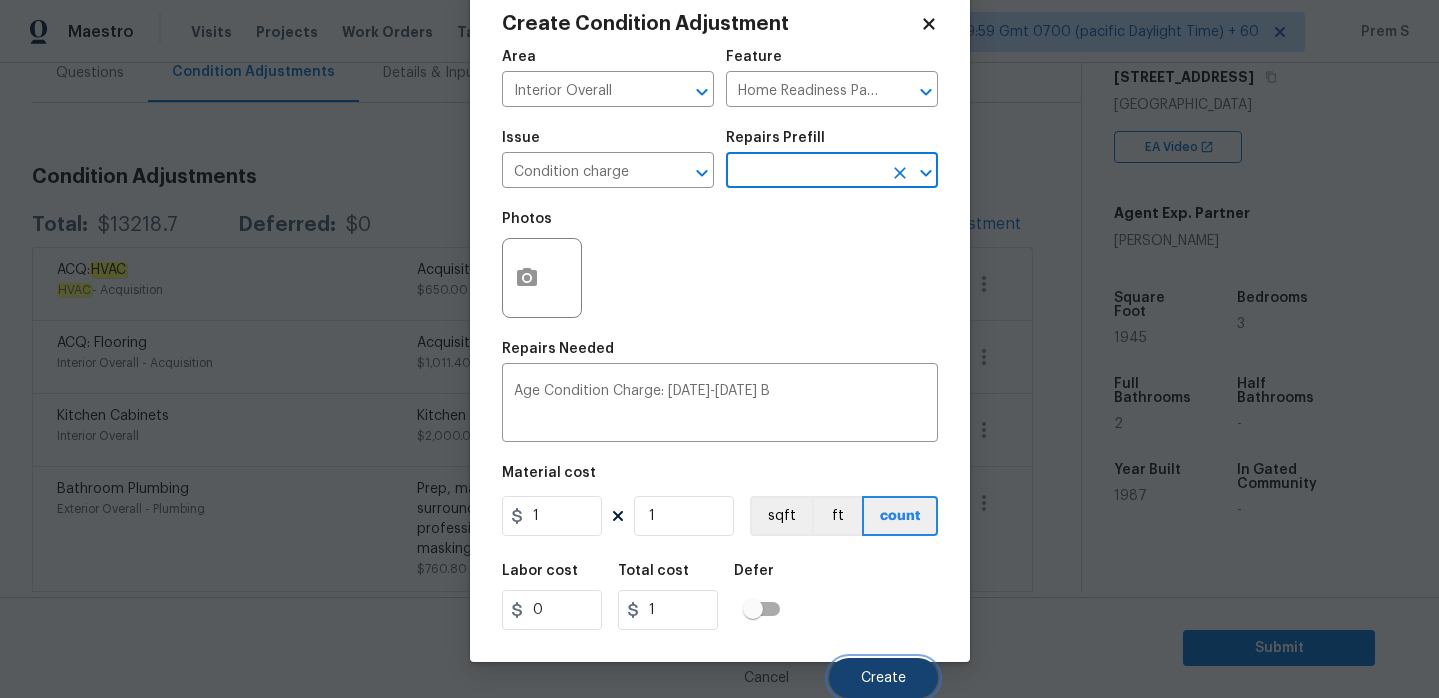 click on "Create" at bounding box center [883, 678] 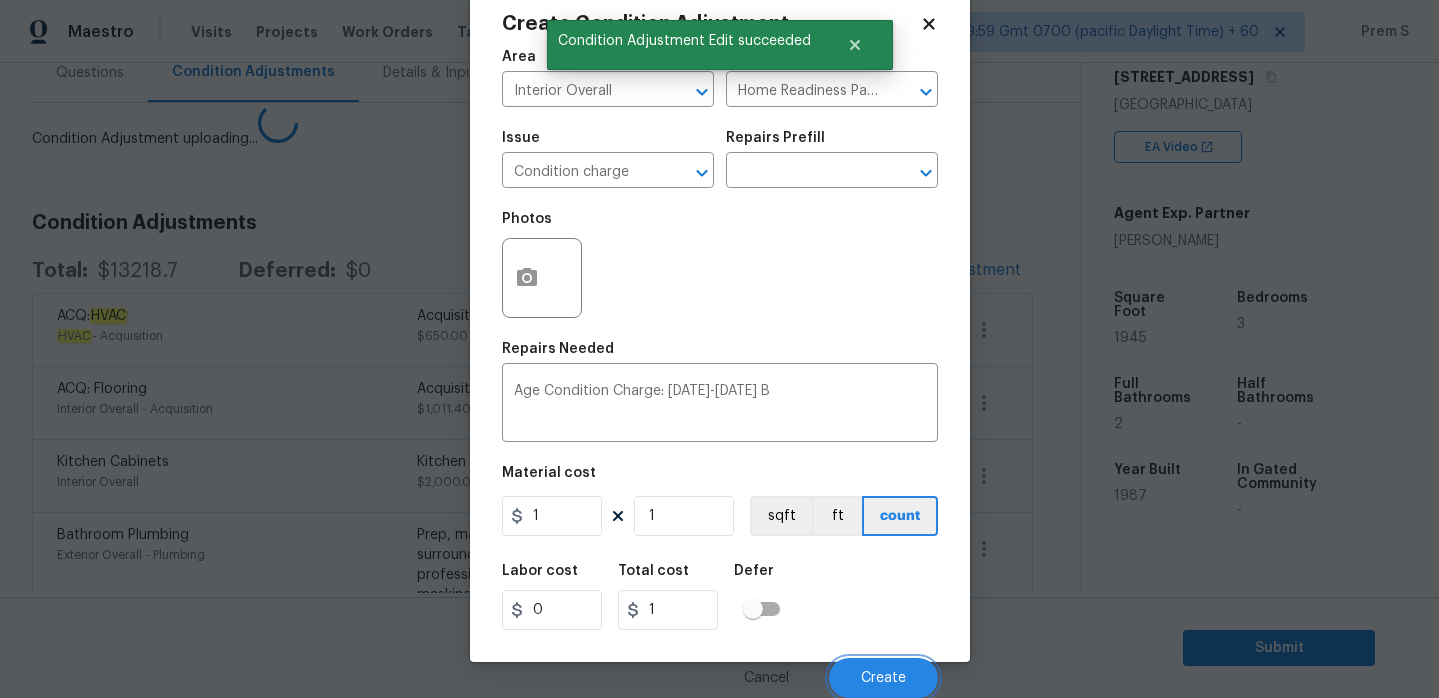 scroll, scrollTop: 42, scrollLeft: 0, axis: vertical 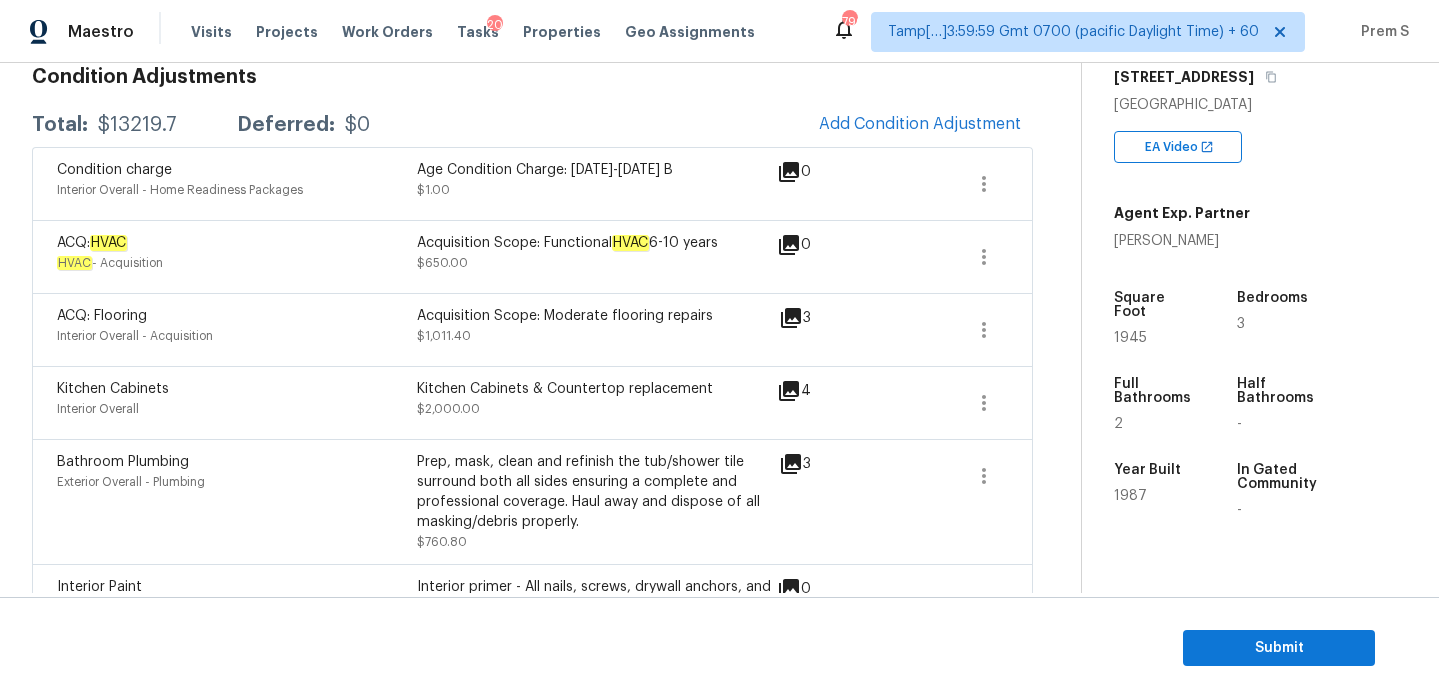 click on "Kitchen Cabinets & Countertop replacement" at bounding box center (597, 389) 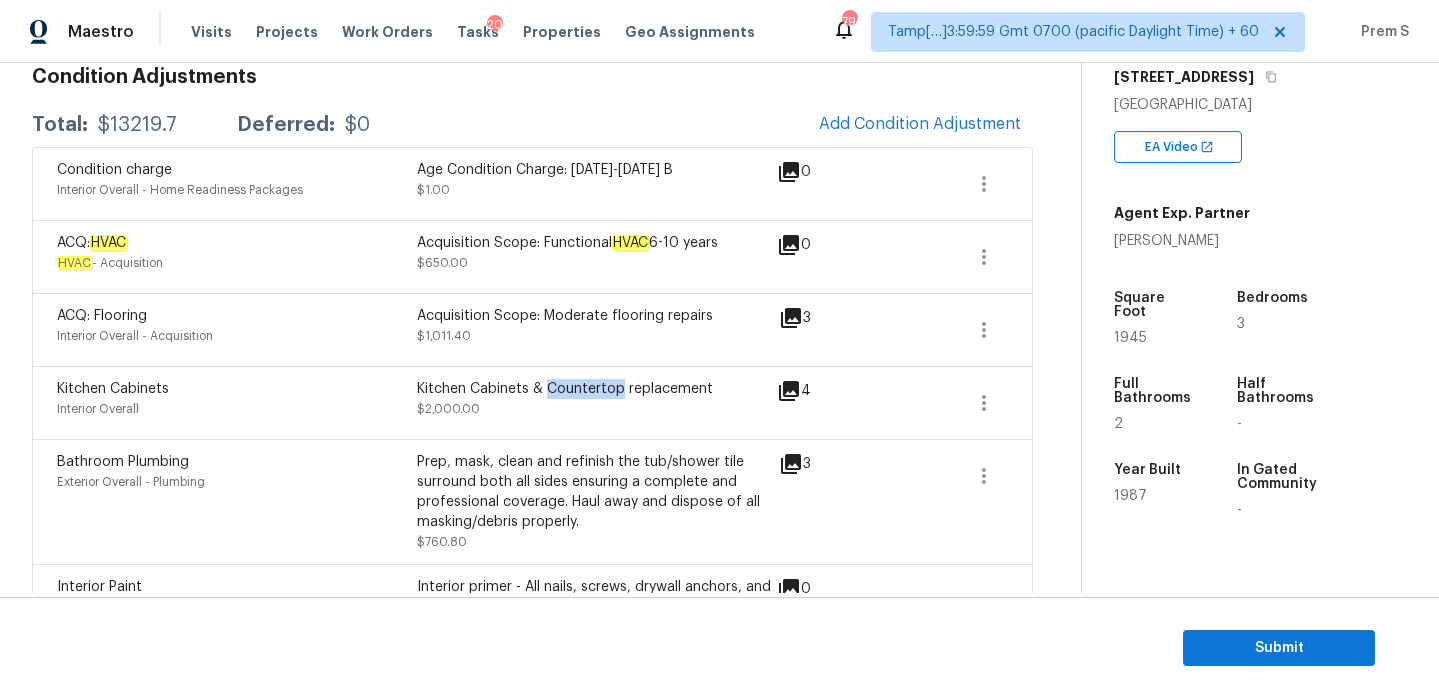 click on "Kitchen Cabinets & Countertop replacement" at bounding box center (597, 389) 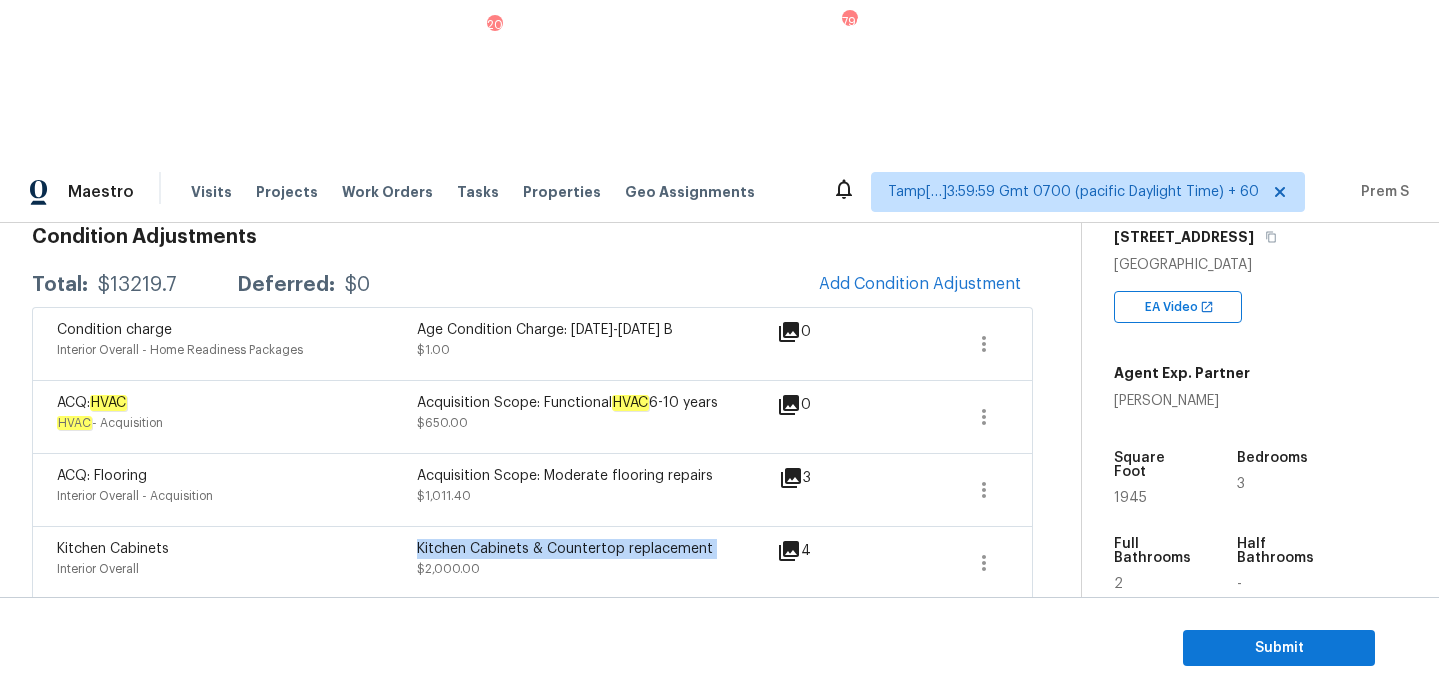 copy on "Kitchen Cabinets & Countertop replacement" 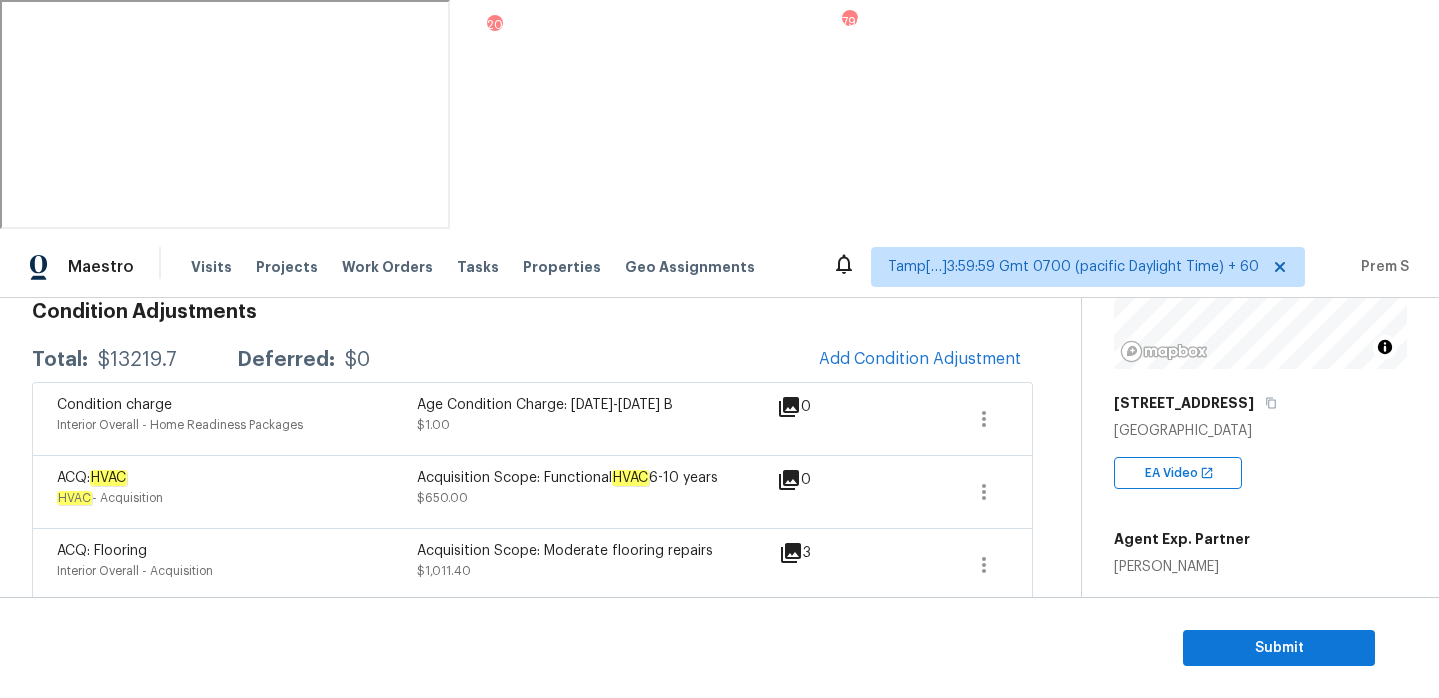 scroll, scrollTop: 239, scrollLeft: 0, axis: vertical 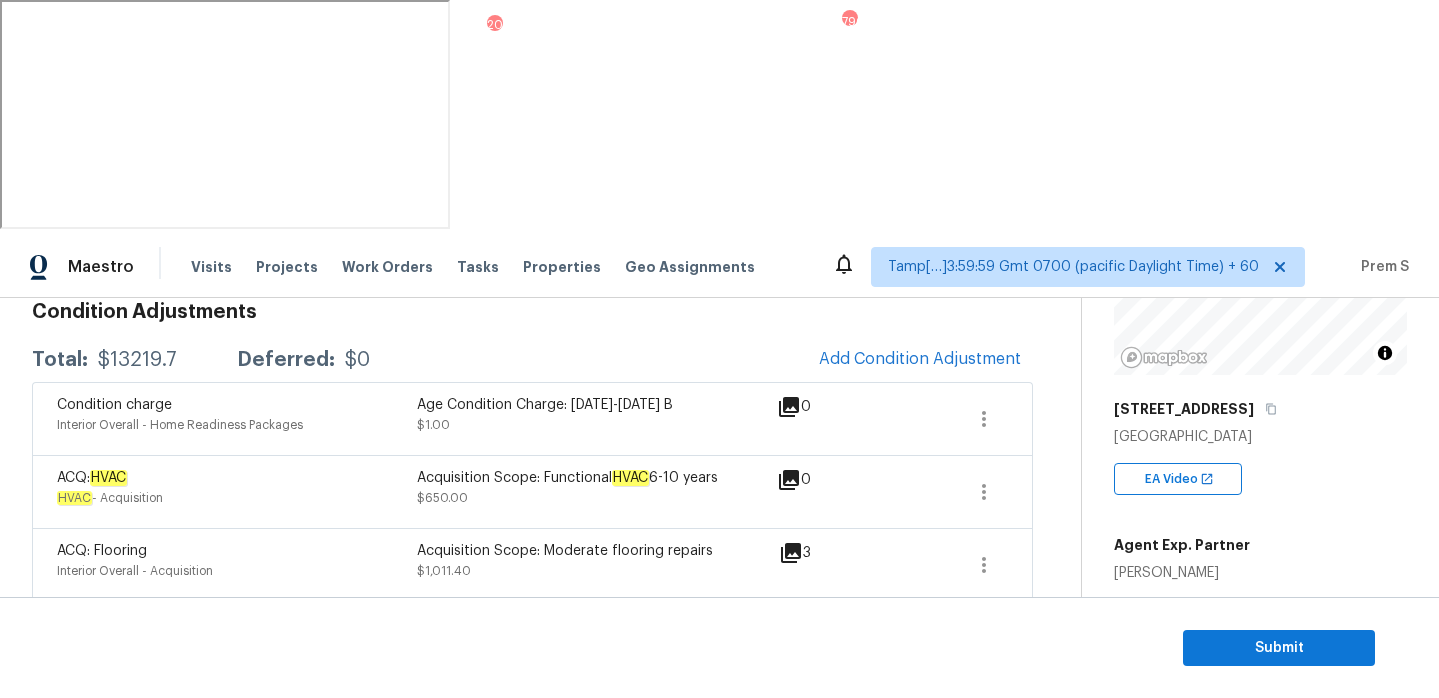 click on "Total:  $13219.7 Deferred:  $0 Add Condition Adjustment" at bounding box center (532, 360) 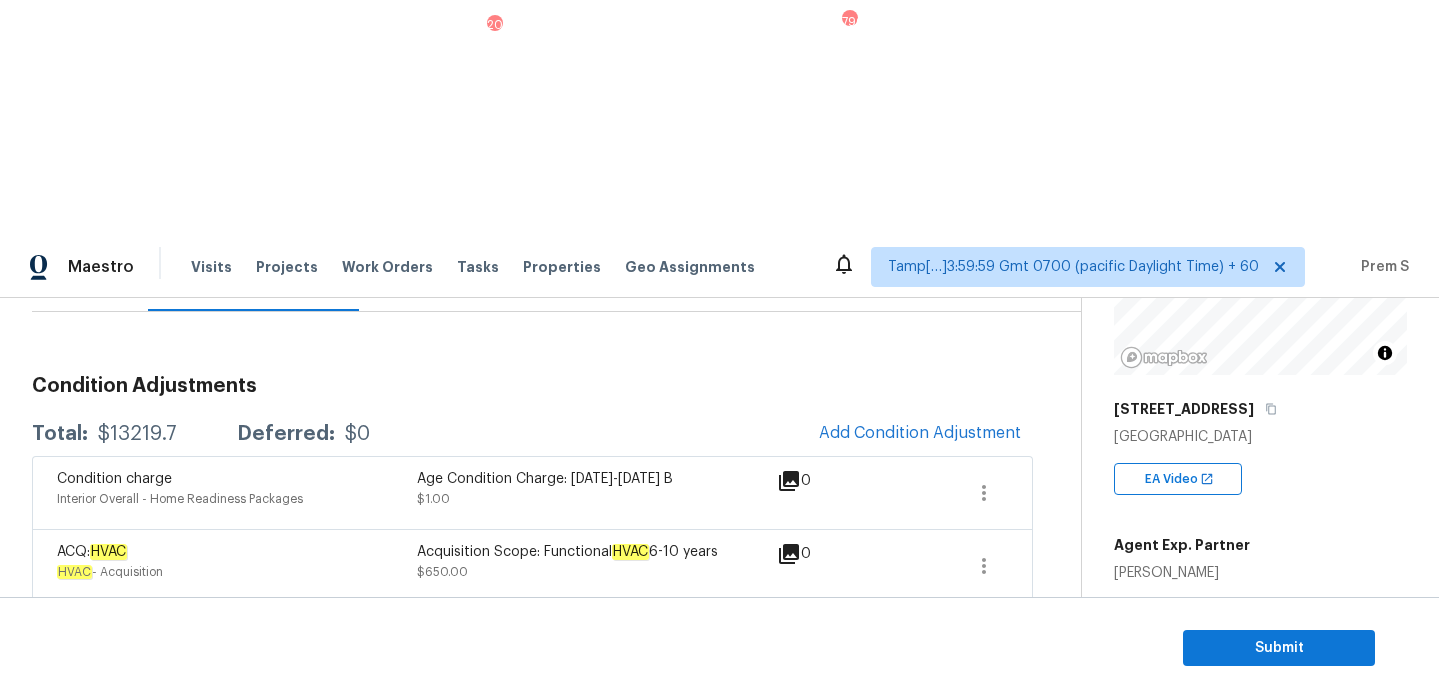 scroll, scrollTop: 370, scrollLeft: 0, axis: vertical 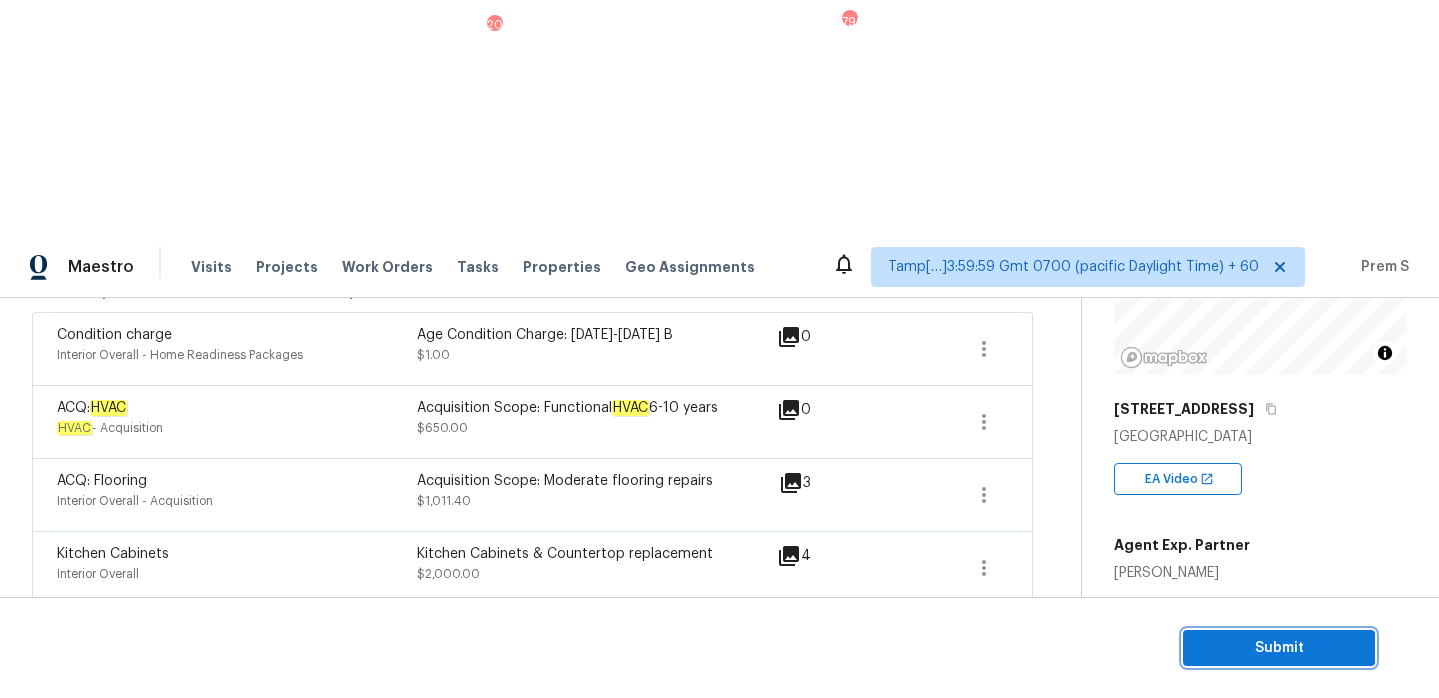 click on "Submit" at bounding box center (1279, 648) 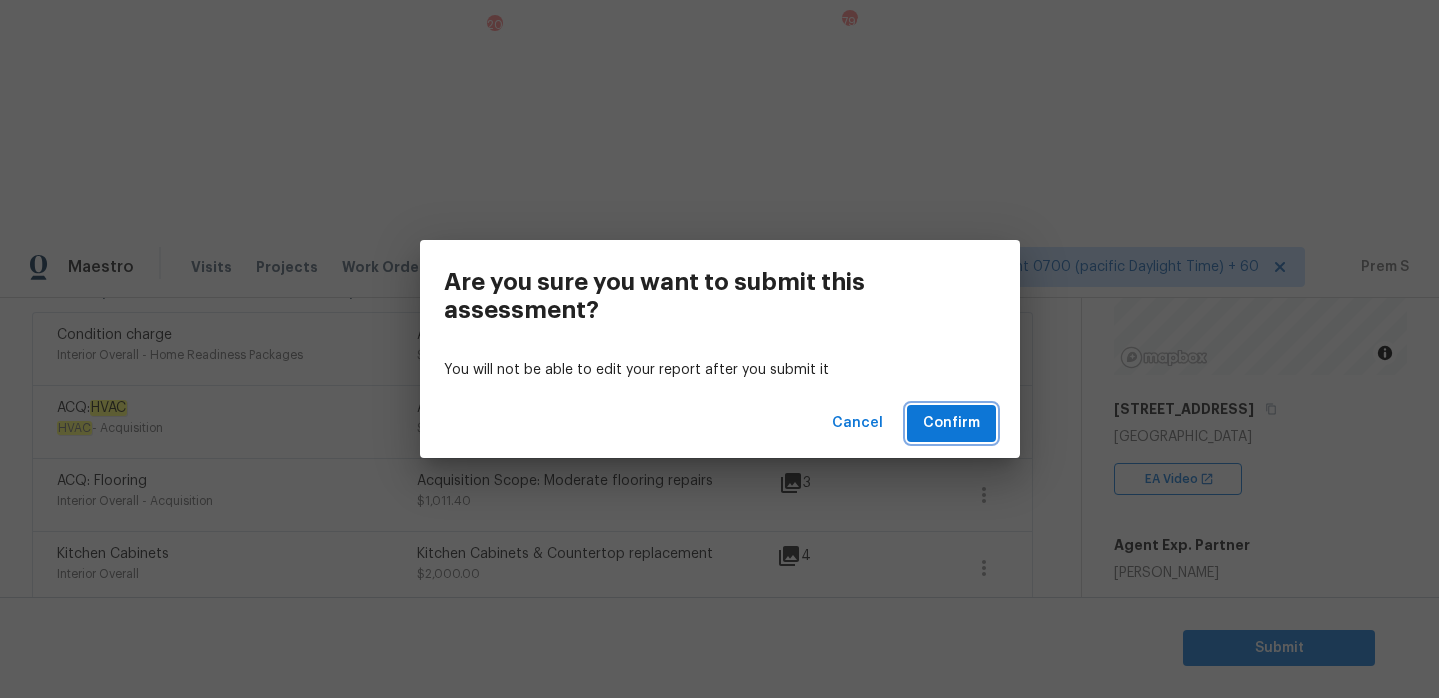 click on "Confirm" at bounding box center [951, 423] 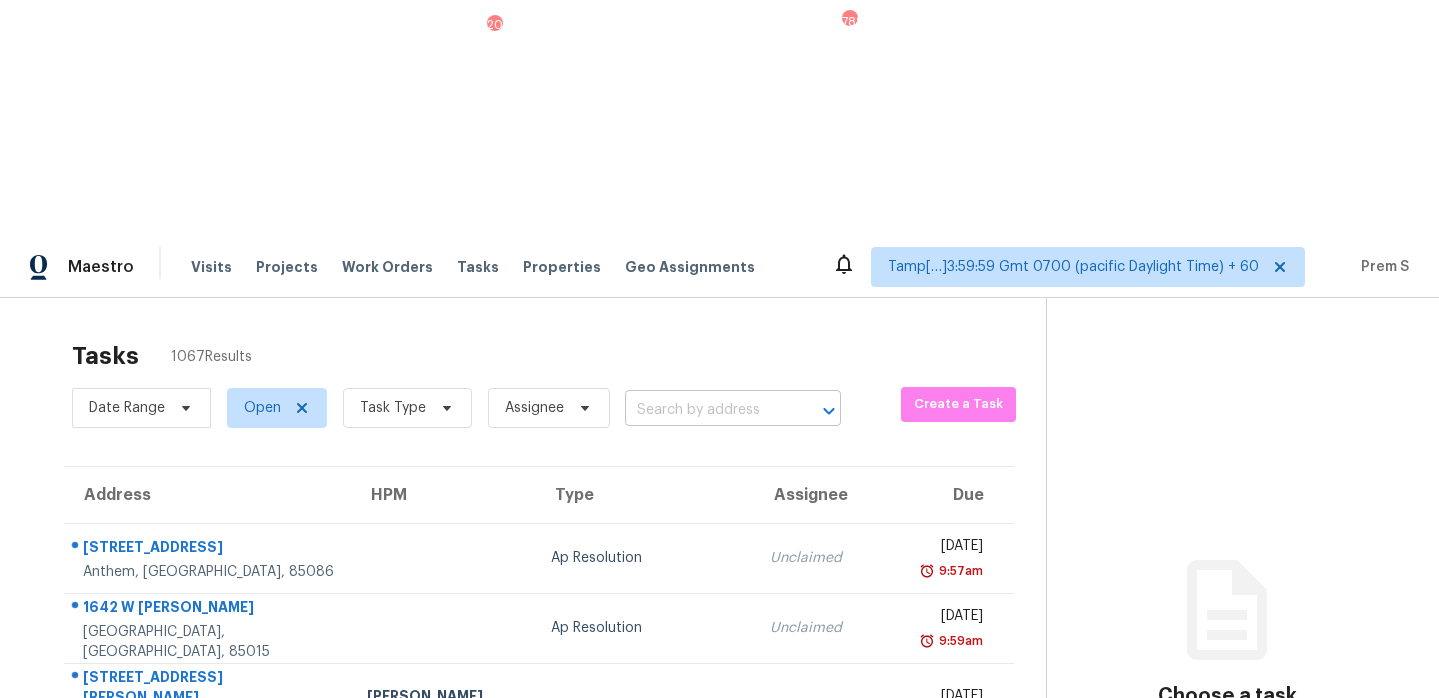 click at bounding box center [705, 410] 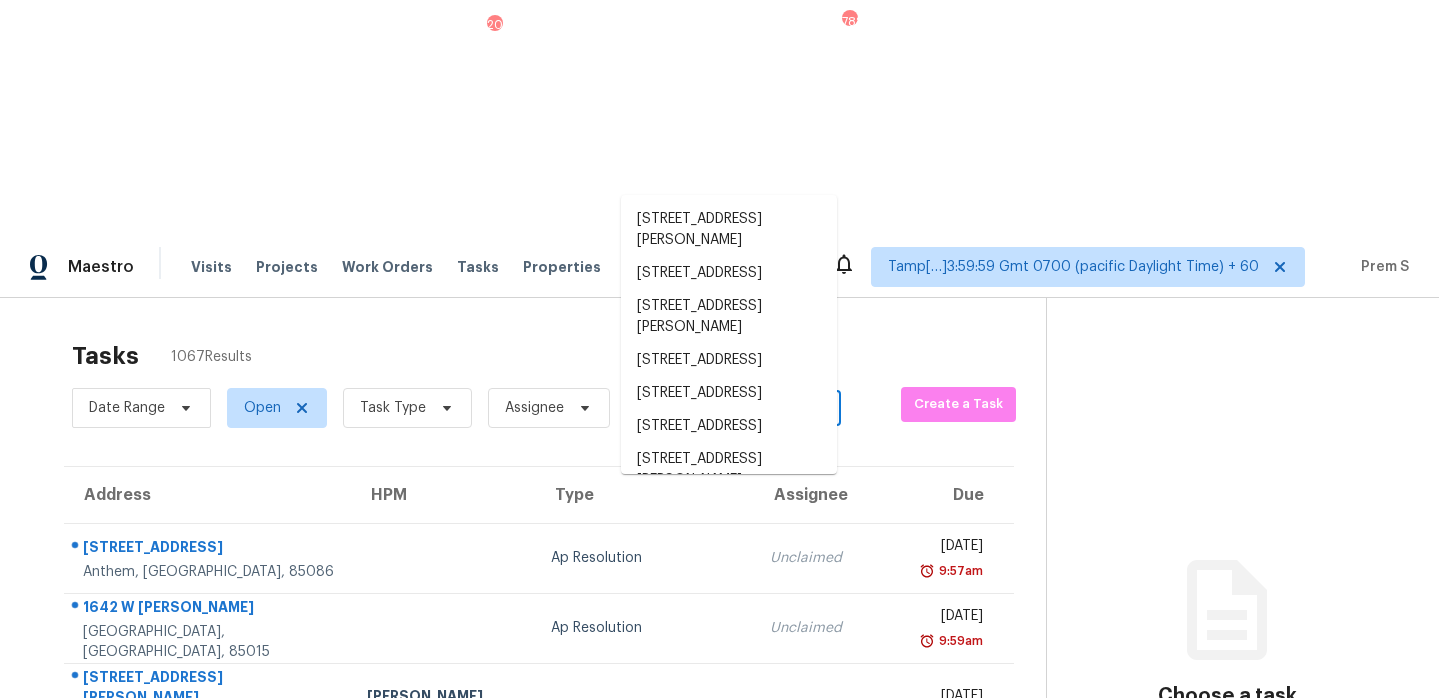 paste on "8054 Robinson Ave Allen Park, MI, 48101" 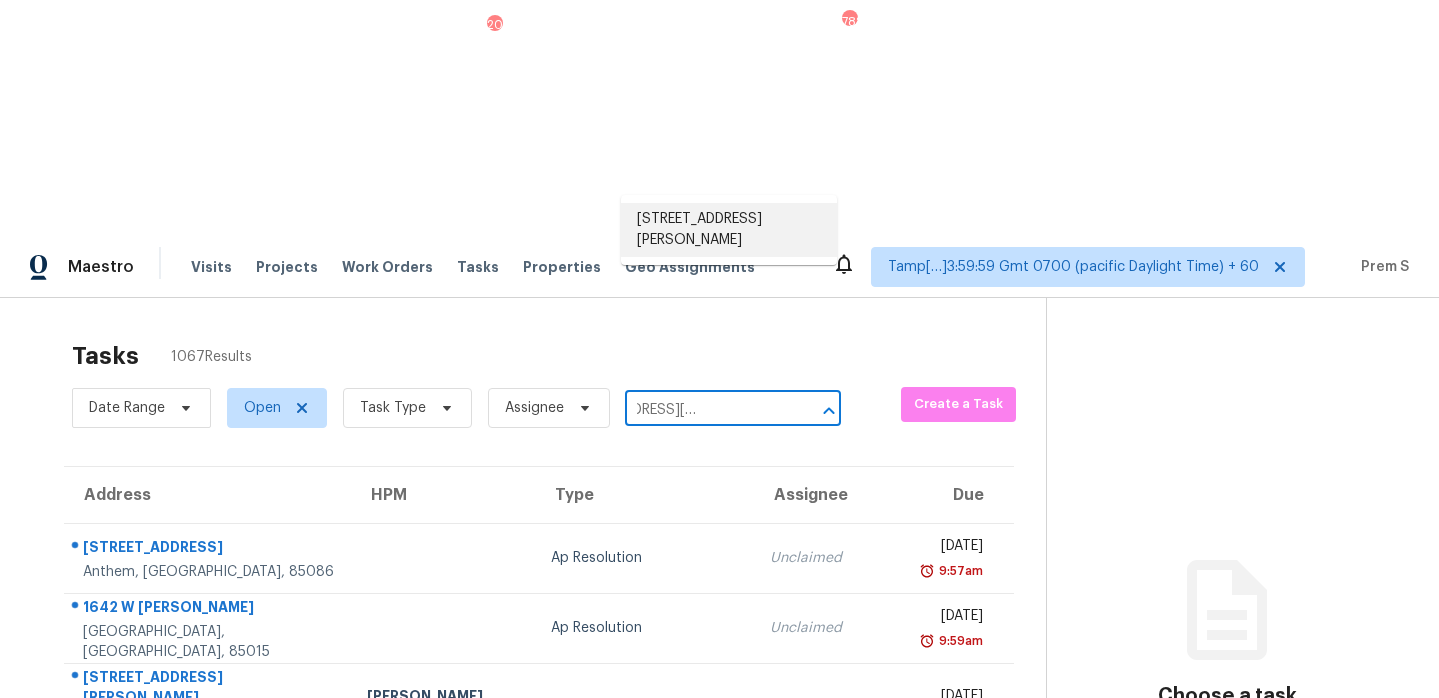 click on "8054 Robinson Ave, Allen Park, MI 48101" at bounding box center [729, 230] 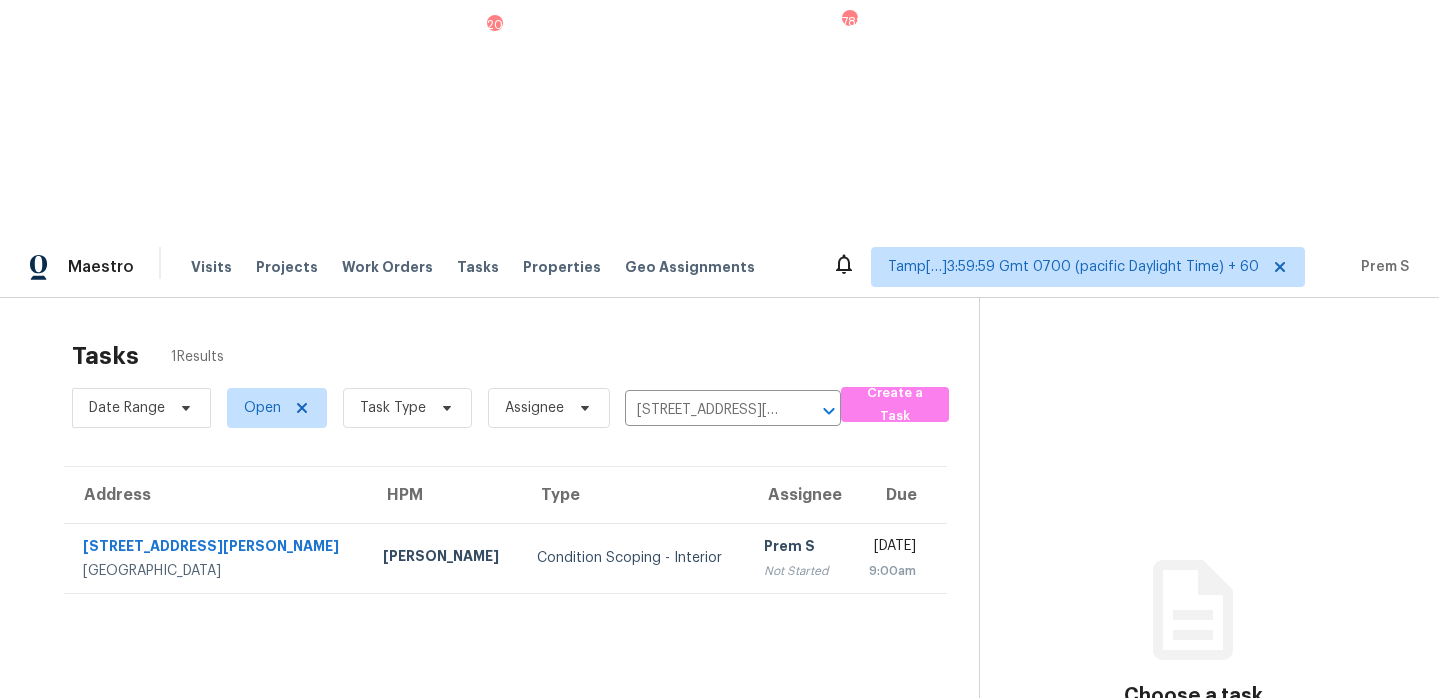 click on "9:00am" at bounding box center (890, 571) 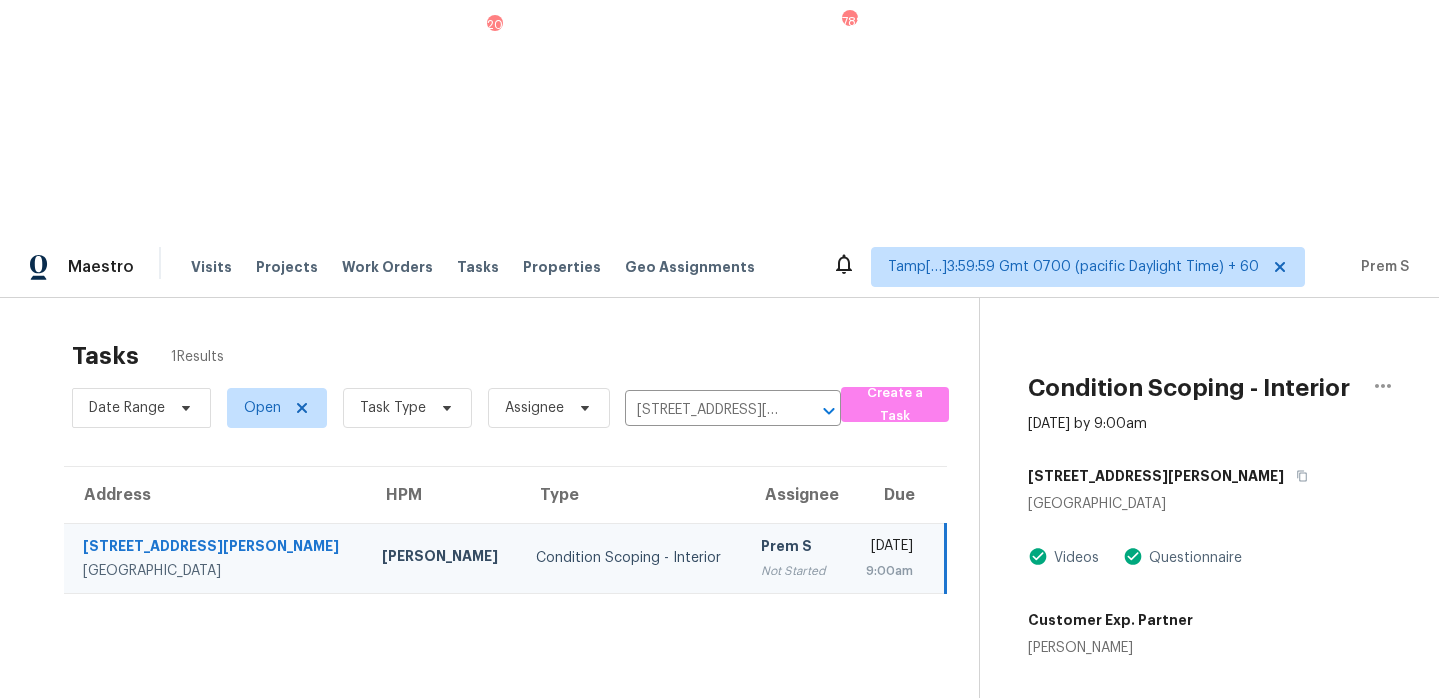 scroll, scrollTop: 63, scrollLeft: 0, axis: vertical 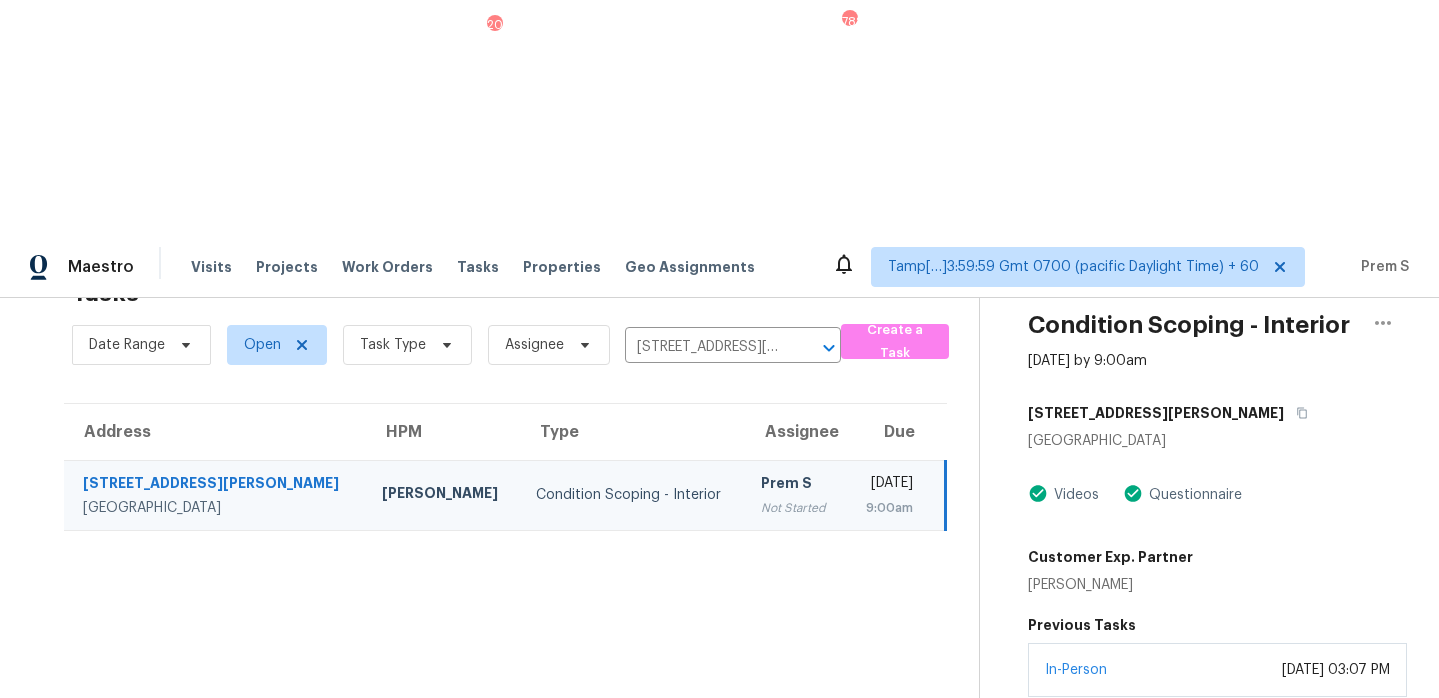 click on "Start Assessment" at bounding box center (1217, 779) 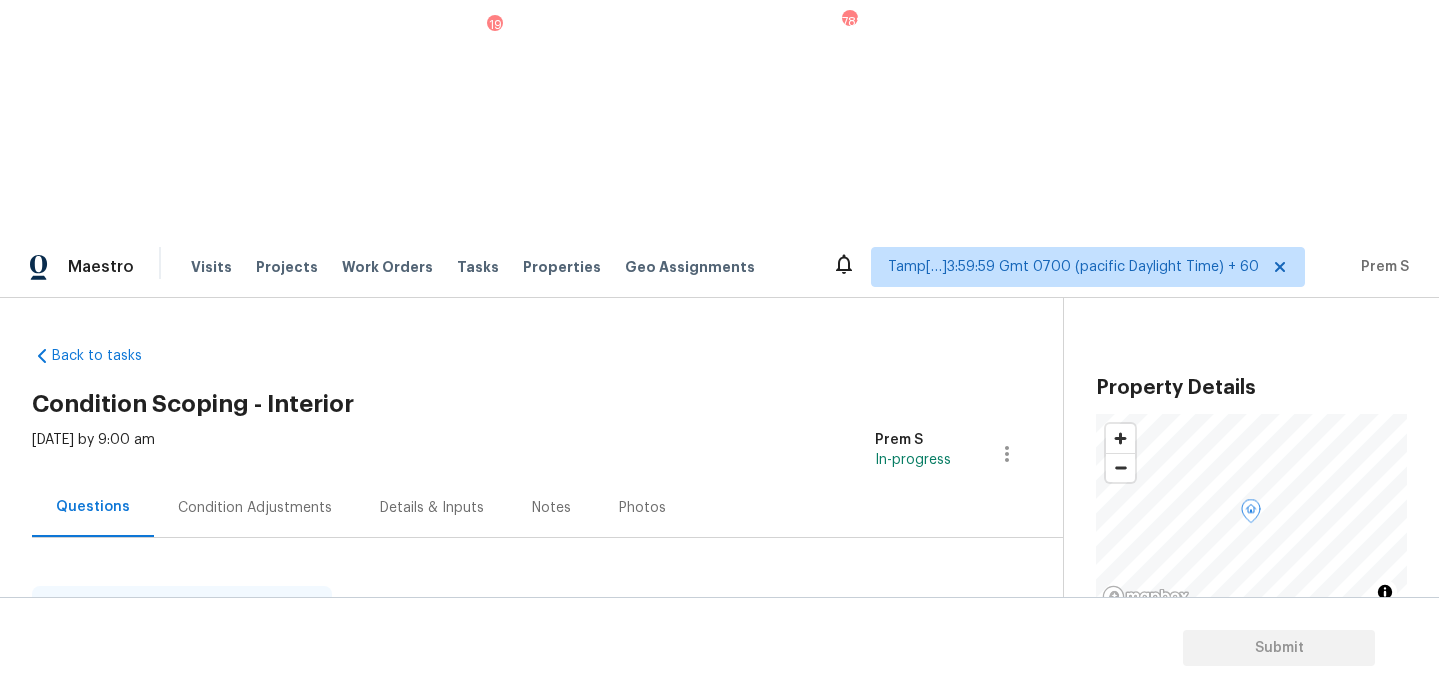 scroll, scrollTop: 52, scrollLeft: 0, axis: vertical 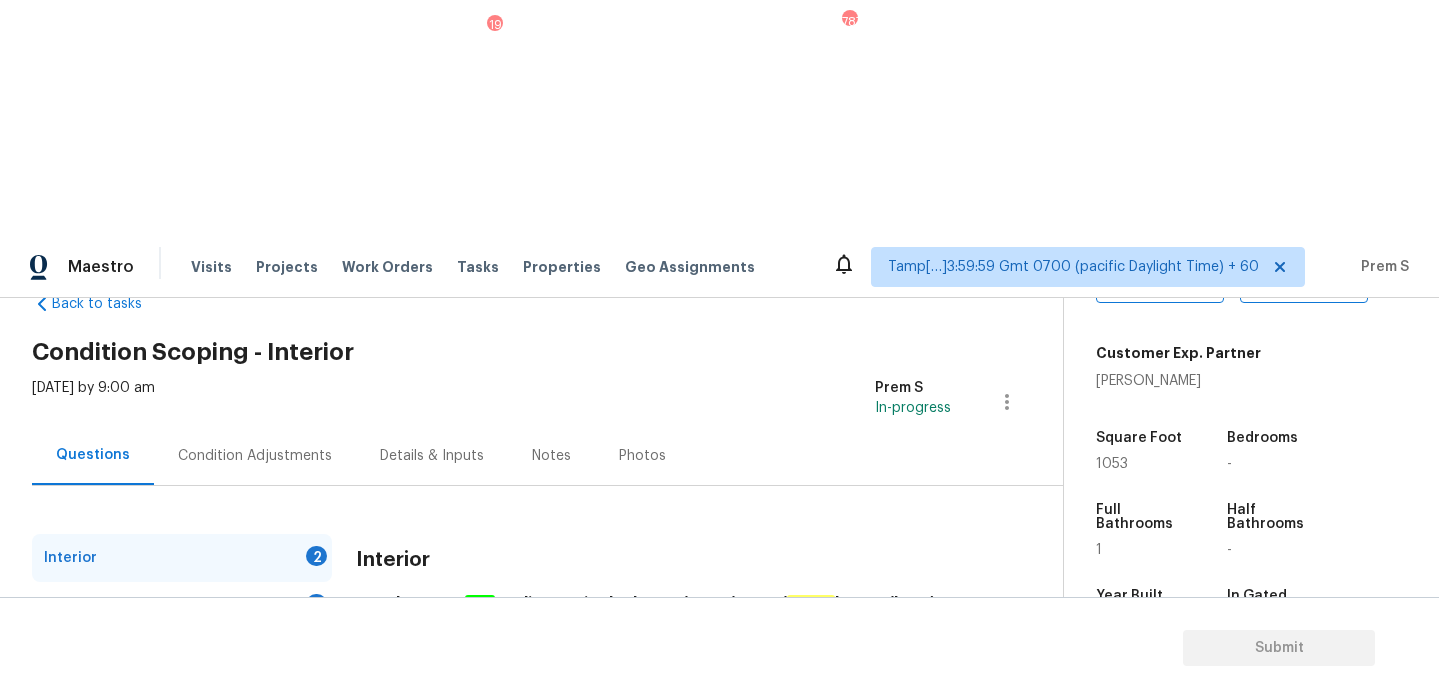 click on "Yes" at bounding box center (366, 671) 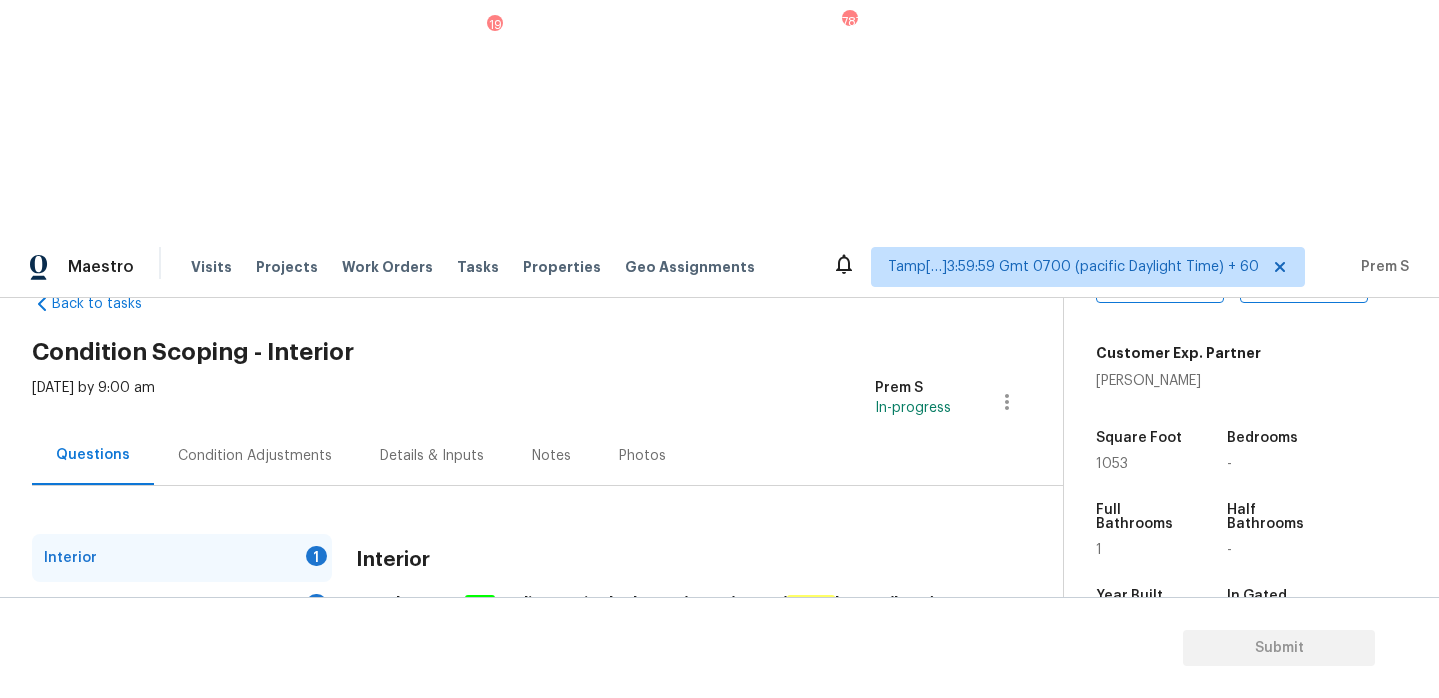 click on "No" at bounding box center (436, 773) 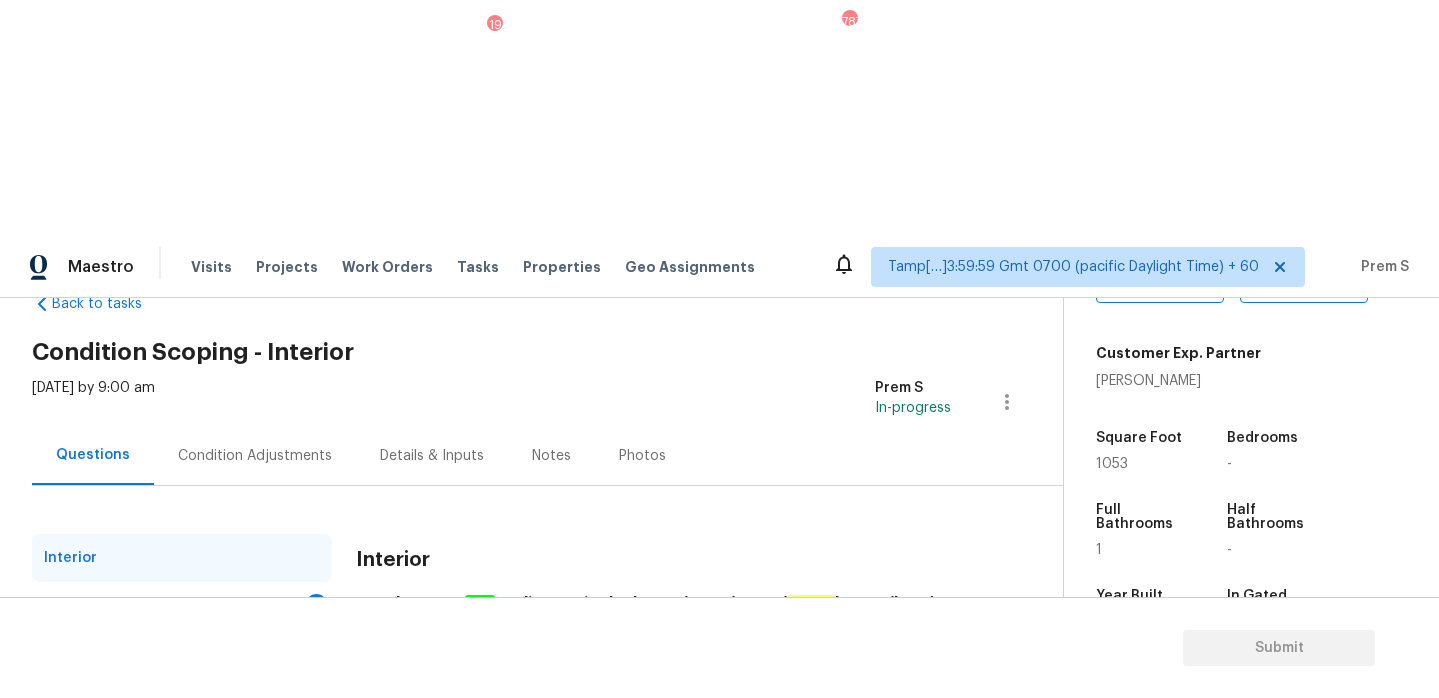 click on "Plumbing 1" at bounding box center [182, 606] 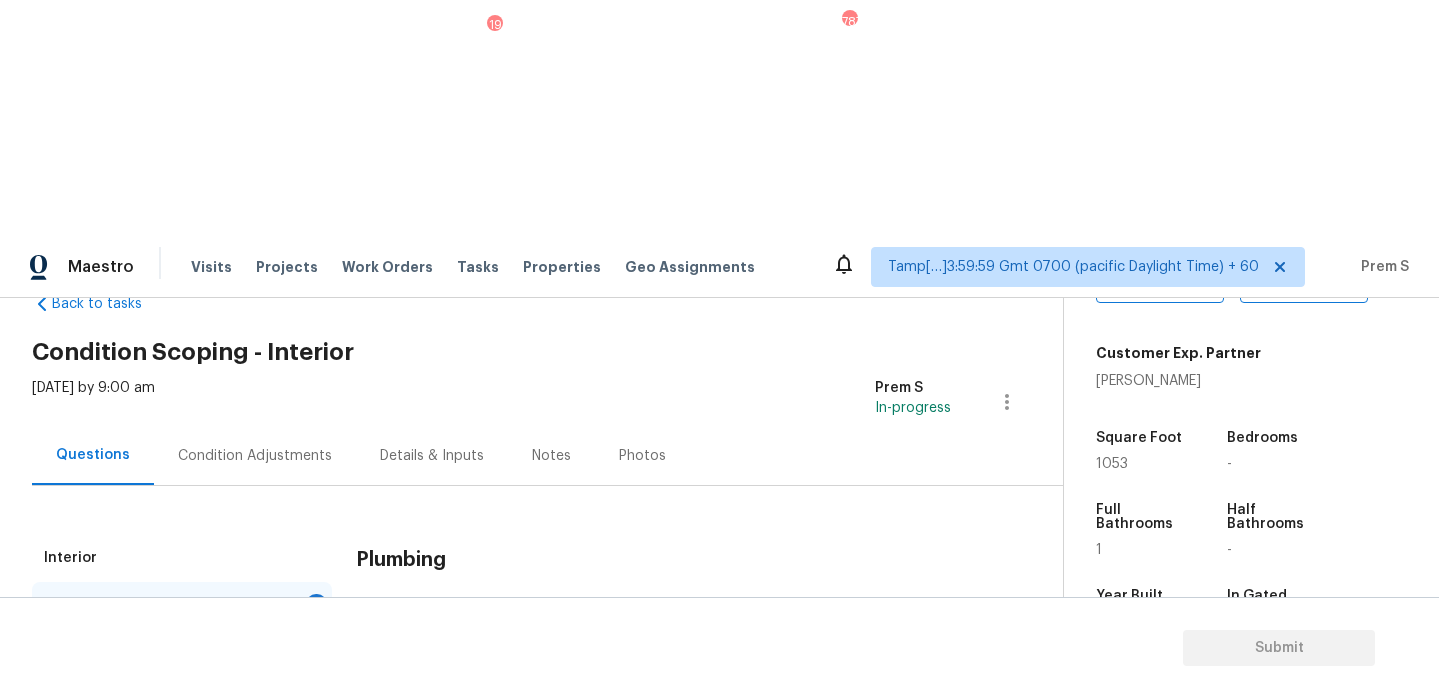 click on "Sewer" 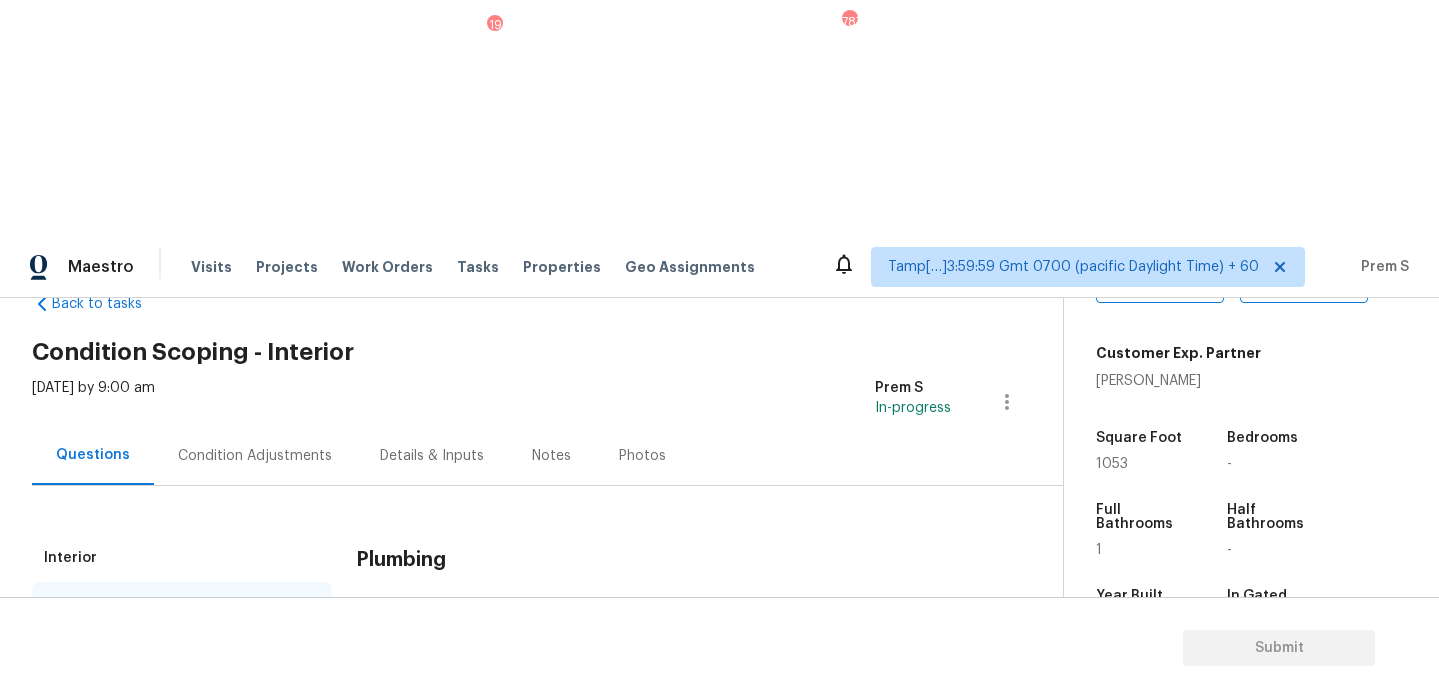 click on "5" at bounding box center (316, 700) 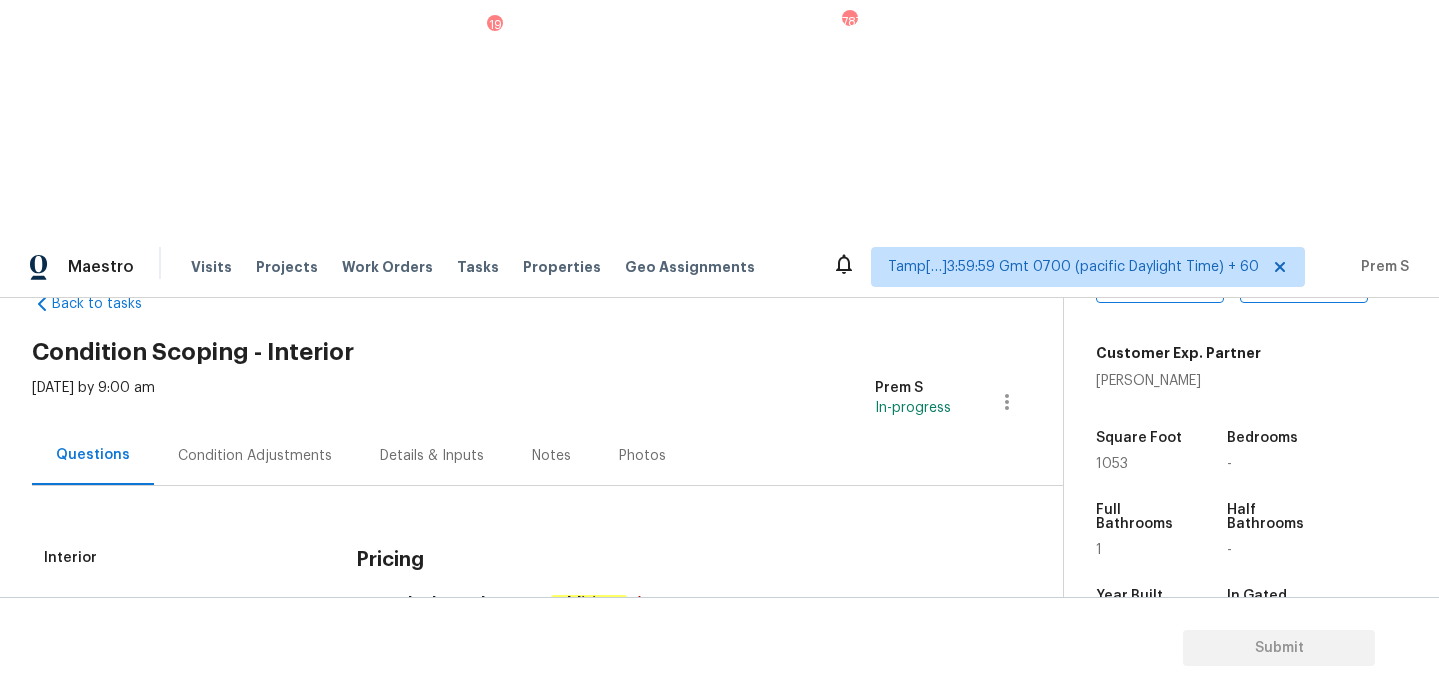 click on "No" at bounding box center [436, 651] 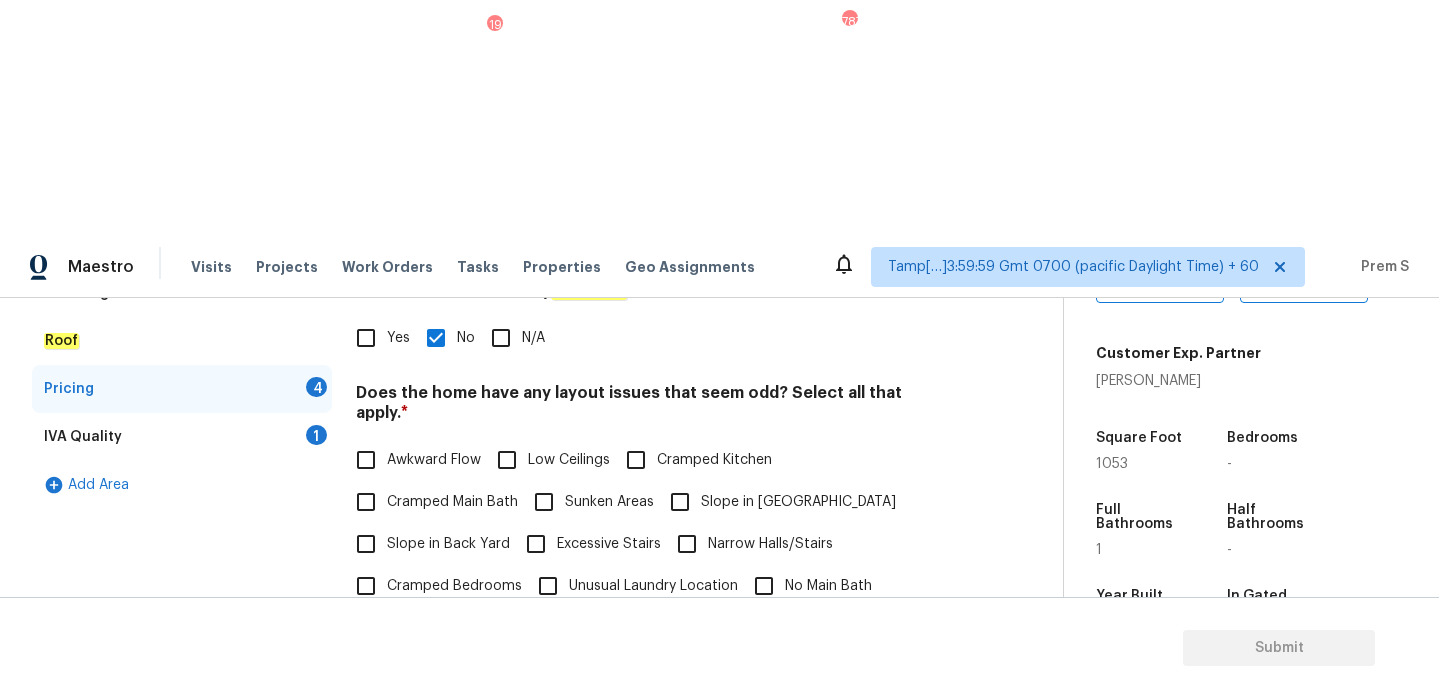 click on "N/A" at bounding box center [484, 628] 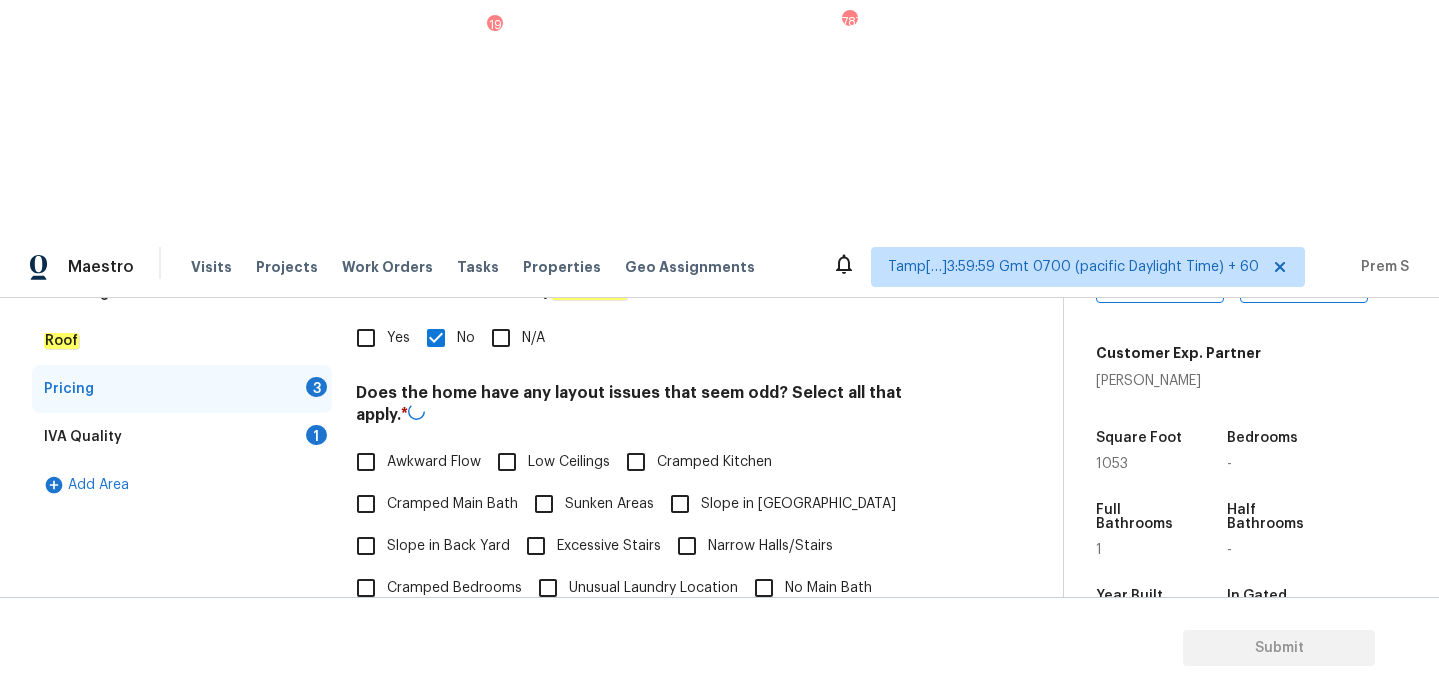 scroll, scrollTop: 502, scrollLeft: 0, axis: vertical 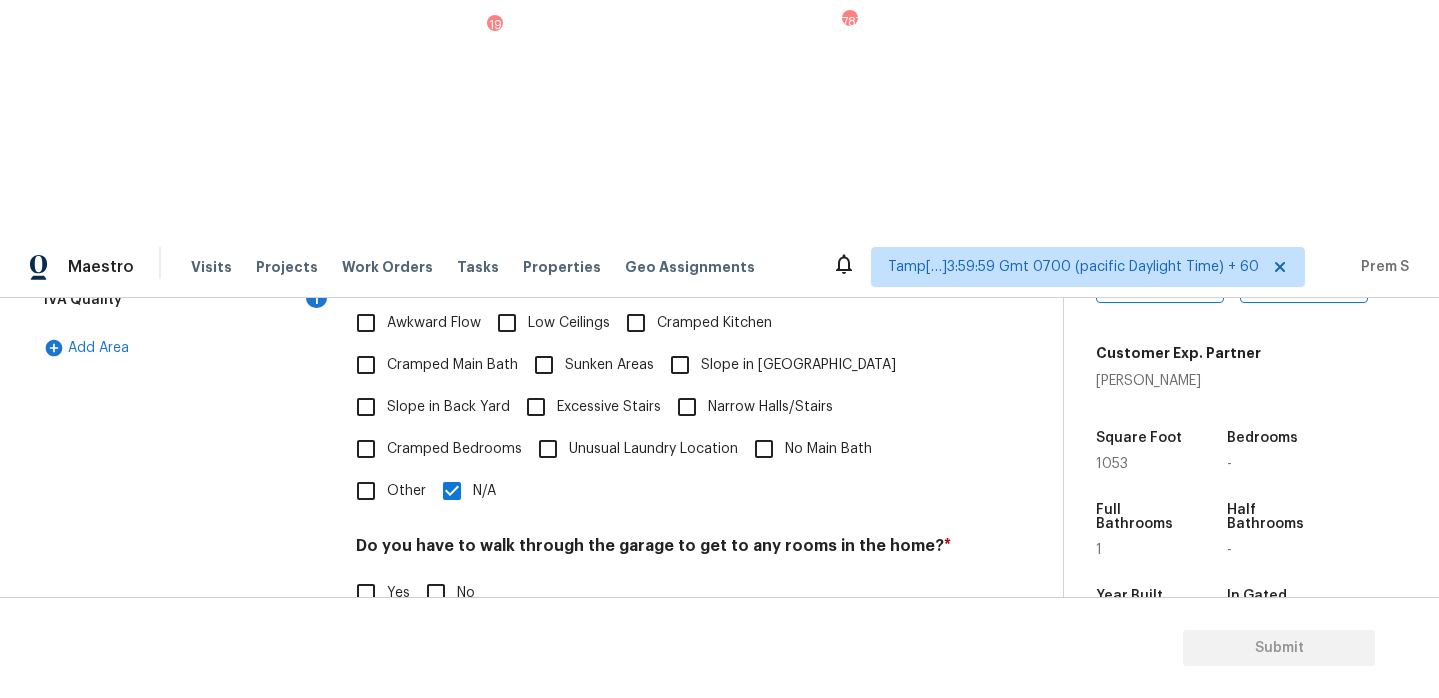 click on "No" at bounding box center [436, 593] 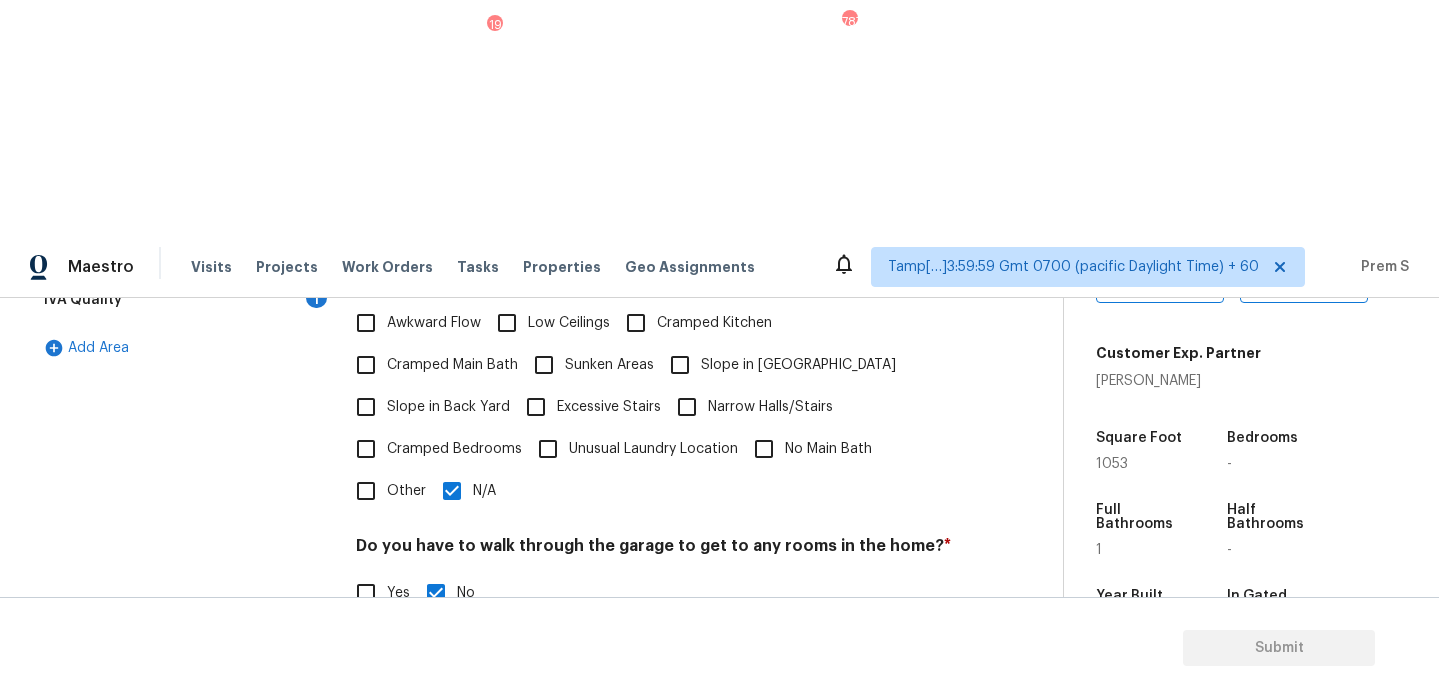 click on "No" at bounding box center [436, 695] 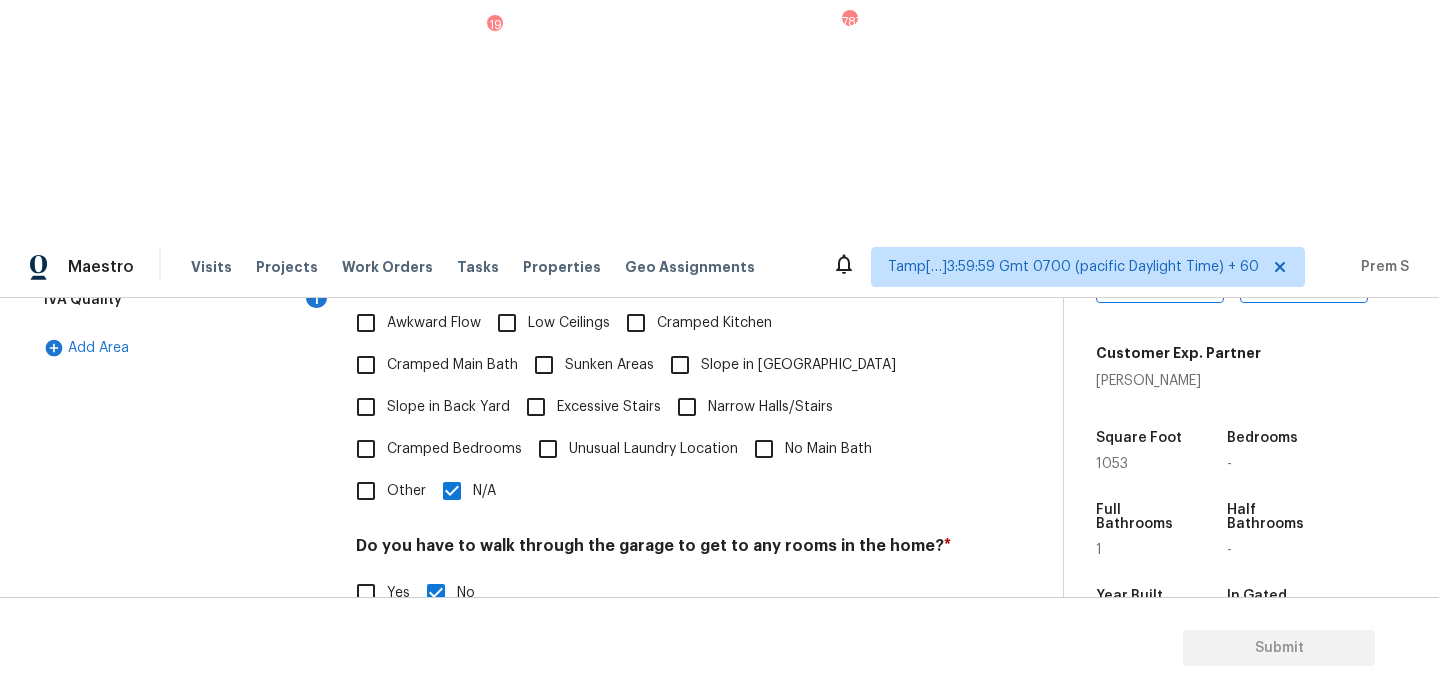 click on "No" at bounding box center [436, 797] 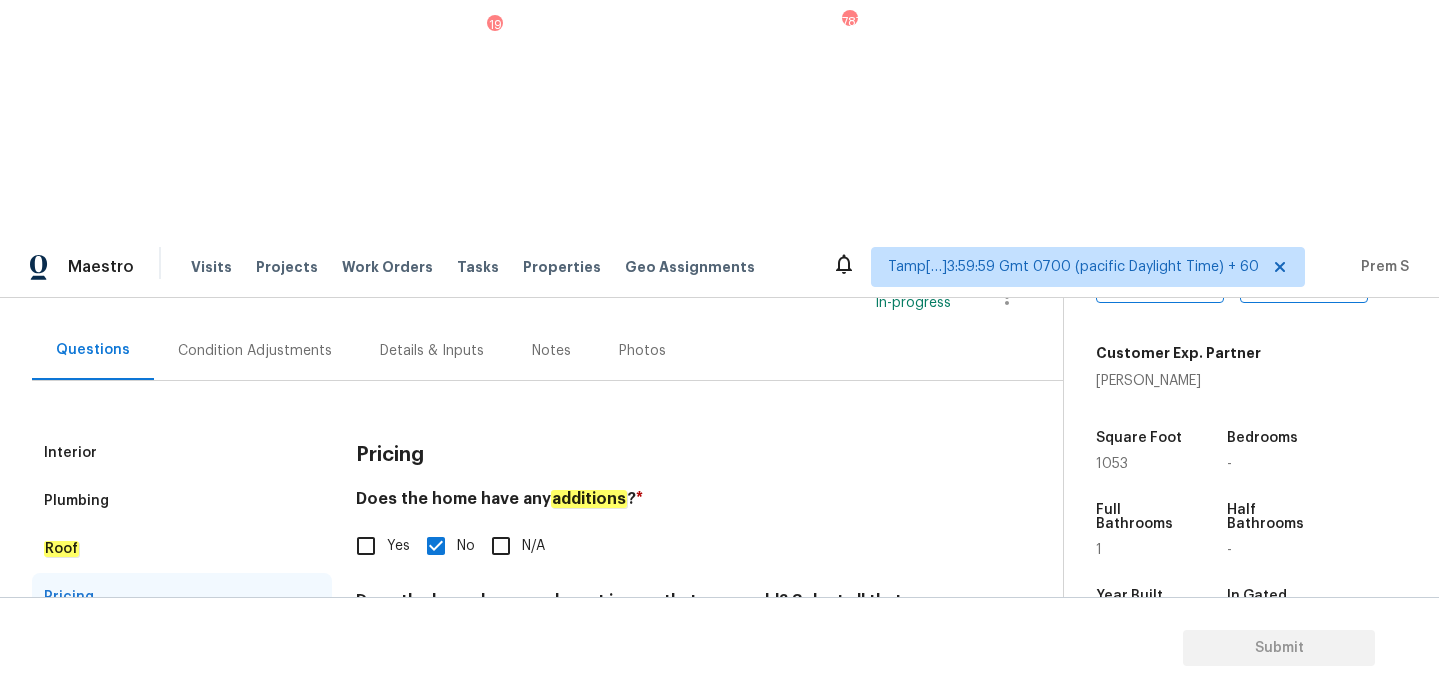 click on "1" at bounding box center [316, 643] 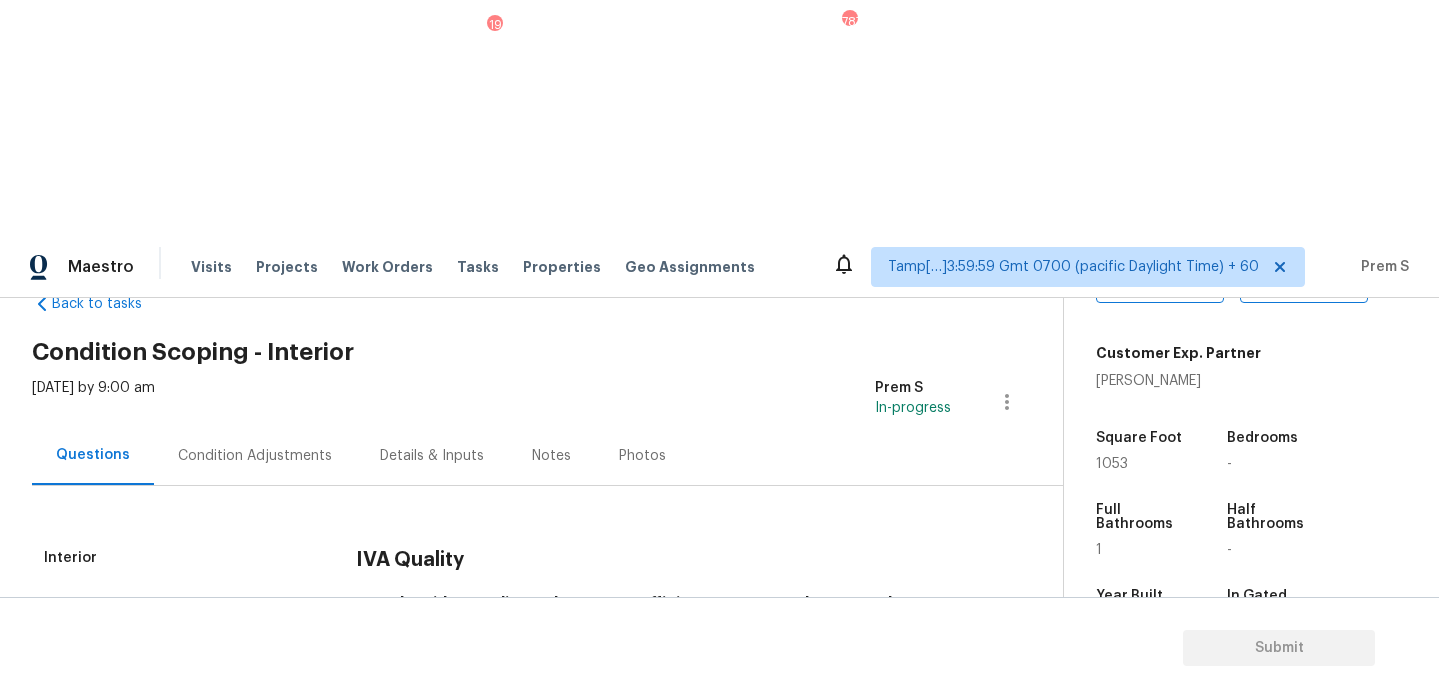 scroll, scrollTop: 52, scrollLeft: 0, axis: vertical 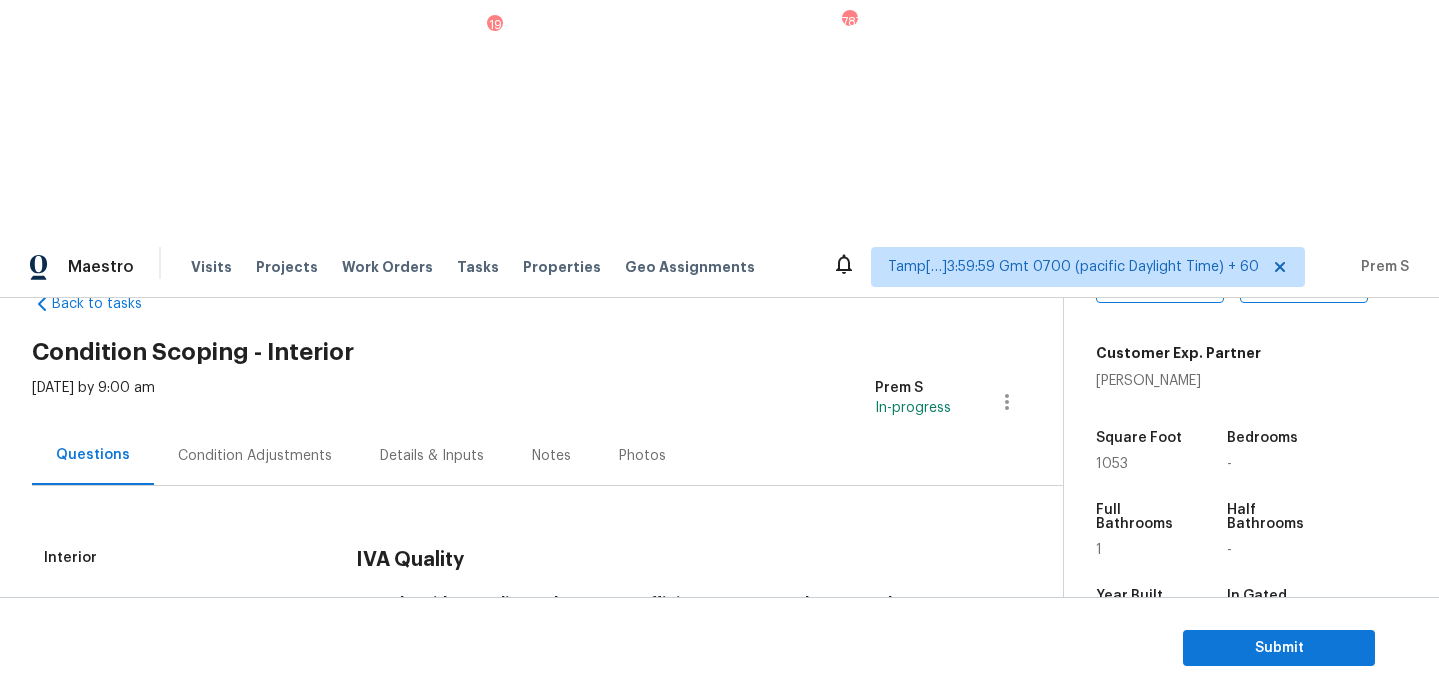 click on "Condition Adjustments" at bounding box center [255, 456] 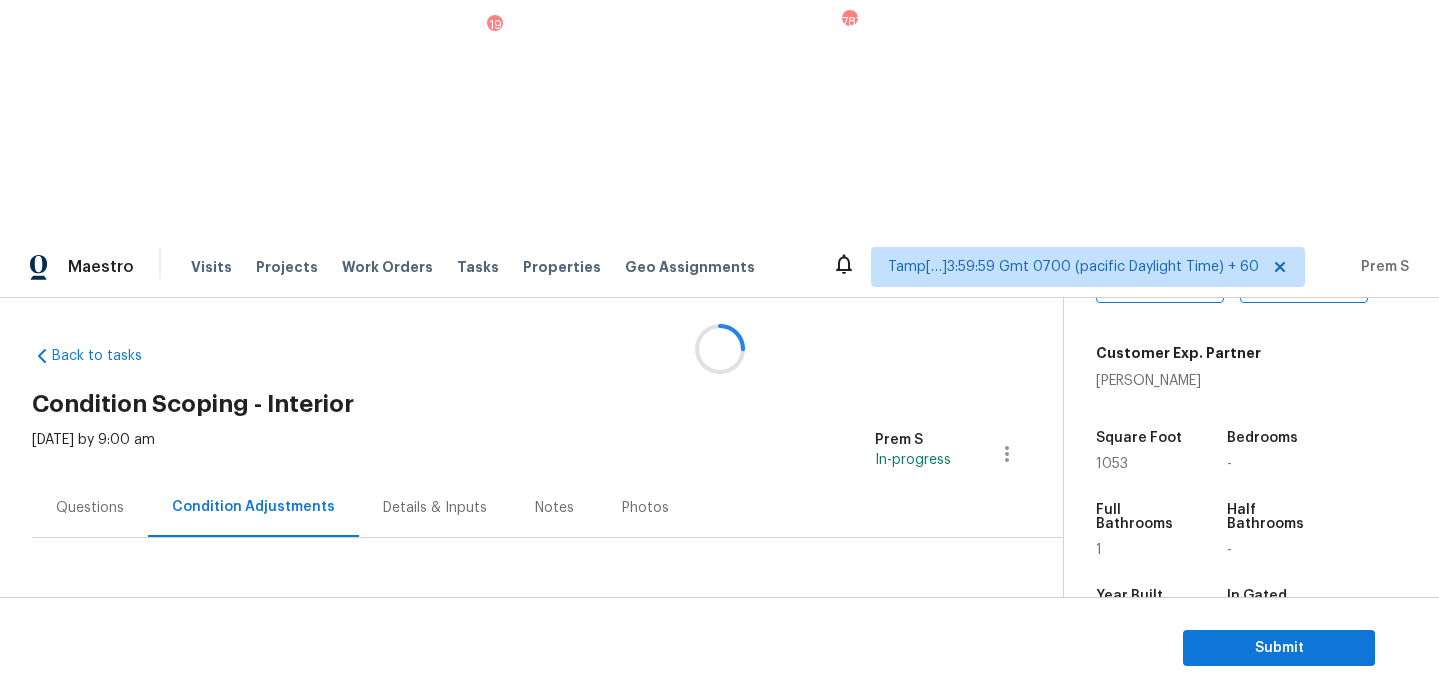 scroll, scrollTop: 0, scrollLeft: 0, axis: both 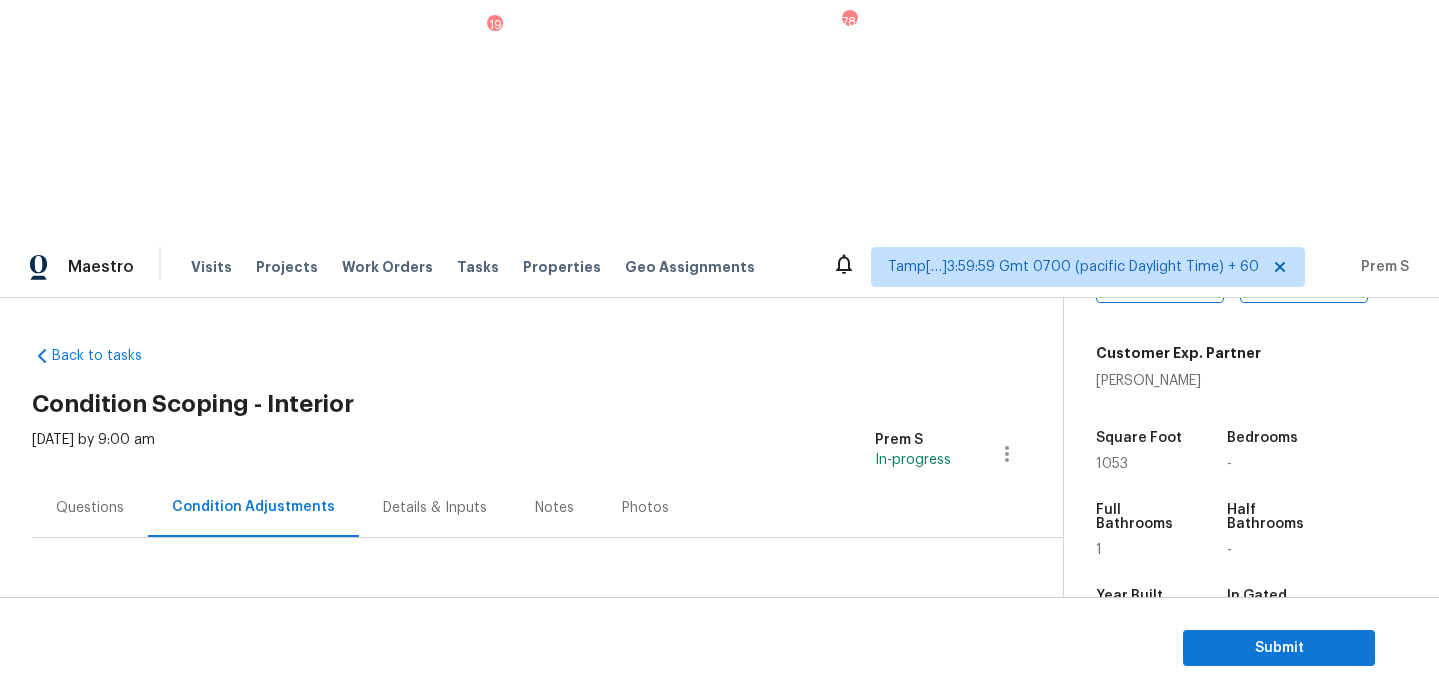 click on "Add Condition Adjustment" at bounding box center (902, 659) 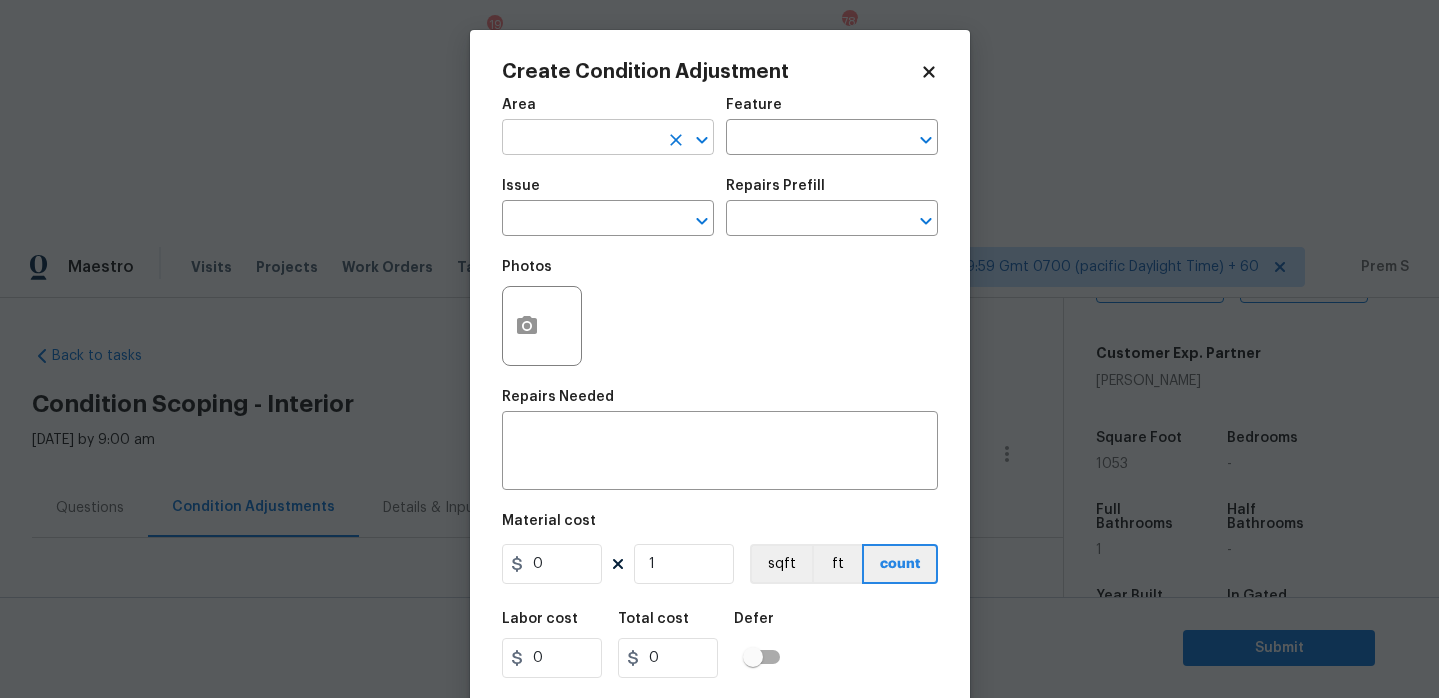 click at bounding box center (580, 139) 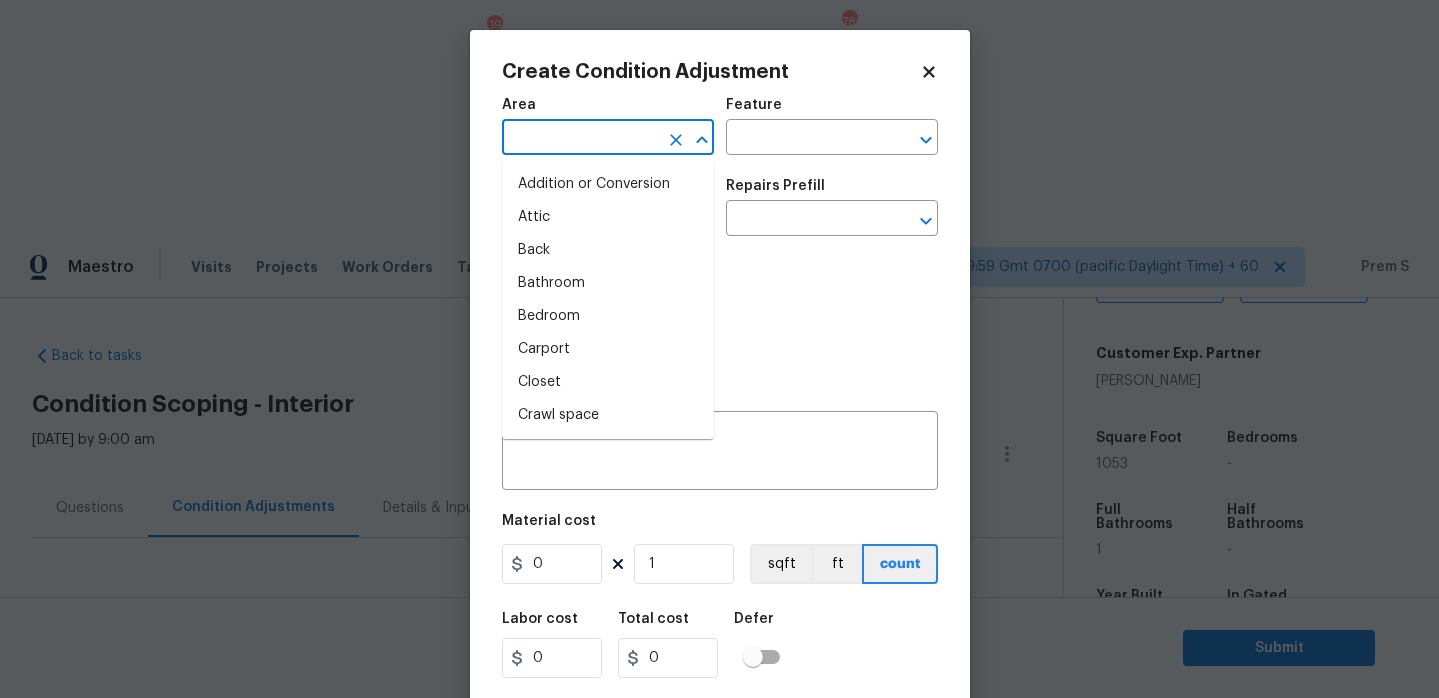 type on "i" 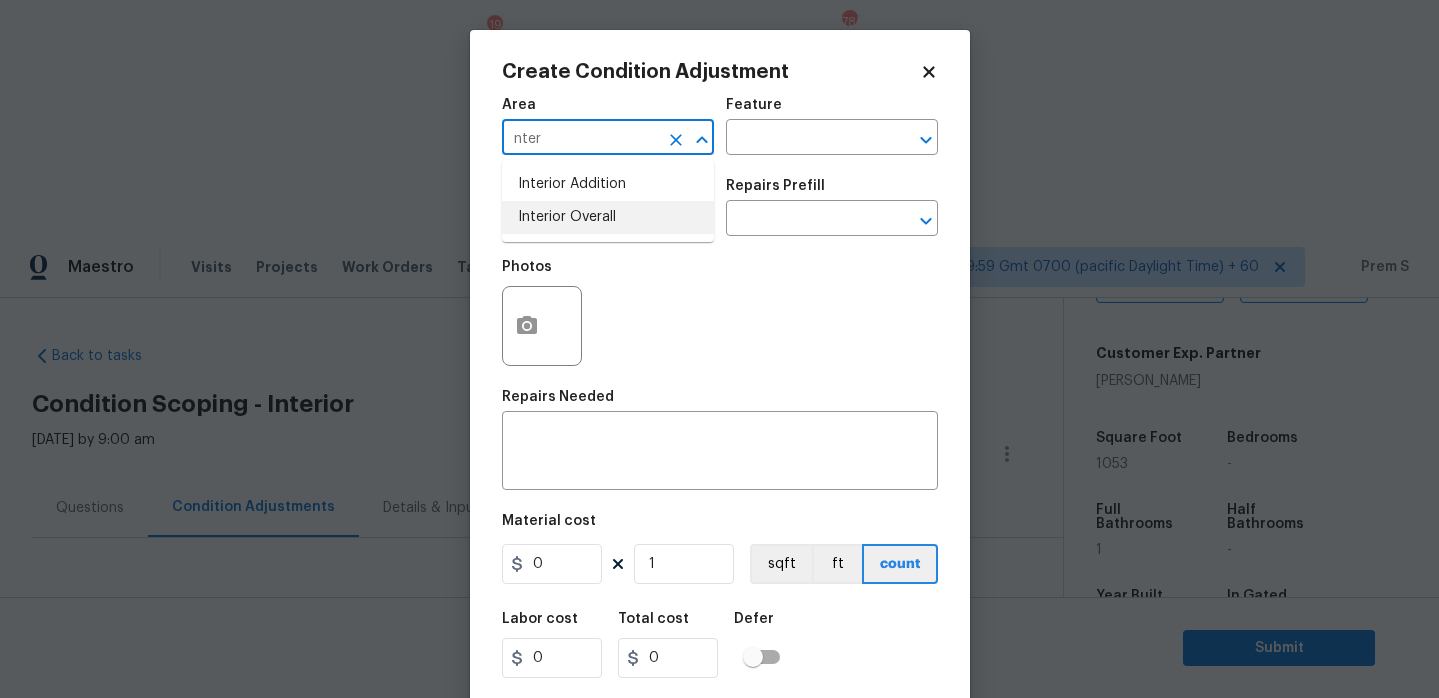 click on "Interior Overall" at bounding box center [608, 217] 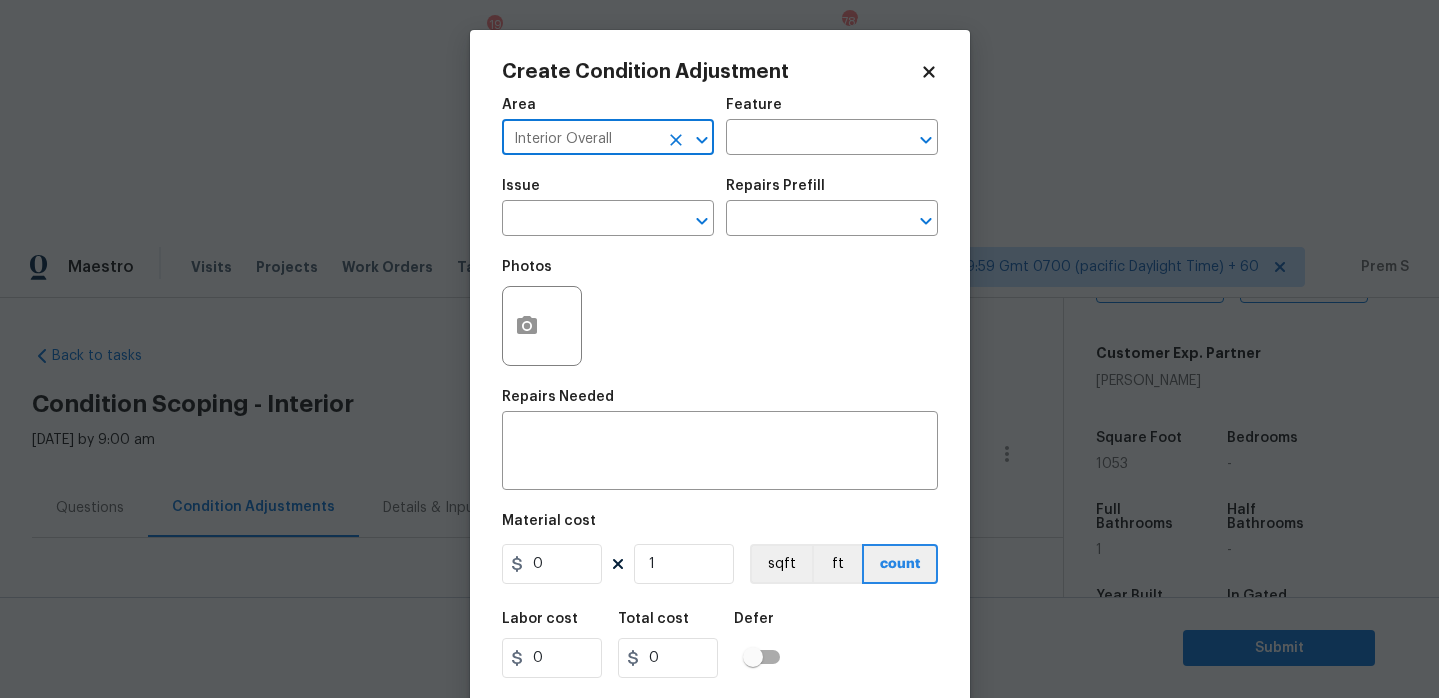 type on "Interior Overall" 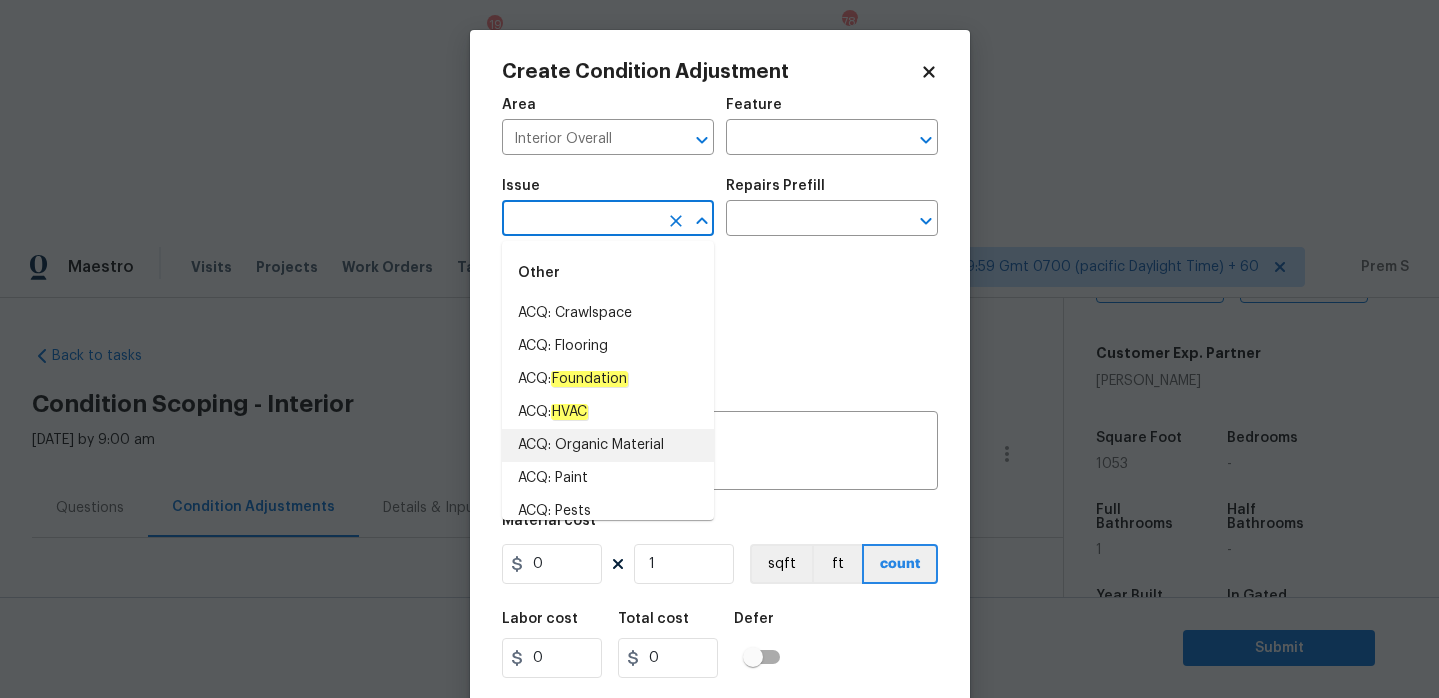click on "ACQ: Organic Material" at bounding box center (608, 445) 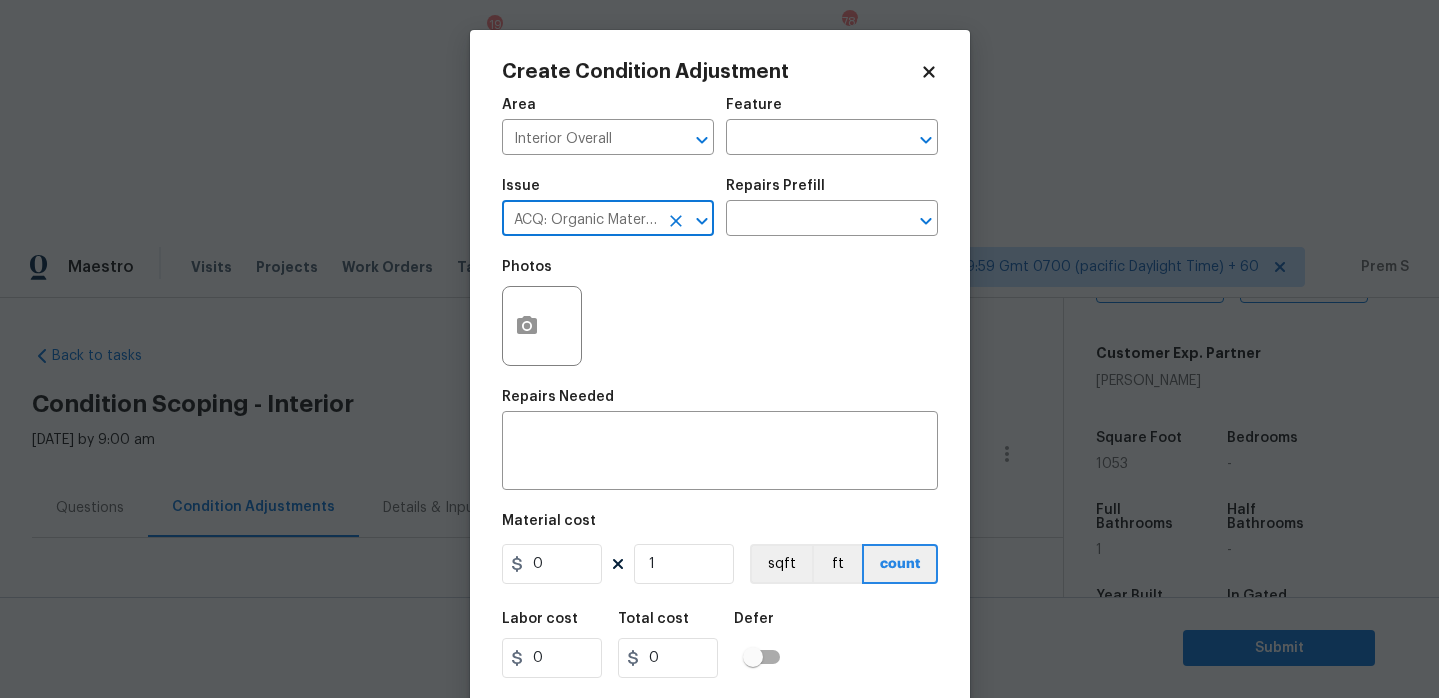 click at bounding box center [688, 221] 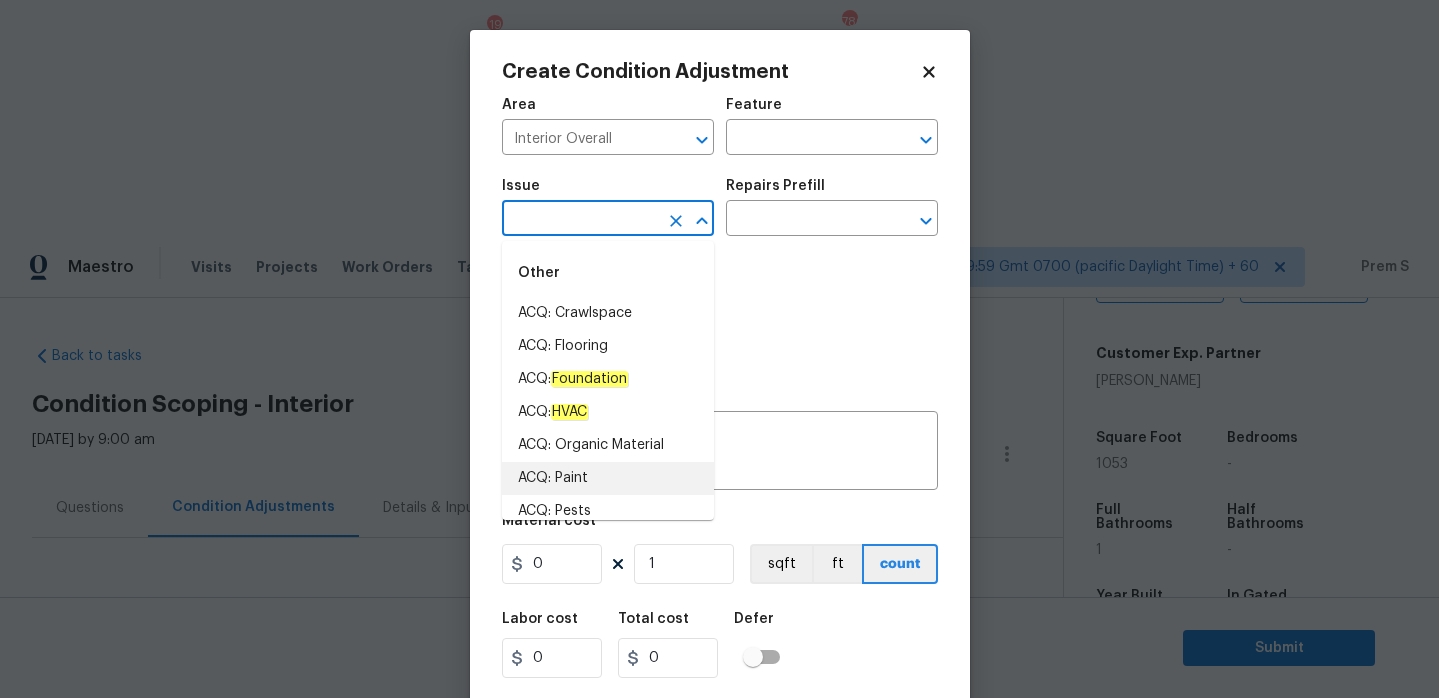 click on "ACQ: Paint" at bounding box center (608, 478) 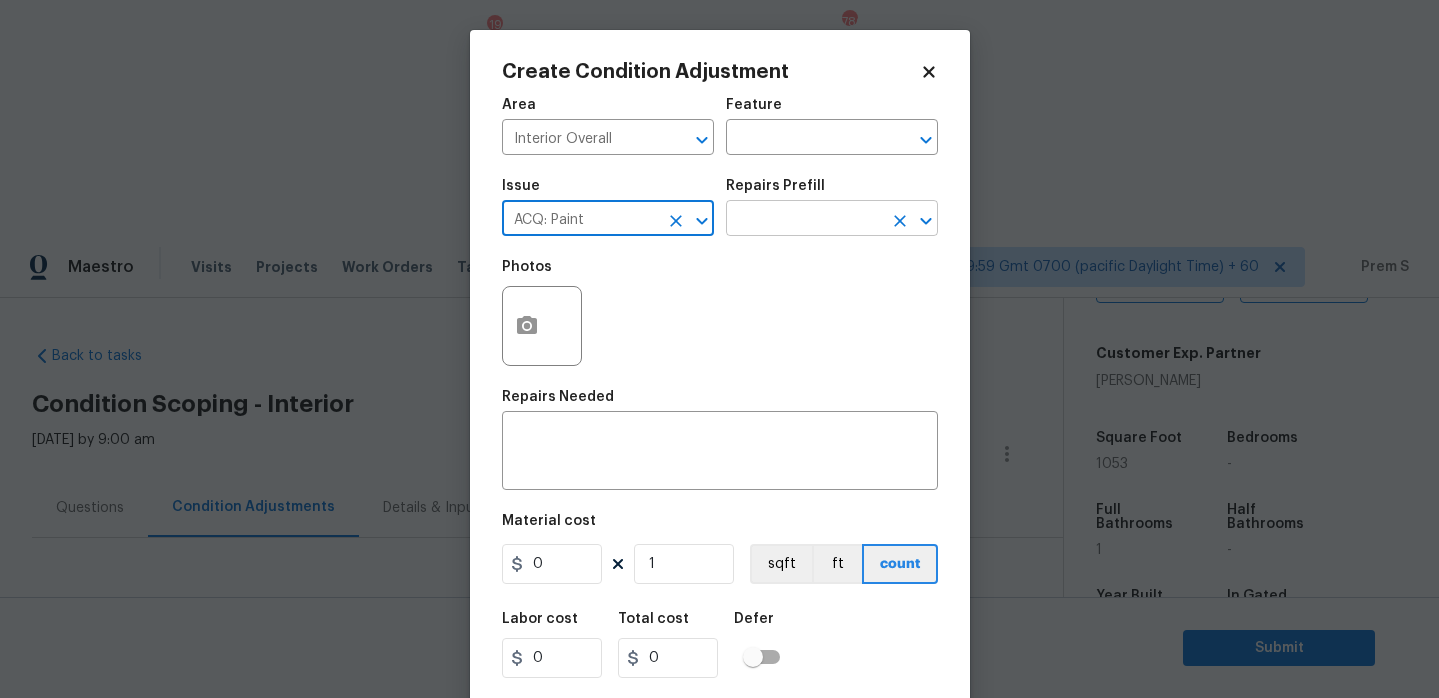 click at bounding box center (804, 220) 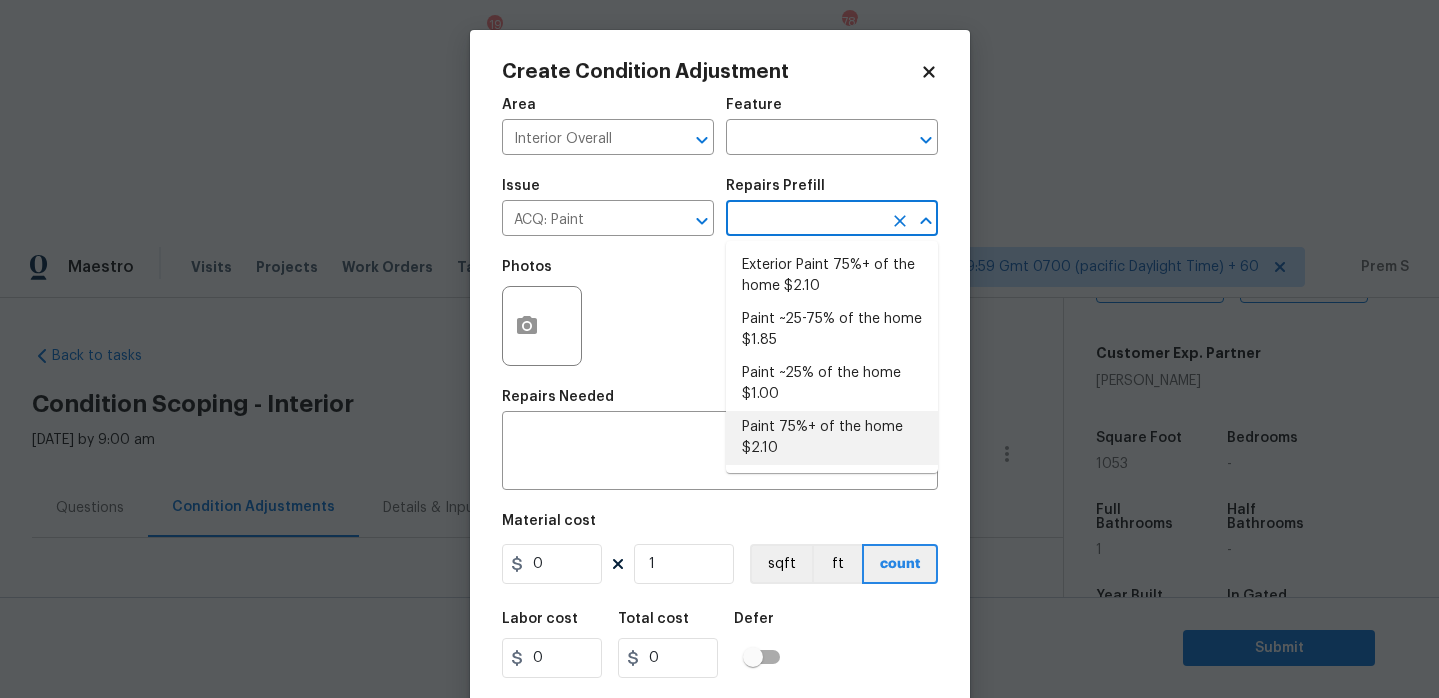 click on "Paint 75%+ of the home $2.10" at bounding box center (832, 438) 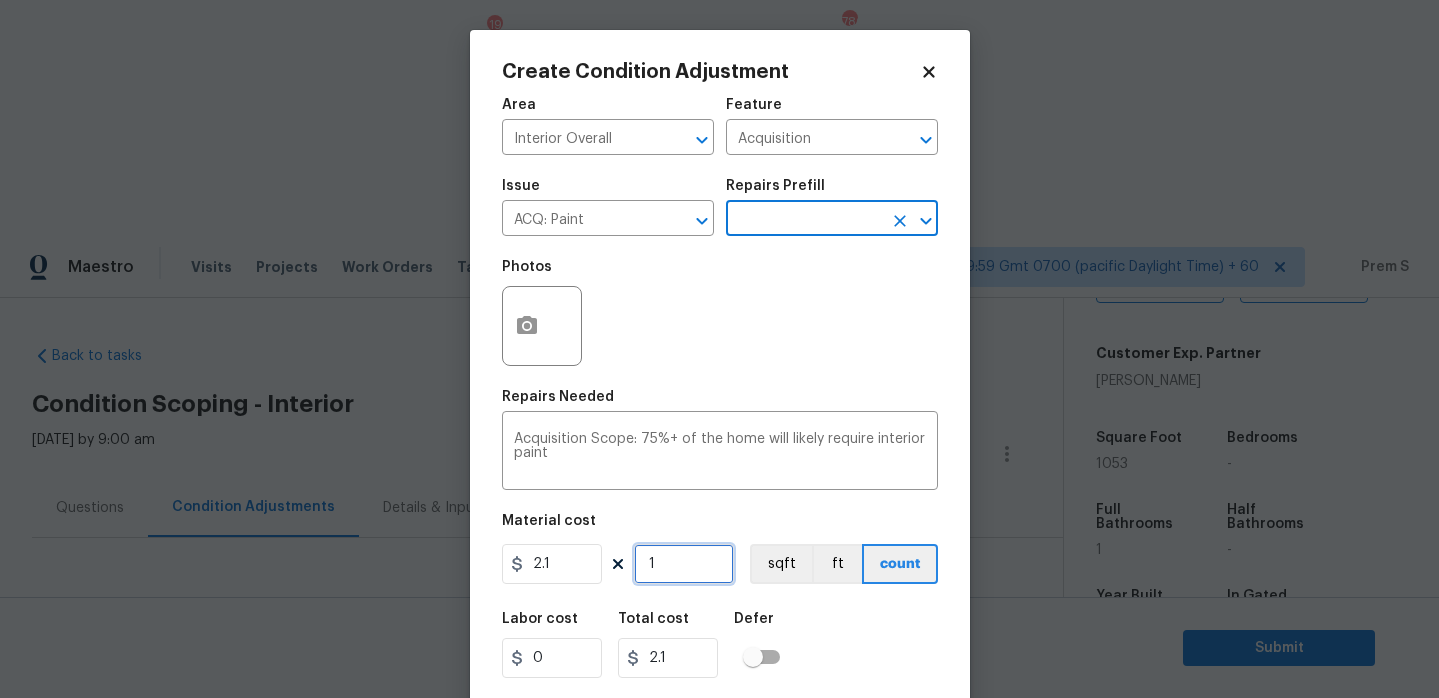 click on "1" at bounding box center [684, 564] 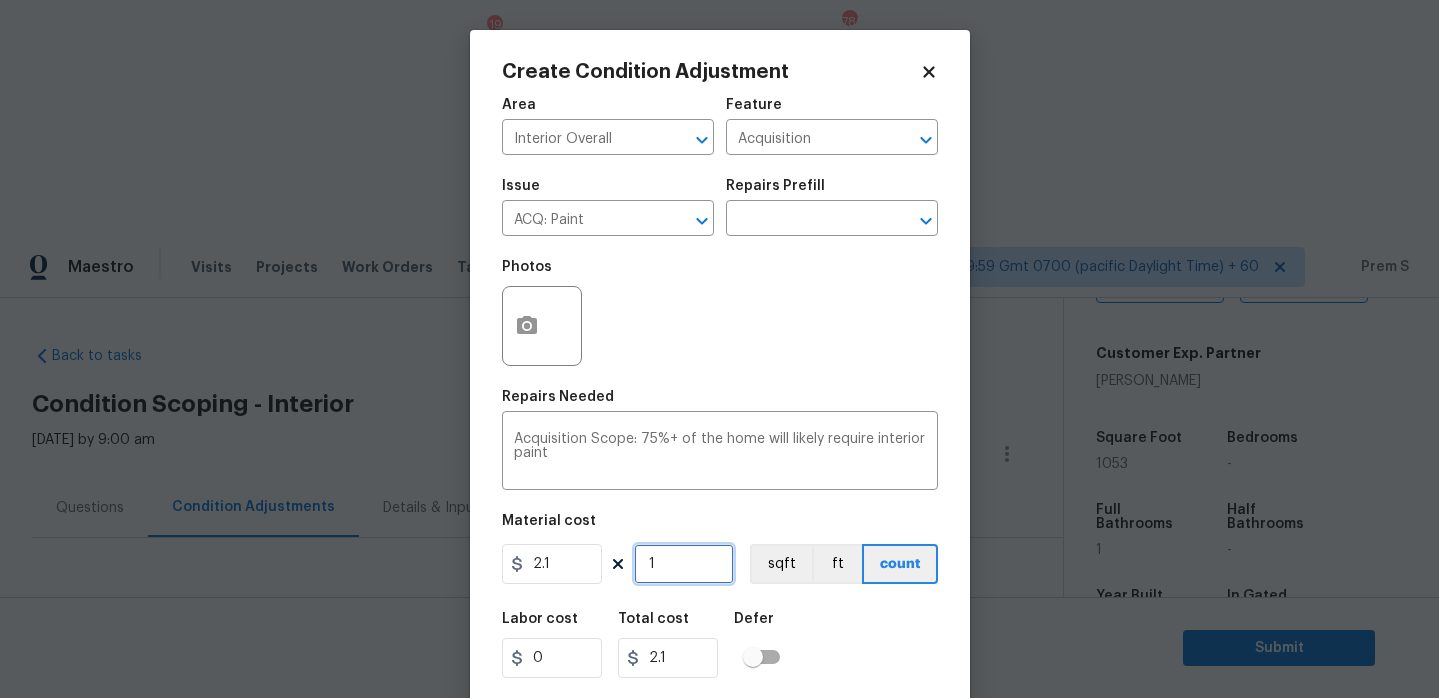 type on "10" 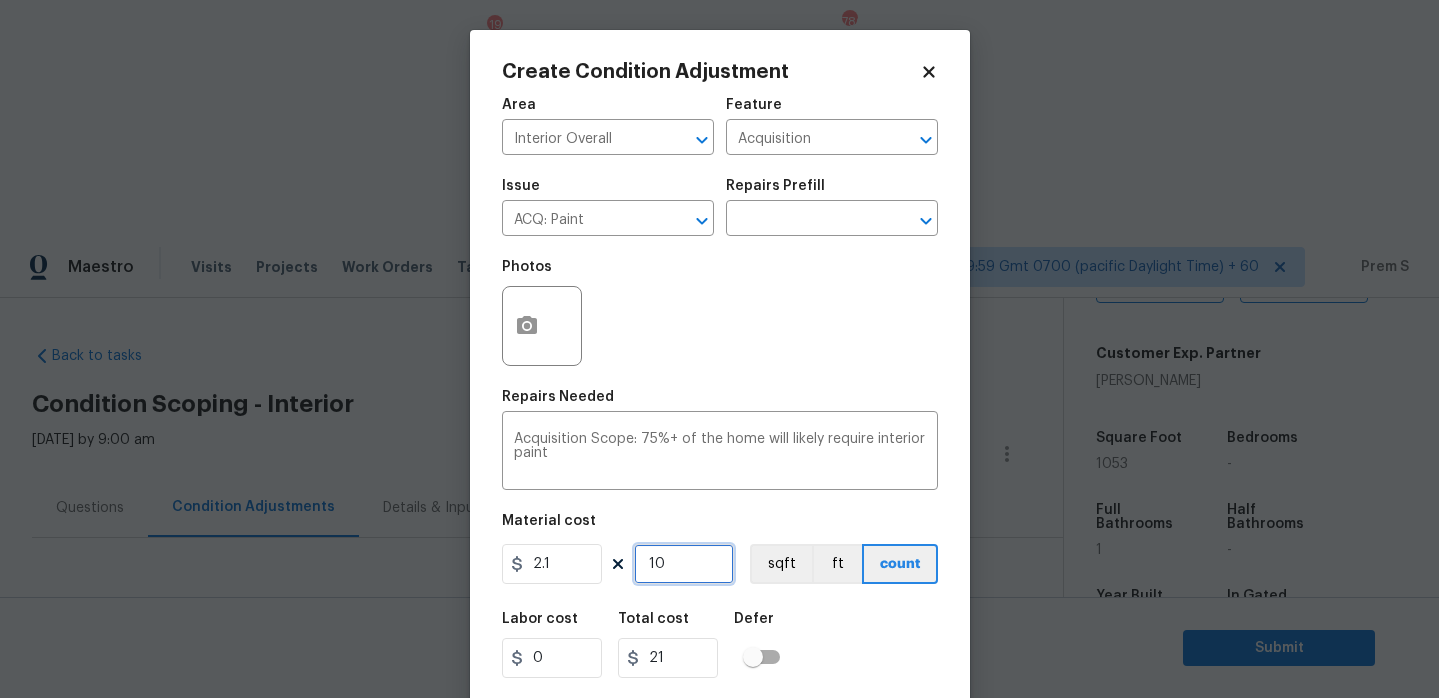 type on "105" 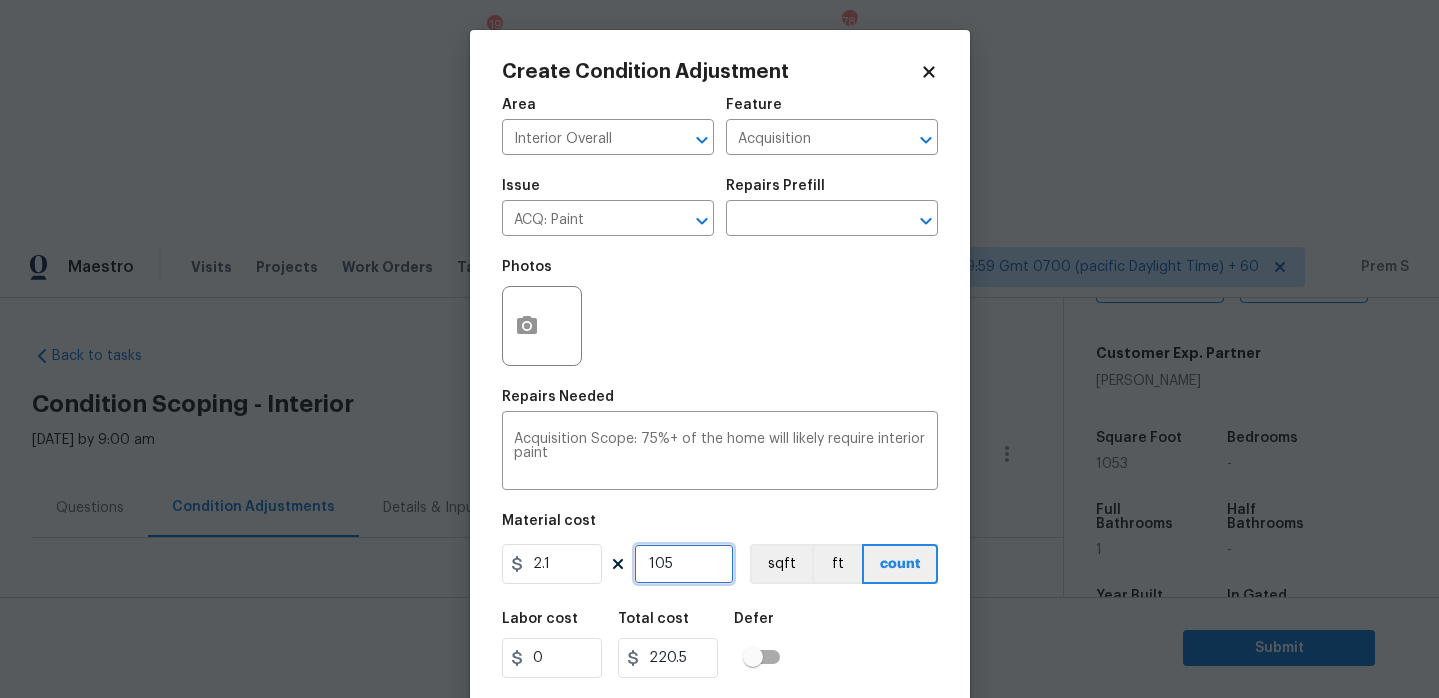 type on "1053" 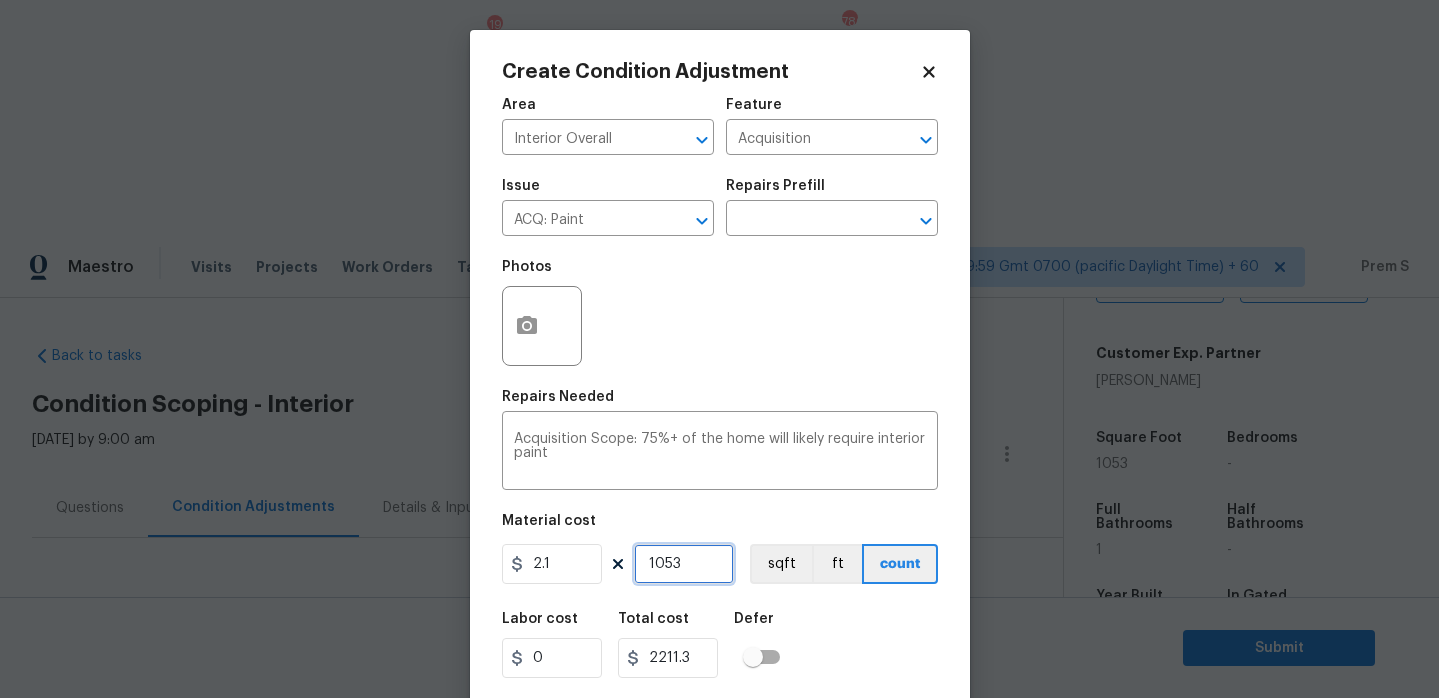 type on "1053" 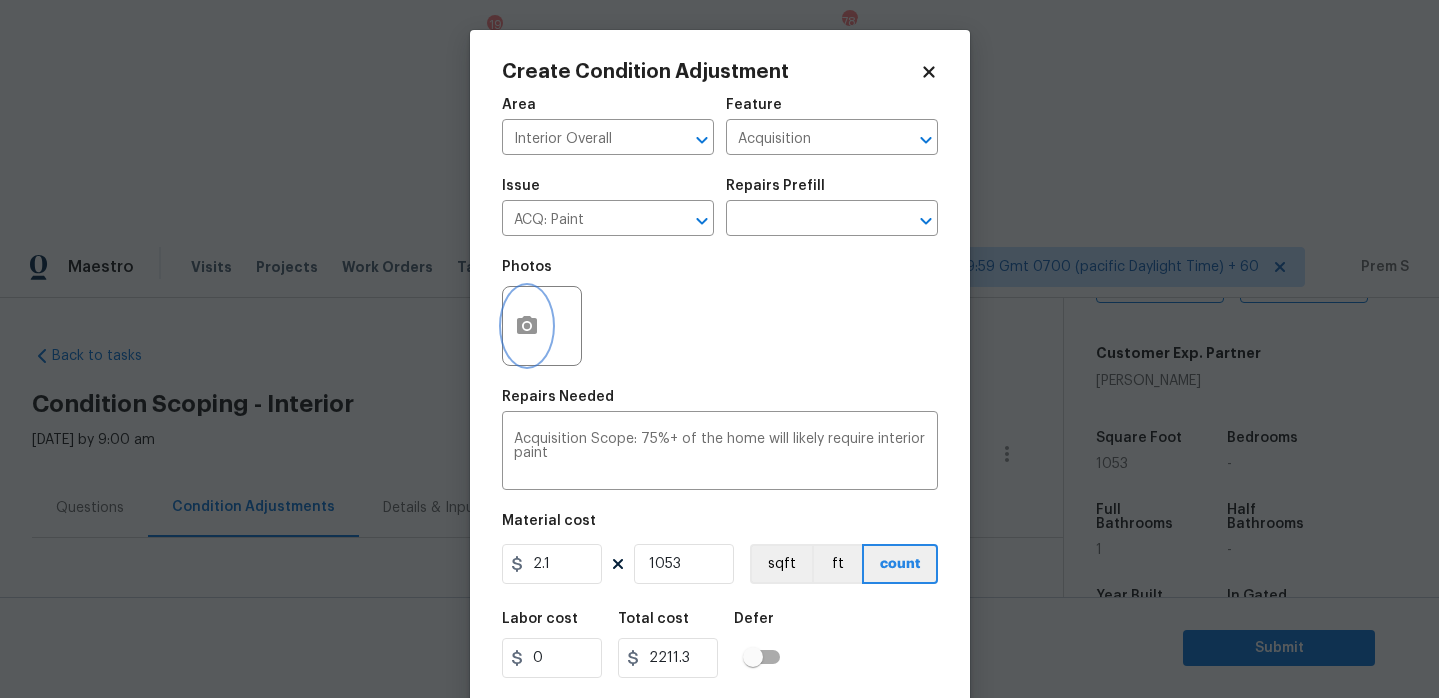 click at bounding box center (527, 326) 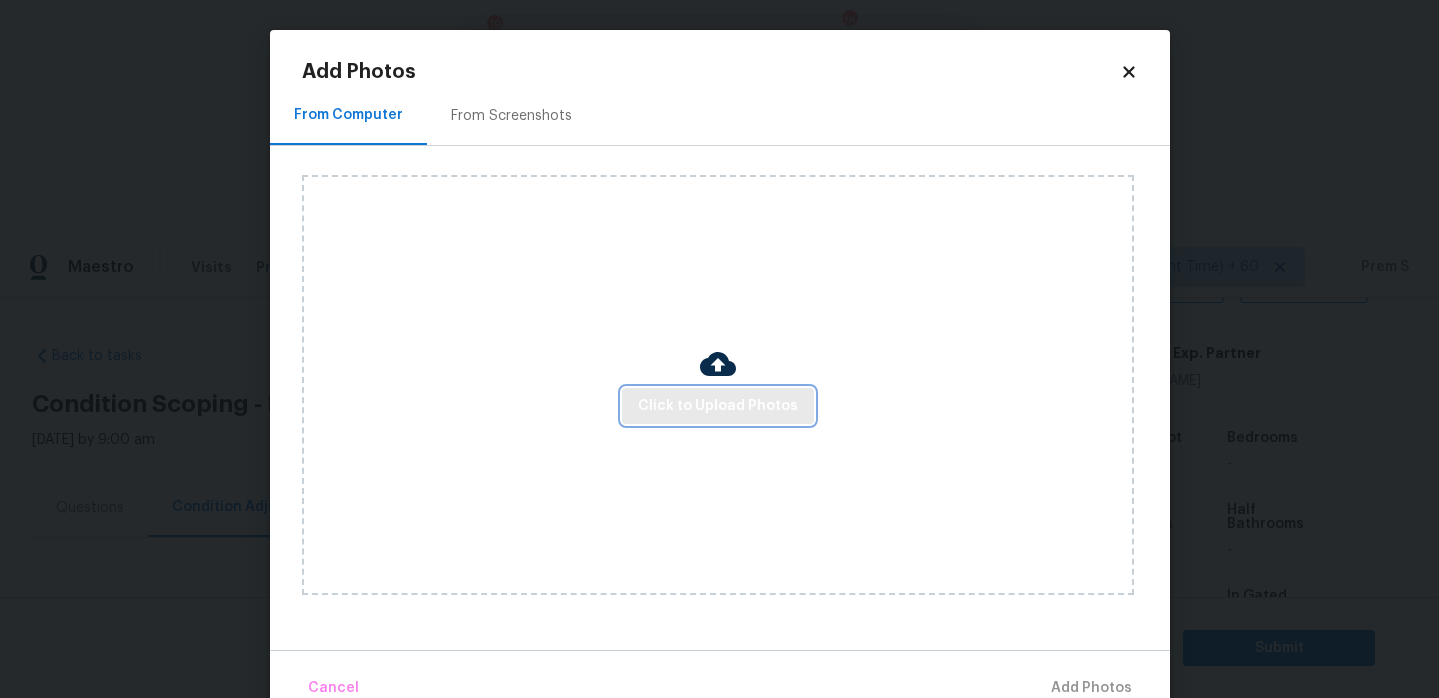 click on "Click to Upload Photos" at bounding box center [718, 406] 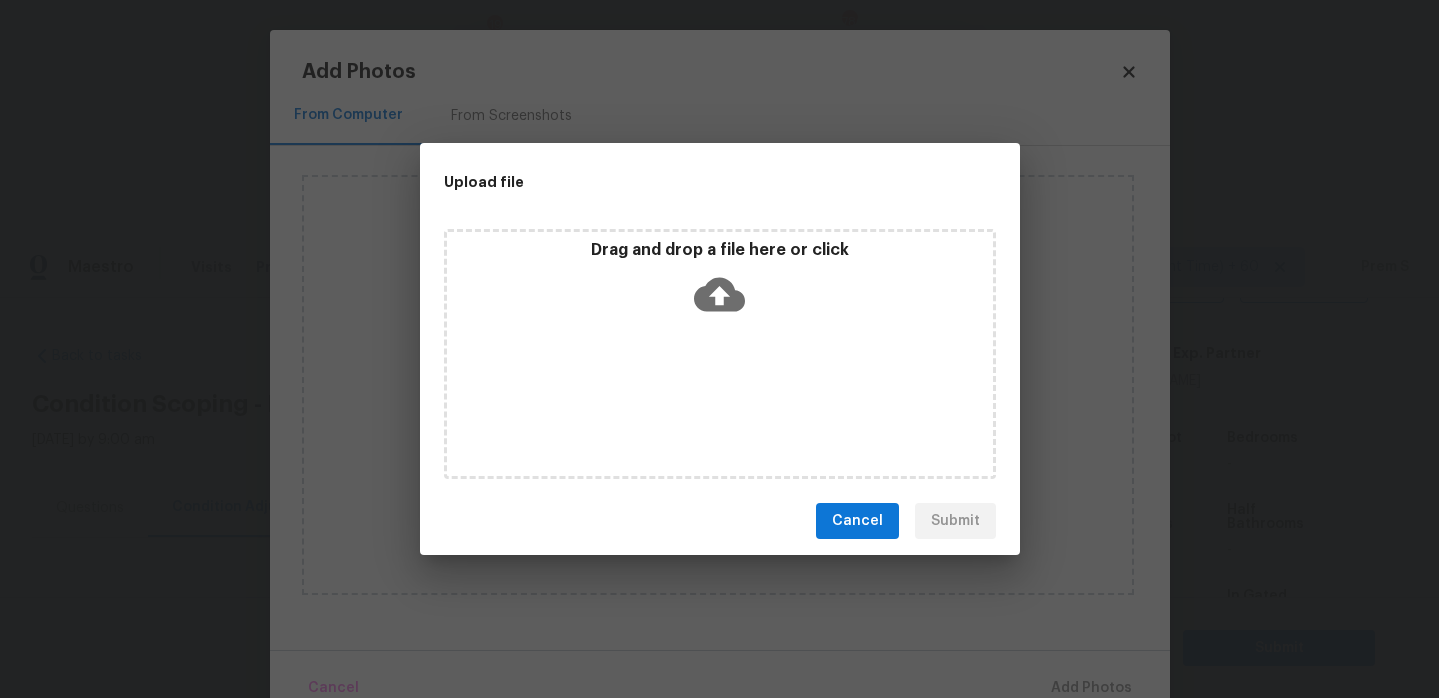 click 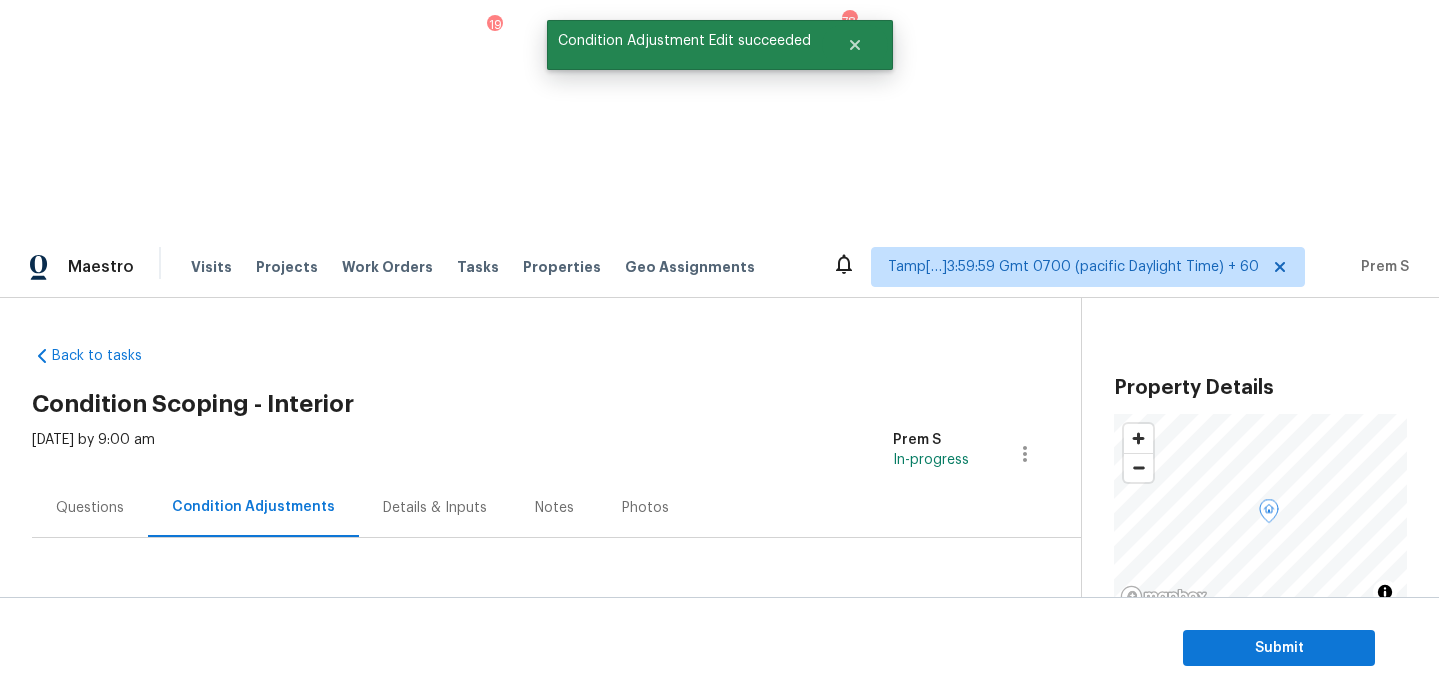 scroll, scrollTop: 0, scrollLeft: 0, axis: both 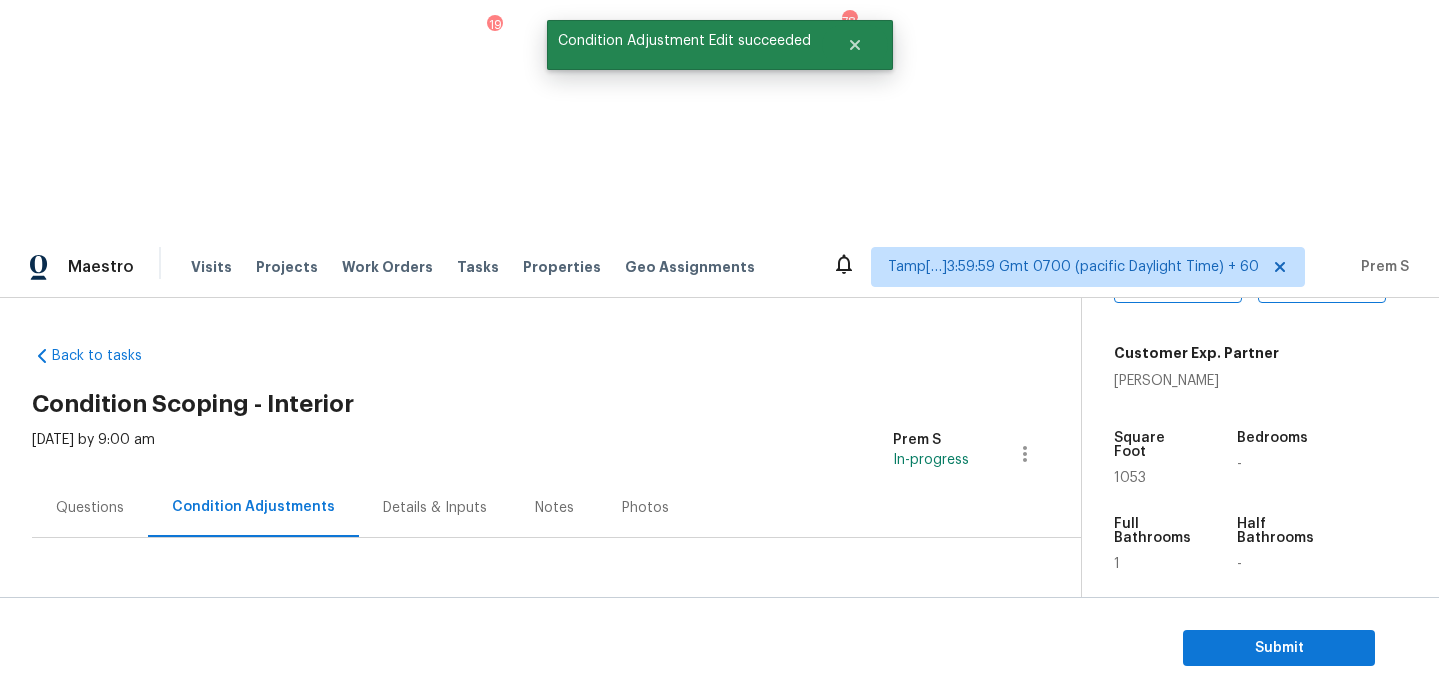 click on "Add Condition Adjustment" at bounding box center (920, 659) 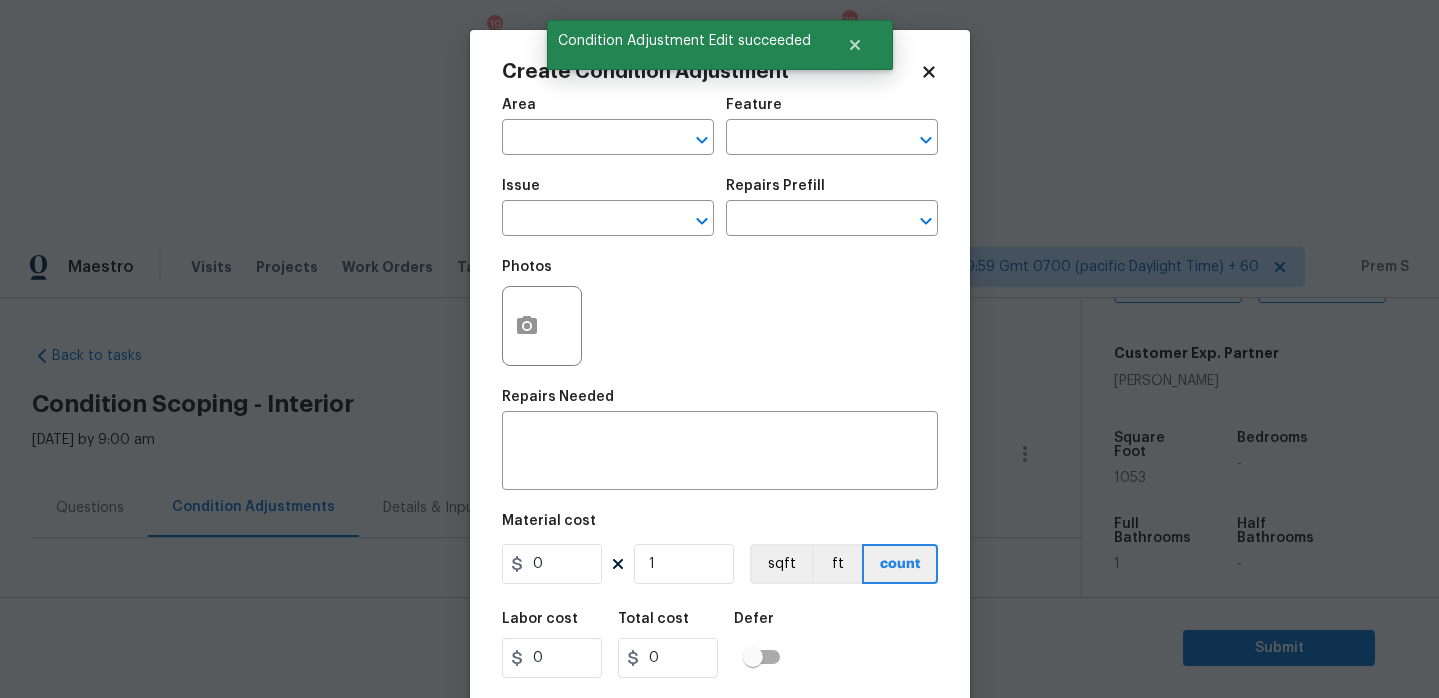click on "Area ​" at bounding box center (608, 126) 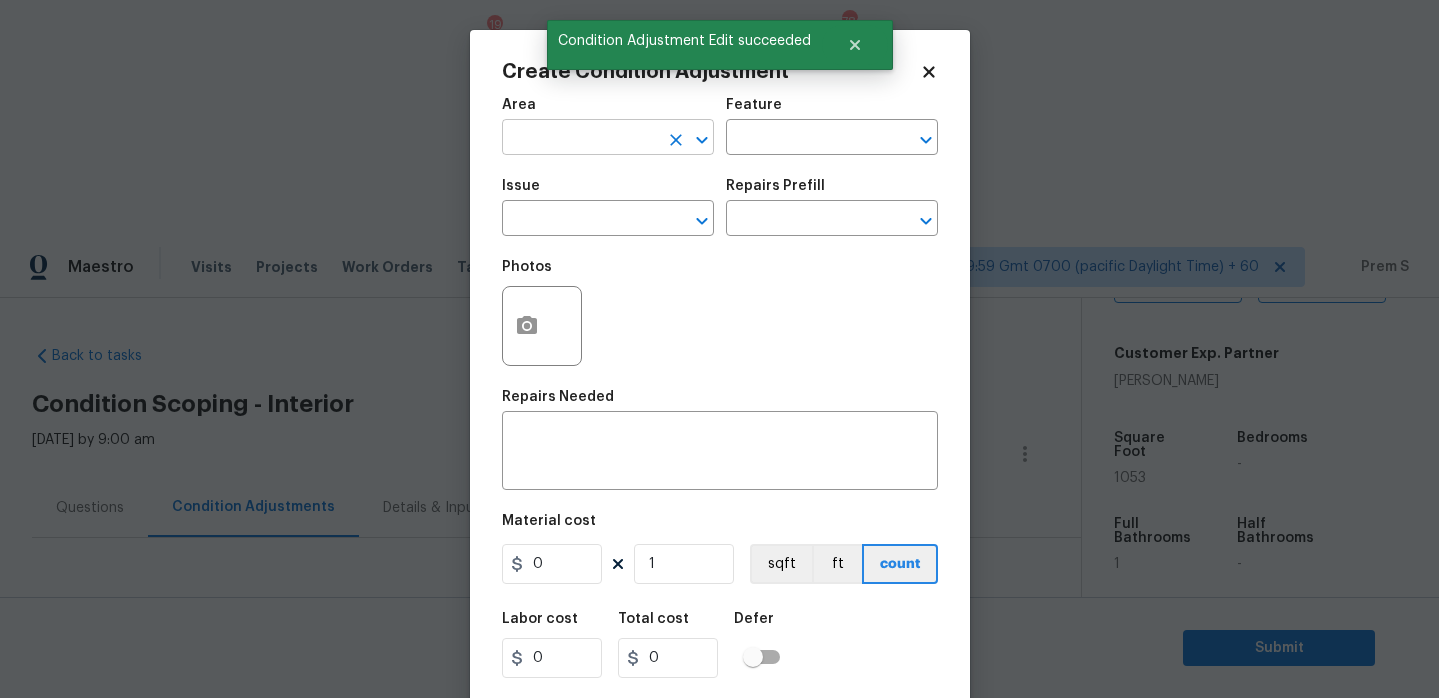 click at bounding box center [580, 139] 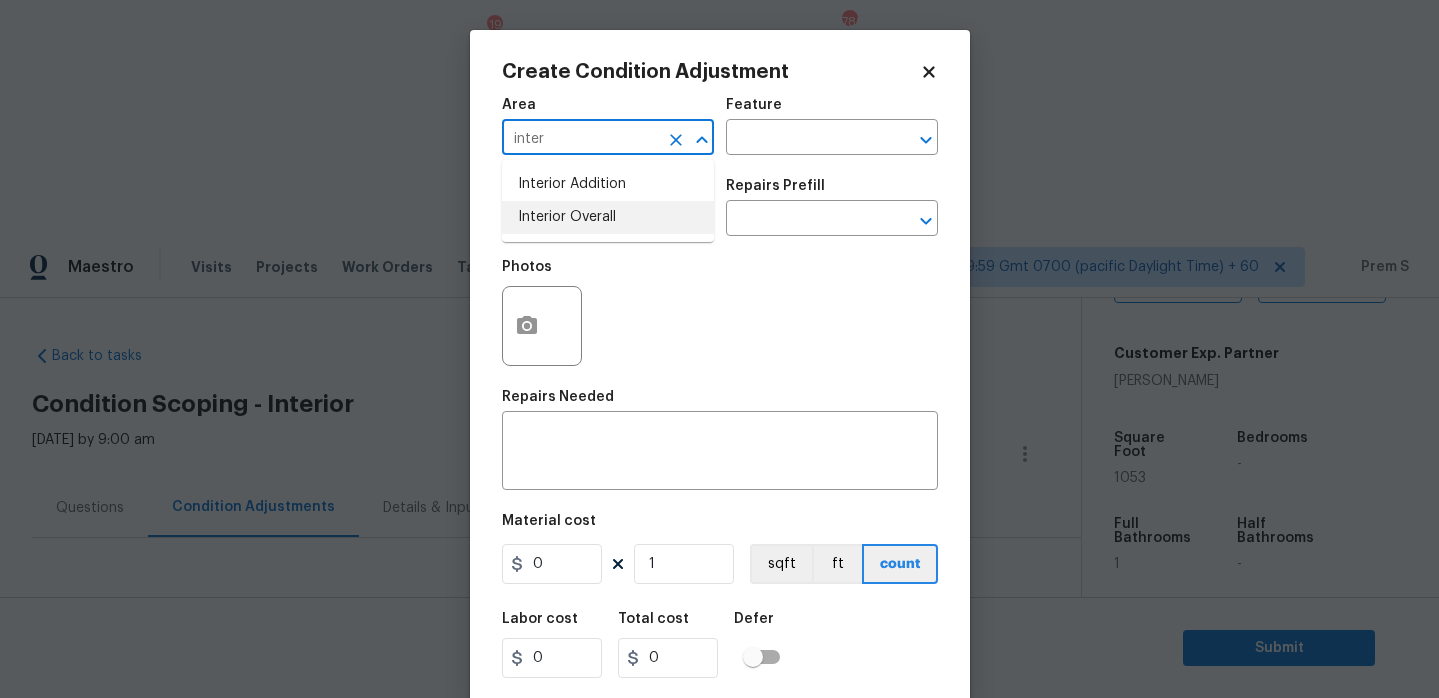 click on "Interior Overall" at bounding box center (608, 217) 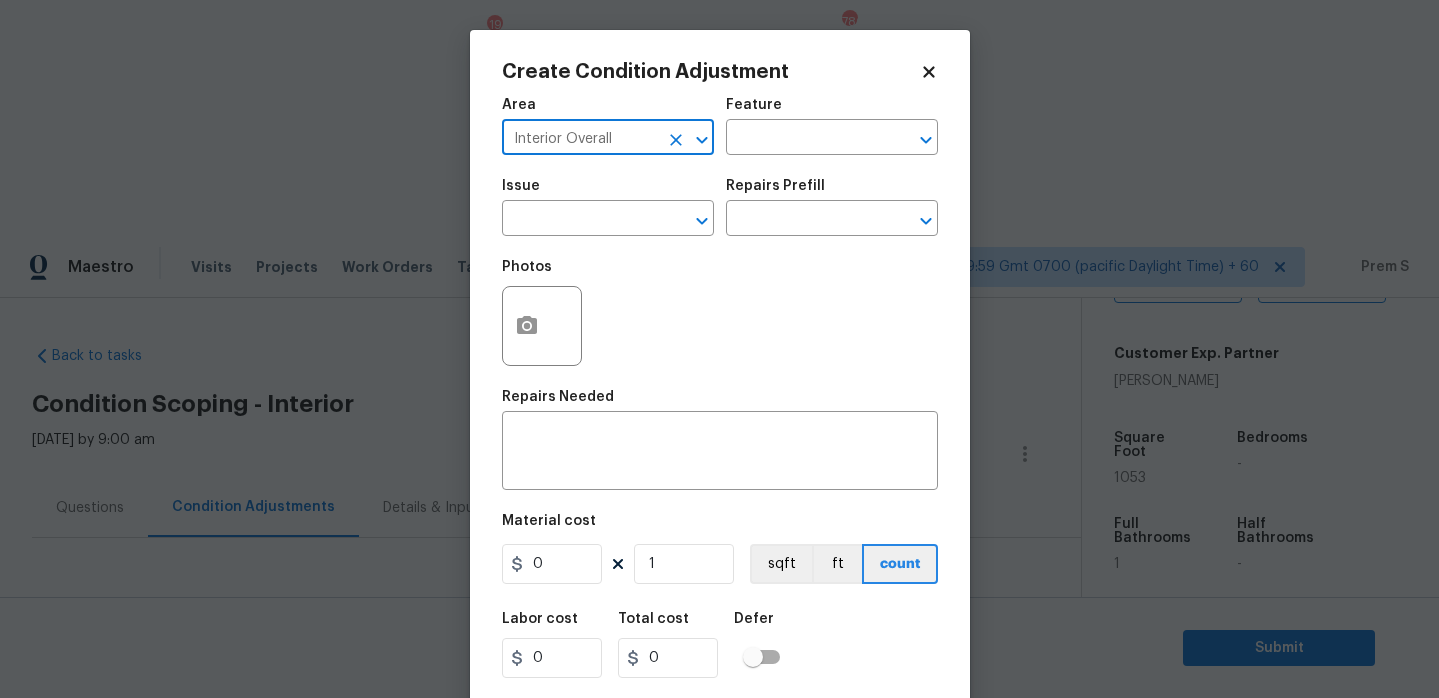 type on "Interior Overall" 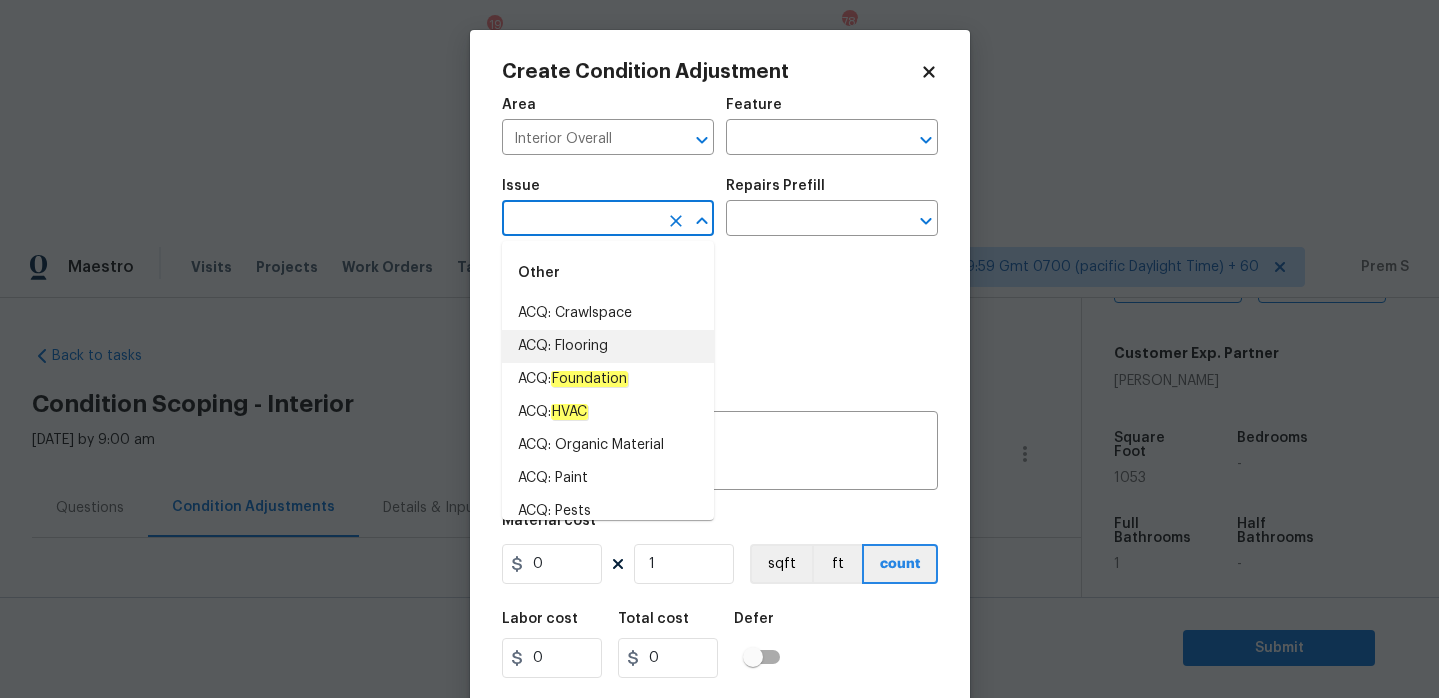 click on "ACQ: Flooring" at bounding box center (608, 346) 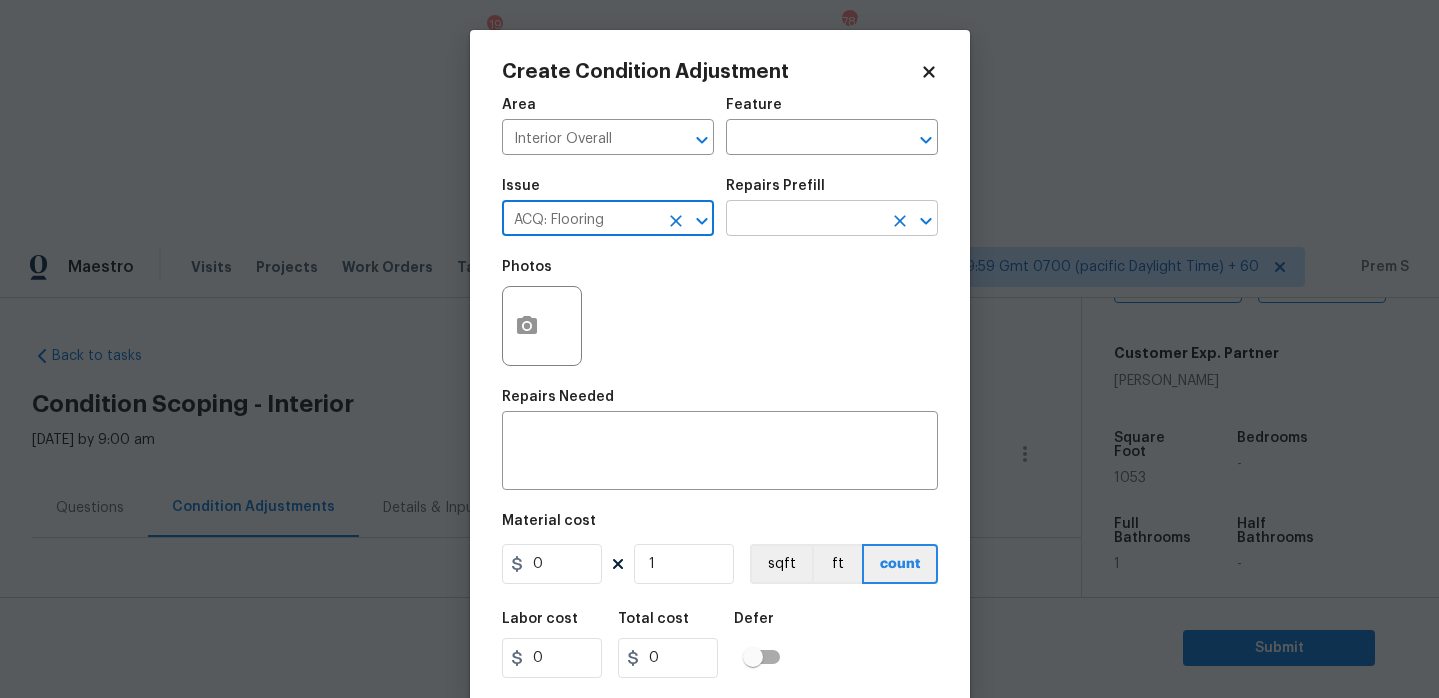 click at bounding box center (804, 220) 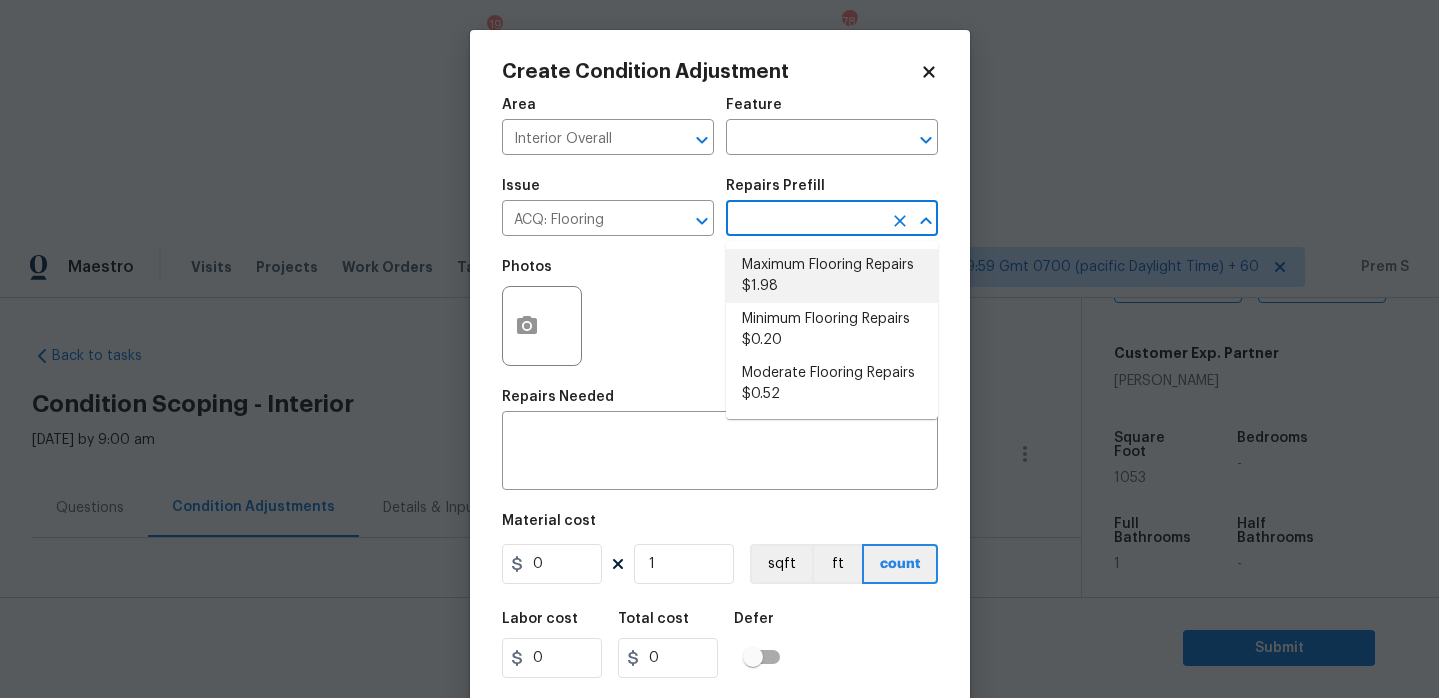 click on "Maximum Flooring Repairs $1.98" at bounding box center [832, 276] 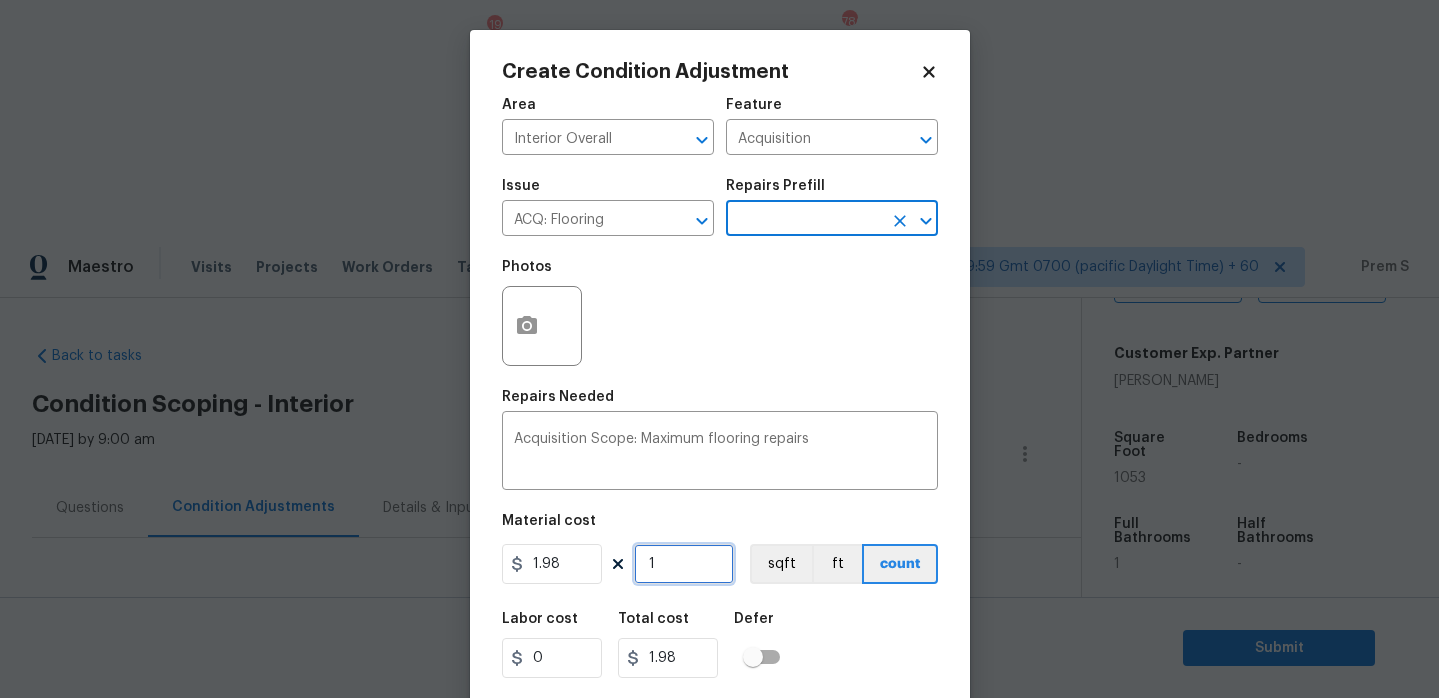 click on "1" at bounding box center [684, 564] 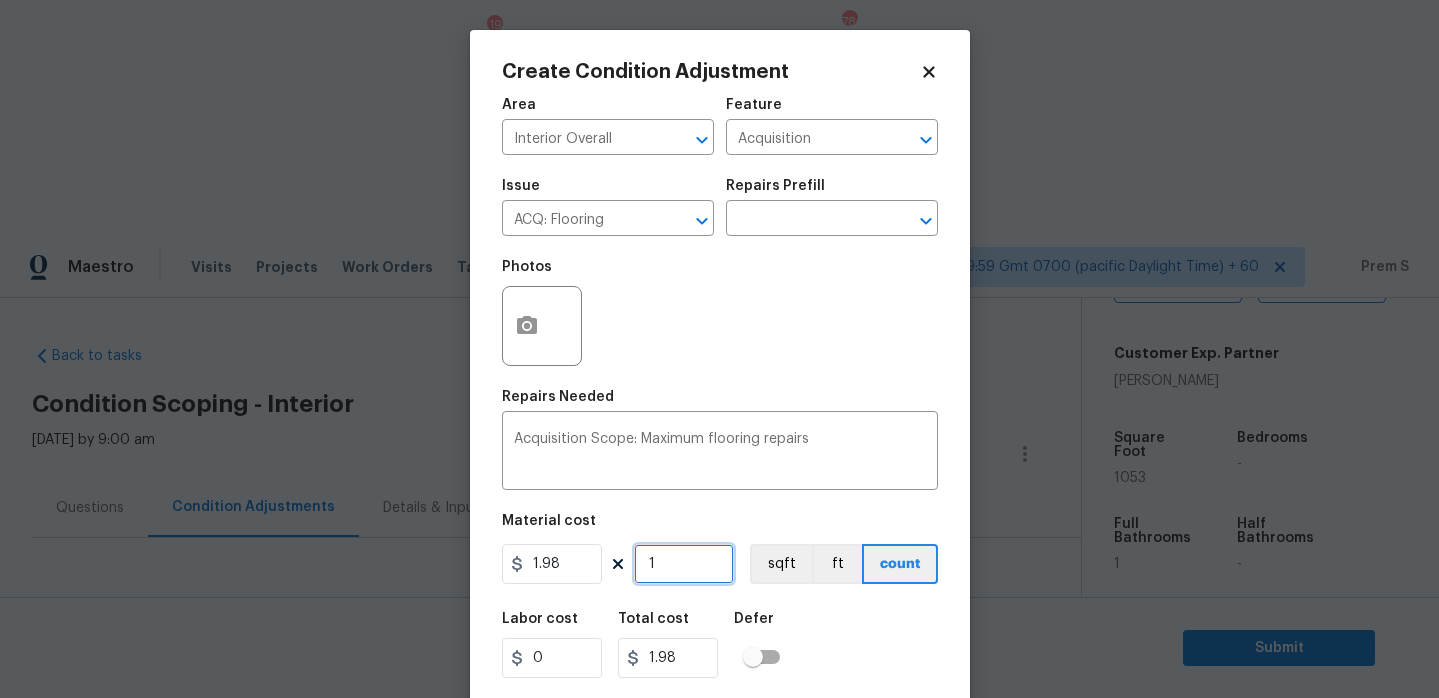 type on "10" 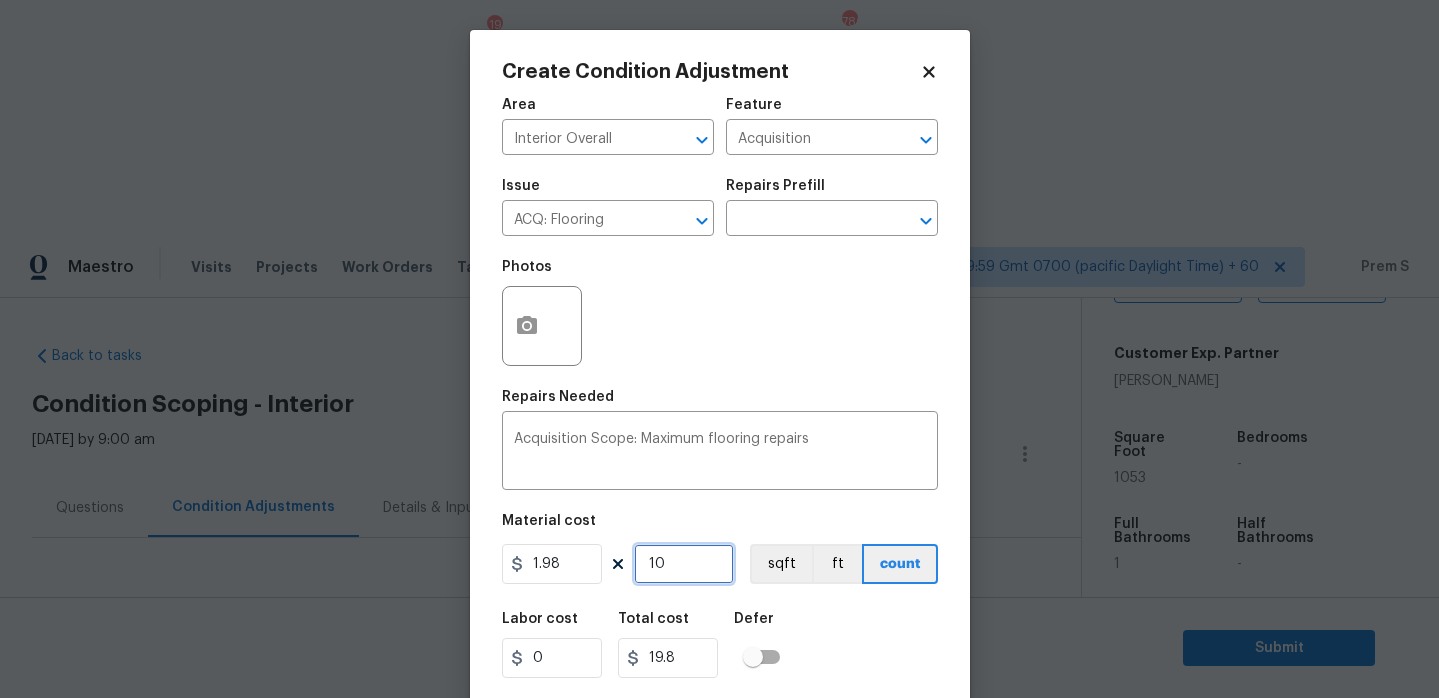 type on "105" 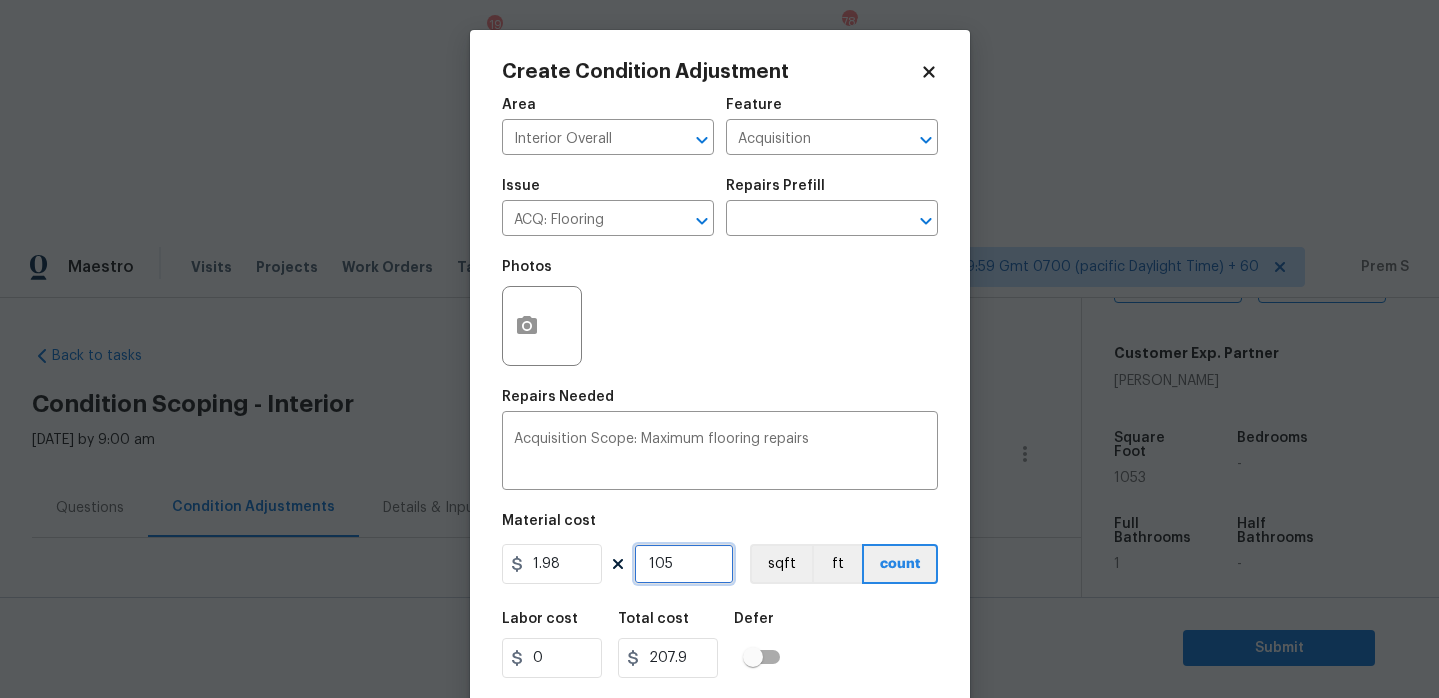 type on "1053" 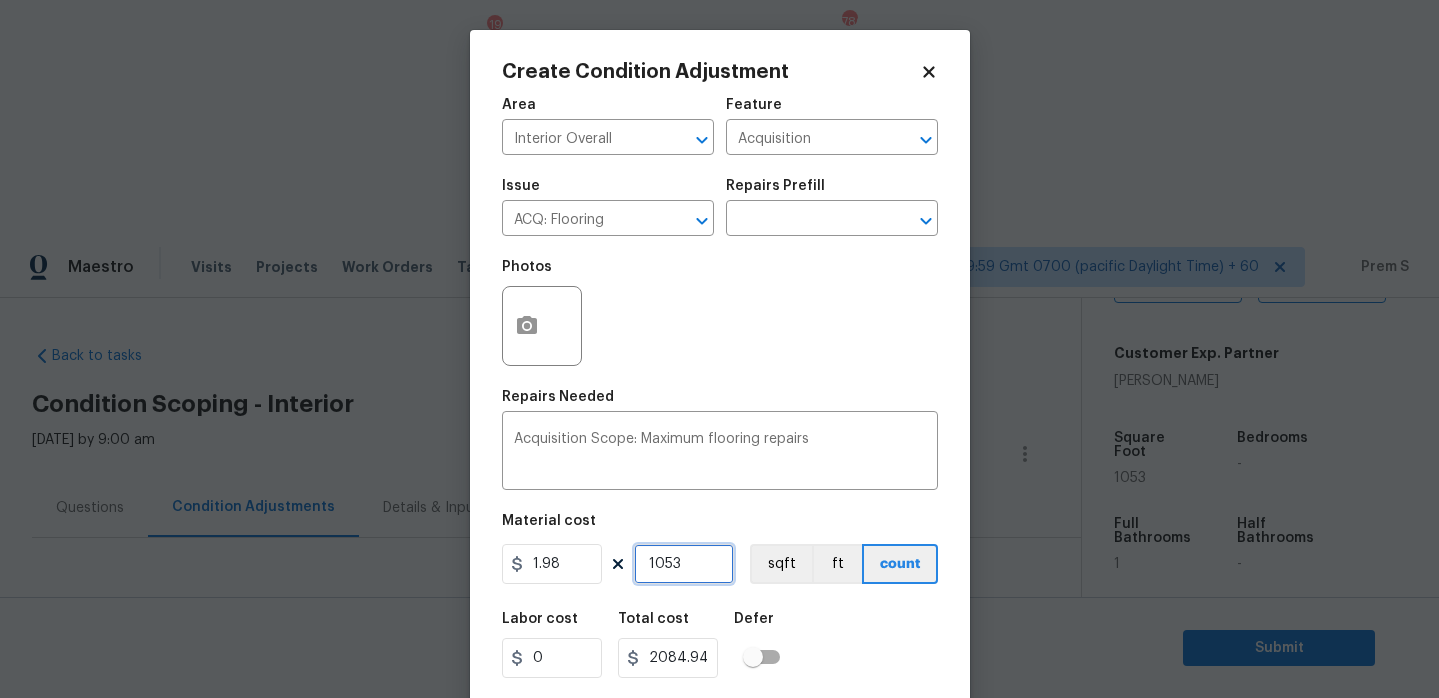 type on "1053" 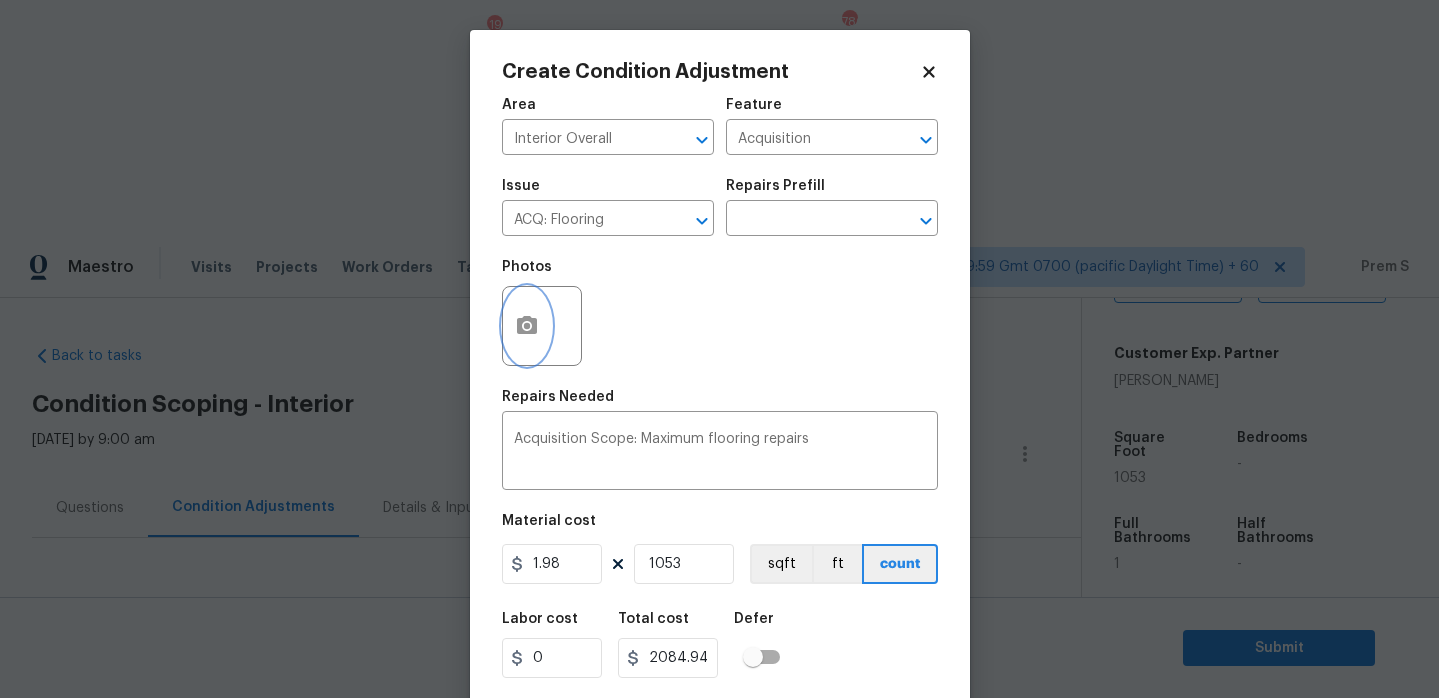 click 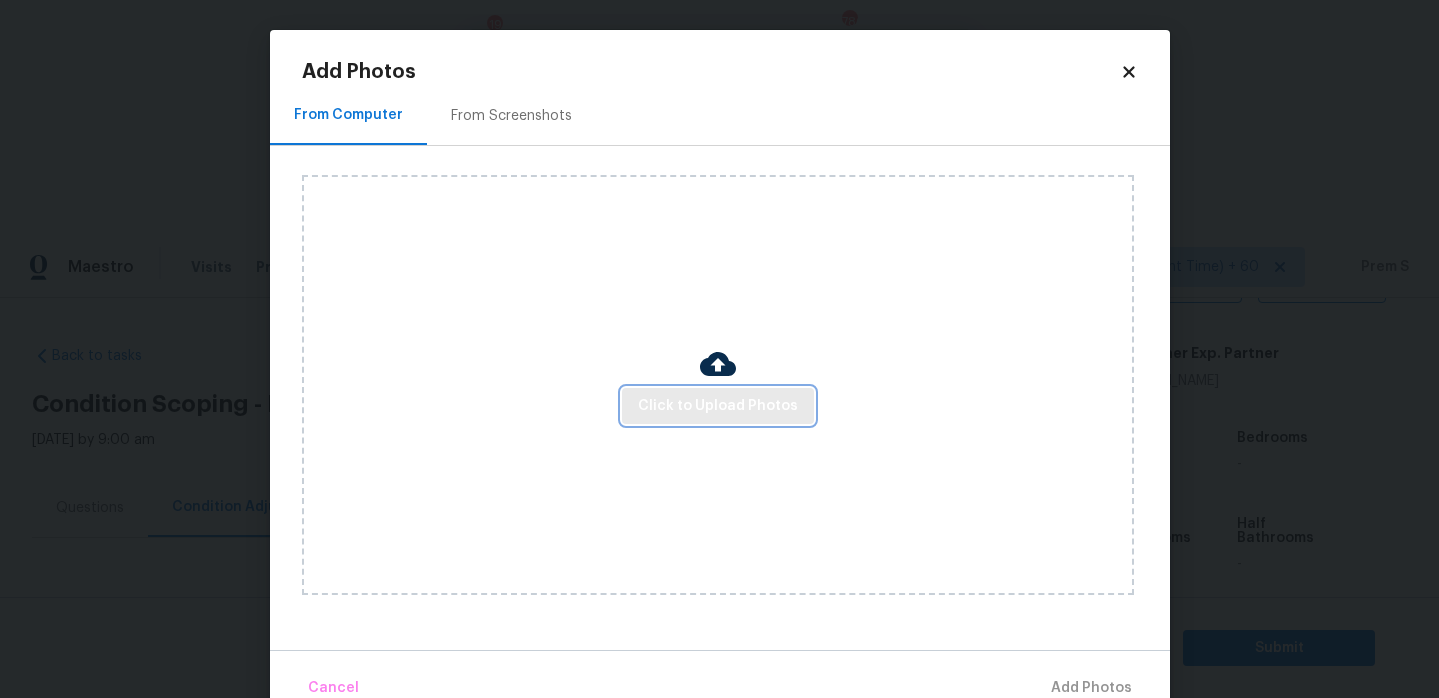 click on "Click to Upload Photos" at bounding box center (718, 406) 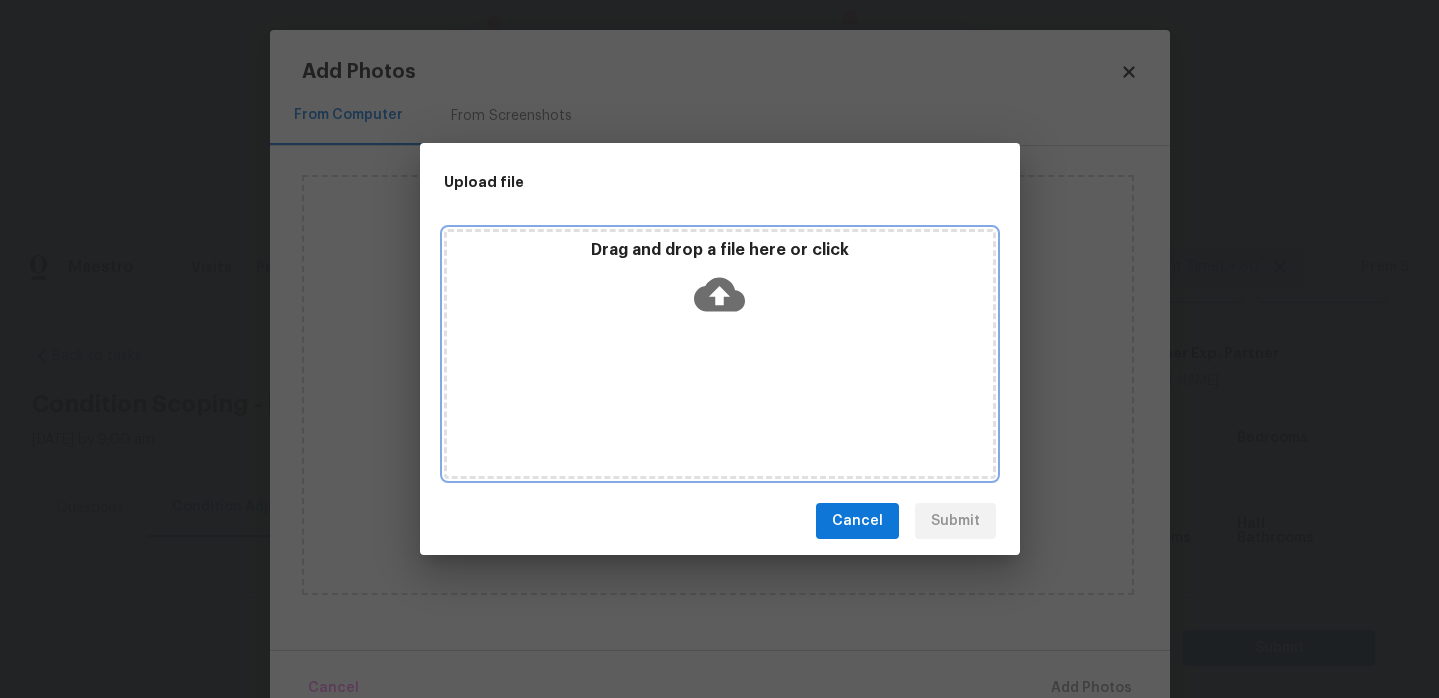 click 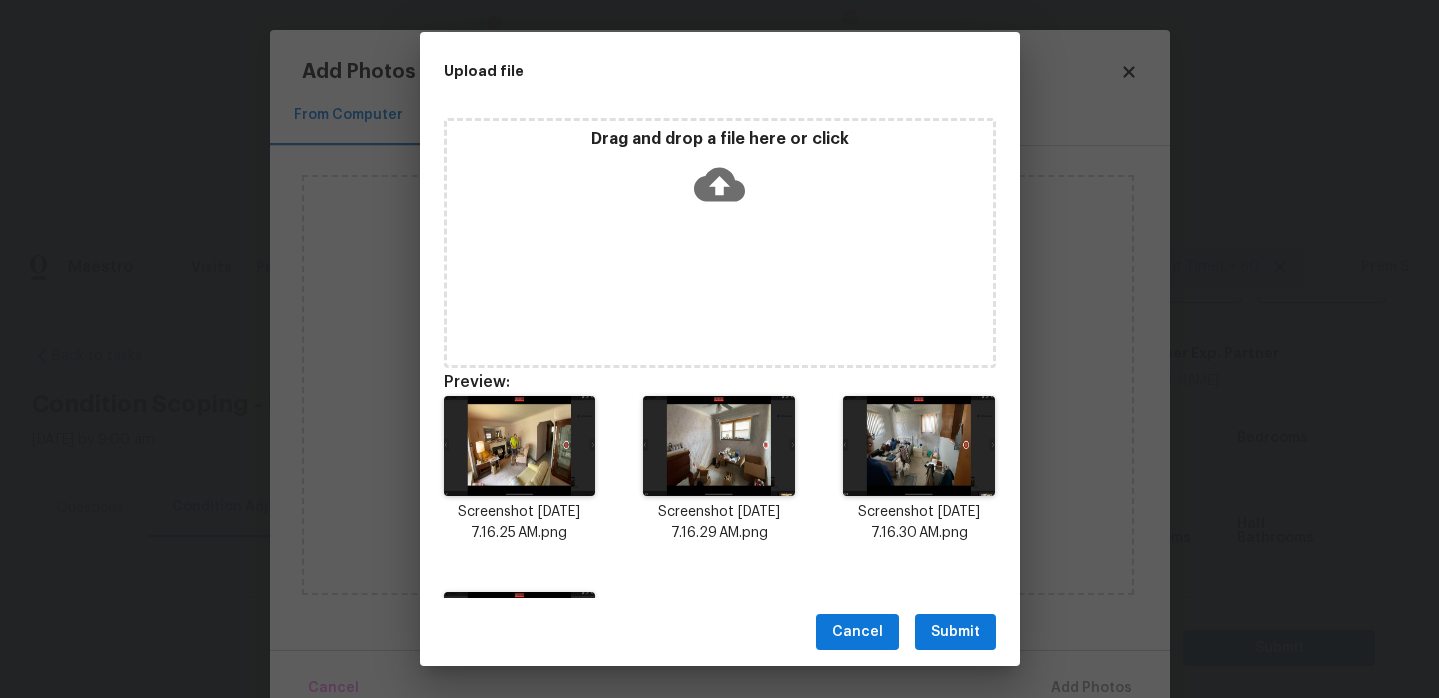 click on "Submit" at bounding box center [955, 632] 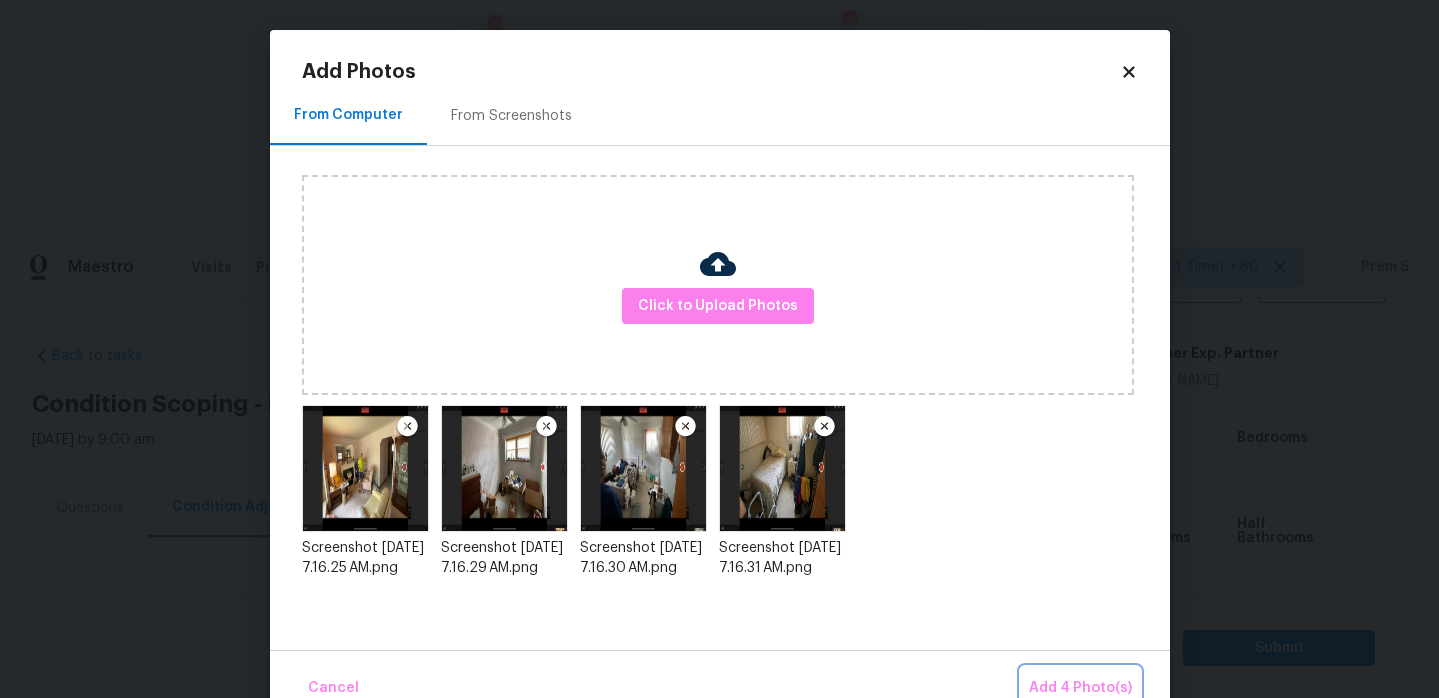 click on "Add 4 Photo(s)" at bounding box center (1080, 688) 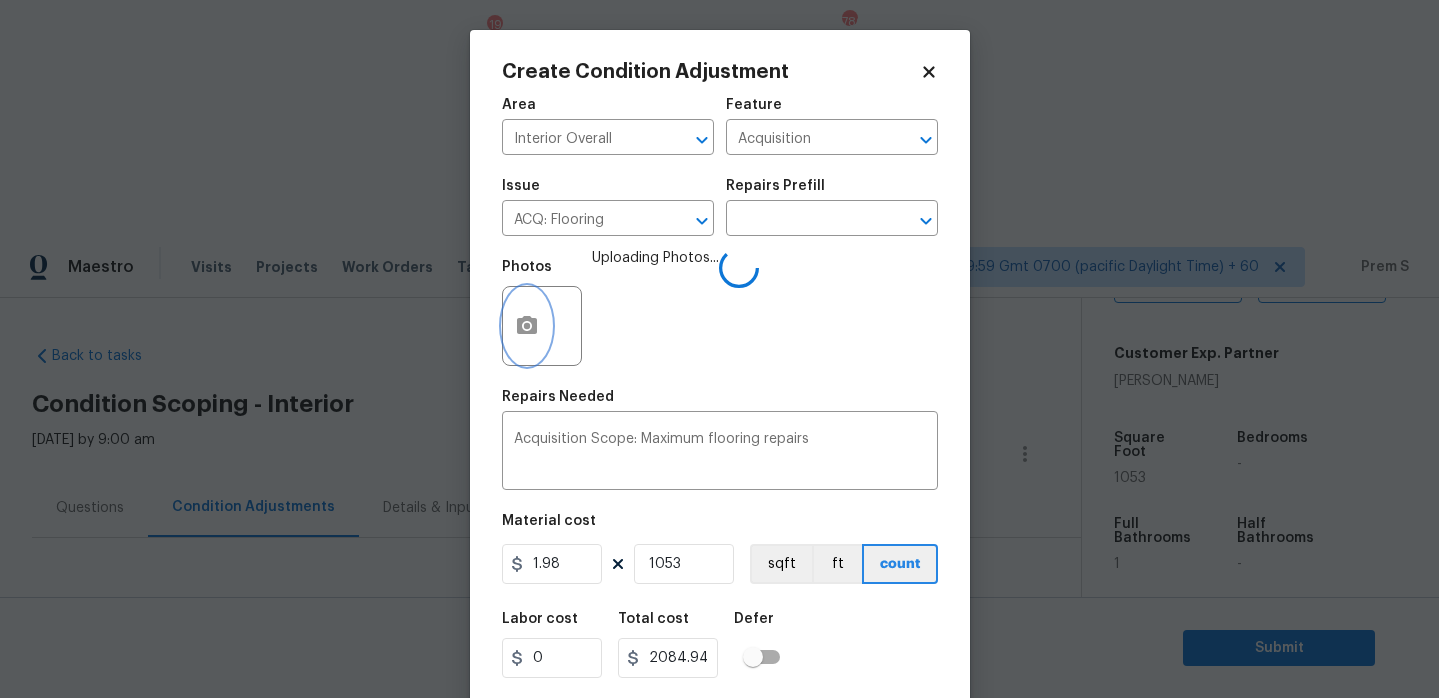 scroll, scrollTop: 49, scrollLeft: 0, axis: vertical 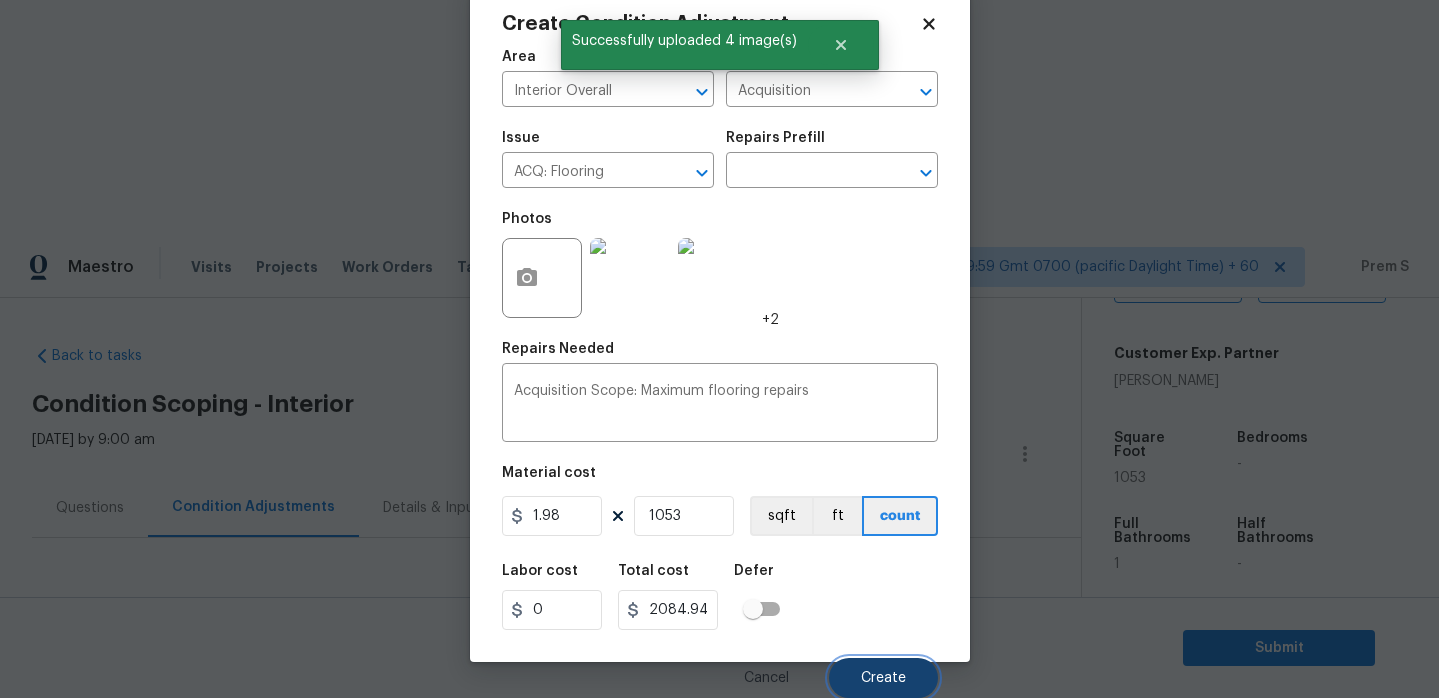 click on "Create" at bounding box center [883, 678] 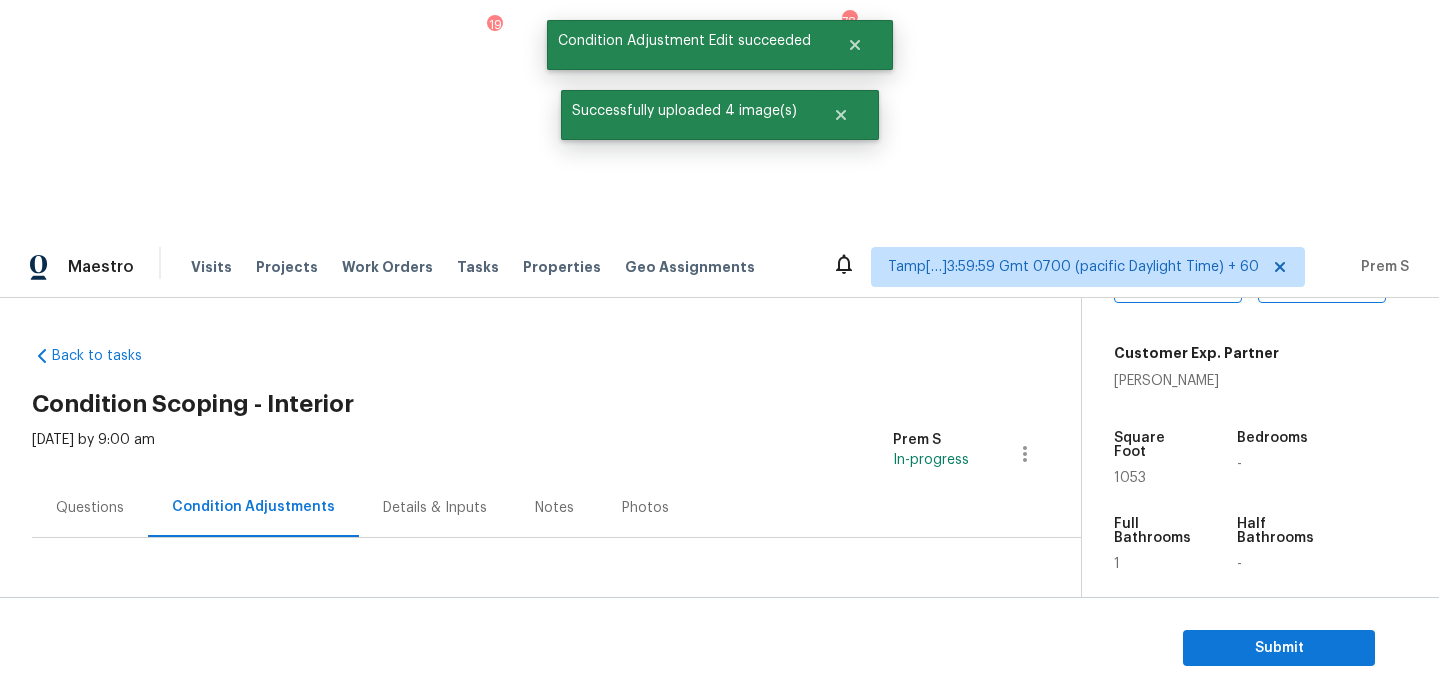 scroll, scrollTop: 0, scrollLeft: 0, axis: both 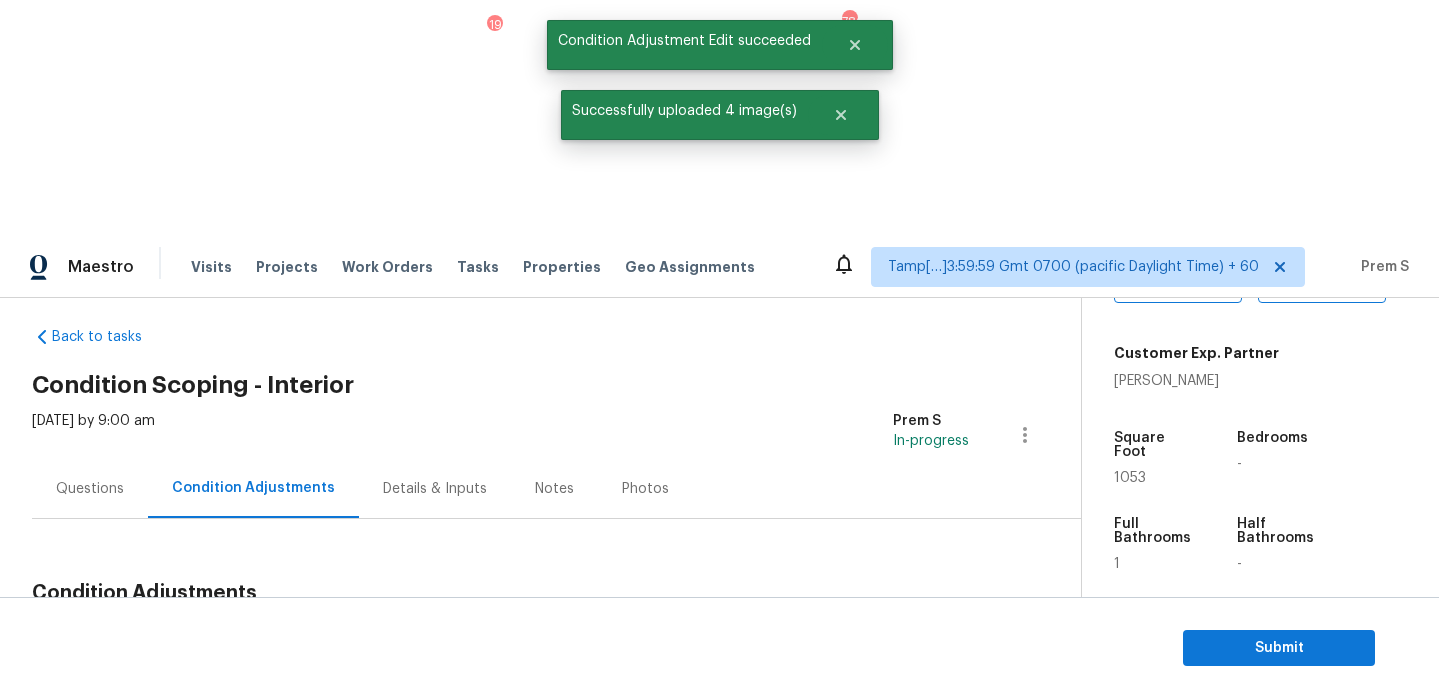 click on "Add Condition Adjustment" at bounding box center (920, 640) 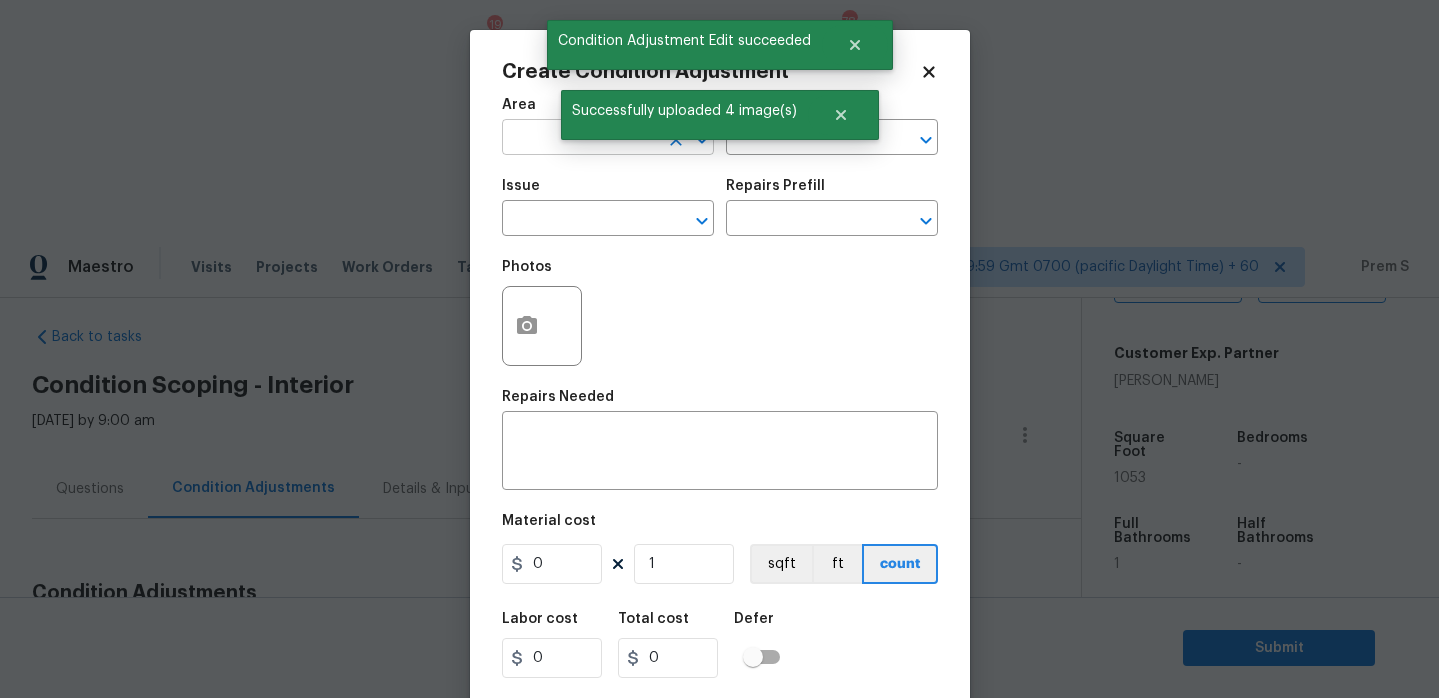 click at bounding box center [580, 139] 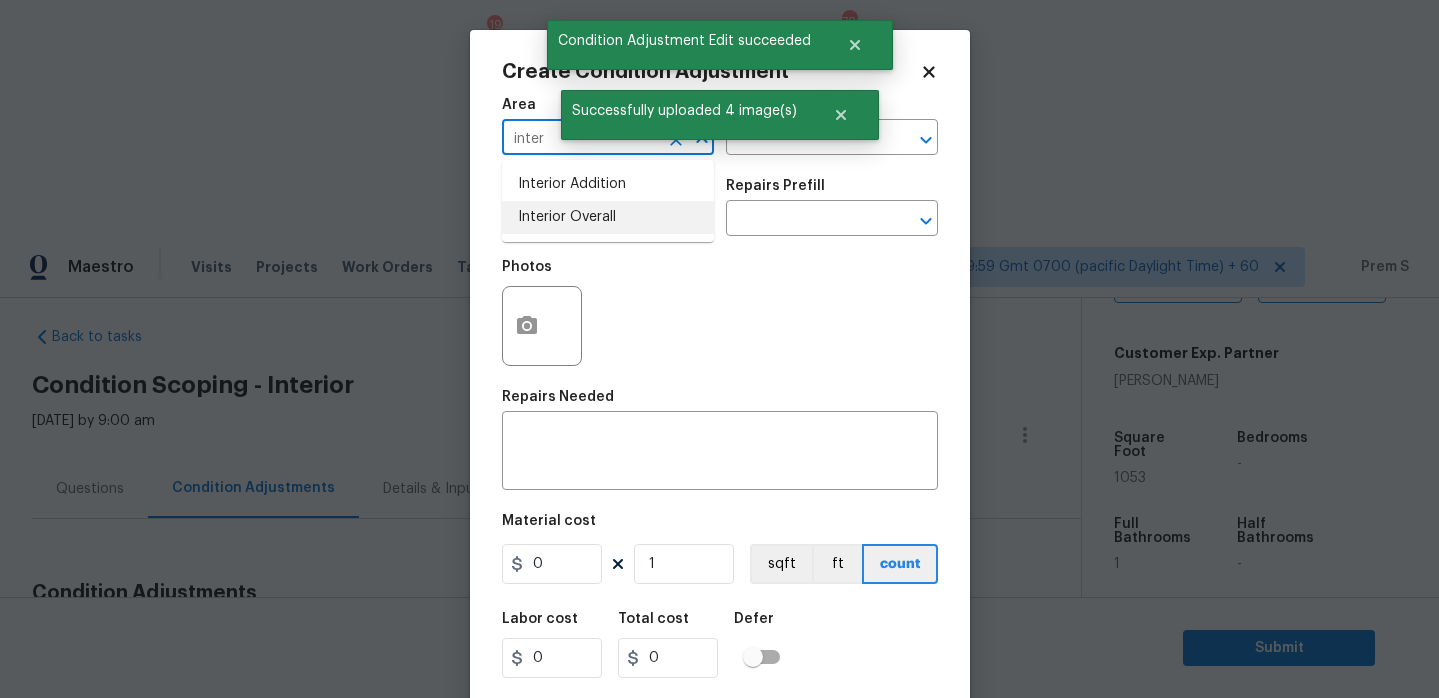 click on "Interior Overall" at bounding box center (608, 217) 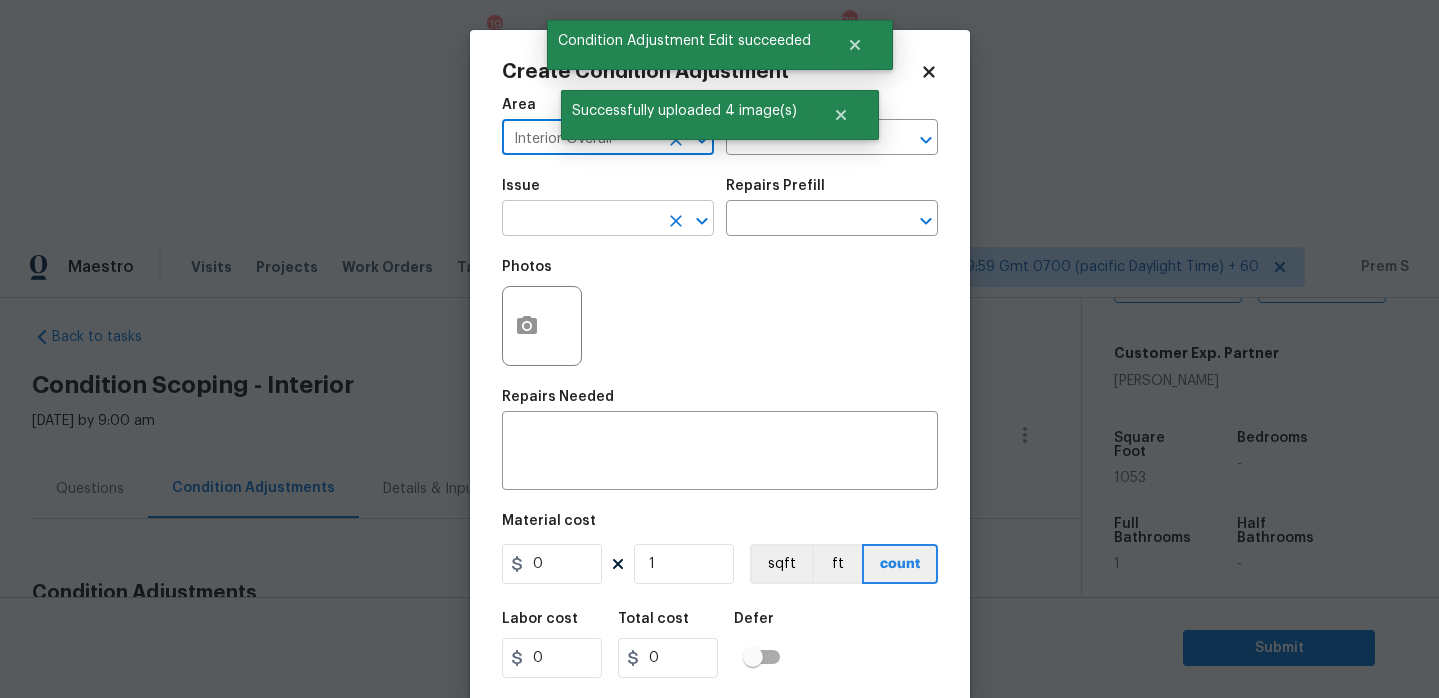 type on "Interior Overall" 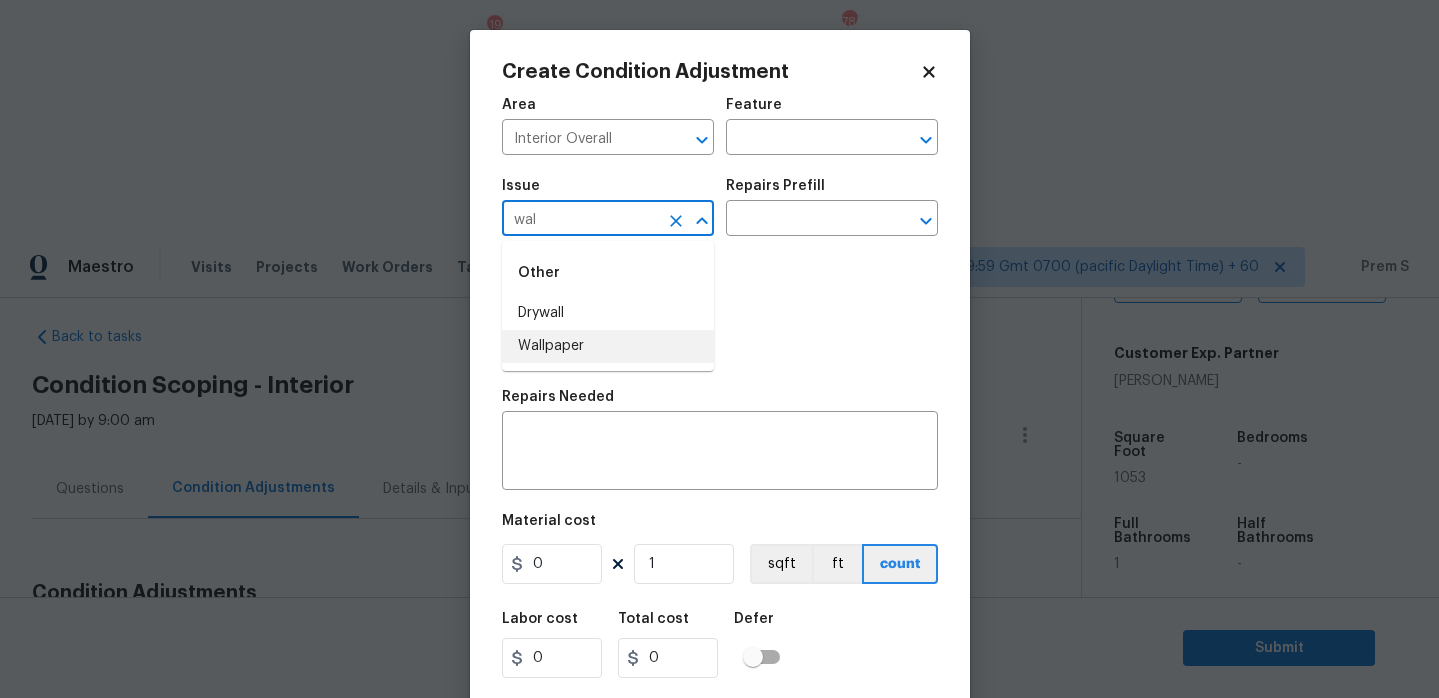 click on "Wallpaper" at bounding box center (608, 346) 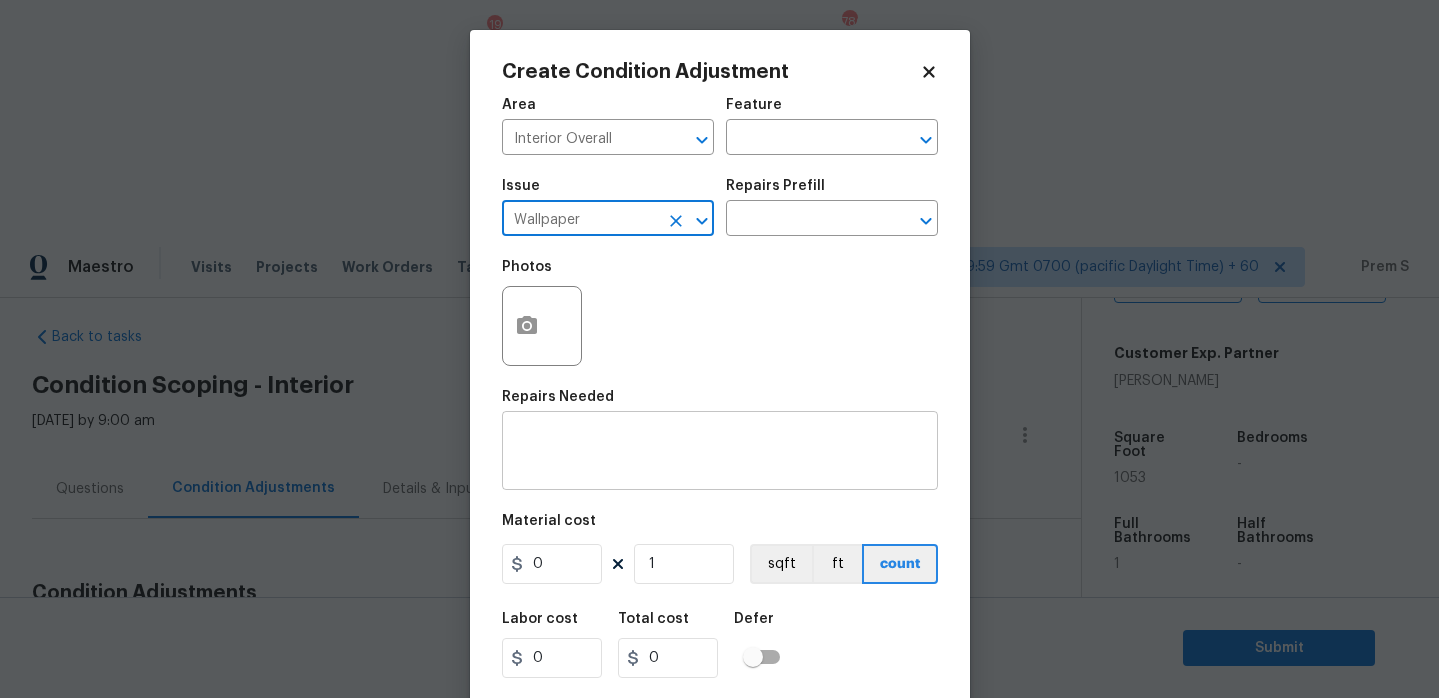 type on "Wallpaper" 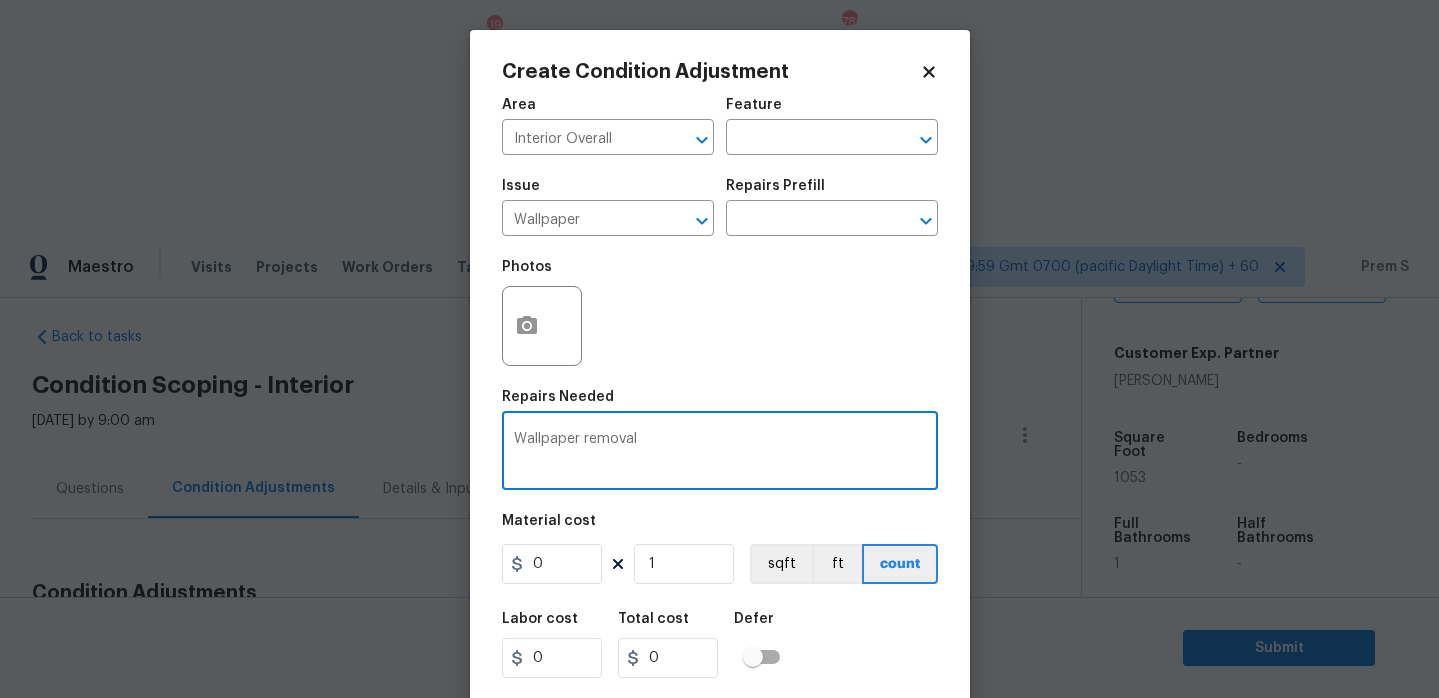 type on "Wallpaper removal" 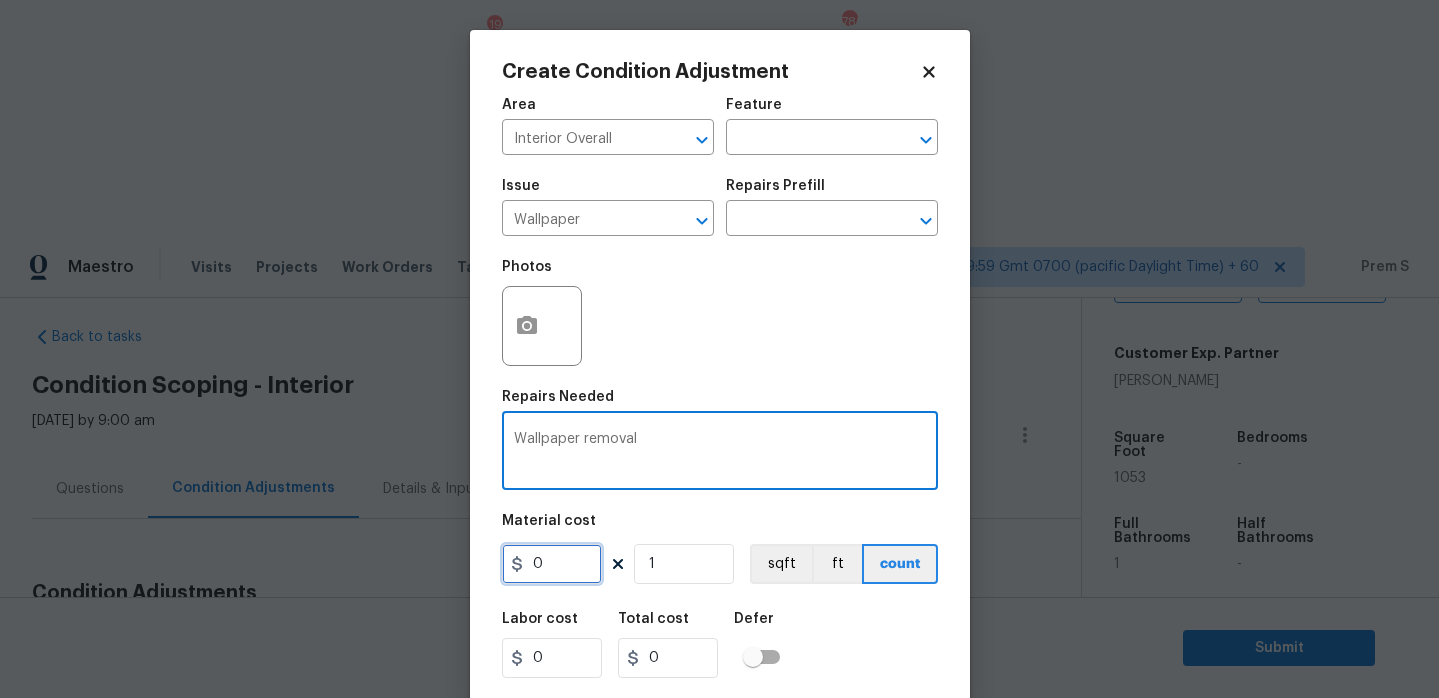 click on "0" at bounding box center (552, 564) 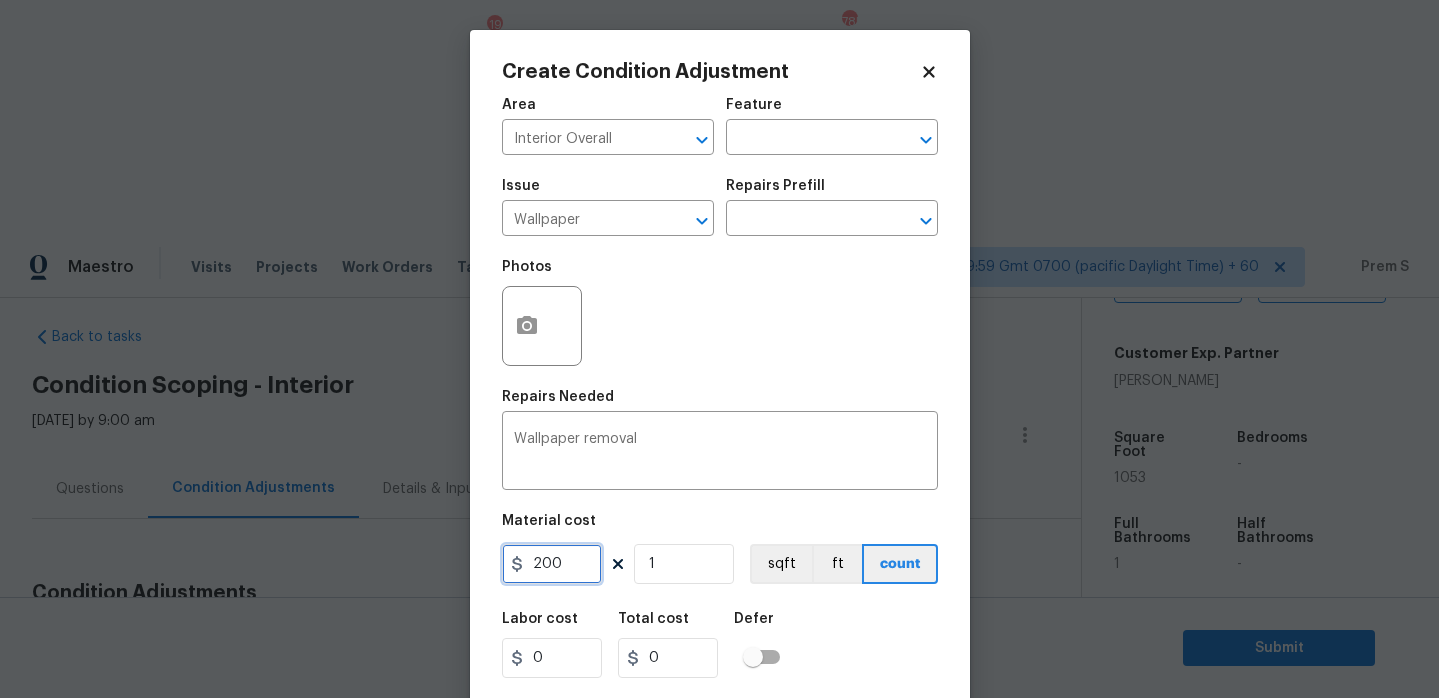 type on "200" 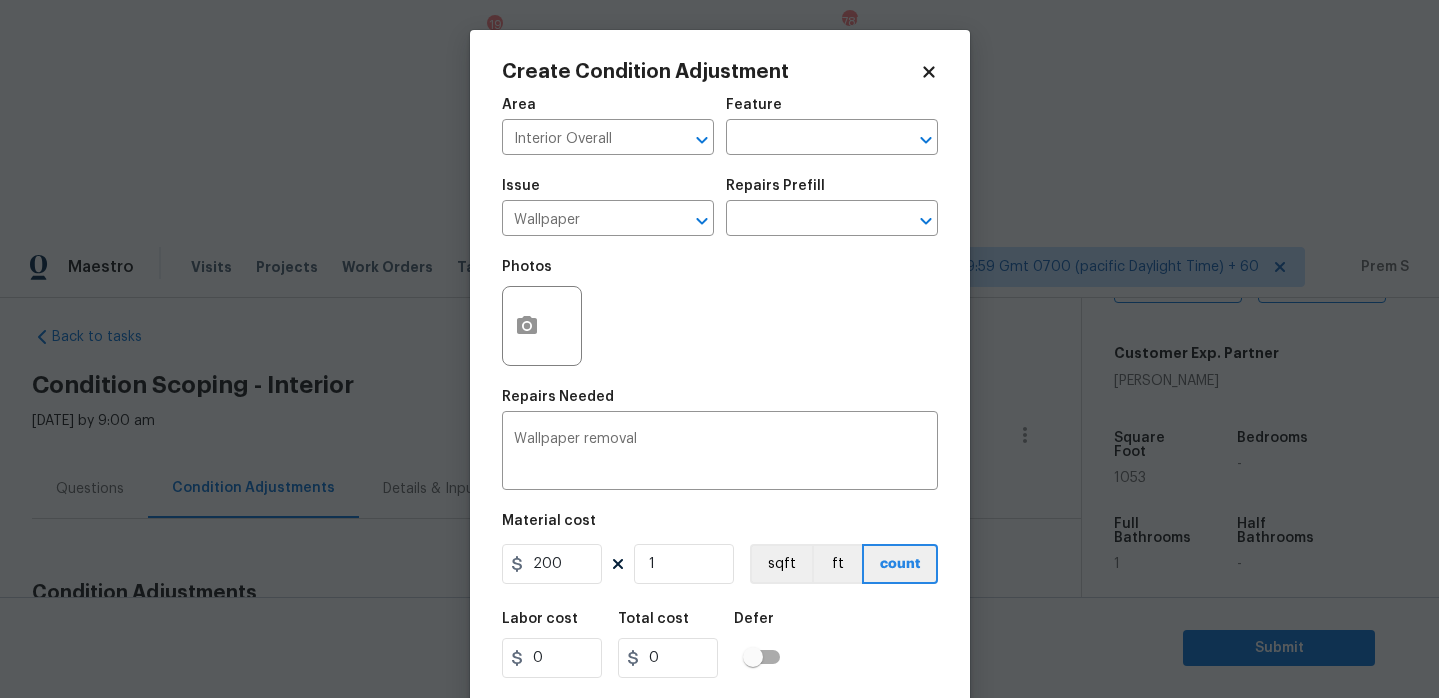 type on "200" 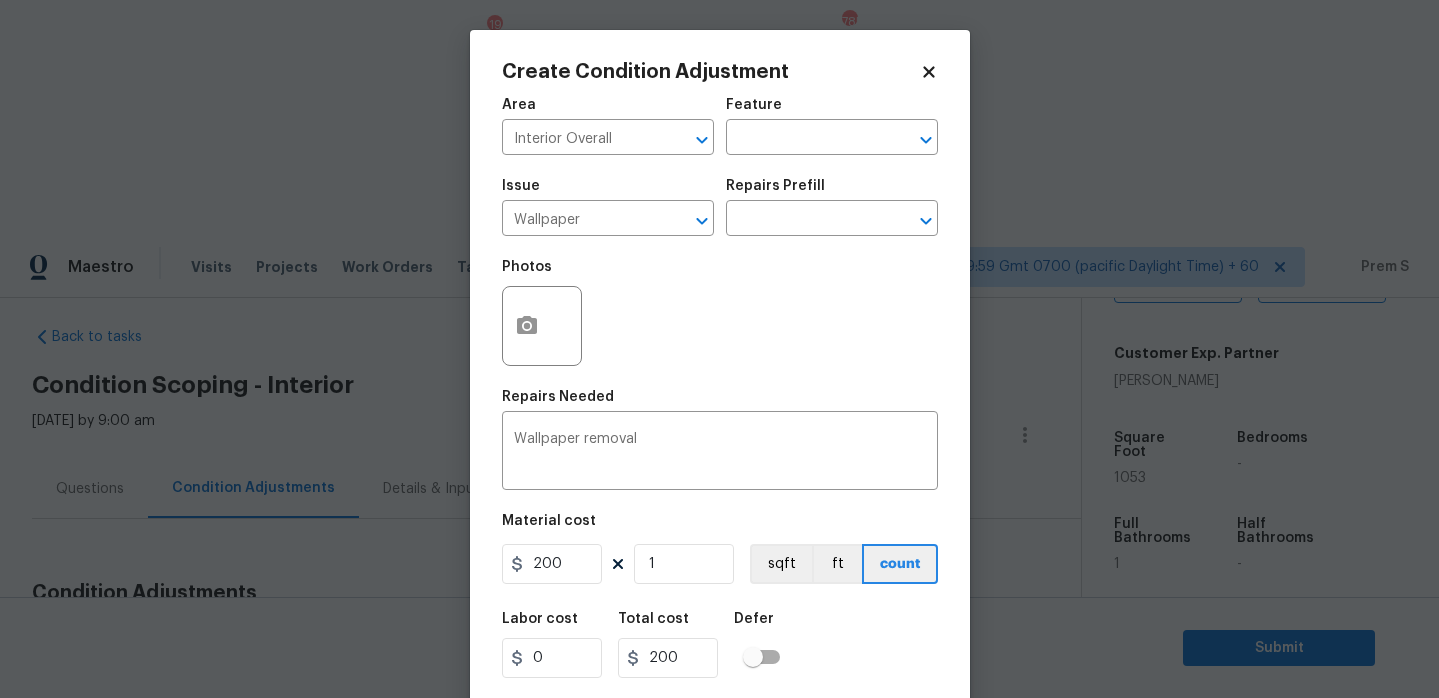 click on "Labor cost 0 Total cost 200 Defer" at bounding box center [720, 645] 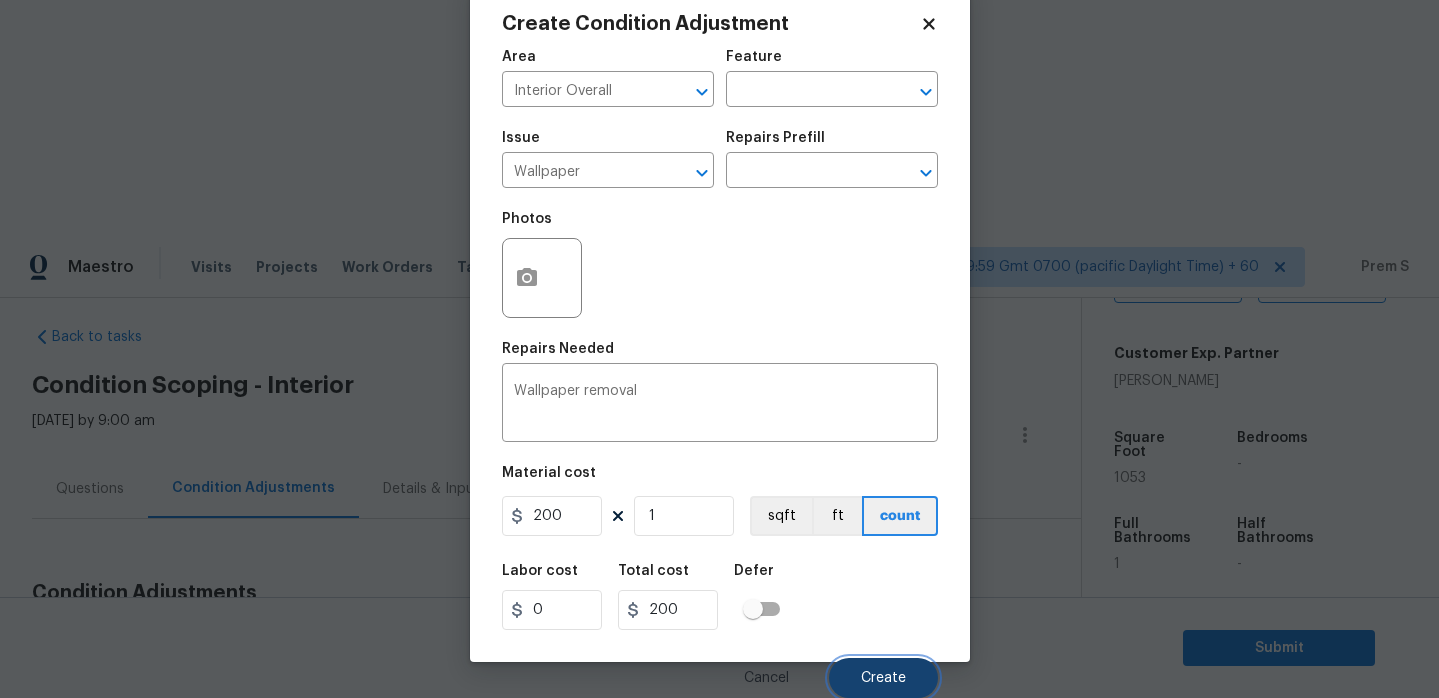 click on "Create" at bounding box center (883, 678) 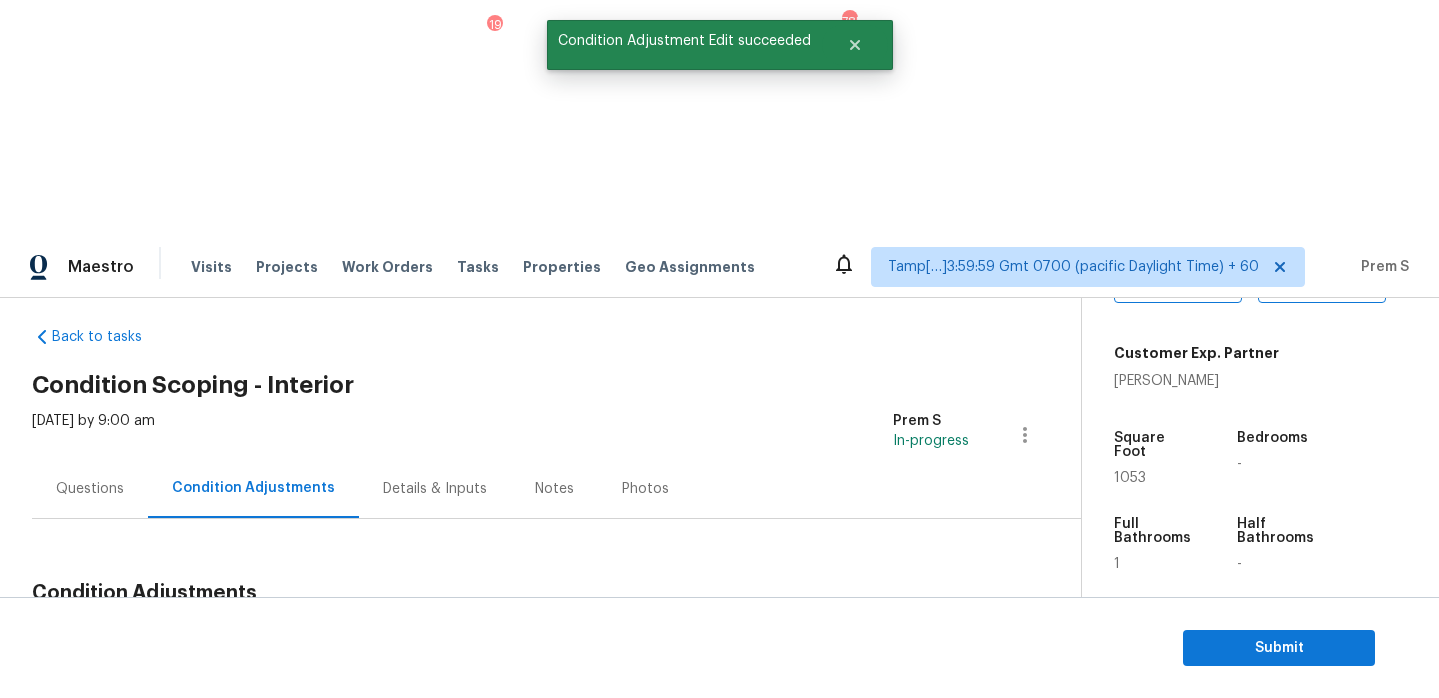 scroll, scrollTop: 0, scrollLeft: 0, axis: both 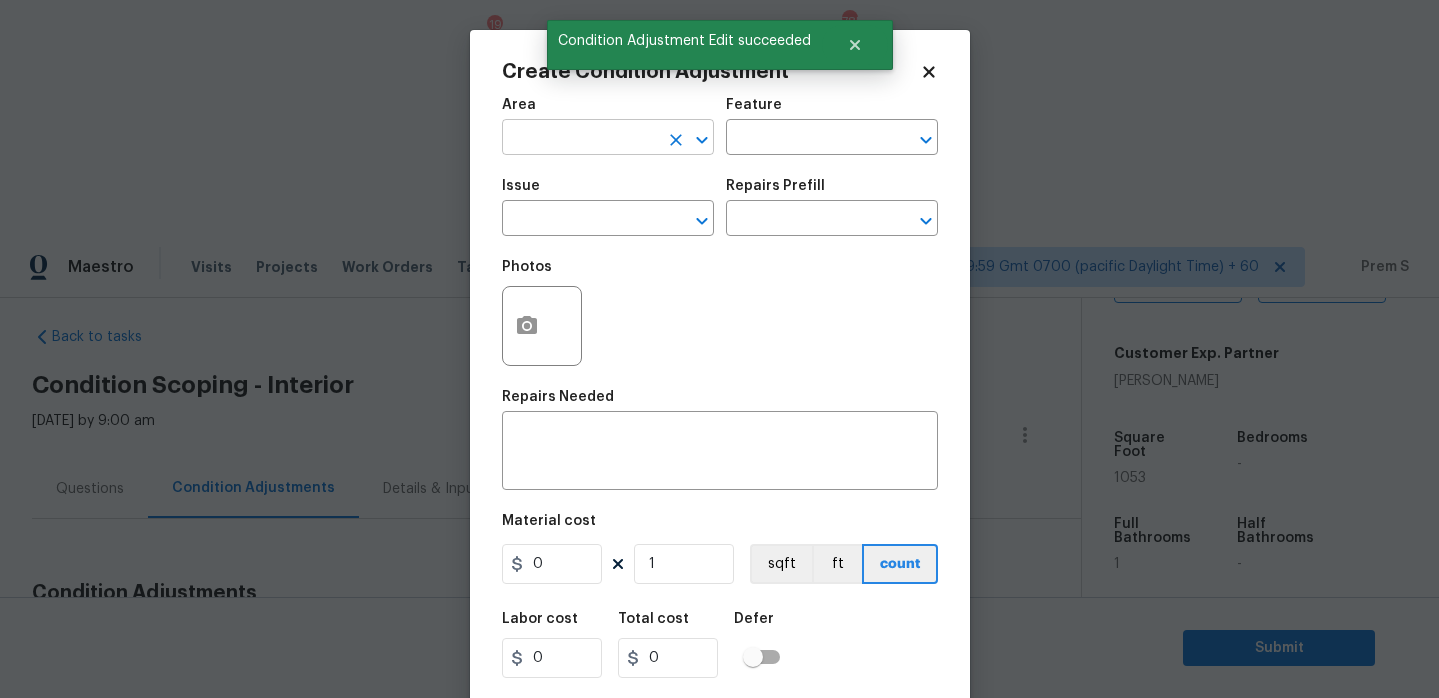 click at bounding box center [580, 139] 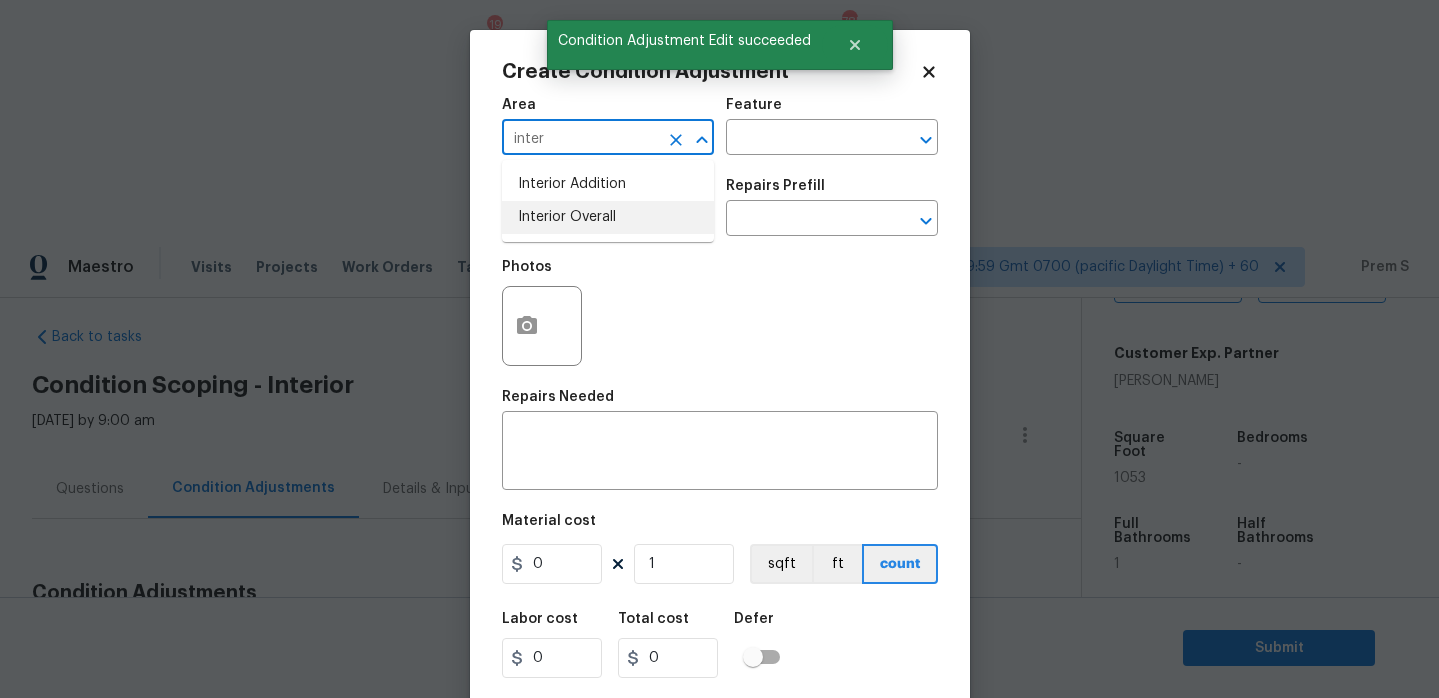 click on "Interior Overall" at bounding box center (608, 217) 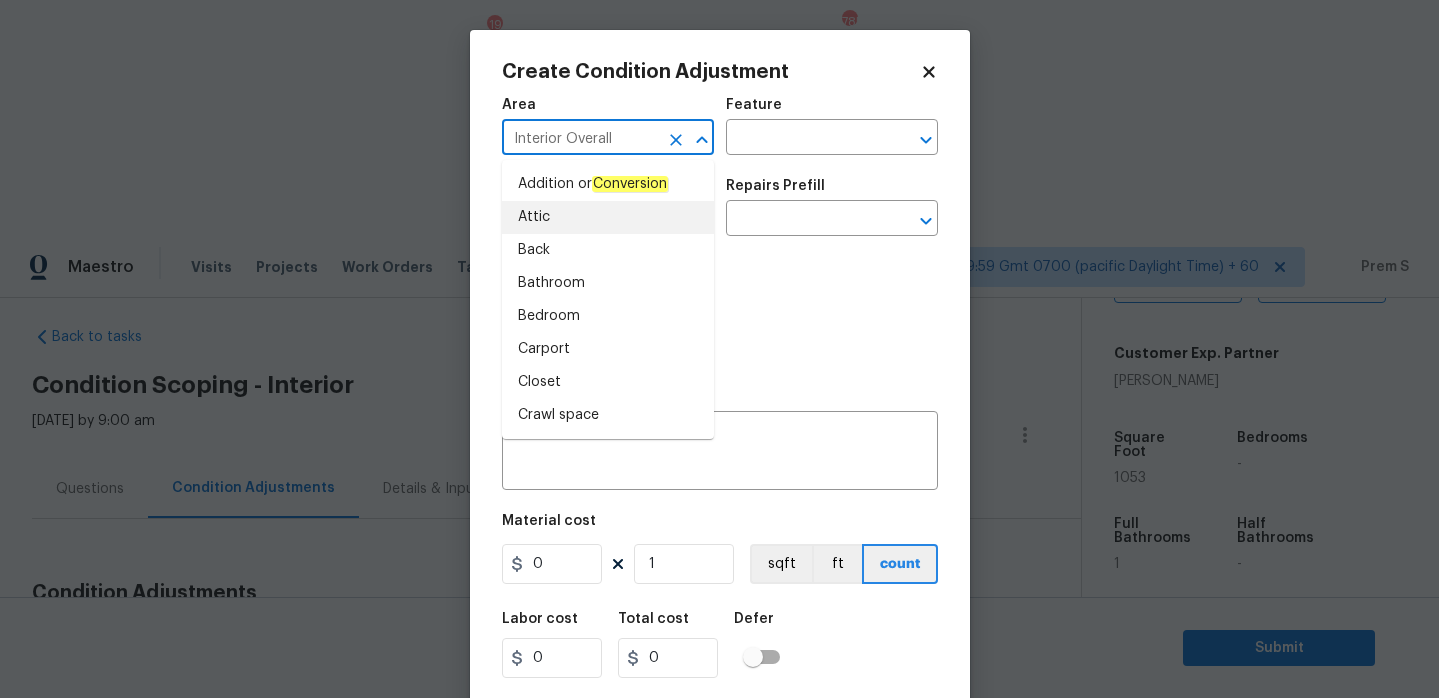 type on "Interior Overall" 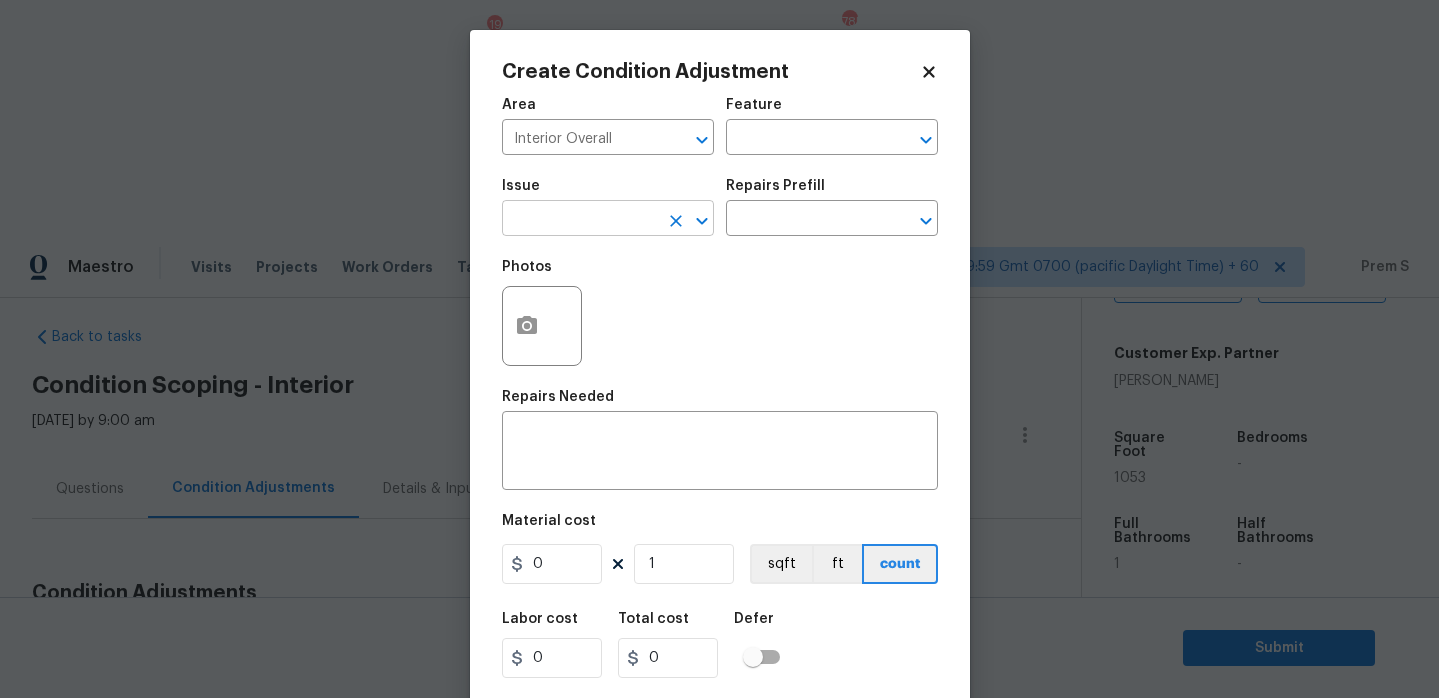 click at bounding box center [580, 220] 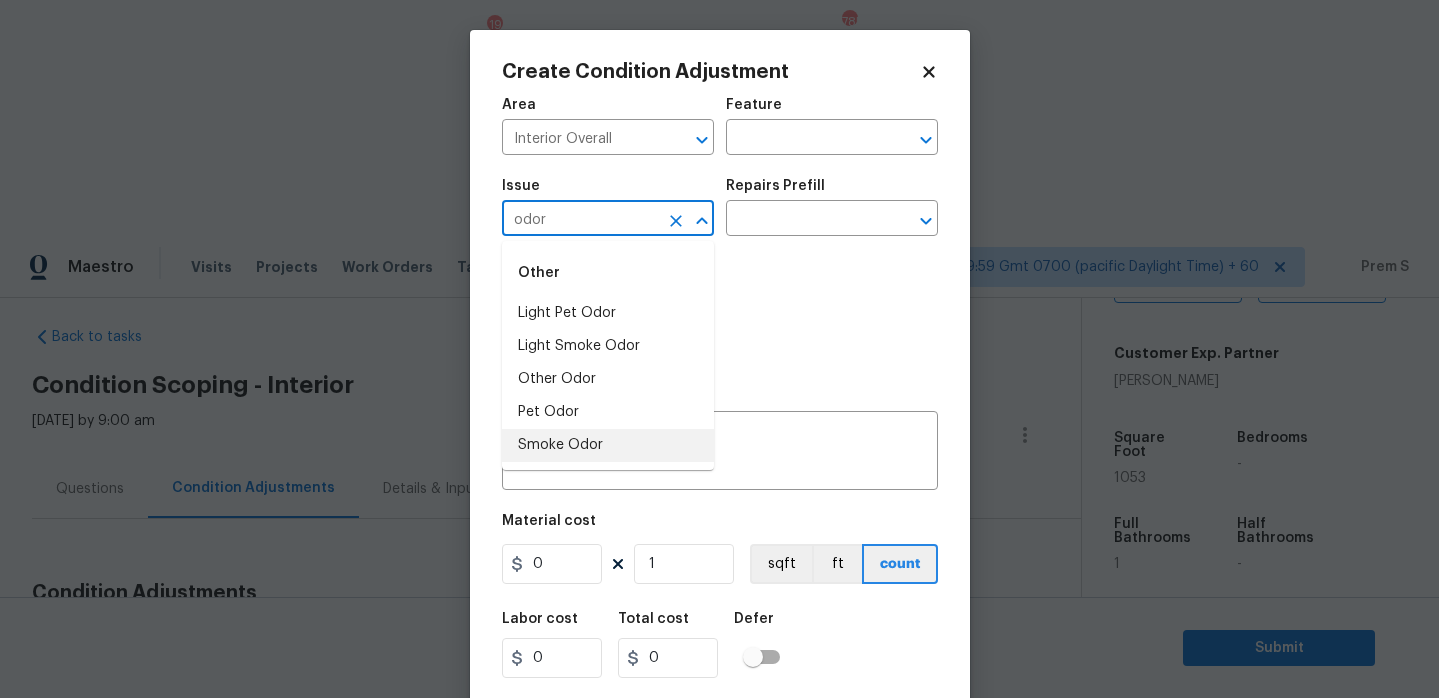 click on "Smoke Odor" at bounding box center (608, 445) 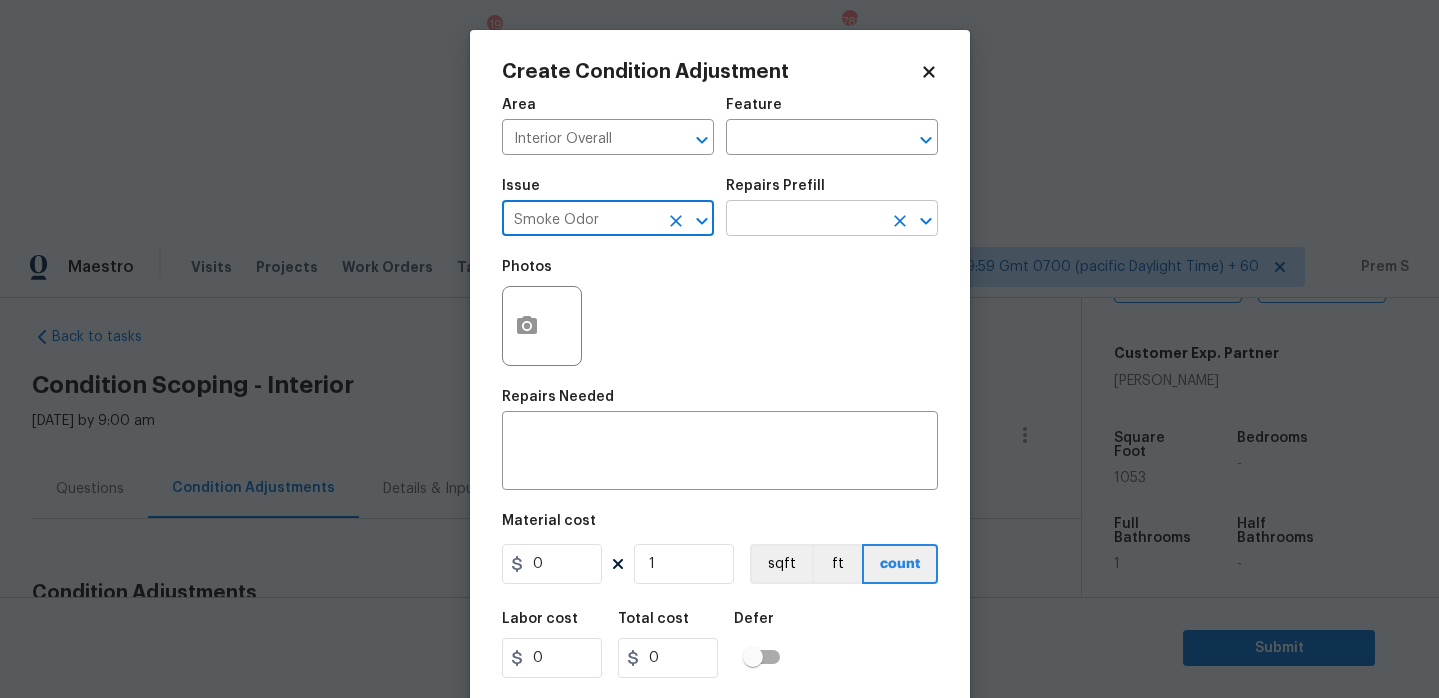 type on "Smoke Odor" 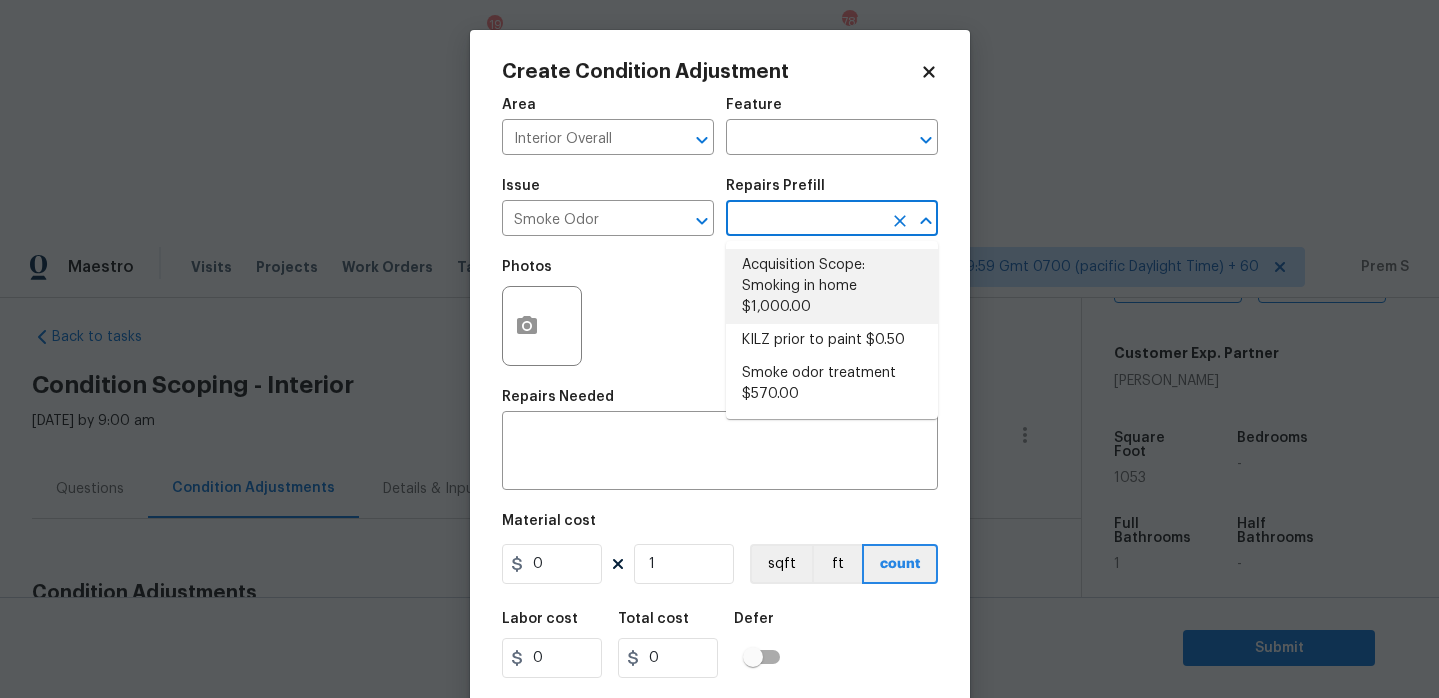 click on "Acquisition Scope: Smoking in home $1,000.00" at bounding box center (832, 286) 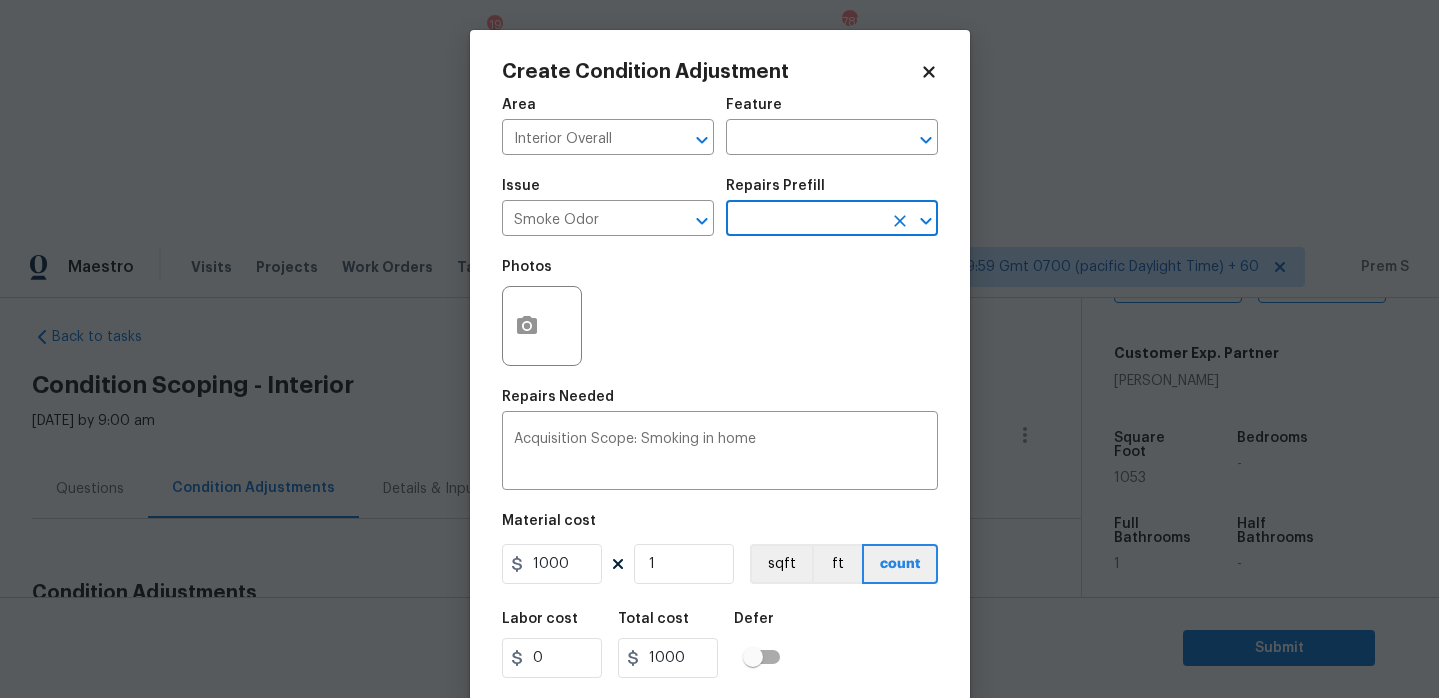scroll, scrollTop: 49, scrollLeft: 0, axis: vertical 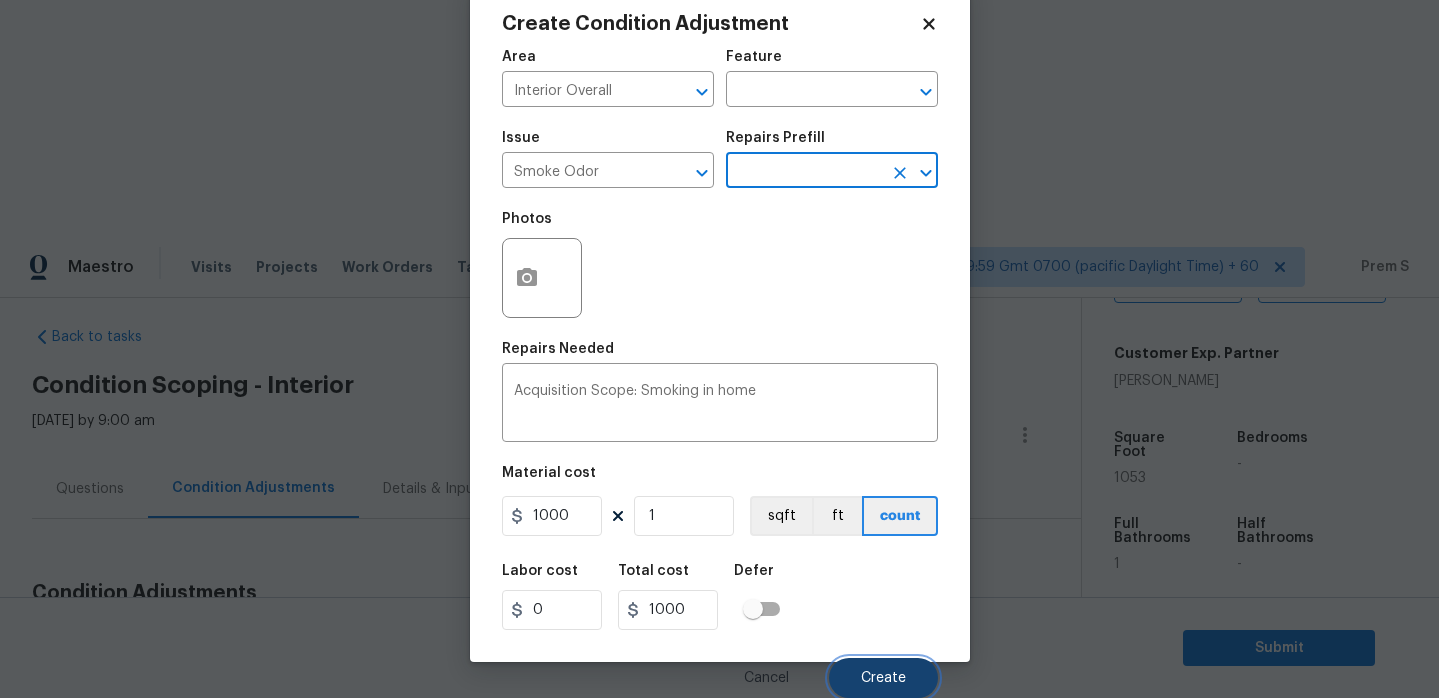 click on "Create" at bounding box center [883, 678] 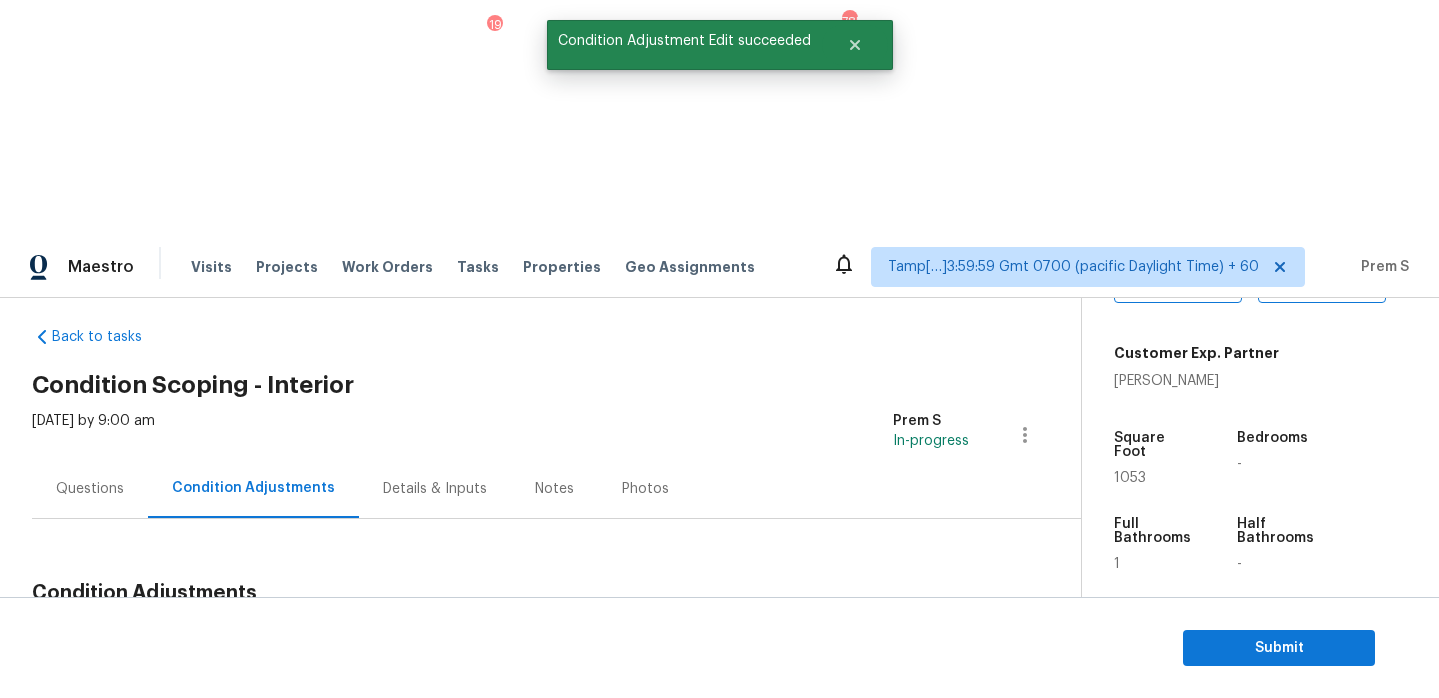 scroll, scrollTop: 0, scrollLeft: 0, axis: both 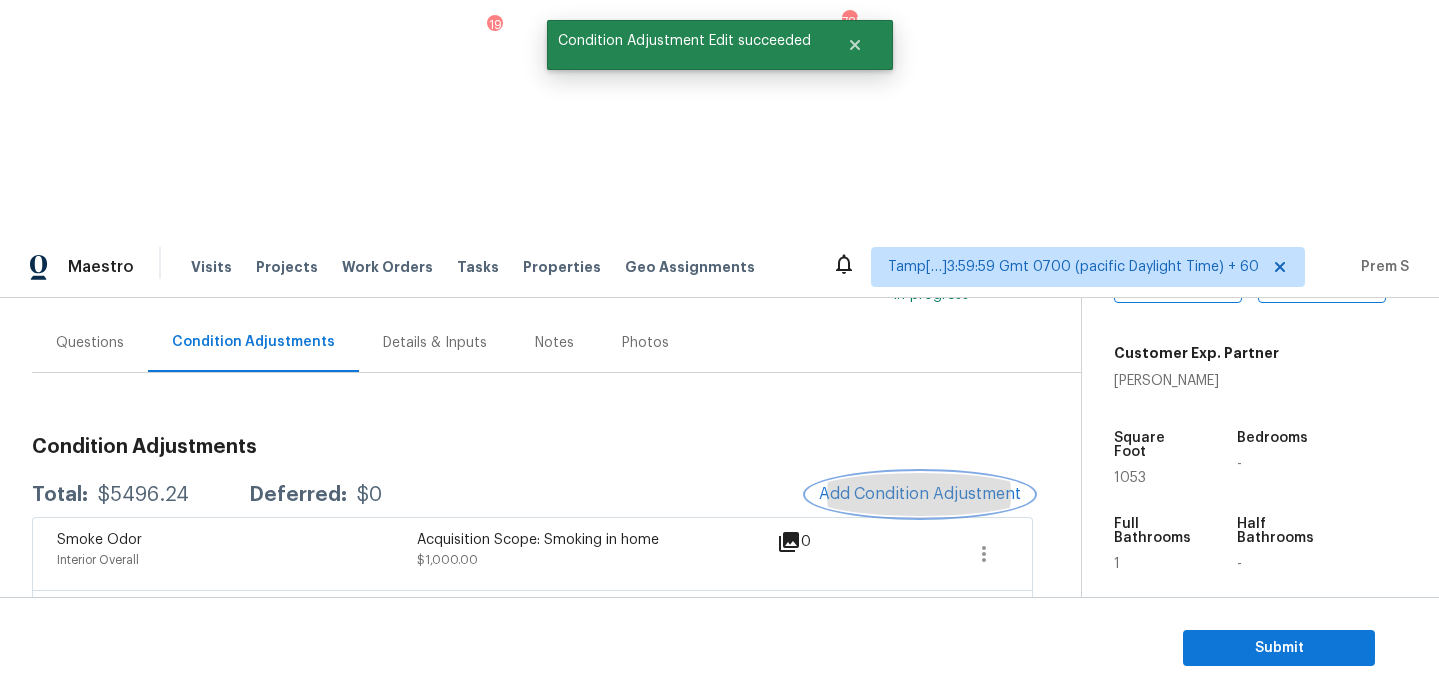 click on "Add Condition Adjustment" at bounding box center [920, 494] 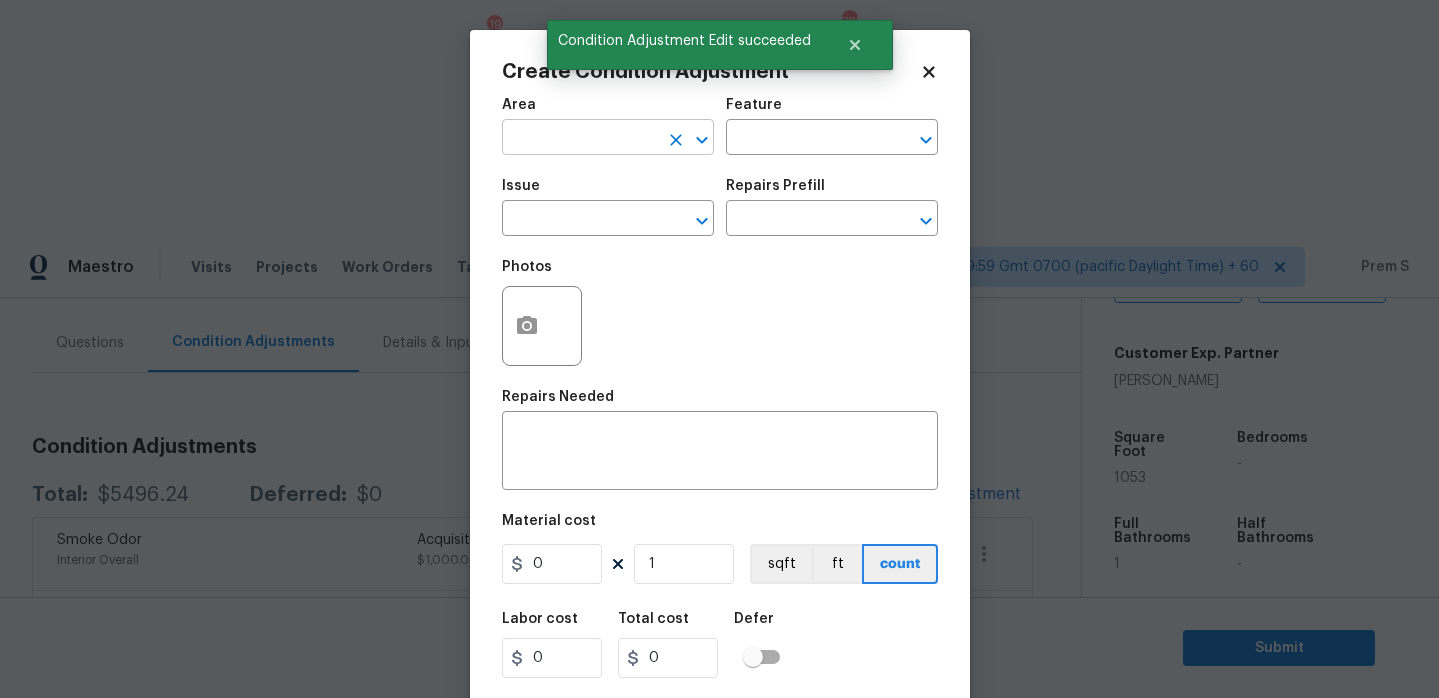 click at bounding box center (580, 139) 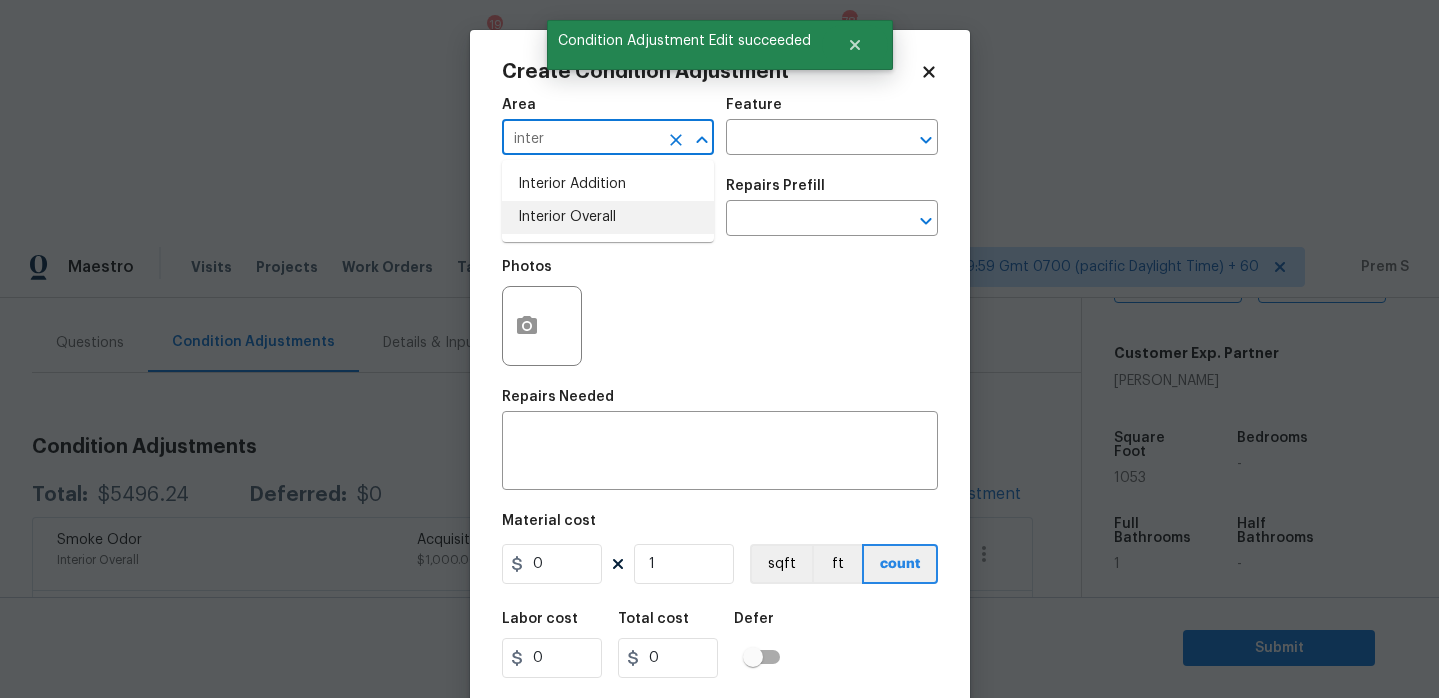 click on "Interior Overall" at bounding box center (608, 217) 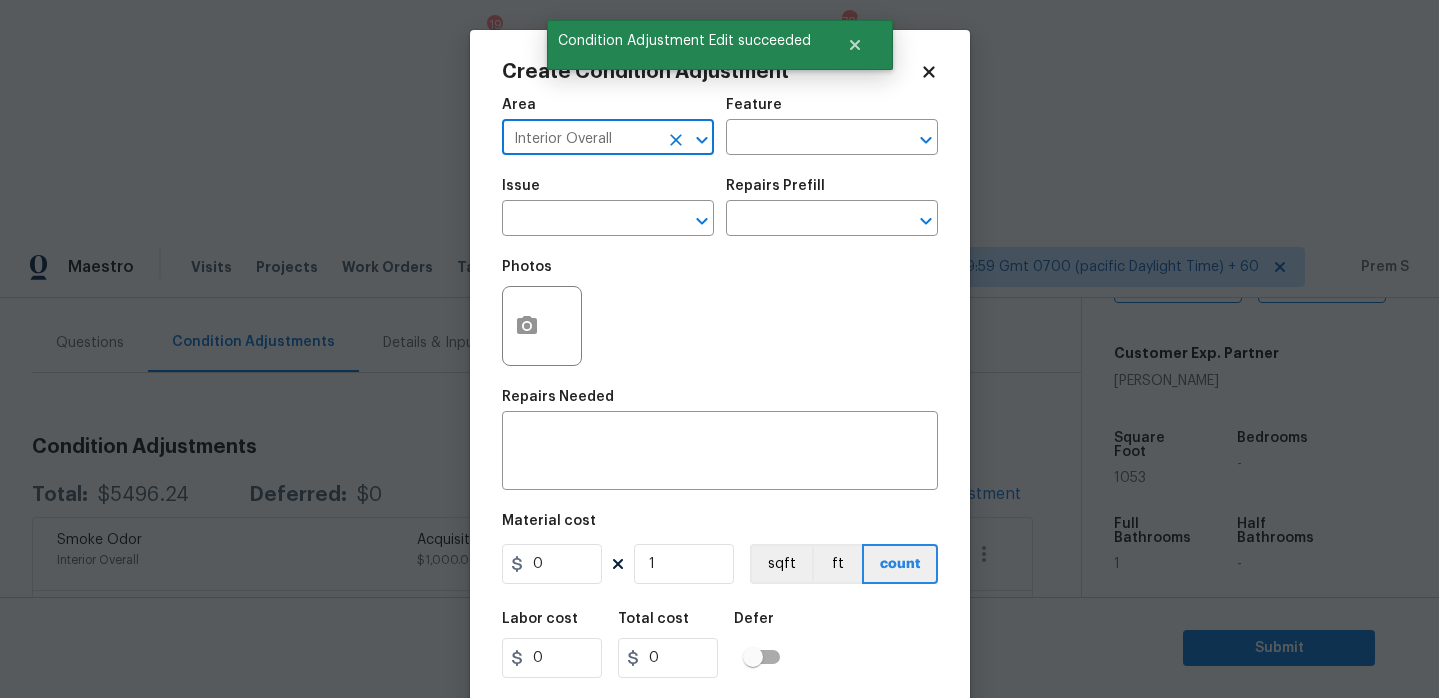 type on "Interior Overall" 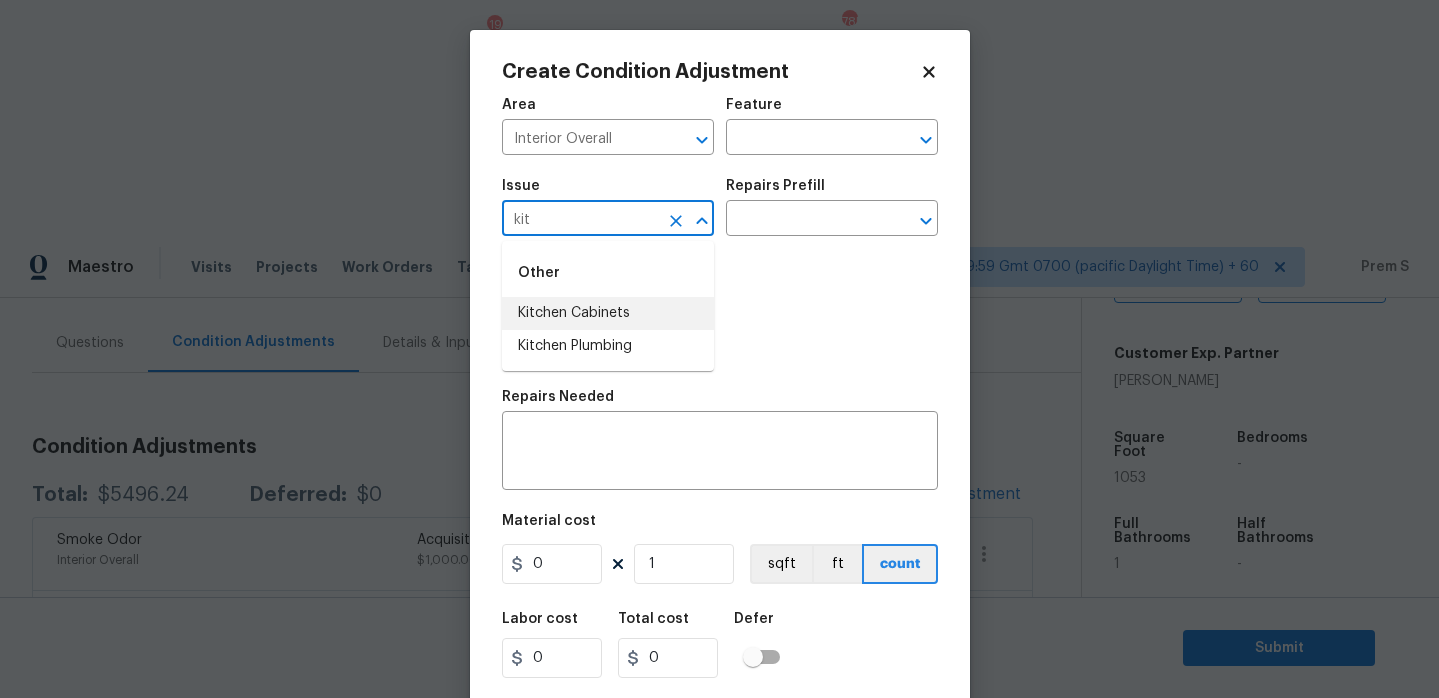 click on "Kitchen Cabinets" at bounding box center [608, 313] 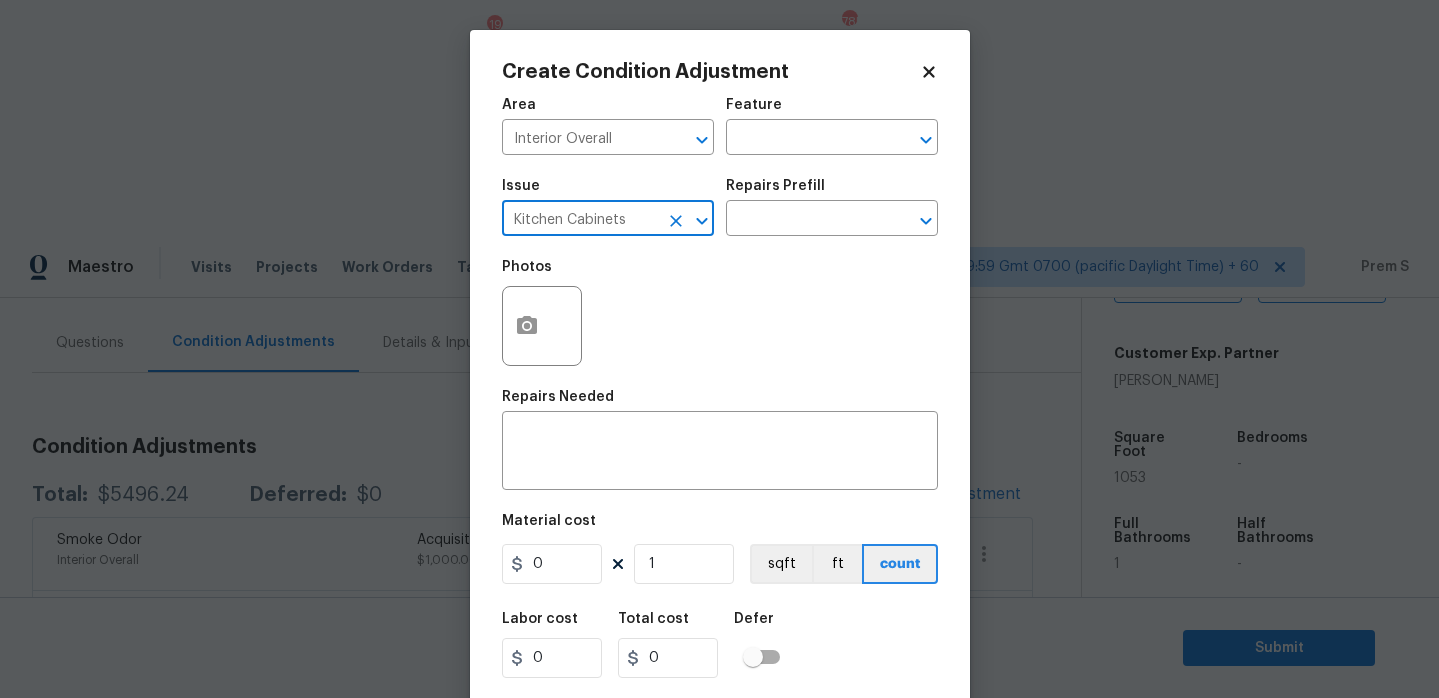 type on "Kitchen Cabinets" 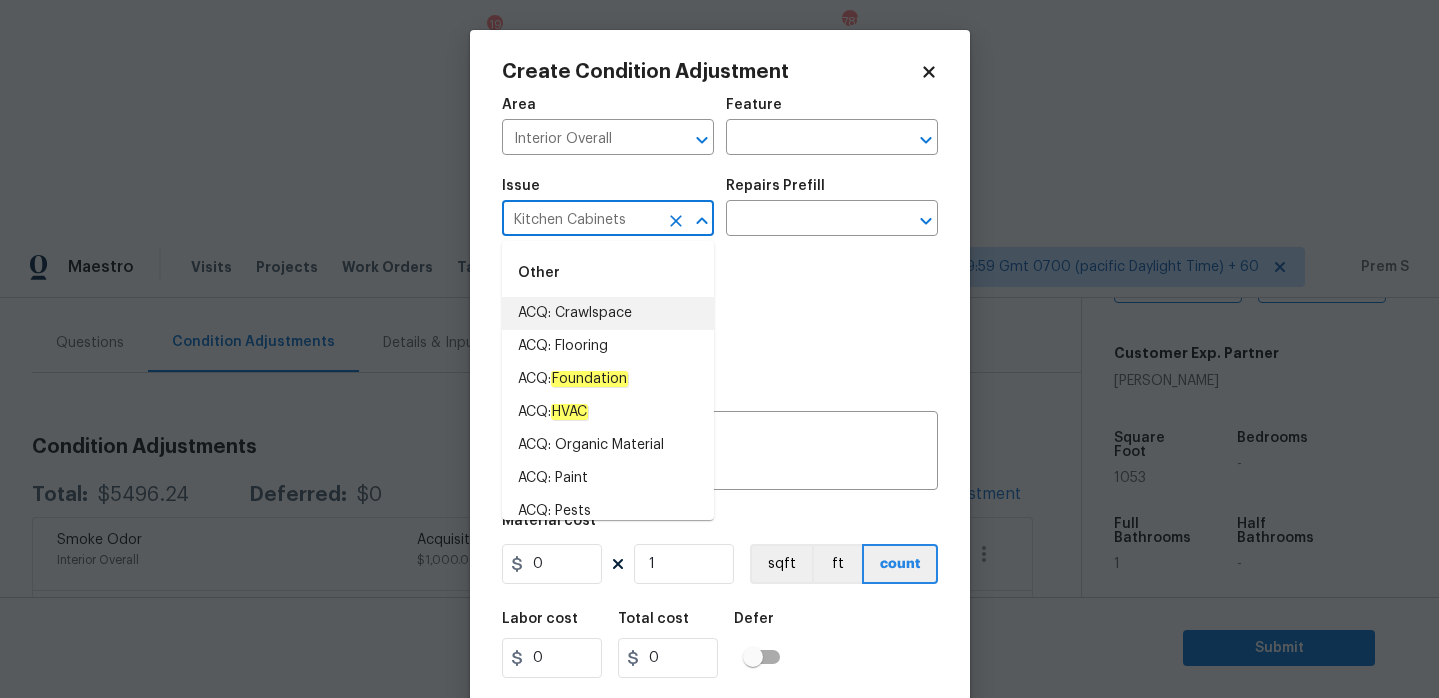 drag, startPoint x: 640, startPoint y: 226, endPoint x: 496, endPoint y: 224, distance: 144.01389 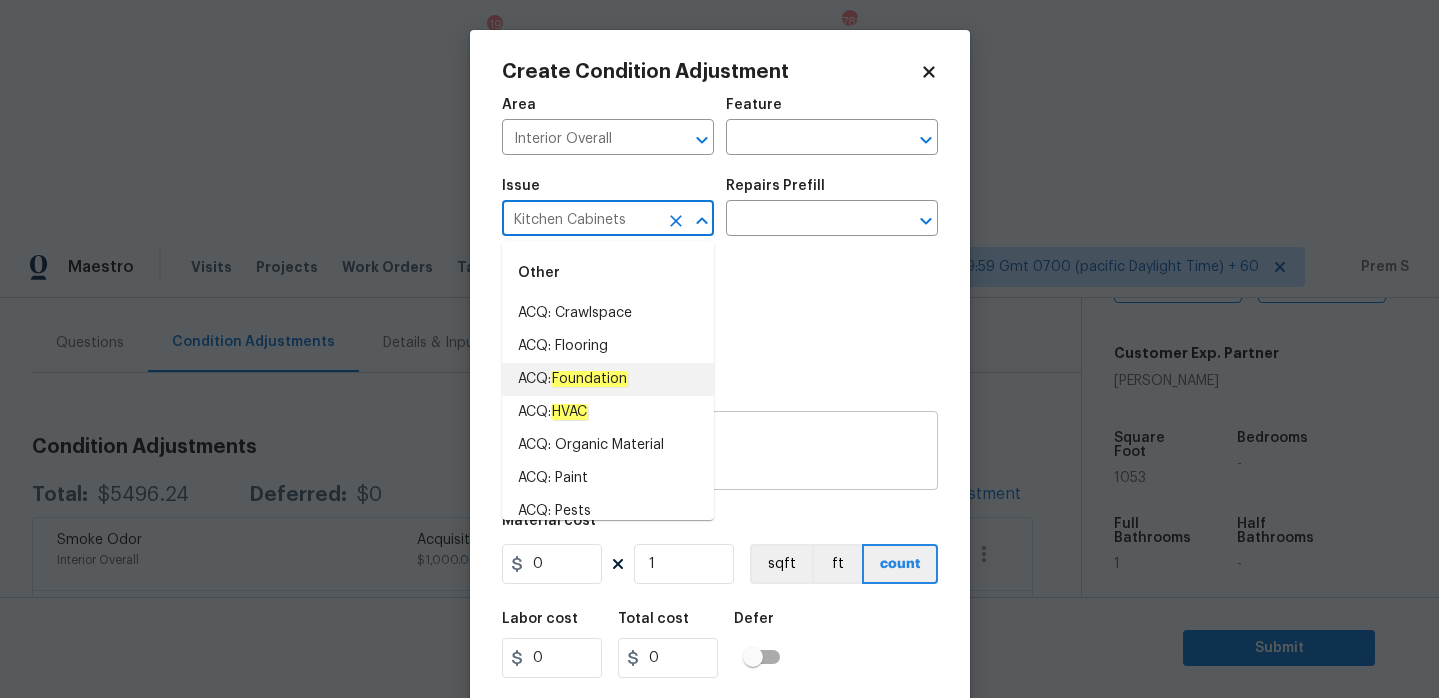 click at bounding box center (720, 453) 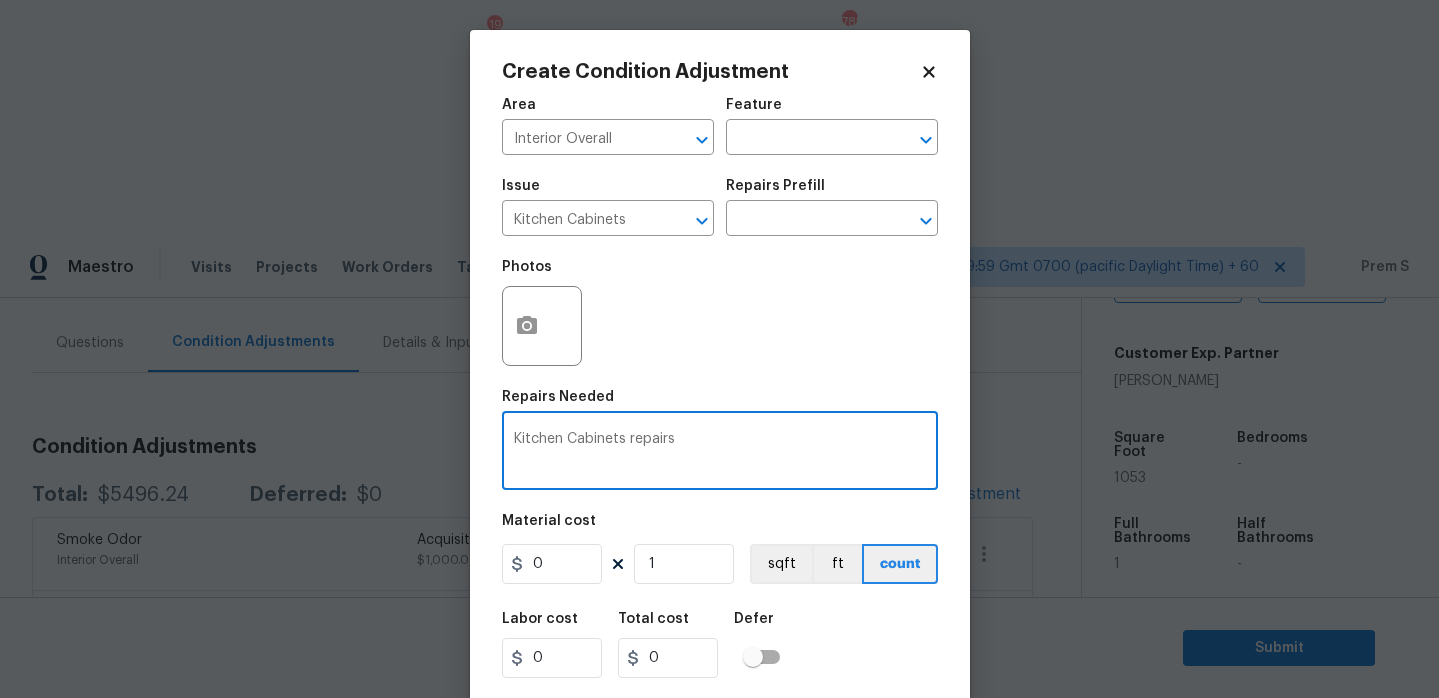 type on "Kitchen Cabinets repairs" 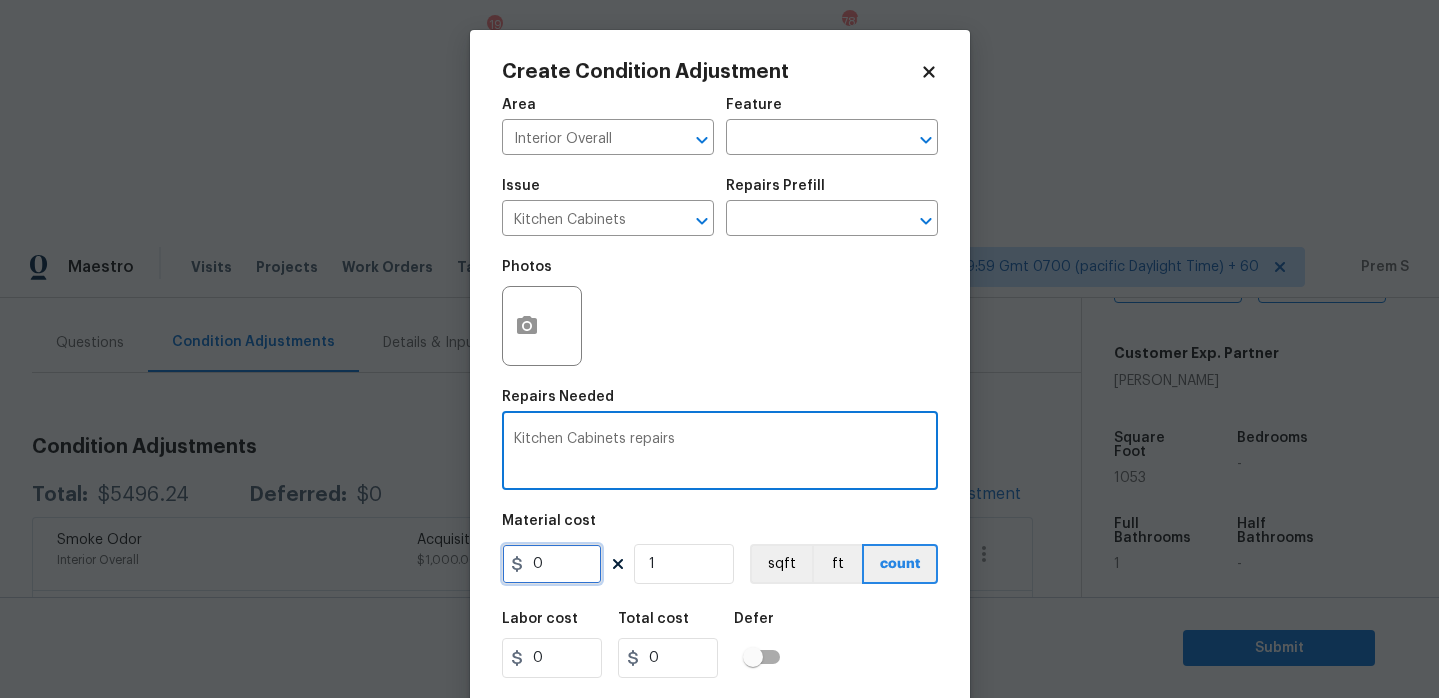 click on "0" at bounding box center [552, 564] 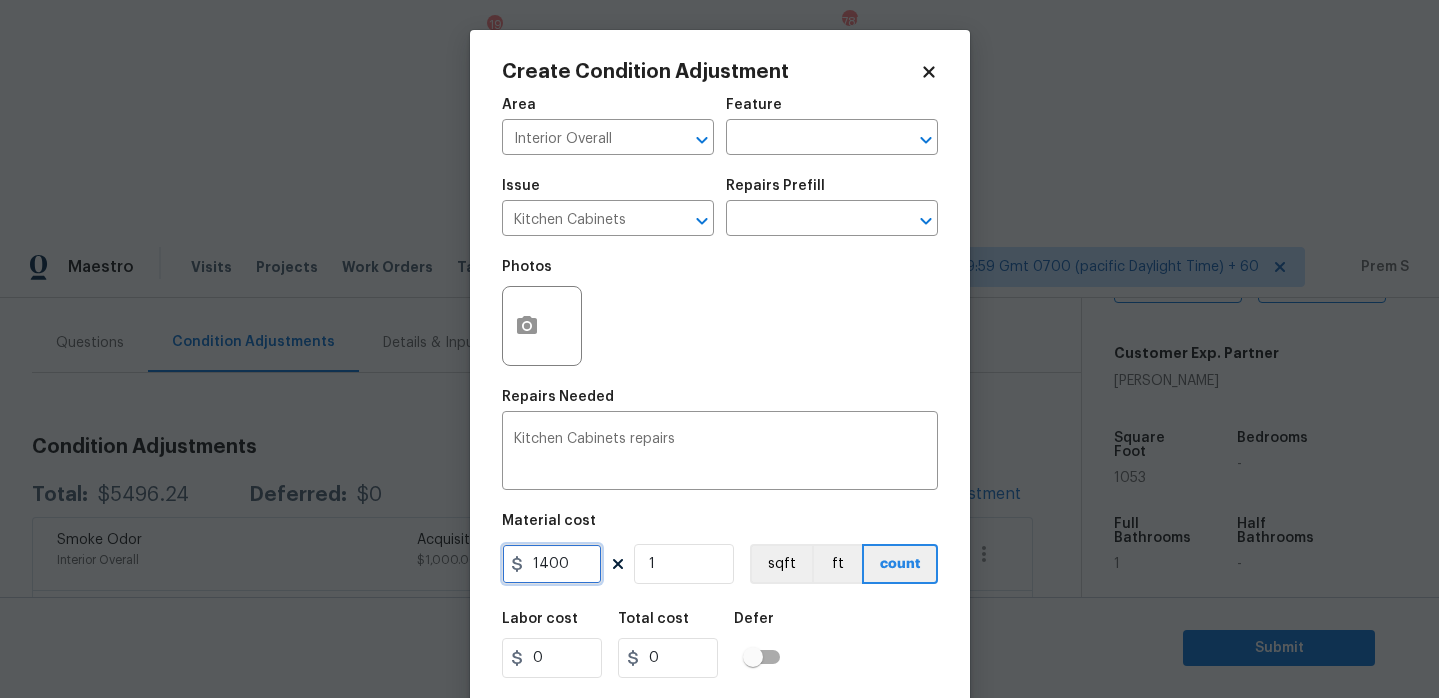 type on "1400" 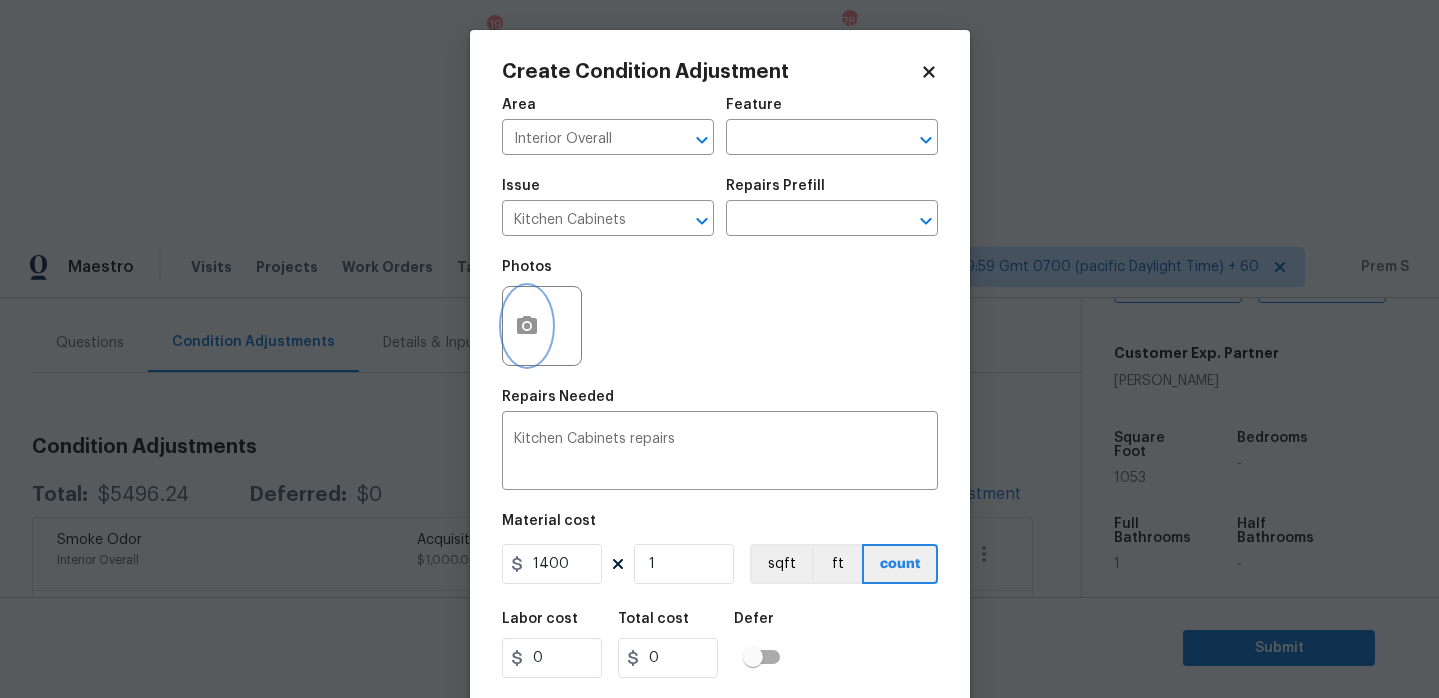 click 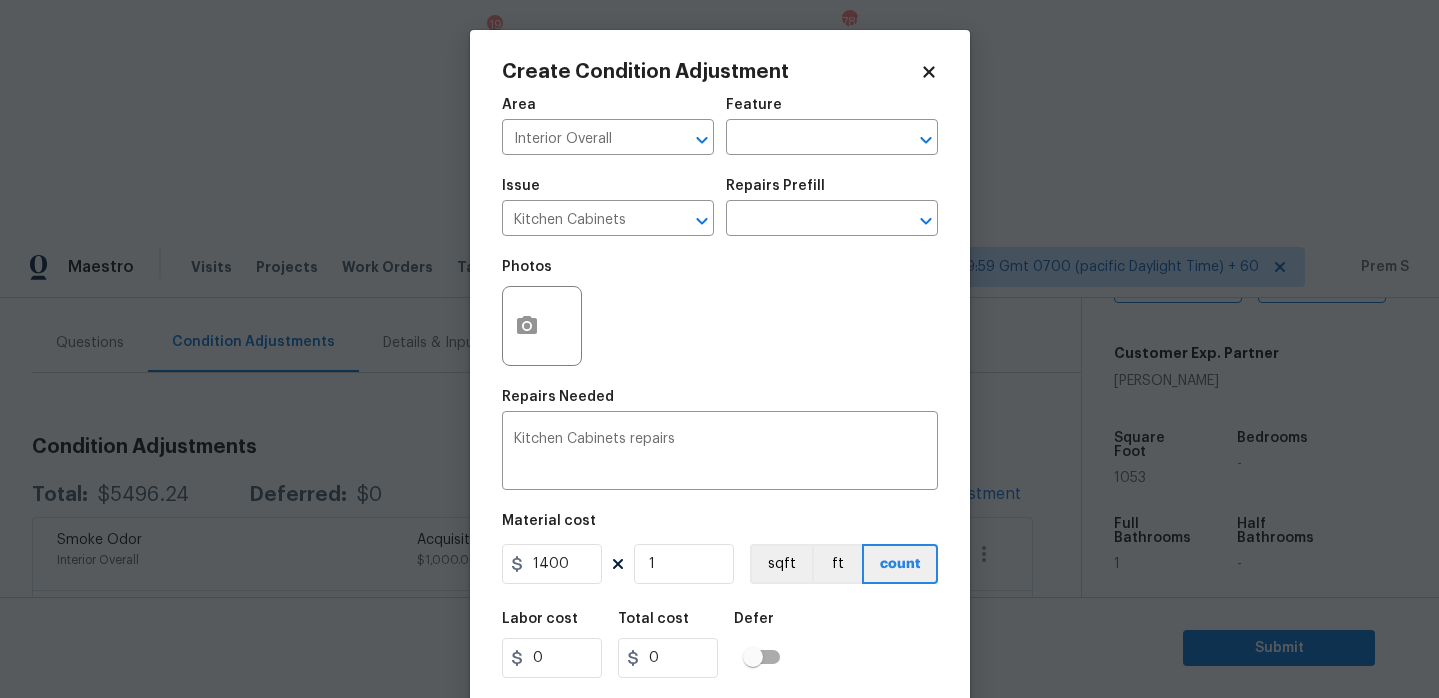 type on "1400" 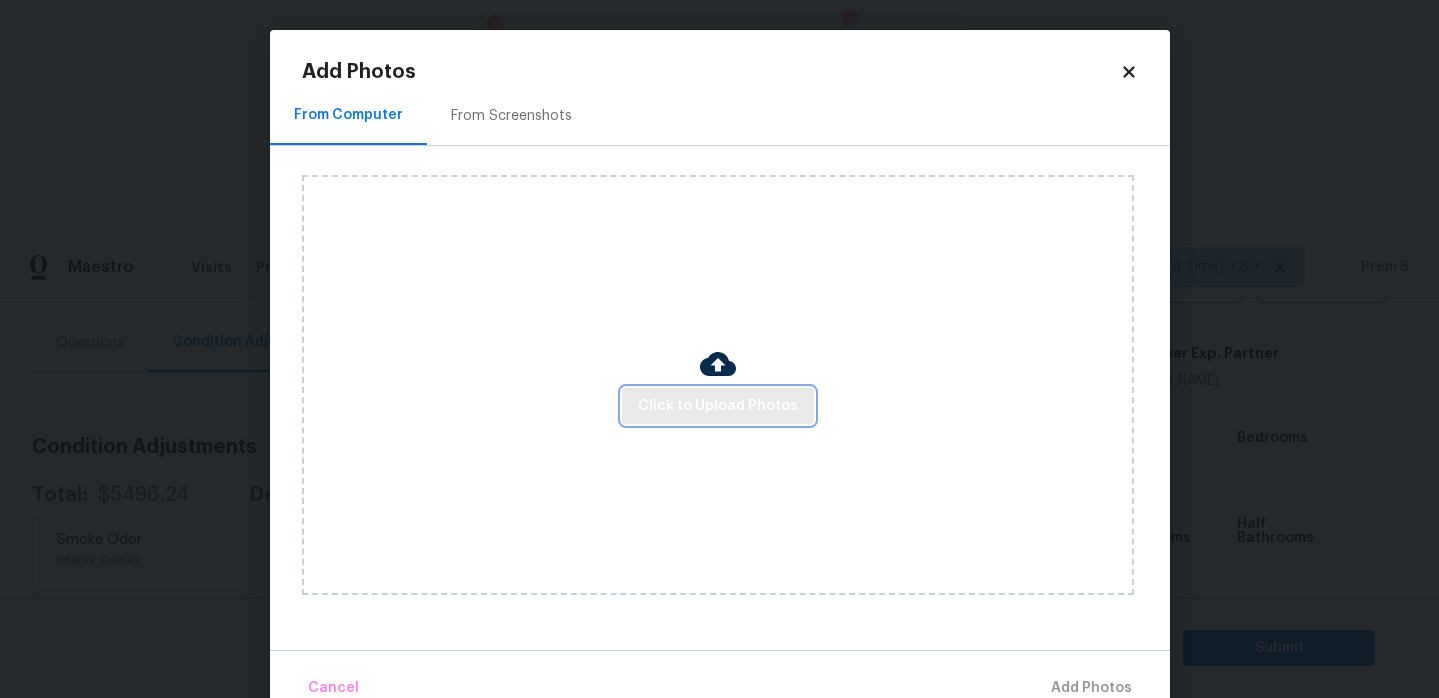 click on "Click to Upload Photos" at bounding box center (718, 406) 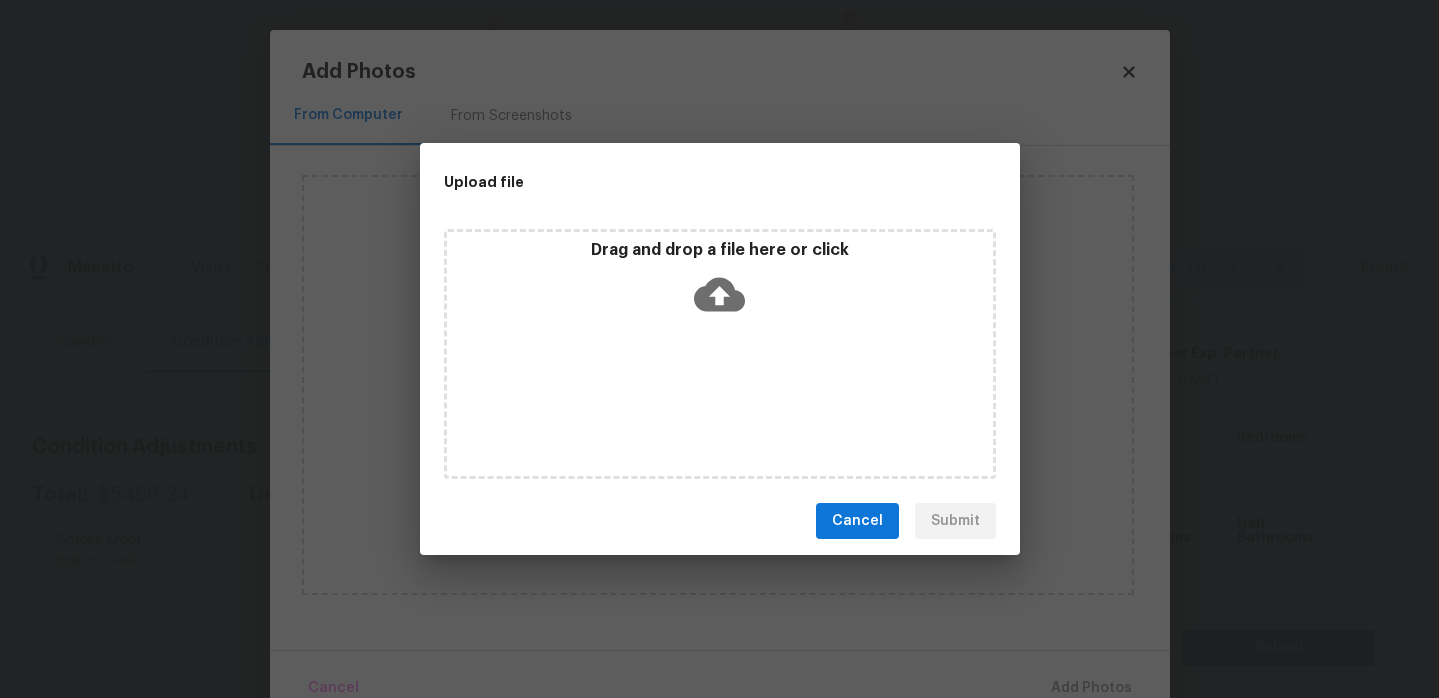 click 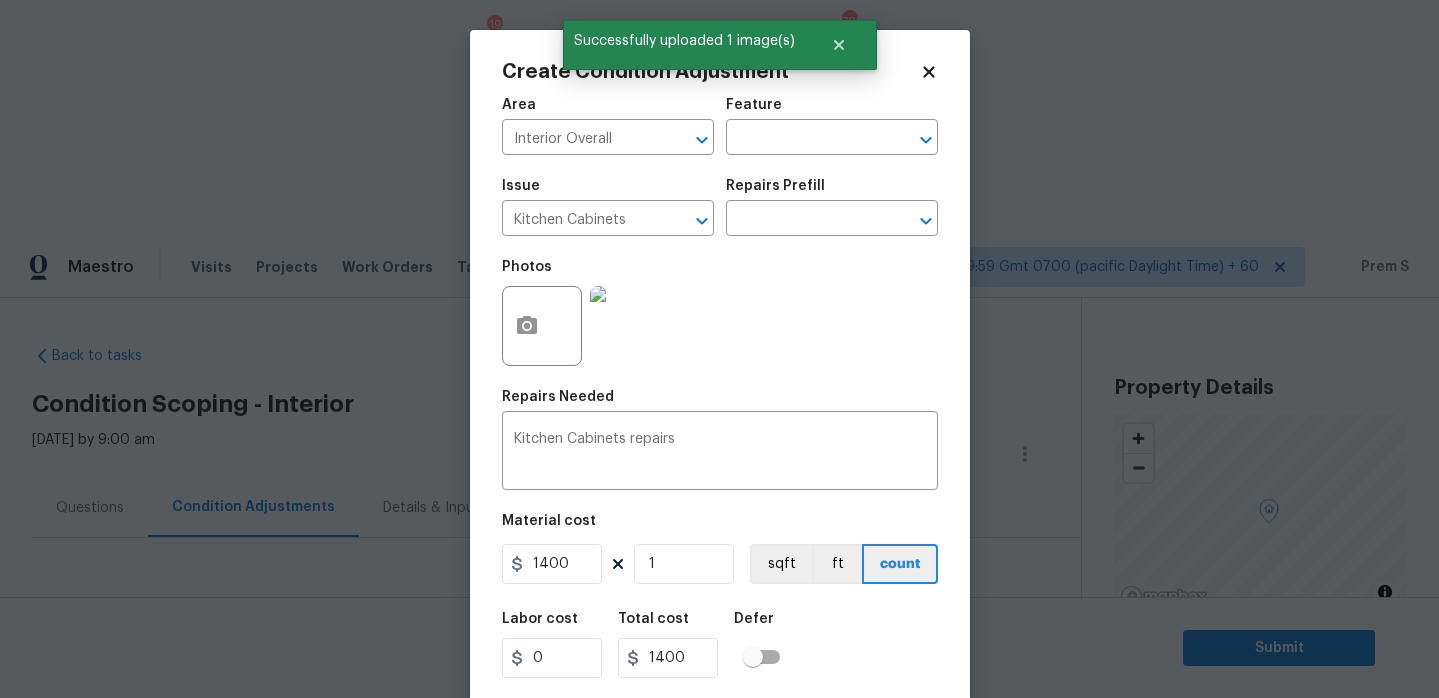 scroll, scrollTop: 0, scrollLeft: 0, axis: both 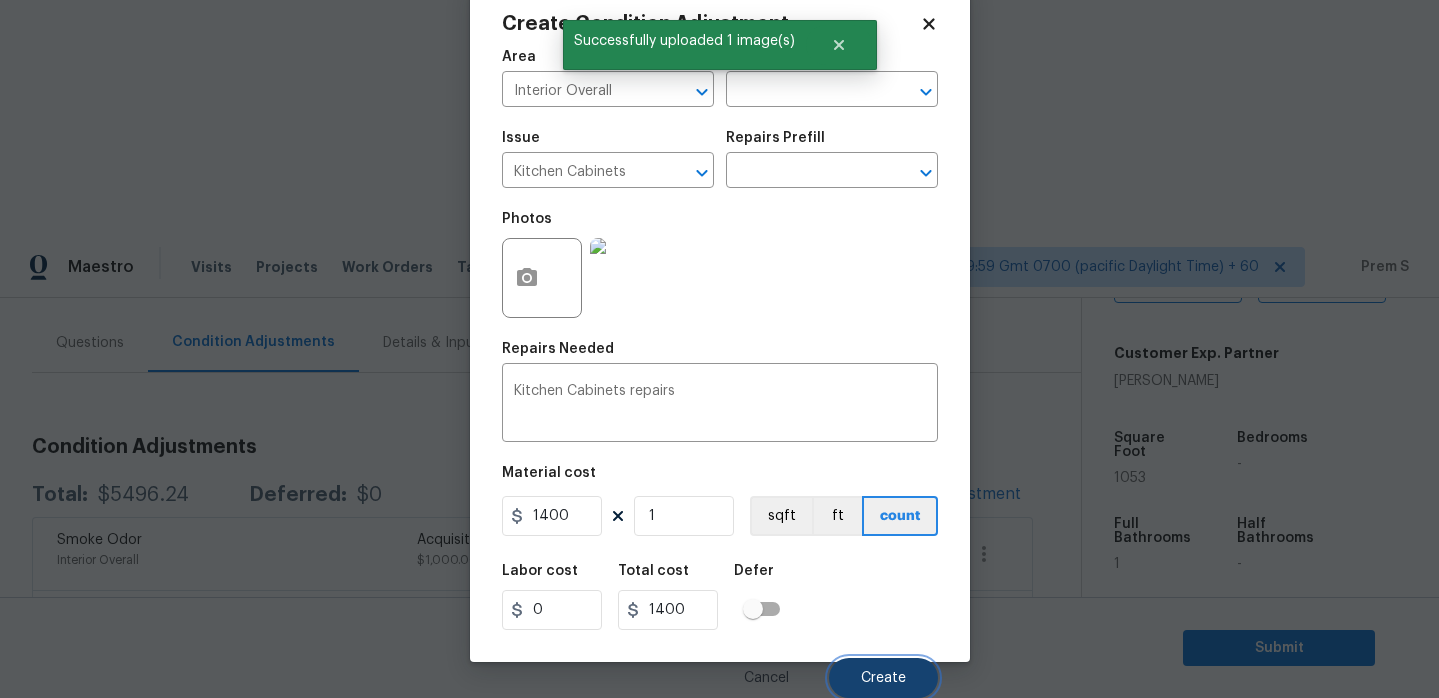 click on "Create" at bounding box center [883, 678] 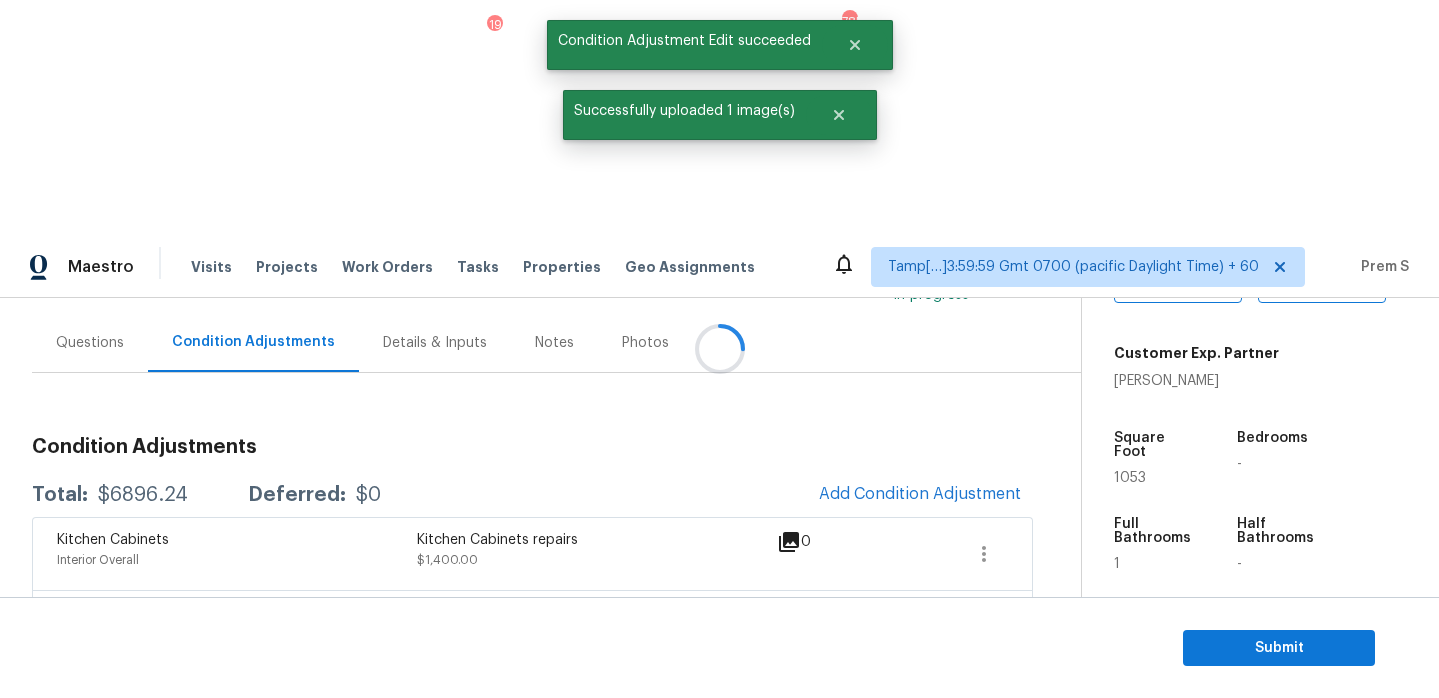 scroll, scrollTop: 42, scrollLeft: 0, axis: vertical 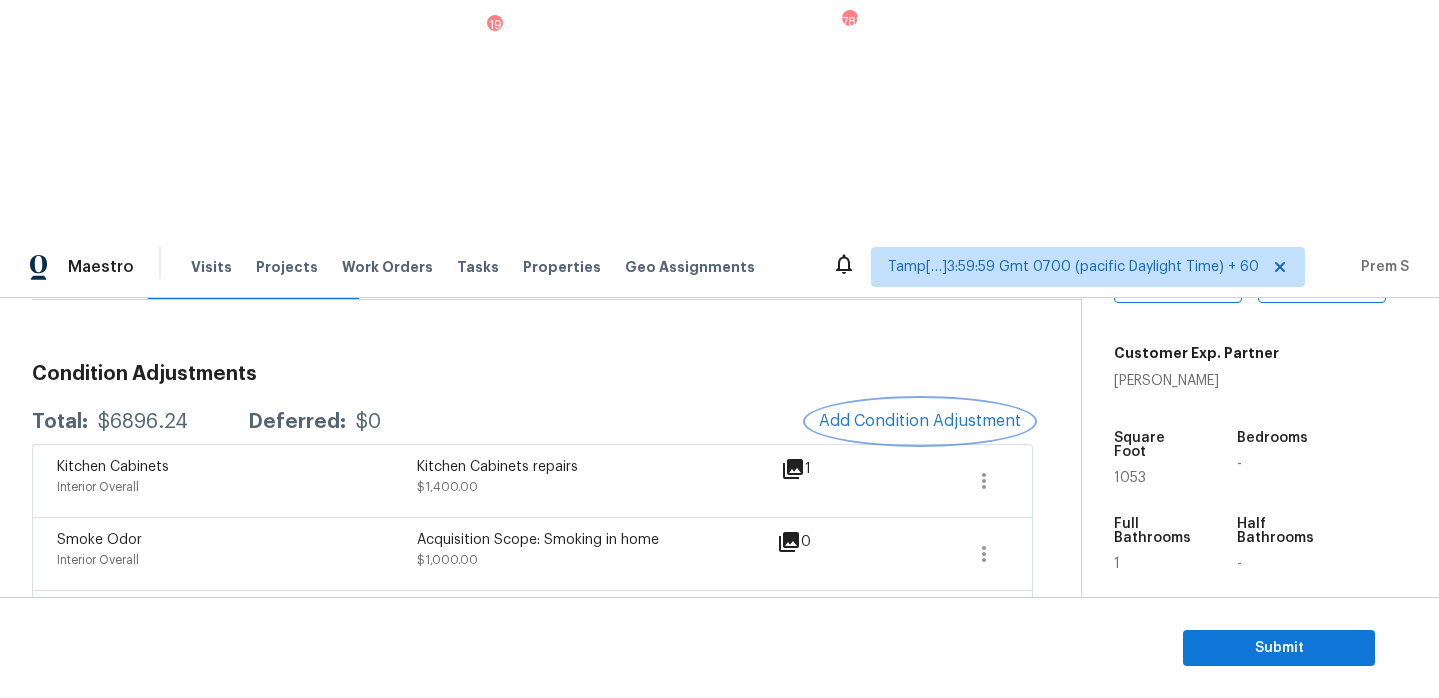 click on "Add Condition Adjustment" at bounding box center (920, 421) 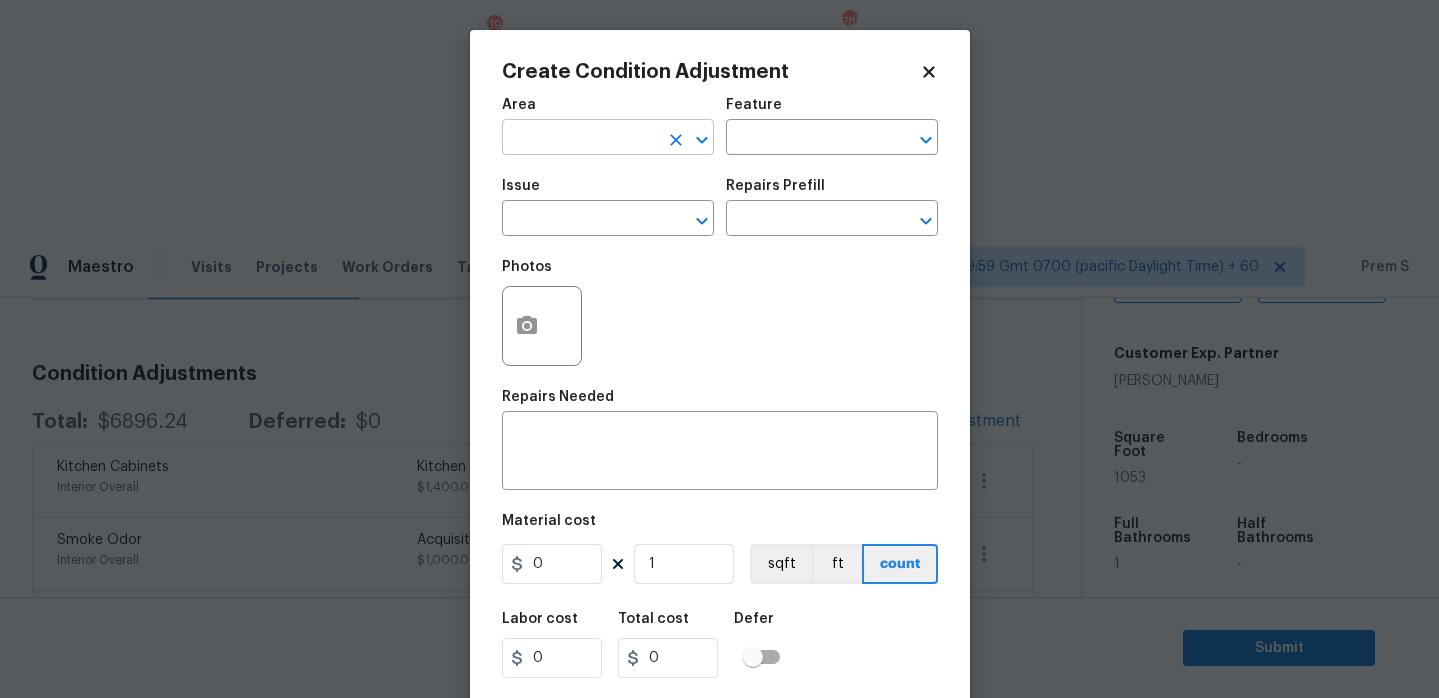 click at bounding box center (580, 139) 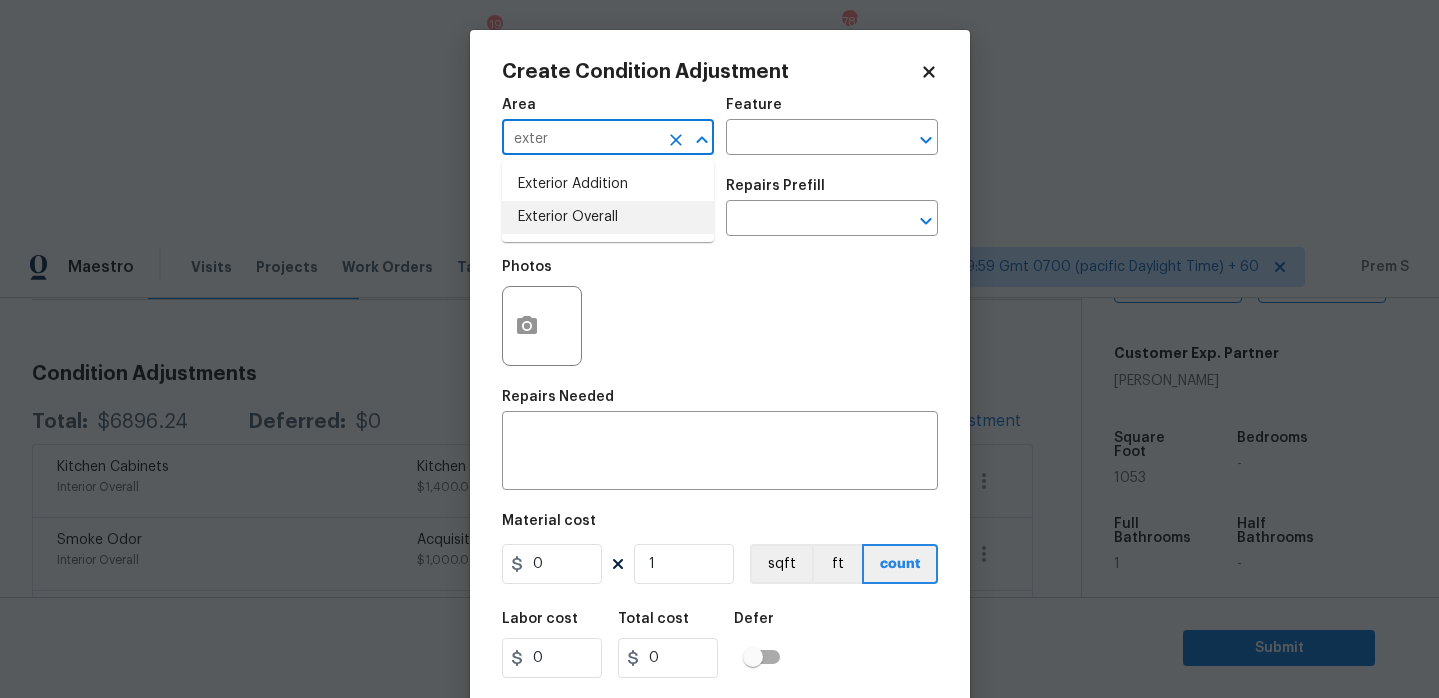 click on "Exterior Overall" at bounding box center (608, 217) 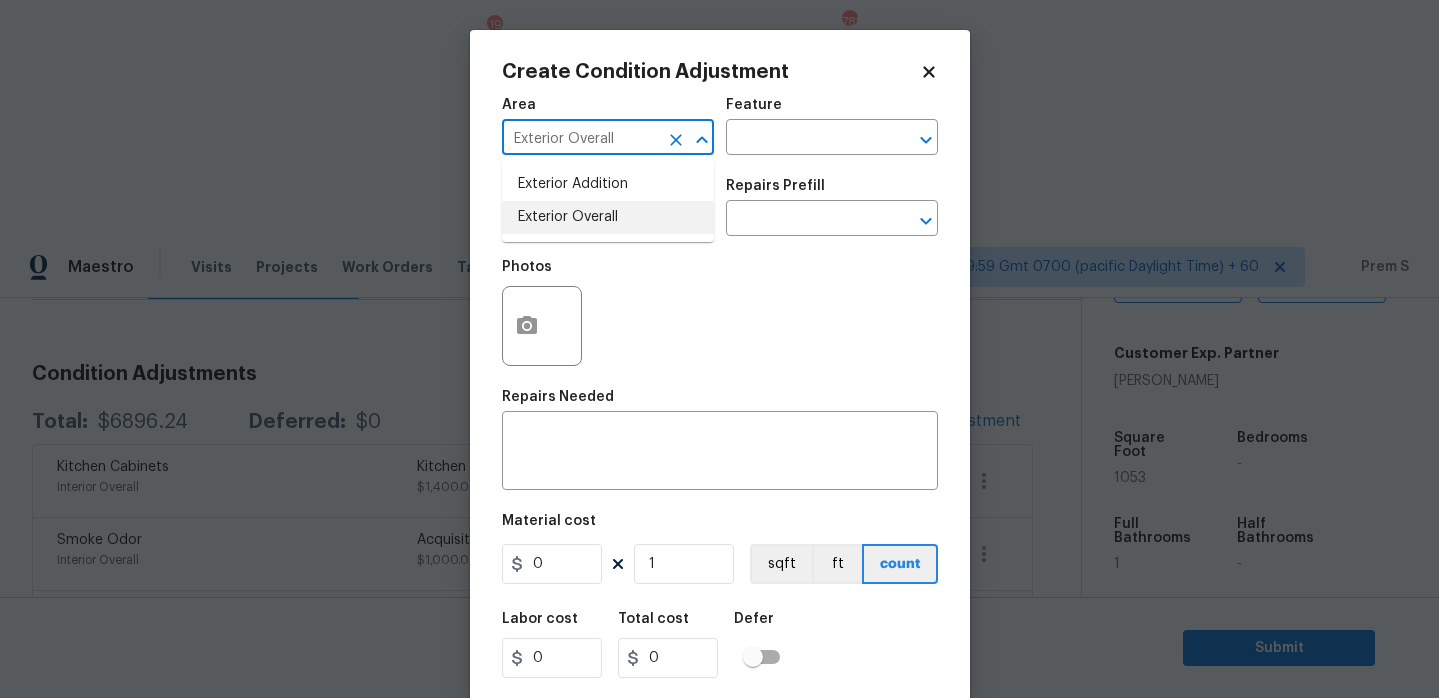 type on "Exterior Overall" 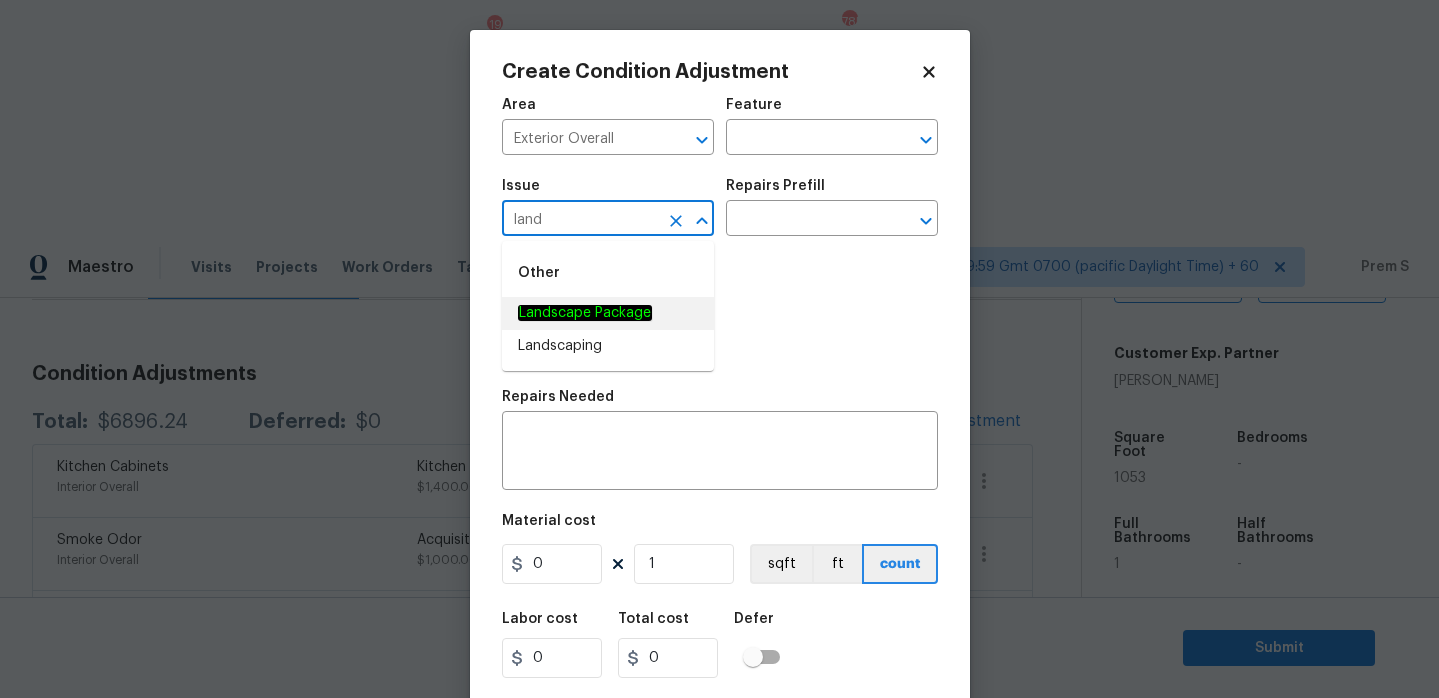 click on "Landscape Package" 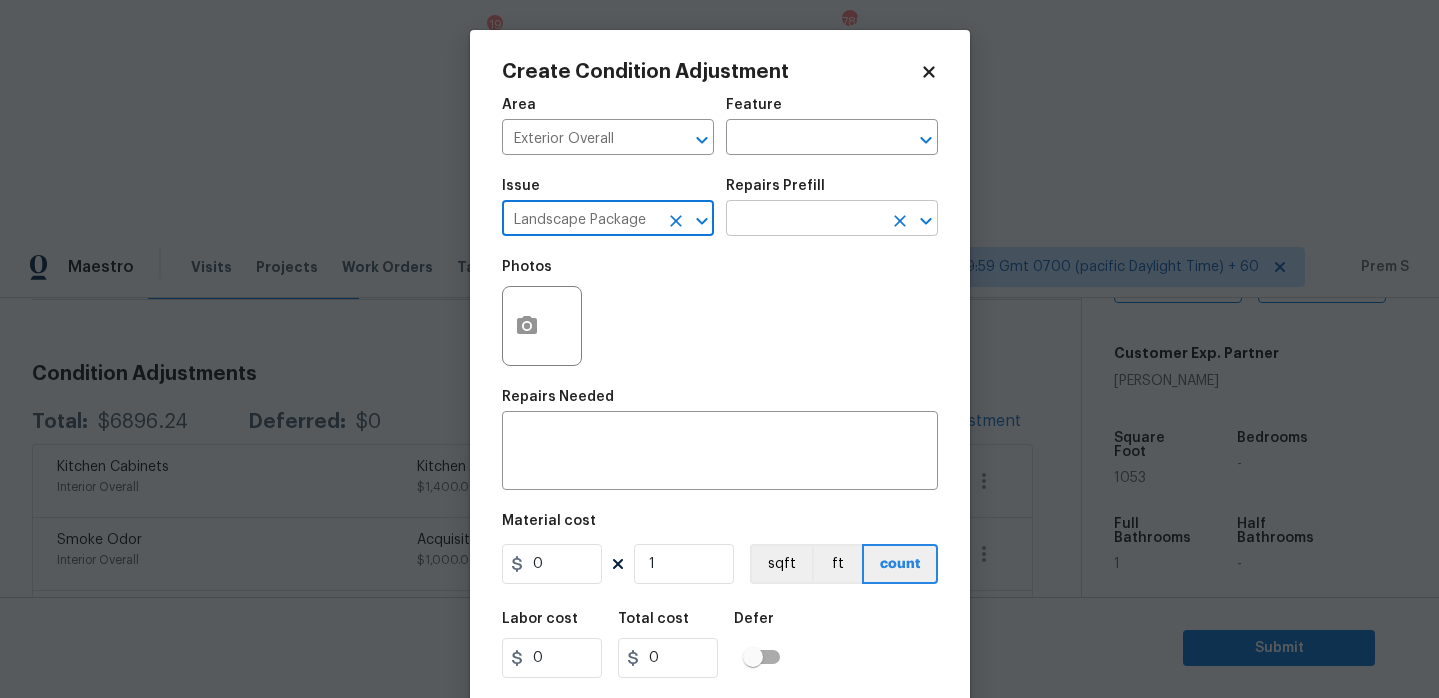 type on "Landscape Package" 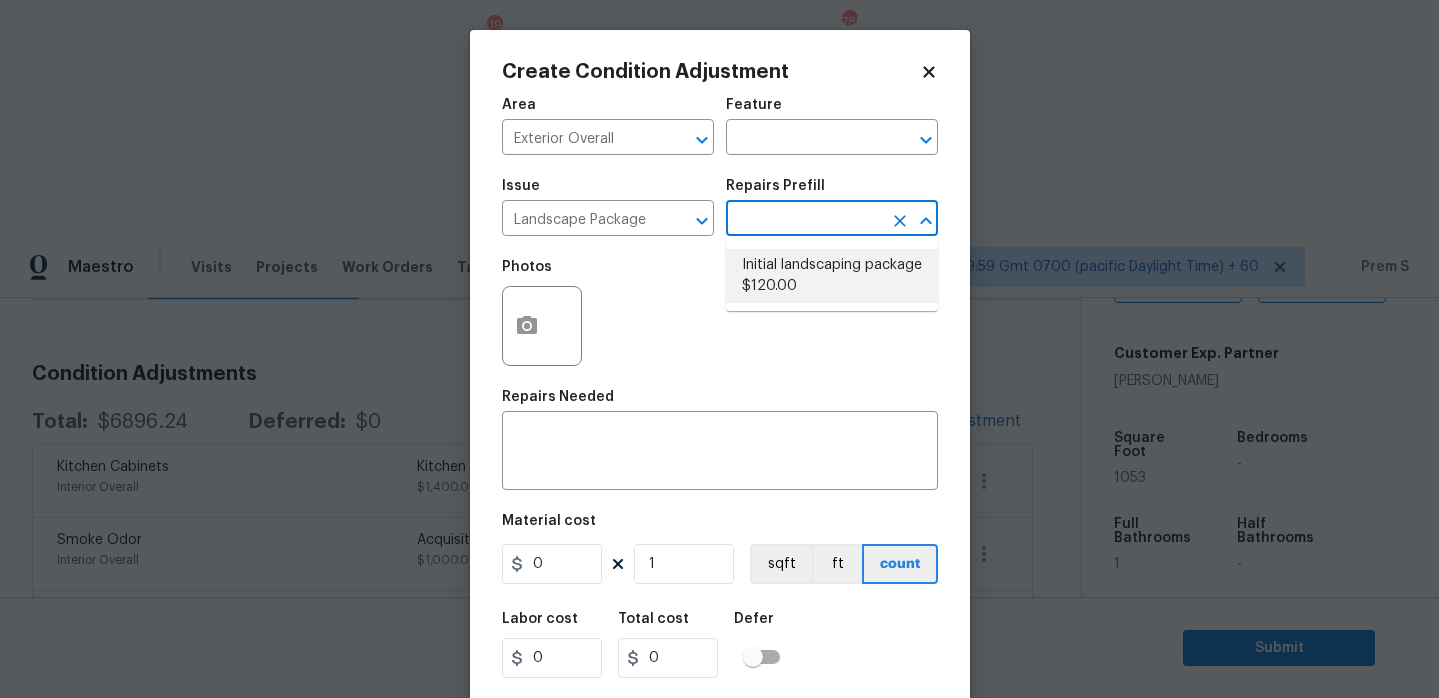 click on "Initial landscaping package $120.00" at bounding box center [832, 276] 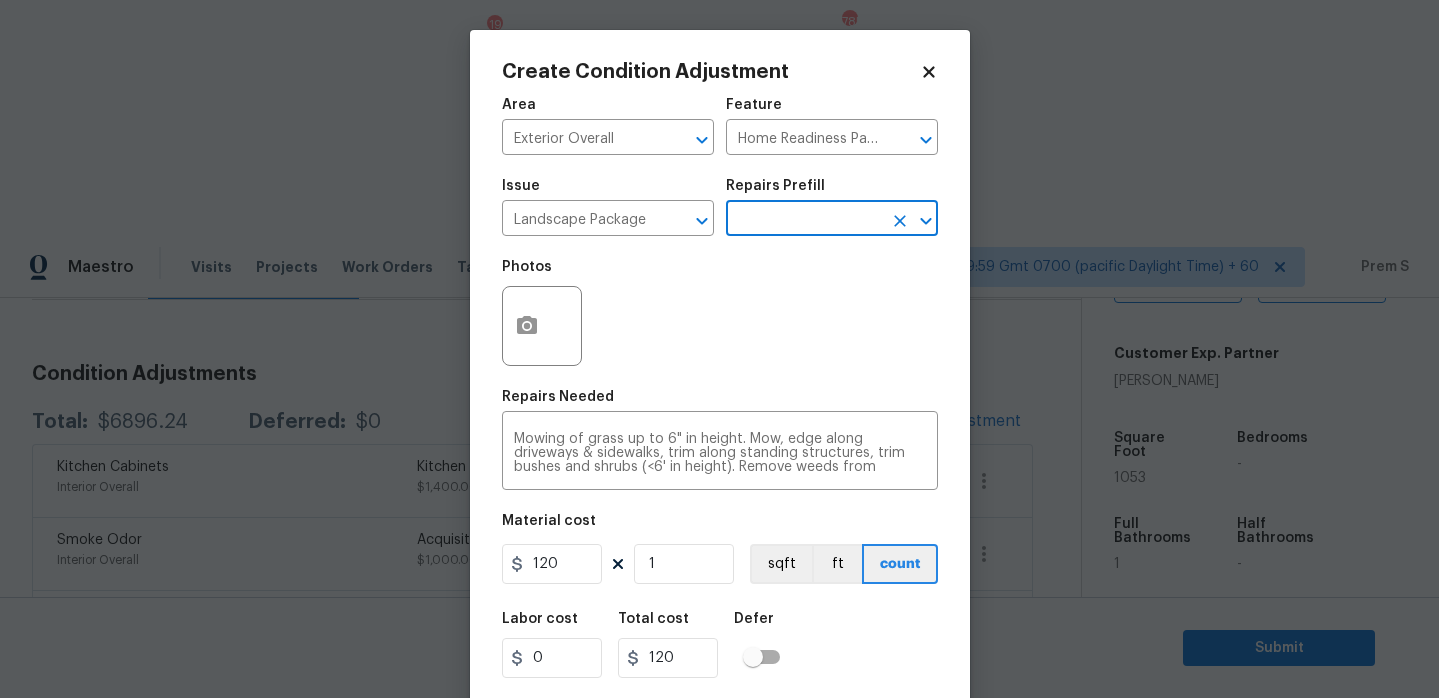 scroll, scrollTop: 49, scrollLeft: 0, axis: vertical 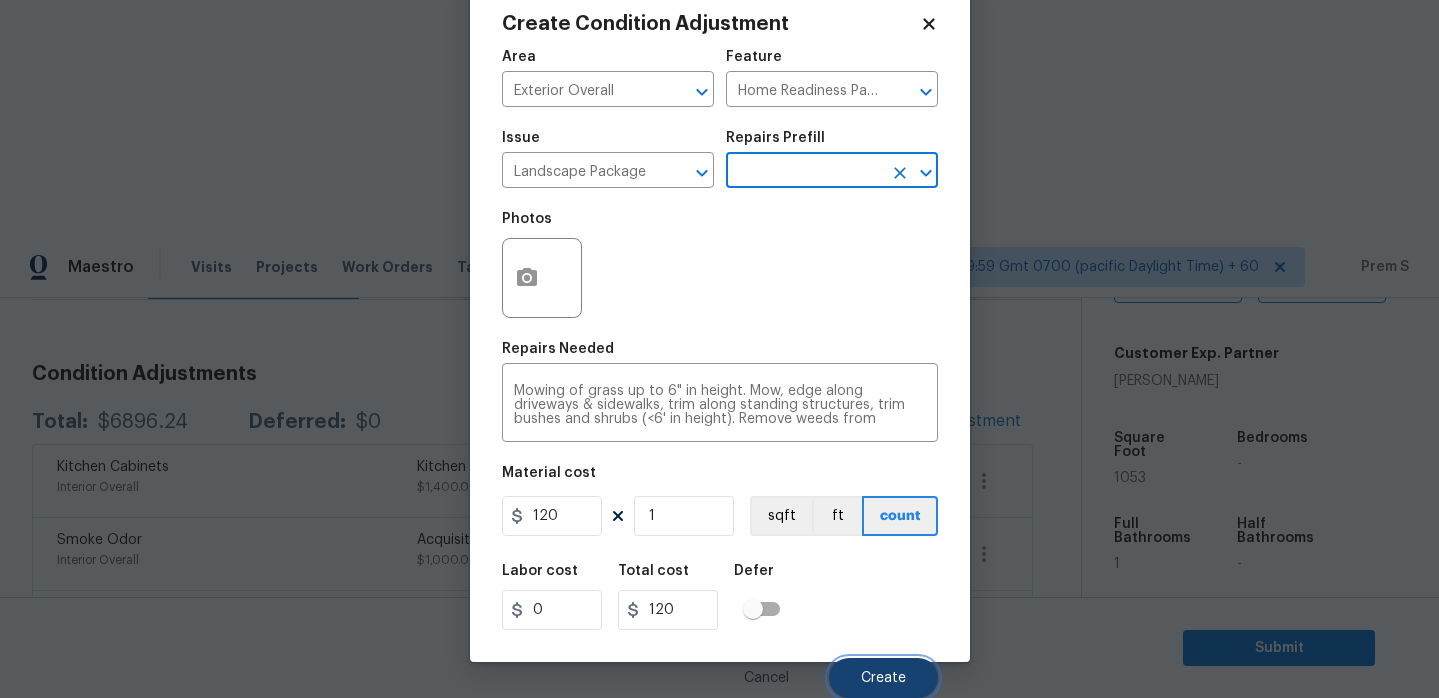 click on "Create" at bounding box center (883, 678) 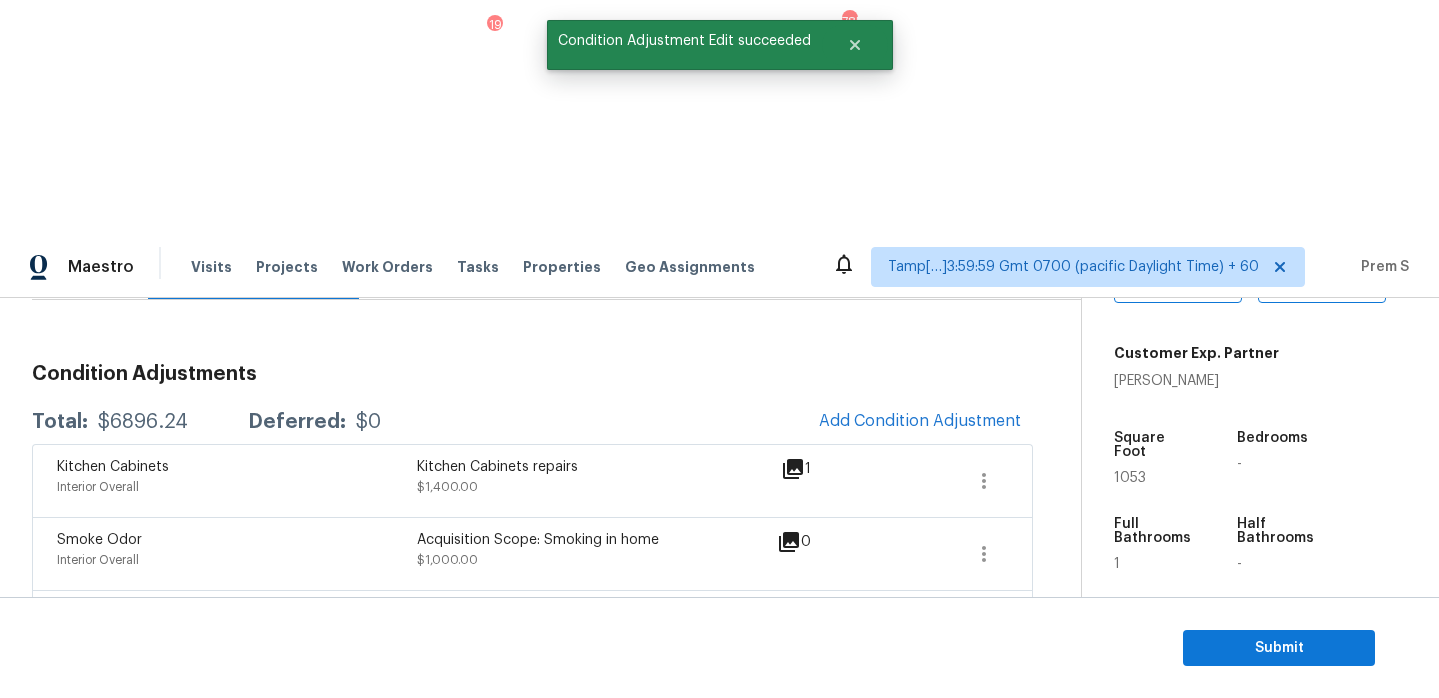 scroll, scrollTop: 42, scrollLeft: 0, axis: vertical 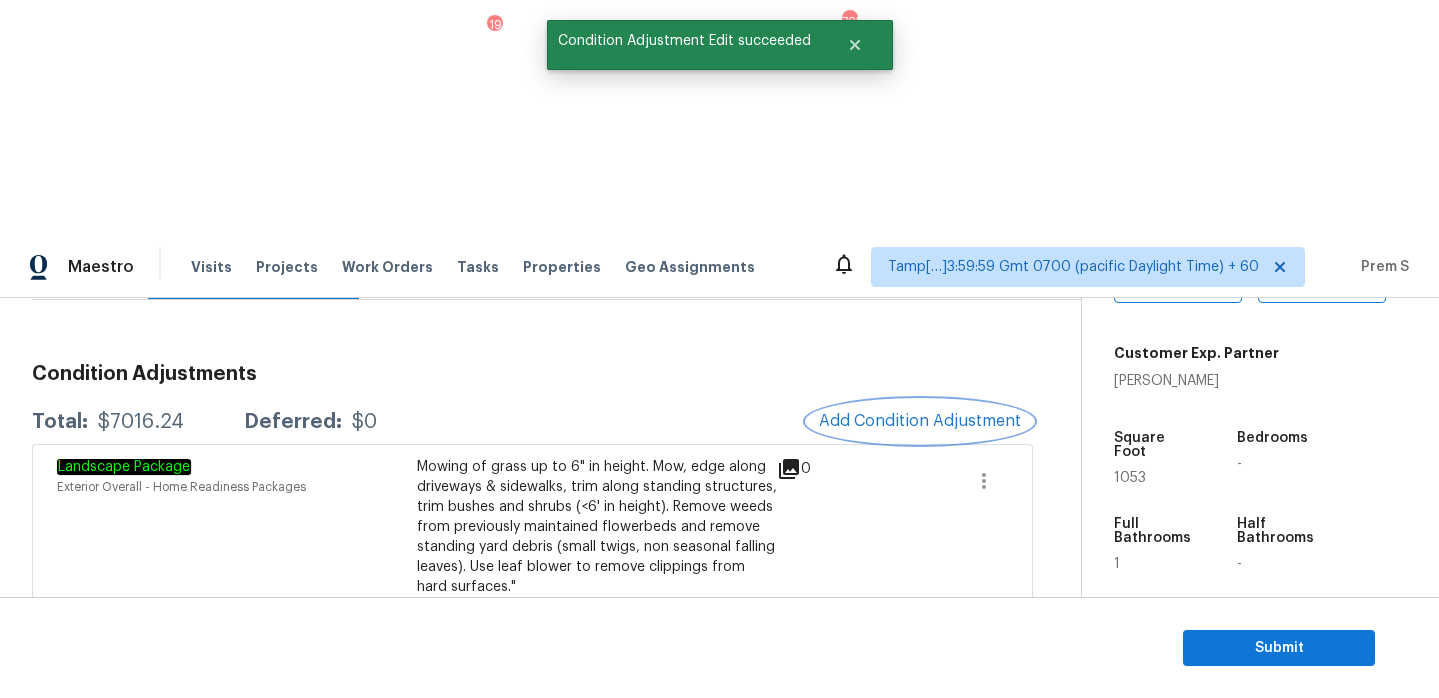 click on "Add Condition Adjustment" at bounding box center [920, 421] 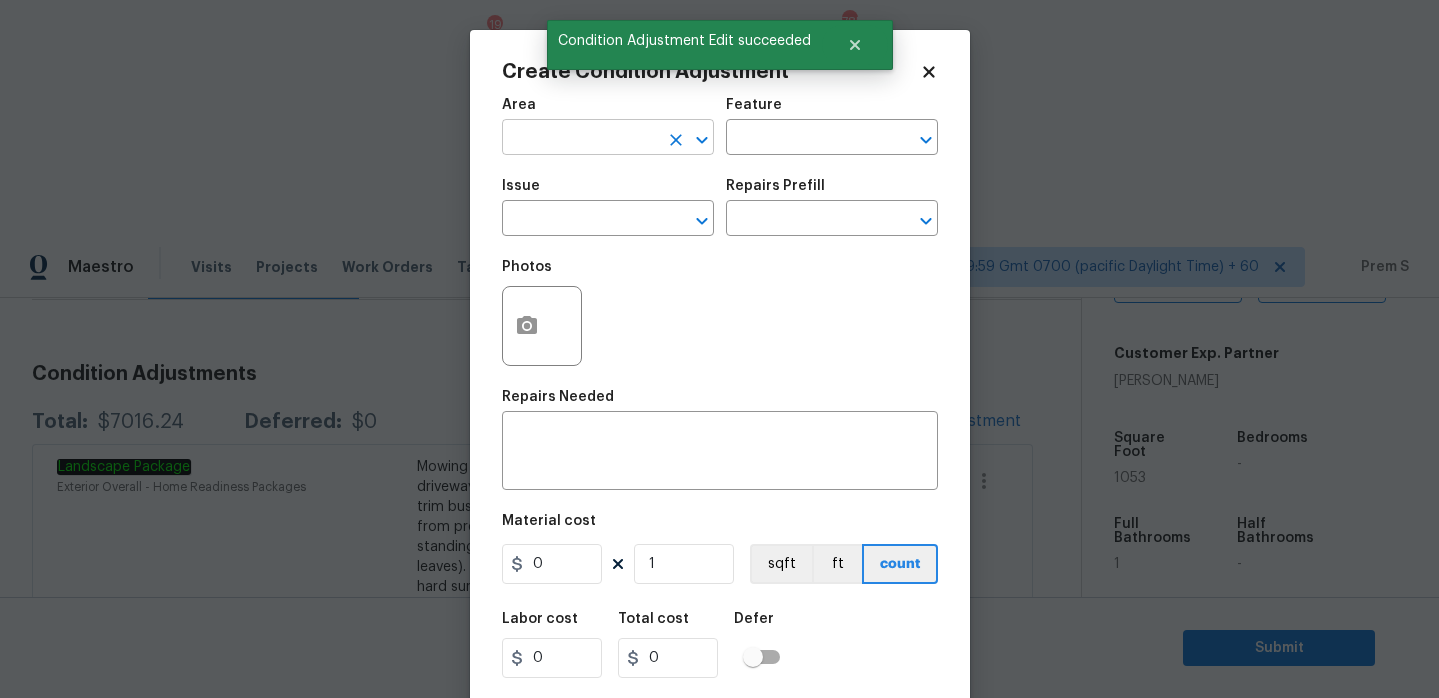 click at bounding box center [580, 139] 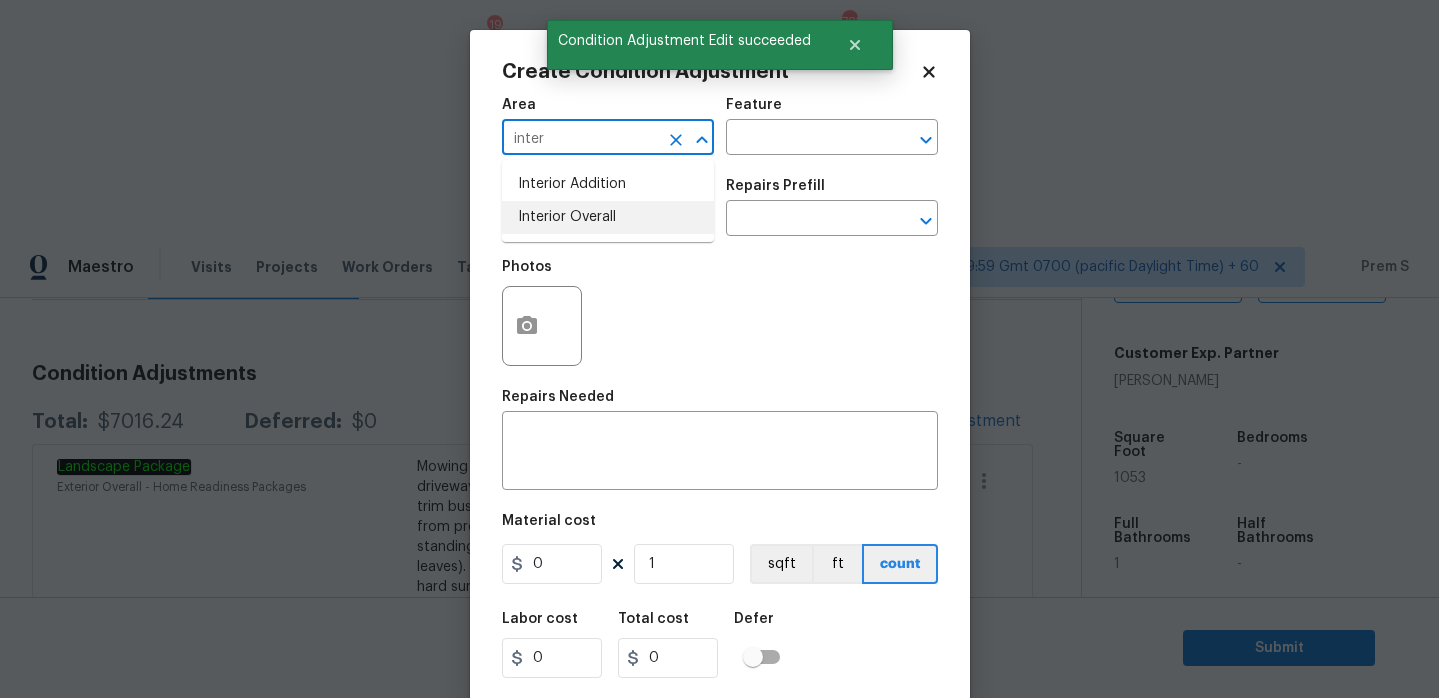 click on "Interior Overall" at bounding box center (608, 217) 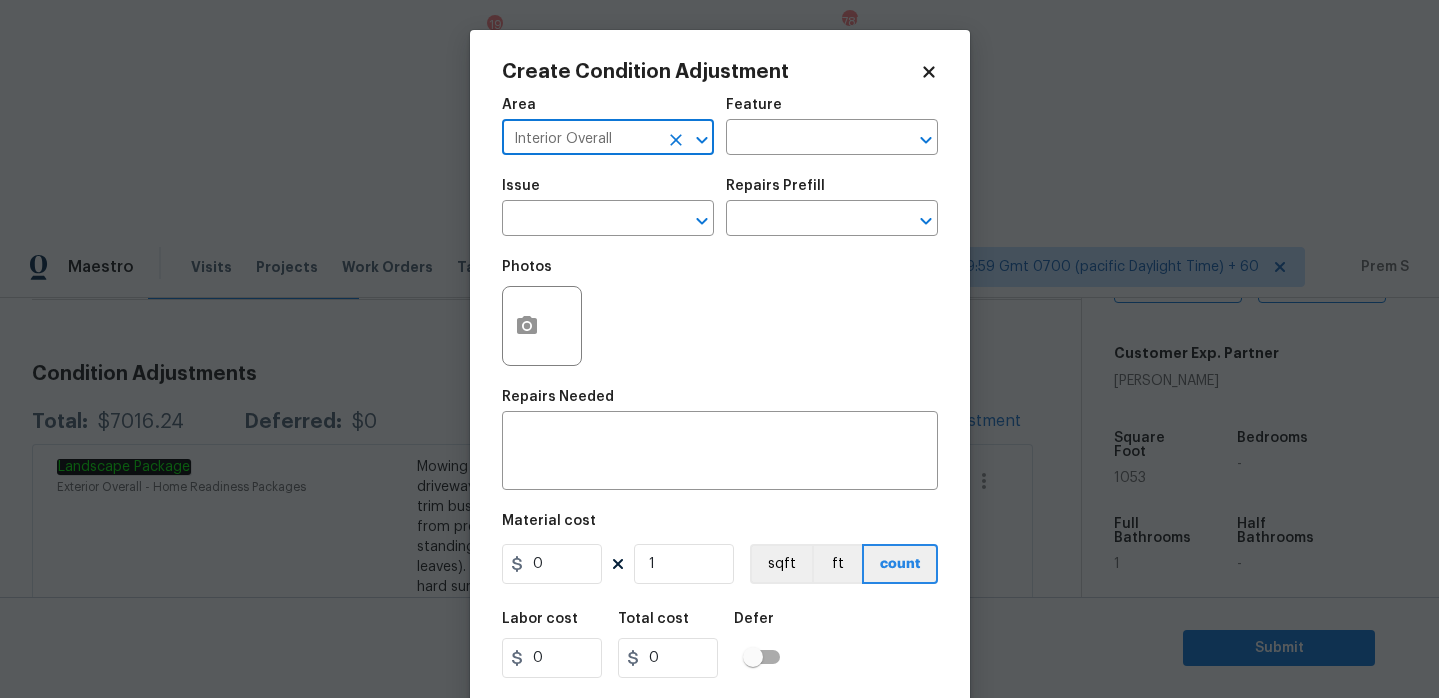 click at bounding box center (676, 140) 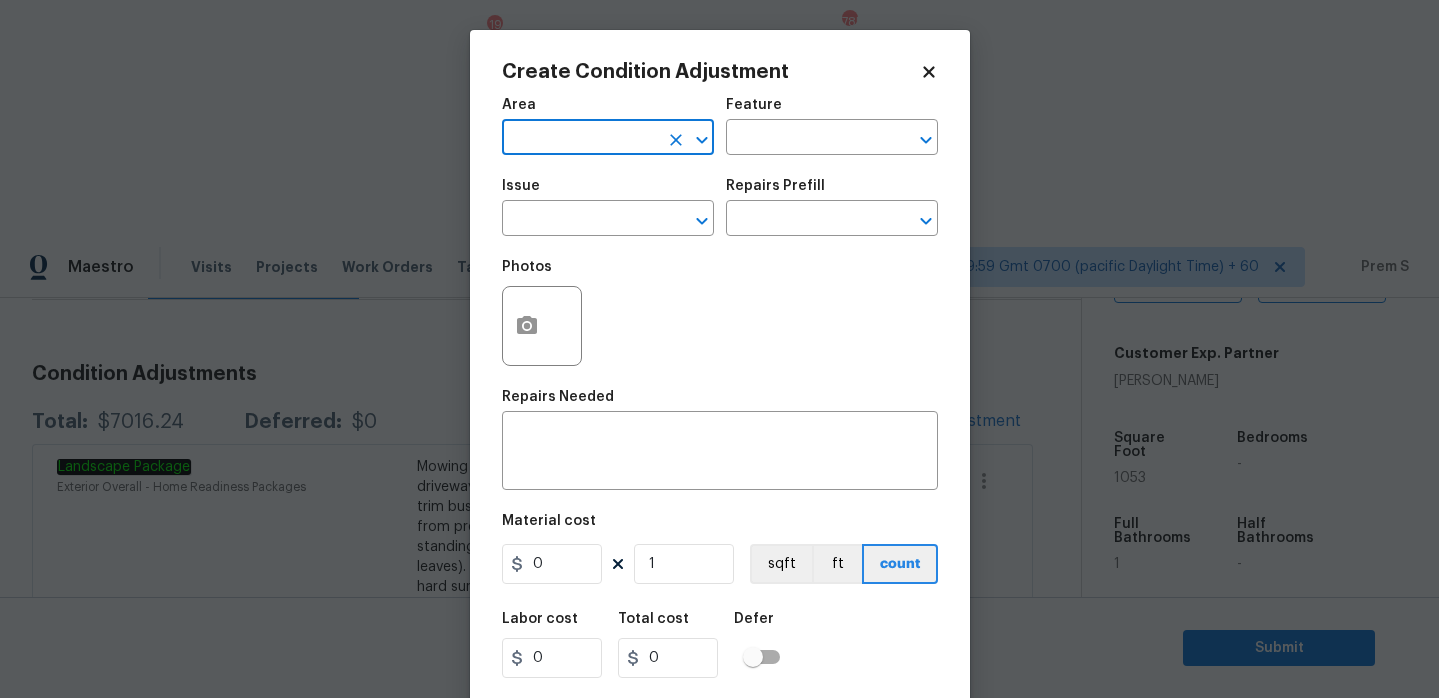 click at bounding box center (580, 139) 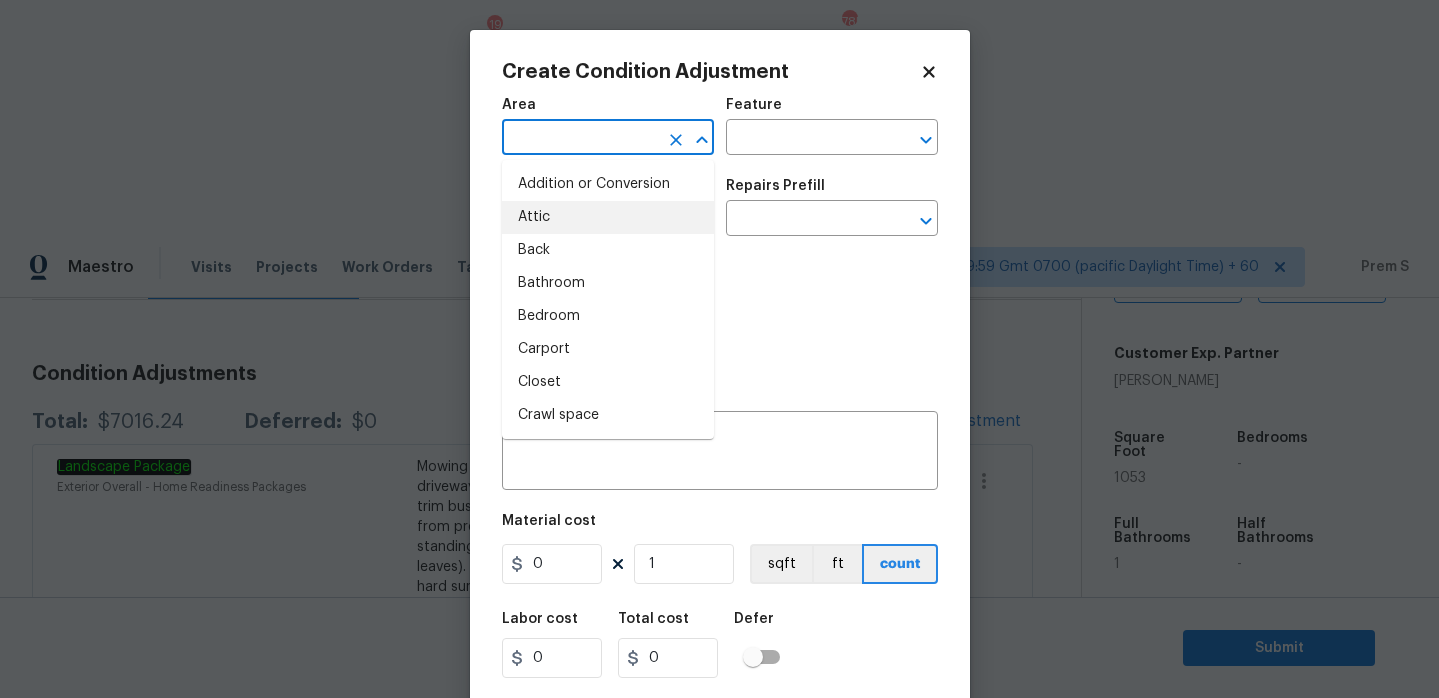 type on "x" 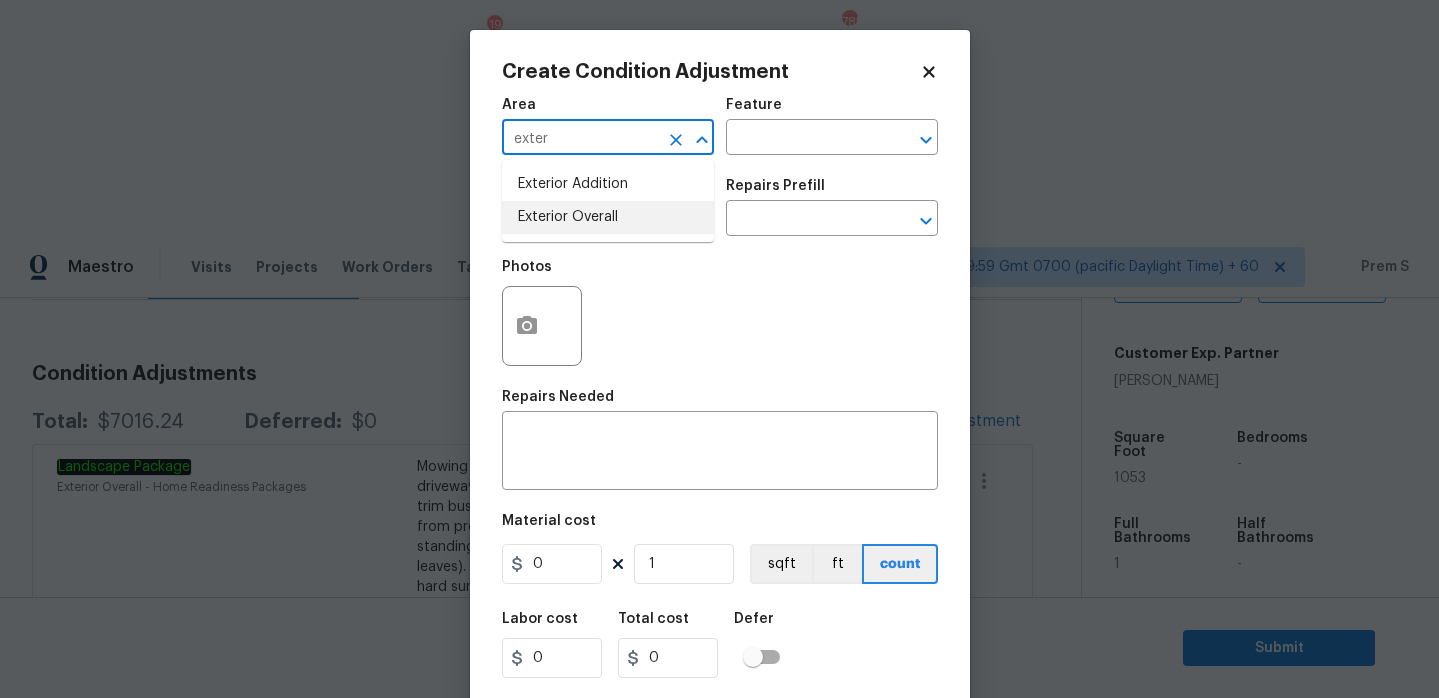 click on "Exterior Overall" at bounding box center [608, 217] 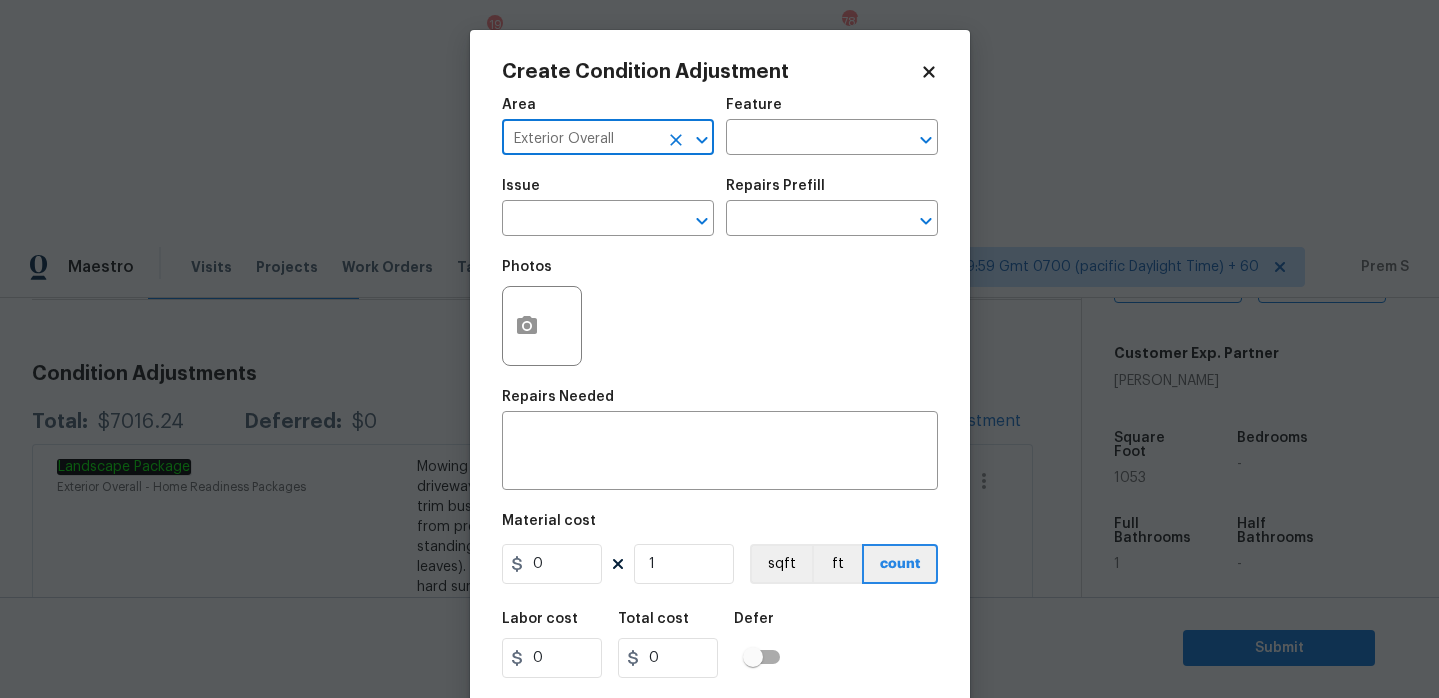 type on "Exterior Overall" 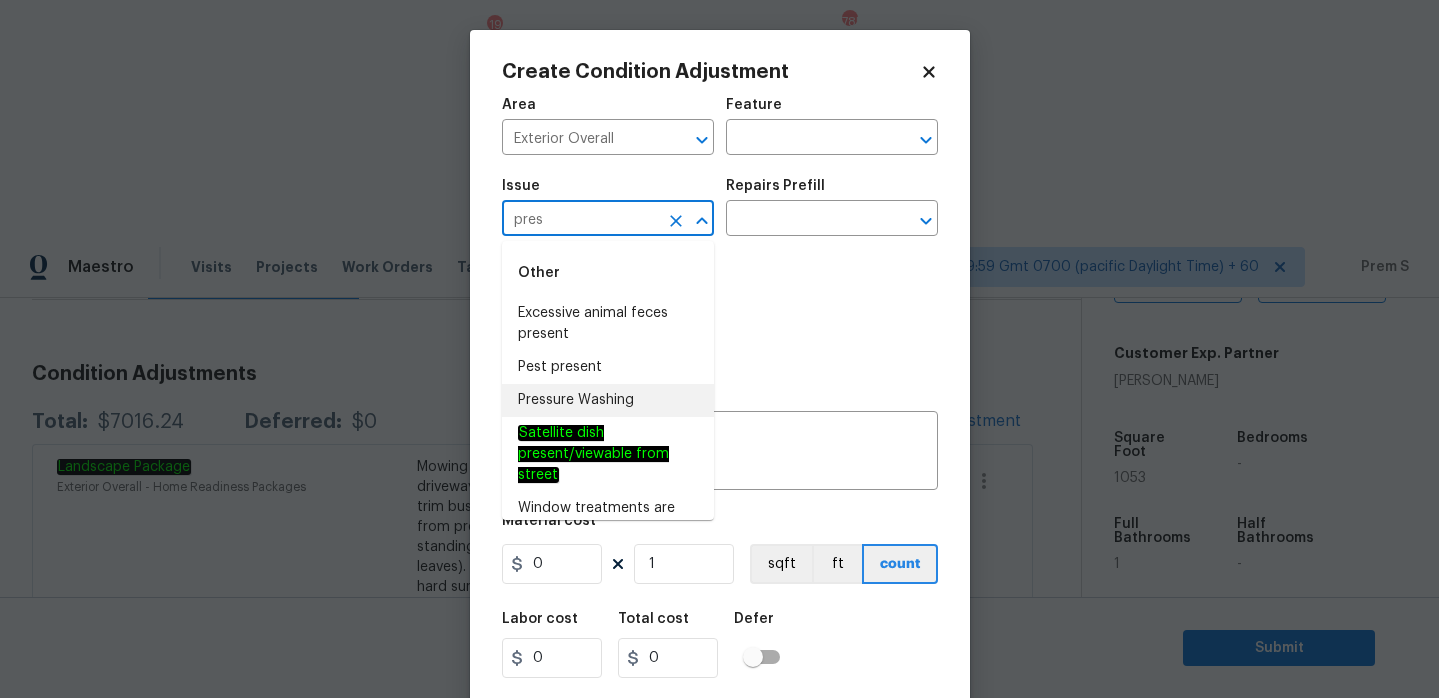 click on "Pressure Washing" at bounding box center (608, 400) 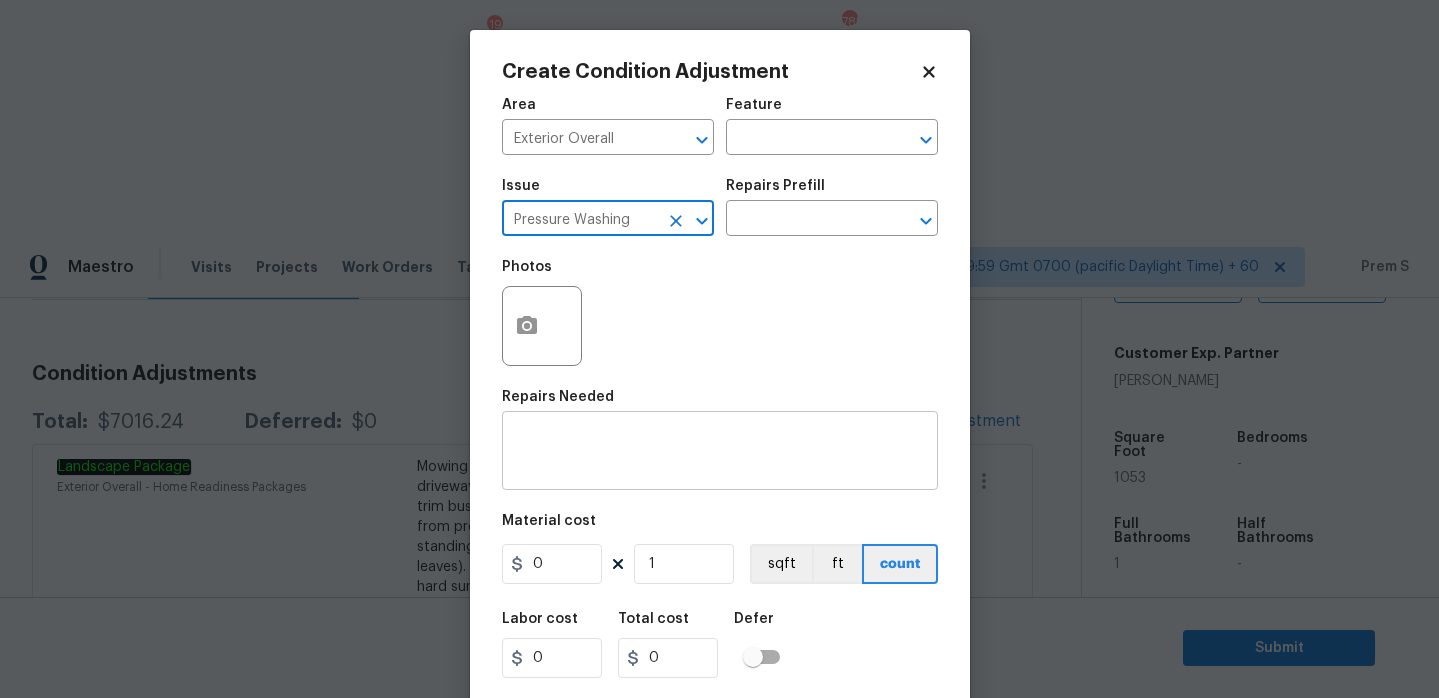 type on "Pressure Washing" 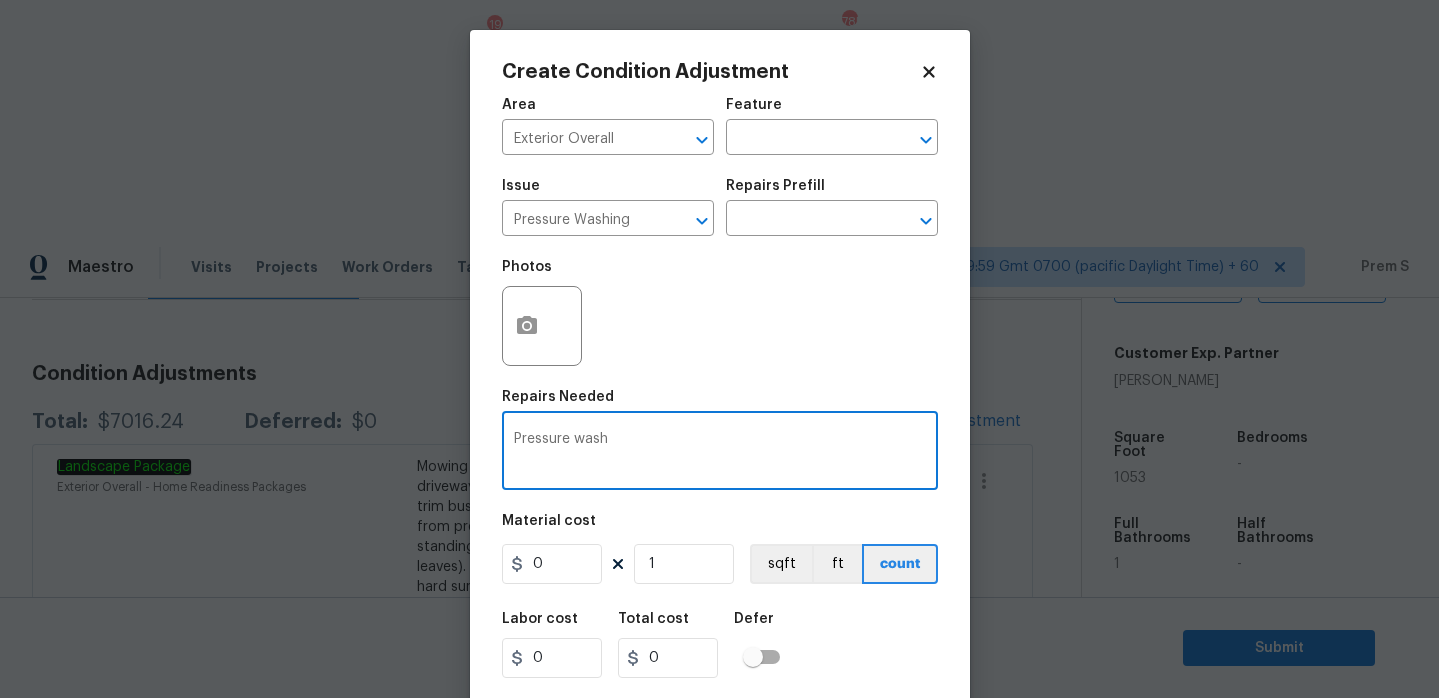type on "Pressure wash" 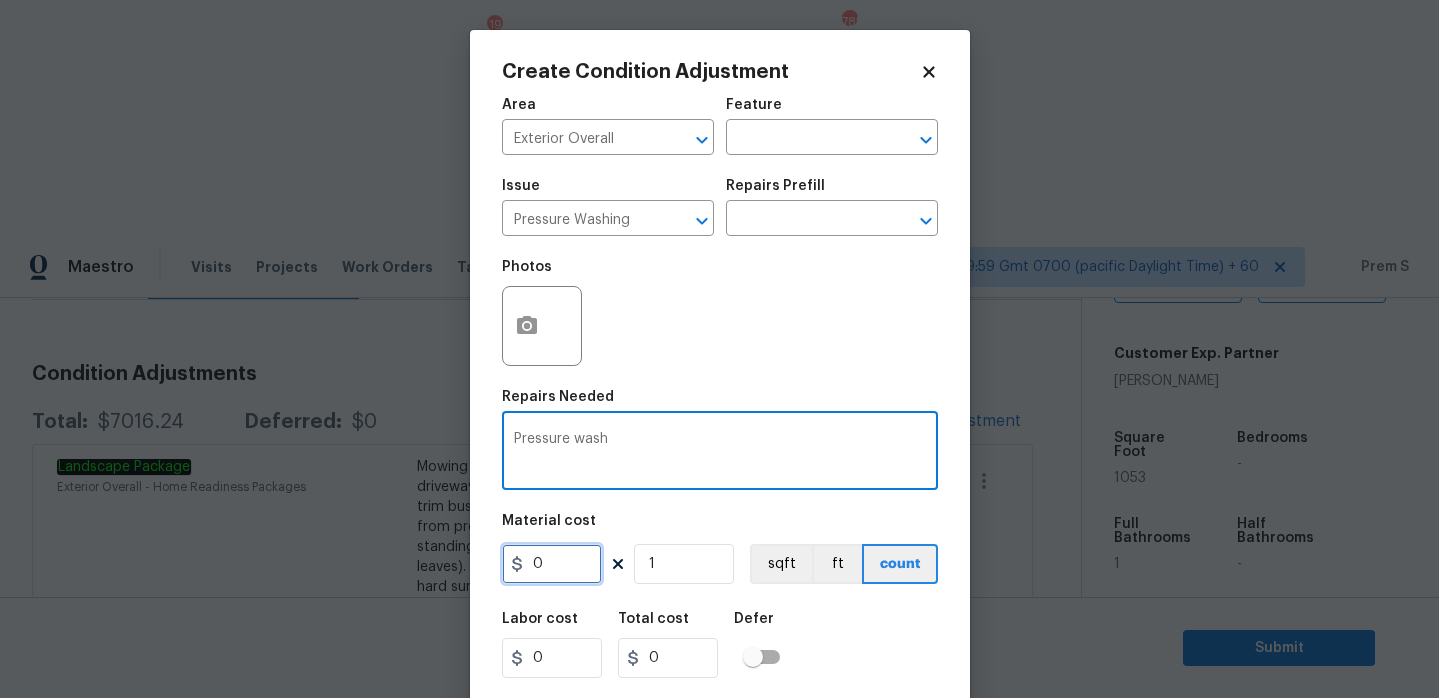click on "0" at bounding box center [552, 564] 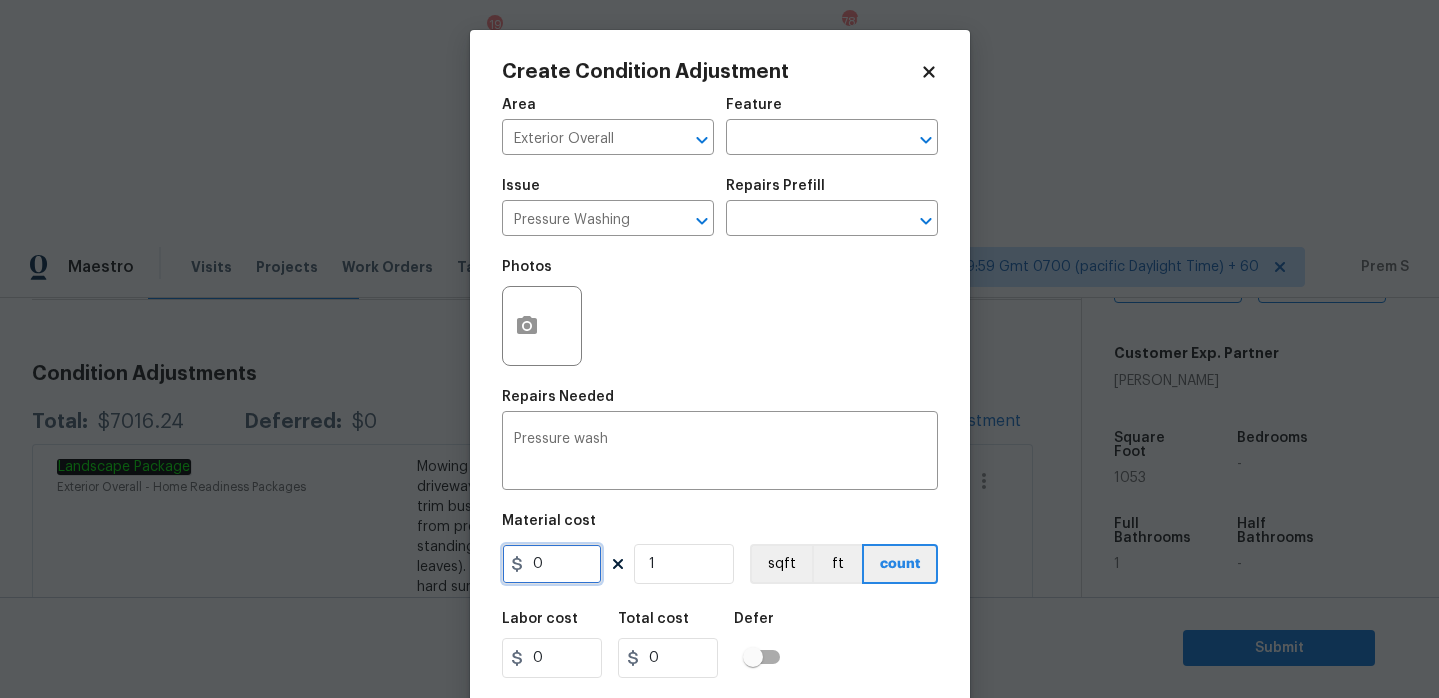 click on "0" at bounding box center (552, 564) 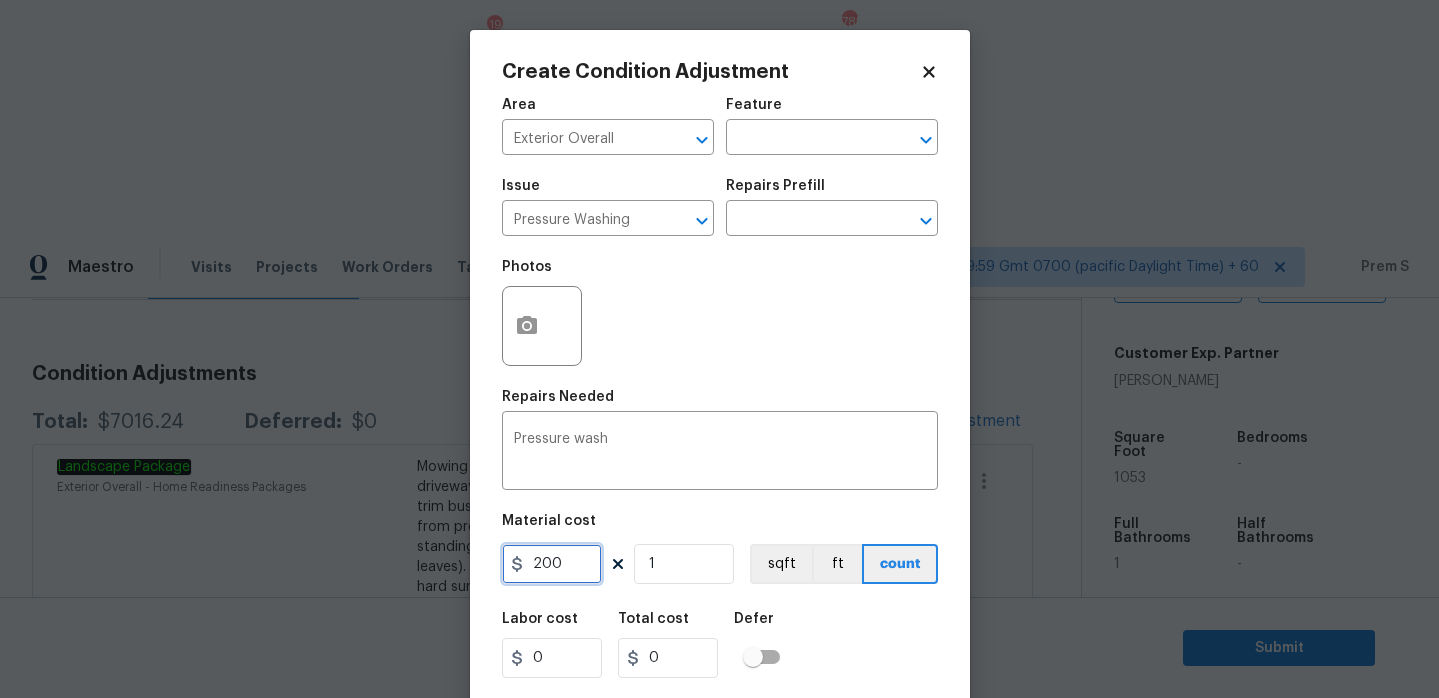 type on "200" 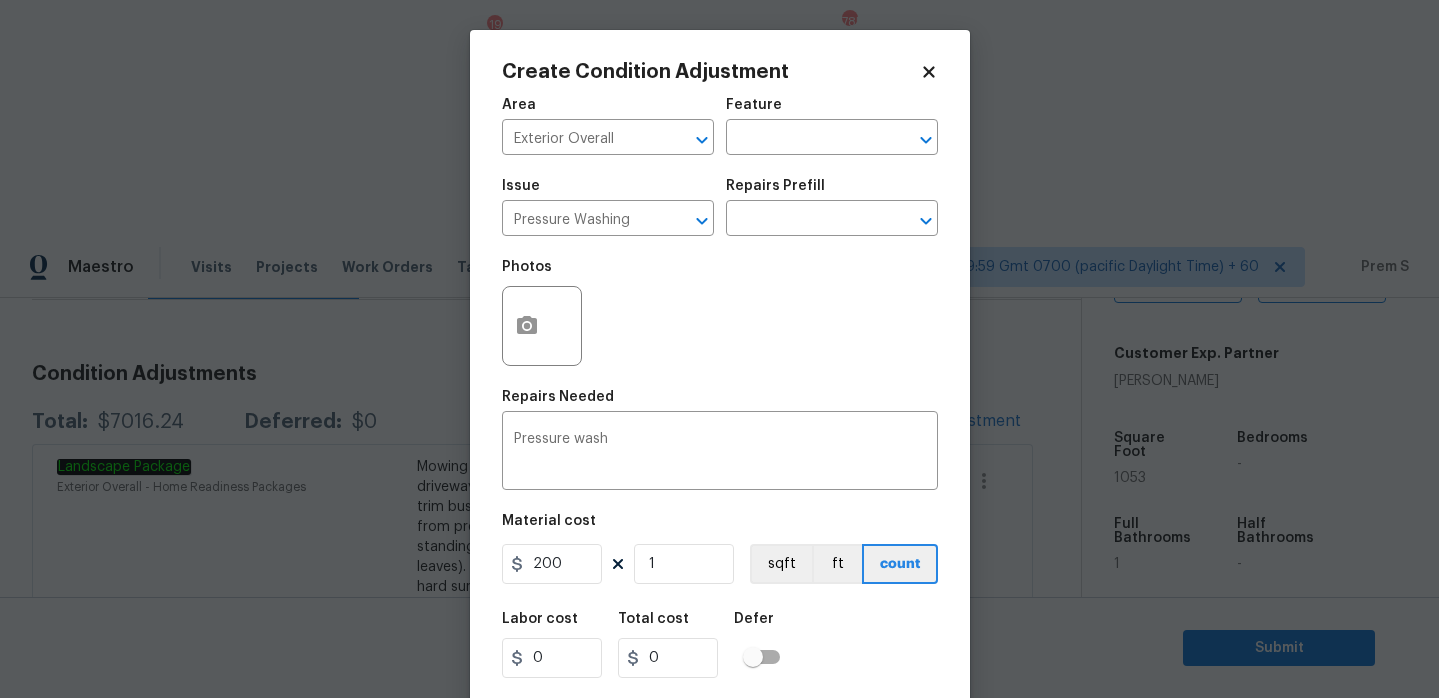 type on "200" 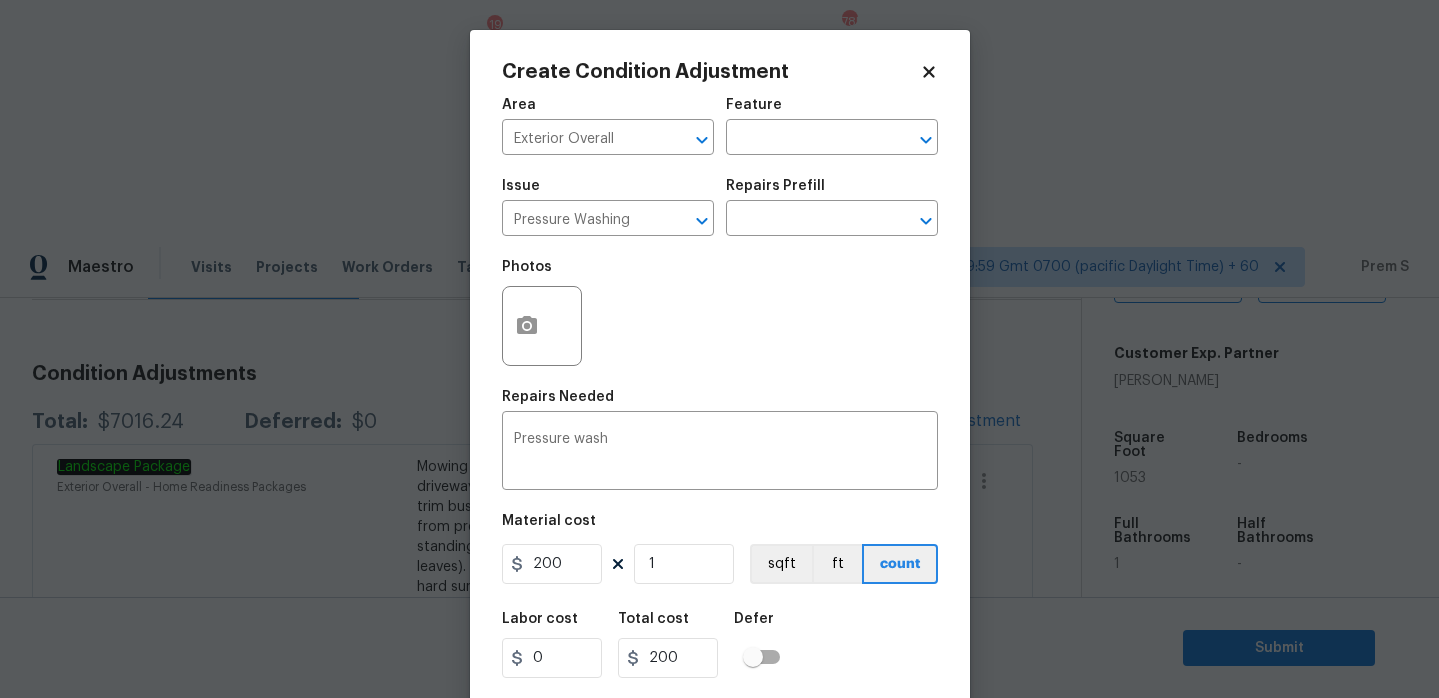 click on "Labor cost 0 Total cost 200 Defer" at bounding box center (720, 645) 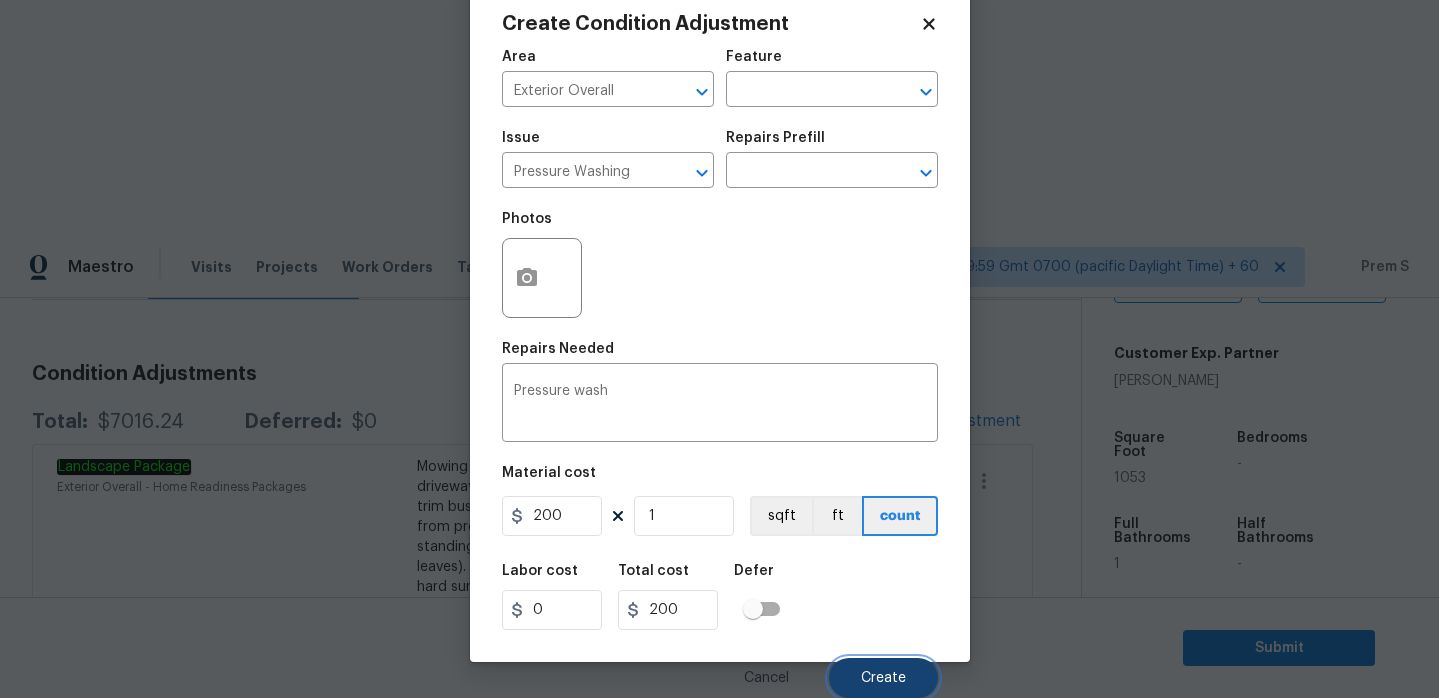 click on "Create" at bounding box center [883, 678] 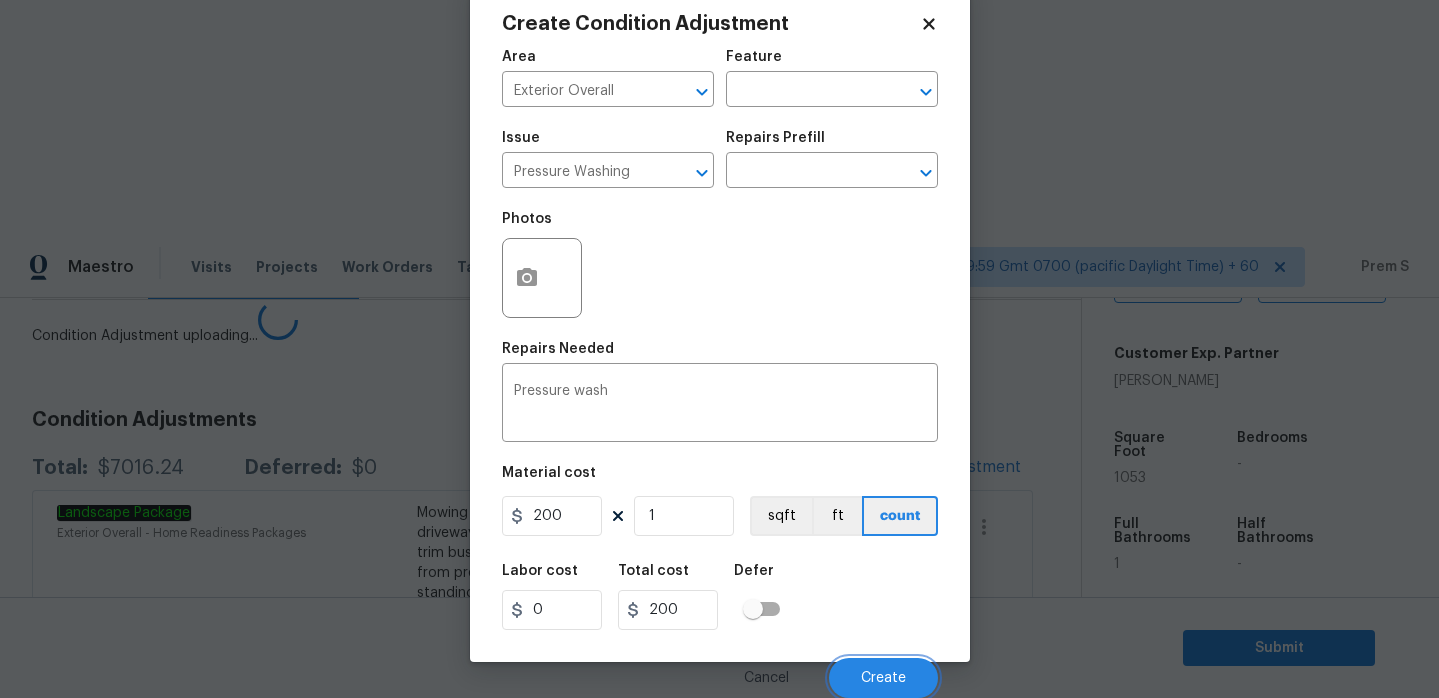 scroll, scrollTop: 42, scrollLeft: 0, axis: vertical 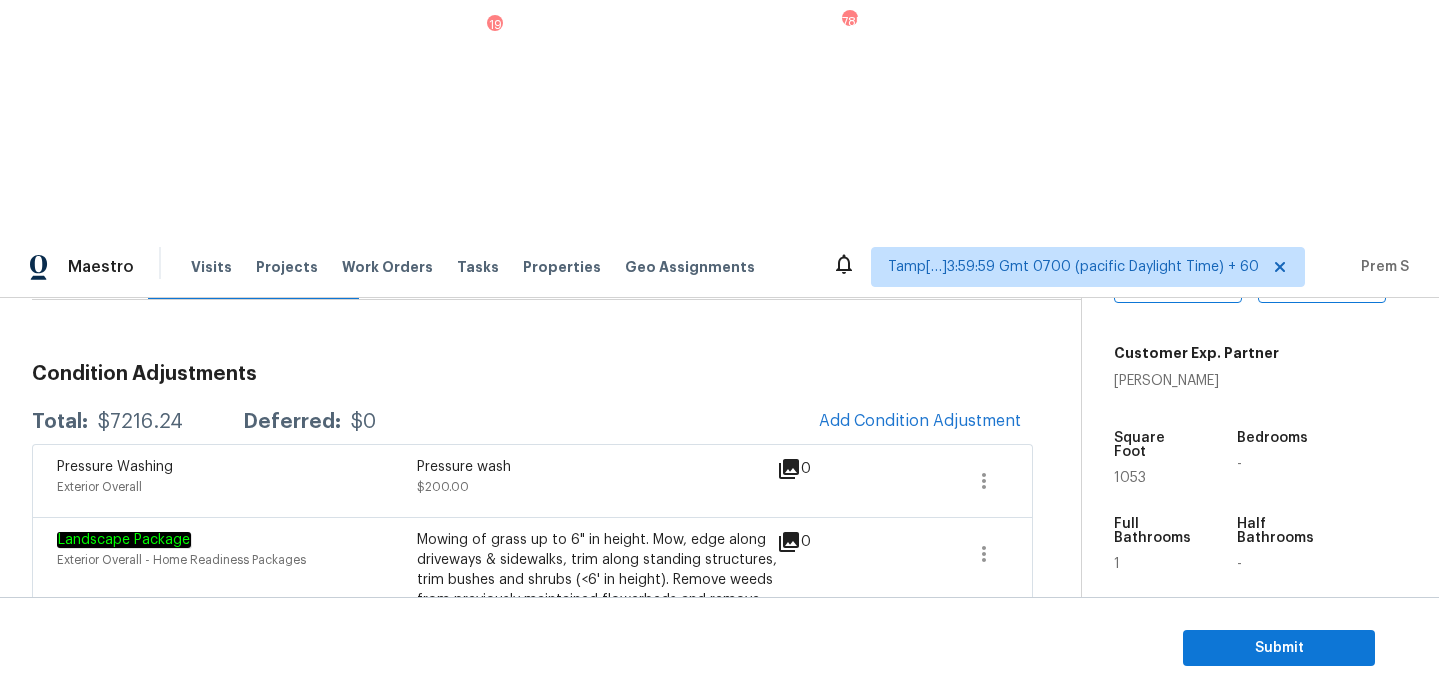 click on "Condition Adjustments" at bounding box center (532, 374) 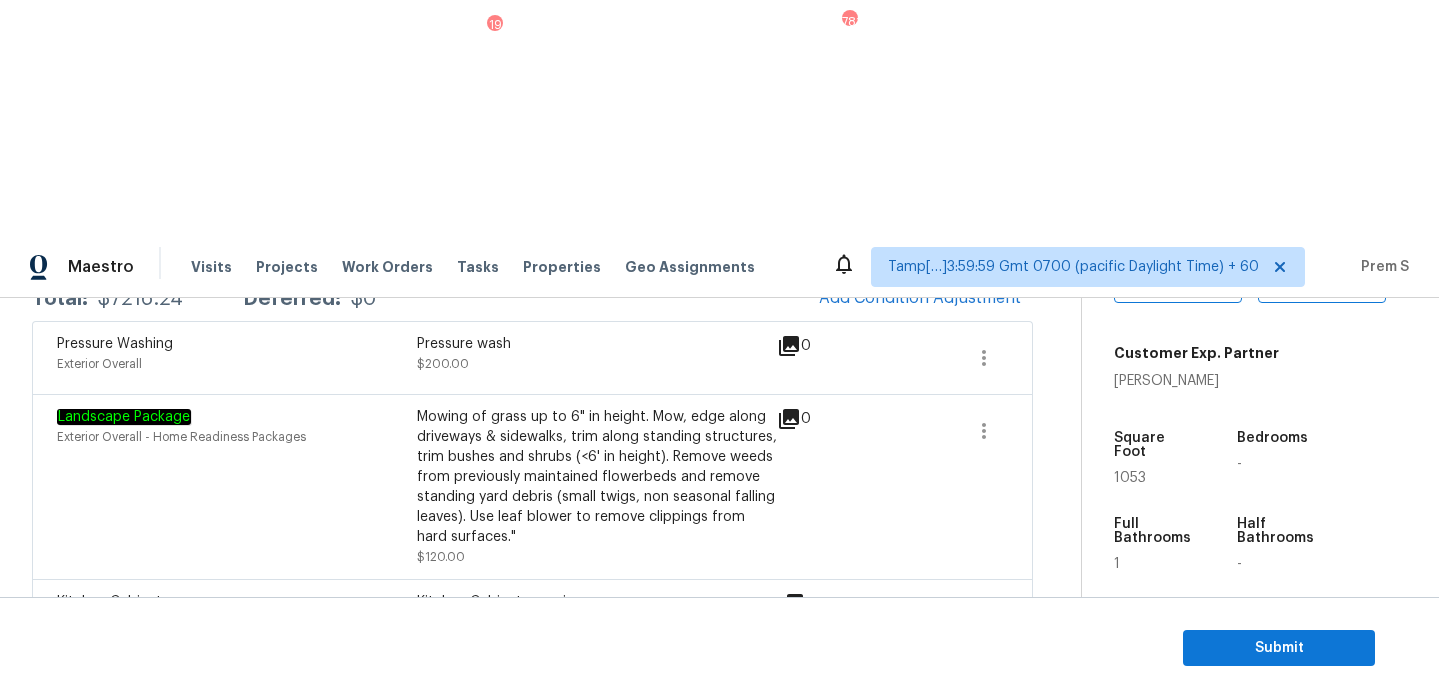 scroll, scrollTop: 263, scrollLeft: 0, axis: vertical 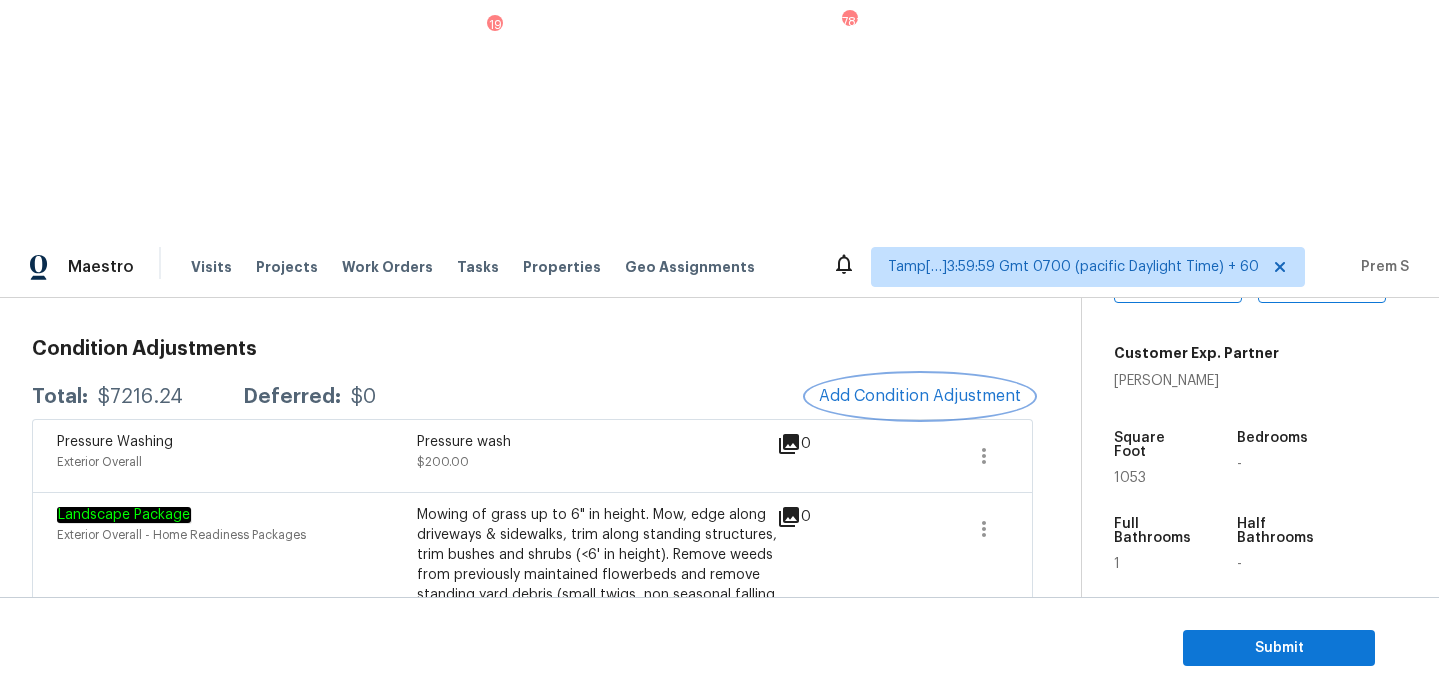 click on "Add Condition Adjustment" at bounding box center (920, 396) 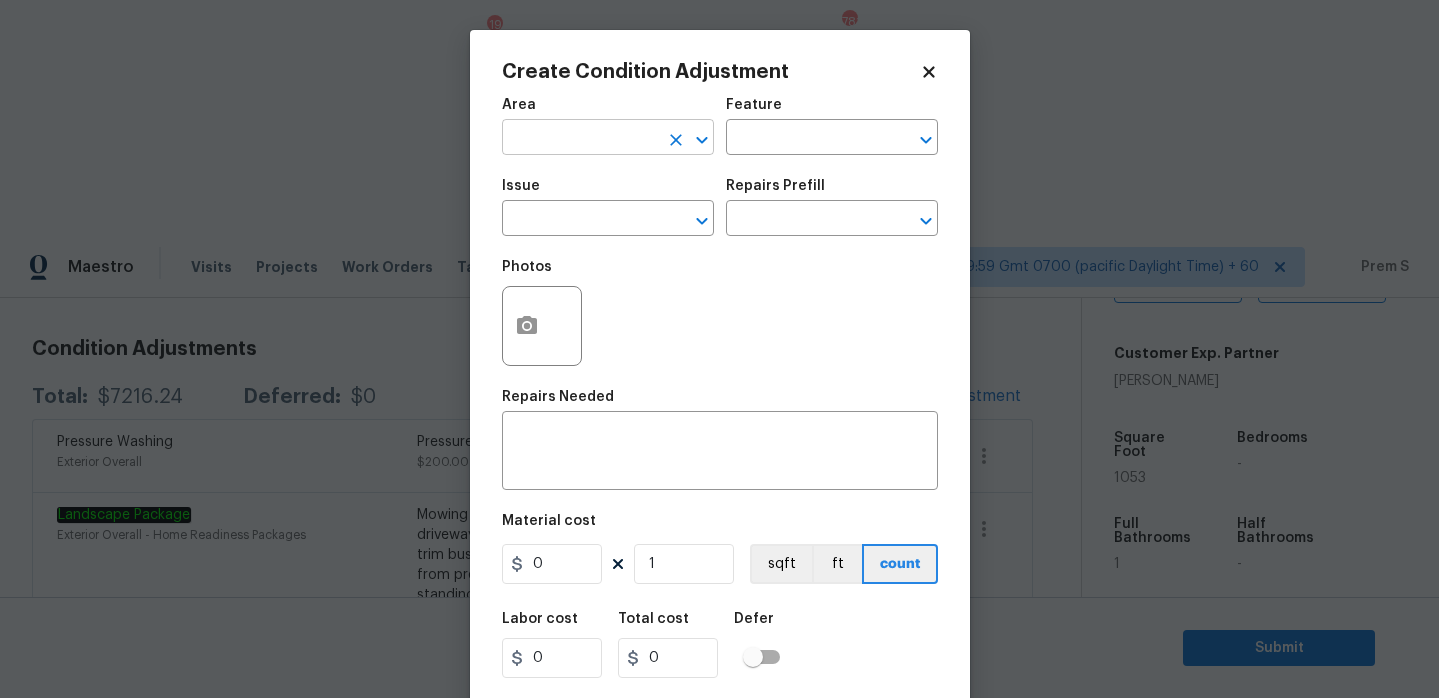 click at bounding box center (580, 139) 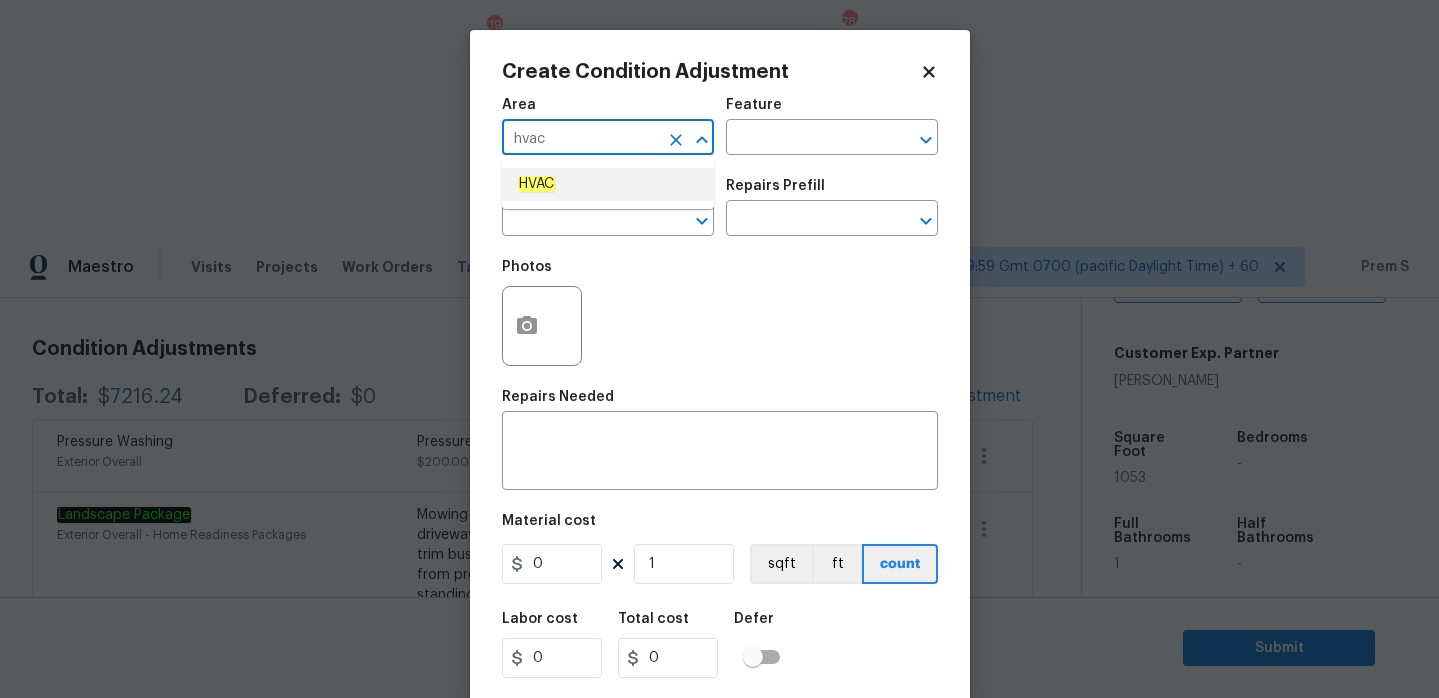 click on "HVAC" at bounding box center (608, 184) 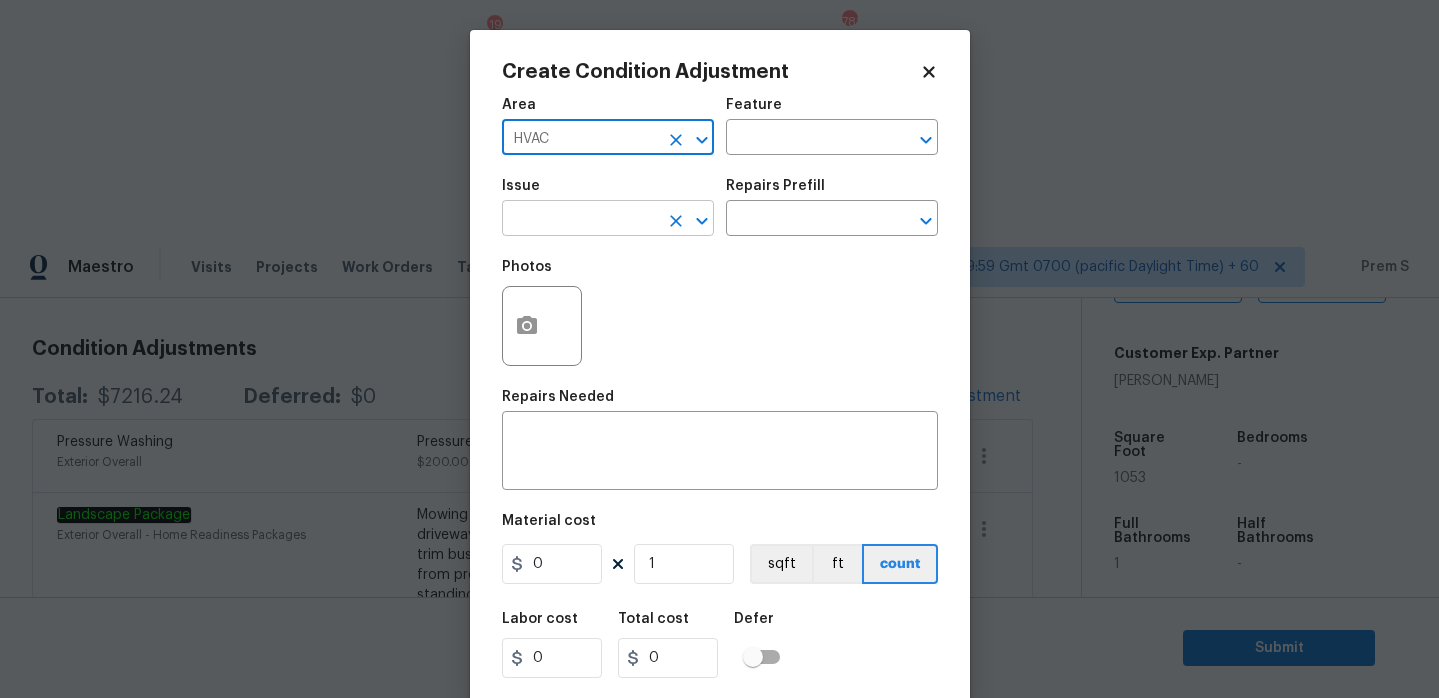 type on "HVAC" 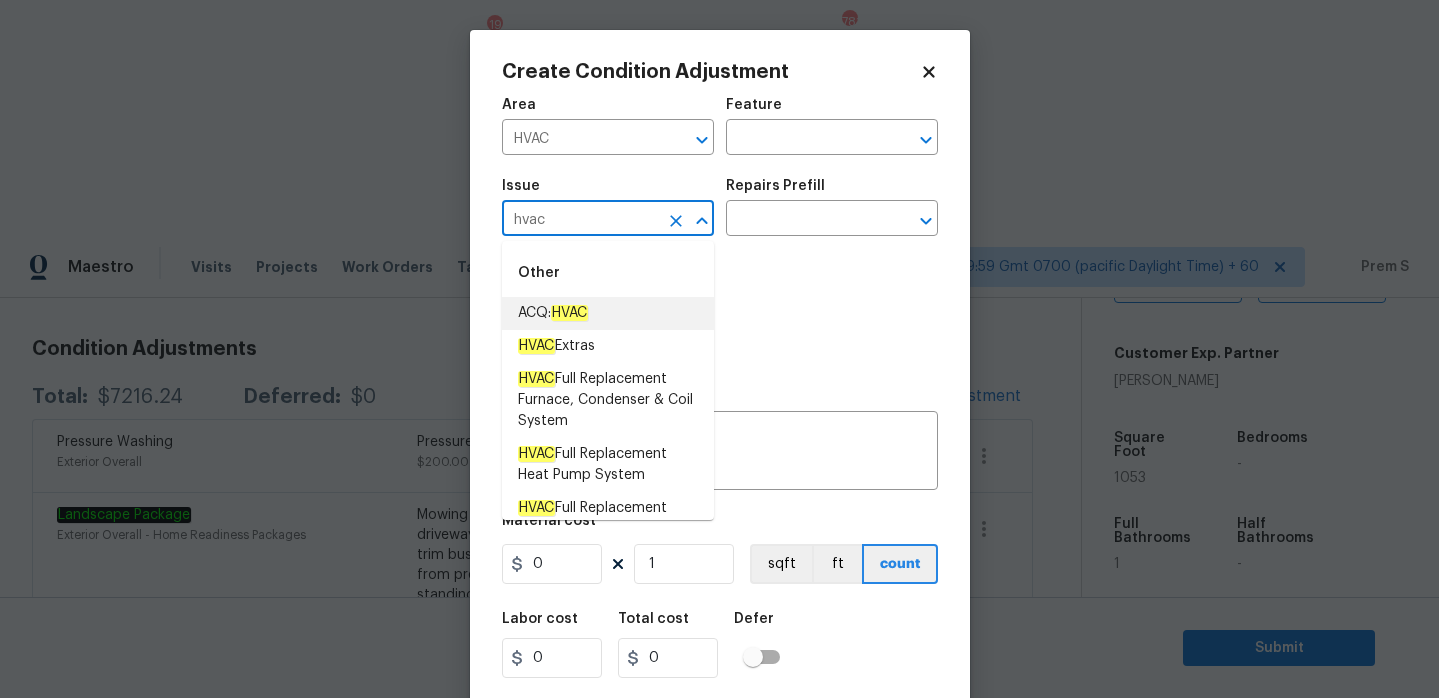 click on "HVAC" at bounding box center [569, 313] 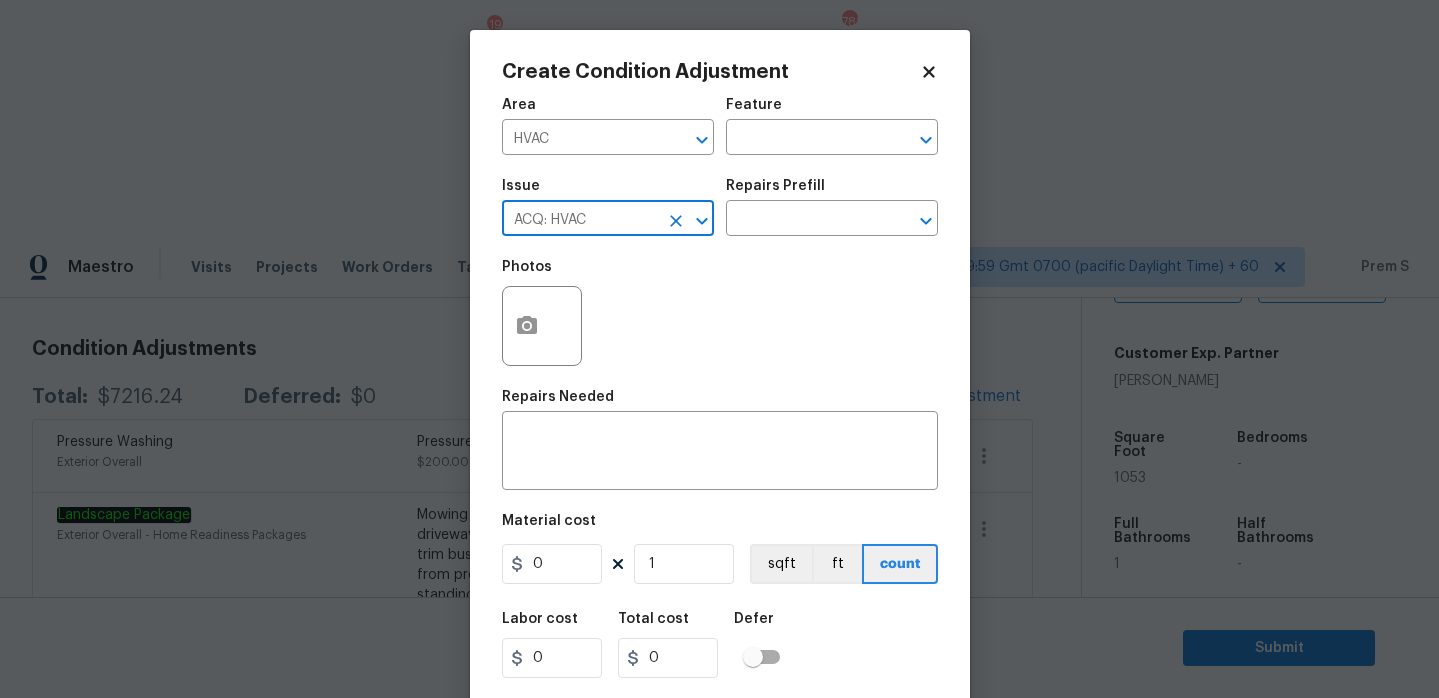 type on "ACQ: HVAC" 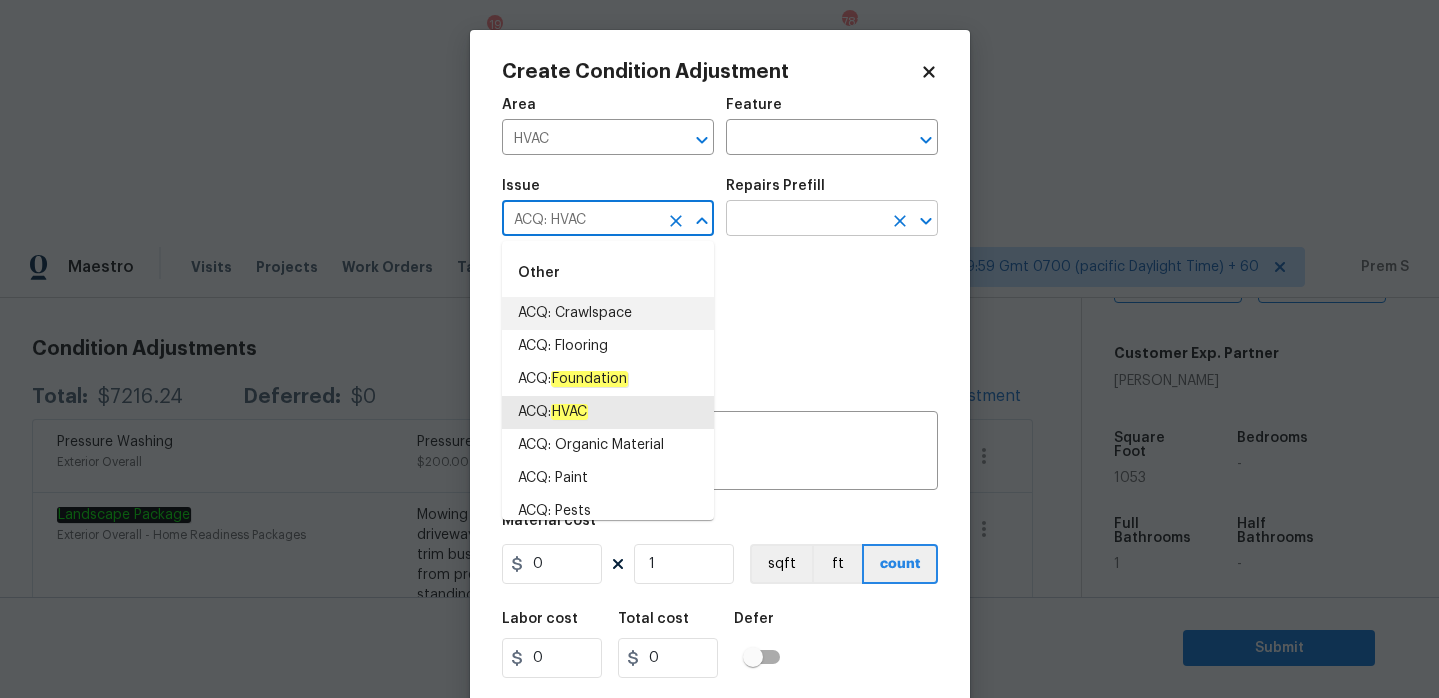 click at bounding box center [804, 220] 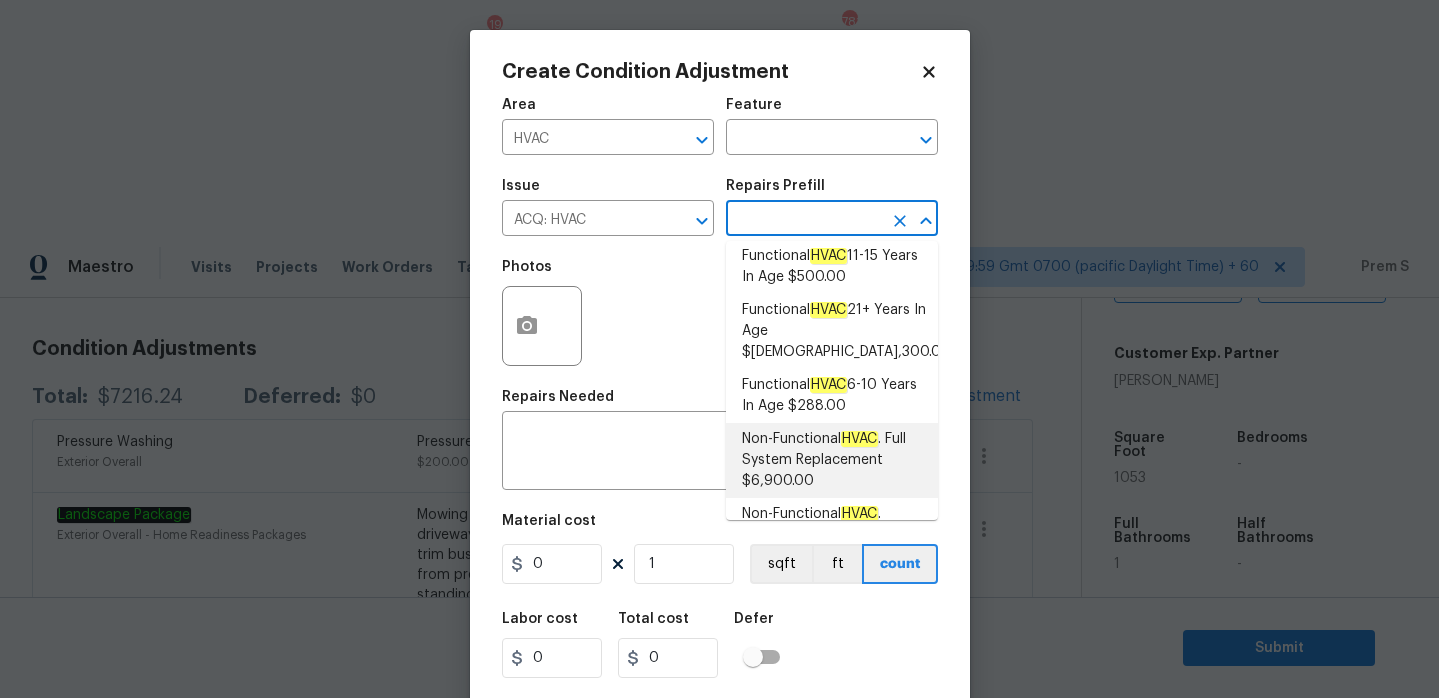 scroll, scrollTop: 78, scrollLeft: 0, axis: vertical 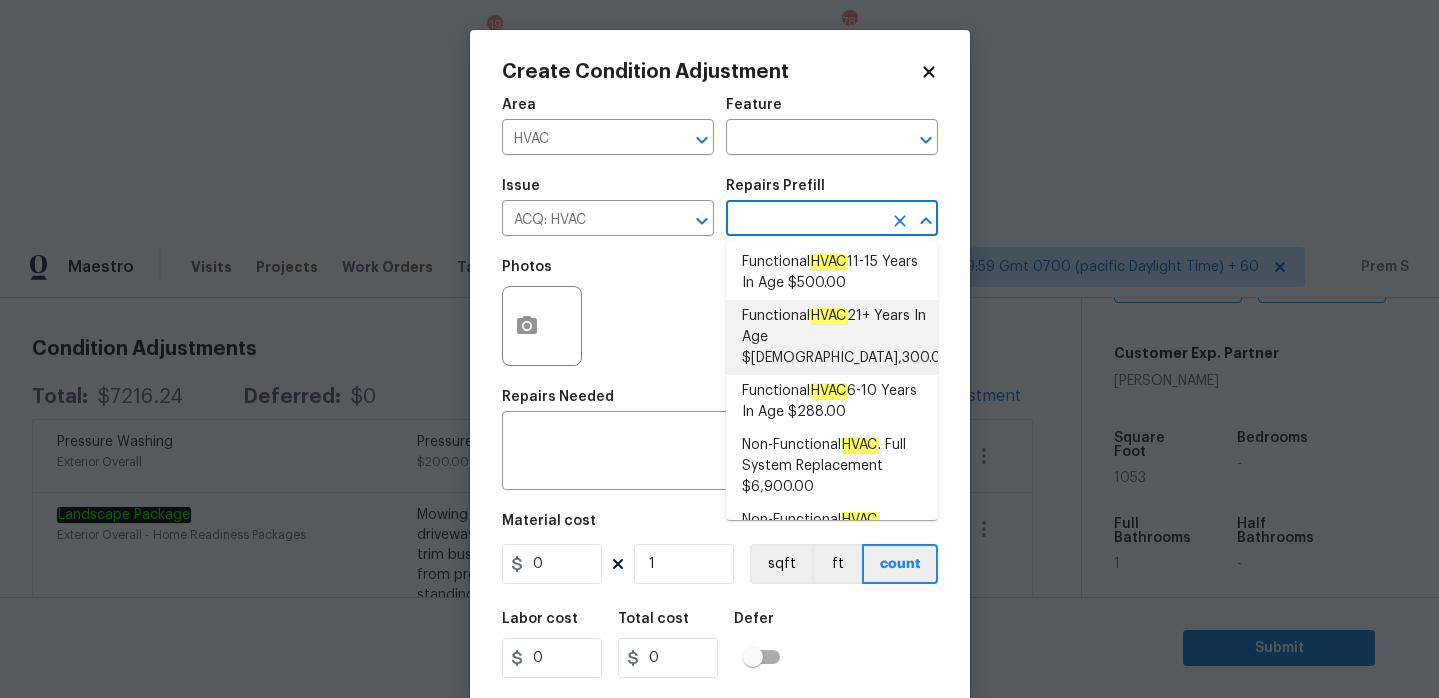 click on "Functional  HVAC  21+ Years In Age $2,300.00" at bounding box center (846, 337) 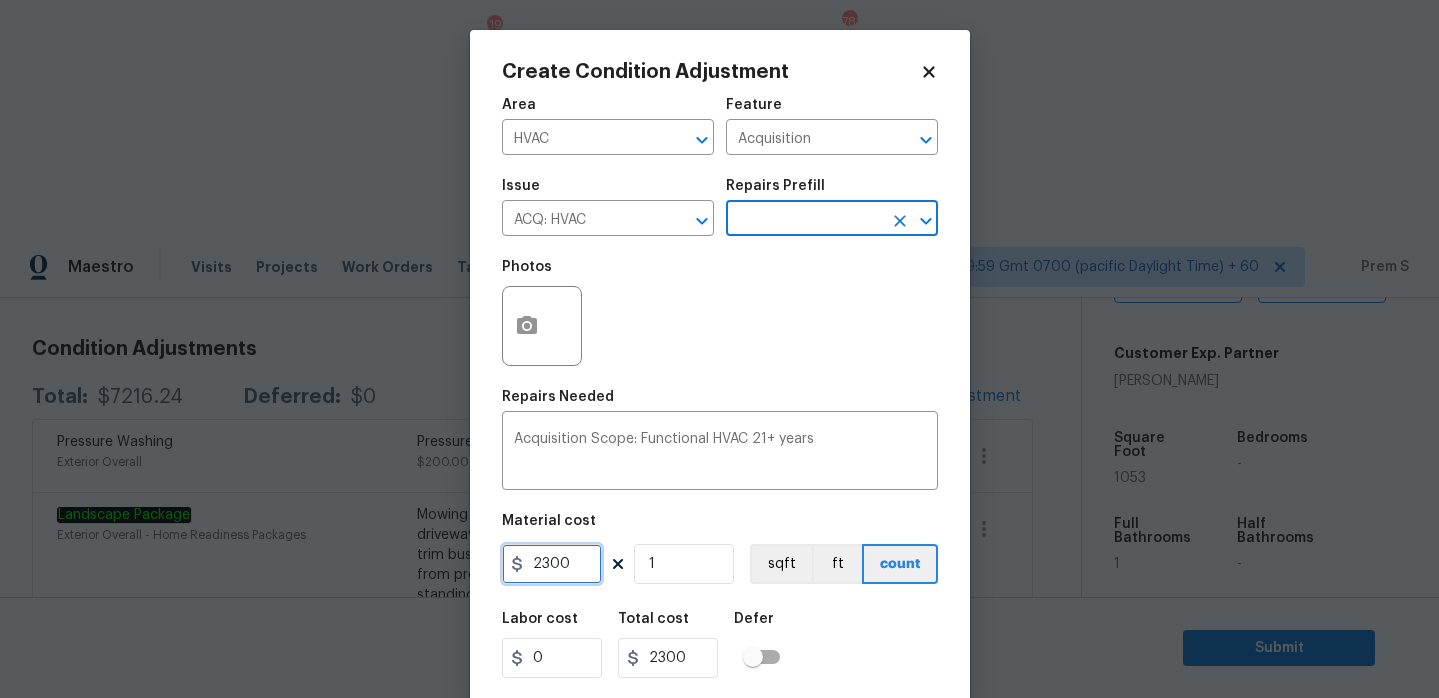 click on "2300" at bounding box center [552, 564] 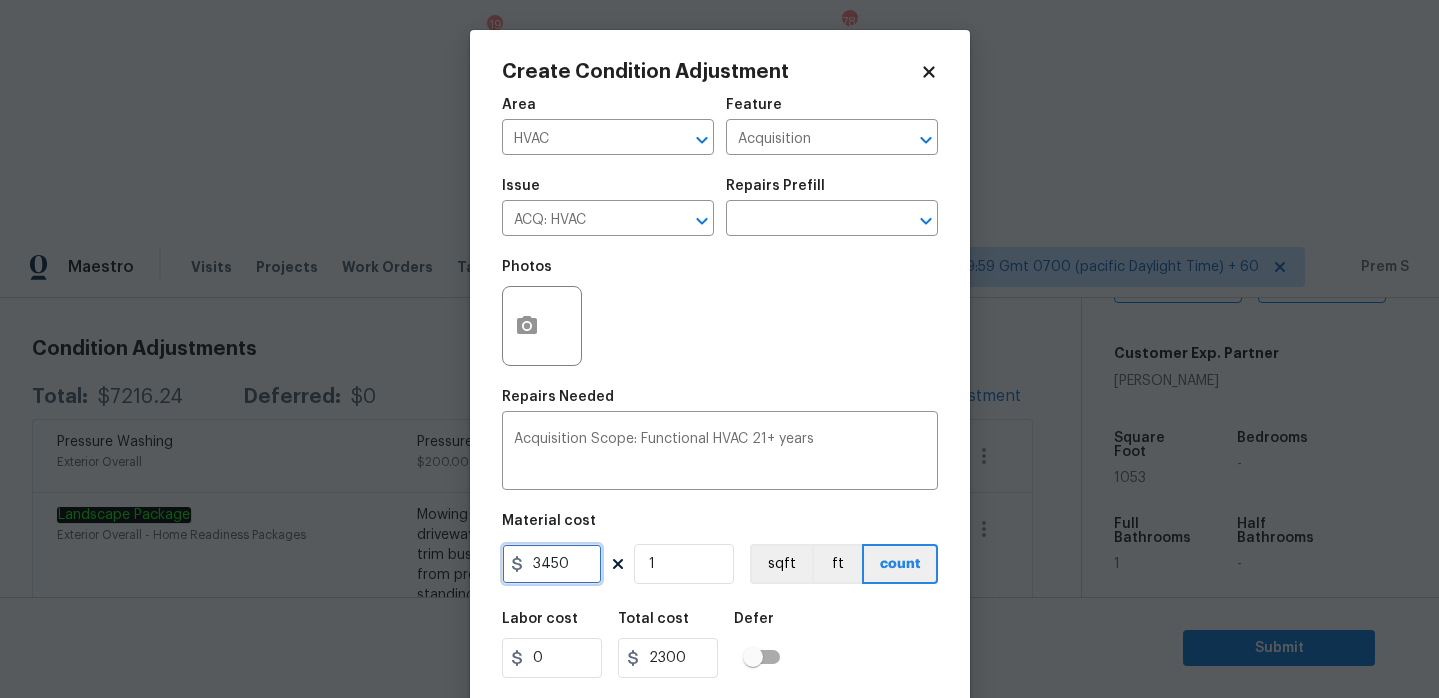 type on "3450" 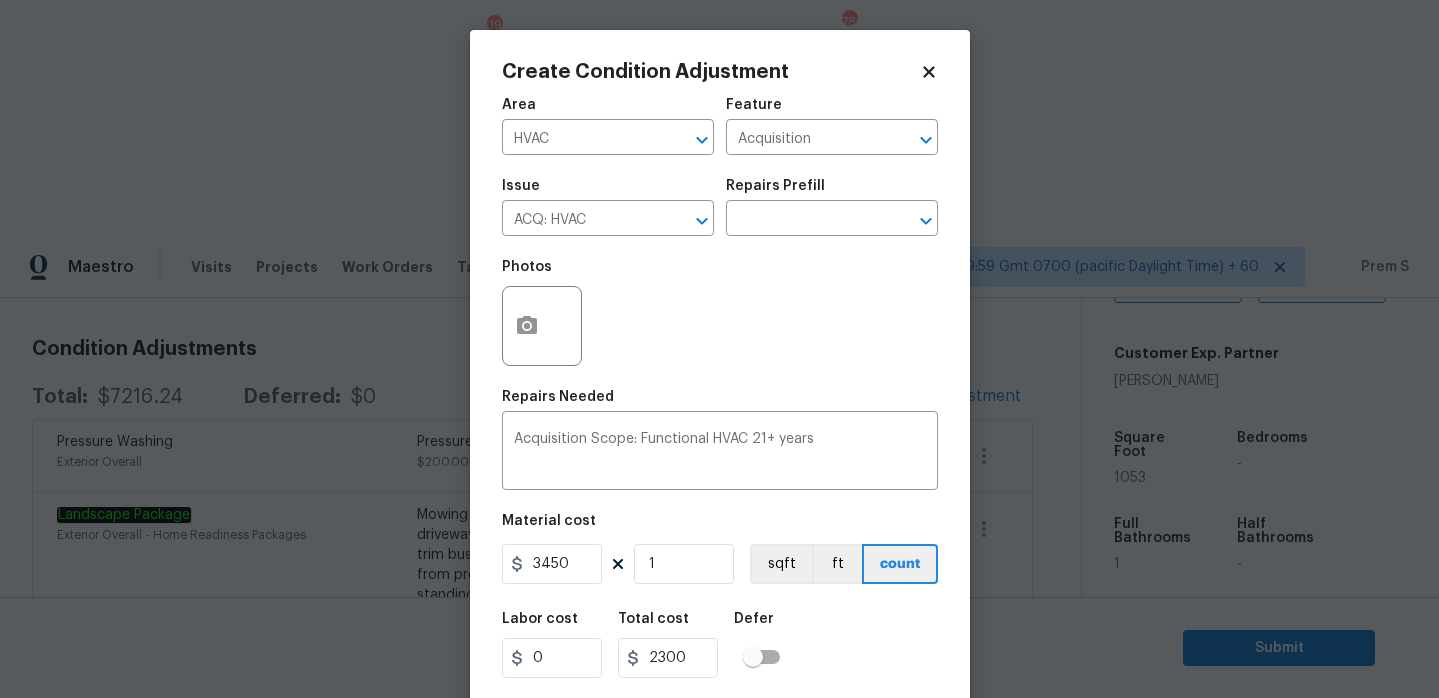 type on "3450" 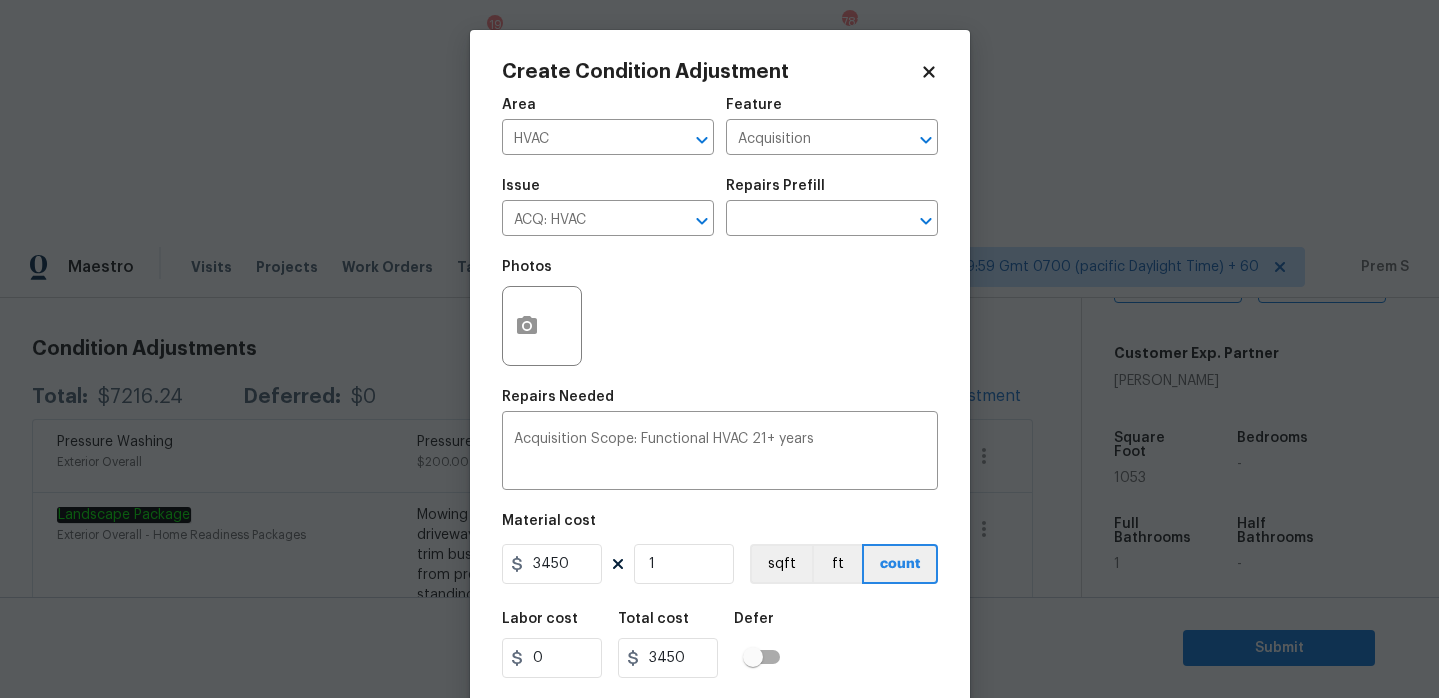 click on "Labor cost 0 Total cost 3450 Defer" at bounding box center (720, 645) 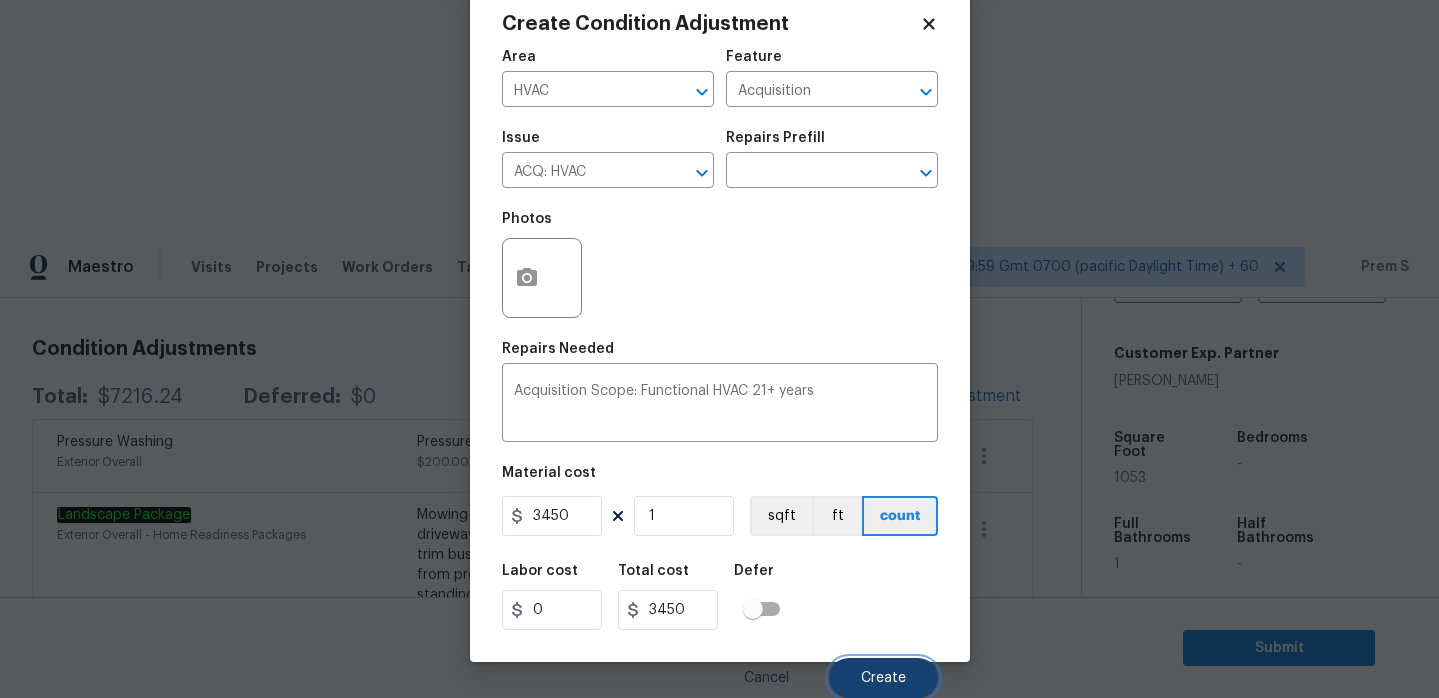 click on "Create" at bounding box center [883, 678] 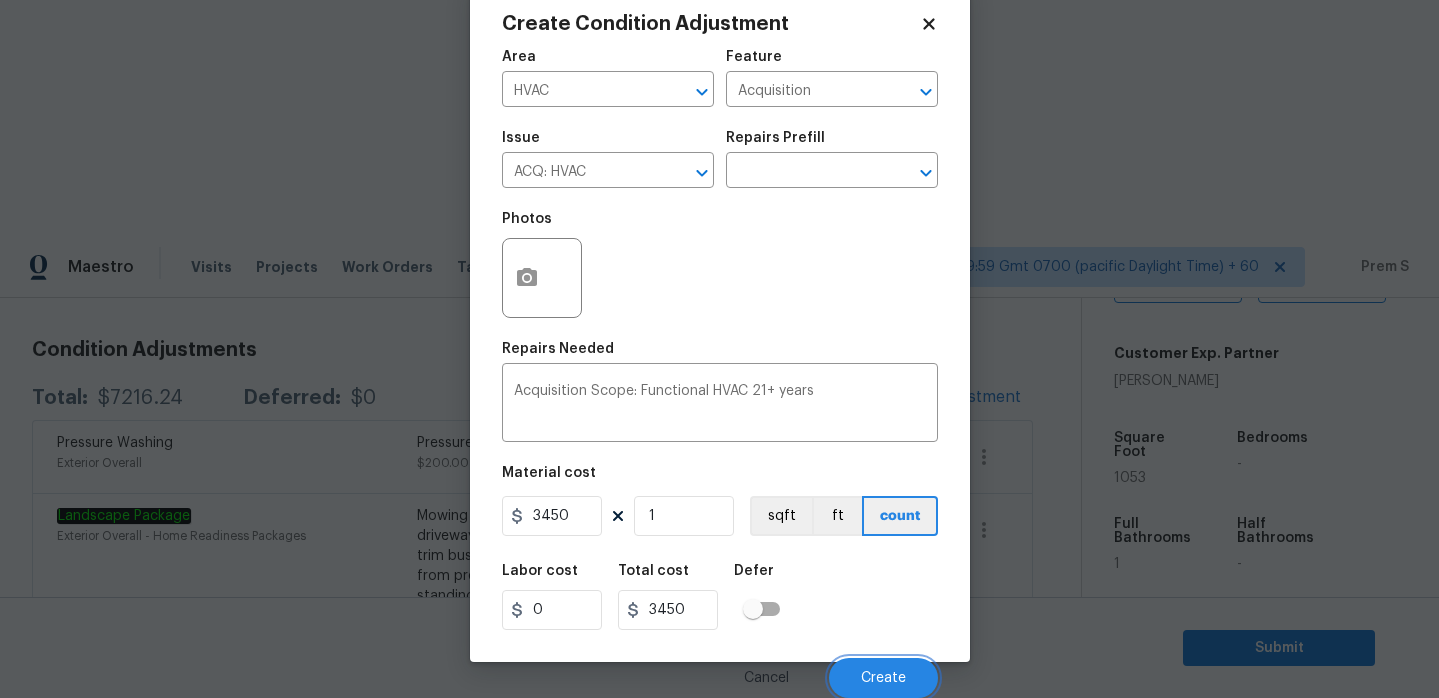 scroll, scrollTop: 263, scrollLeft: 0, axis: vertical 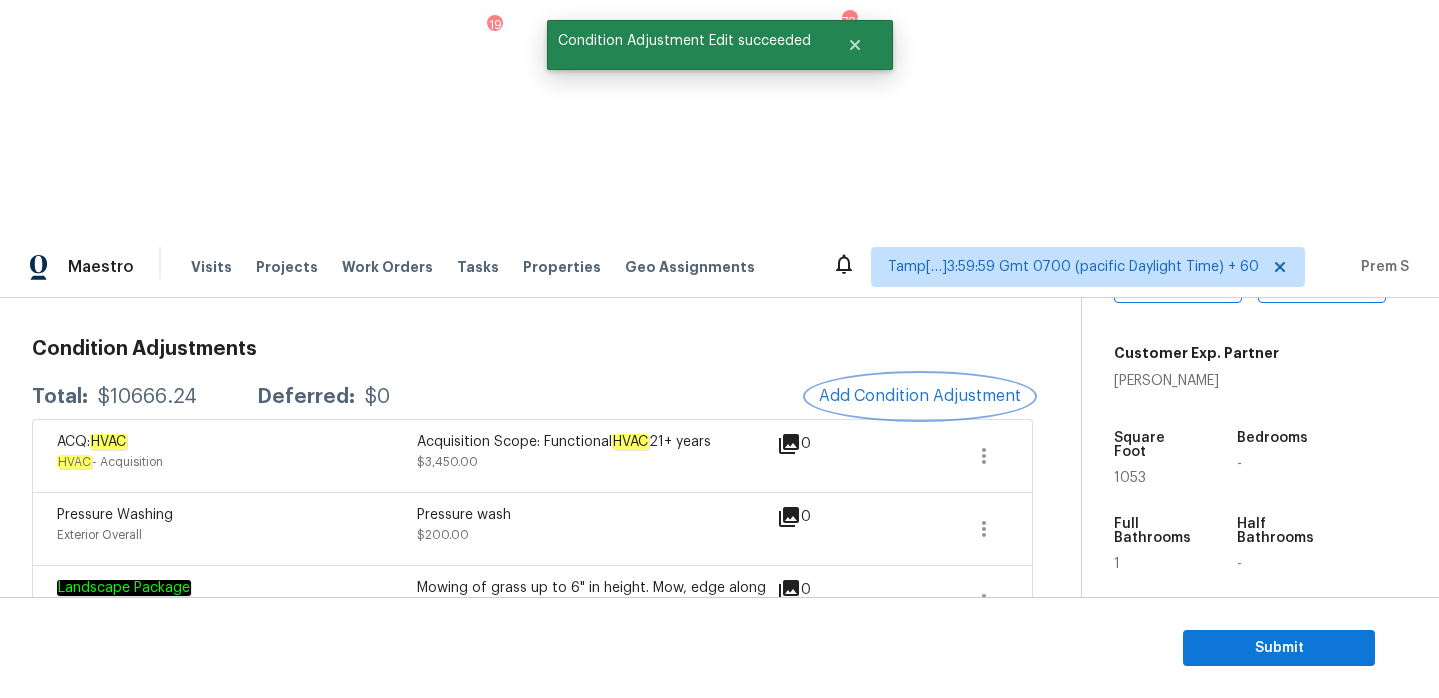 click on "Add Condition Adjustment" at bounding box center (920, 396) 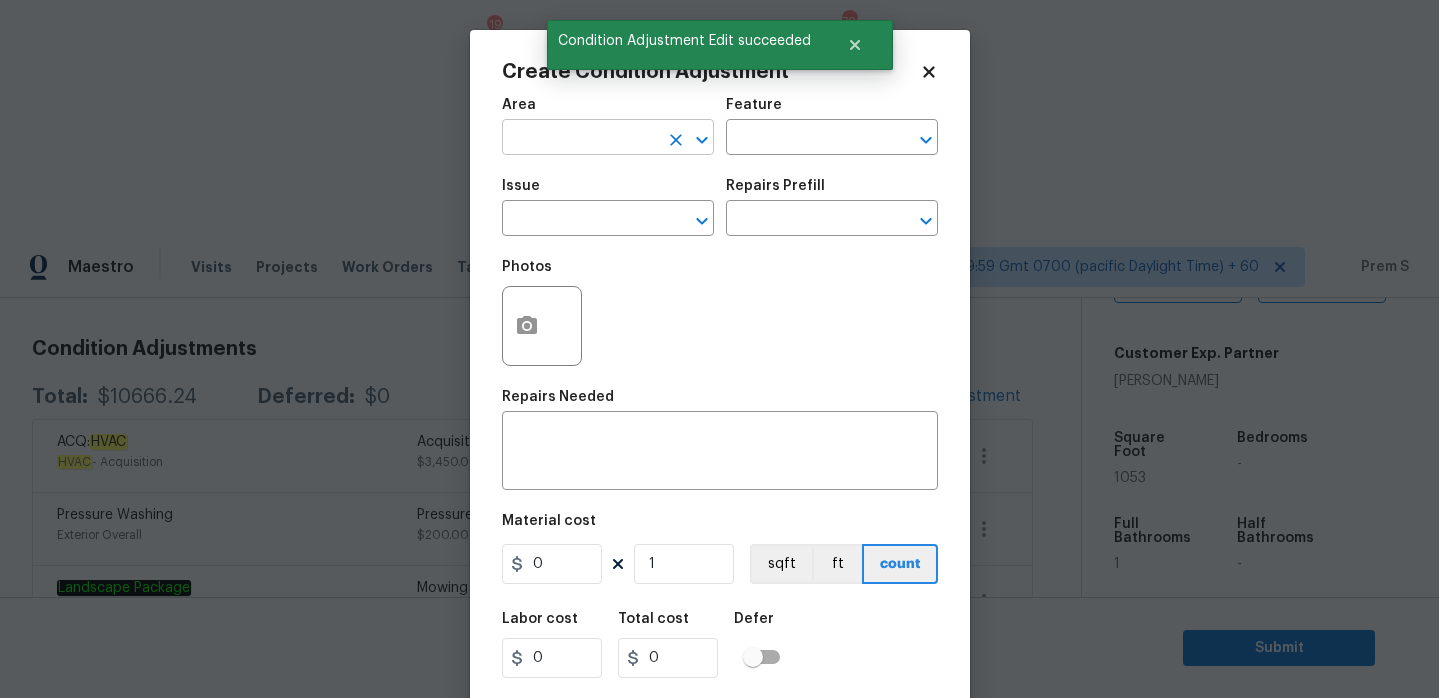click at bounding box center [580, 139] 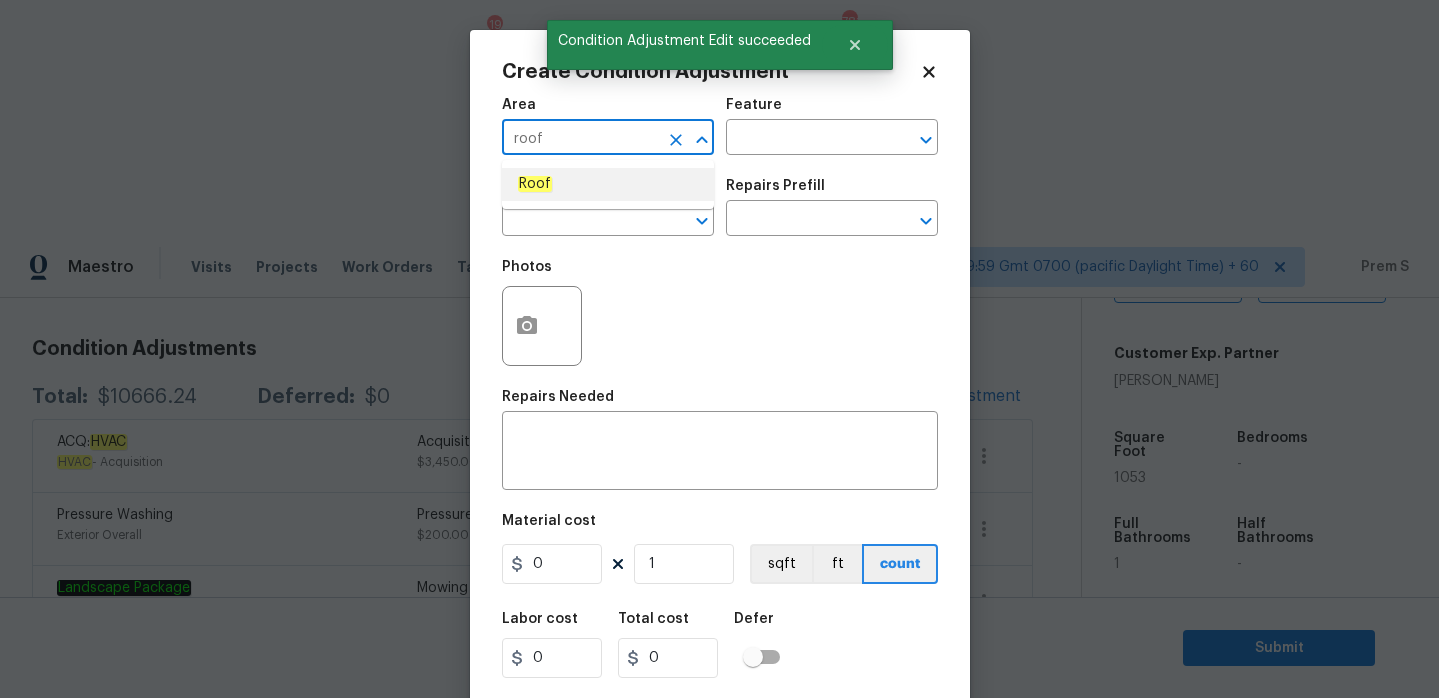 click on "Roof" at bounding box center (608, 184) 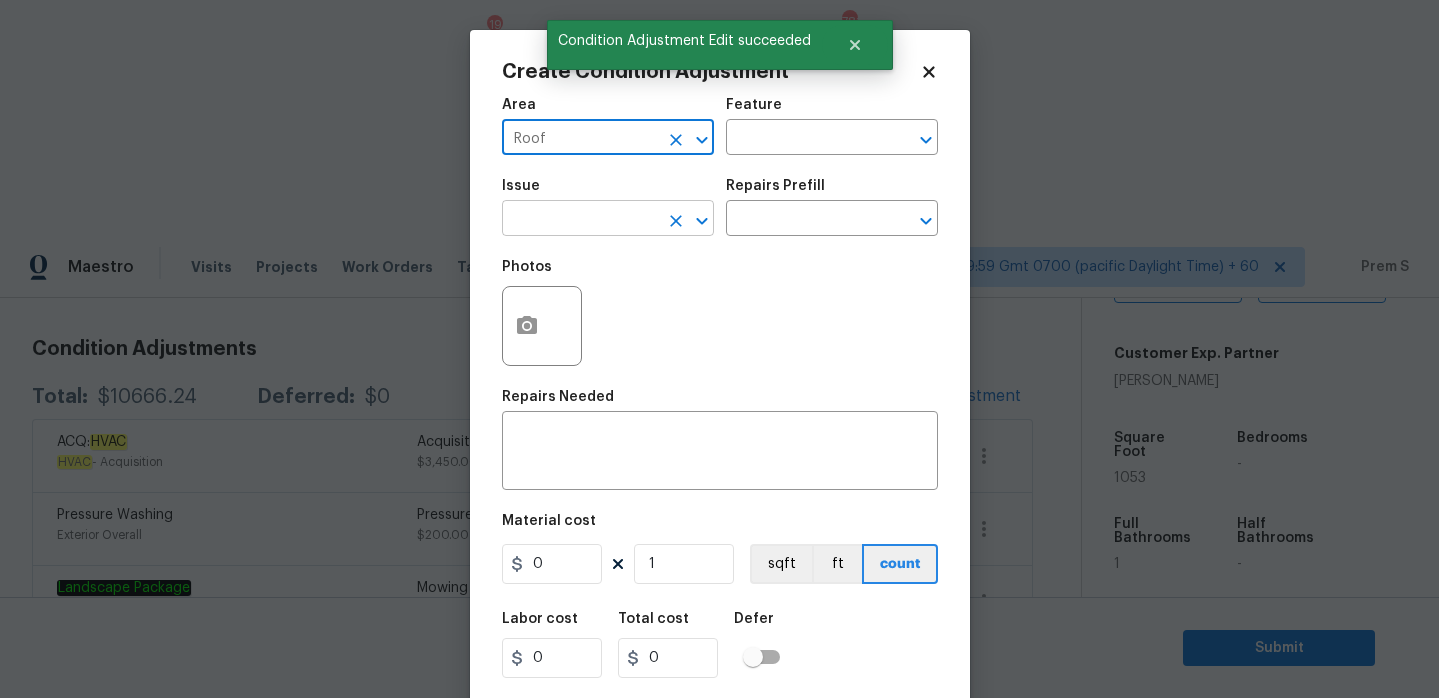 type on "Roof" 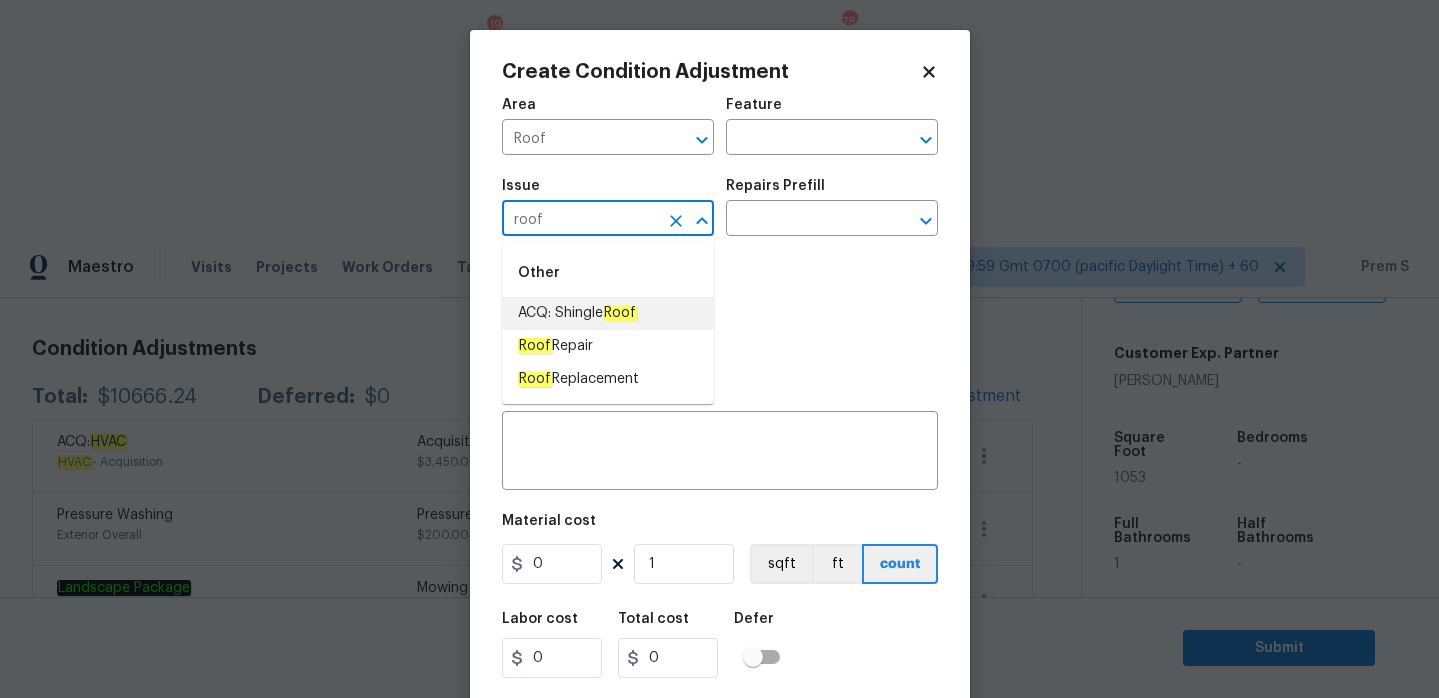 click on "ACQ: Shingle  Roof" at bounding box center [577, 313] 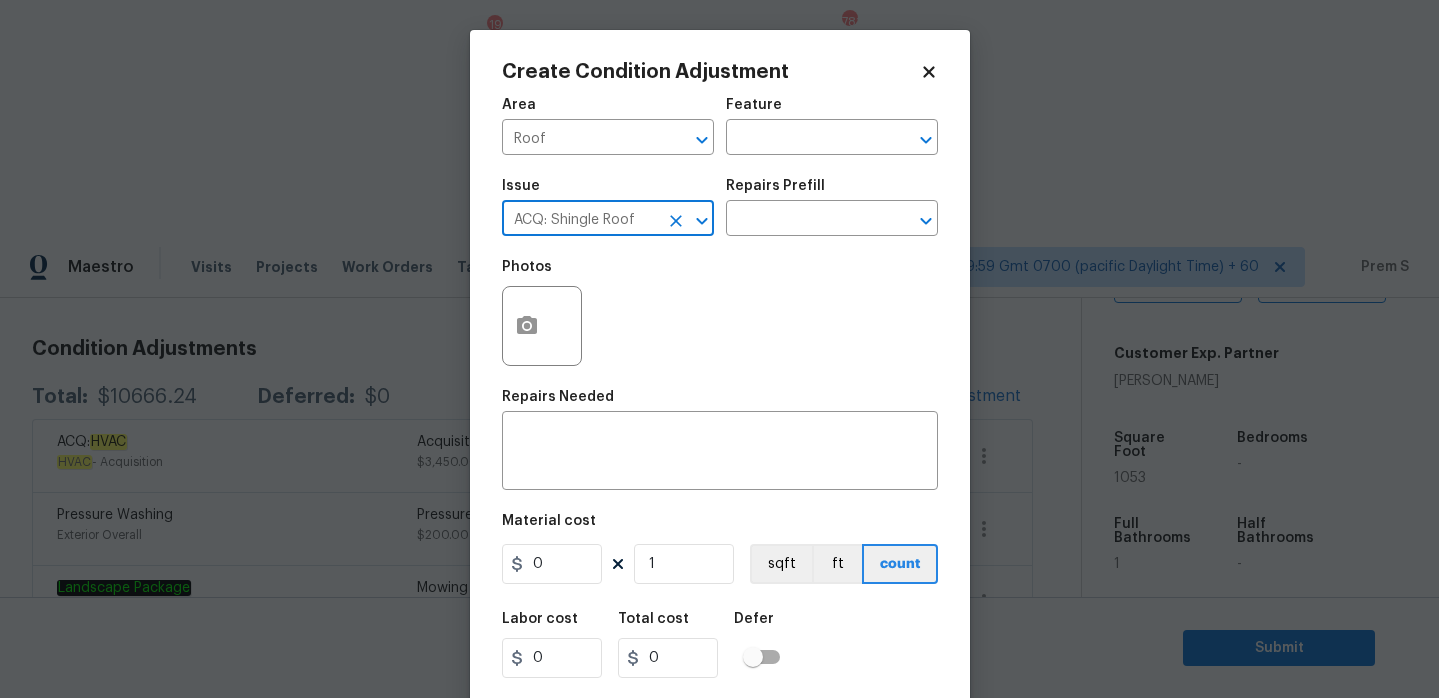 type on "ACQ: Shingle Roof" 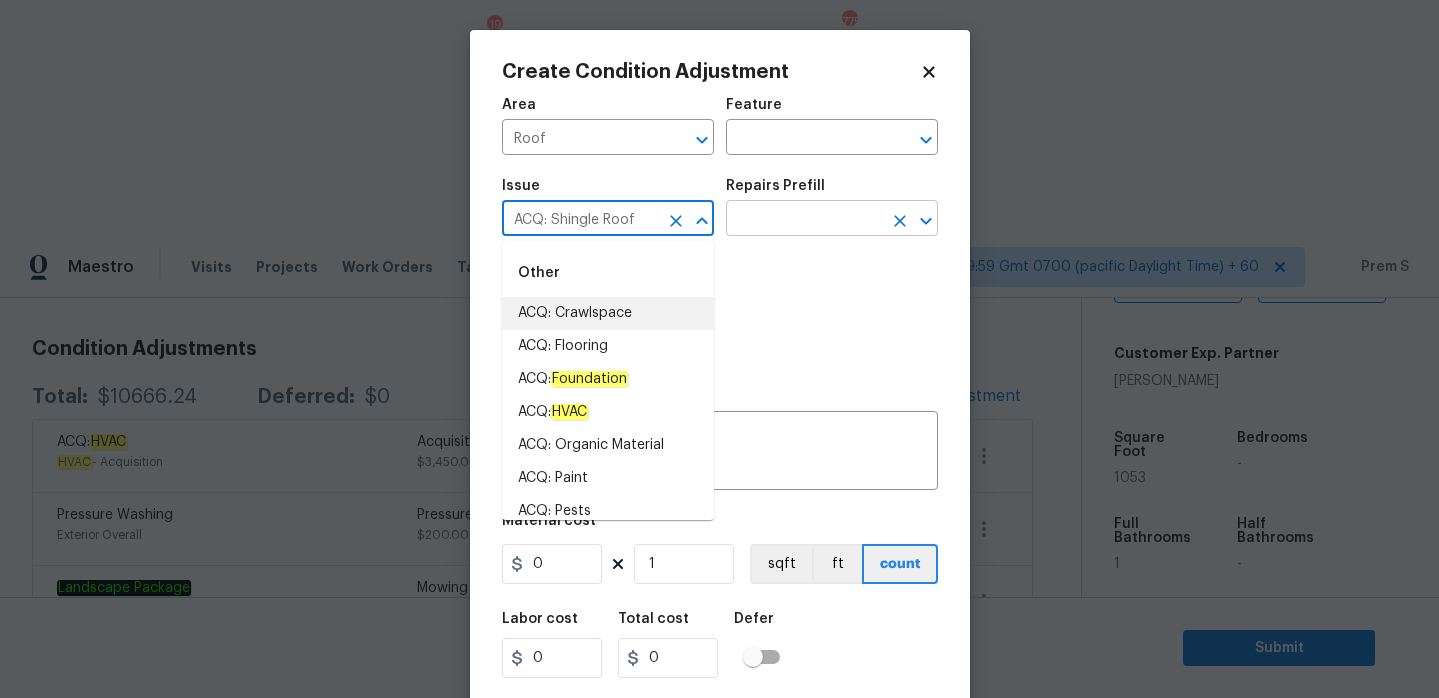 click at bounding box center (804, 220) 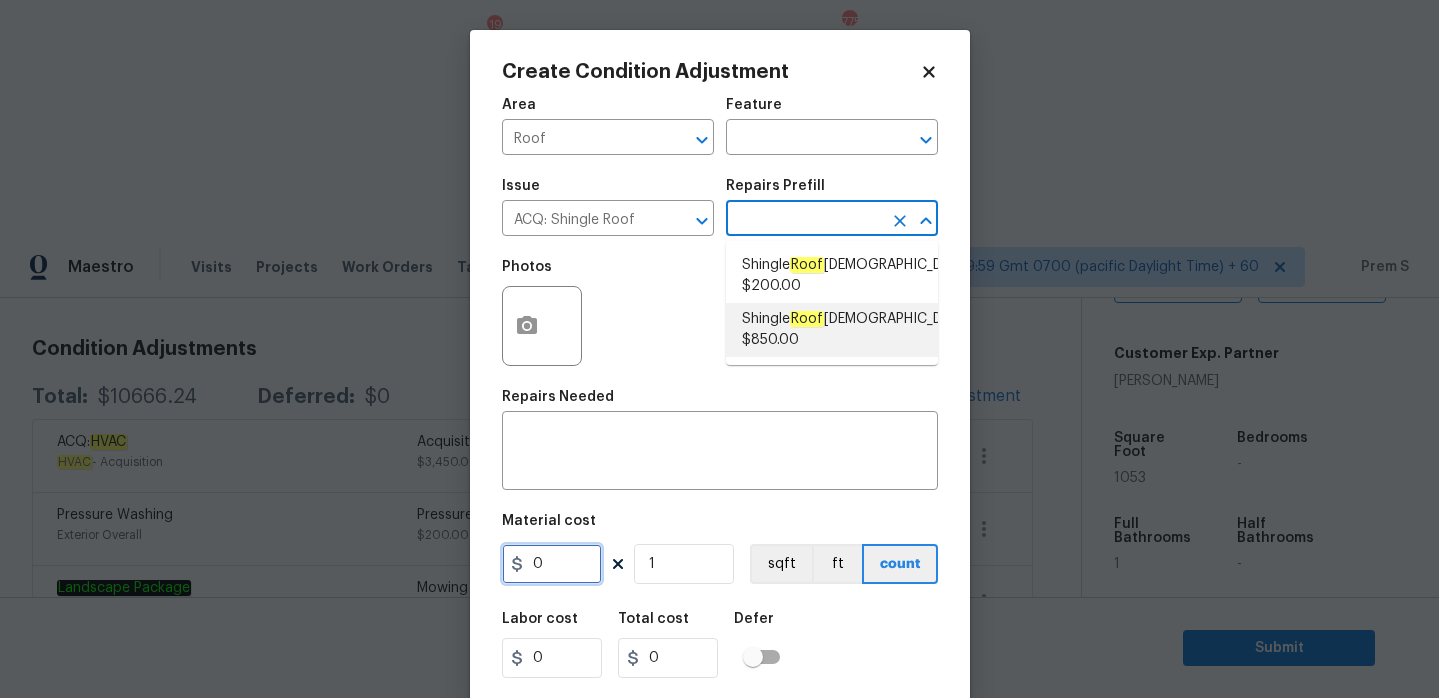 click on "0" at bounding box center [552, 564] 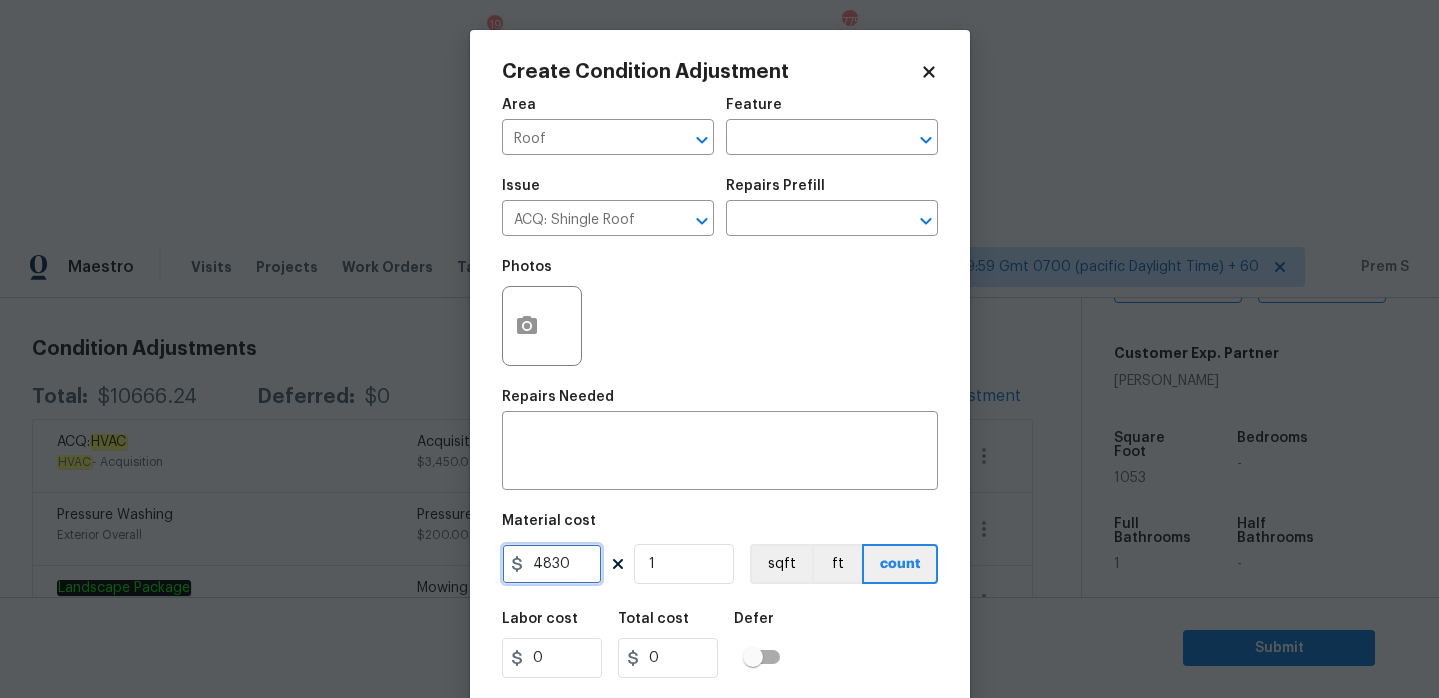 type on "4830" 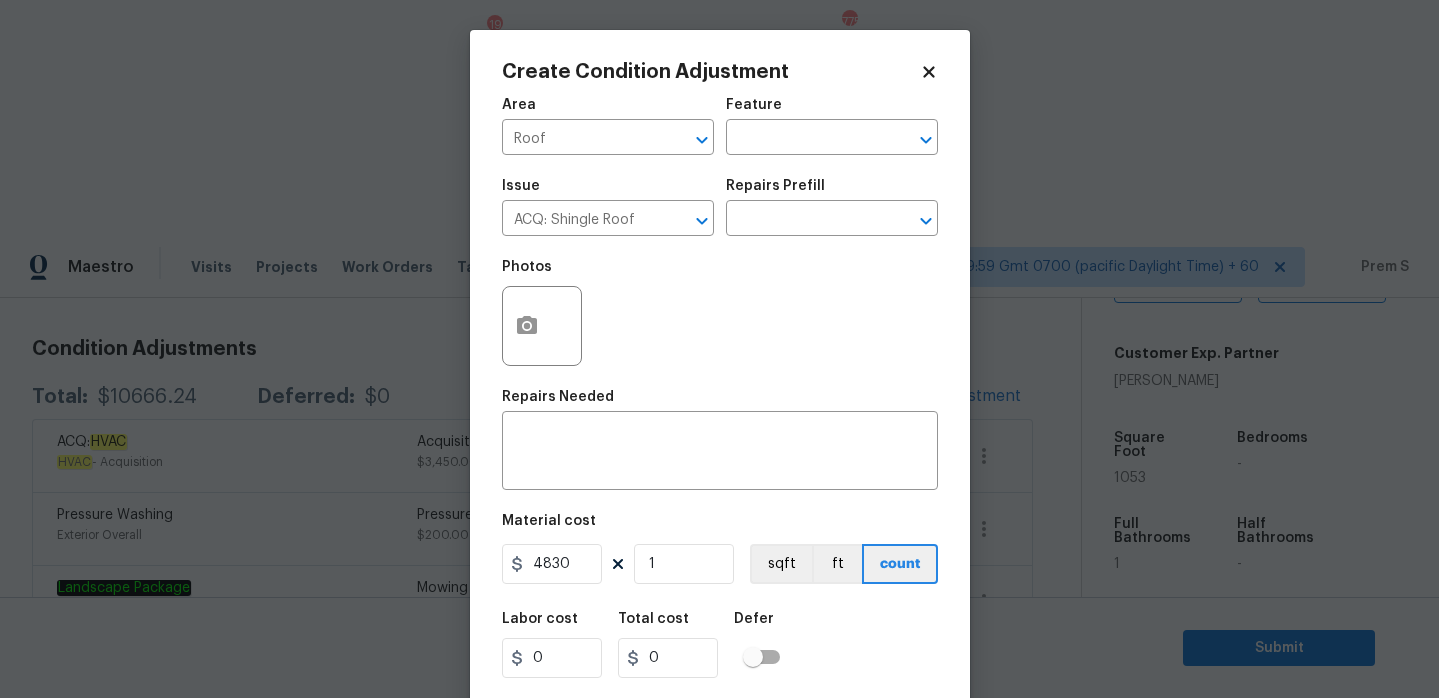 click on "Labor cost 0 Total cost 0 Defer" at bounding box center (720, 645) 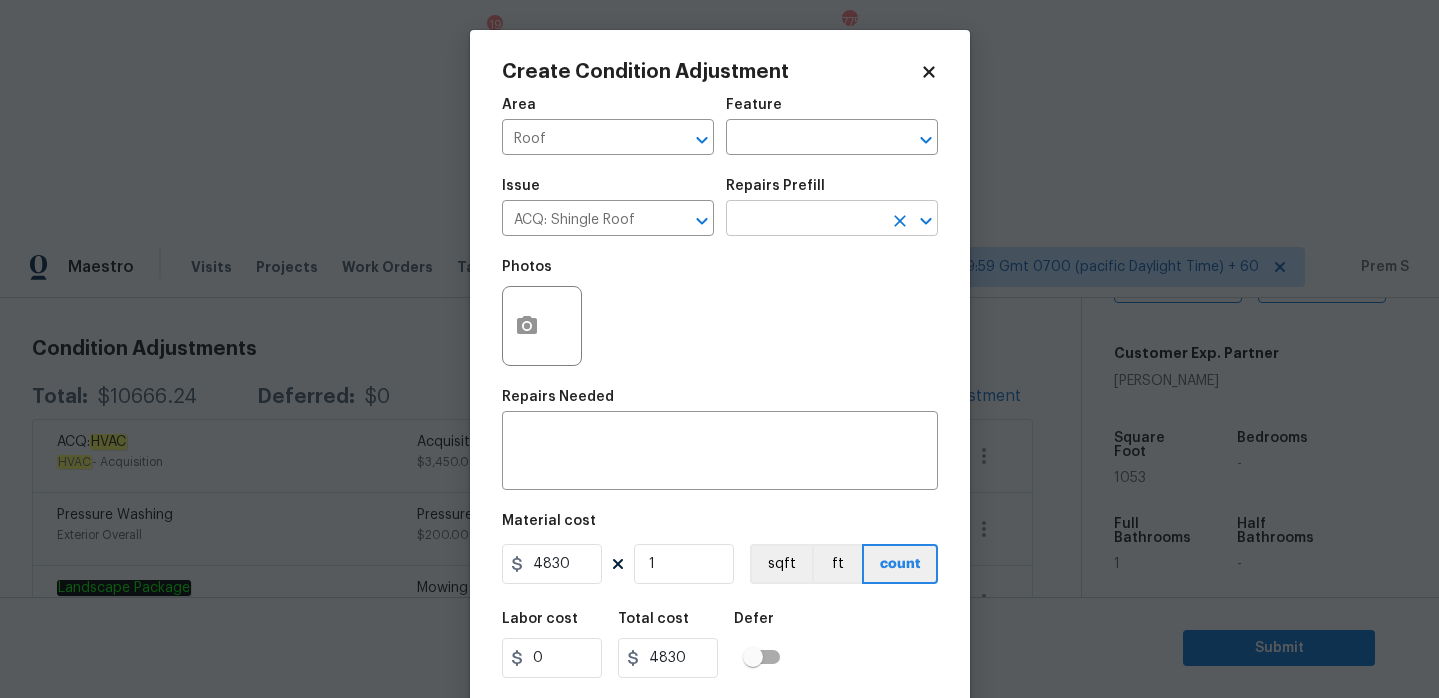 click at bounding box center (804, 220) 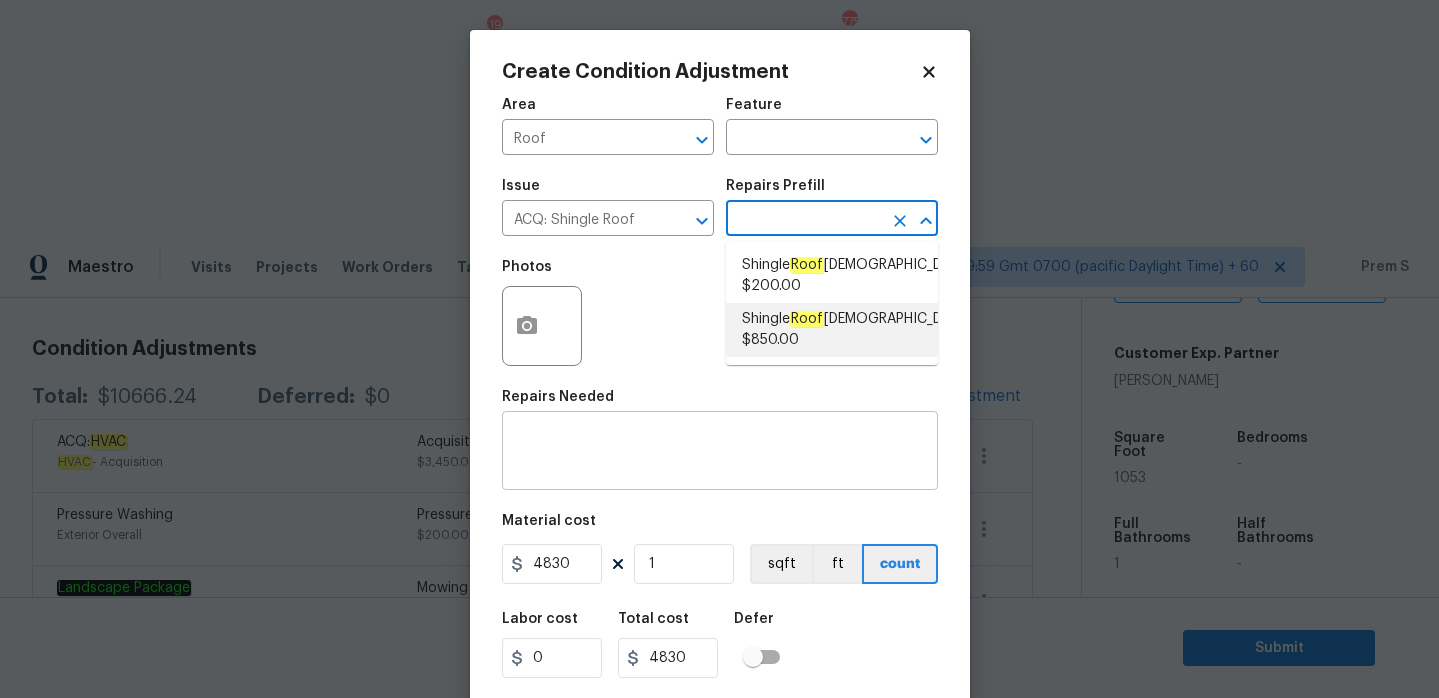 click at bounding box center (720, 453) 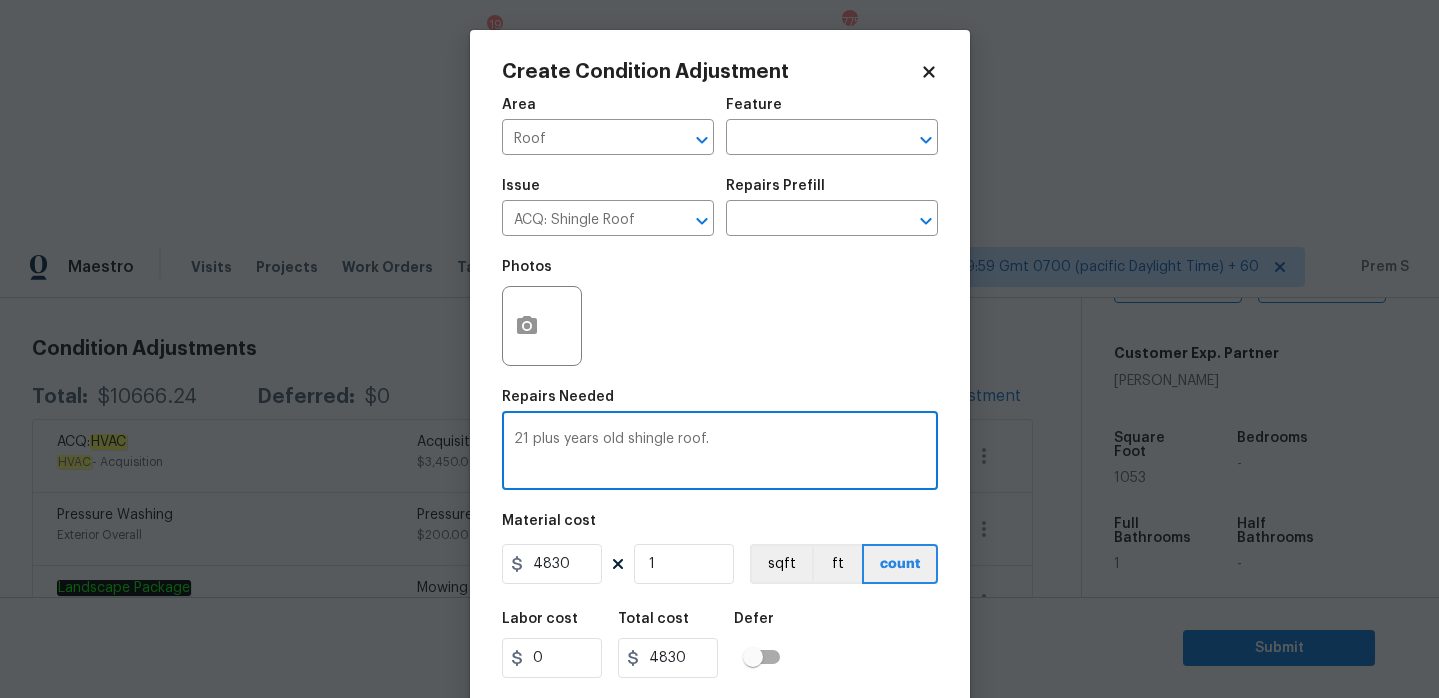type on "21 plus years old shingle roof." 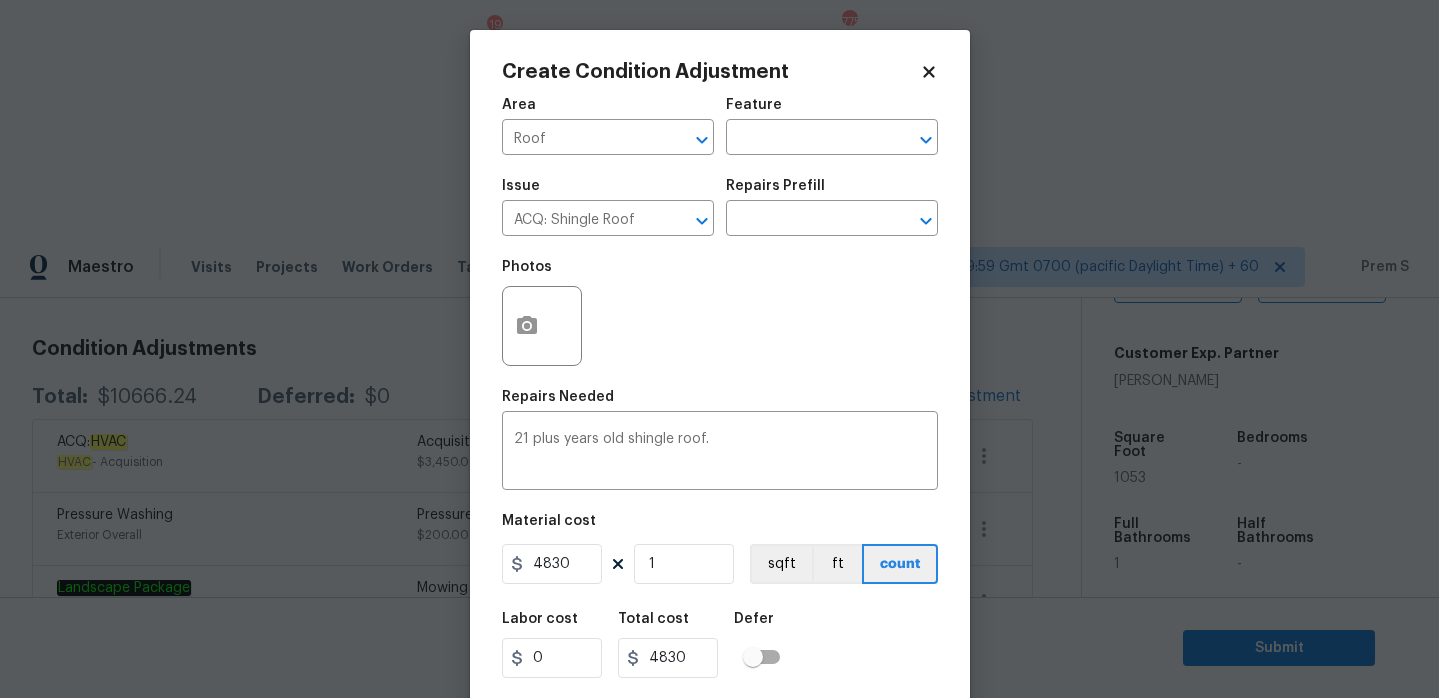 scroll, scrollTop: 49, scrollLeft: 0, axis: vertical 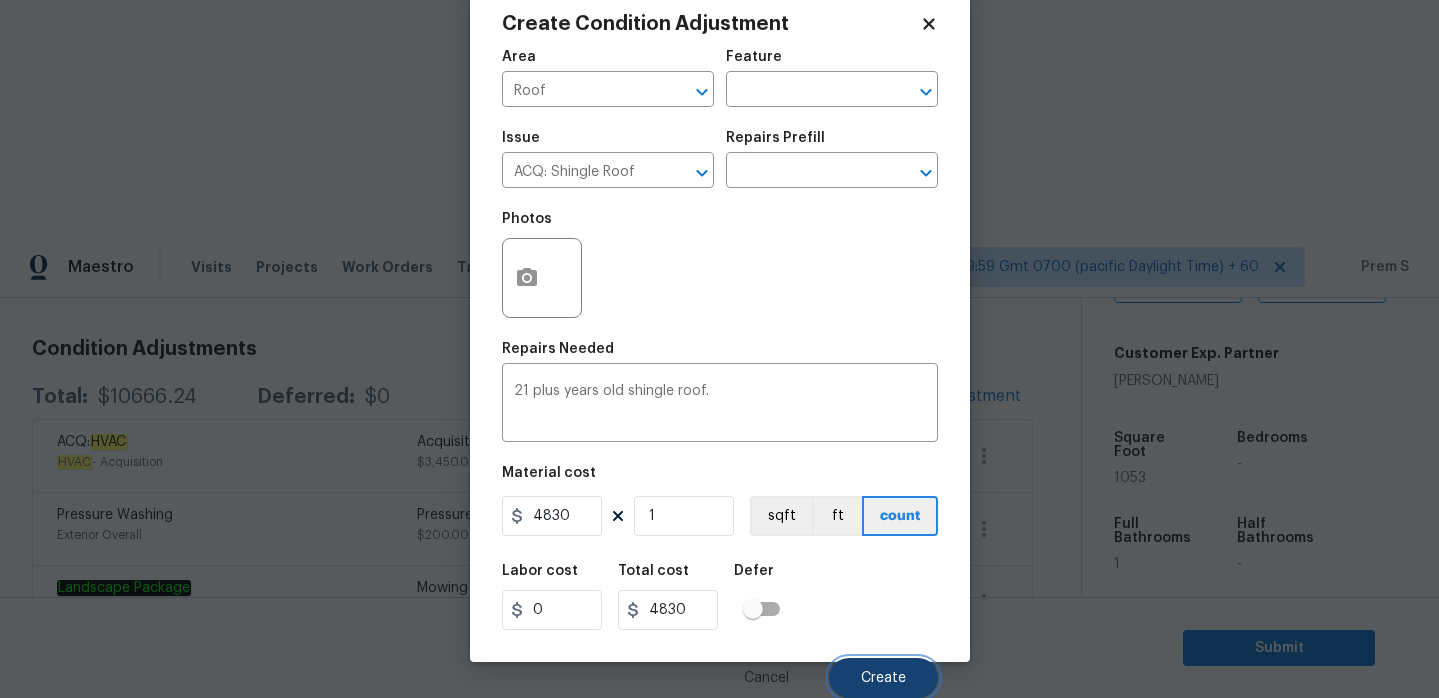 click on "Create" at bounding box center (883, 678) 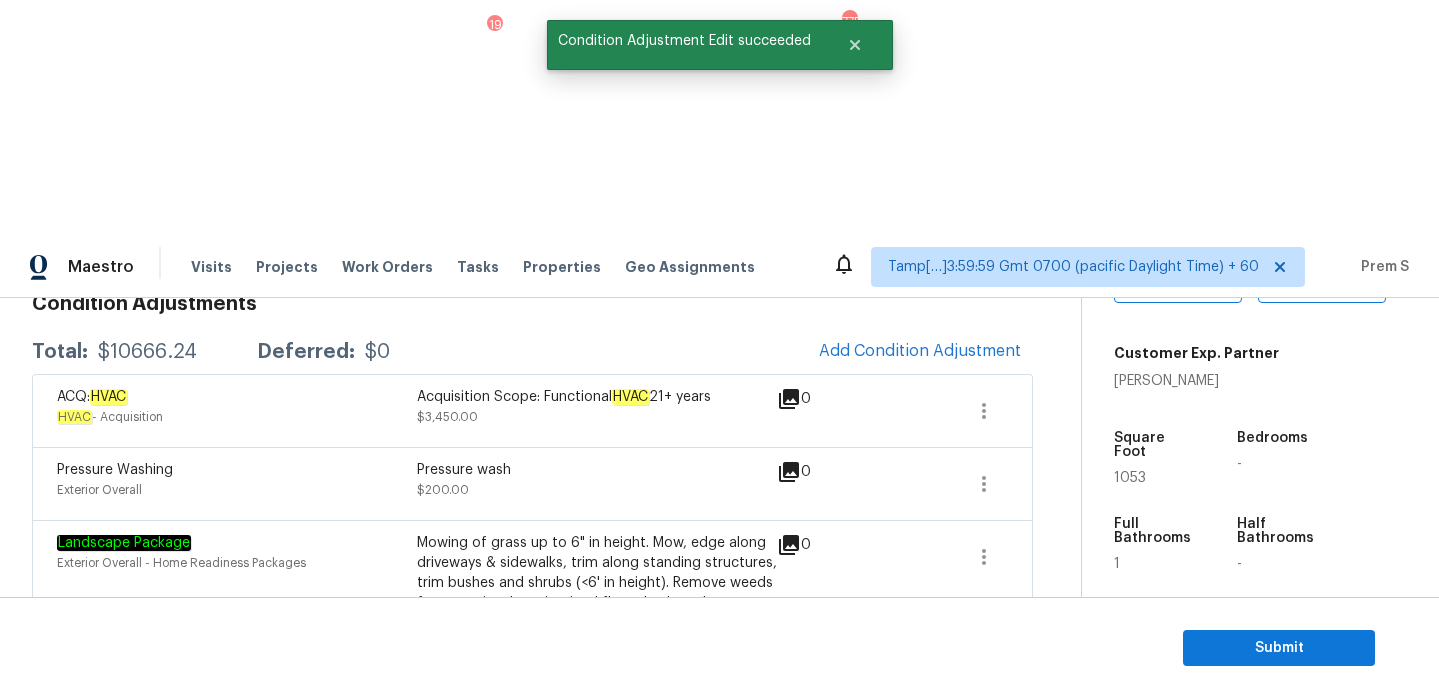 scroll, scrollTop: 263, scrollLeft: 0, axis: vertical 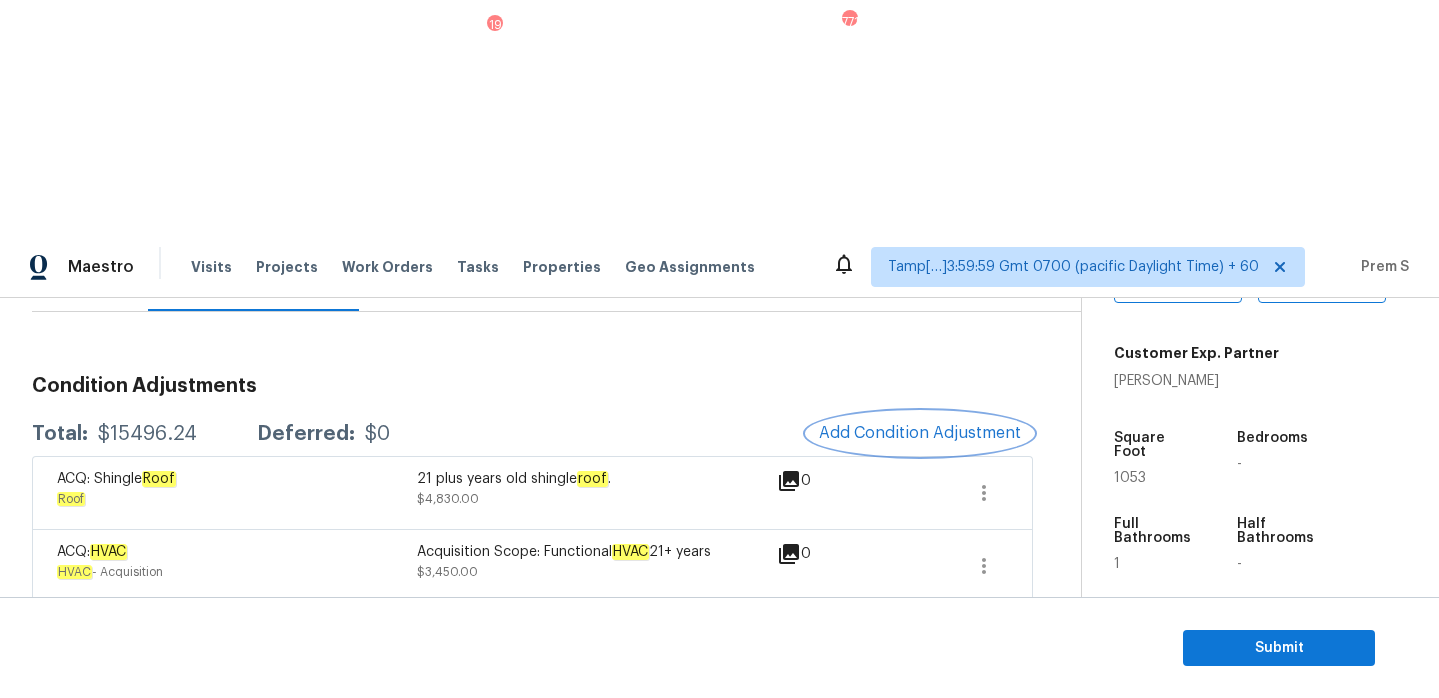 click on "Add Condition Adjustment" at bounding box center (920, 433) 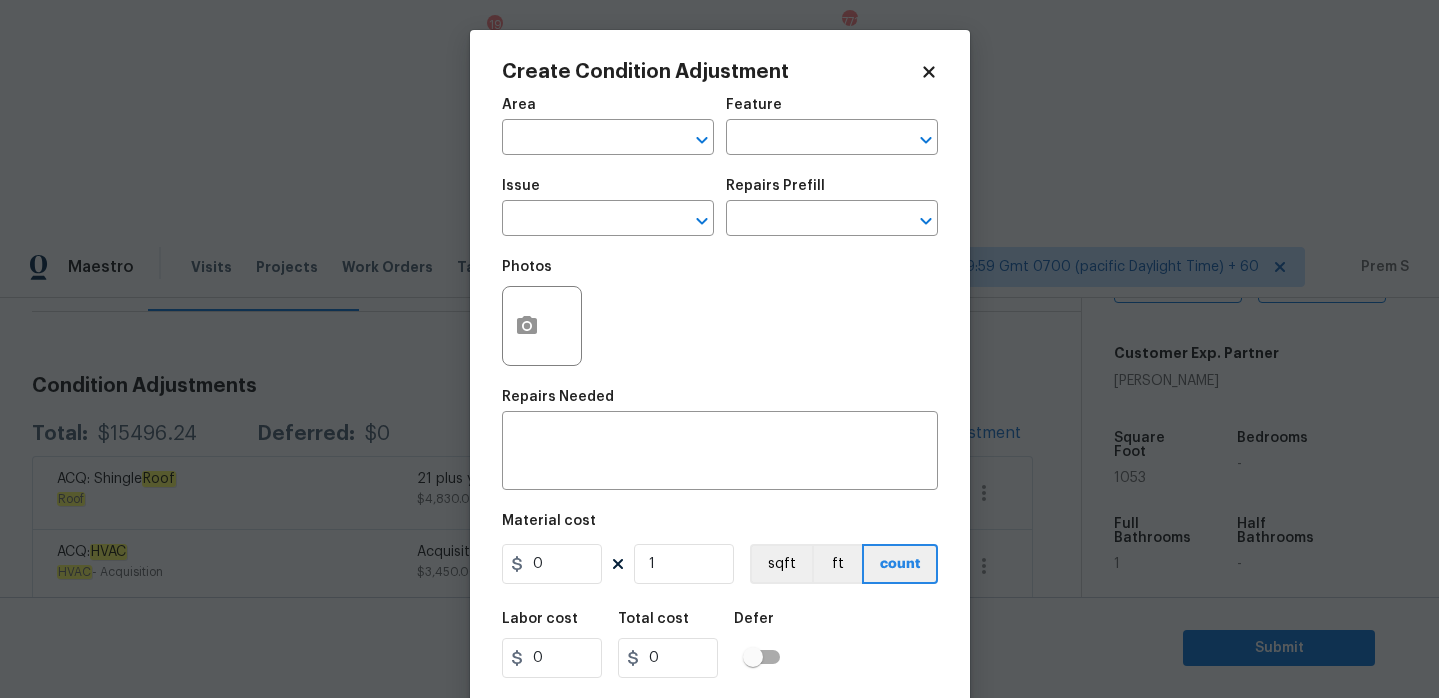 click on "Maestro Visits Projects Work Orders Tasks 19 Properties Geo Assignments 771 Tamp[…]3:59:59 Gmt 0700 (pacific Daylight Time) + 60 Prem S Back to tasks Condition Scoping - Interior Wed, Jul 16 2025 by 9:00 am   Prem S In-progress Questions Condition Adjustments Details & Inputs Notes Photos Condition Adjustments Total:  $15496.24 Deferred:  $0 Add Condition Adjustment ACQ: Shingle  Roof Roof 21 plus years old shingle  roof . $4,830.00   0 ACQ:  HVAC HVAC  - Acquisition Acquisition Scope: Functional  HVAC  21+ years $3,450.00   0 Pressure Washing Exterior Overall Pressure wash $200.00   0 Landscape Package Exterior Overall - Home Readiness Packages Mowing of grass up to 6" in height. Mow, edge along driveways & sidewalks, trim along standing structures, trim bushes and shrubs (<6' in height). Remove weeds from previously maintained flowerbeds and remove standing yard debris (small twigs, non seasonal falling leaves).  Use leaf blower to remove clippings from hard surfaces." $120.00   0 Kitchen Cabinets   1   0" at bounding box center [719, 584] 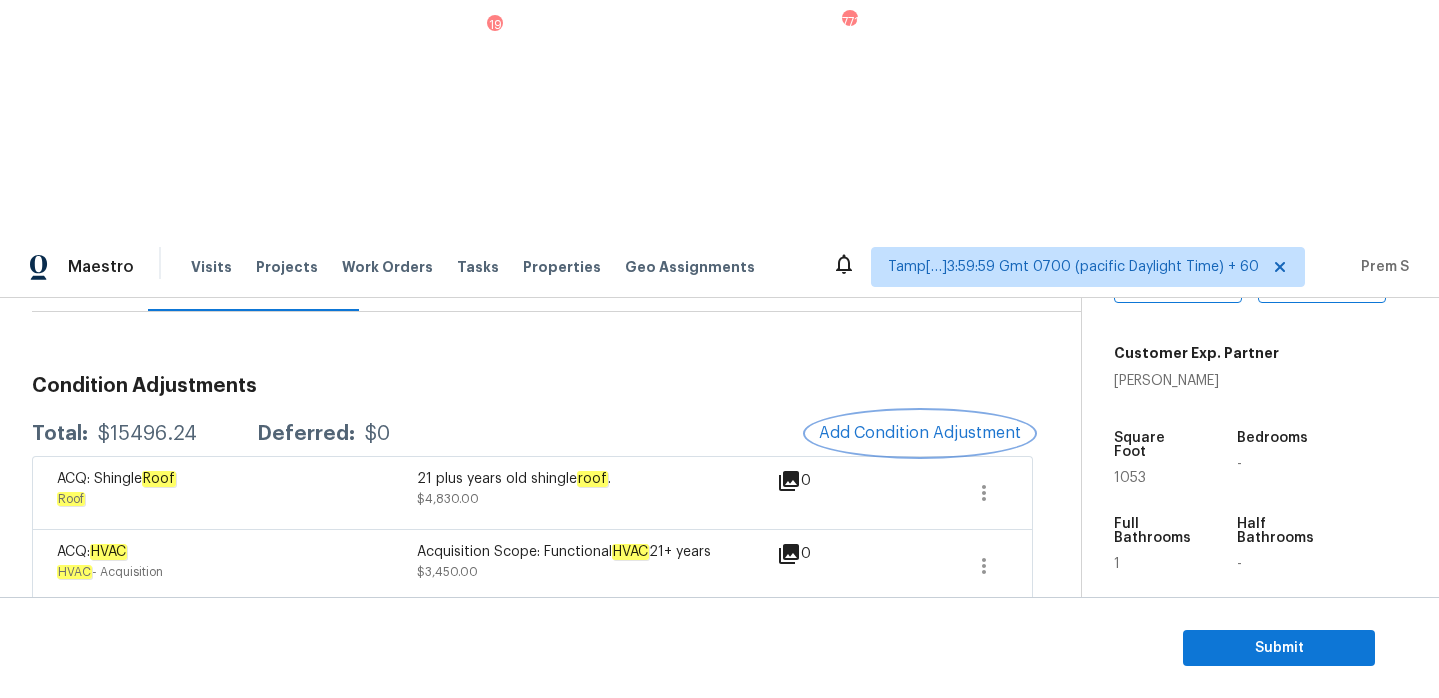 scroll, scrollTop: 506, scrollLeft: 0, axis: vertical 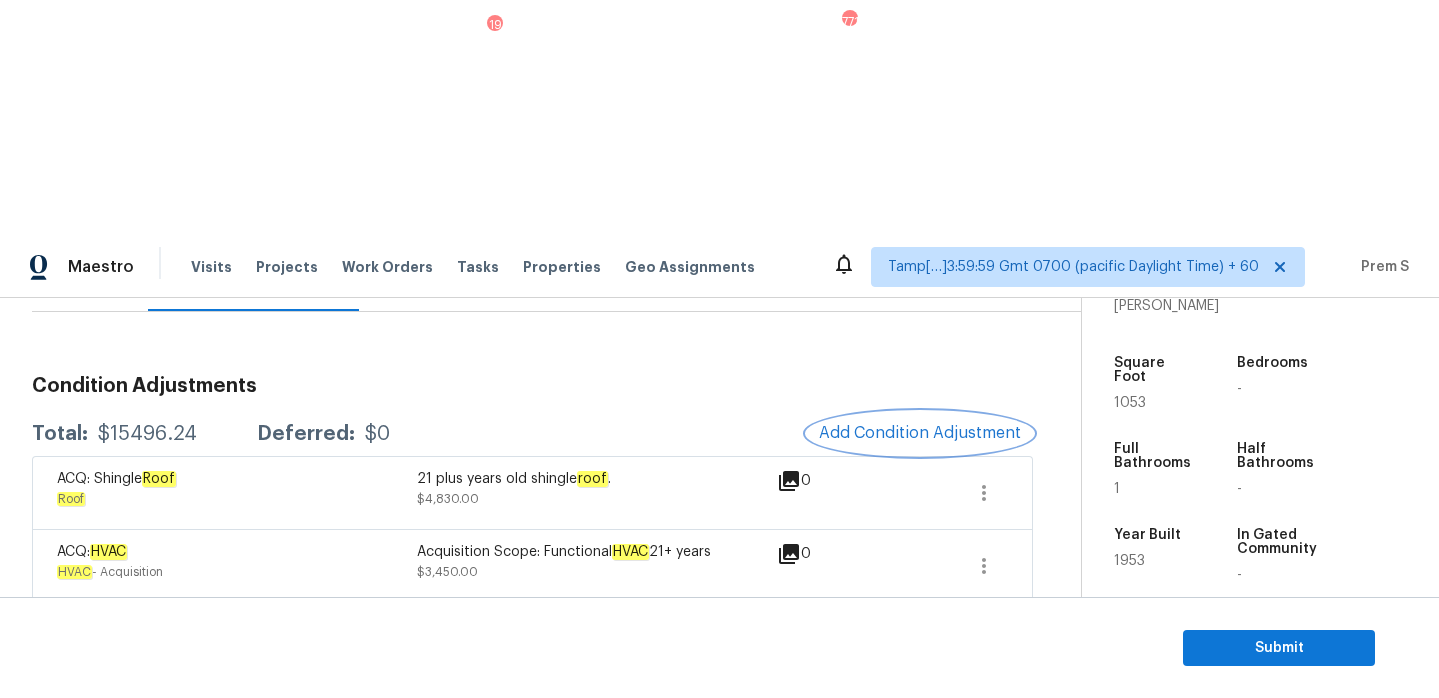 click on "Add Condition Adjustment" at bounding box center [920, 433] 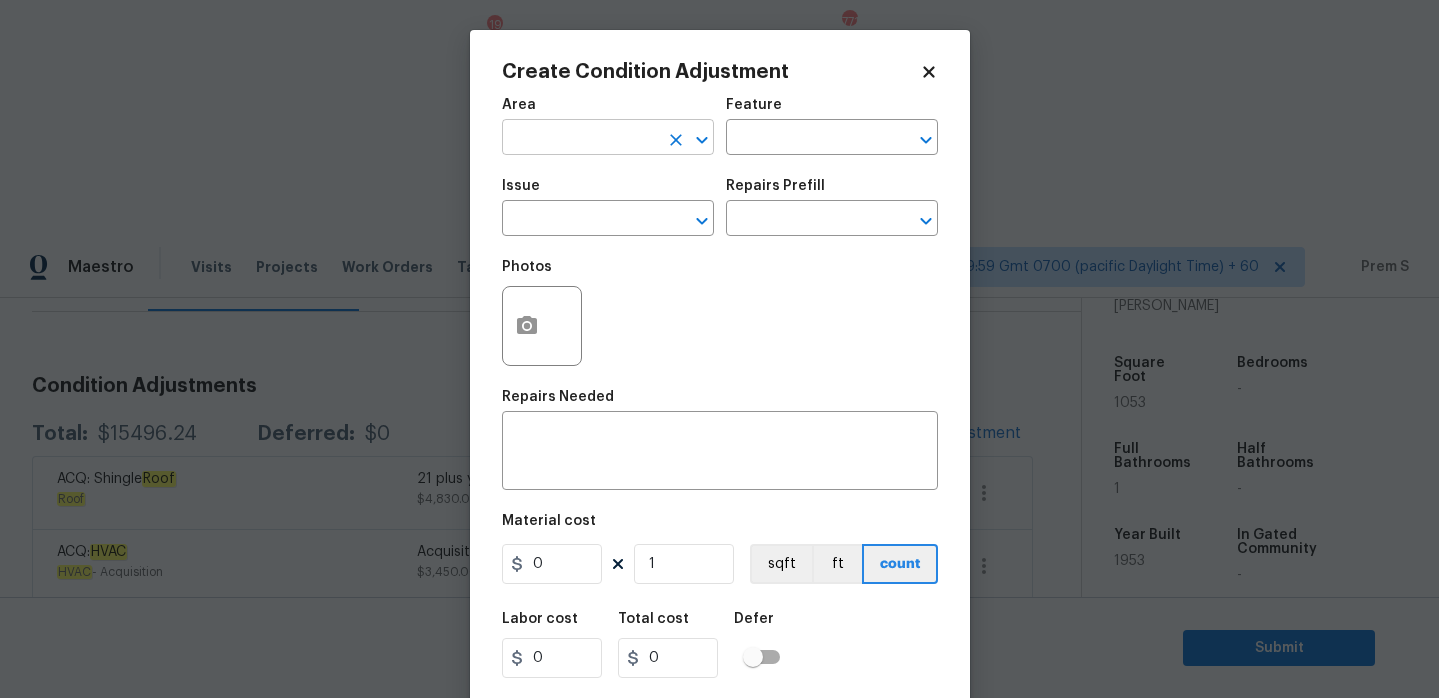 click at bounding box center (580, 139) 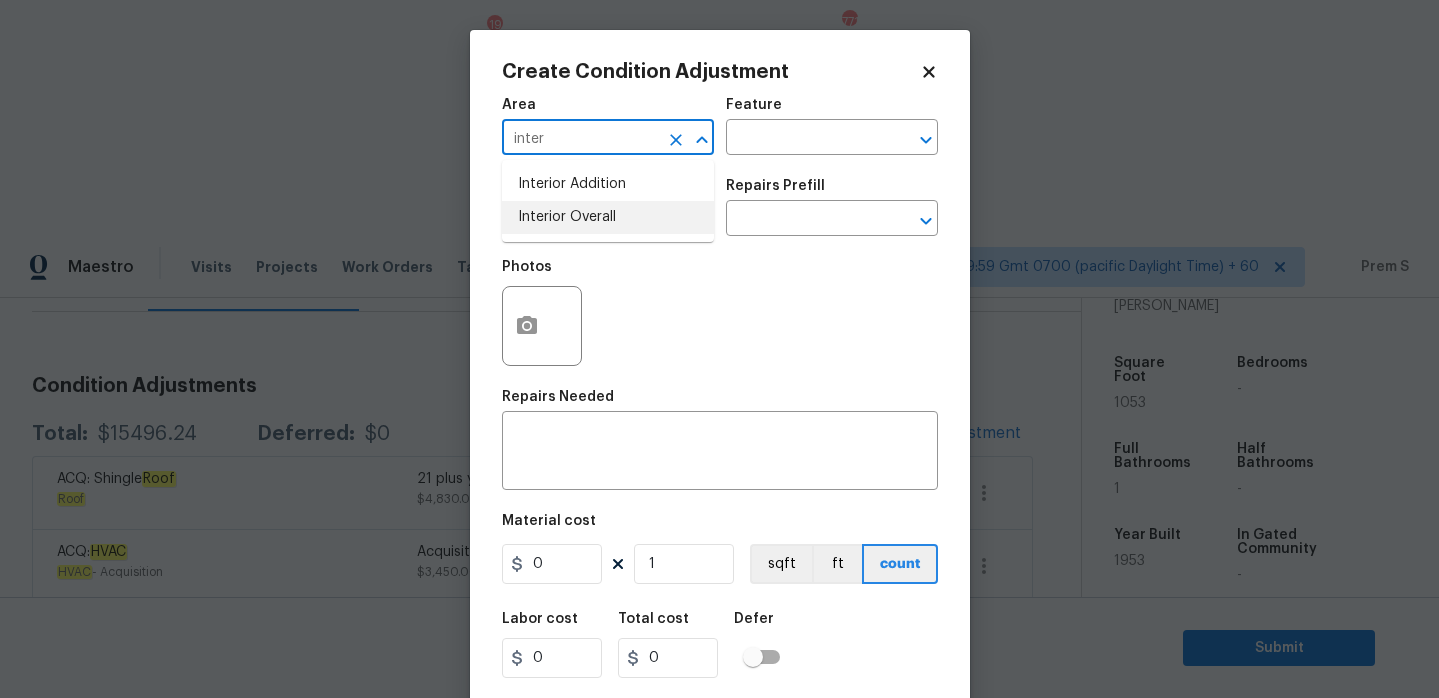 click on "Interior Overall" at bounding box center [608, 217] 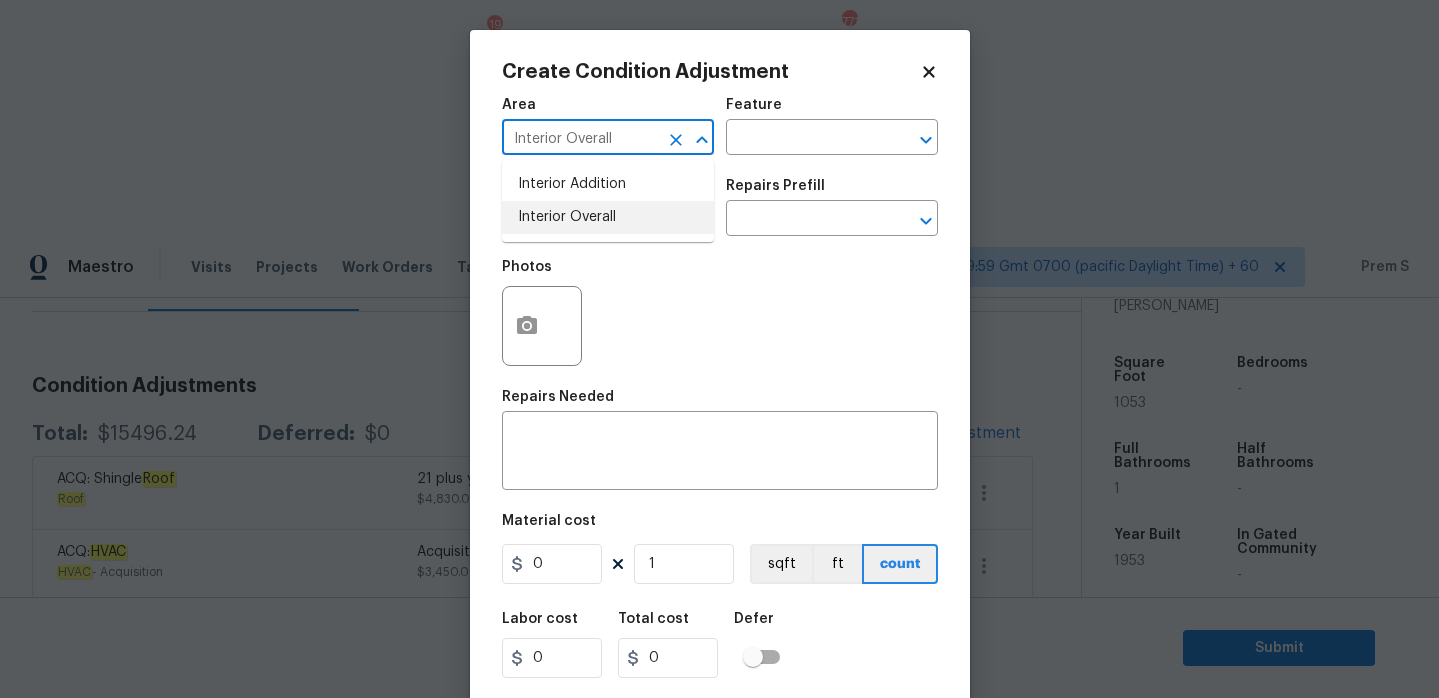 type on "Interior Overall" 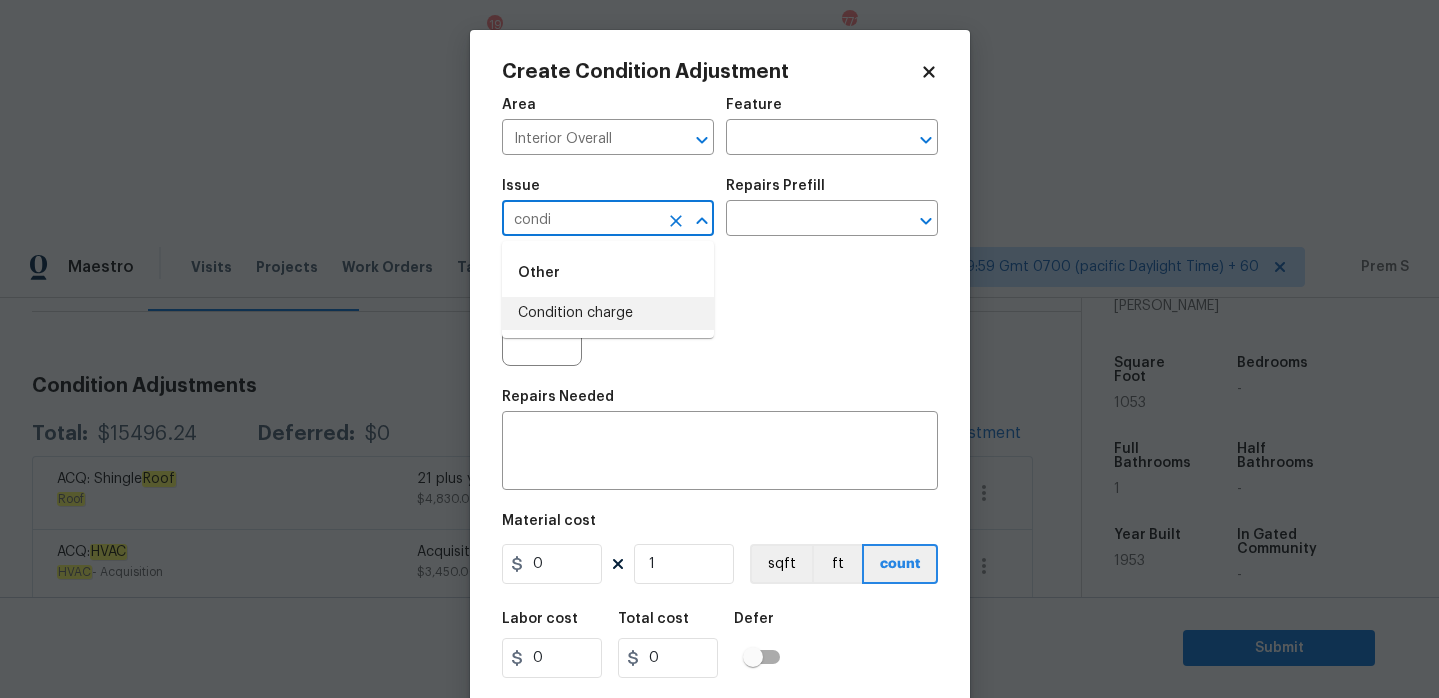 click on "Condition charge" at bounding box center (608, 313) 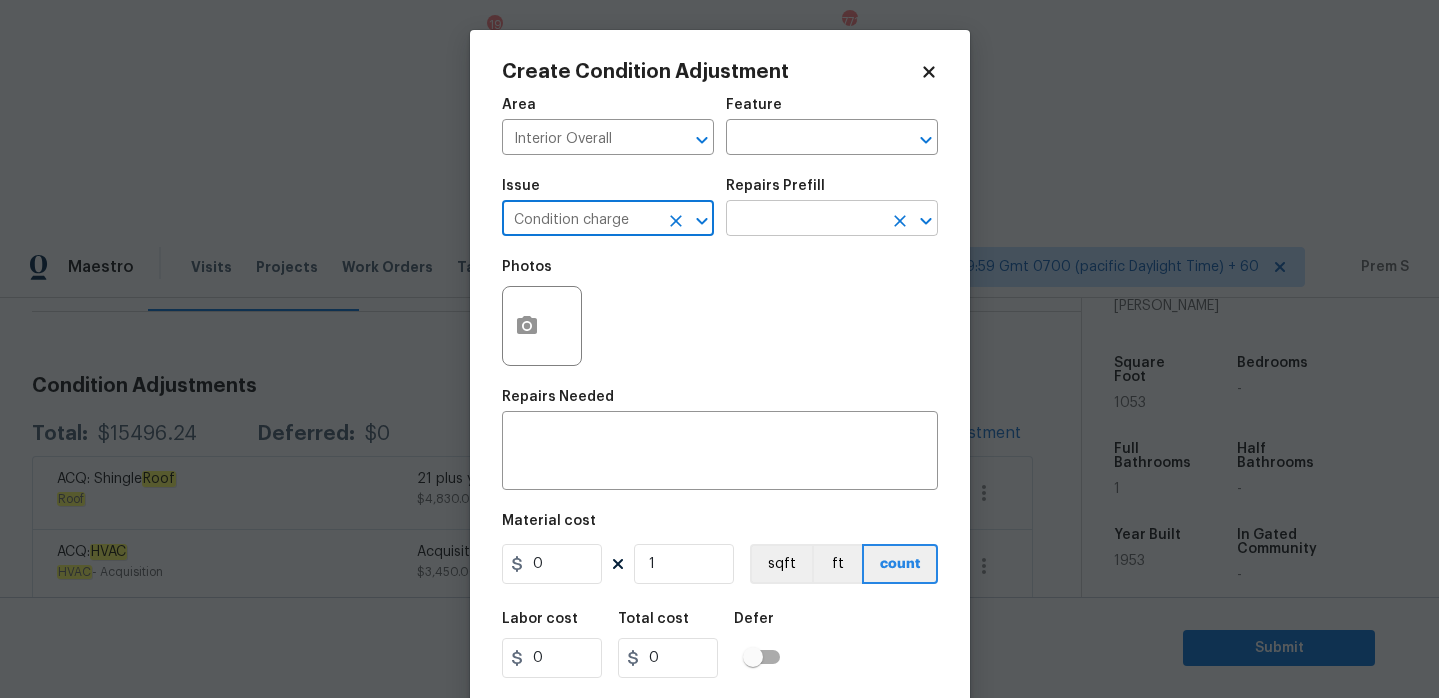 type on "Condition charge" 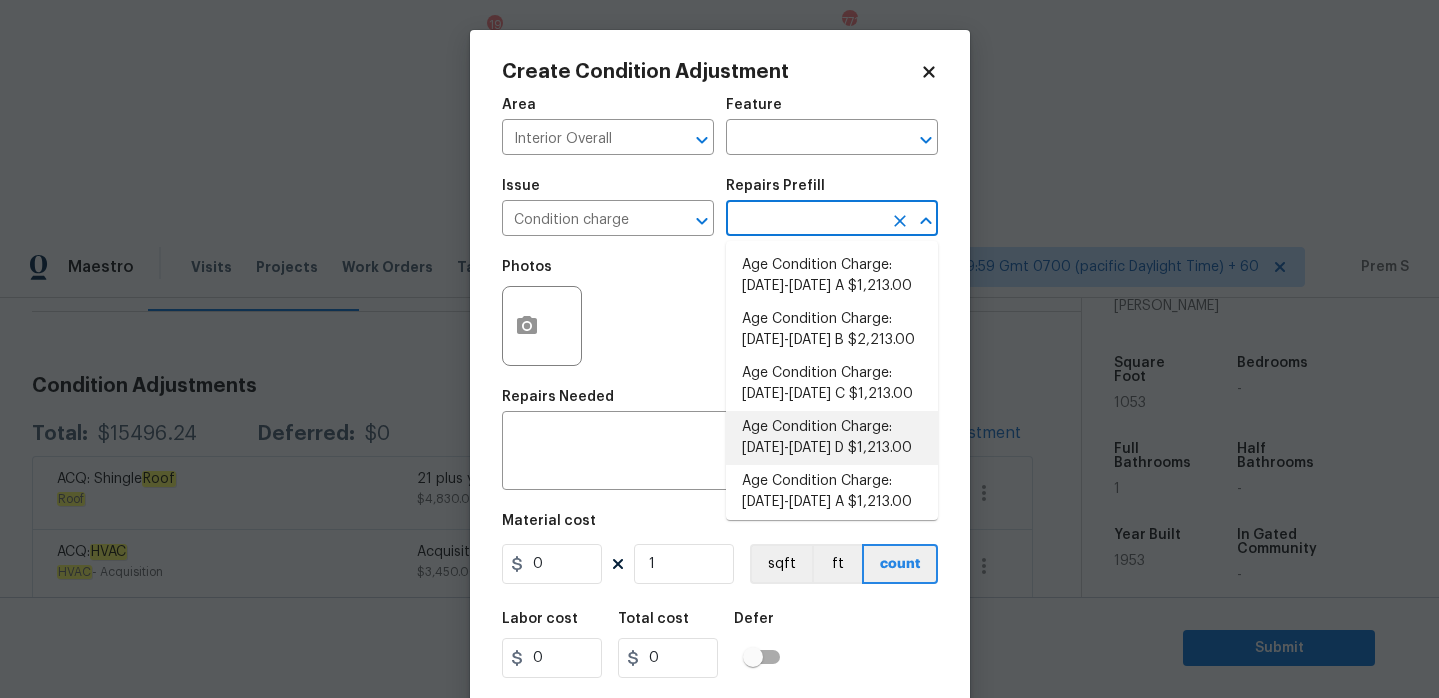 click on "Age Condition Charge: 1922-1978 D	 $1,213.00" at bounding box center [832, 438] 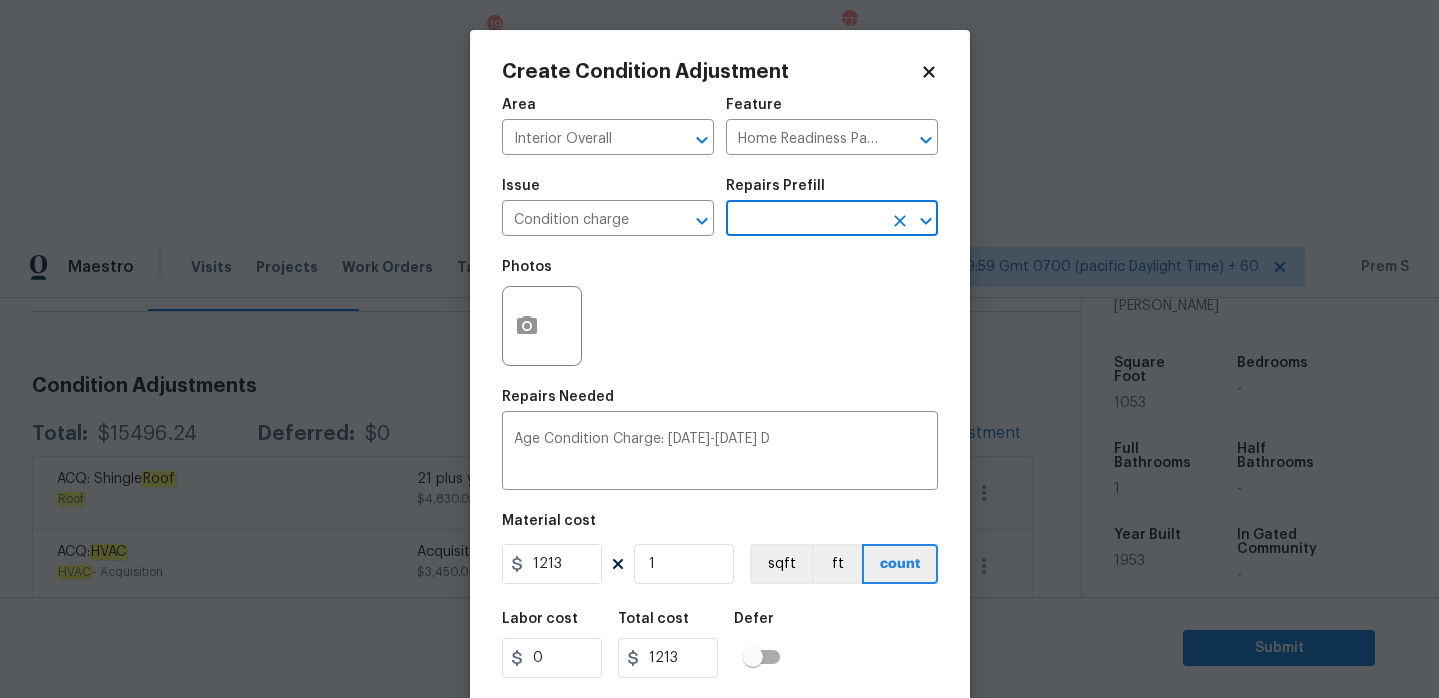scroll, scrollTop: 49, scrollLeft: 0, axis: vertical 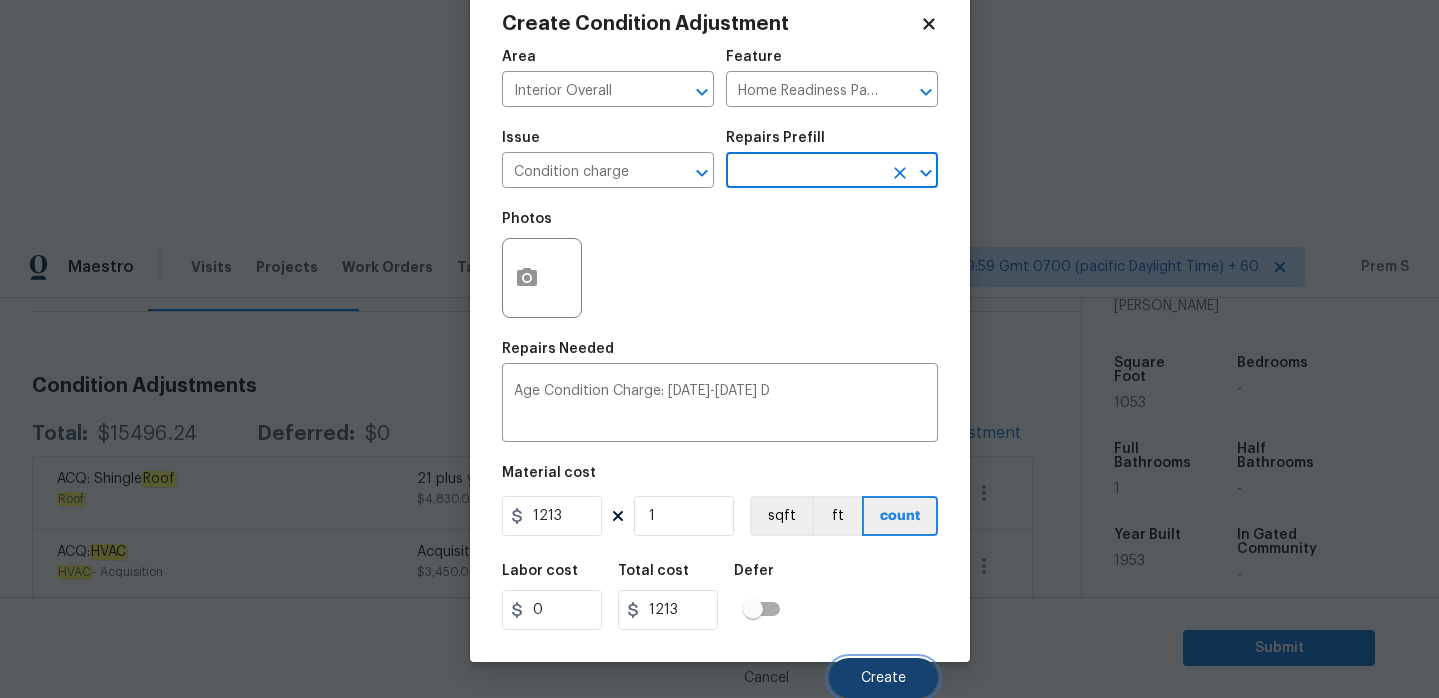 click on "Create" at bounding box center [883, 678] 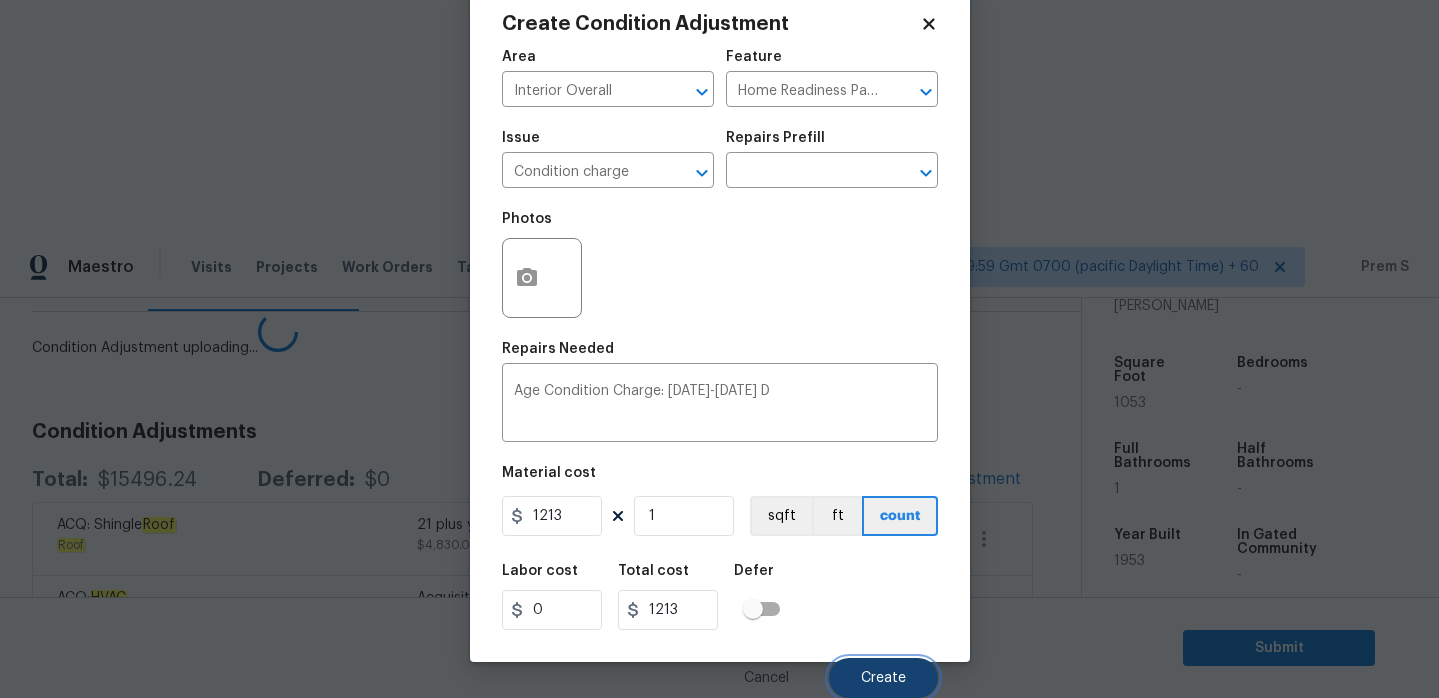 scroll, scrollTop: 42, scrollLeft: 0, axis: vertical 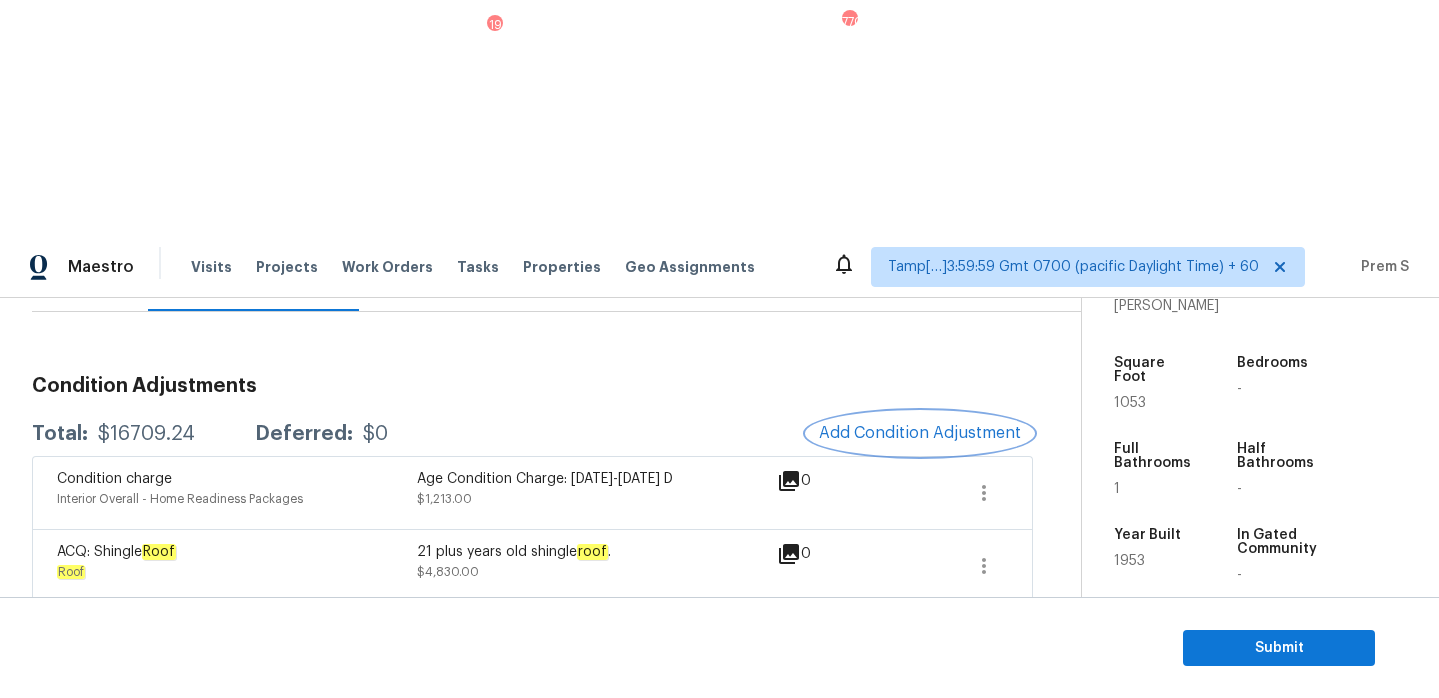click on "Add Condition Adjustment" at bounding box center (920, 433) 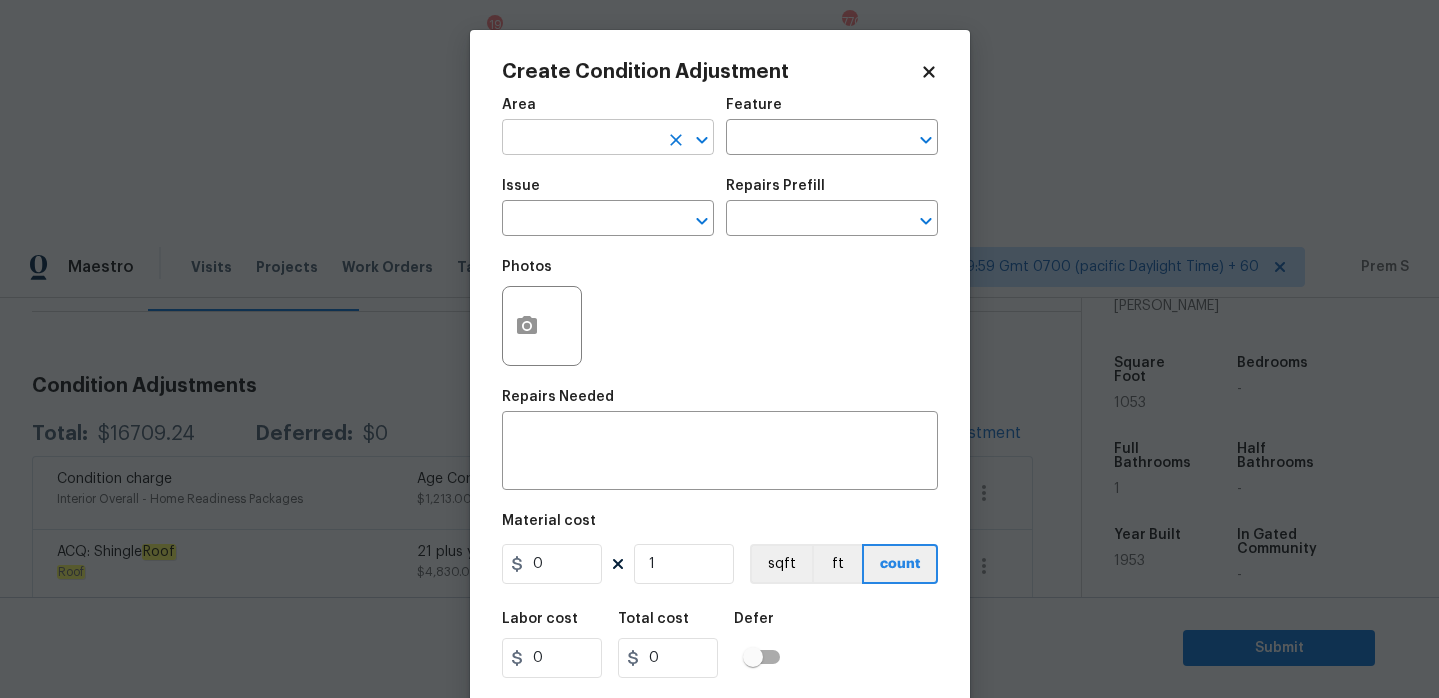 click at bounding box center (580, 139) 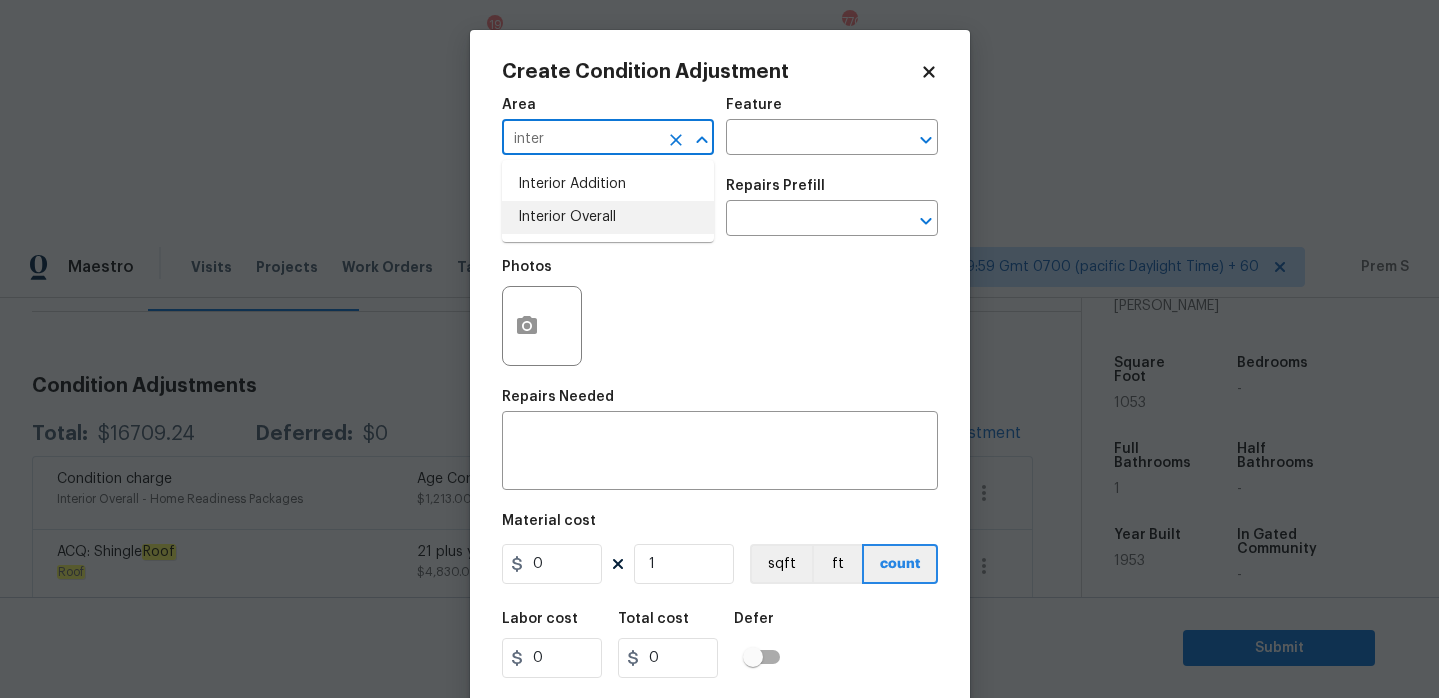 click on "Interior Overall" at bounding box center (608, 217) 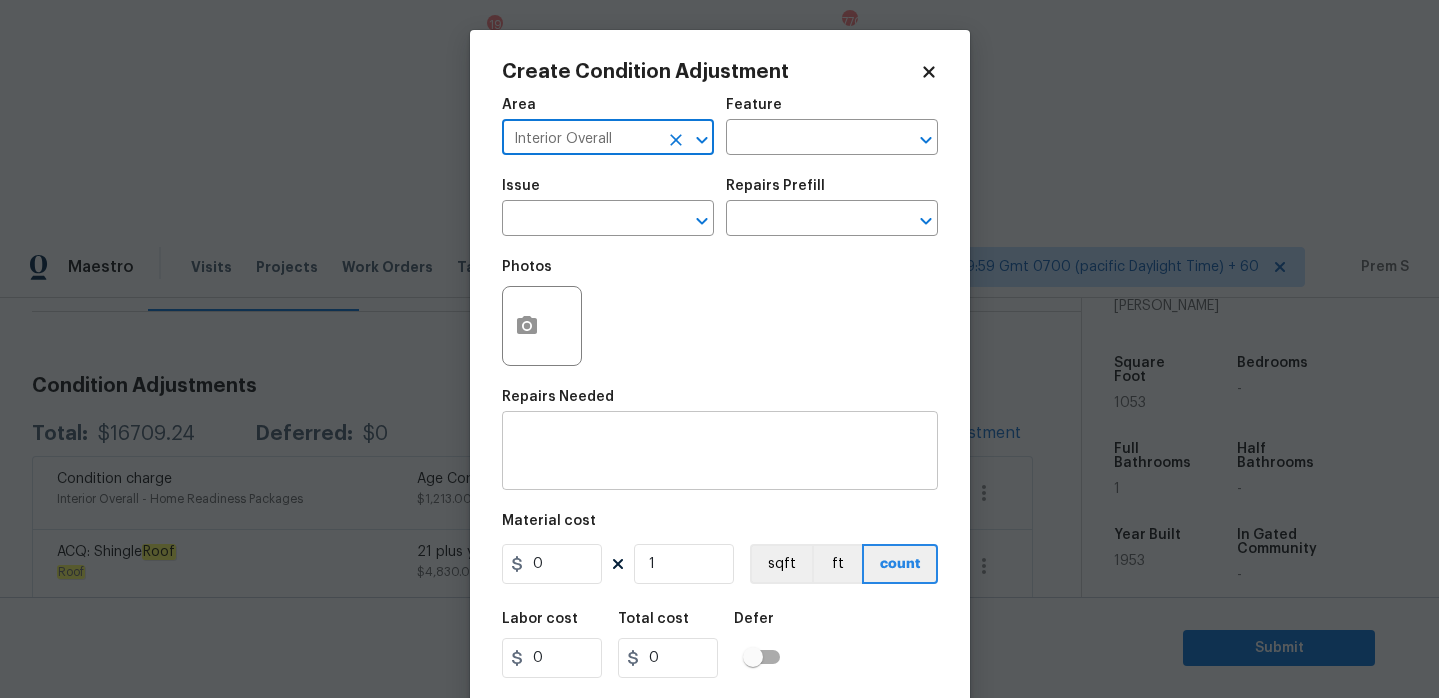 type on "Interior Overall" 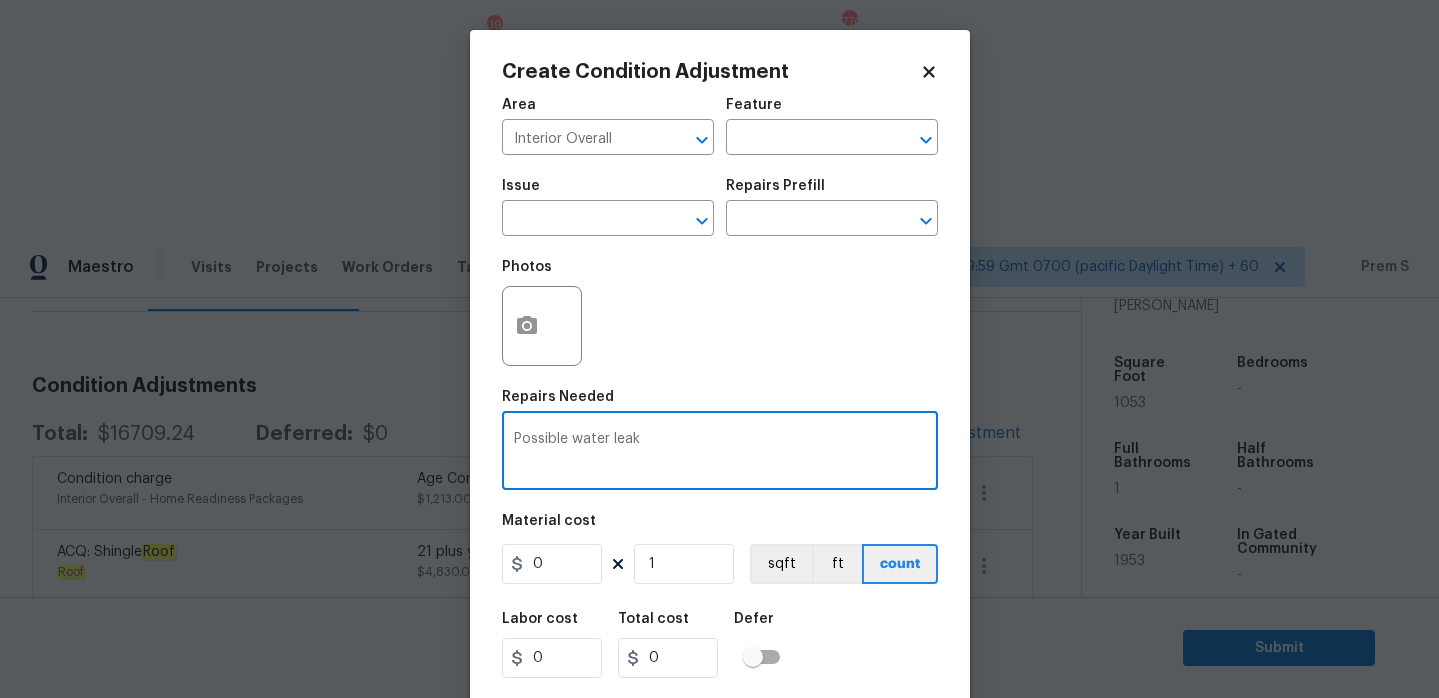 type on "Possible water leak" 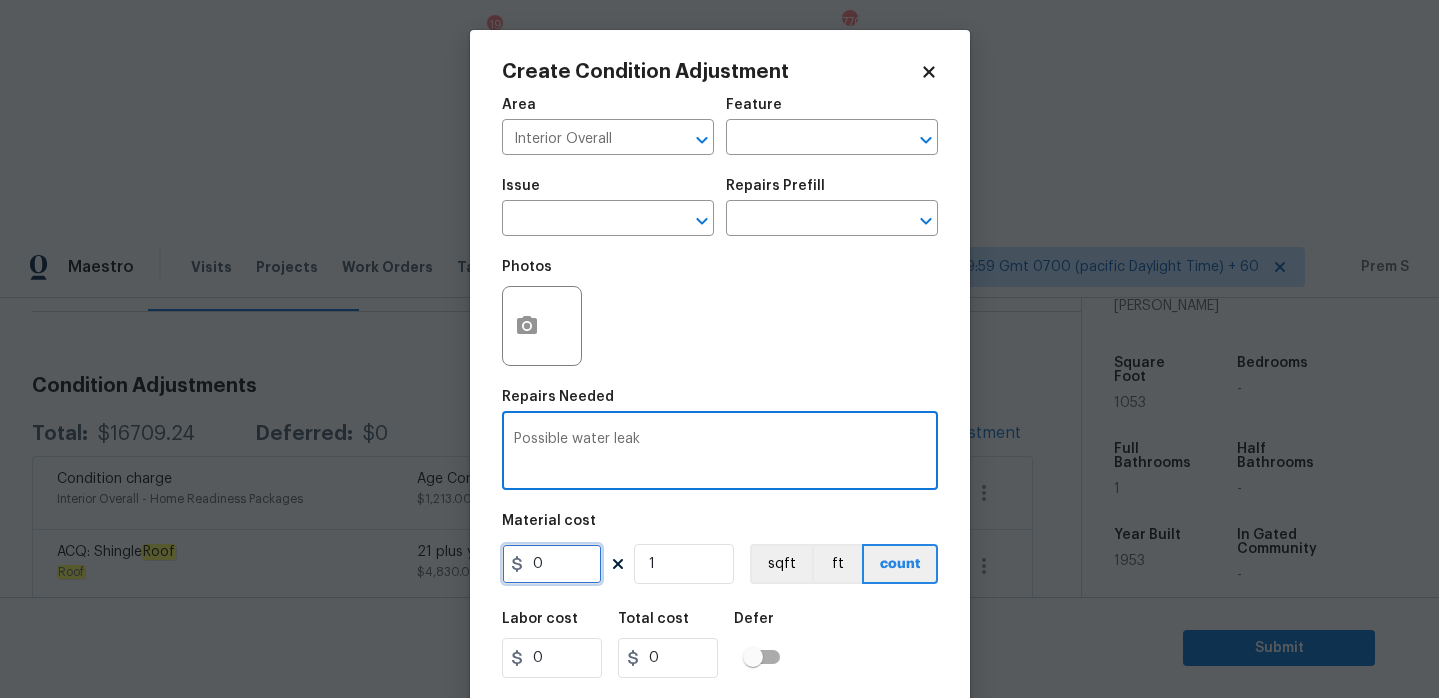 click on "0" at bounding box center (552, 564) 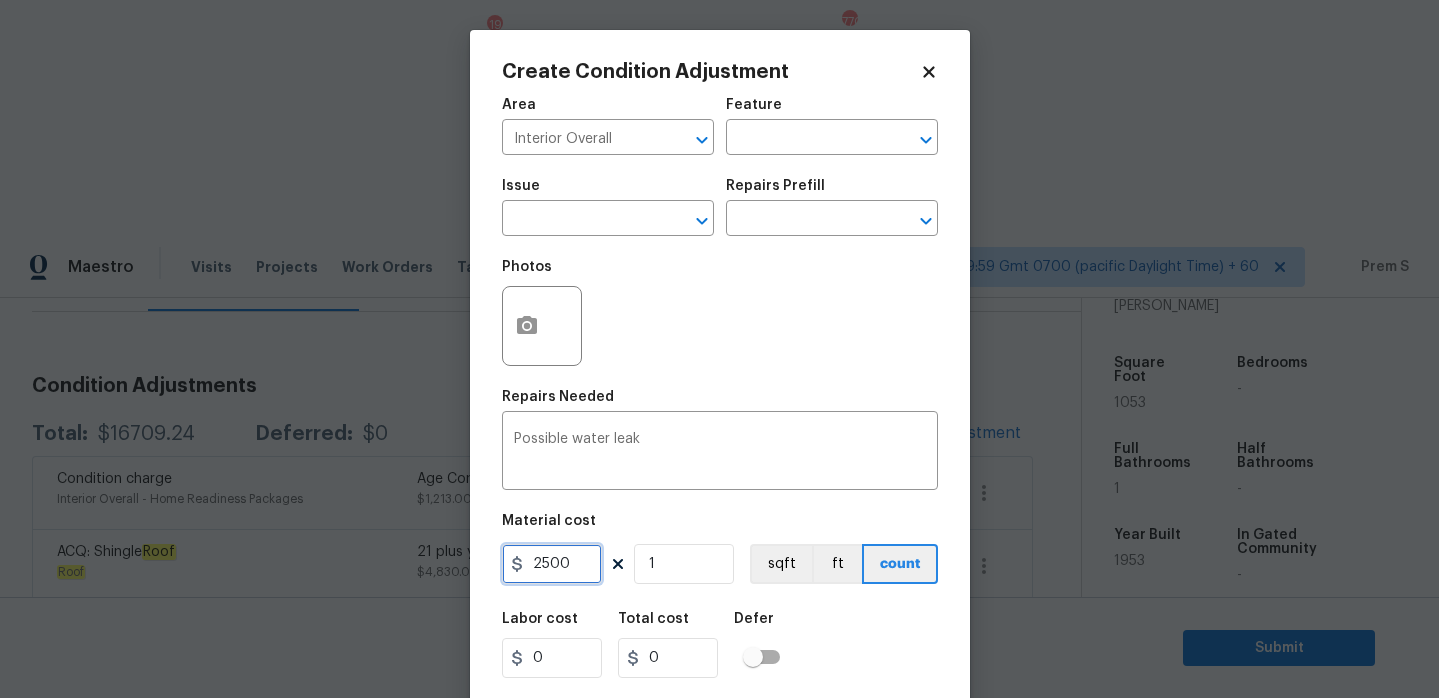 type on "2500" 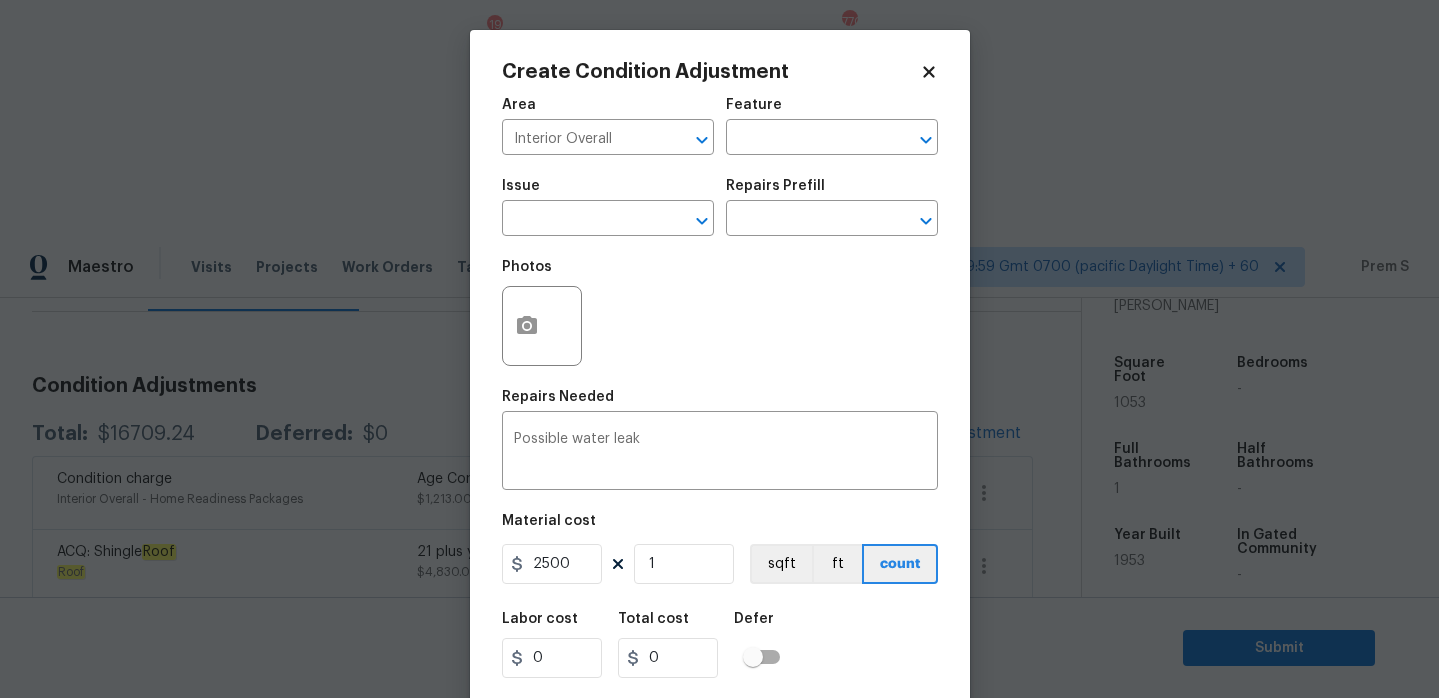 type on "2500" 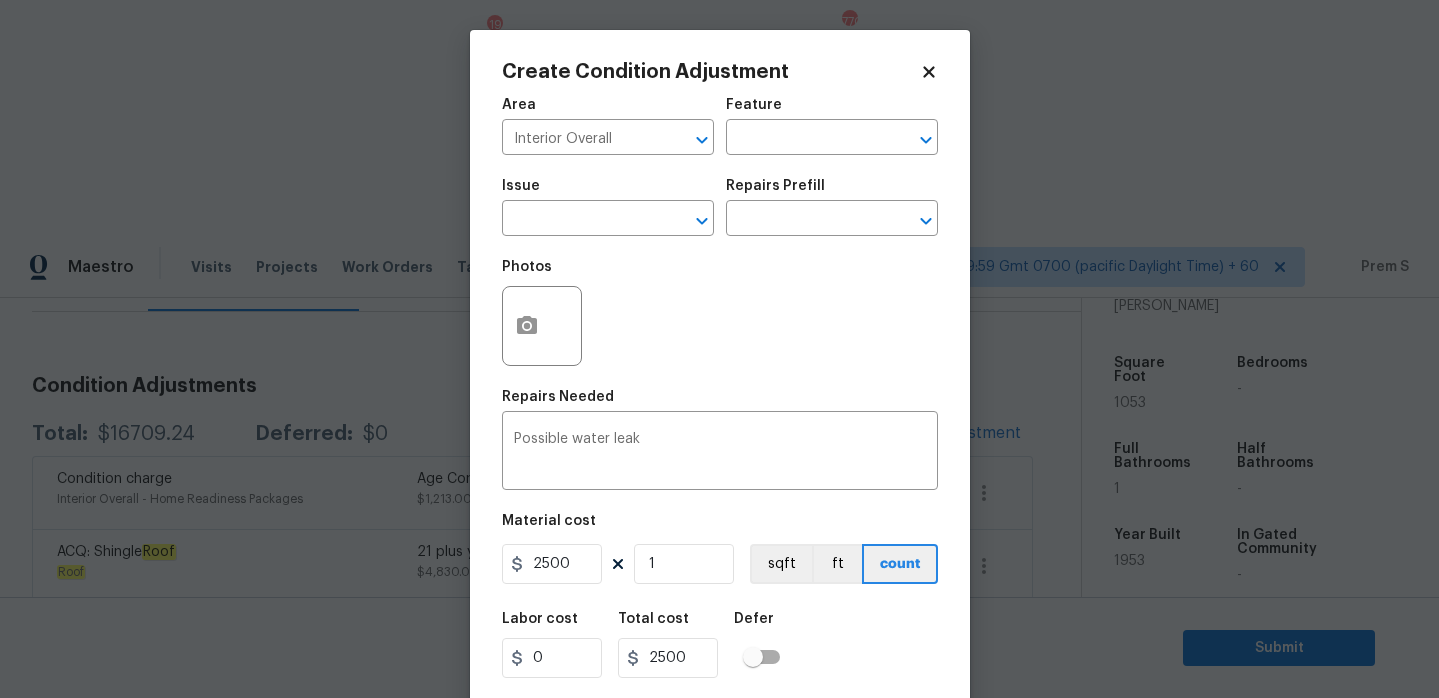 click on "Labor cost 0 Total cost 2500 Defer" at bounding box center (720, 645) 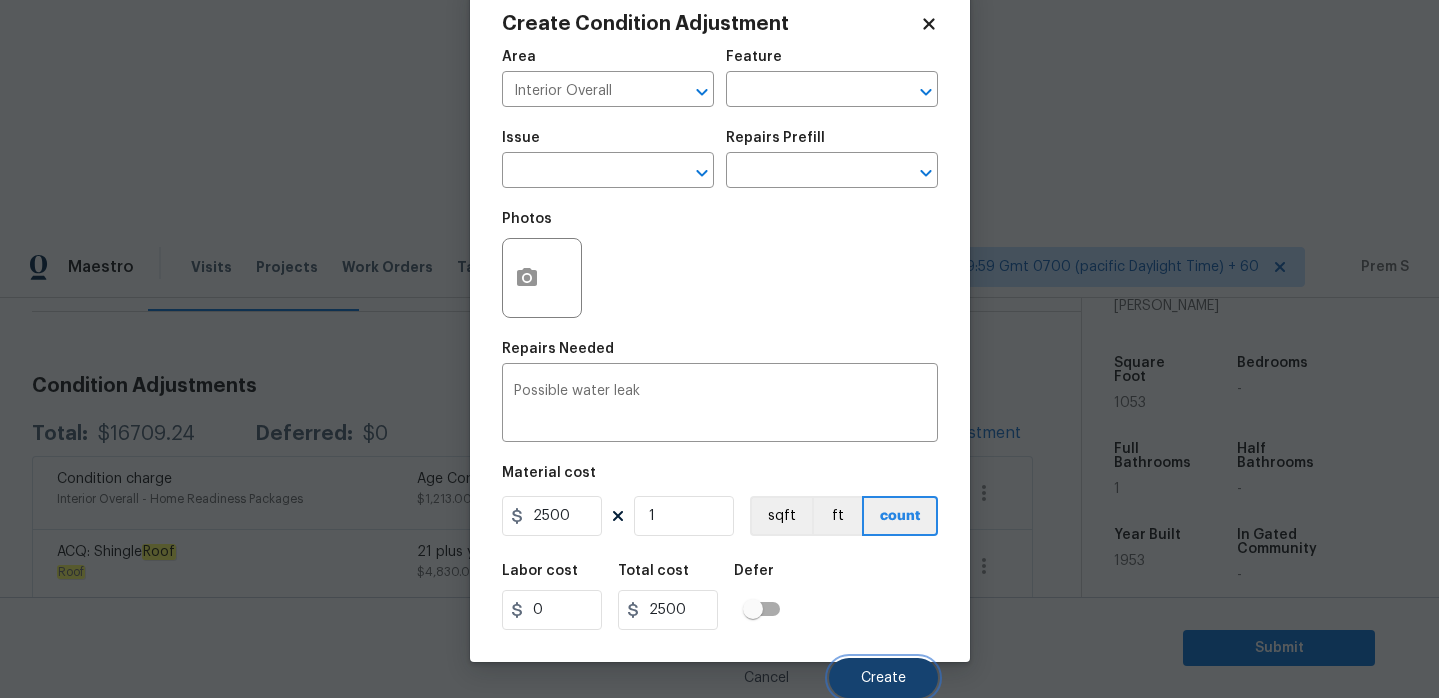 click on "Create" at bounding box center (883, 678) 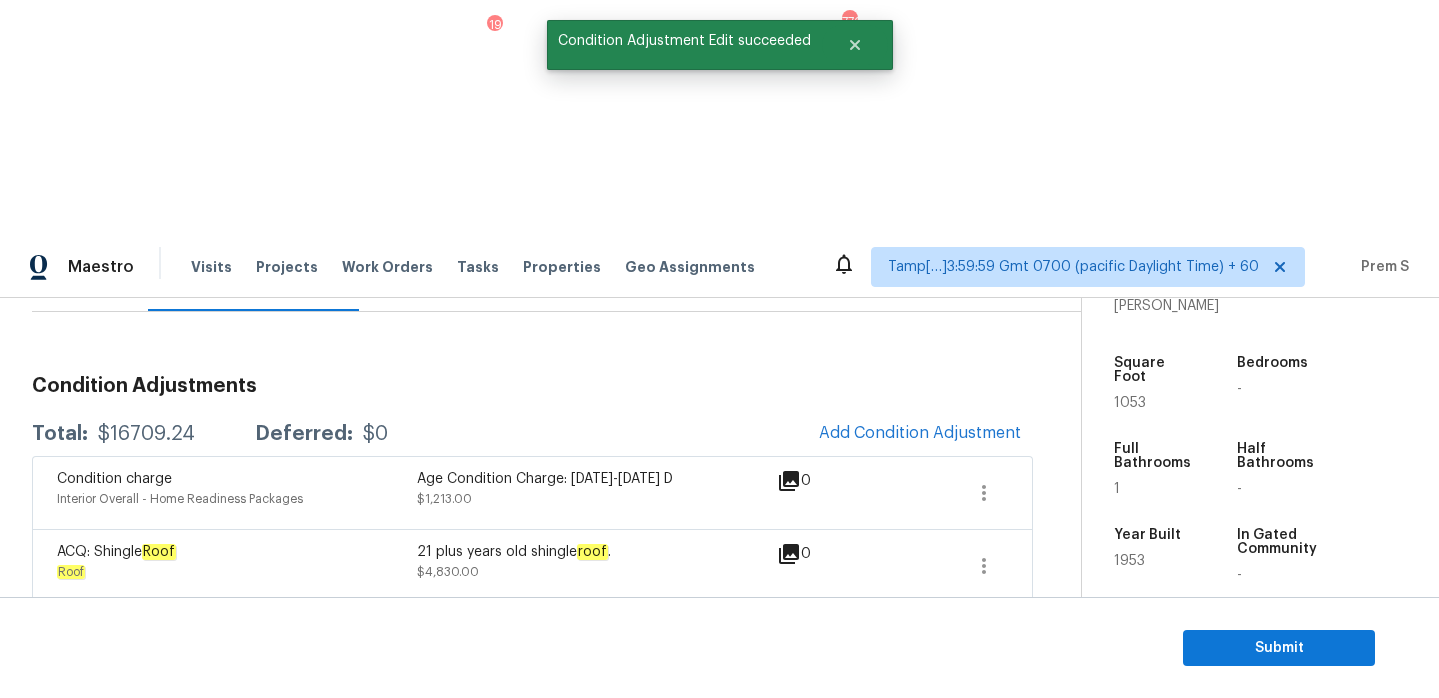 scroll, scrollTop: 0, scrollLeft: 0, axis: both 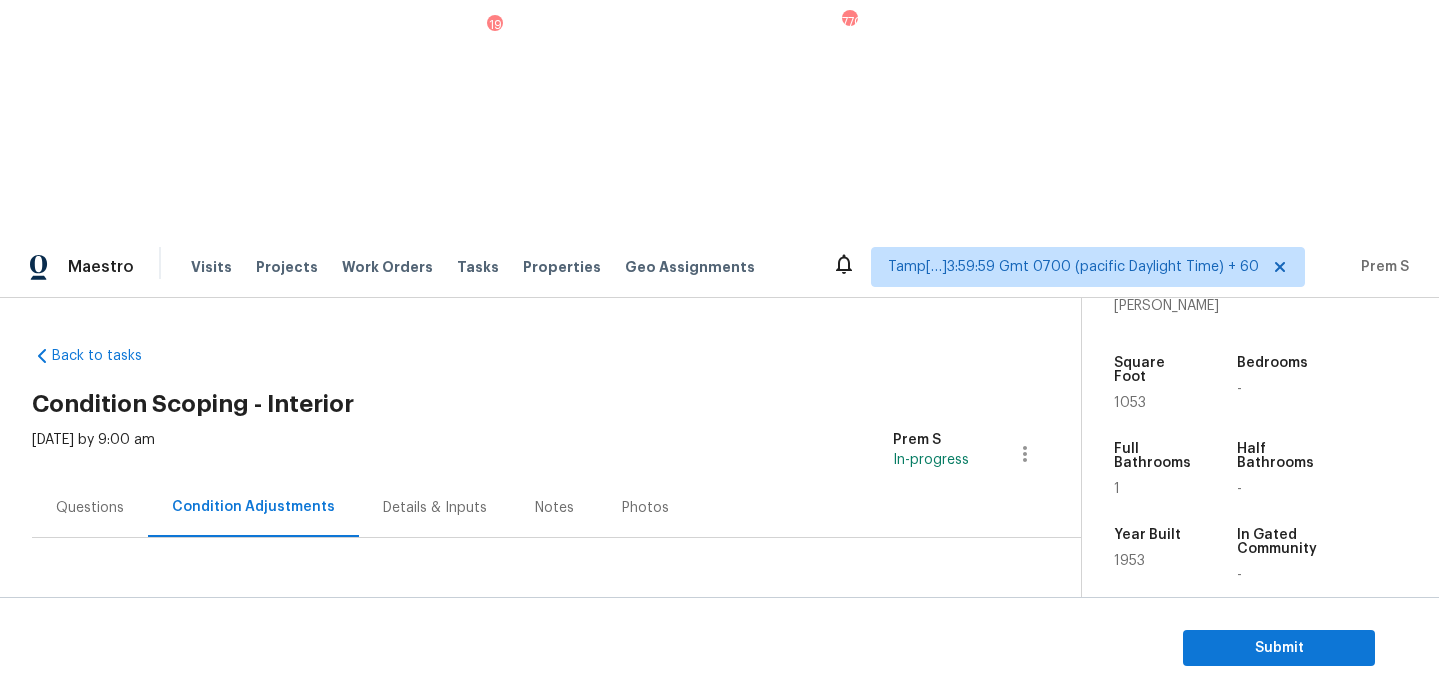 click on "Questions" at bounding box center [90, 508] 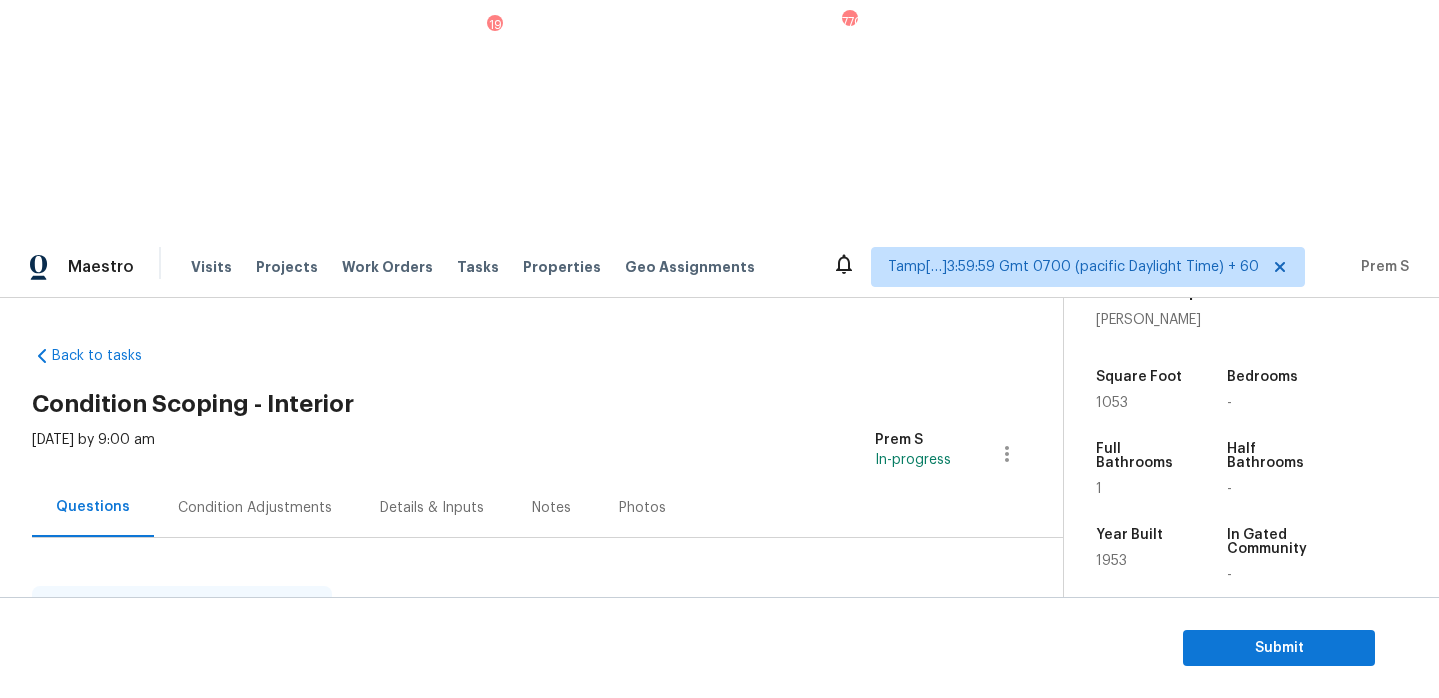 scroll, scrollTop: 52, scrollLeft: 0, axis: vertical 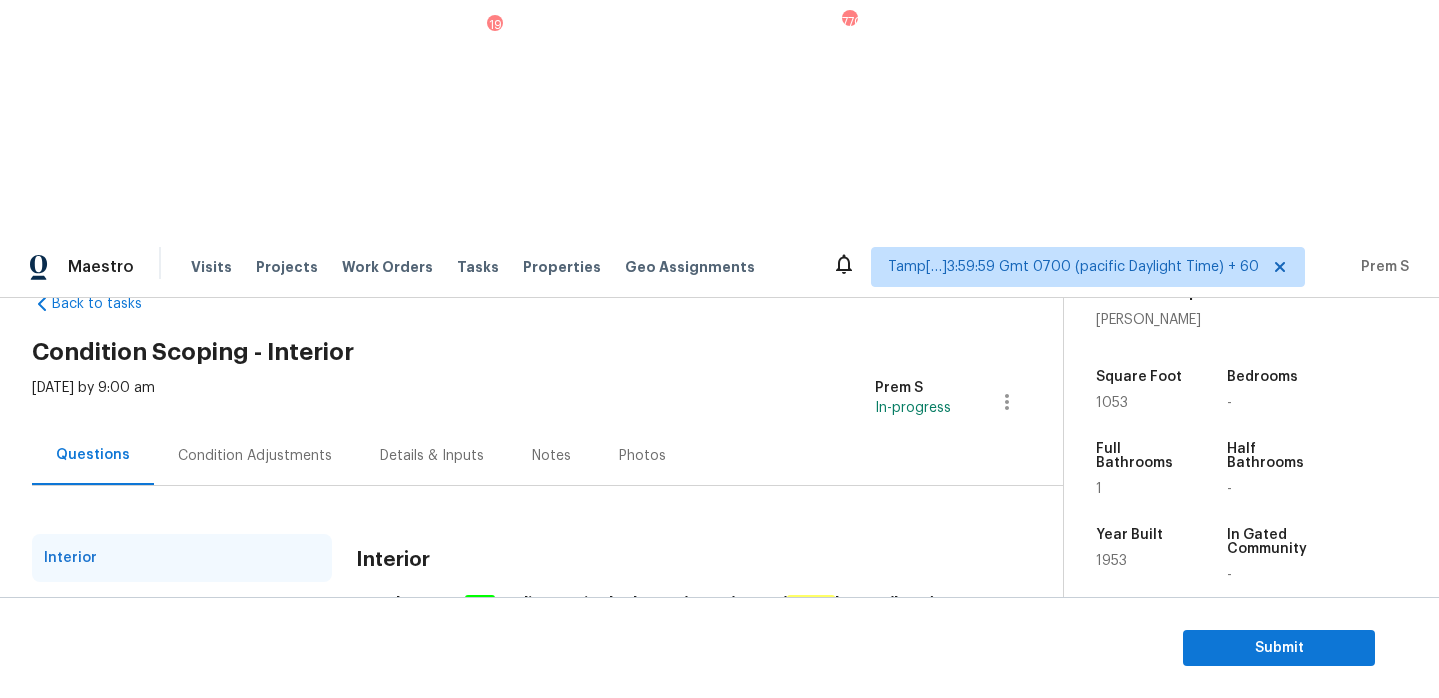 click on "Yes" at bounding box center (366, 773) 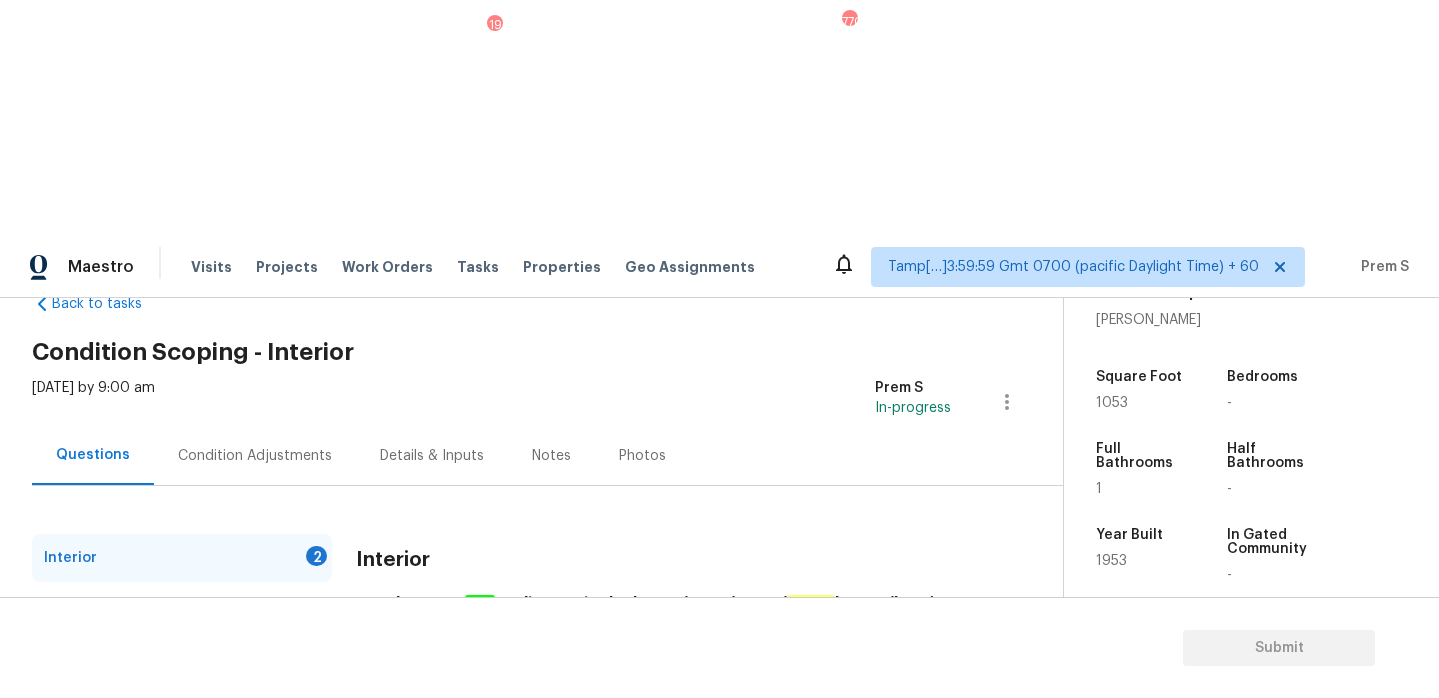 click at bounding box center (653, 825) 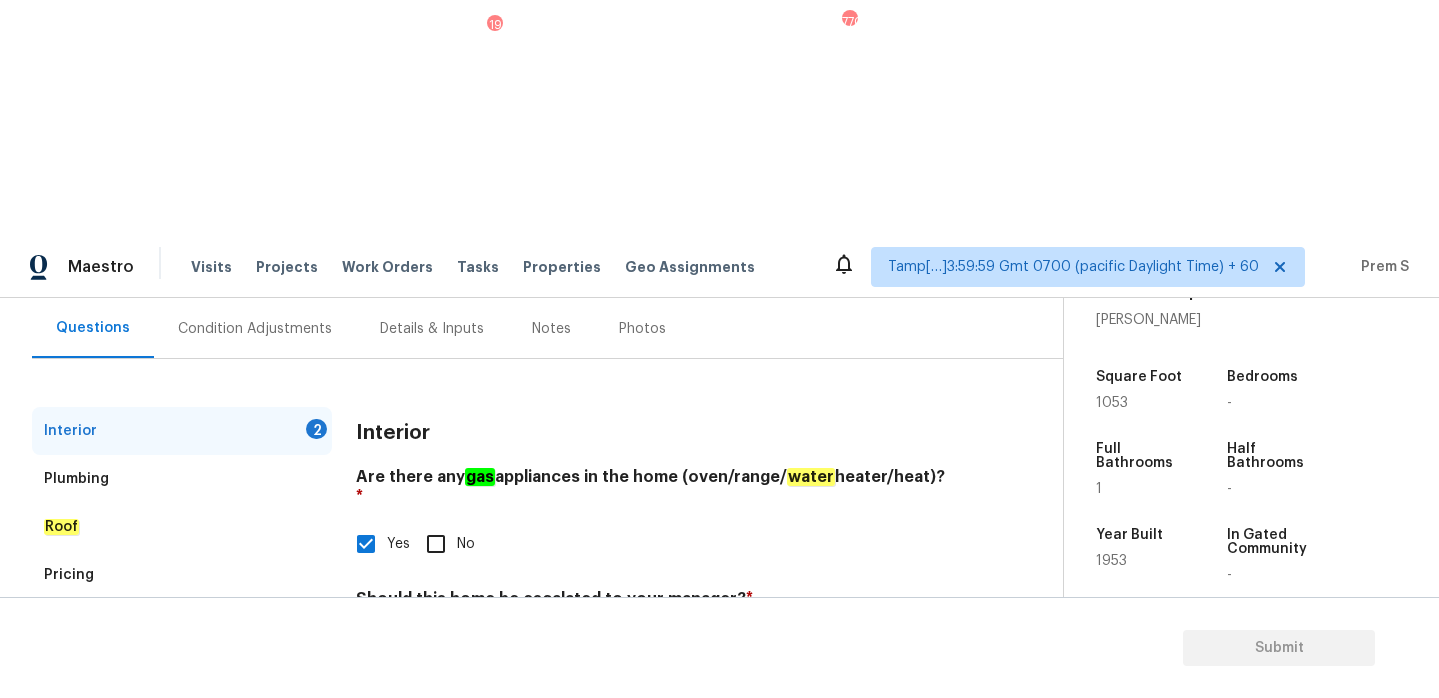 scroll, scrollTop: 217, scrollLeft: 0, axis: vertical 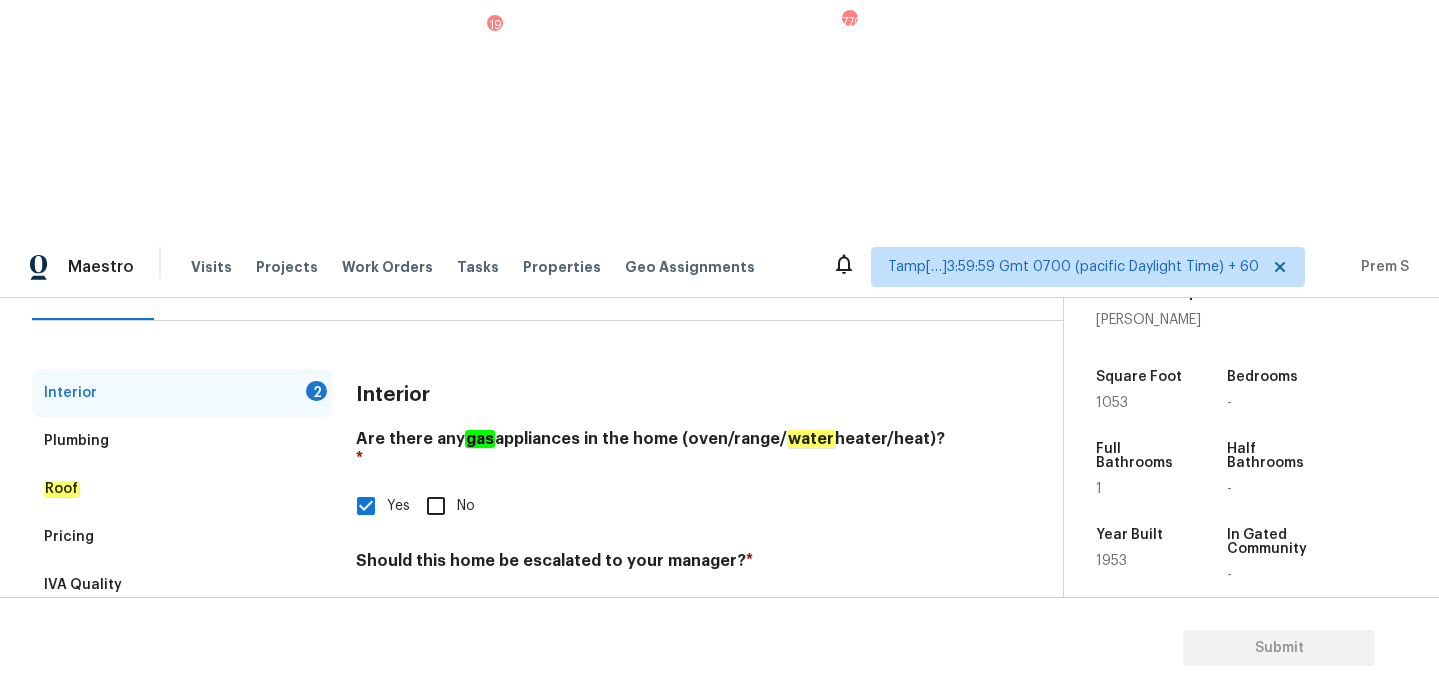 type on "@04:33 possible water leak in the basement" 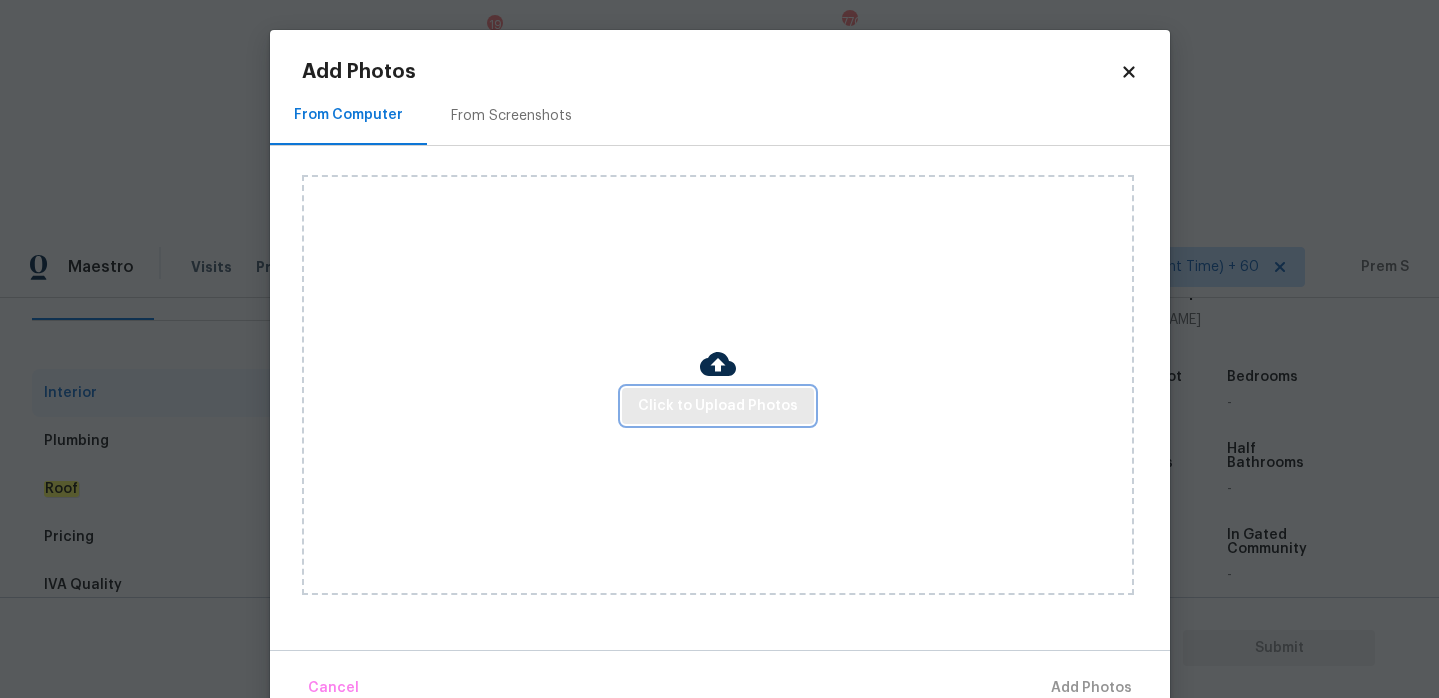 click on "Click to Upload Photos" at bounding box center [718, 406] 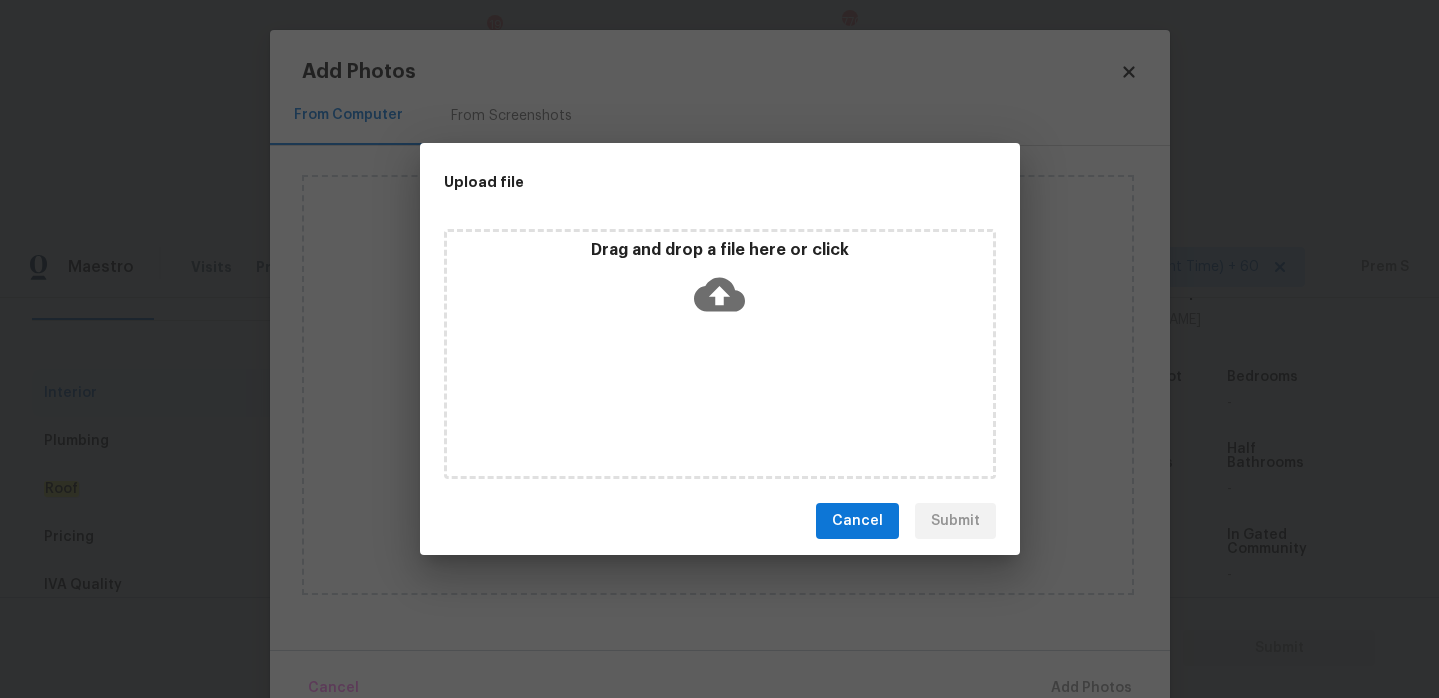 click 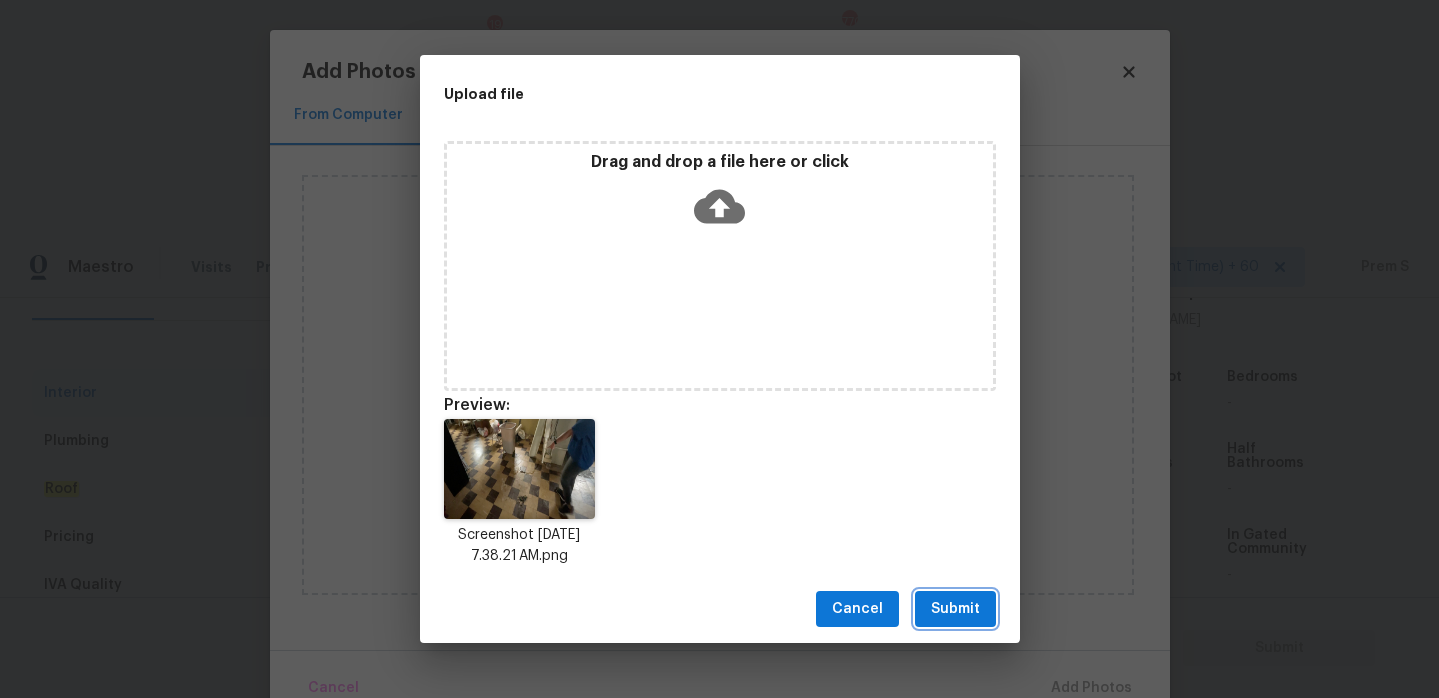 click on "Submit" at bounding box center (955, 609) 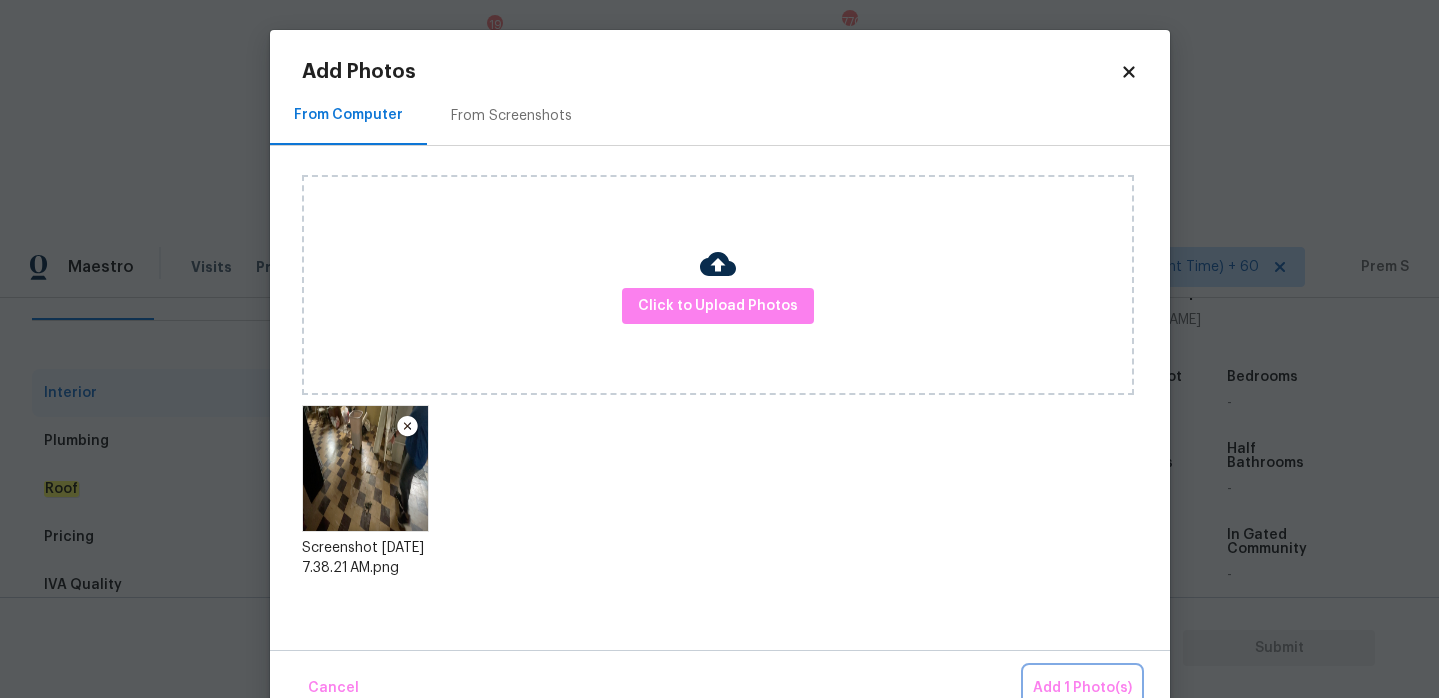click on "Add 1 Photo(s)" at bounding box center (1082, 688) 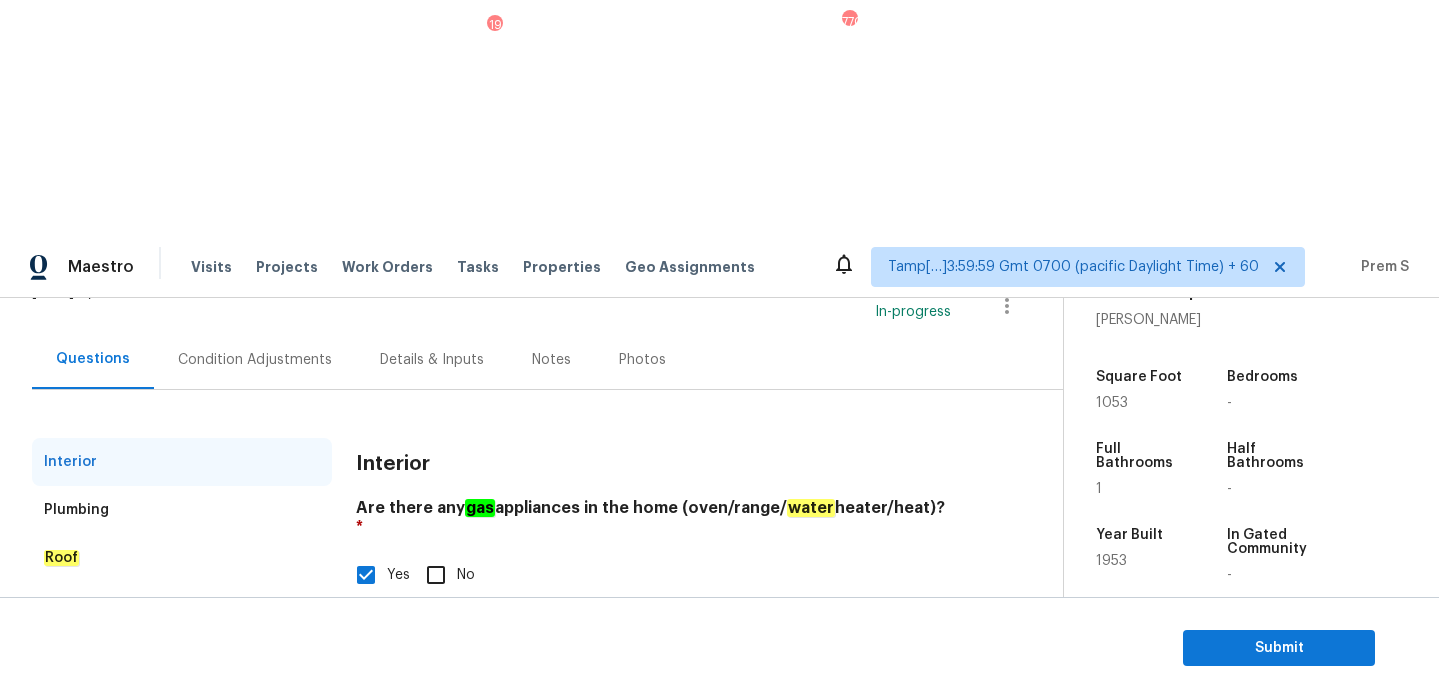 scroll, scrollTop: 0, scrollLeft: 0, axis: both 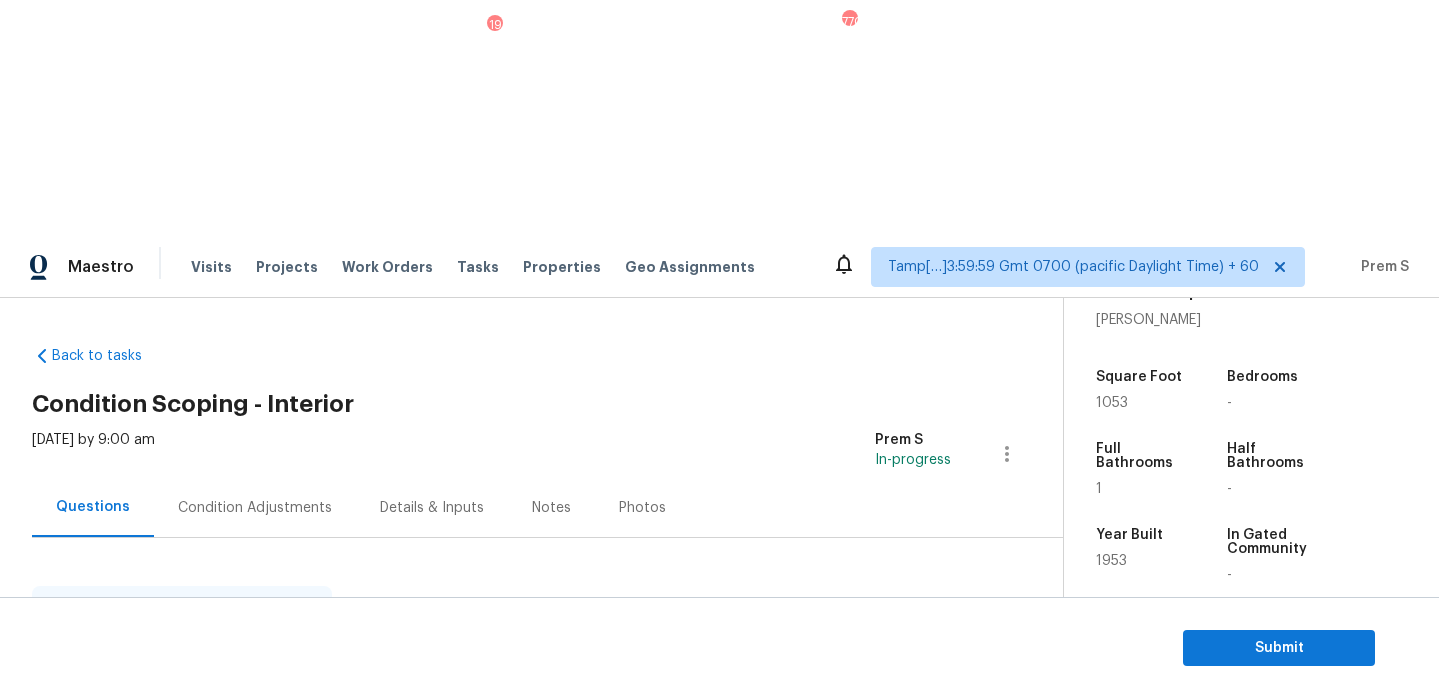 click on "Condition Adjustments" at bounding box center [255, 508] 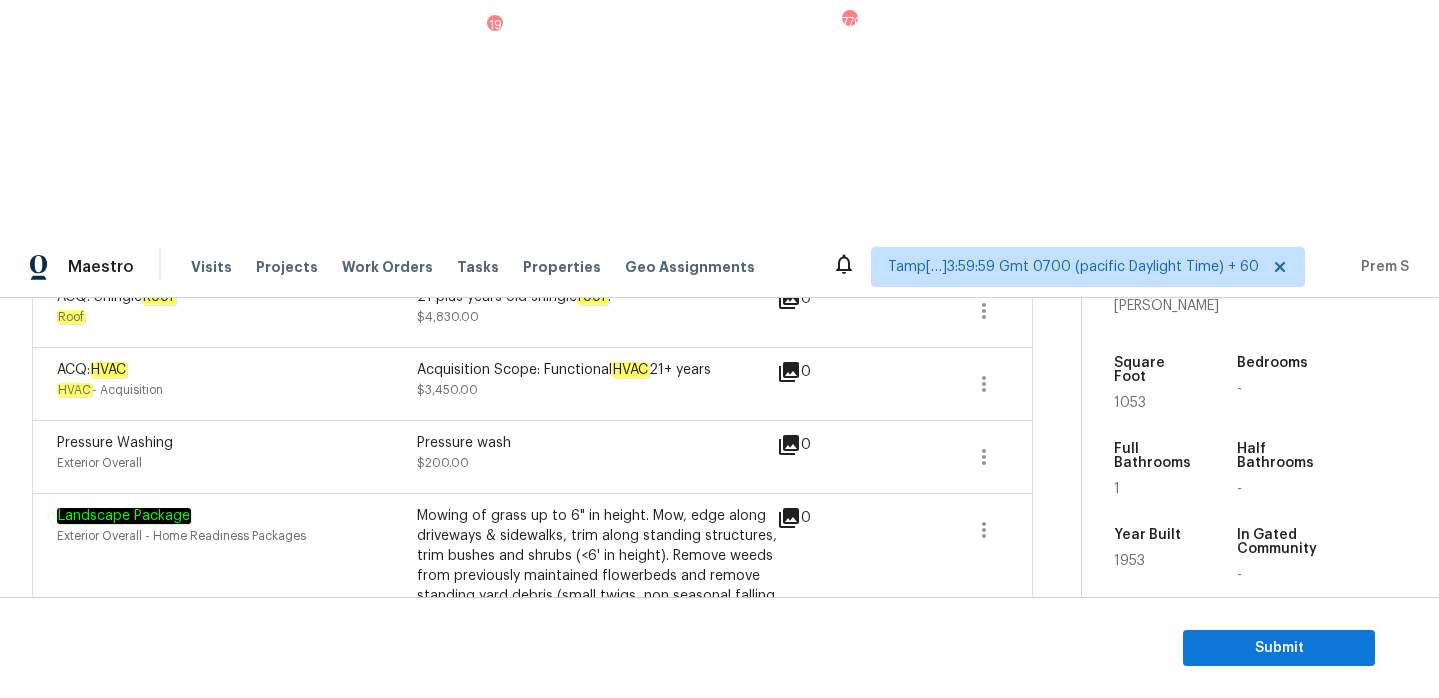 scroll, scrollTop: 586, scrollLeft: 0, axis: vertical 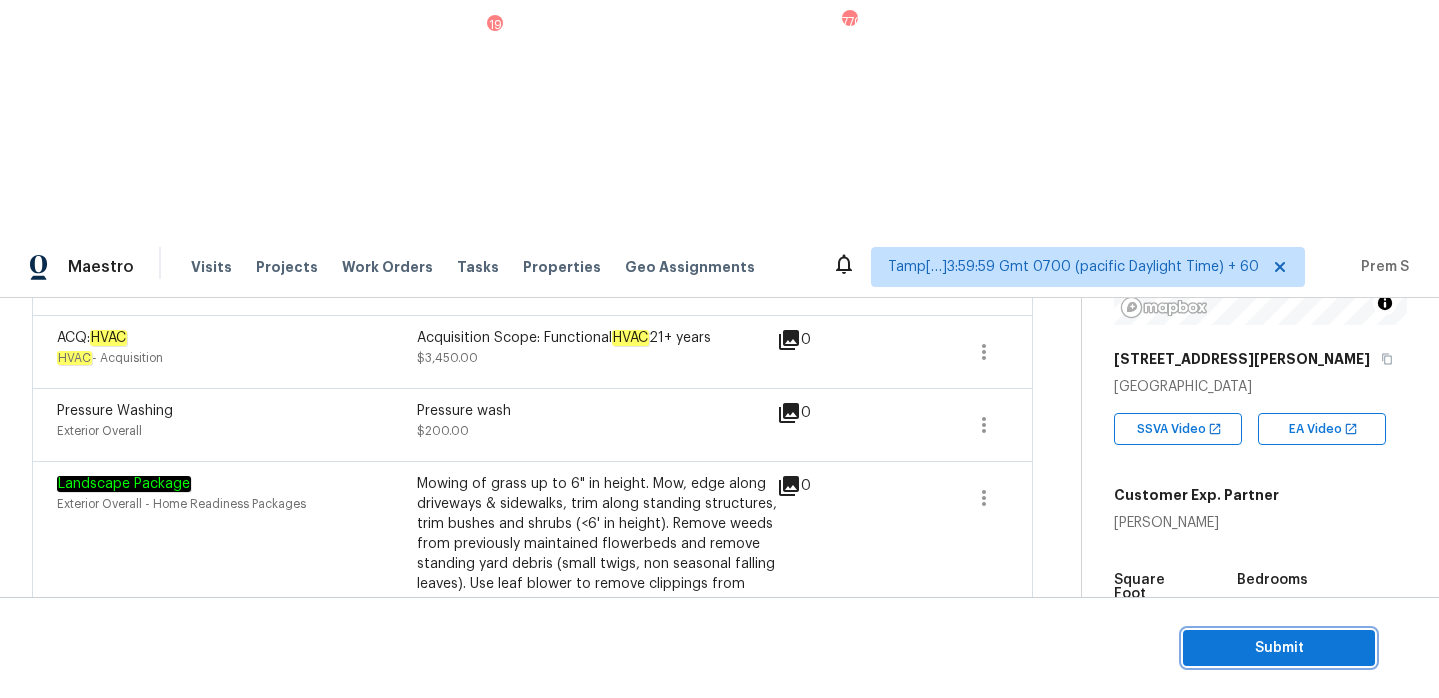 click on "Submit" at bounding box center [1279, 648] 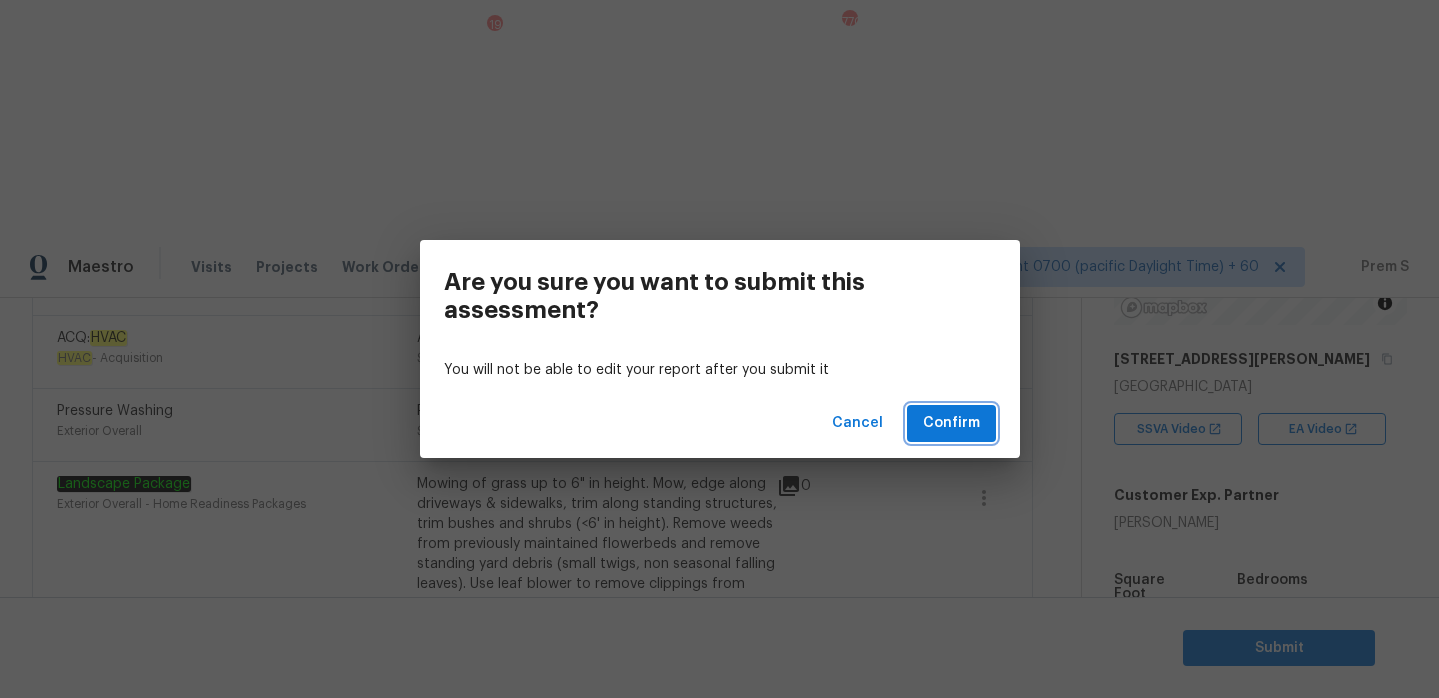 click on "Confirm" at bounding box center (951, 423) 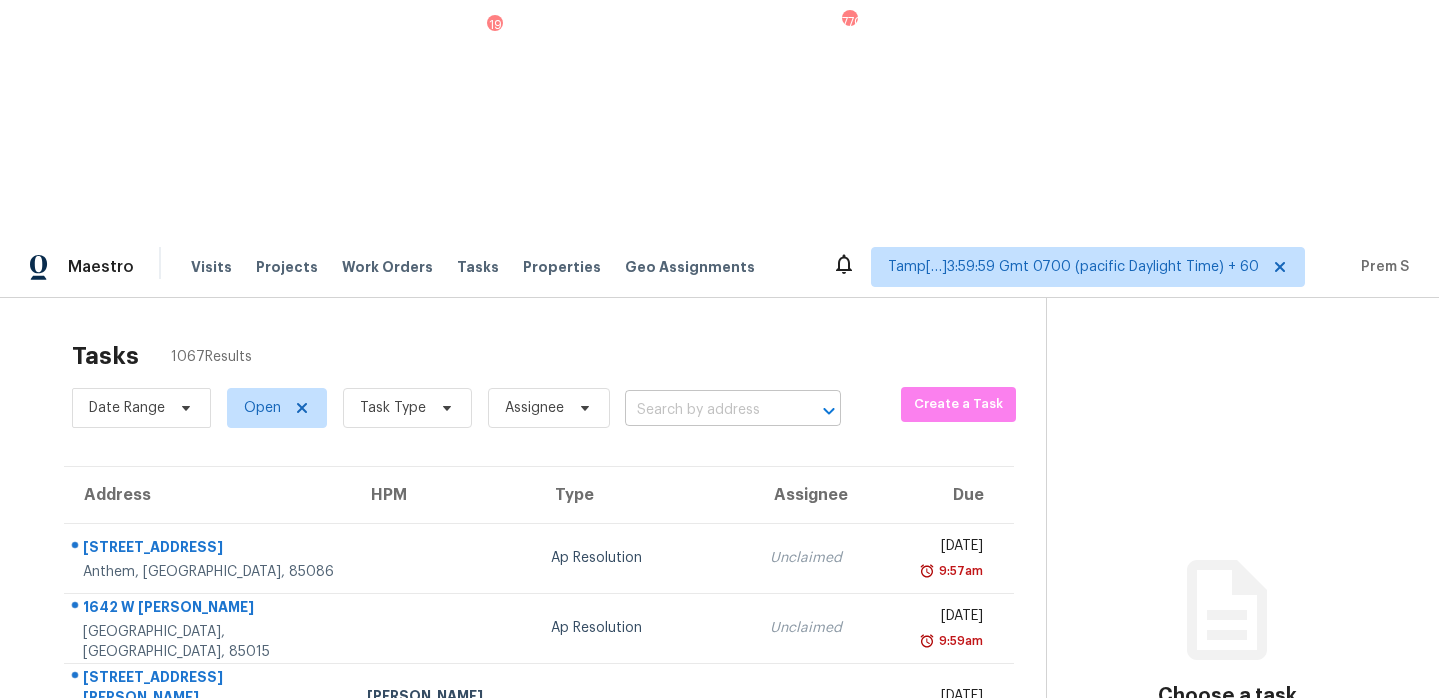 click at bounding box center (705, 410) 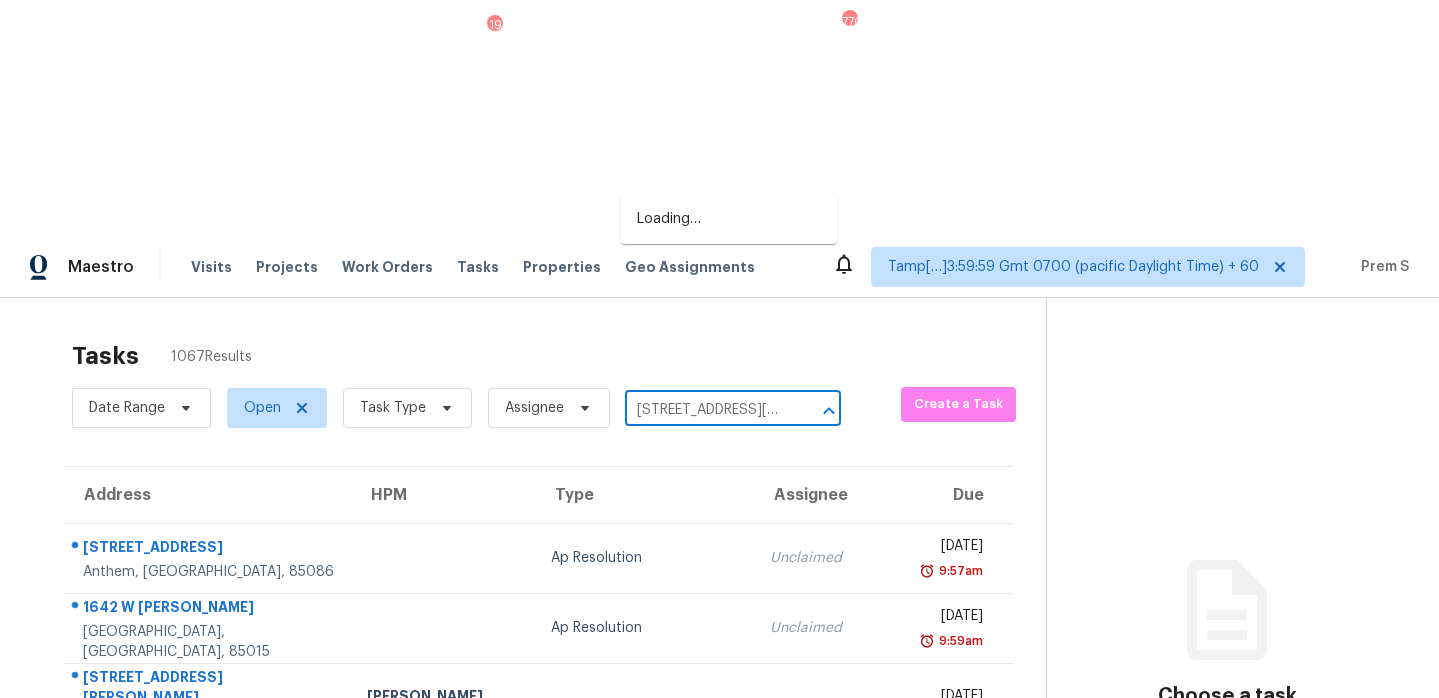 scroll, scrollTop: 0, scrollLeft: 106, axis: horizontal 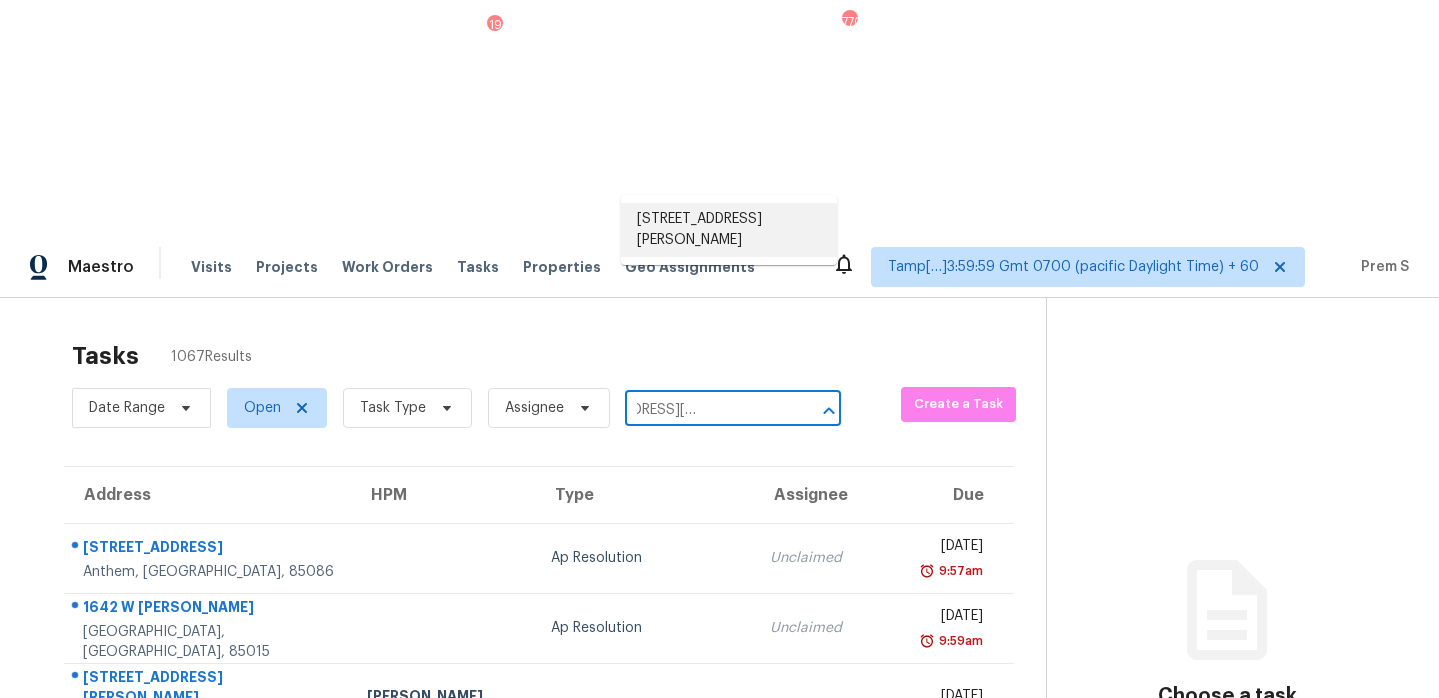 click on "4073 S Lisa Dr, Salt Lake City, UT 84124" at bounding box center [729, 230] 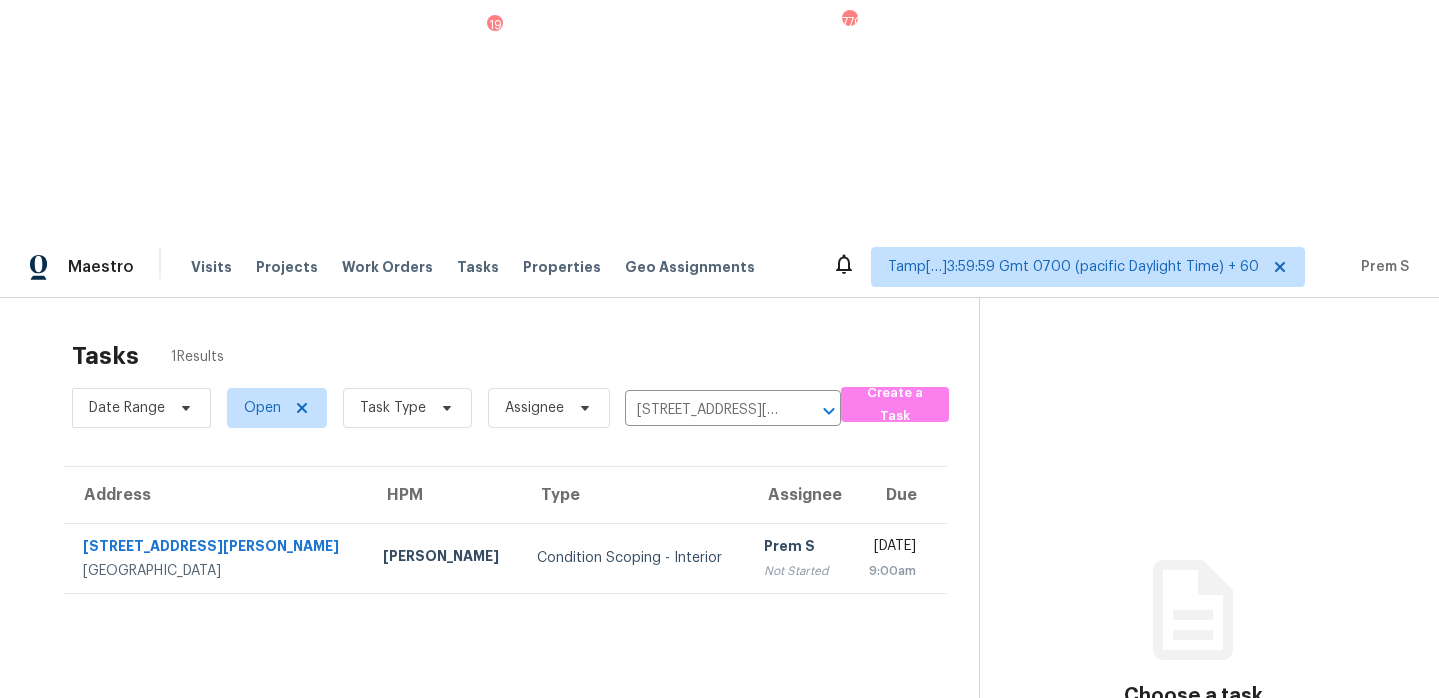 click on "Not Started" at bounding box center [798, 571] 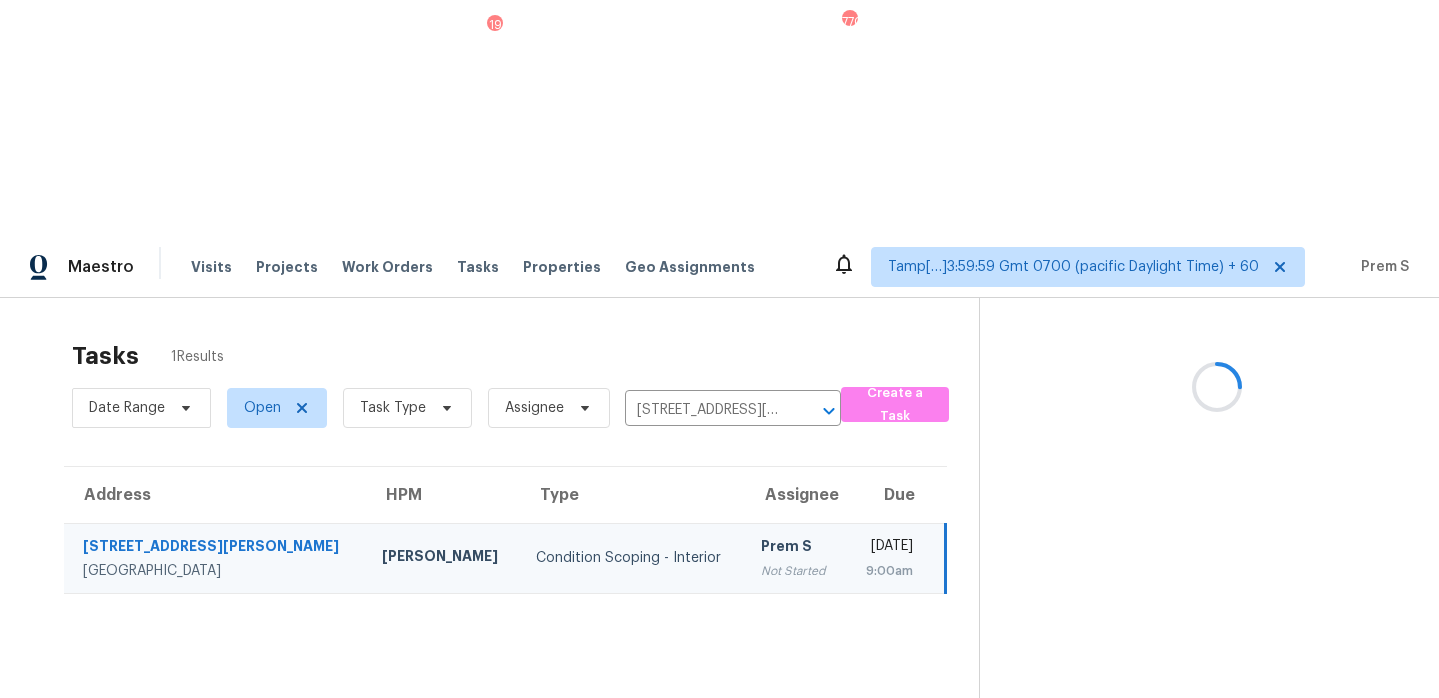 scroll, scrollTop: 63, scrollLeft: 0, axis: vertical 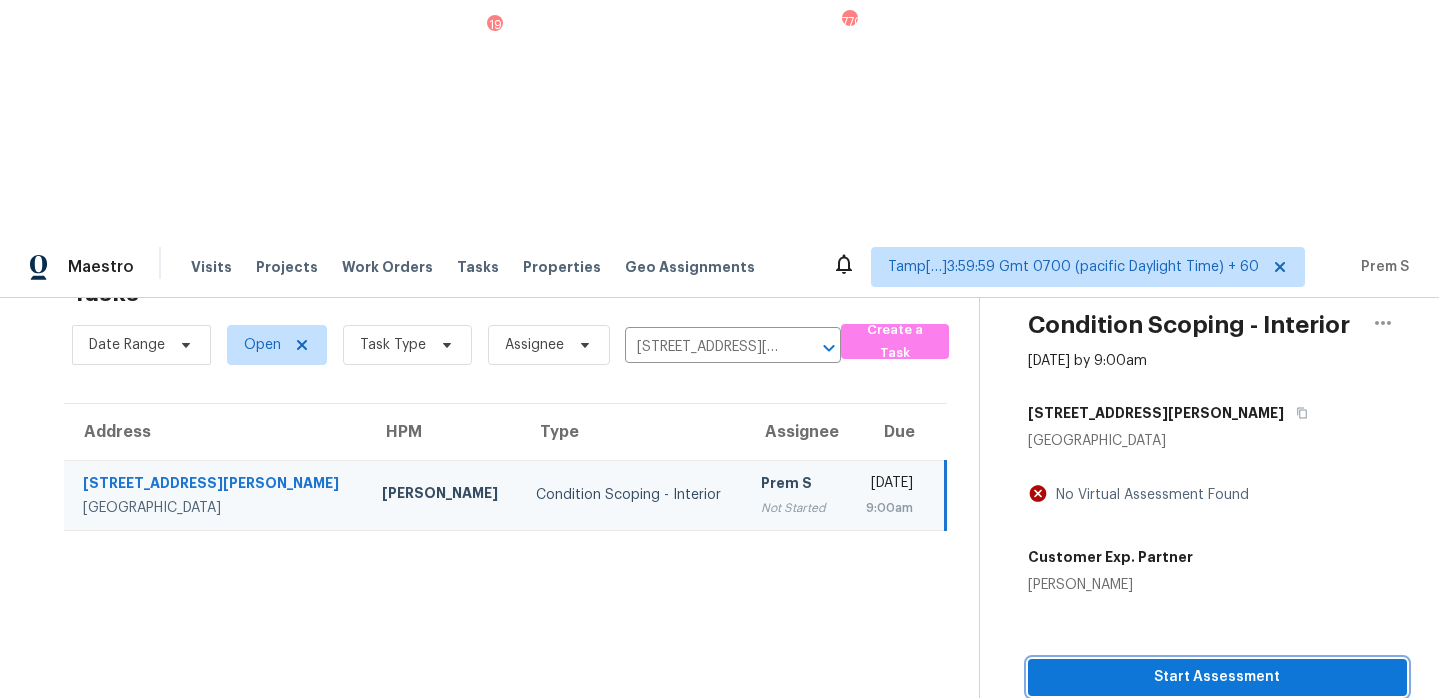 click on "Start Assessment" at bounding box center (1217, 677) 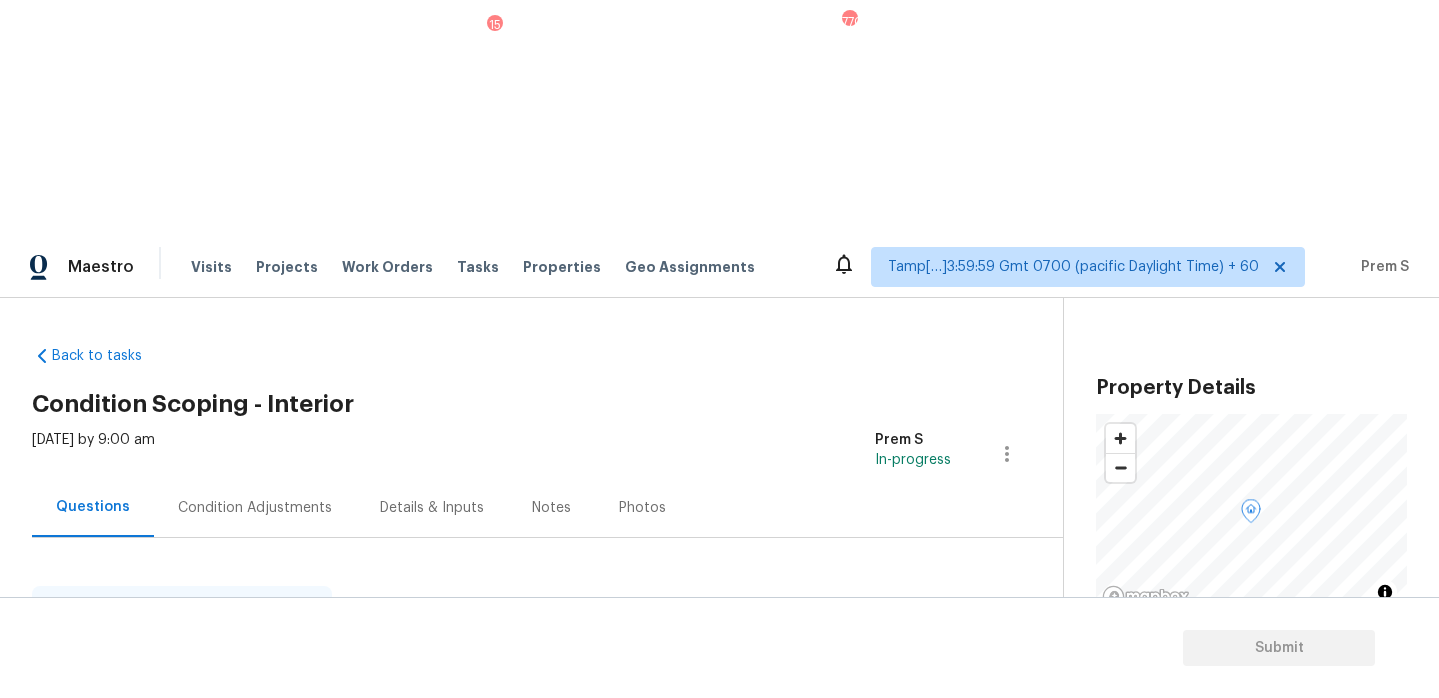 click on "Yes" at bounding box center [366, 723] 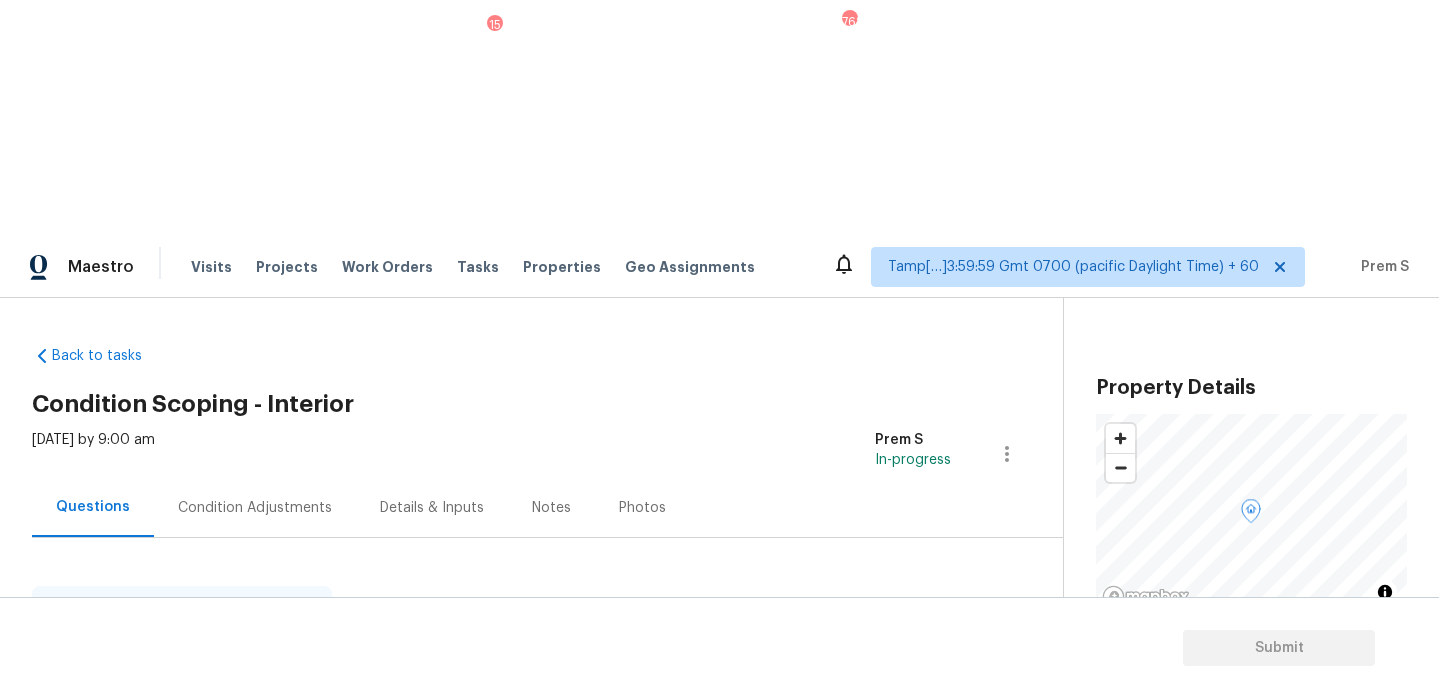 click on "No" at bounding box center (436, 825) 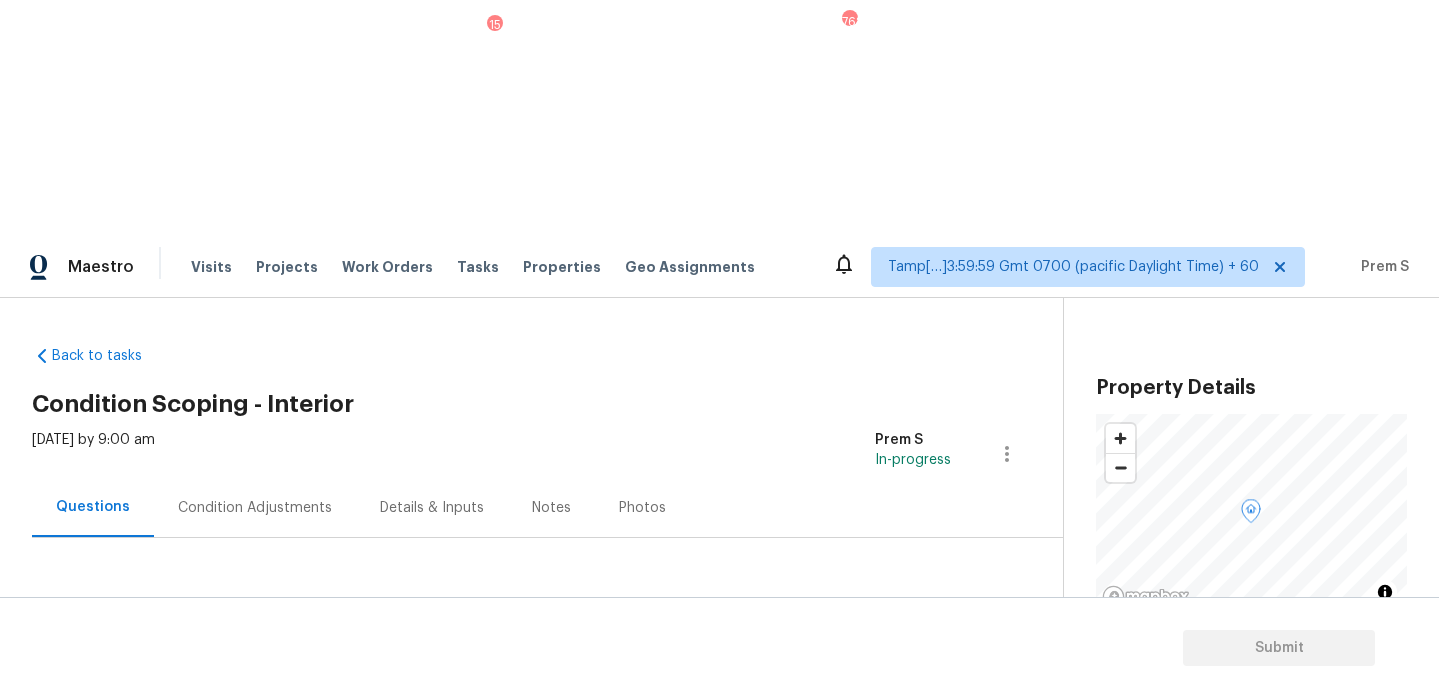scroll, scrollTop: 52, scrollLeft: 0, axis: vertical 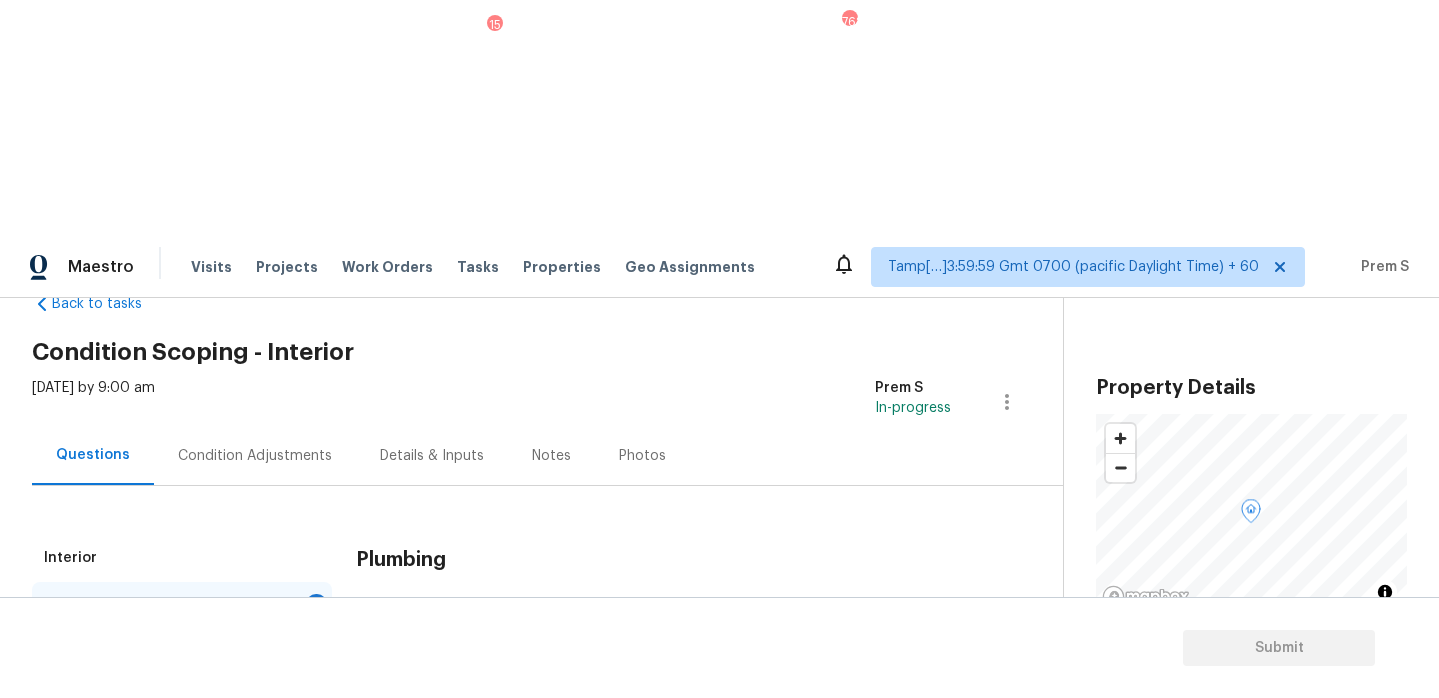 click on "Sewer" 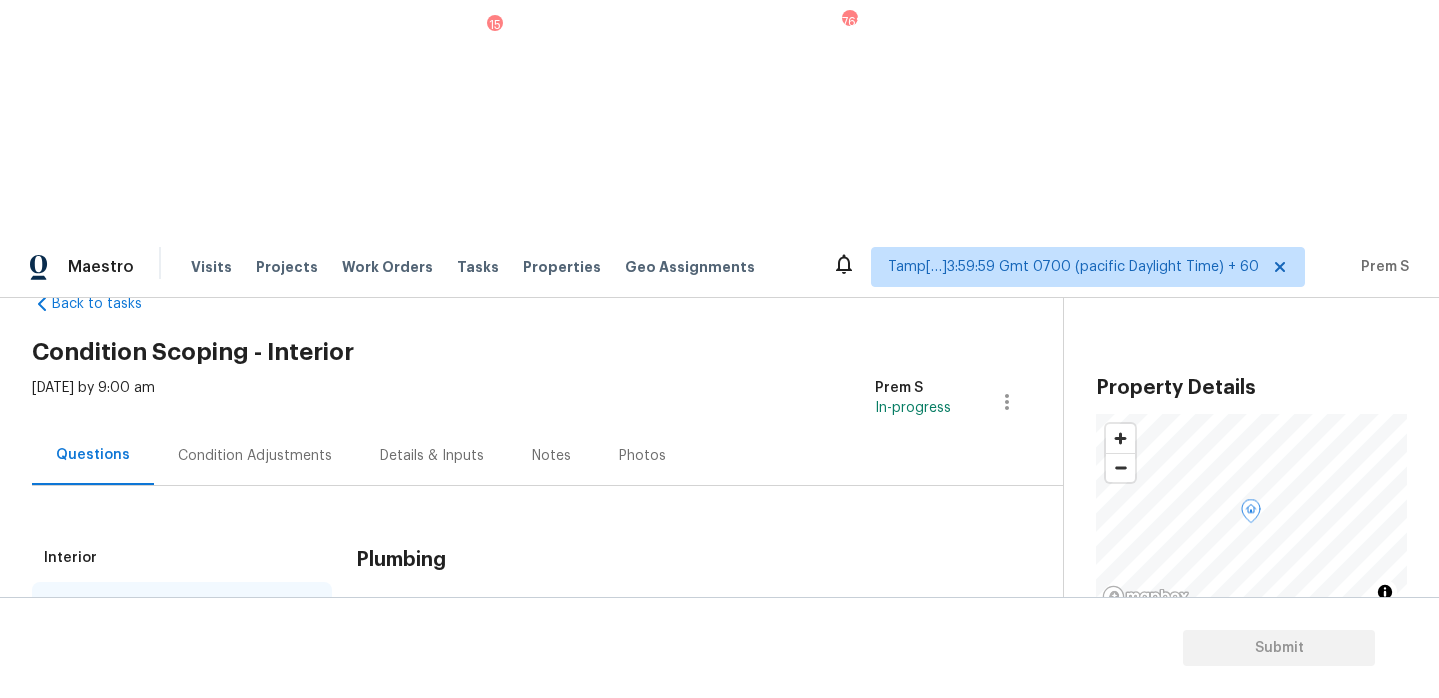 click on "Pricing 5" at bounding box center (182, 702) 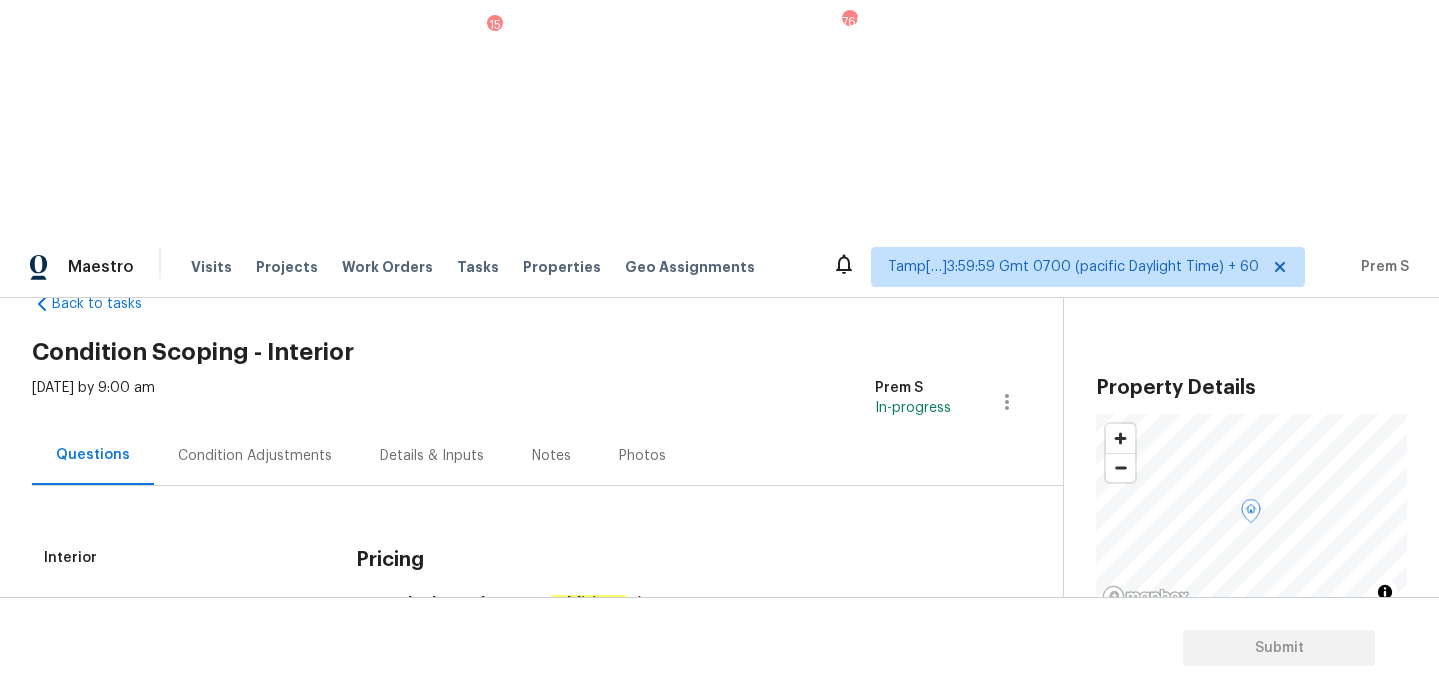 click on "No" at bounding box center (436, 651) 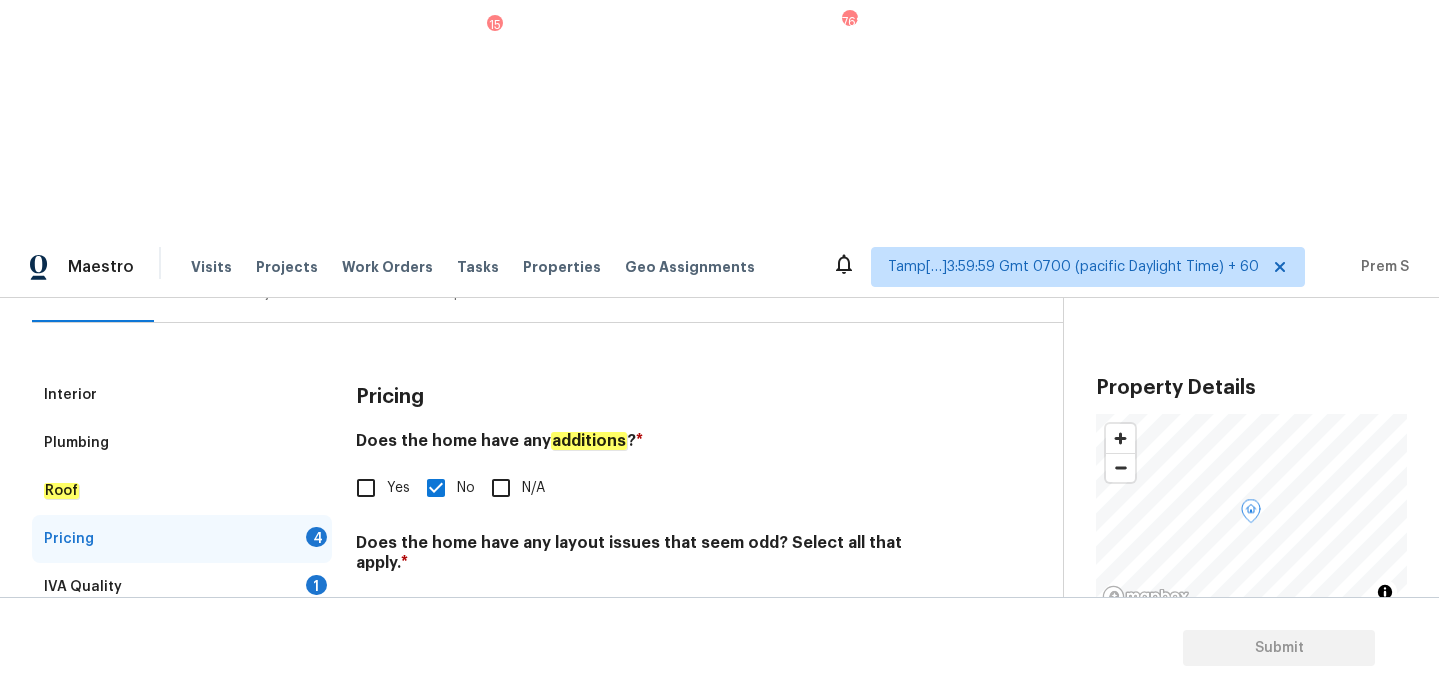 scroll, scrollTop: 366, scrollLeft: 0, axis: vertical 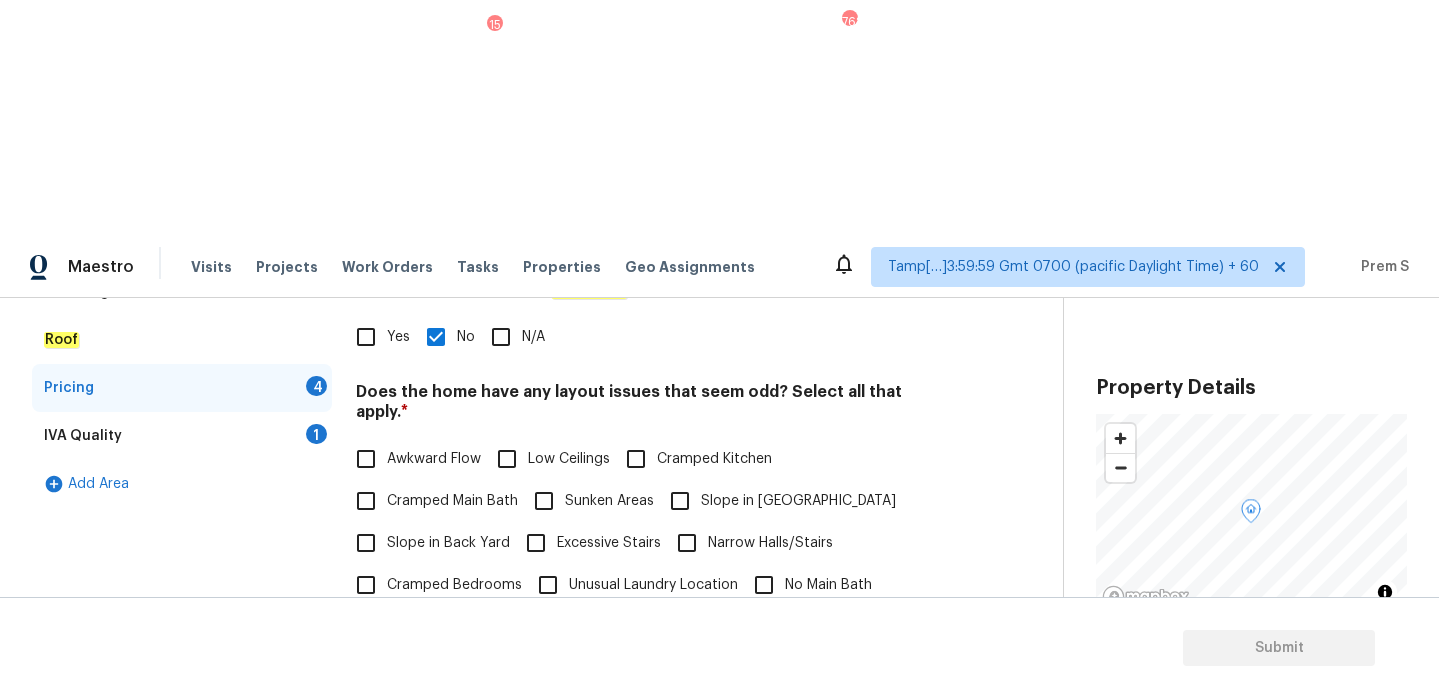 click on "N/A" at bounding box center (452, 627) 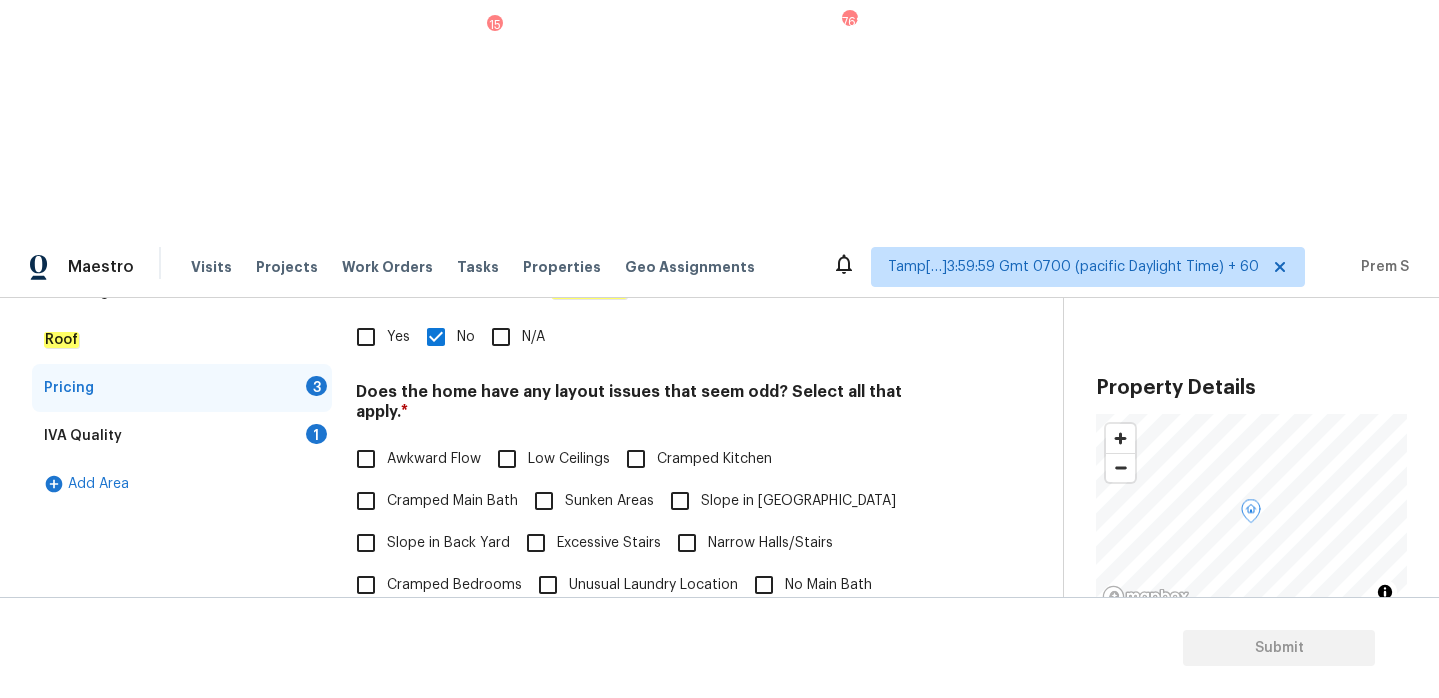 click on "No" at bounding box center (436, 729) 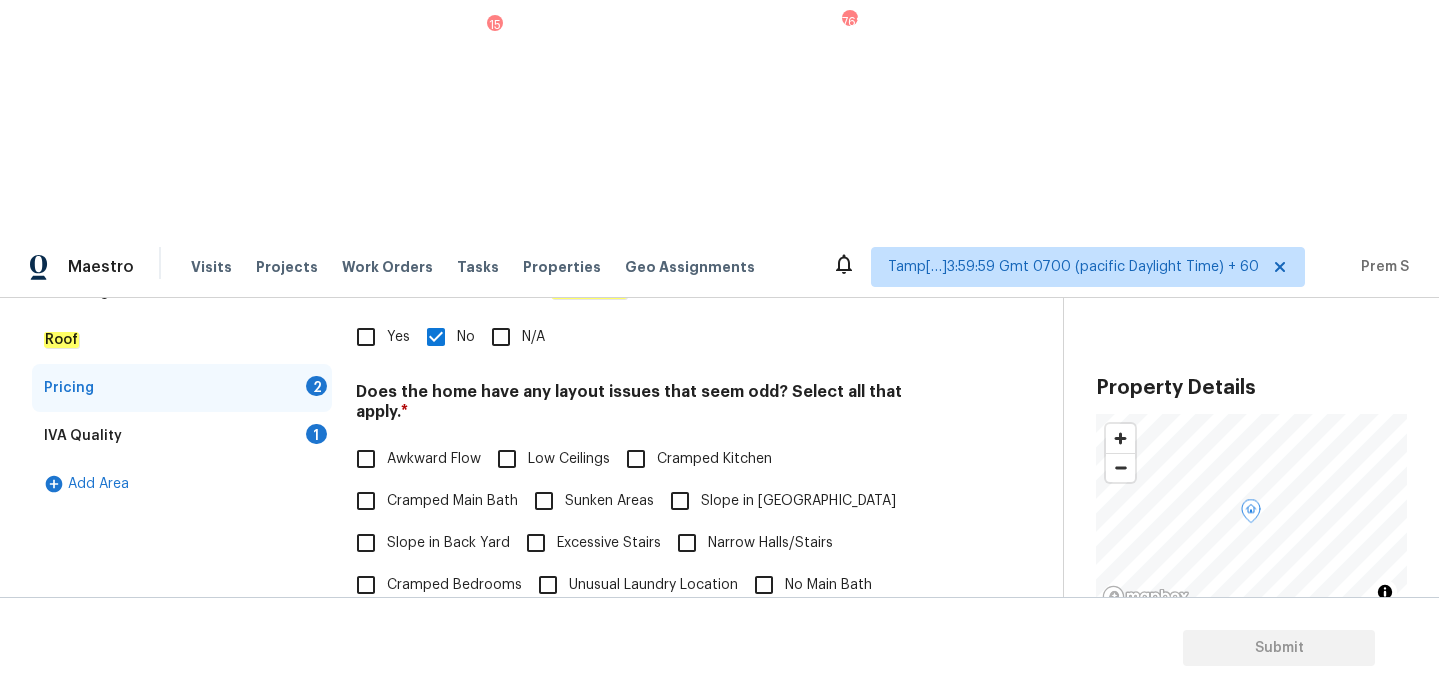 click on "No" at bounding box center [436, 831] 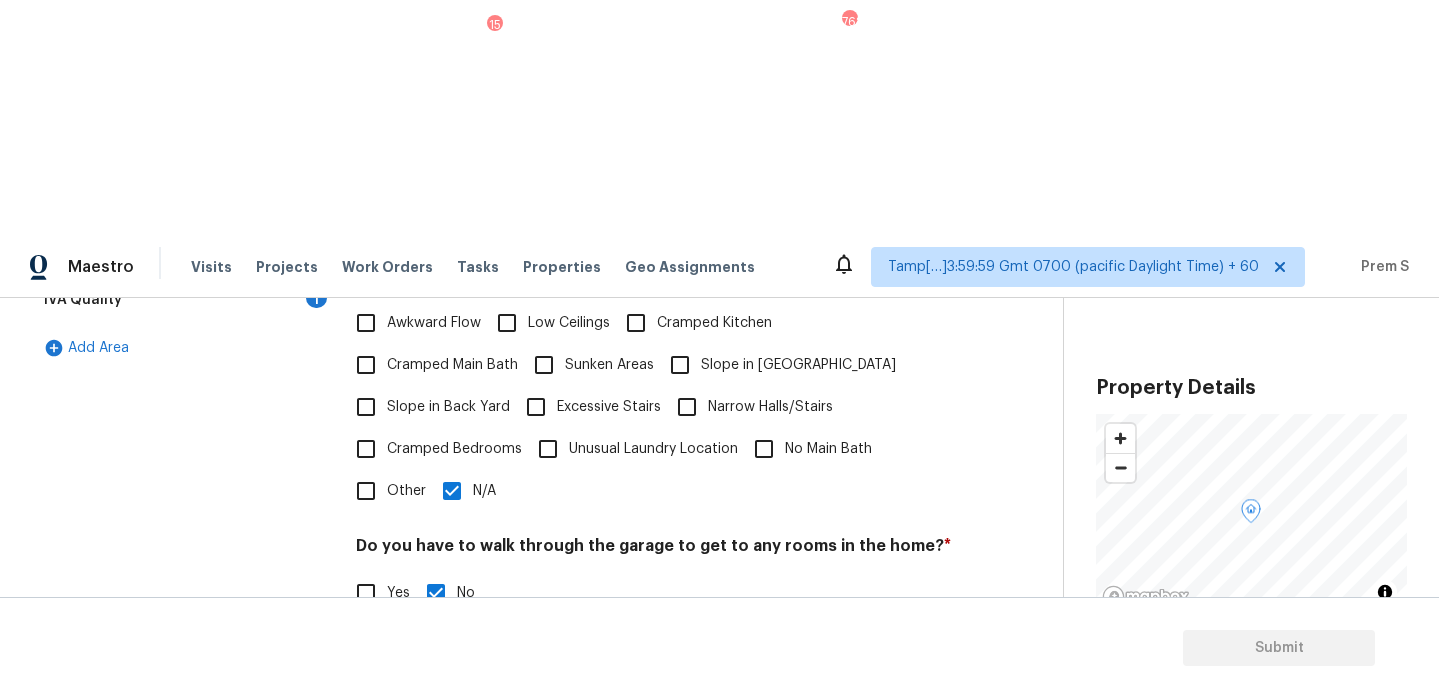 click on "No" at bounding box center [436, 797] 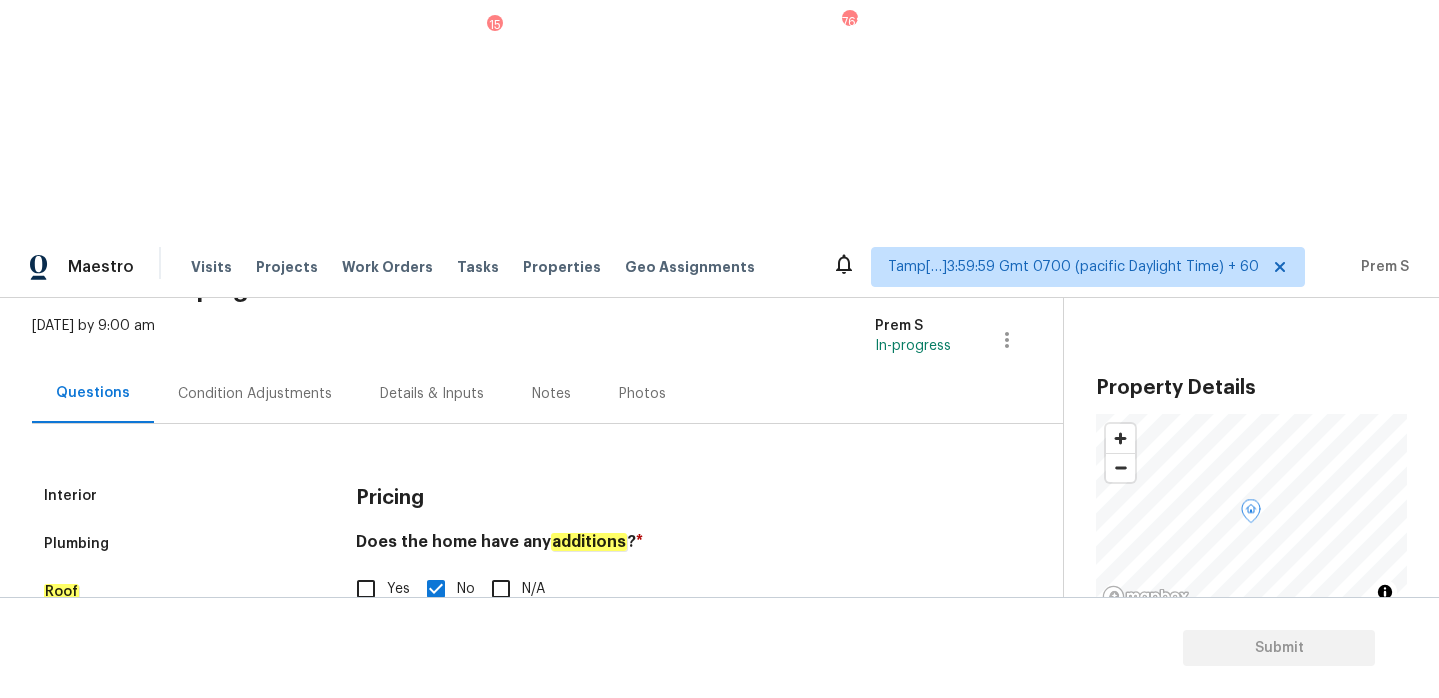 click on "1" at bounding box center [316, 686] 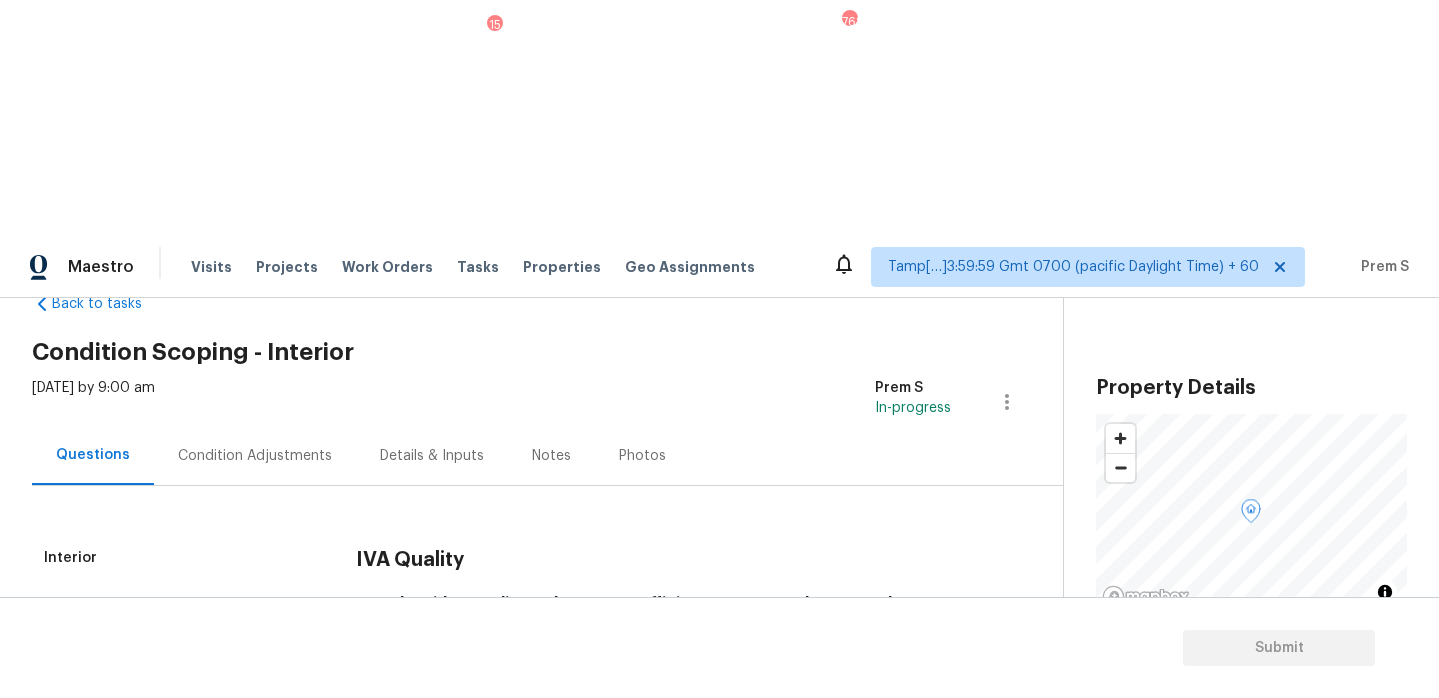 click on "Yes" at bounding box center (366, 691) 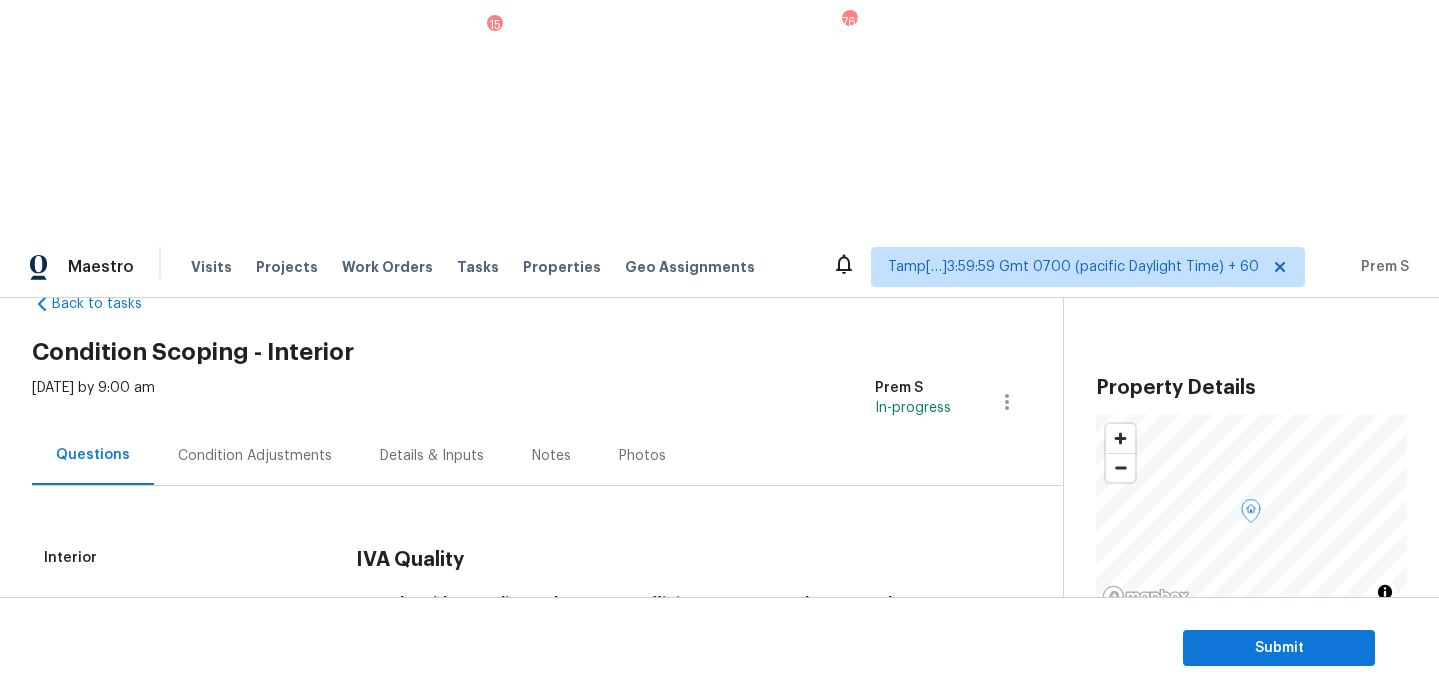click on "Condition Adjustments" at bounding box center (255, 455) 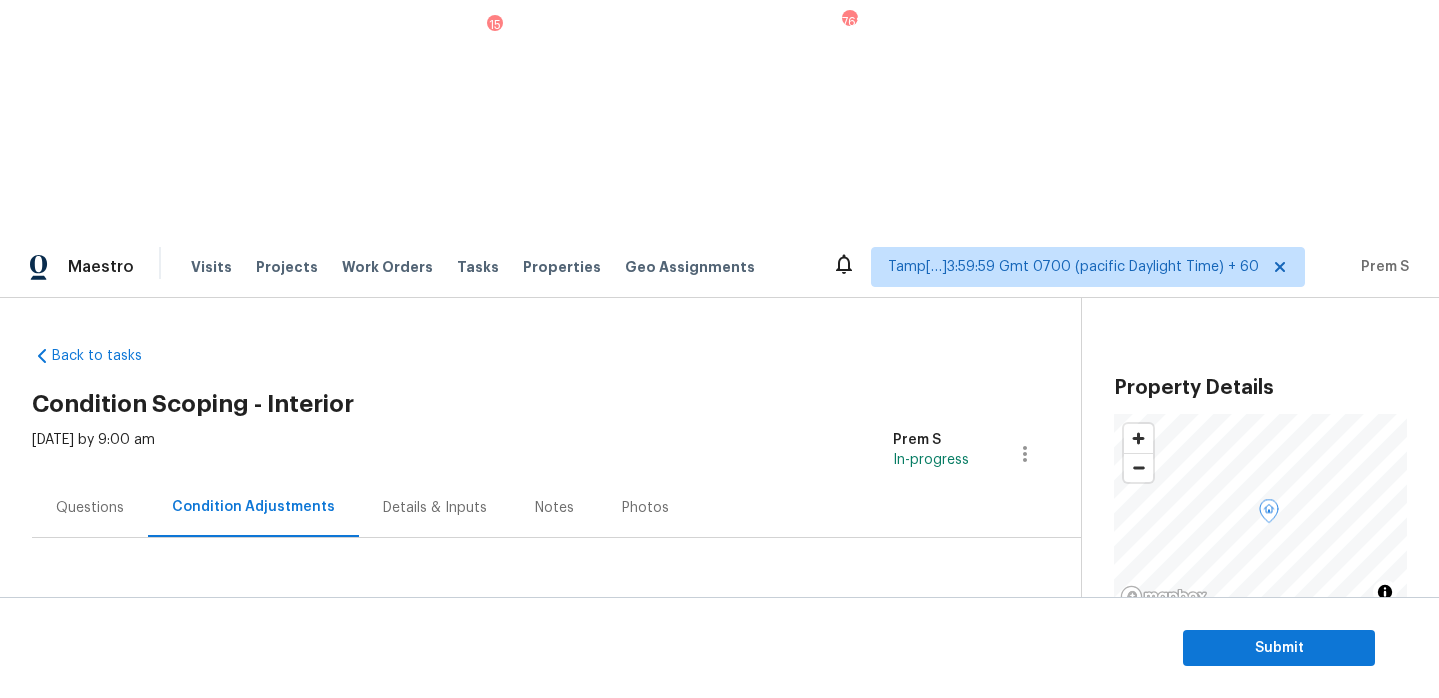 click on "Add Condition Adjustment" at bounding box center [920, 659] 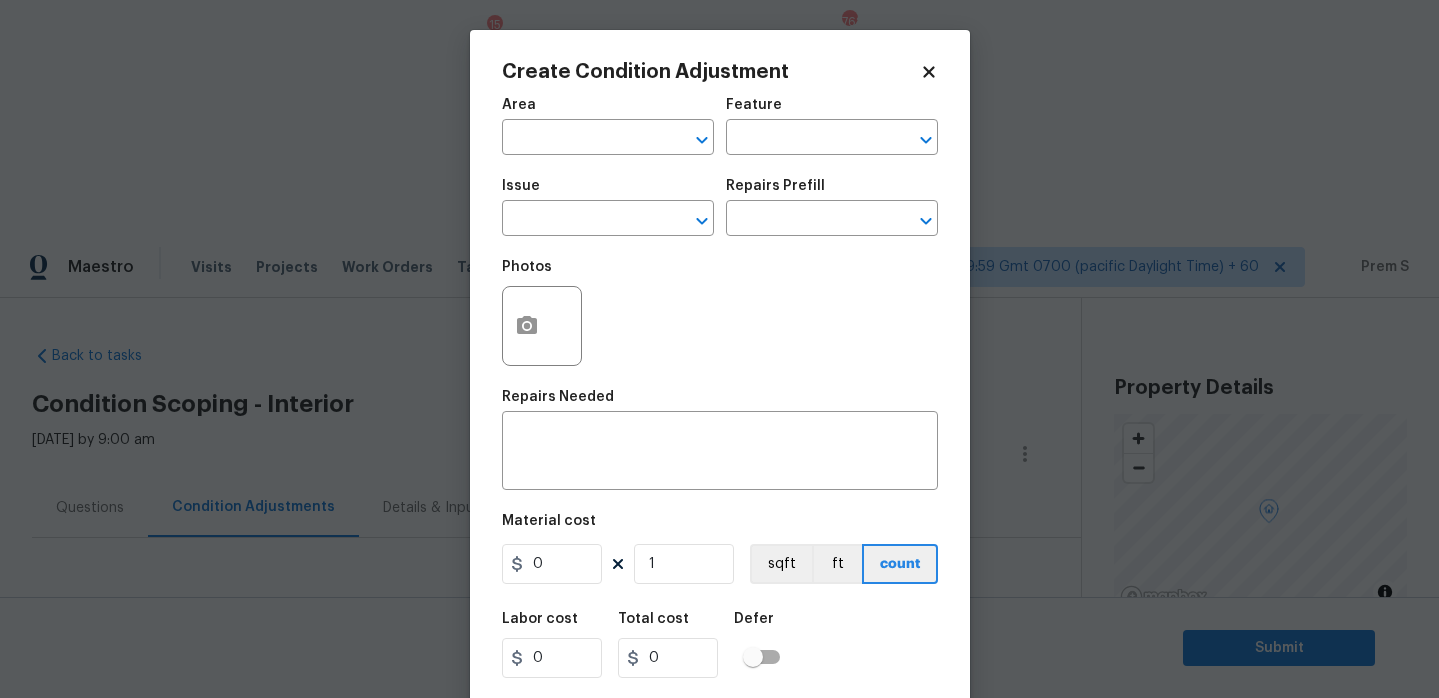 click on "Area ​" at bounding box center [608, 126] 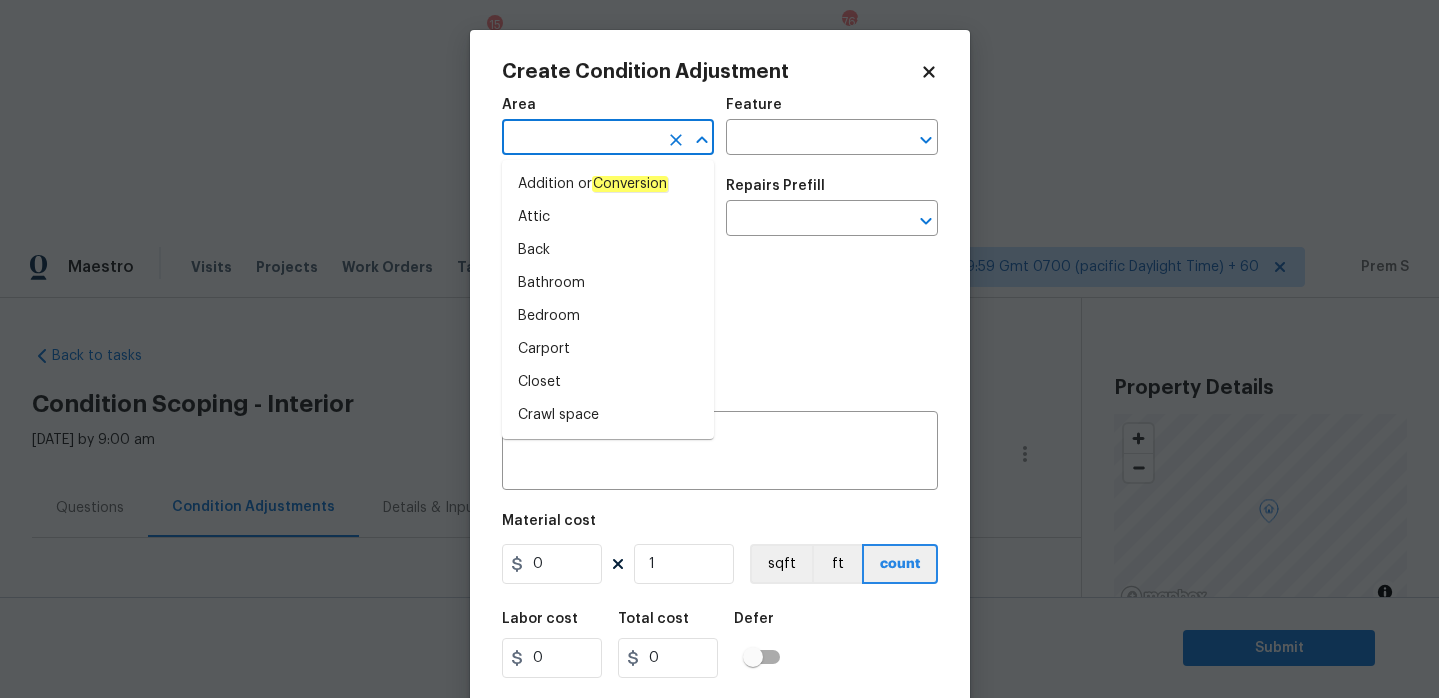 click at bounding box center [580, 139] 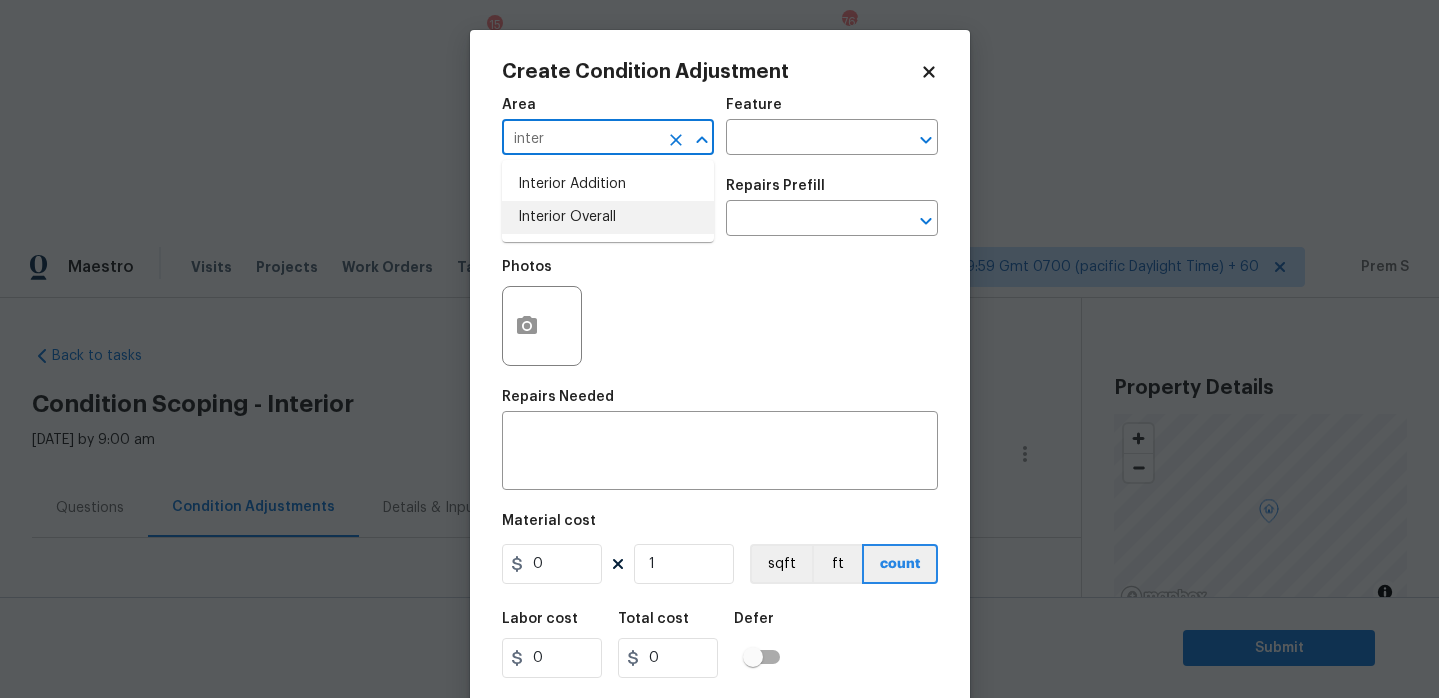 click on "Interior Overall" at bounding box center (608, 217) 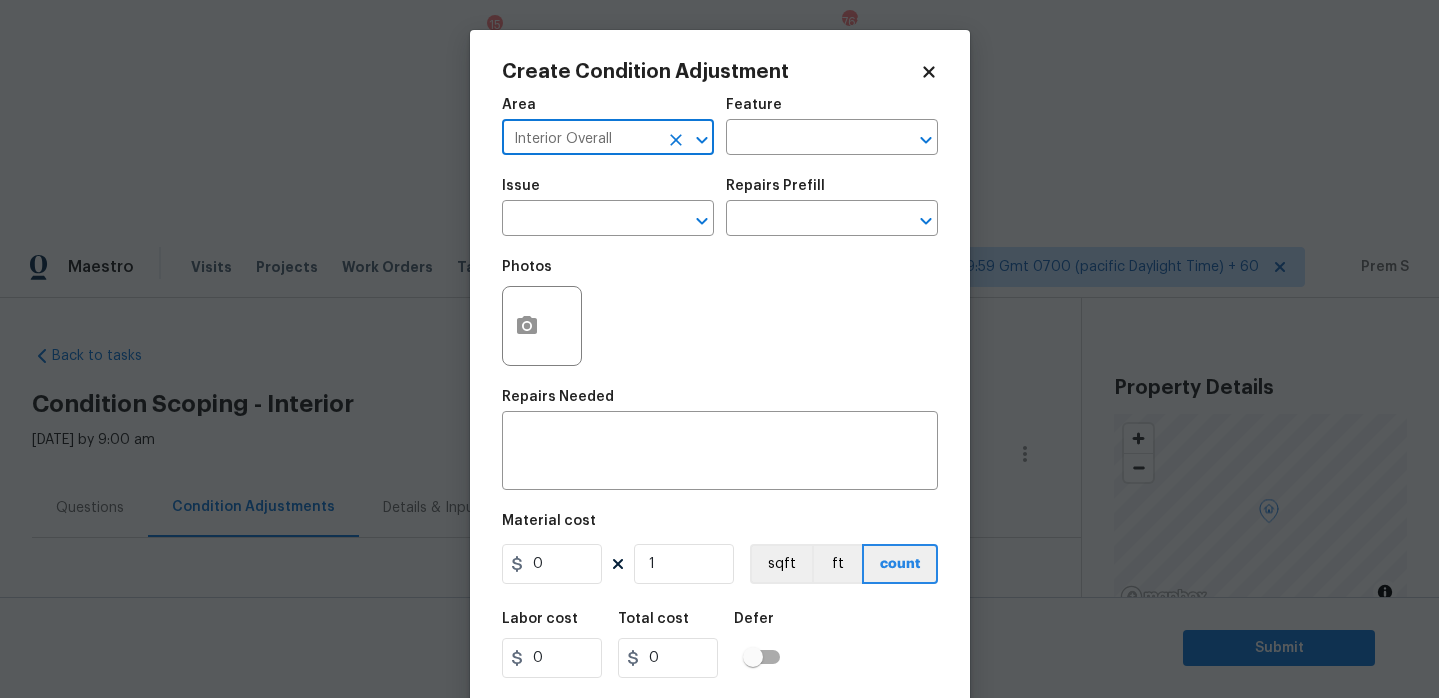 type on "Interior Overall" 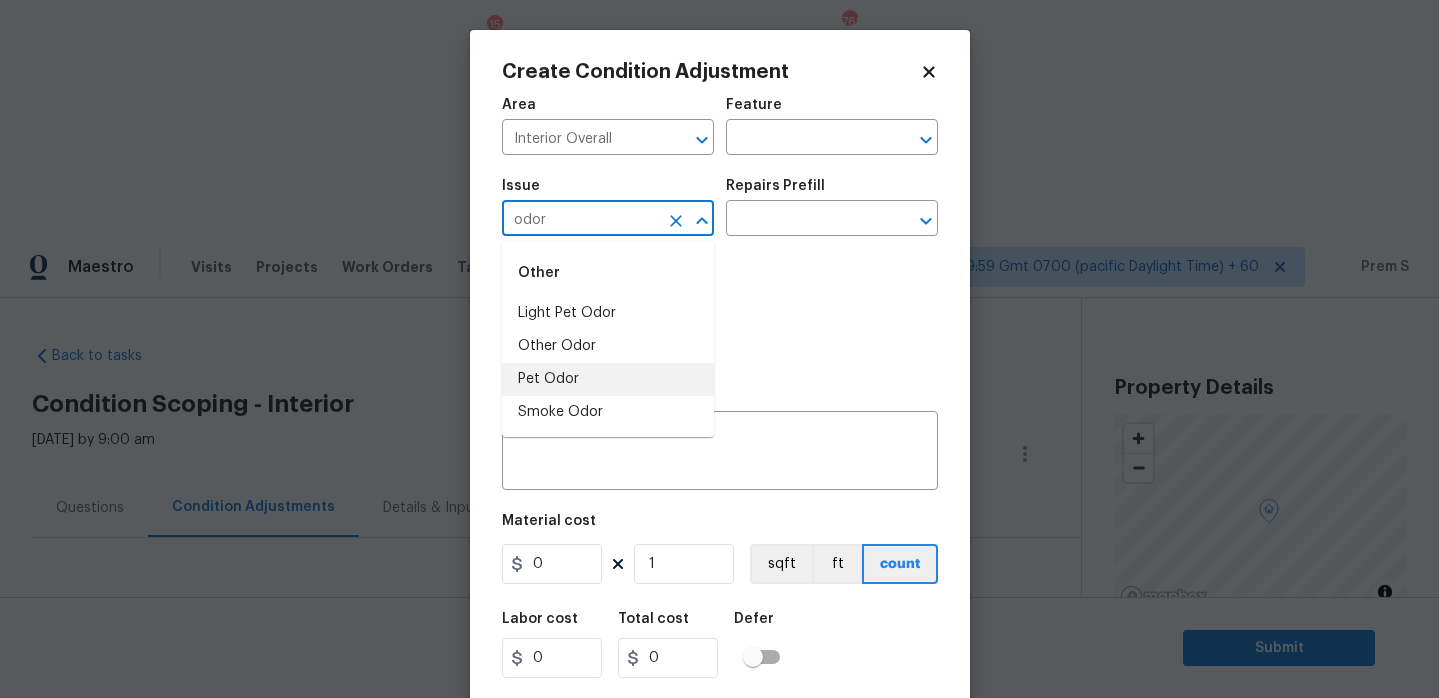 click on "Pet Odor" at bounding box center (608, 379) 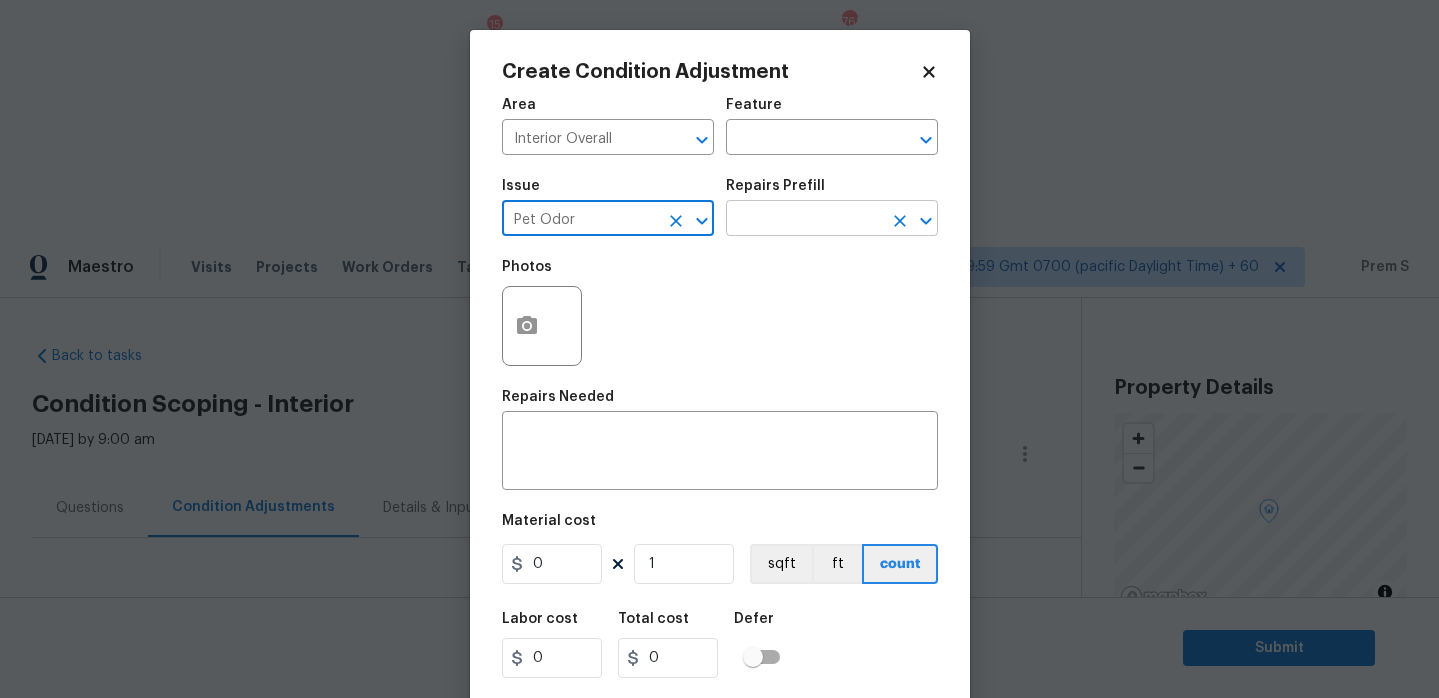 type on "Pet Odor" 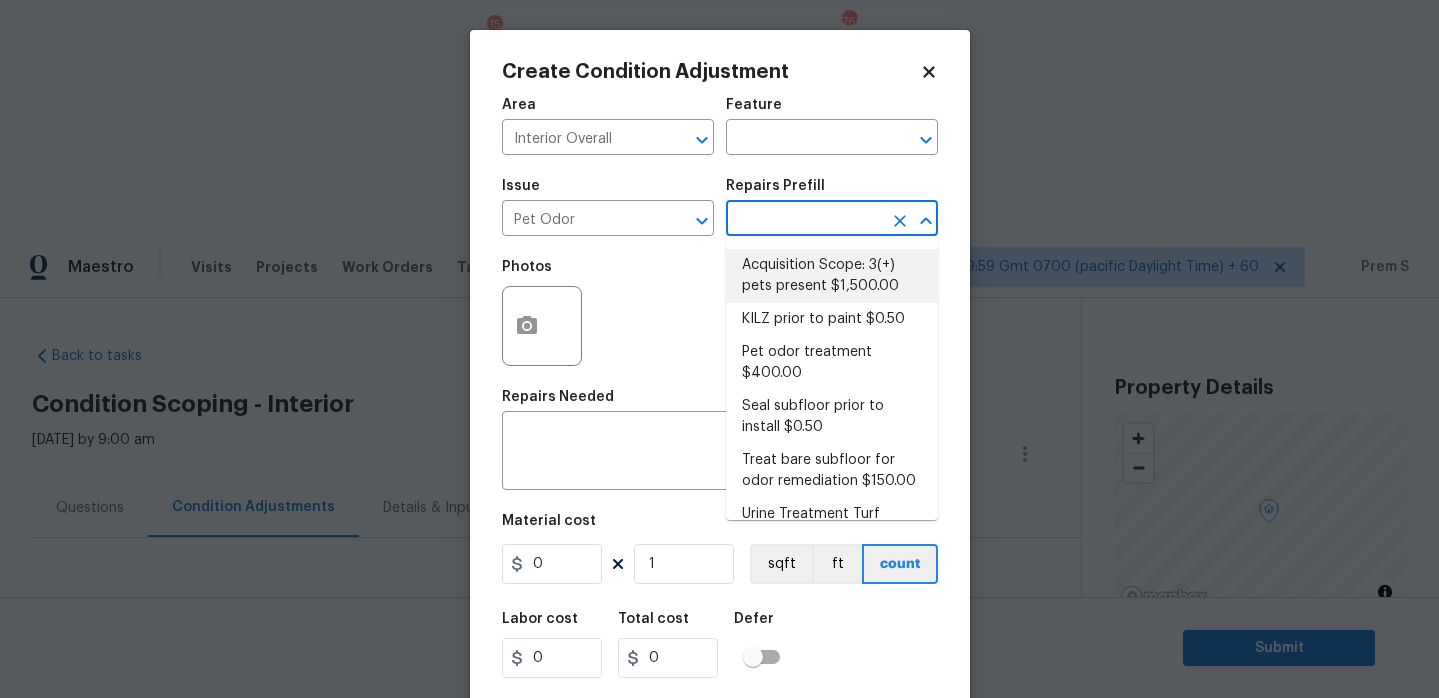 click on "Acquisition Scope: 3(+) pets present $1,500.00" at bounding box center [832, 276] 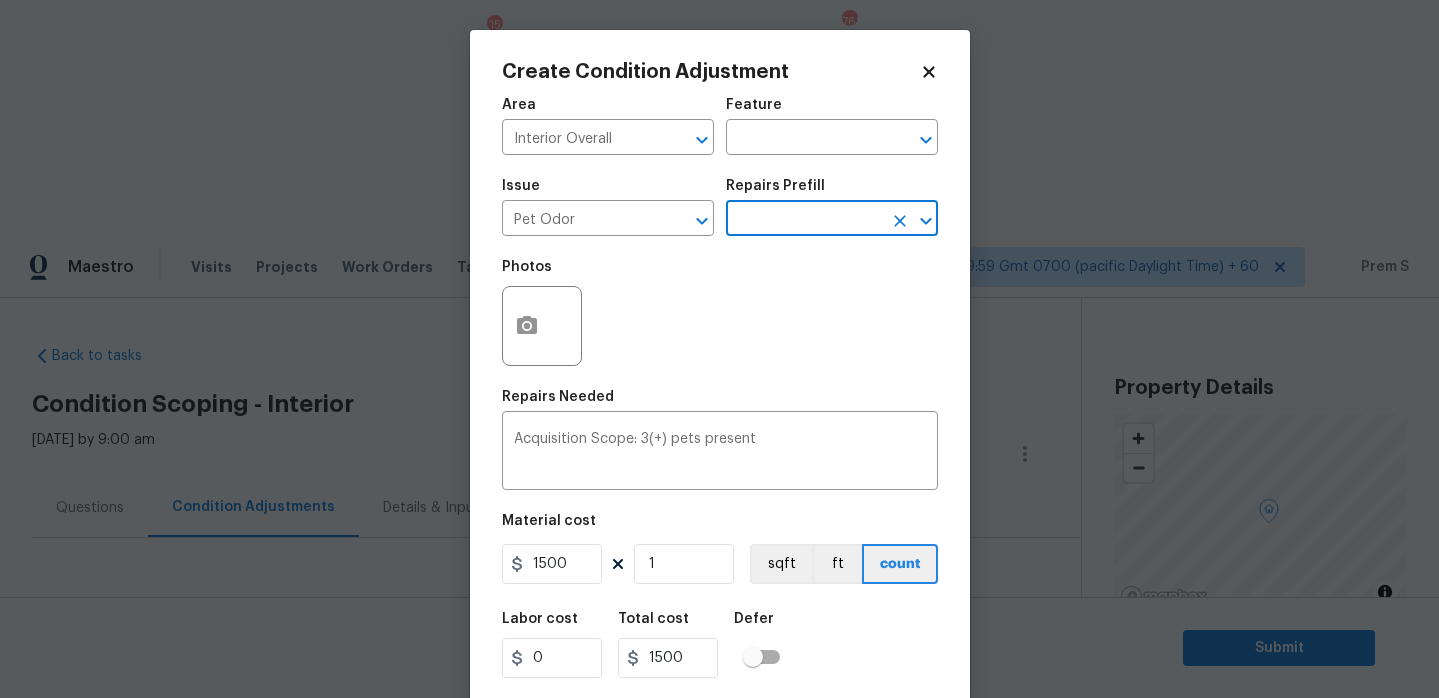 scroll, scrollTop: 49, scrollLeft: 0, axis: vertical 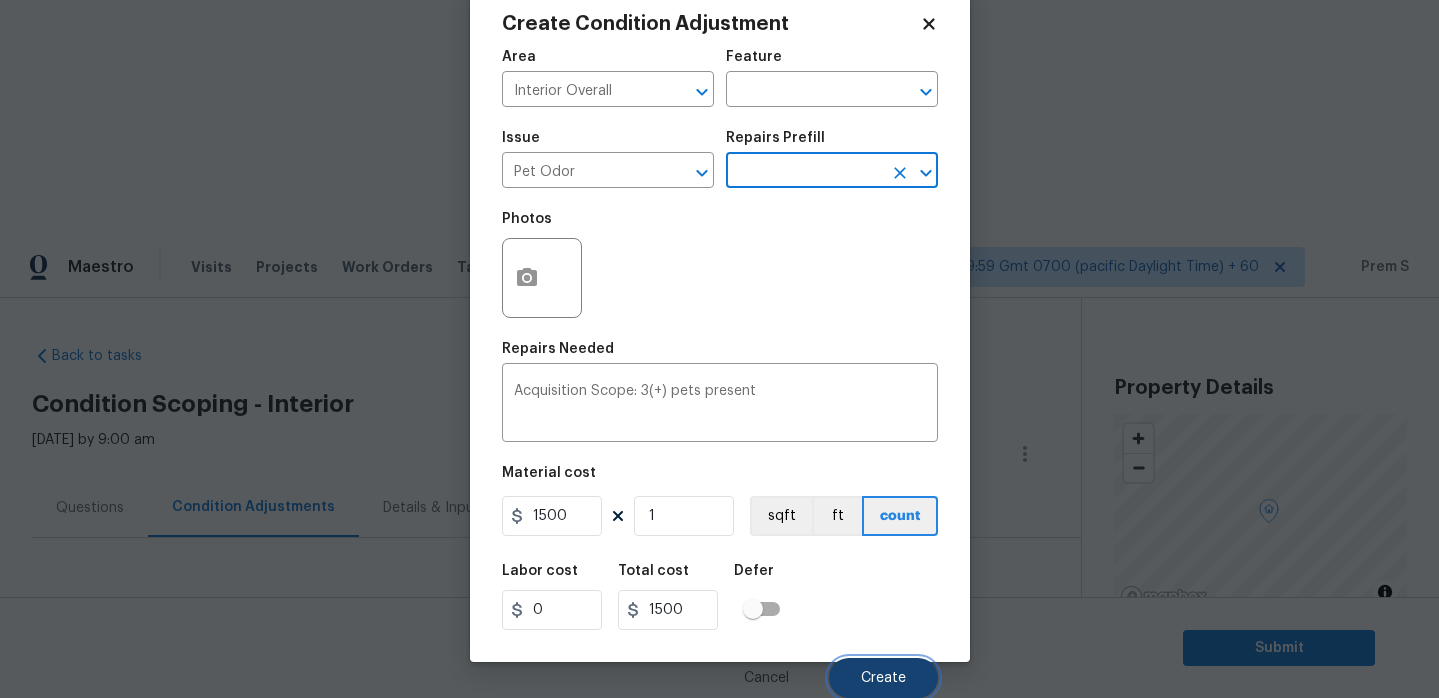 click on "Create" at bounding box center (883, 678) 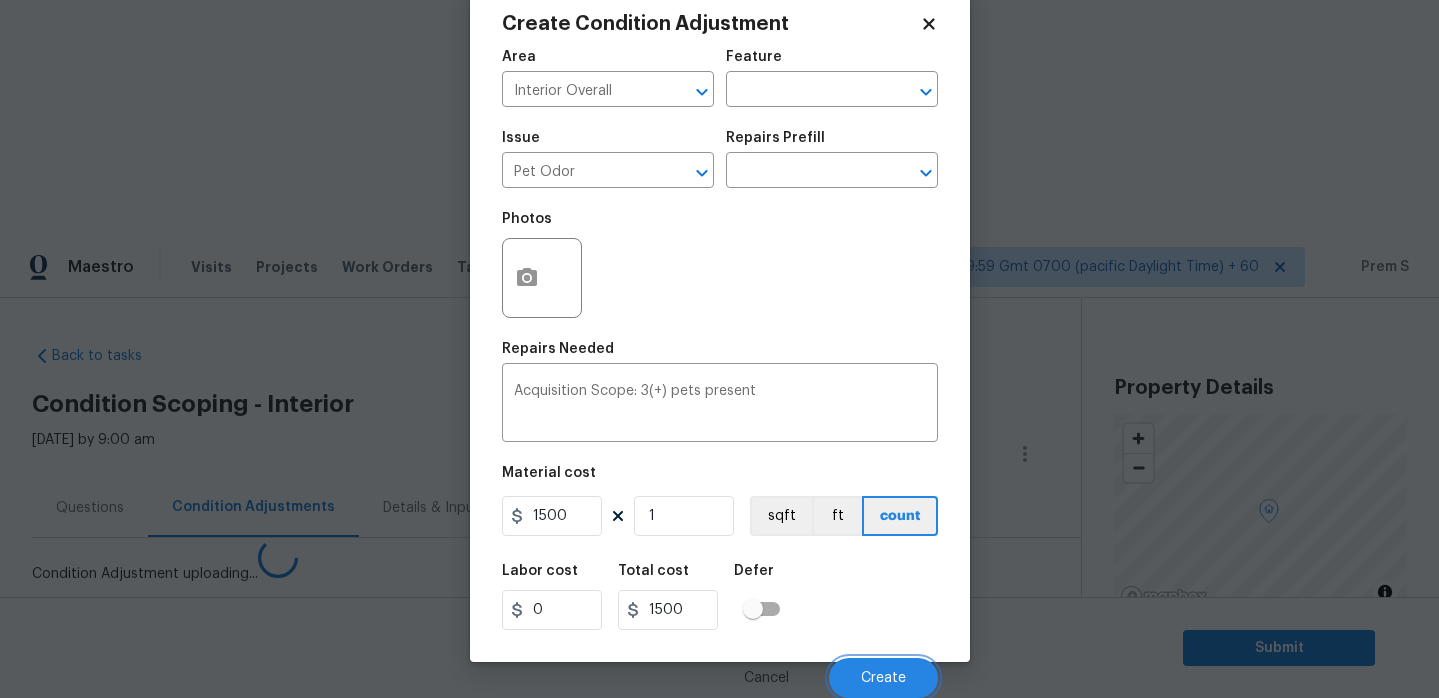 scroll, scrollTop: 42, scrollLeft: 0, axis: vertical 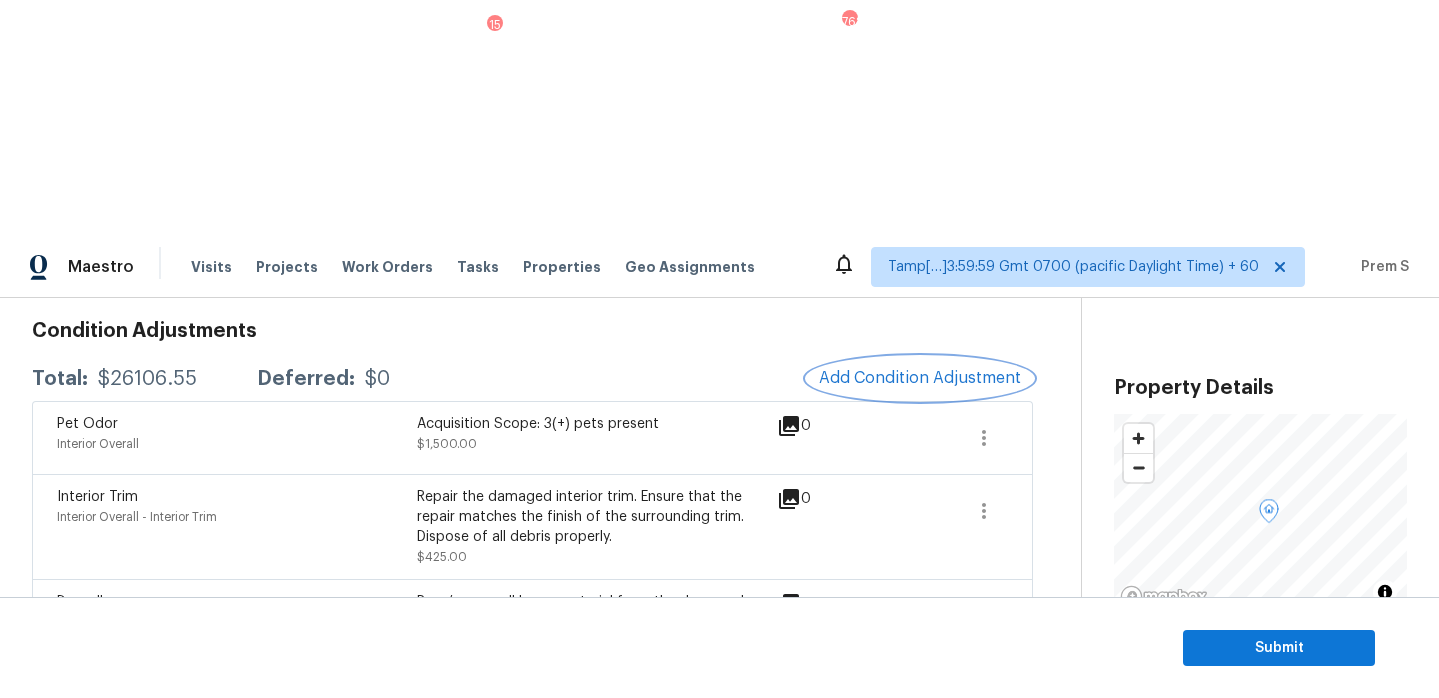 click on "Add Condition Adjustment" at bounding box center [920, 378] 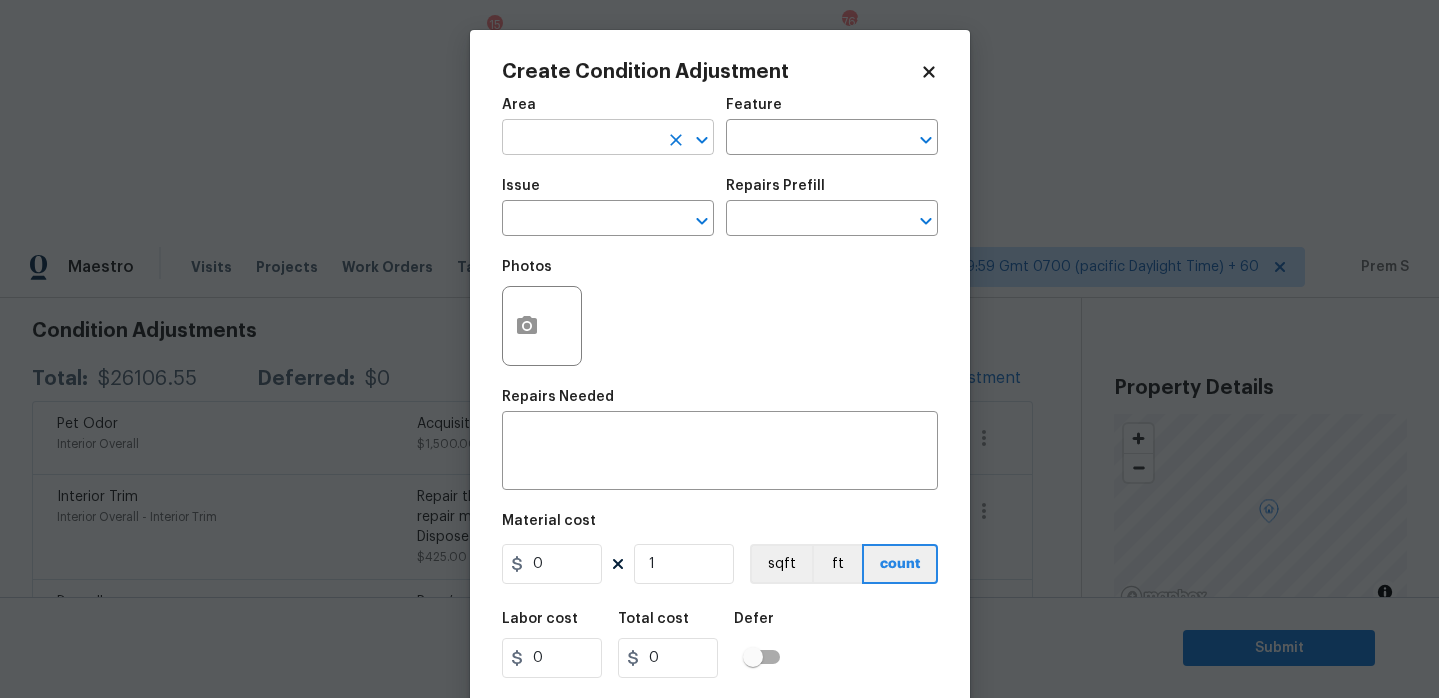 click at bounding box center [580, 139] 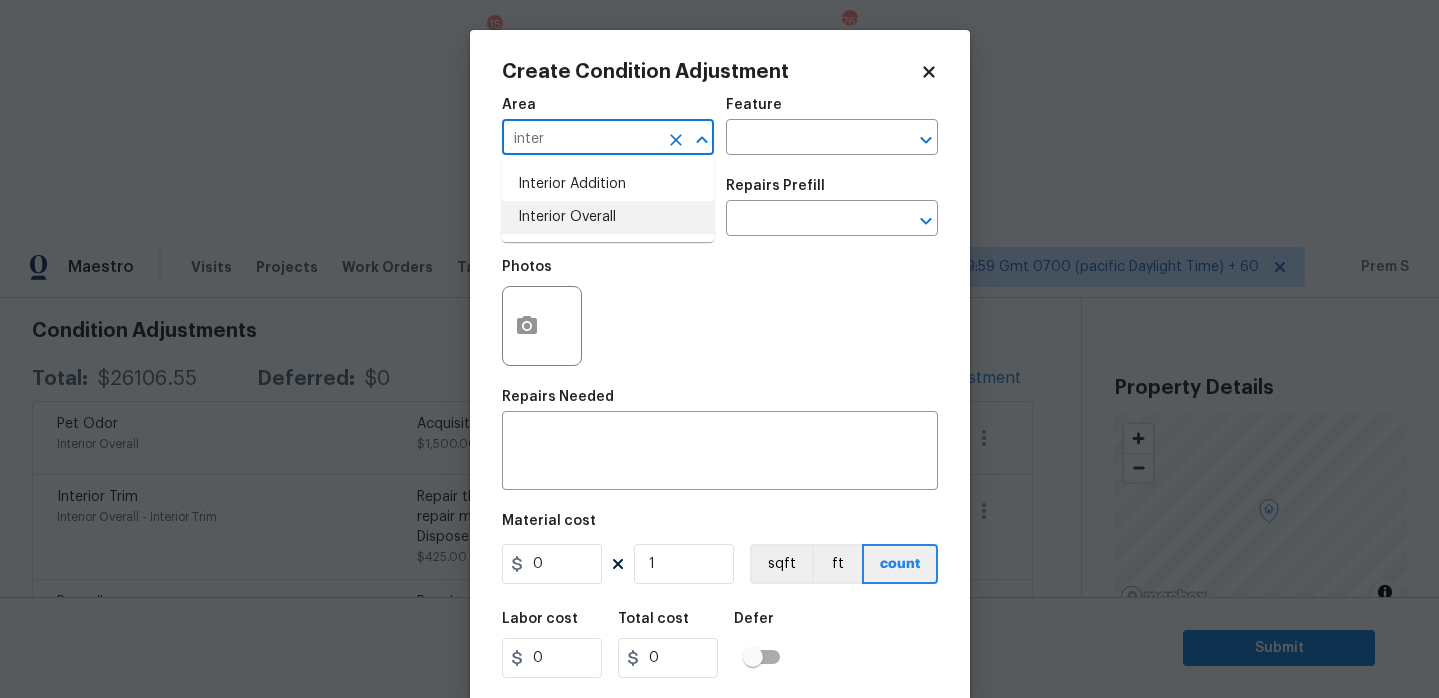 click on "Interior Overall" at bounding box center (608, 217) 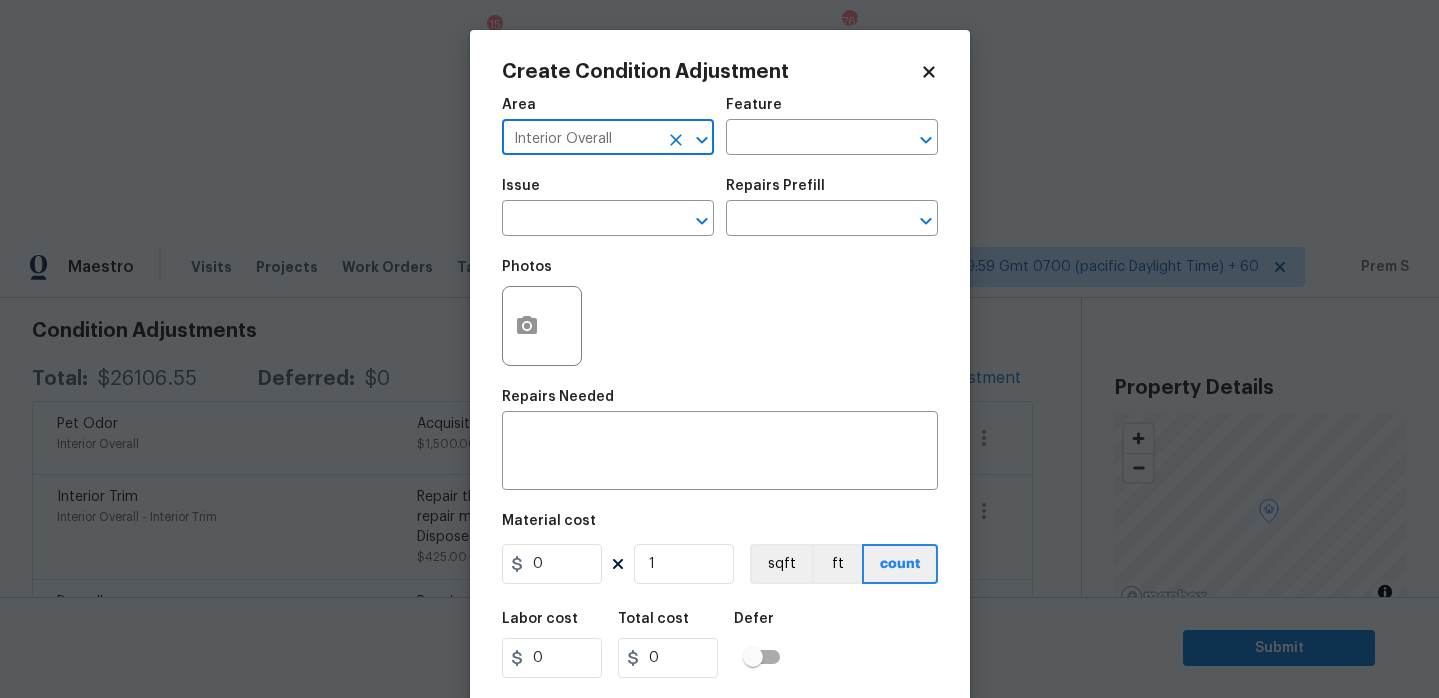 type on "Interior Overall" 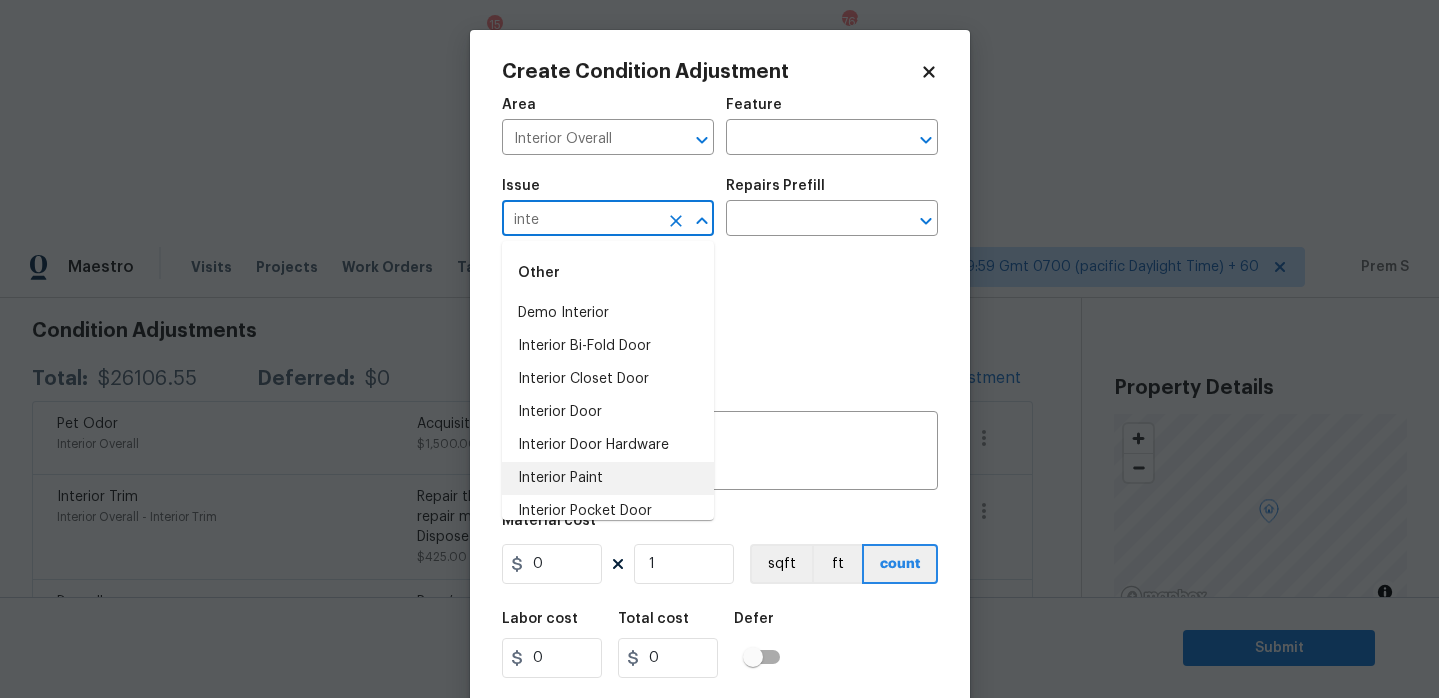 click on "Interior Paint" at bounding box center (608, 478) 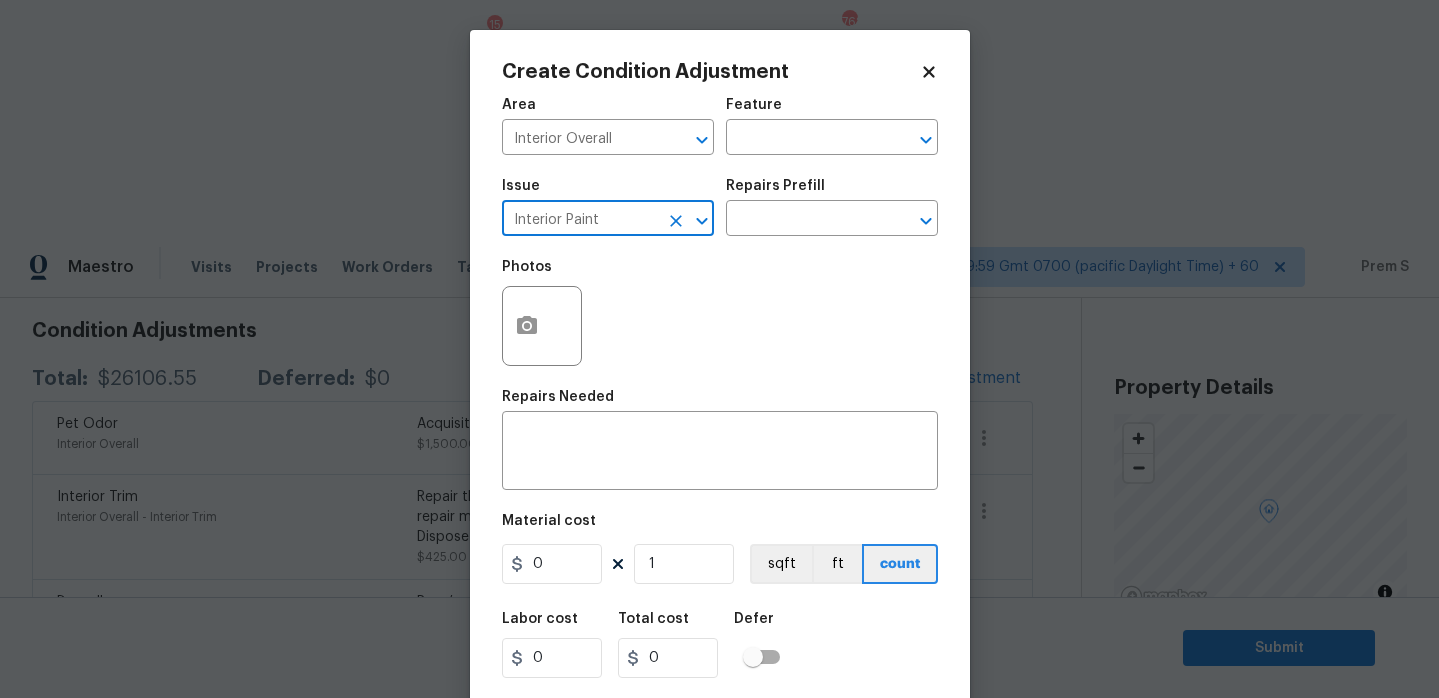 type on "Interior Paint" 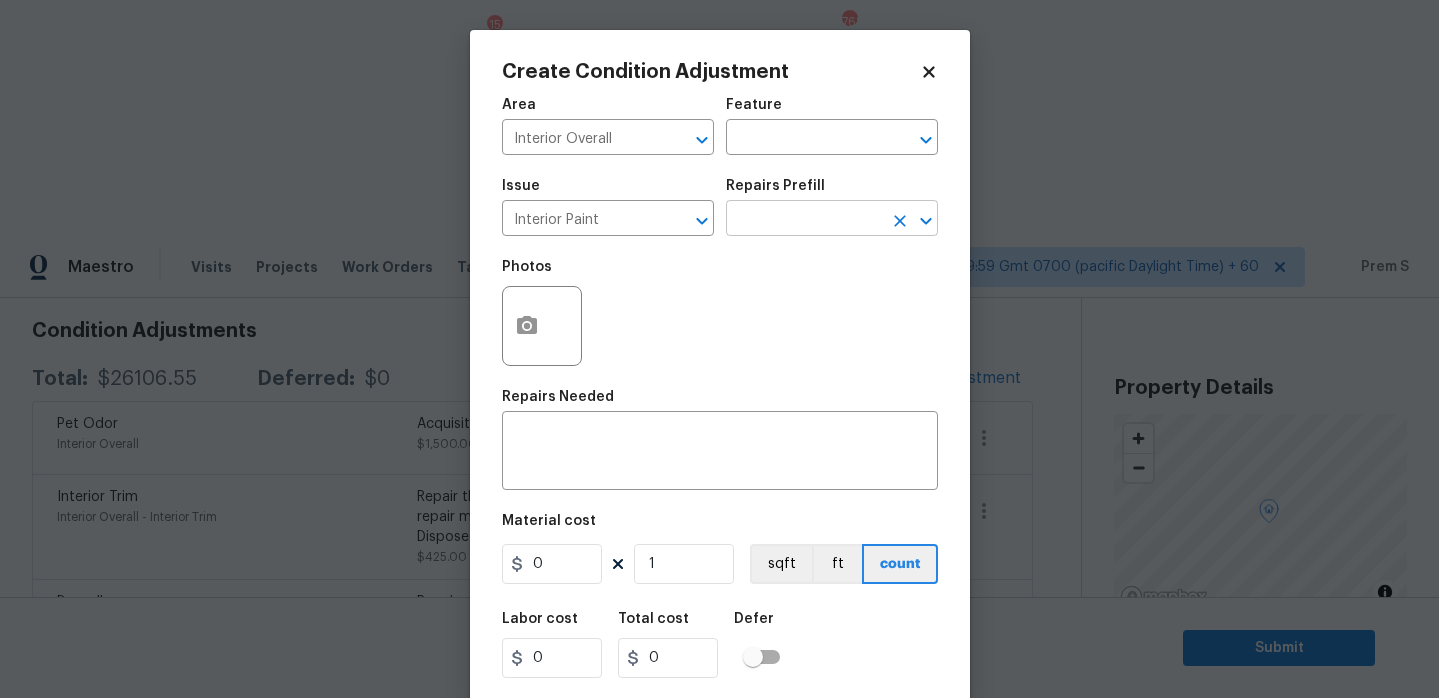 click at bounding box center (804, 220) 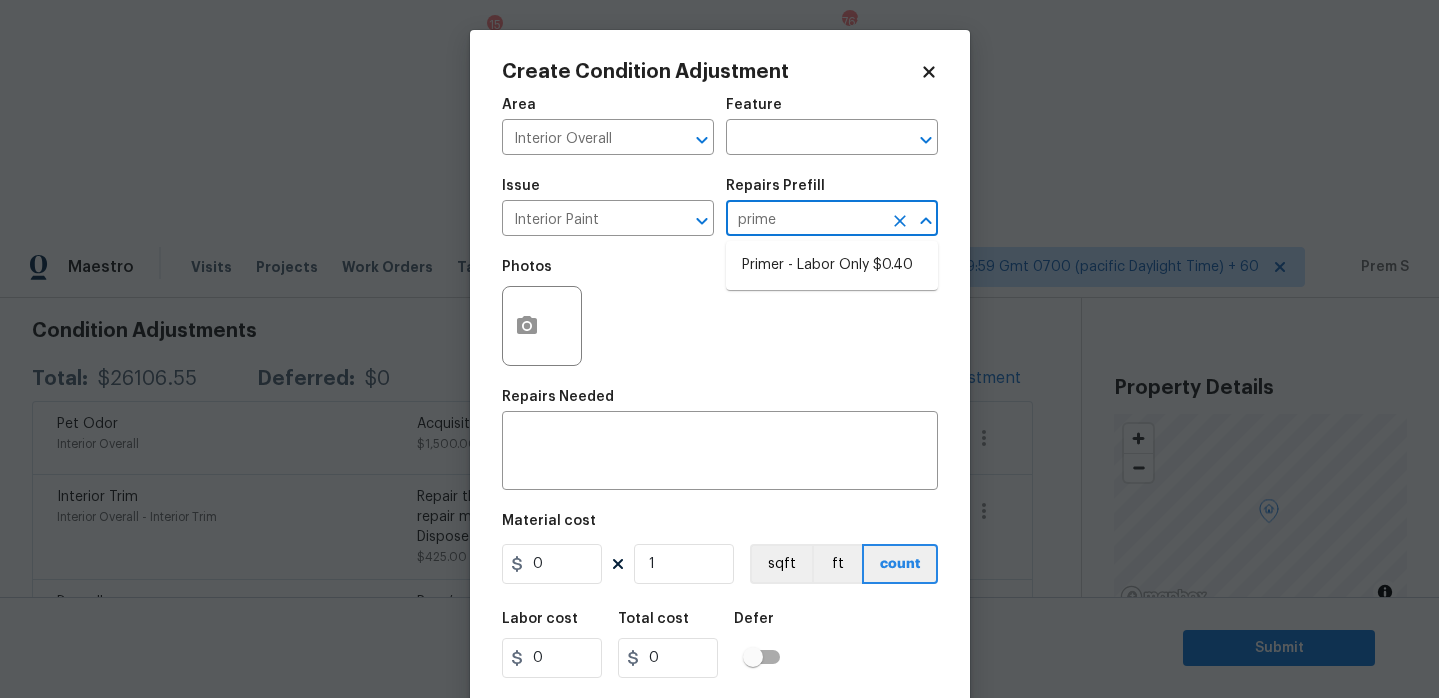 type on "primer" 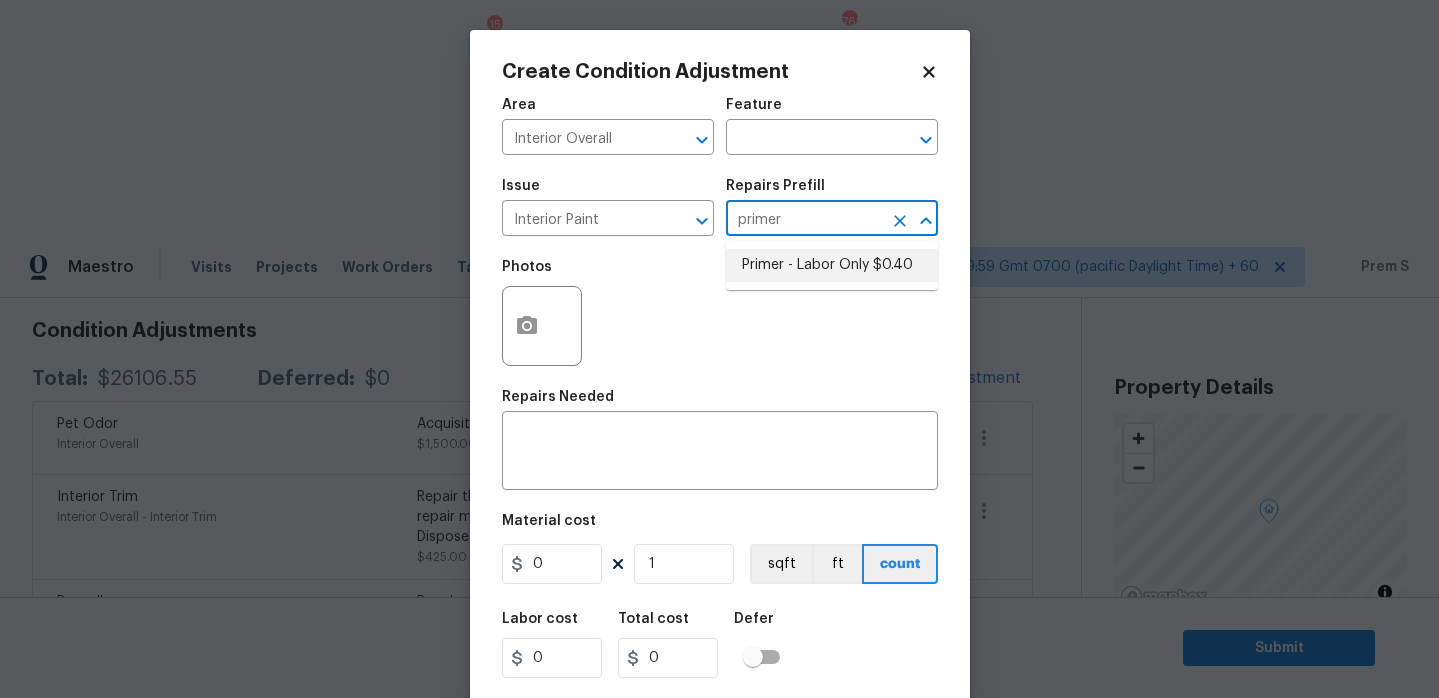 click on "Primer - Labor Only $0.40" at bounding box center (832, 265) 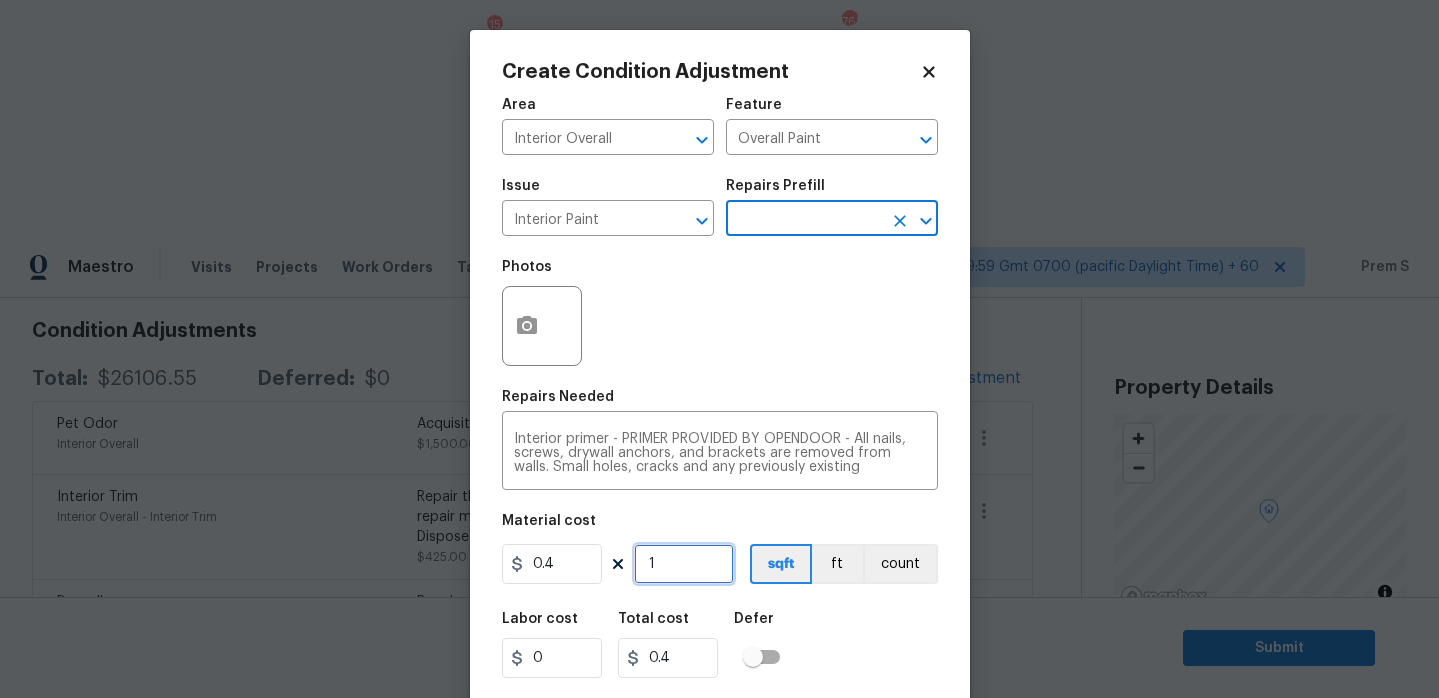 click on "1" at bounding box center [684, 564] 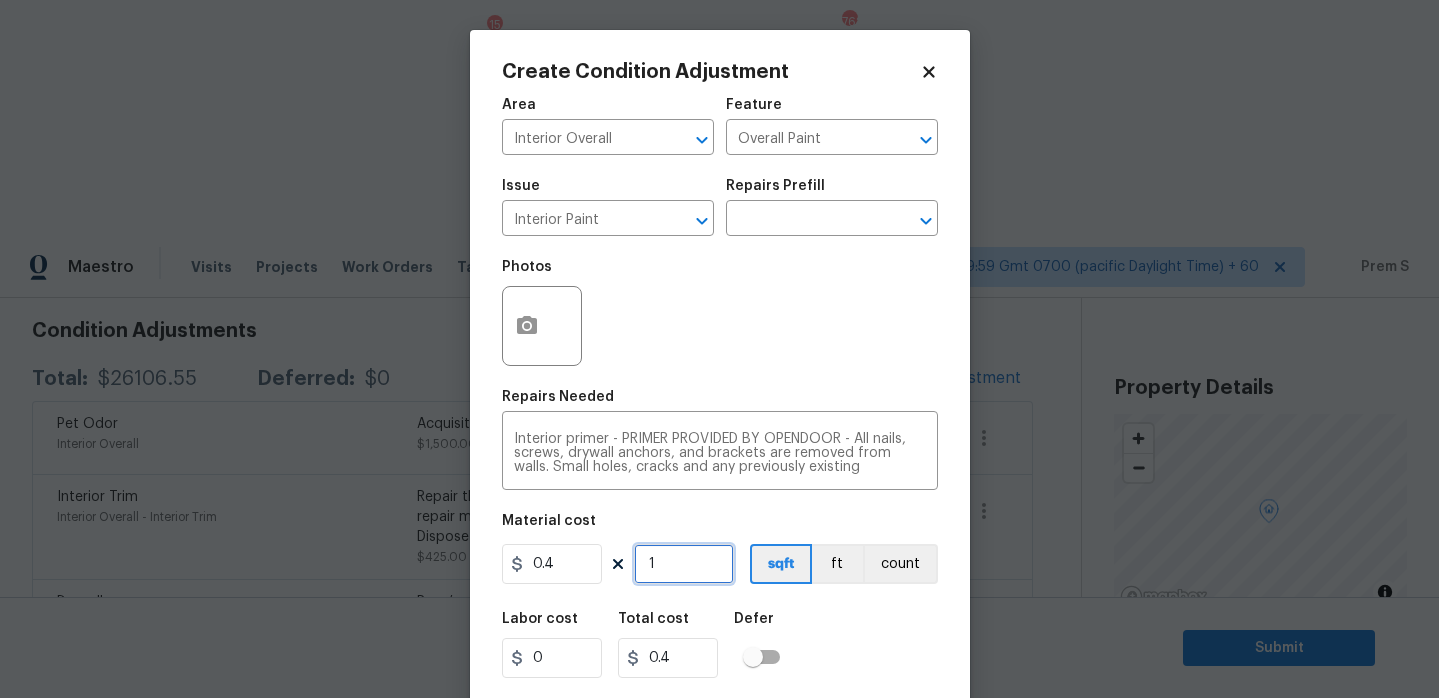 click on "1" at bounding box center [684, 564] 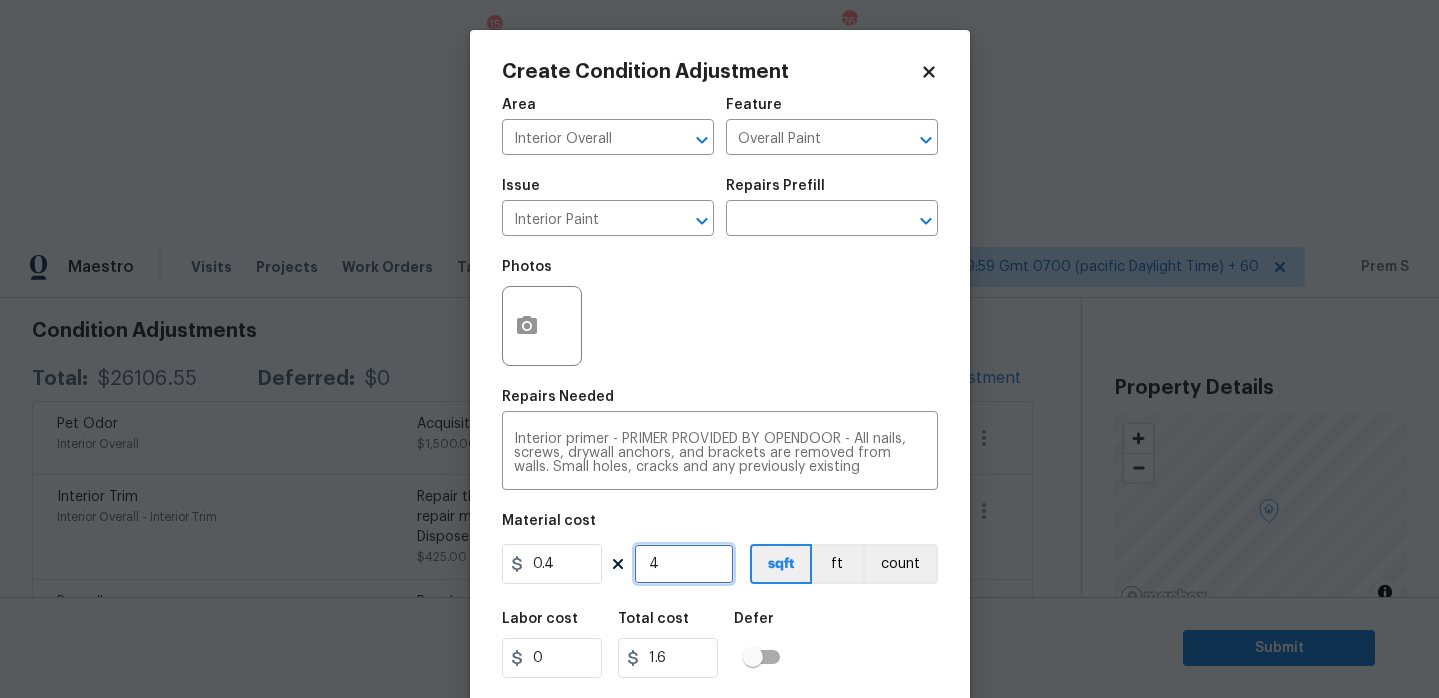 type on "40" 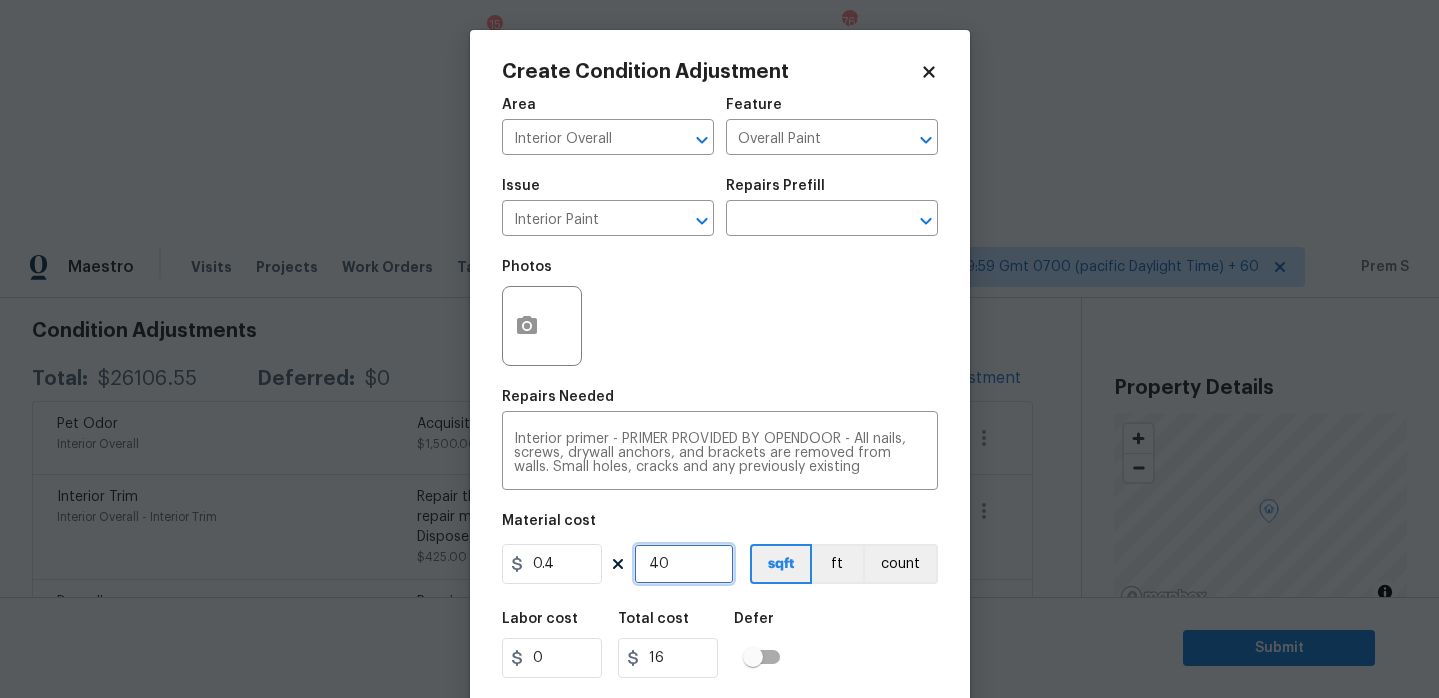 type on "400" 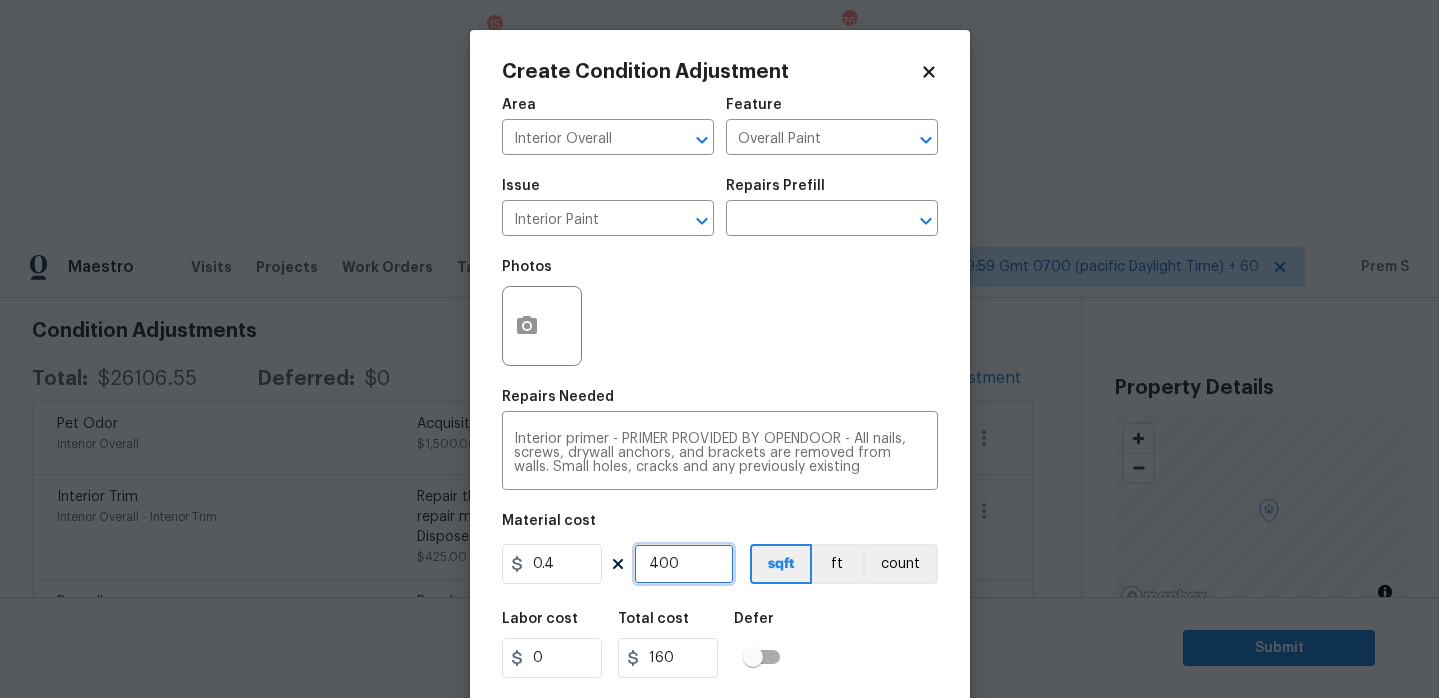 type on "400" 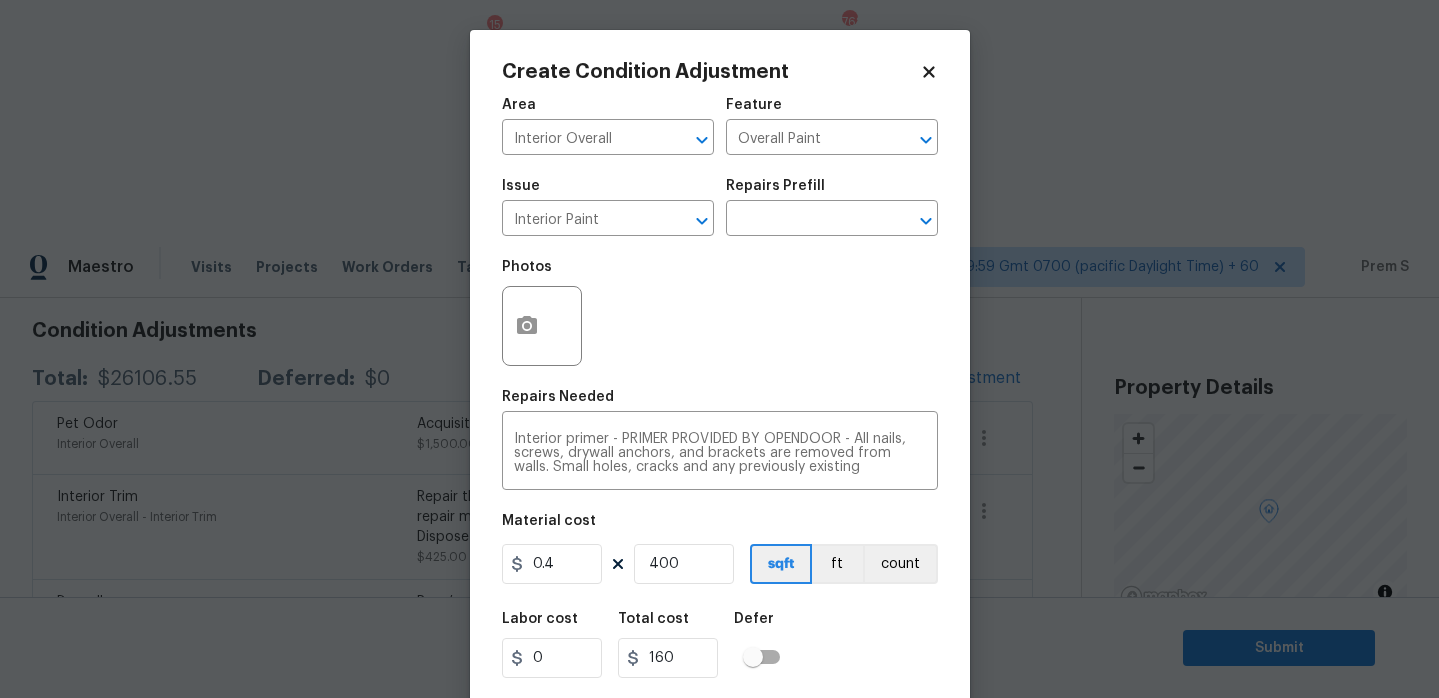 click on "Labor cost 0 Total cost 160 Defer" at bounding box center (720, 645) 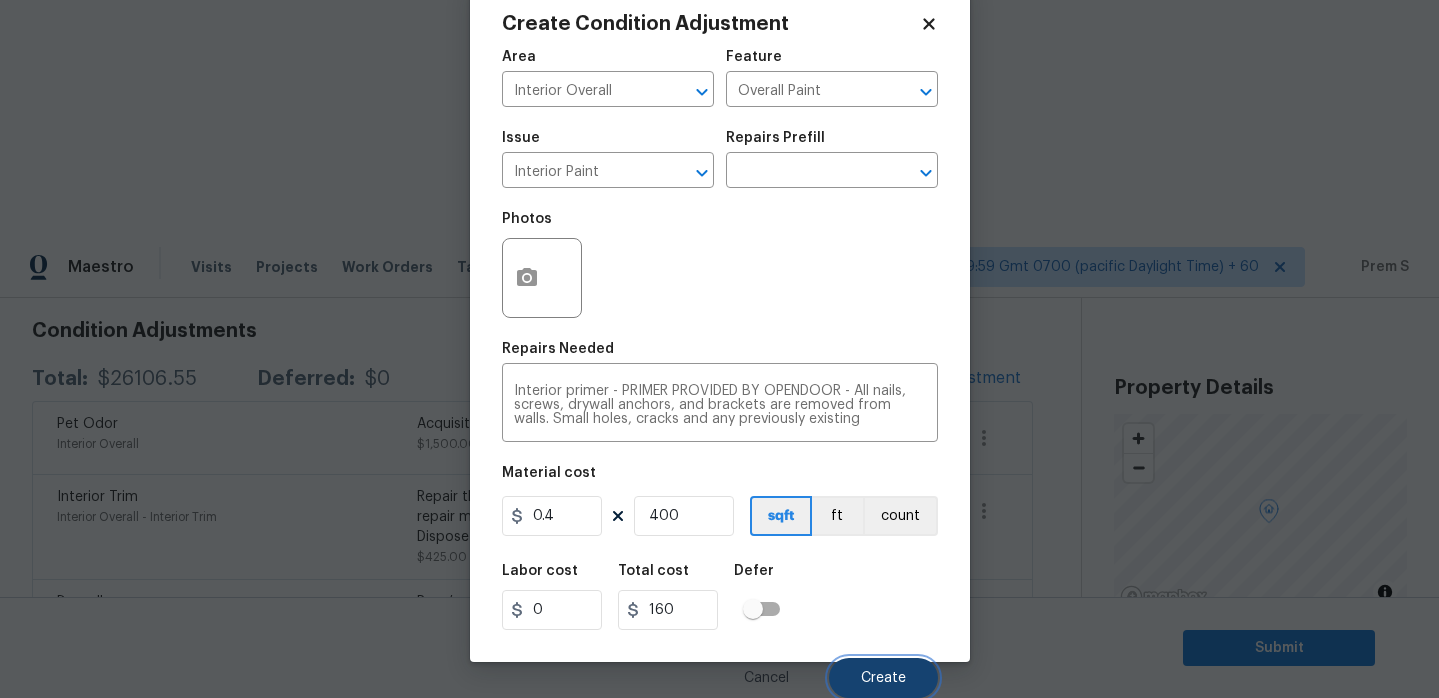 click on "Create" at bounding box center (883, 678) 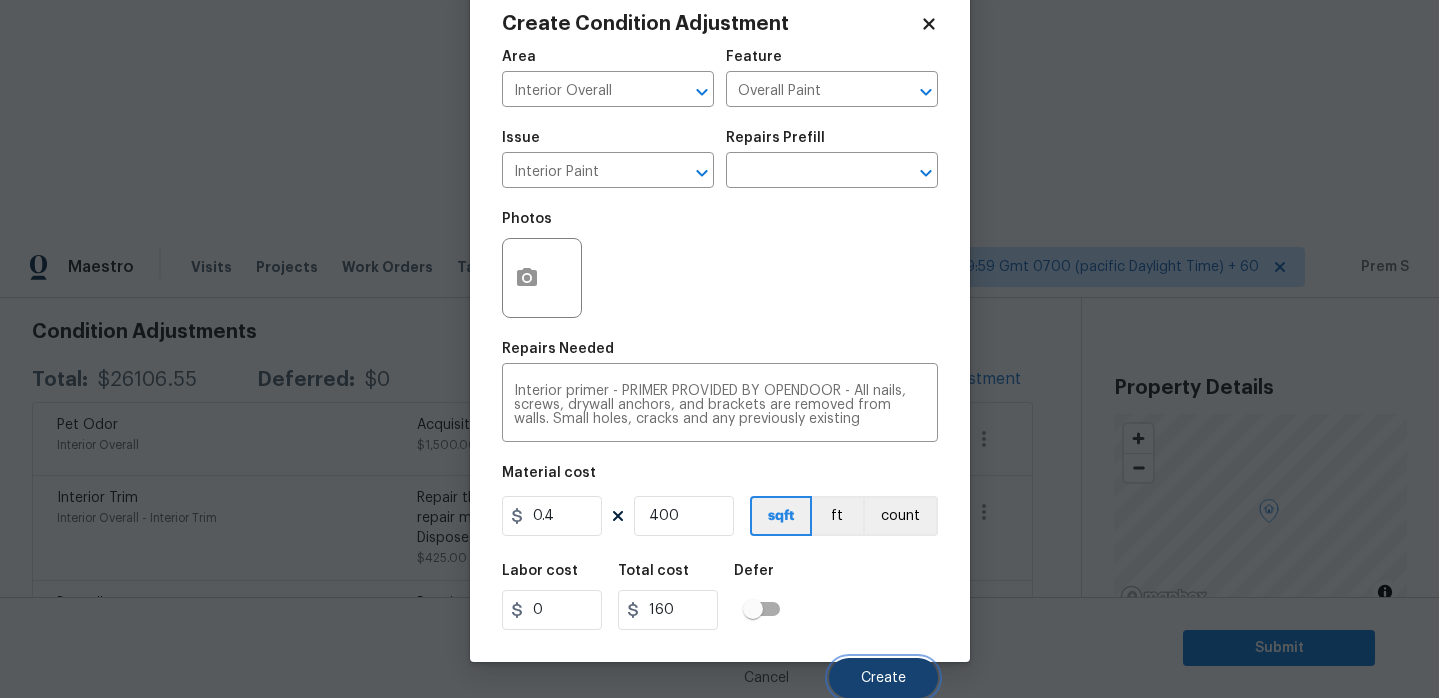 scroll, scrollTop: 281, scrollLeft: 0, axis: vertical 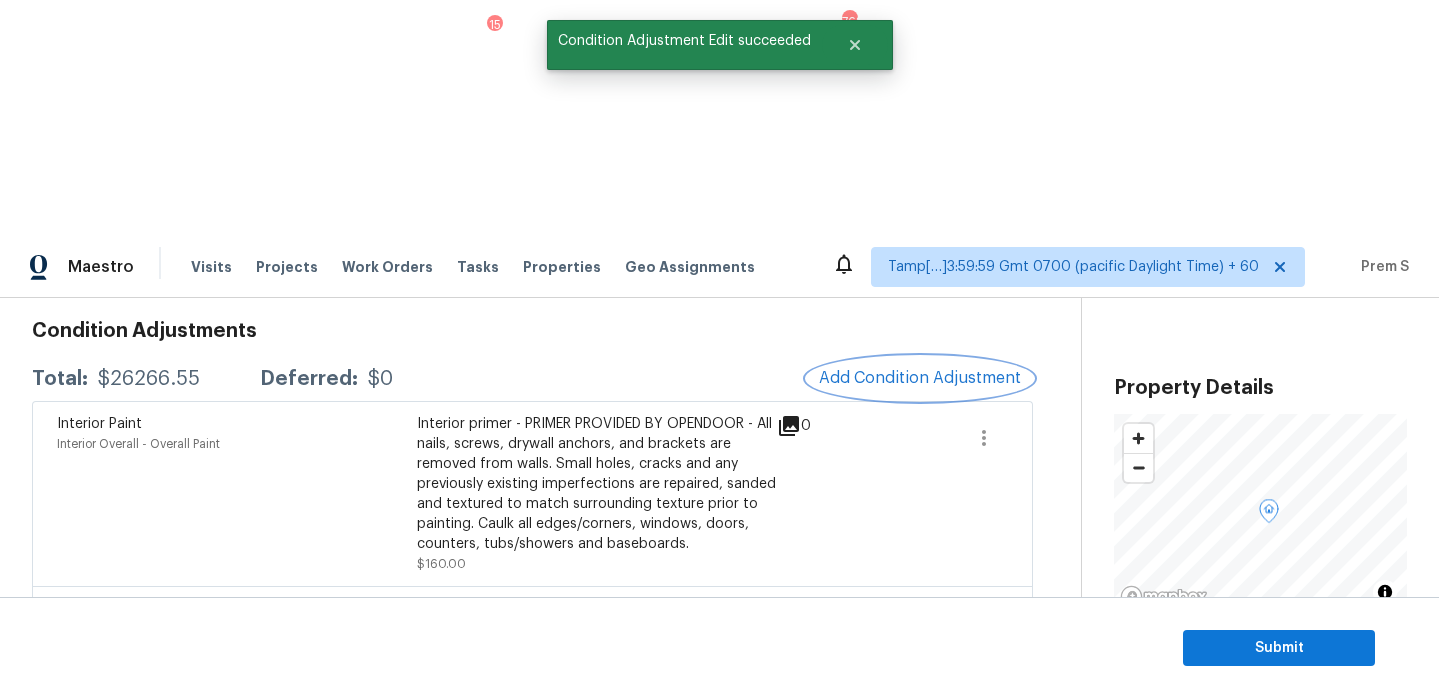 click on "Add Condition Adjustment" at bounding box center (920, 378) 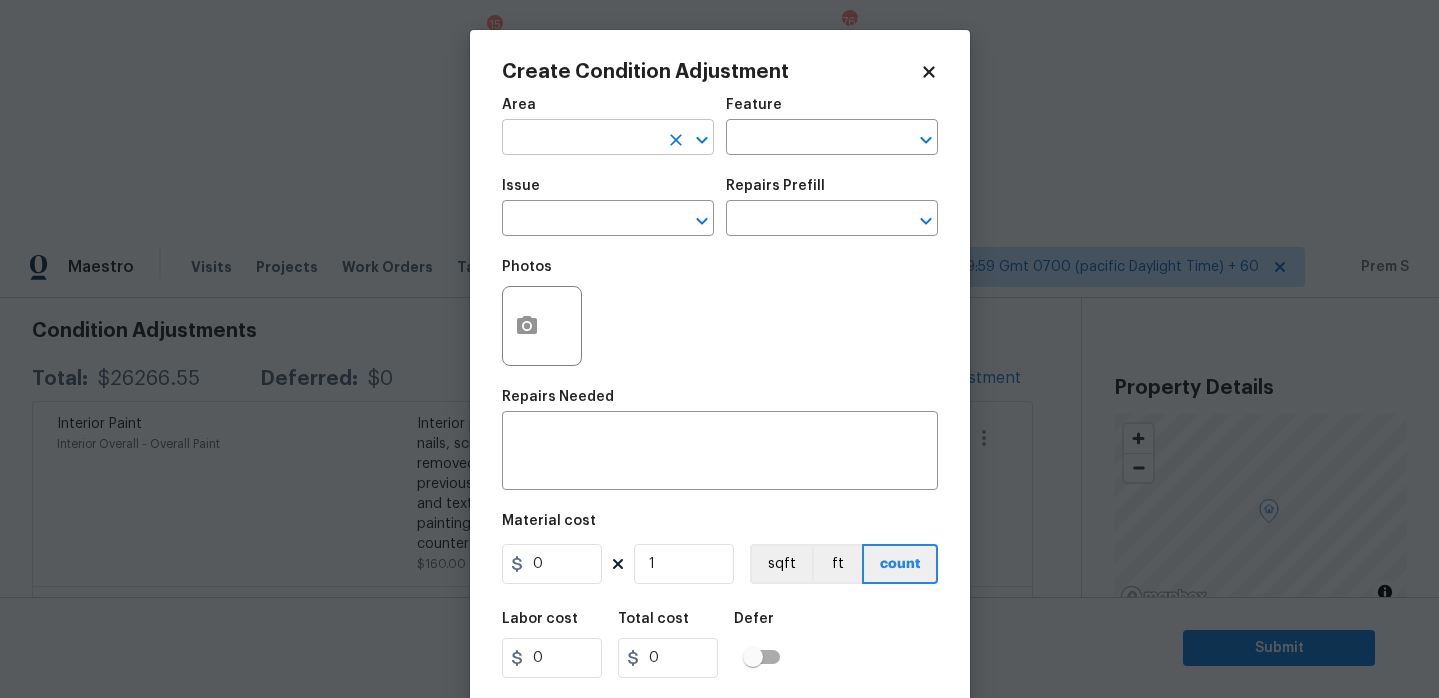 click at bounding box center [580, 139] 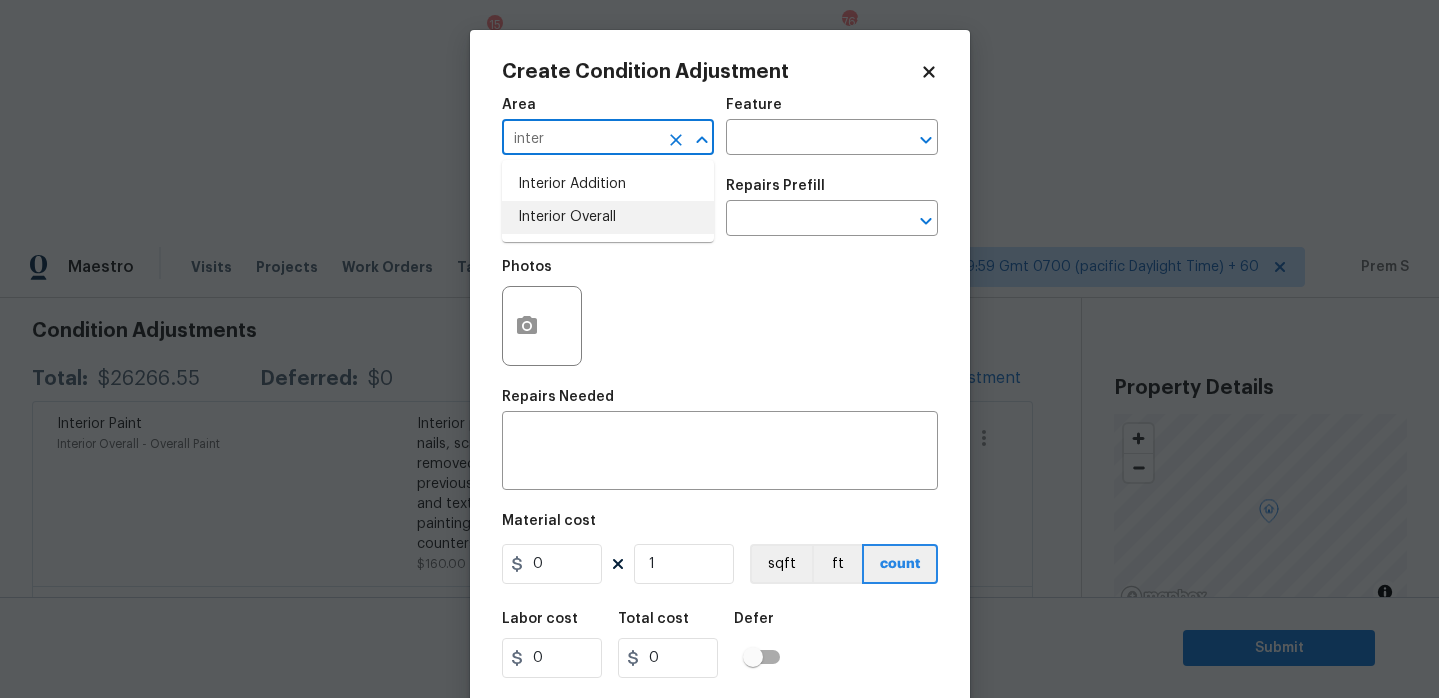 click on "Interior Overall" at bounding box center [608, 217] 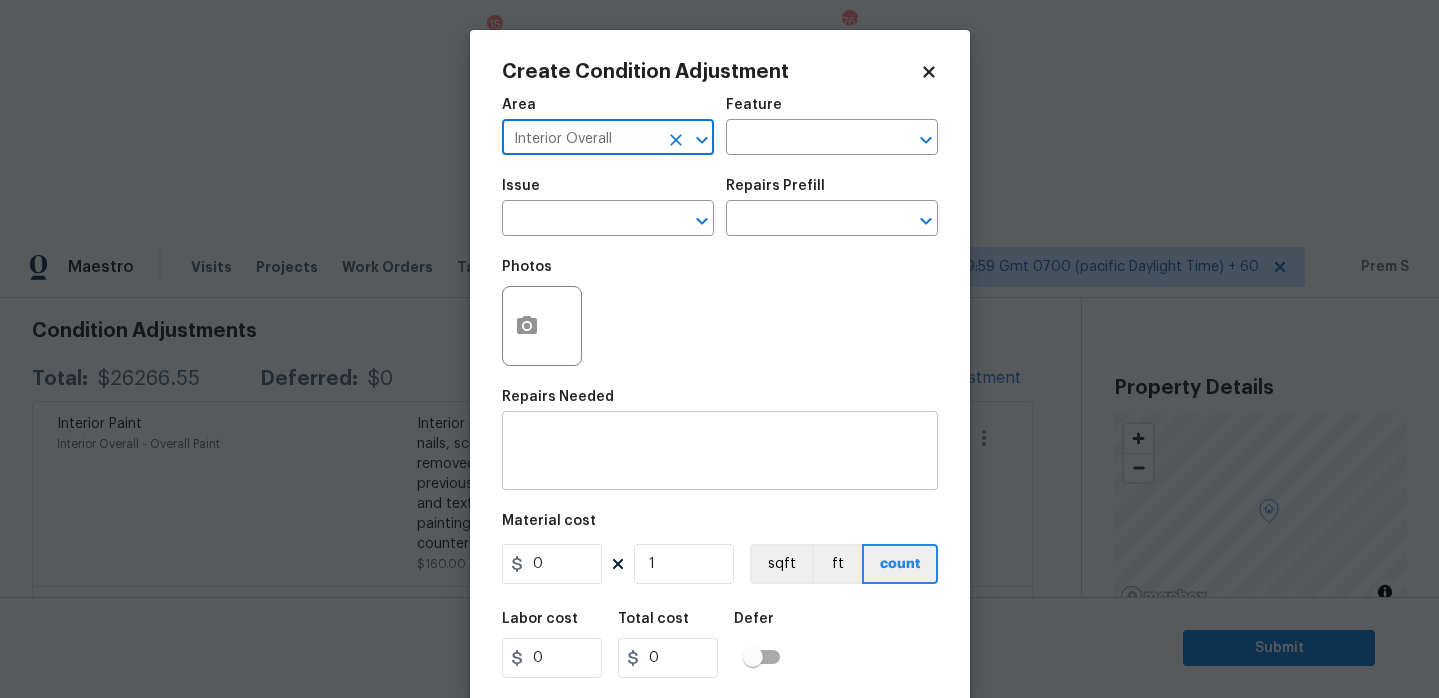 type on "Interior Overall" 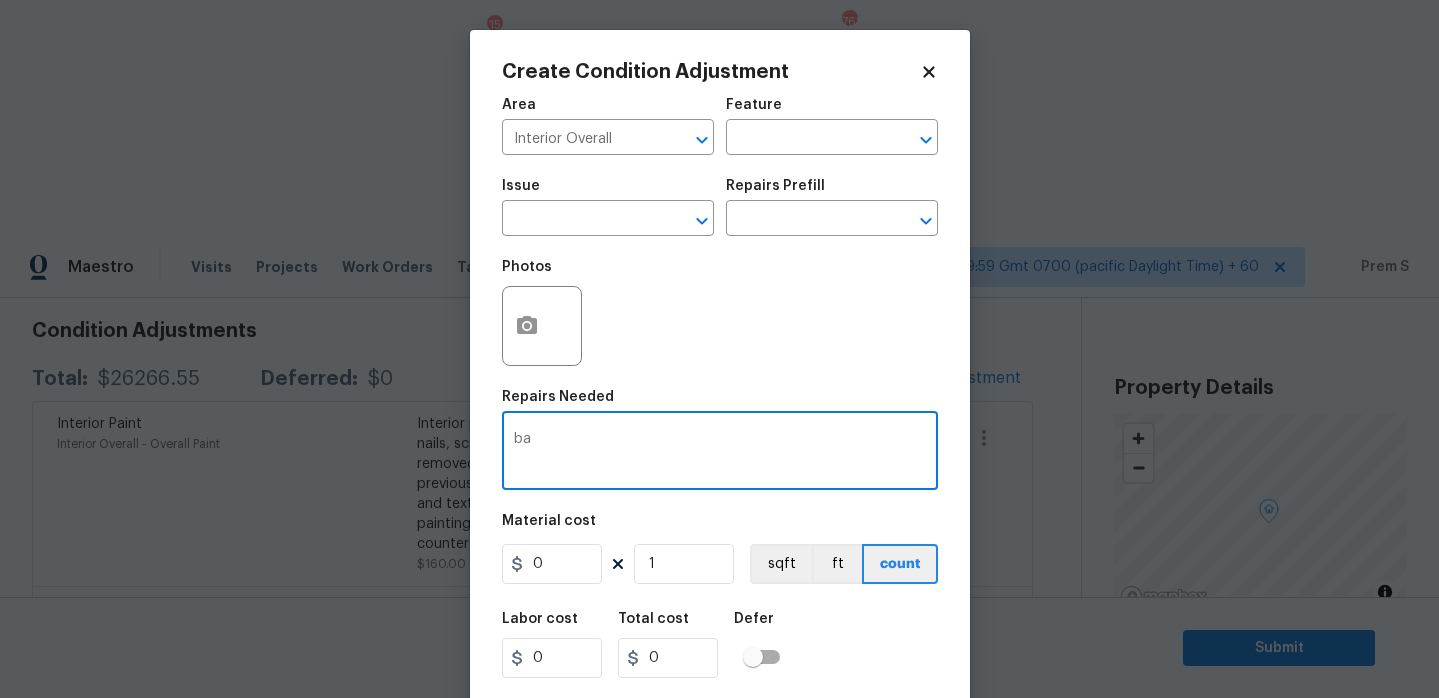 type on "b" 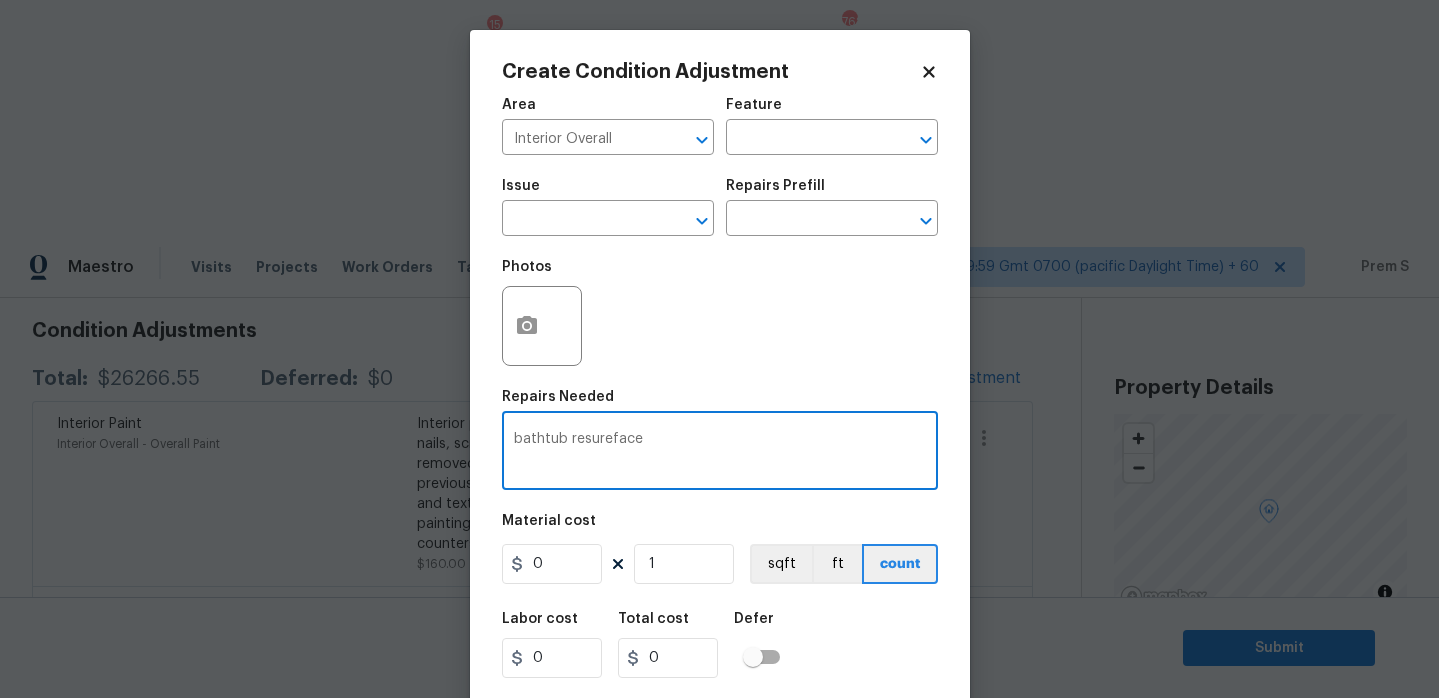 type on "bathtub resureface" 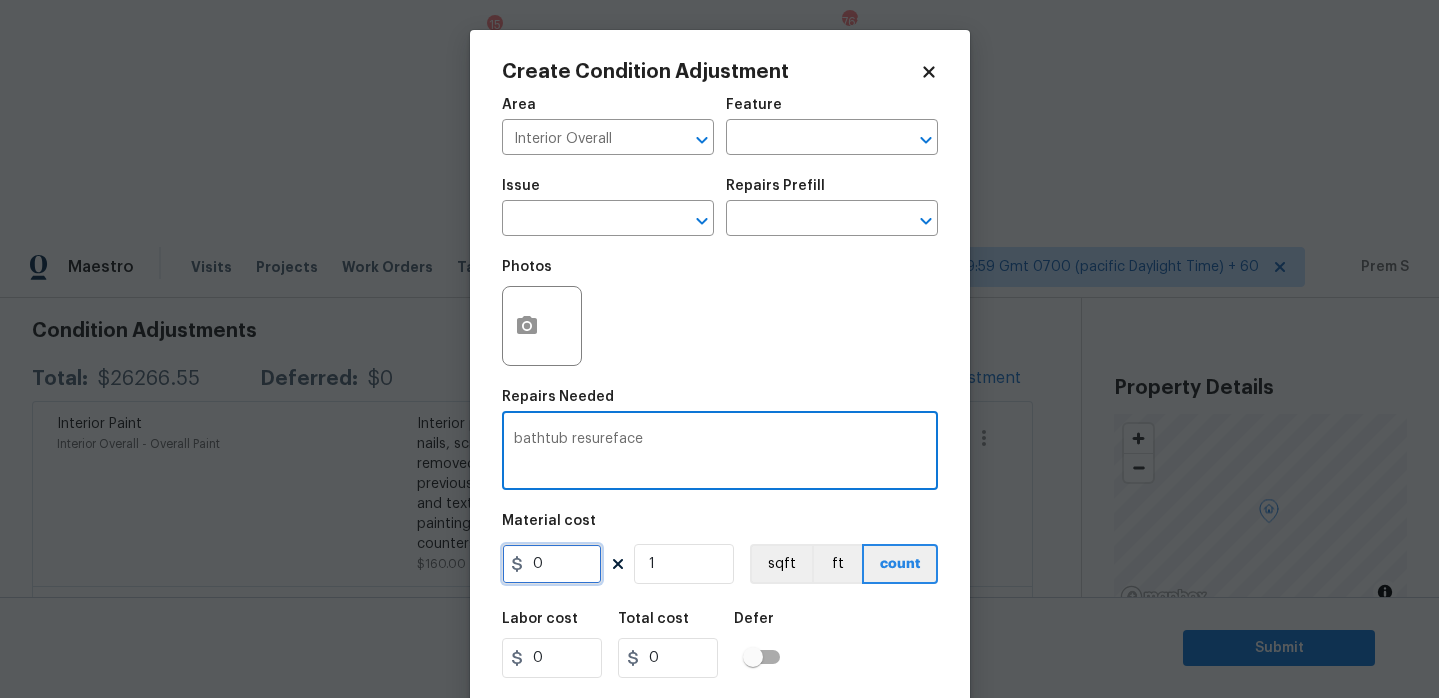 click on "0" at bounding box center [552, 564] 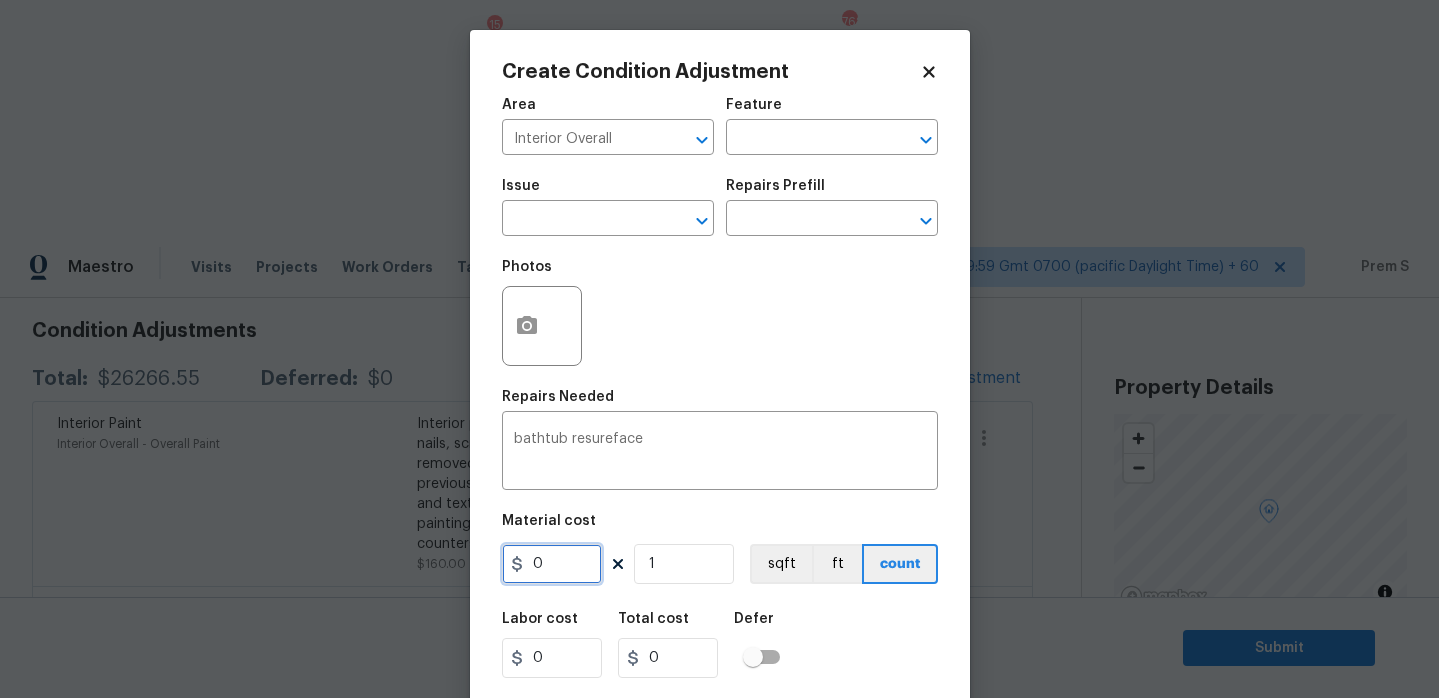 click on "0" at bounding box center [552, 564] 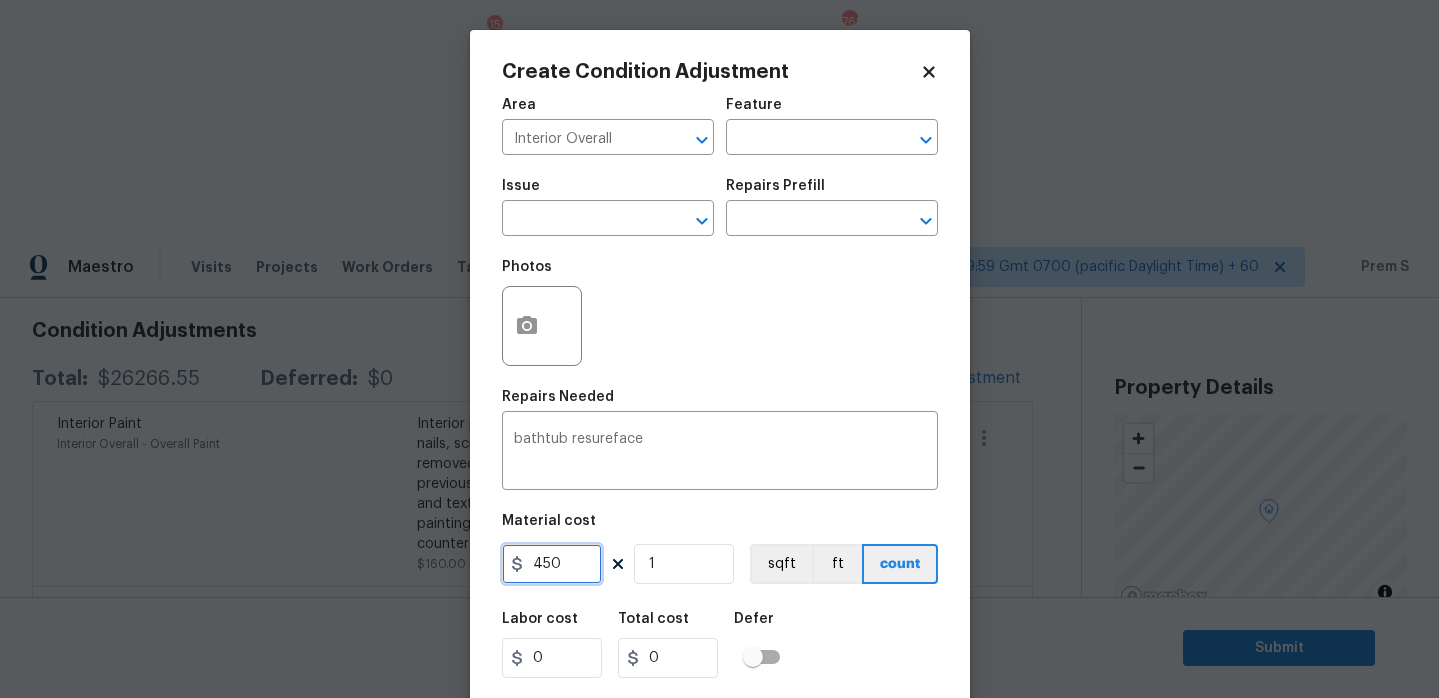 type on "450" 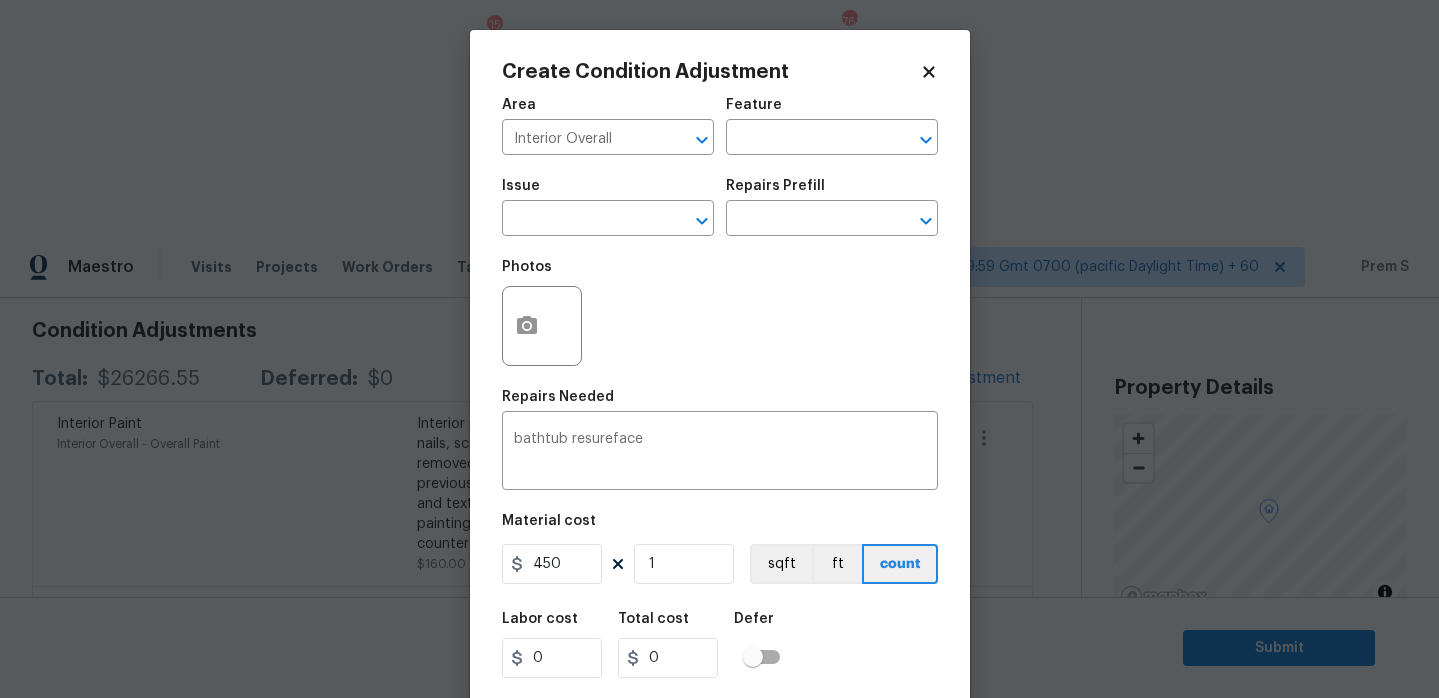 type on "450" 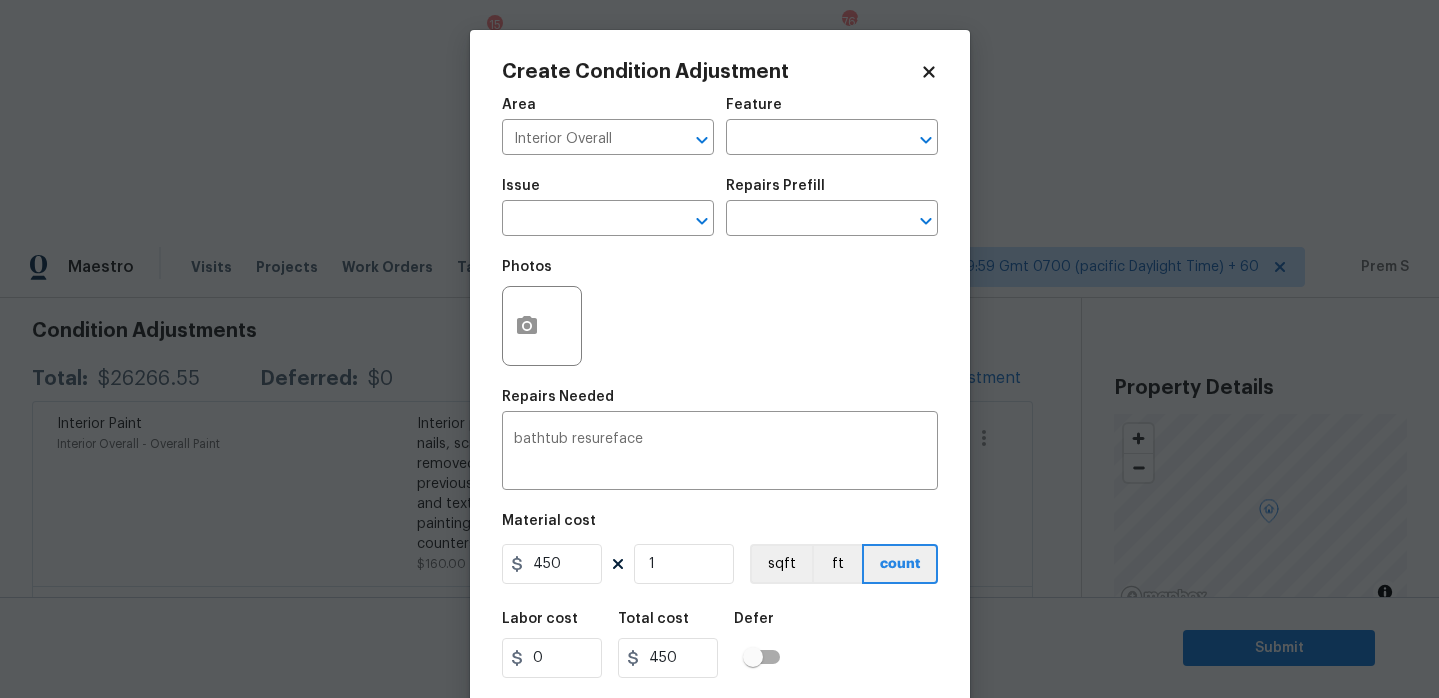 click on "Labor cost 0 Total cost 450 Defer" at bounding box center (720, 645) 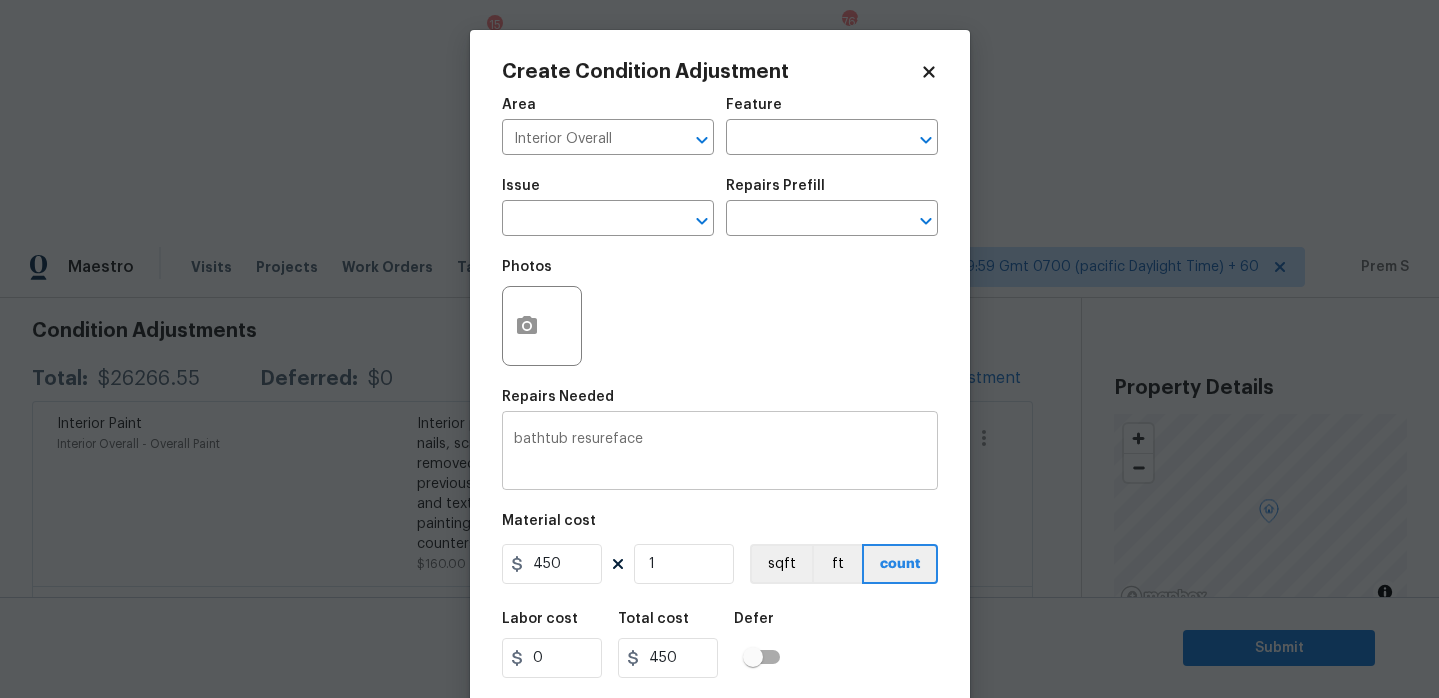 click on "bathtub resureface" at bounding box center [720, 453] 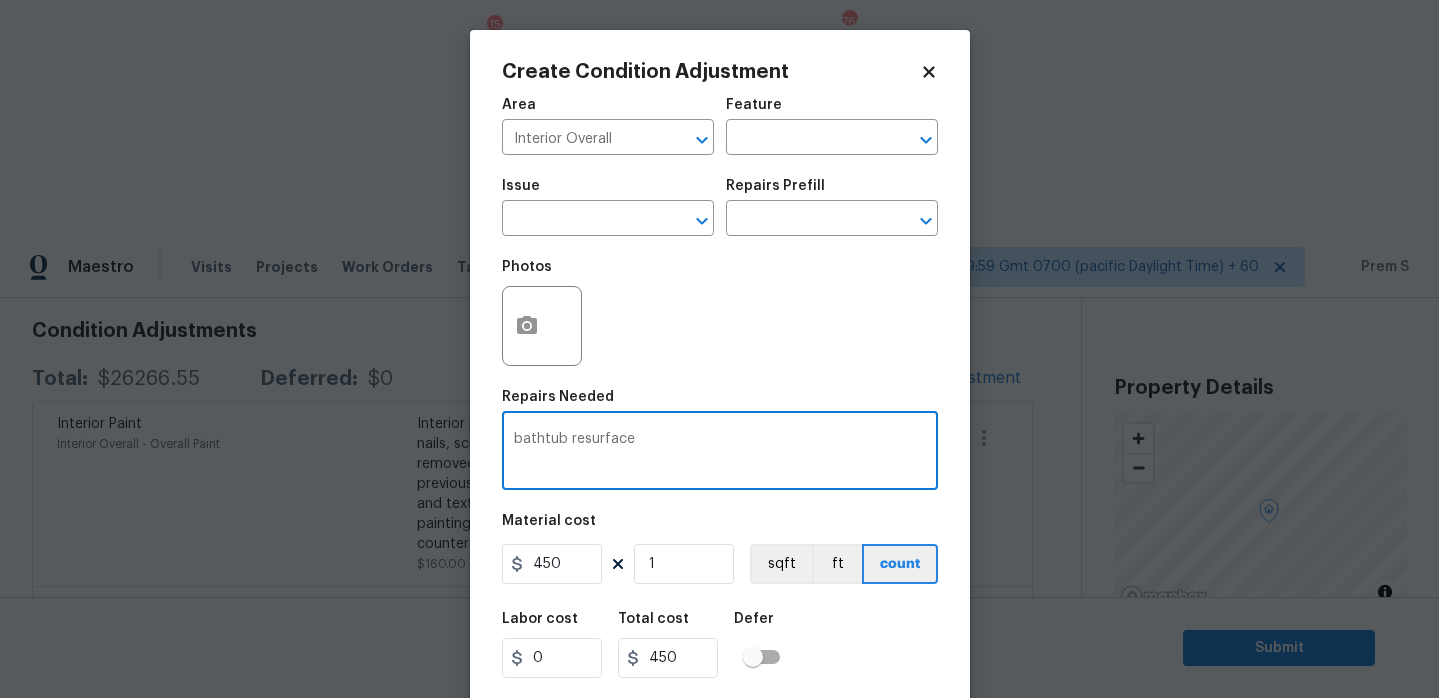click on "bathtub resurface" at bounding box center (720, 453) 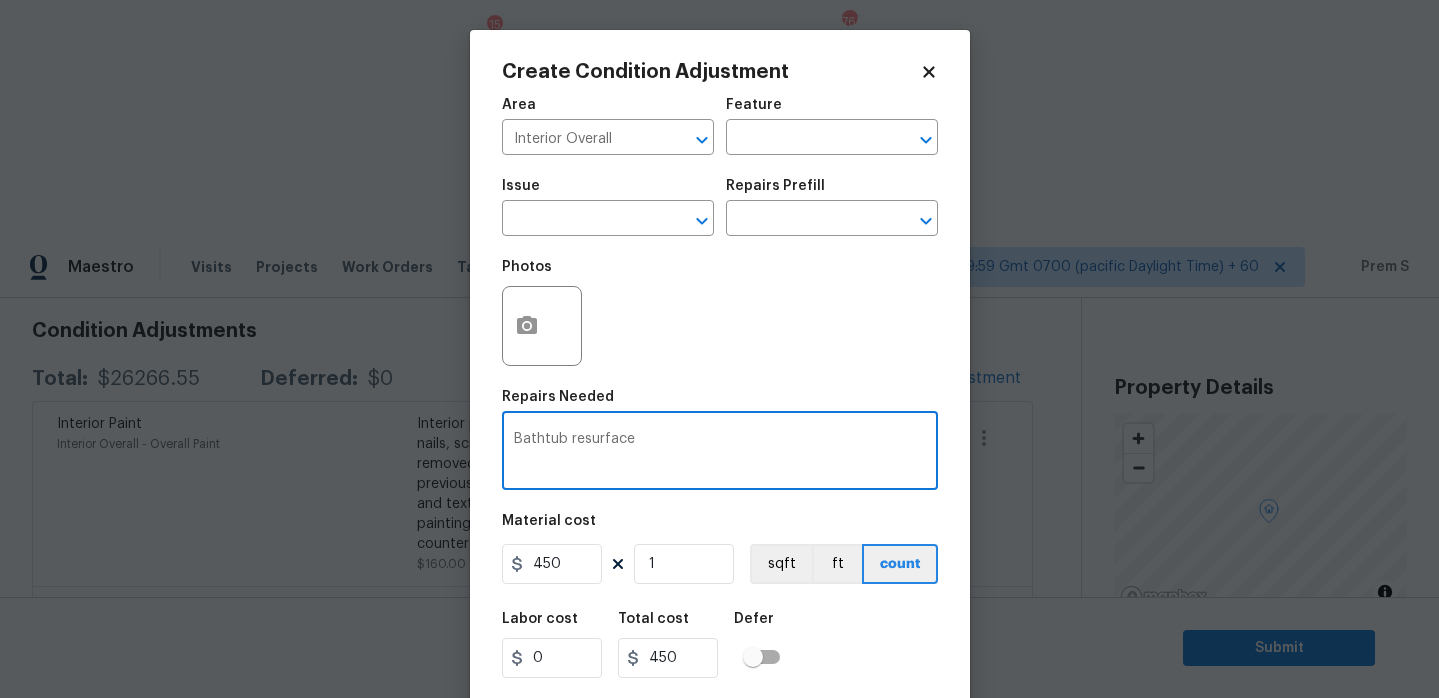 type on "Bathtub resurface" 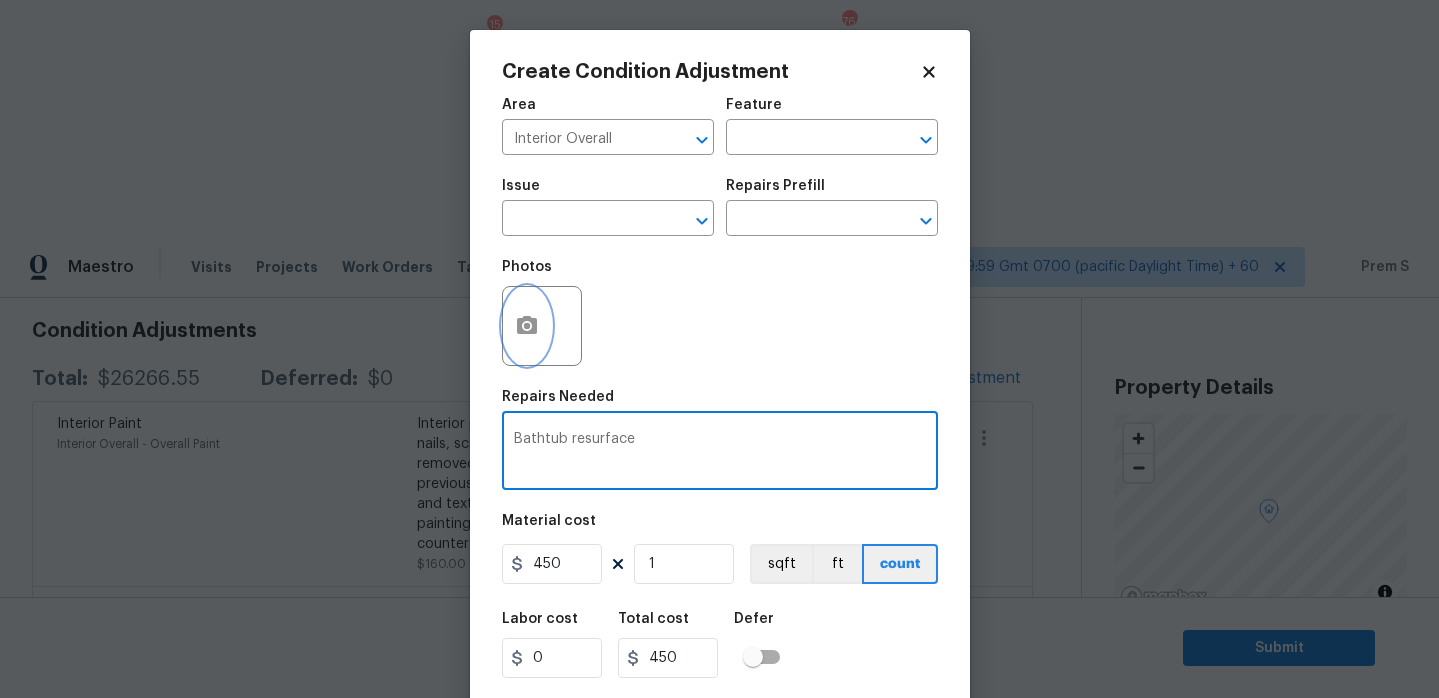 click 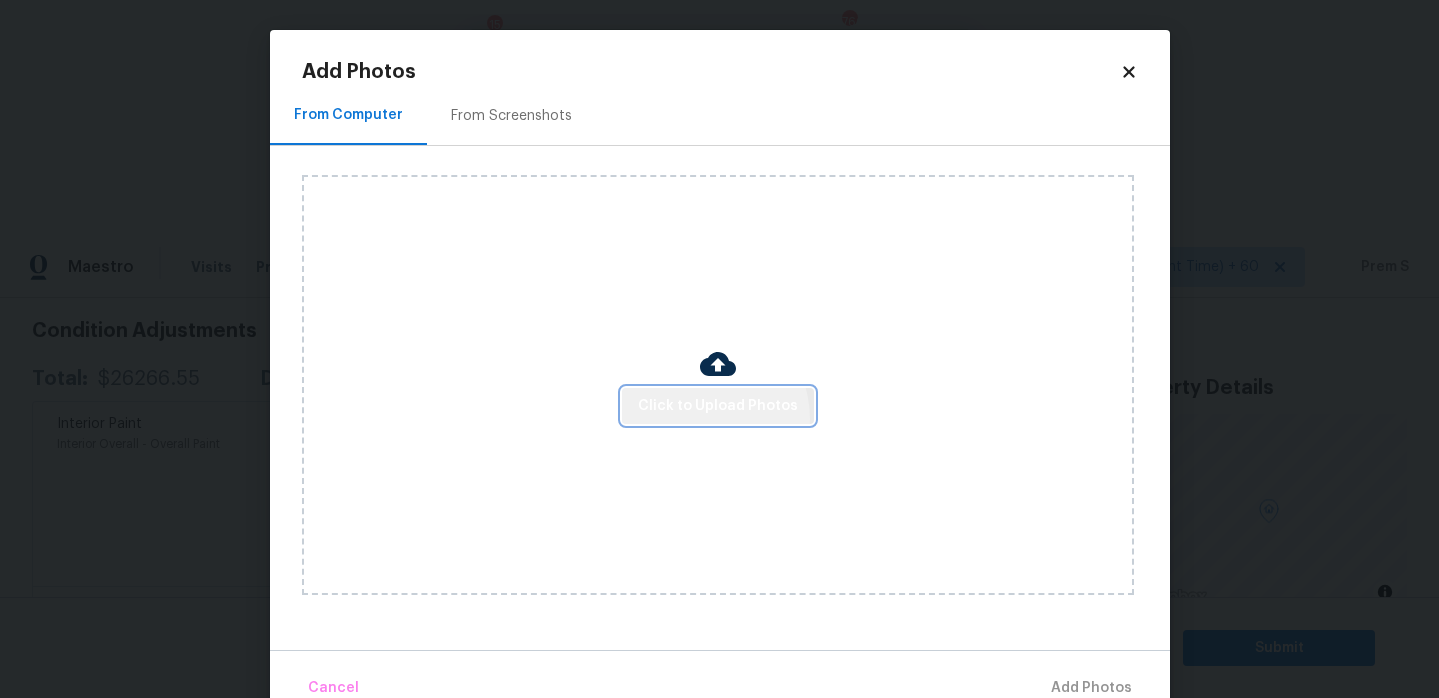 click on "Click to Upload Photos" at bounding box center [718, 406] 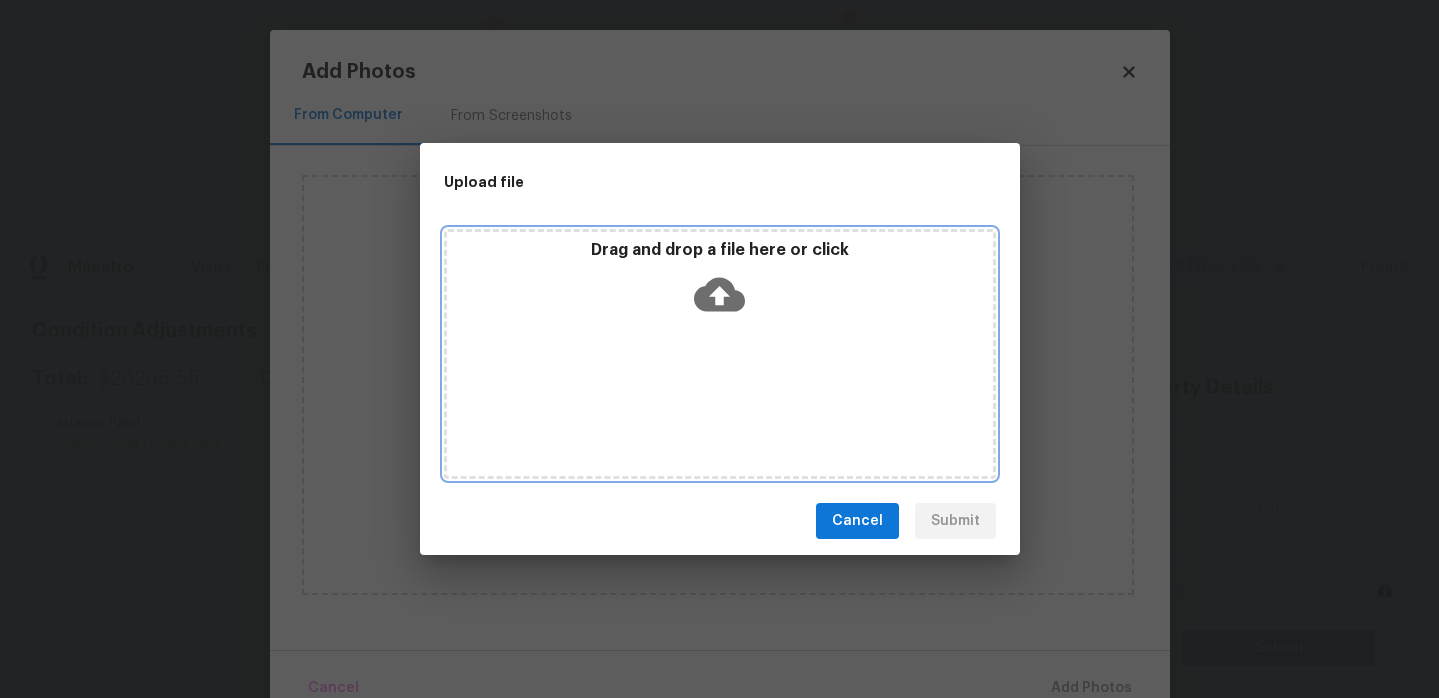 click 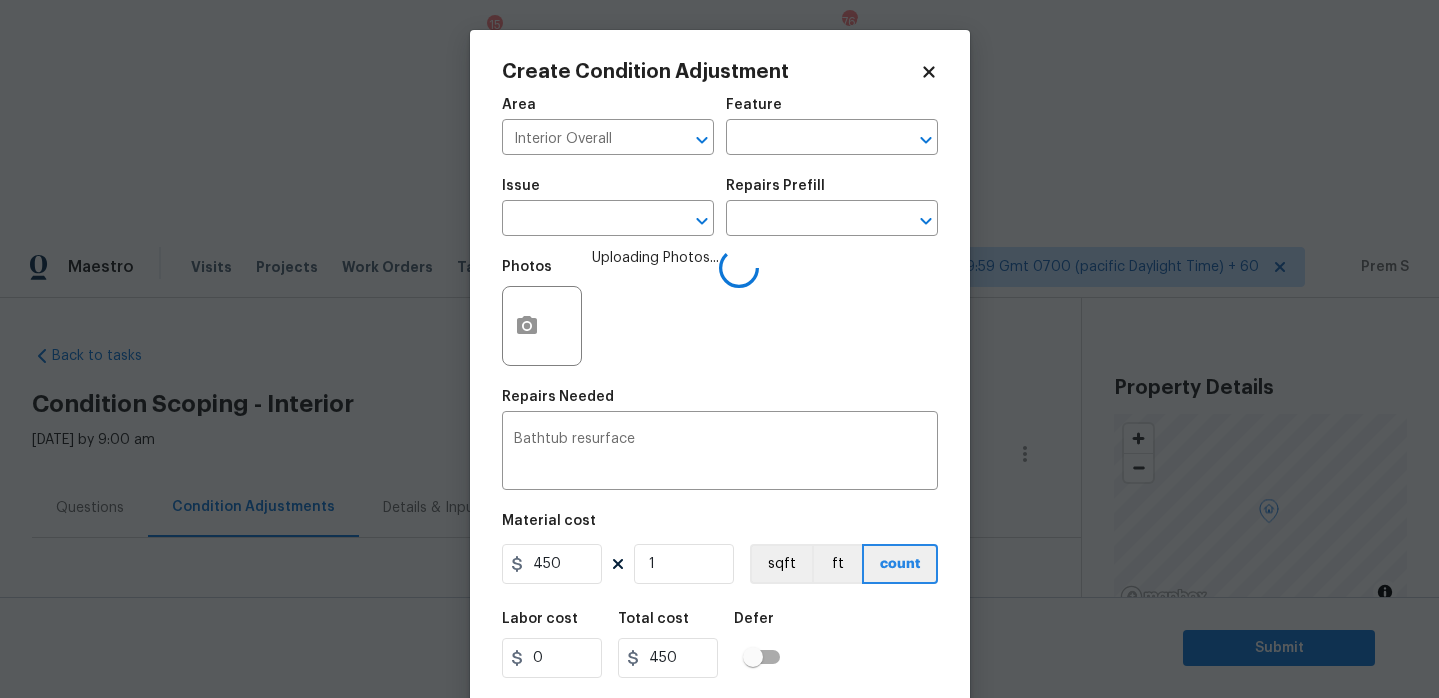 scroll, scrollTop: 0, scrollLeft: 0, axis: both 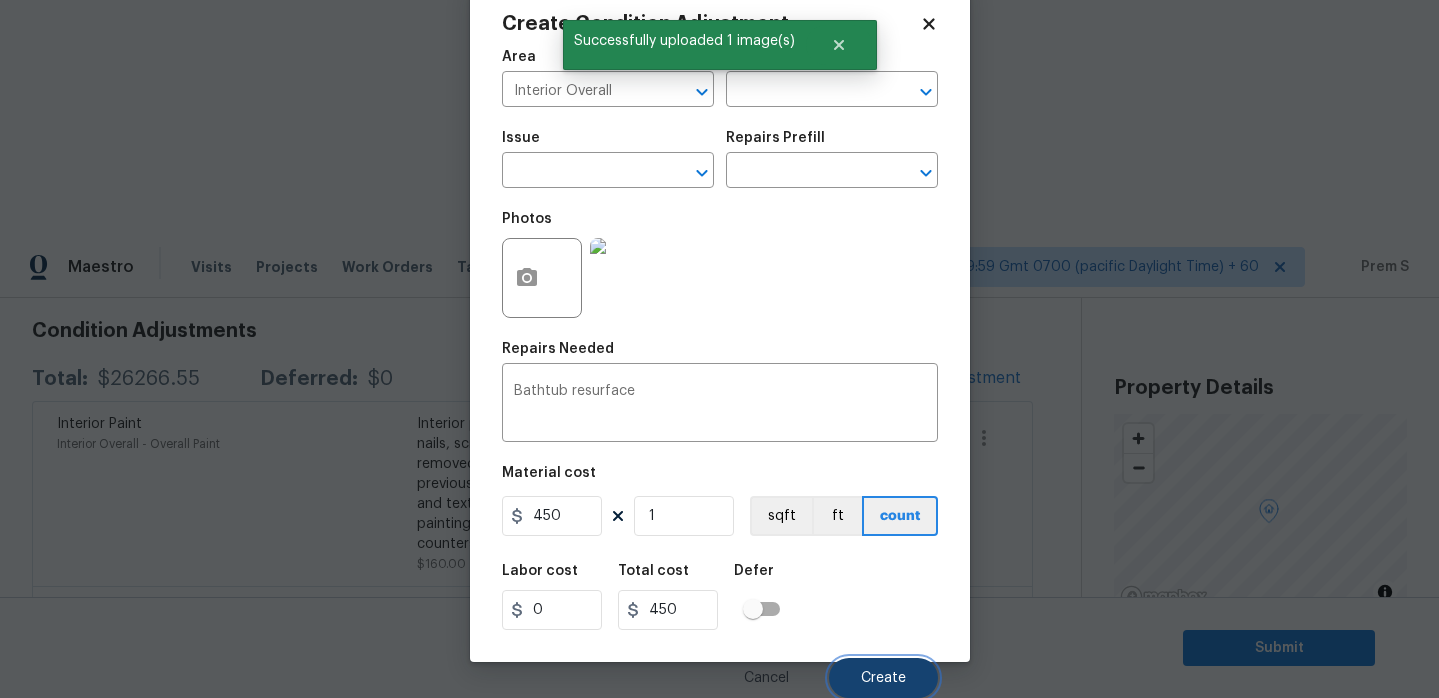 click on "Create" at bounding box center [883, 678] 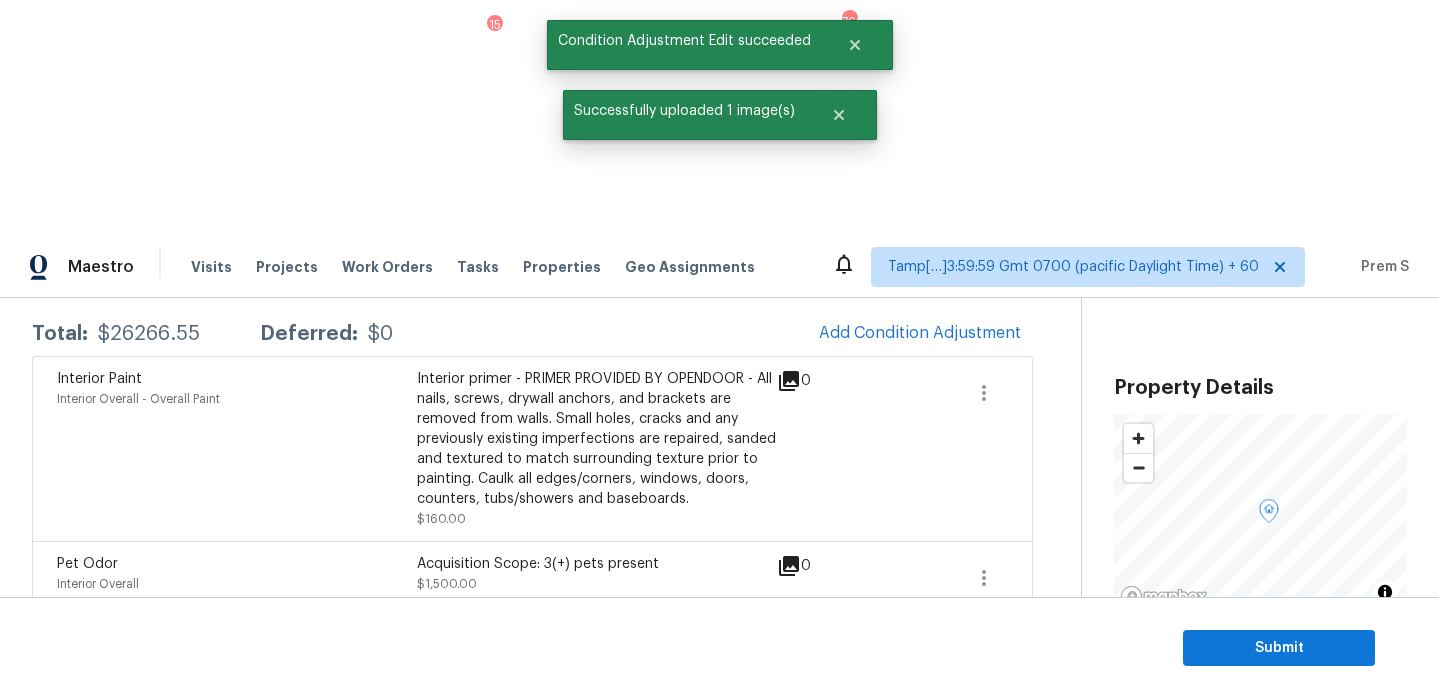 scroll, scrollTop: 281, scrollLeft: 0, axis: vertical 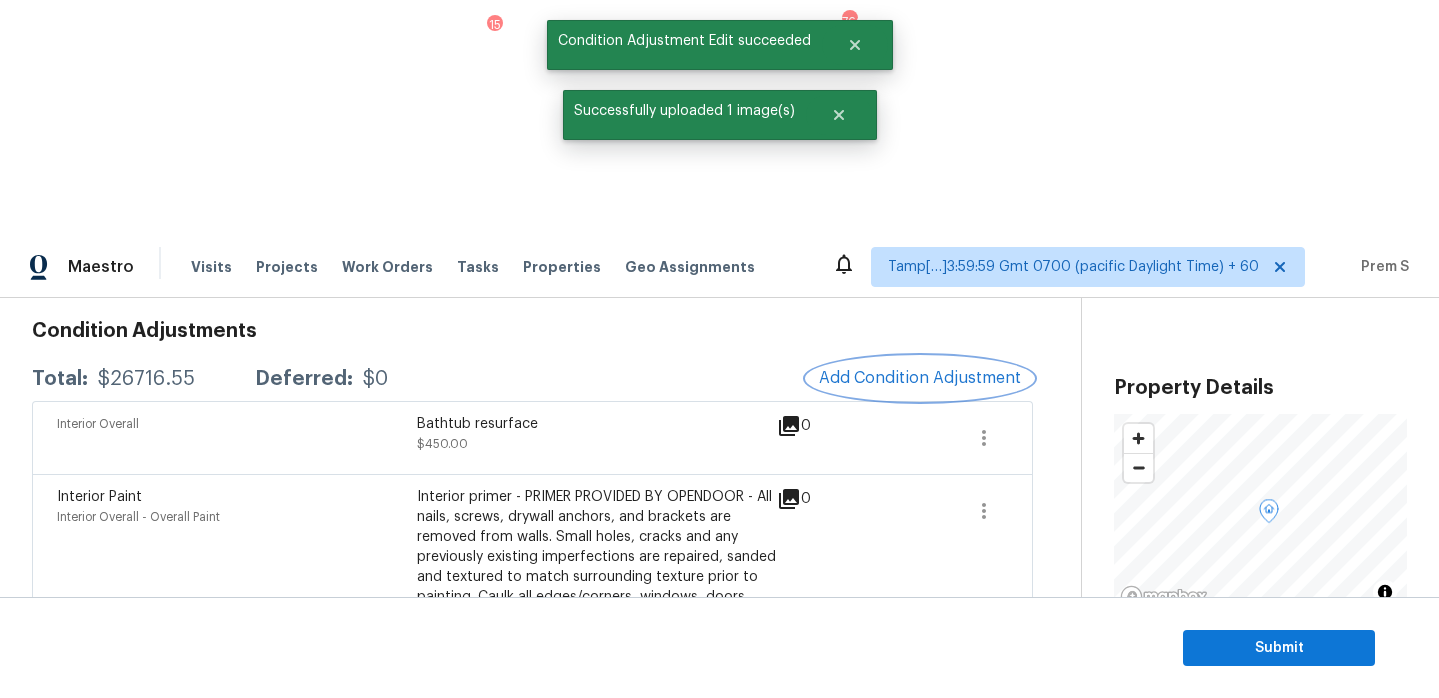 click on "Add Condition Adjustment" at bounding box center [920, 378] 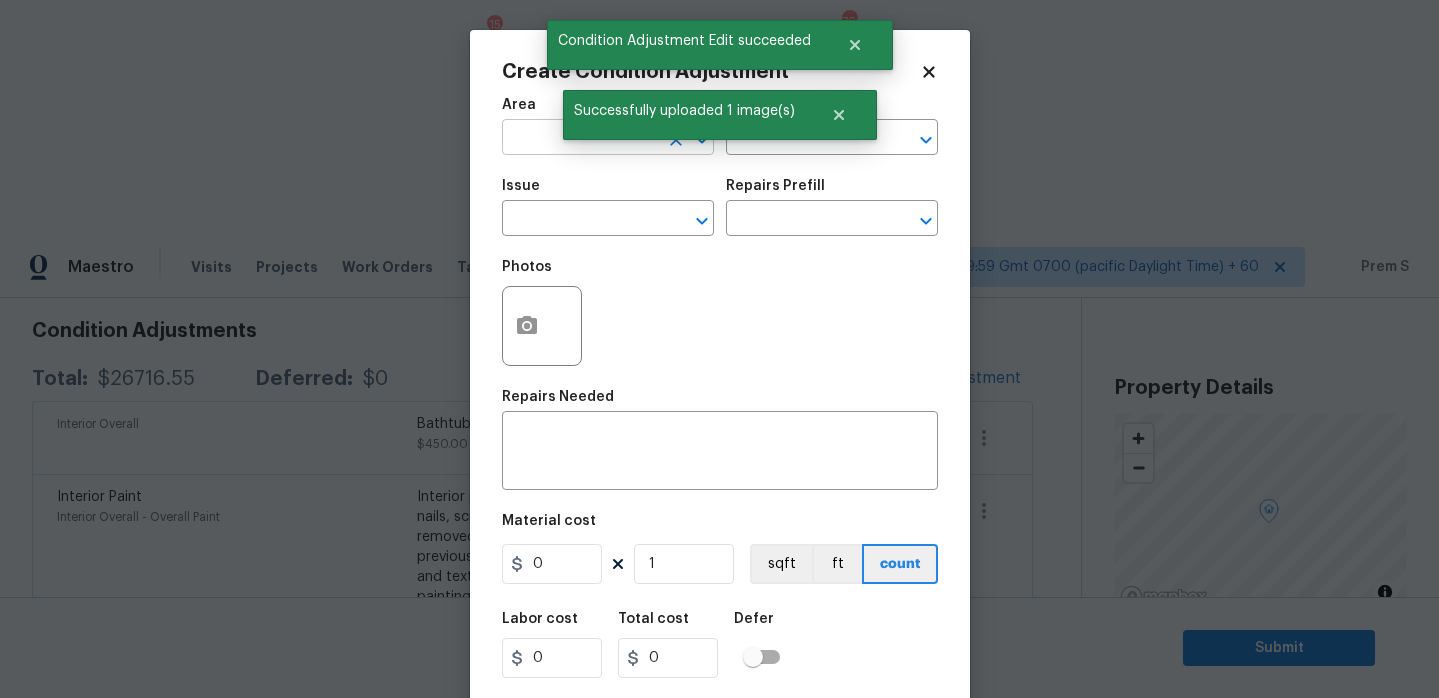 click at bounding box center (580, 139) 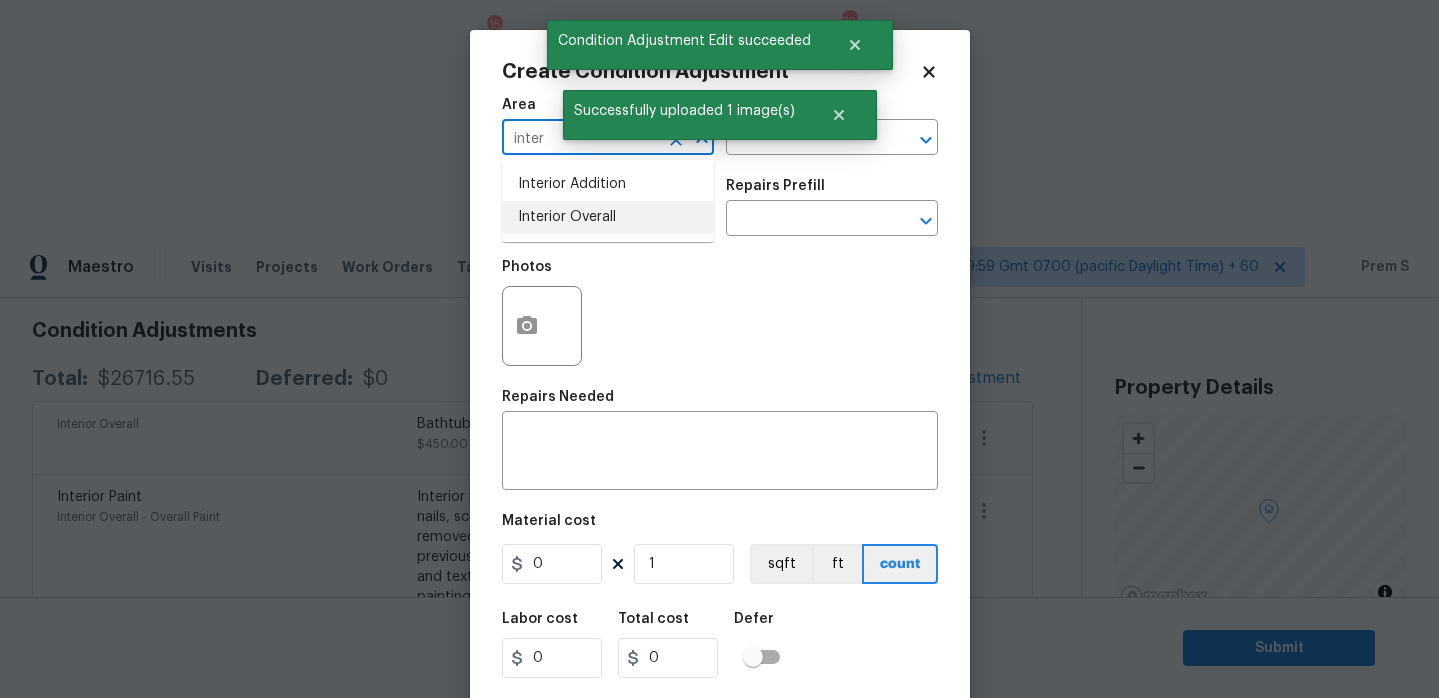 click on "Interior Overall" at bounding box center [608, 217] 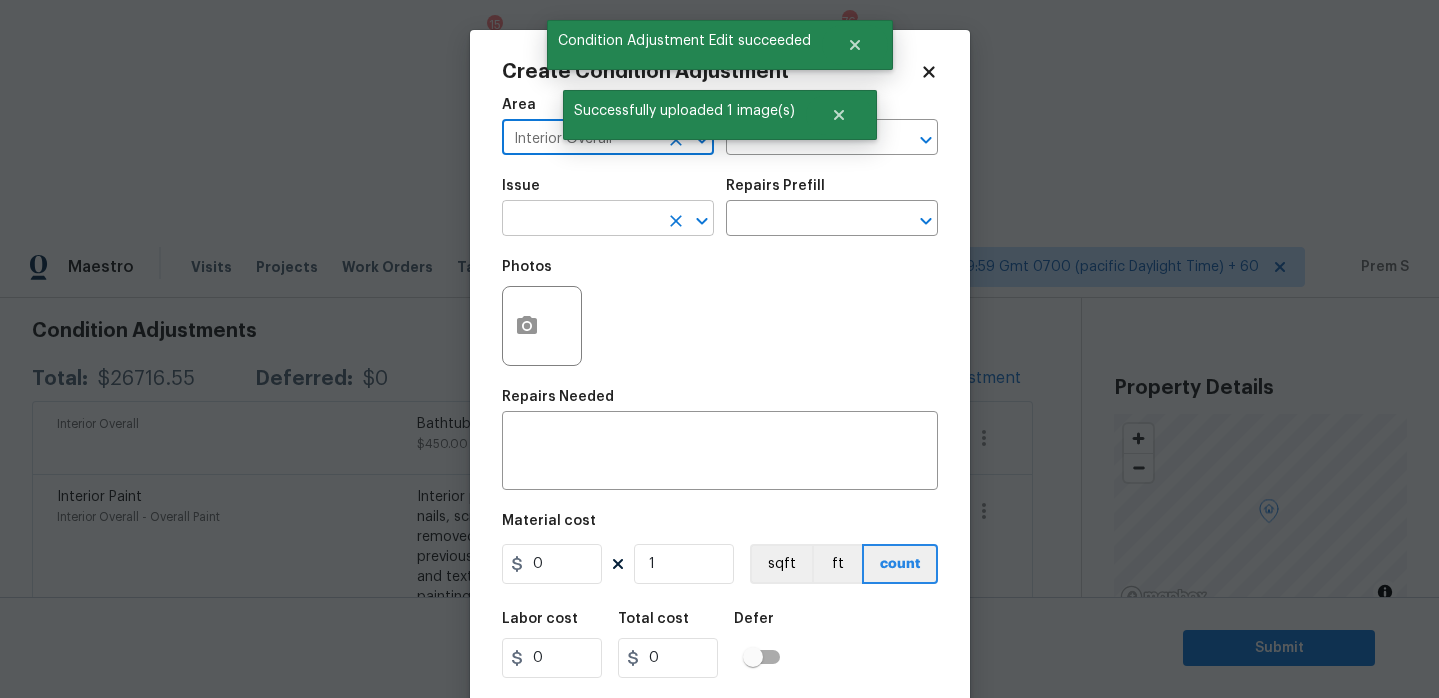 type on "Interior Overall" 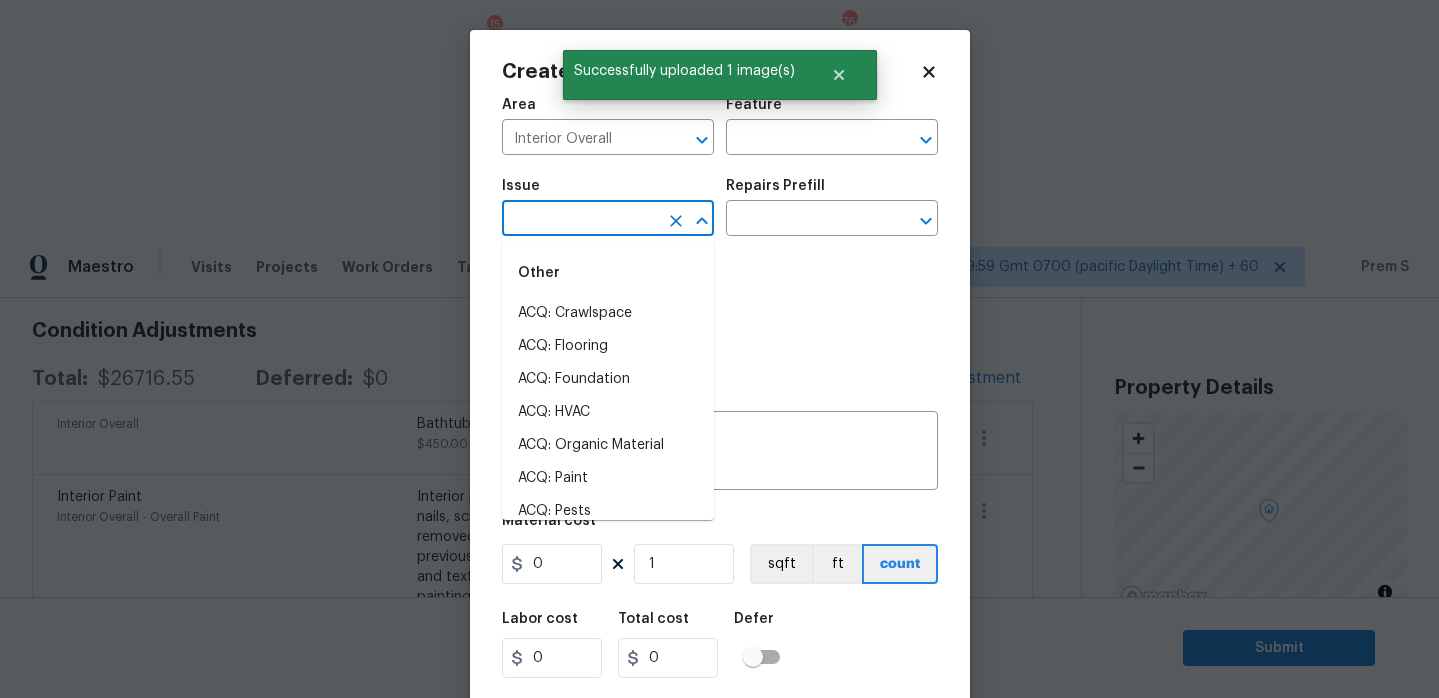 type on "o" 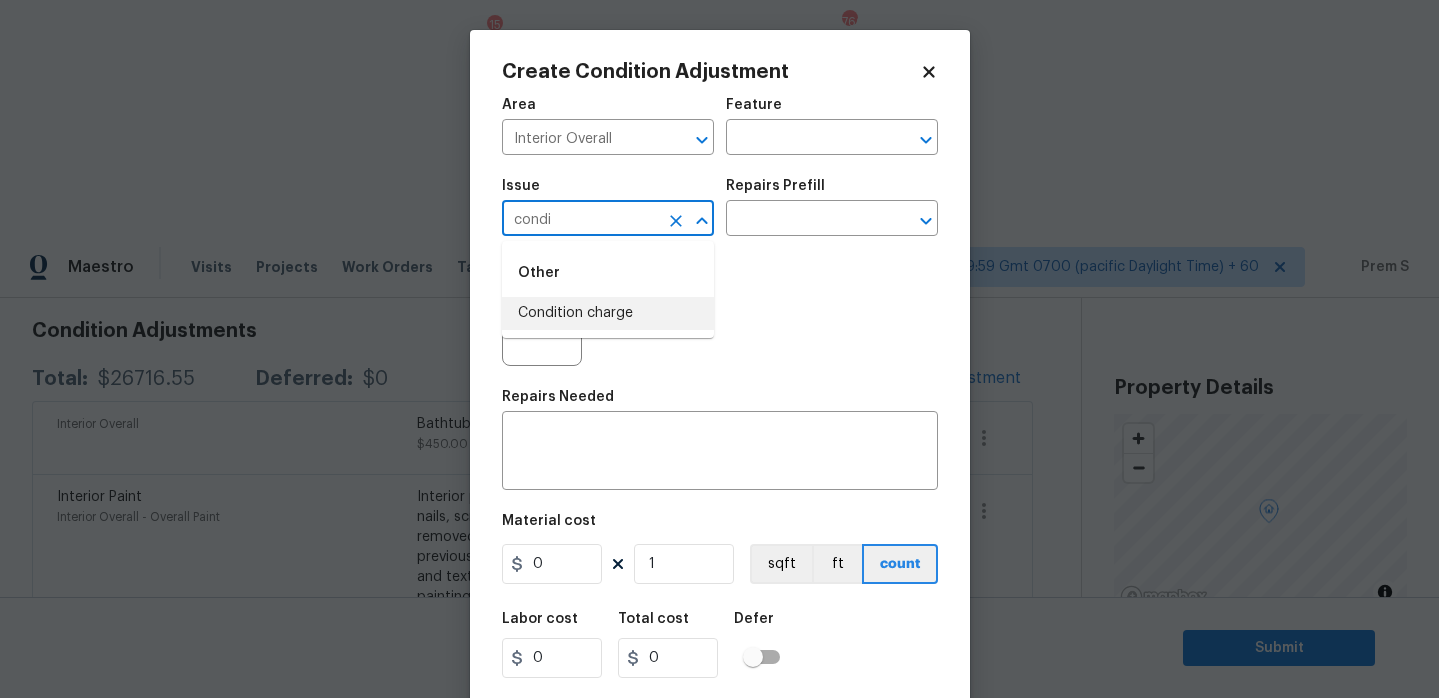 click on "Condition charge" at bounding box center [608, 313] 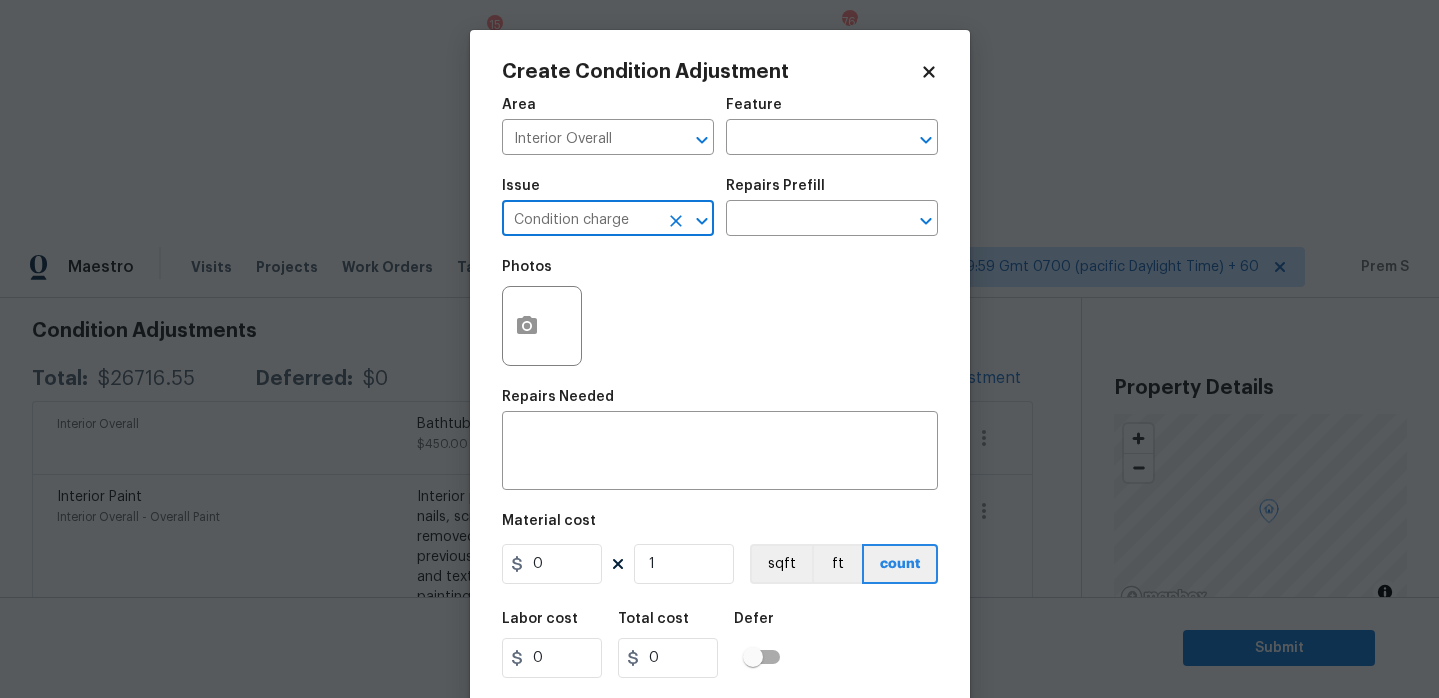 type on "Condition charge" 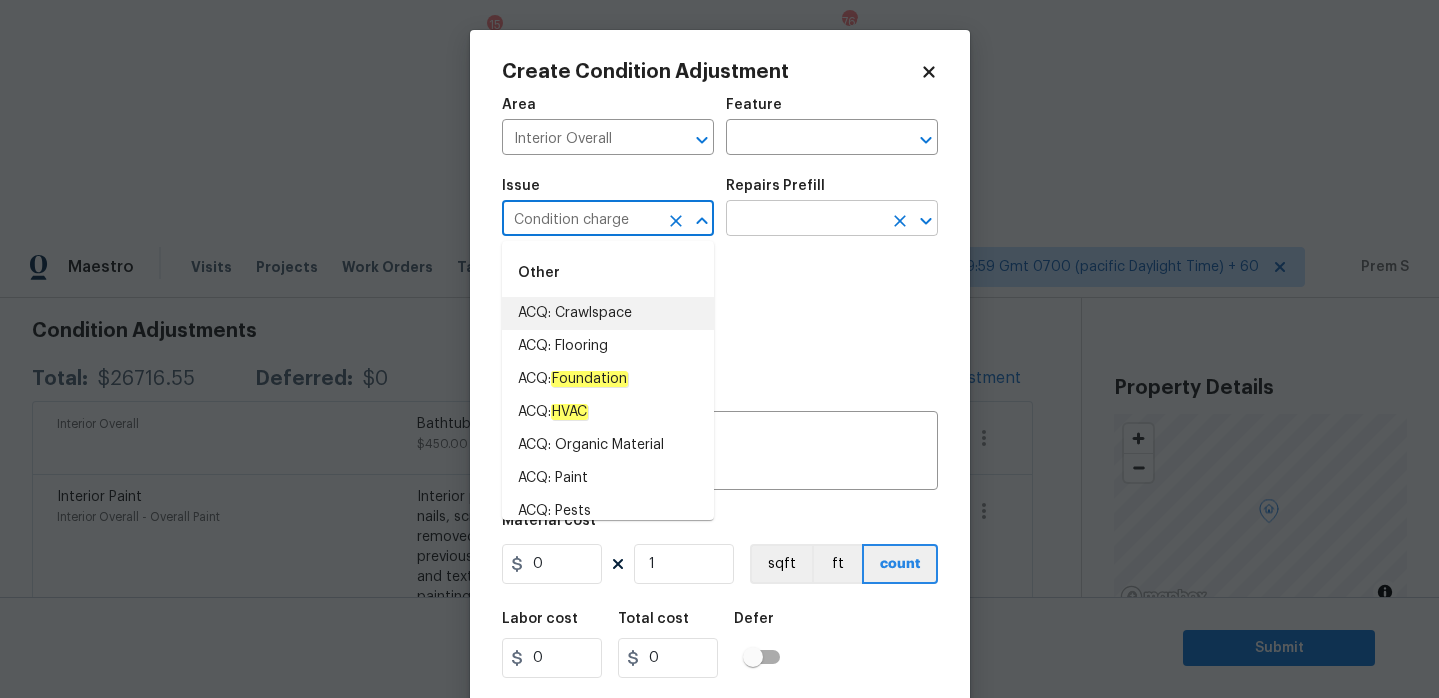 click at bounding box center (804, 220) 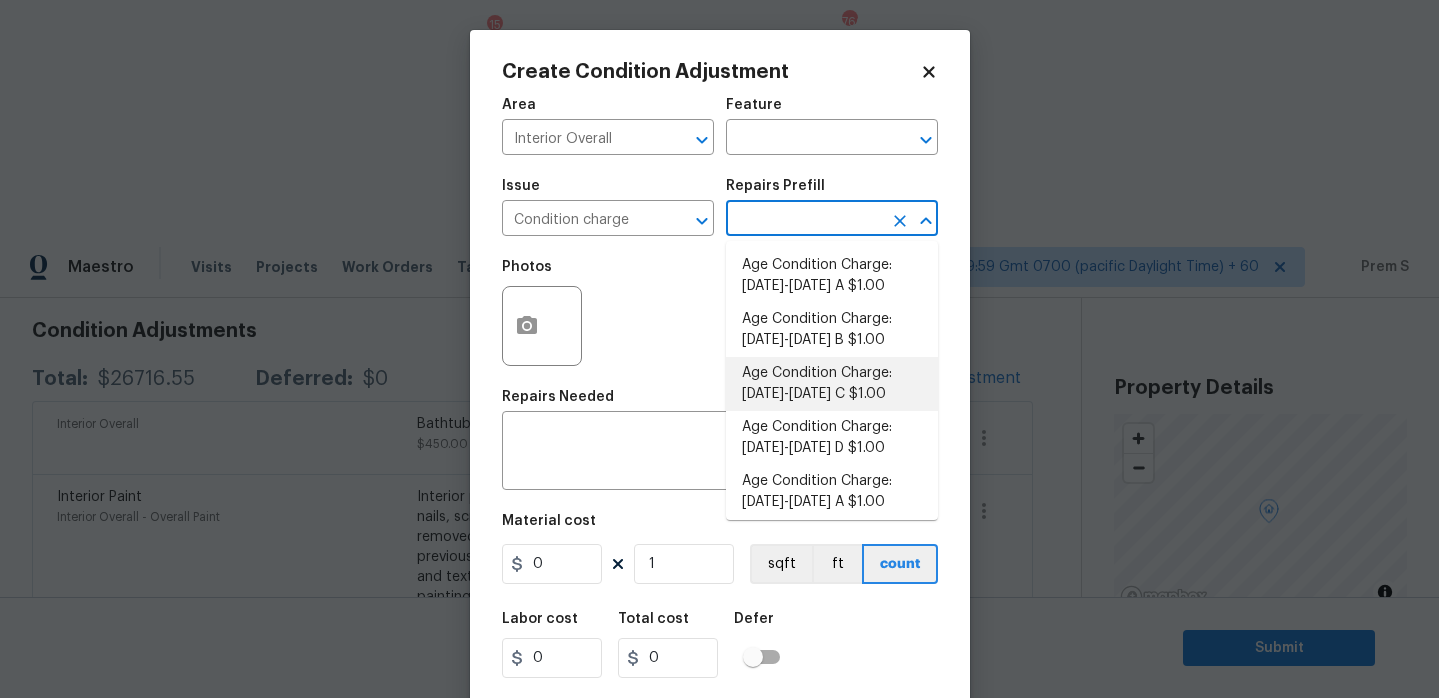 click on "Age Condition Charge: [DATE]-[DATE] C	 $1.00" at bounding box center (832, 384) 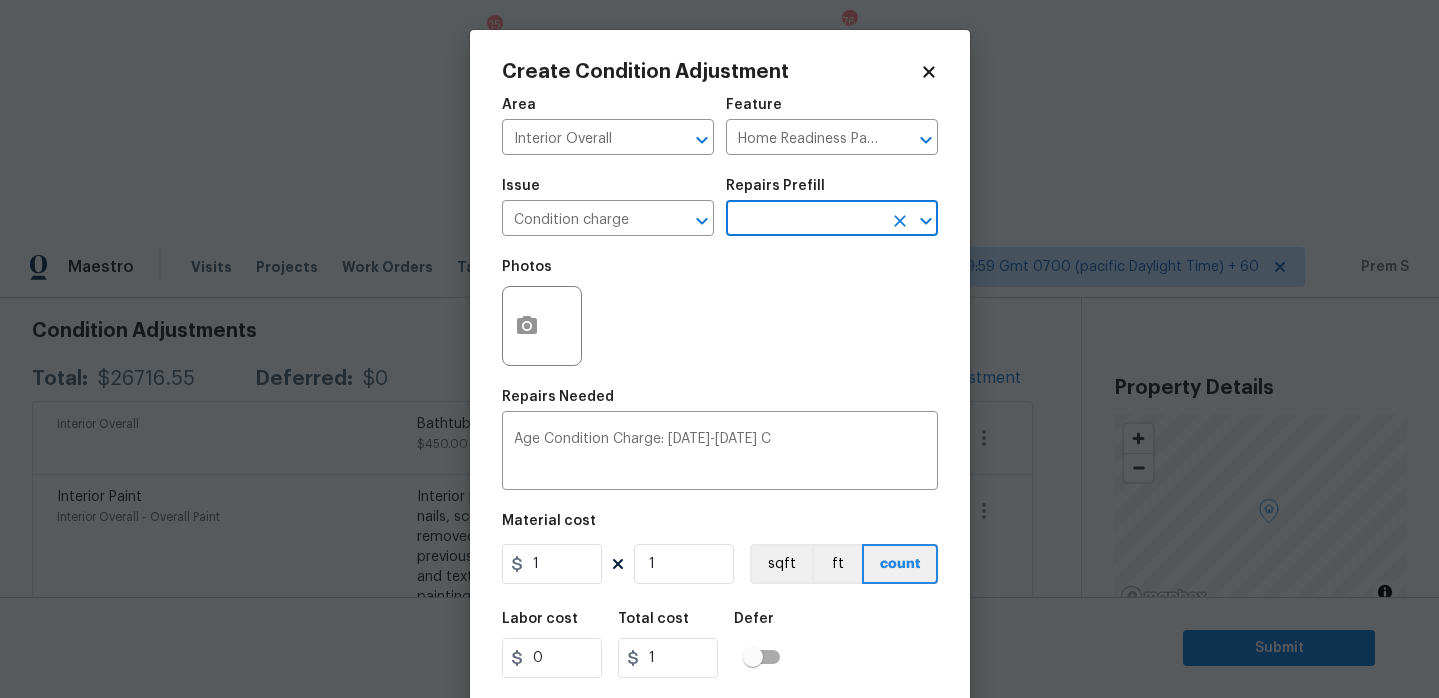 scroll, scrollTop: 49, scrollLeft: 0, axis: vertical 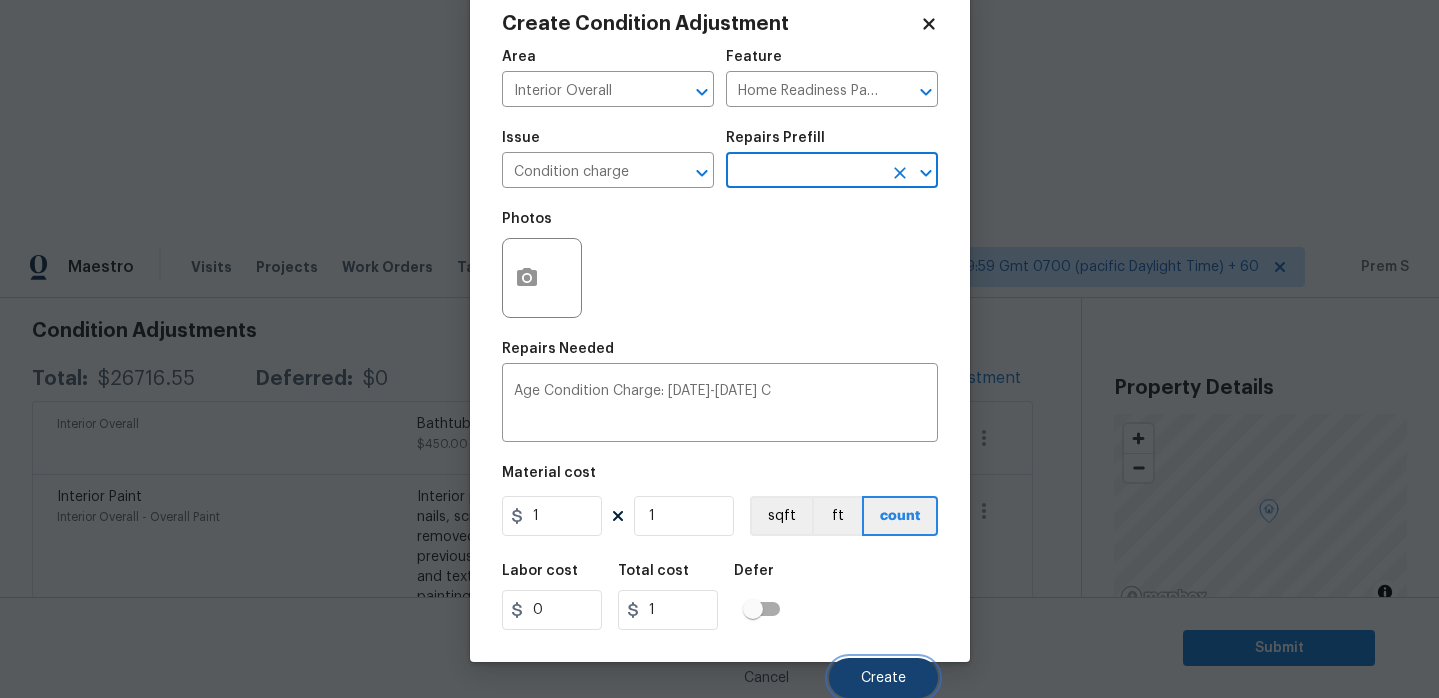 click on "Create" at bounding box center [883, 678] 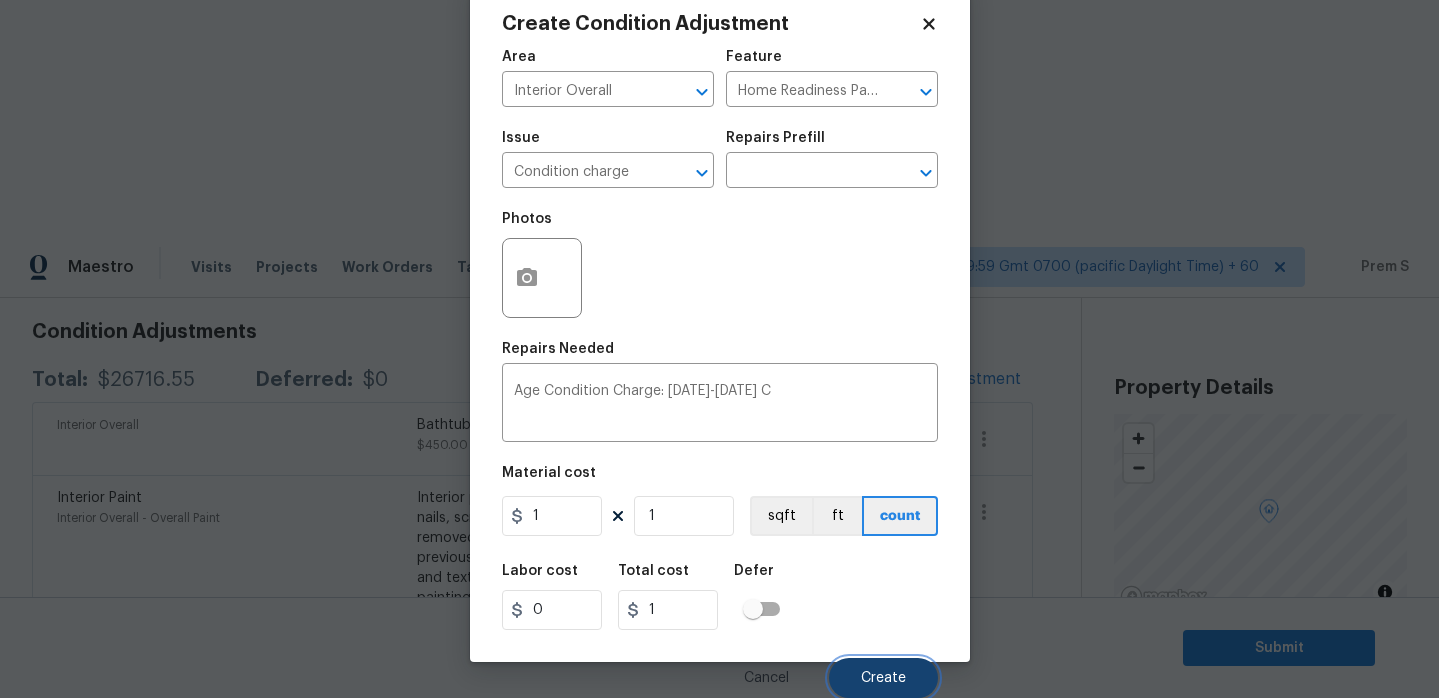 scroll, scrollTop: 281, scrollLeft: 0, axis: vertical 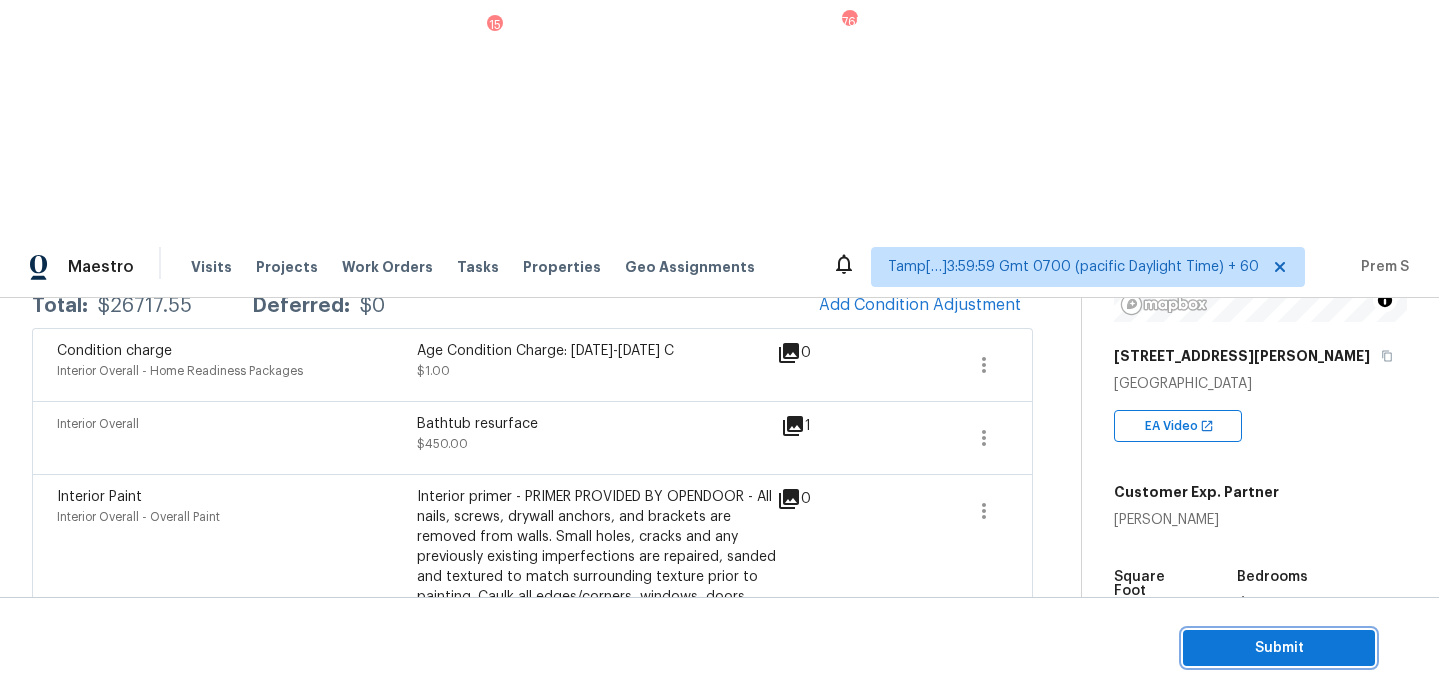 click on "Submit" at bounding box center [1279, 648] 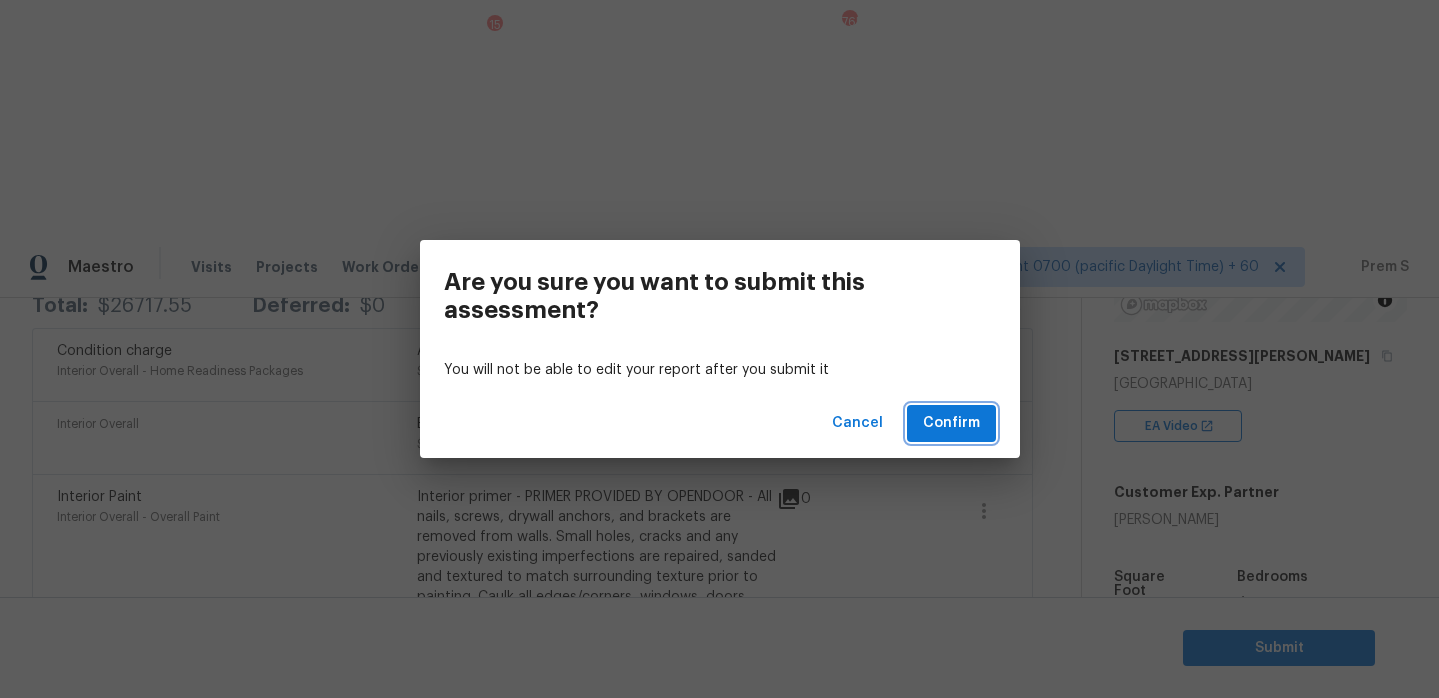 click on "Confirm" at bounding box center [951, 423] 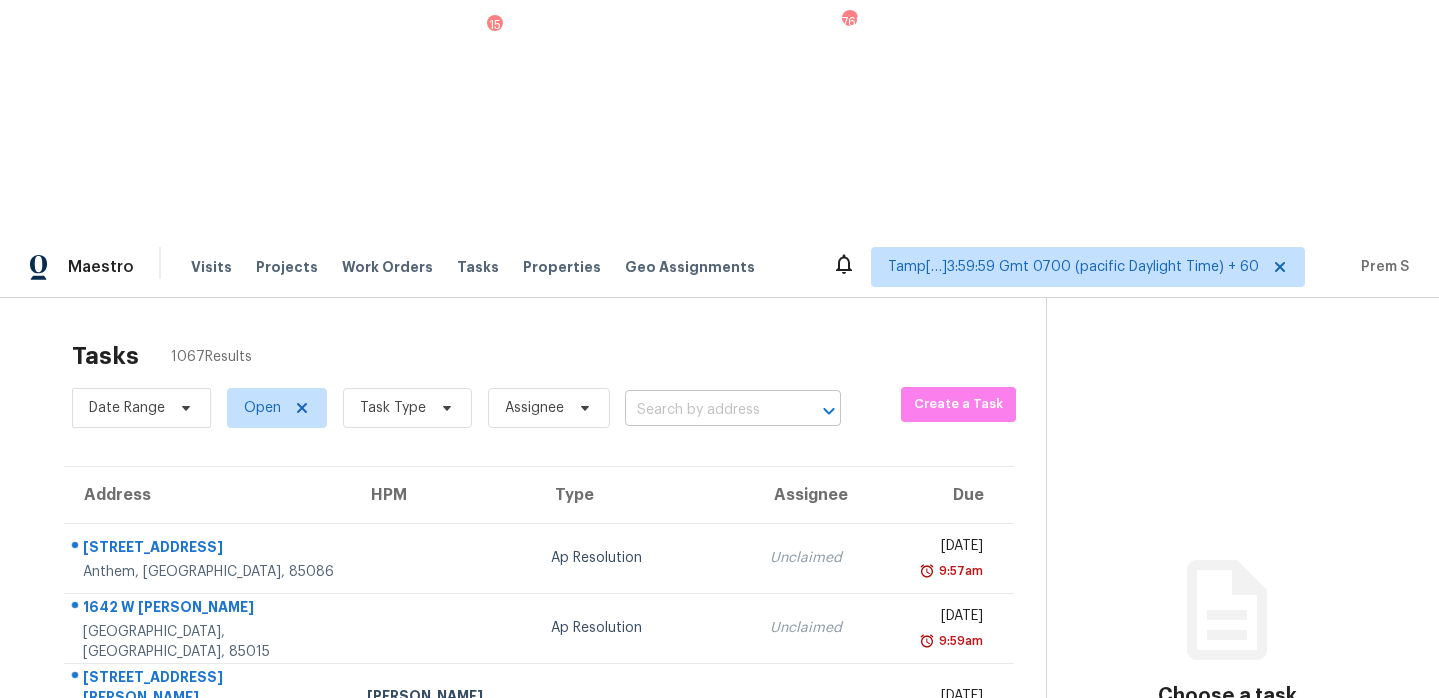 click at bounding box center (705, 410) 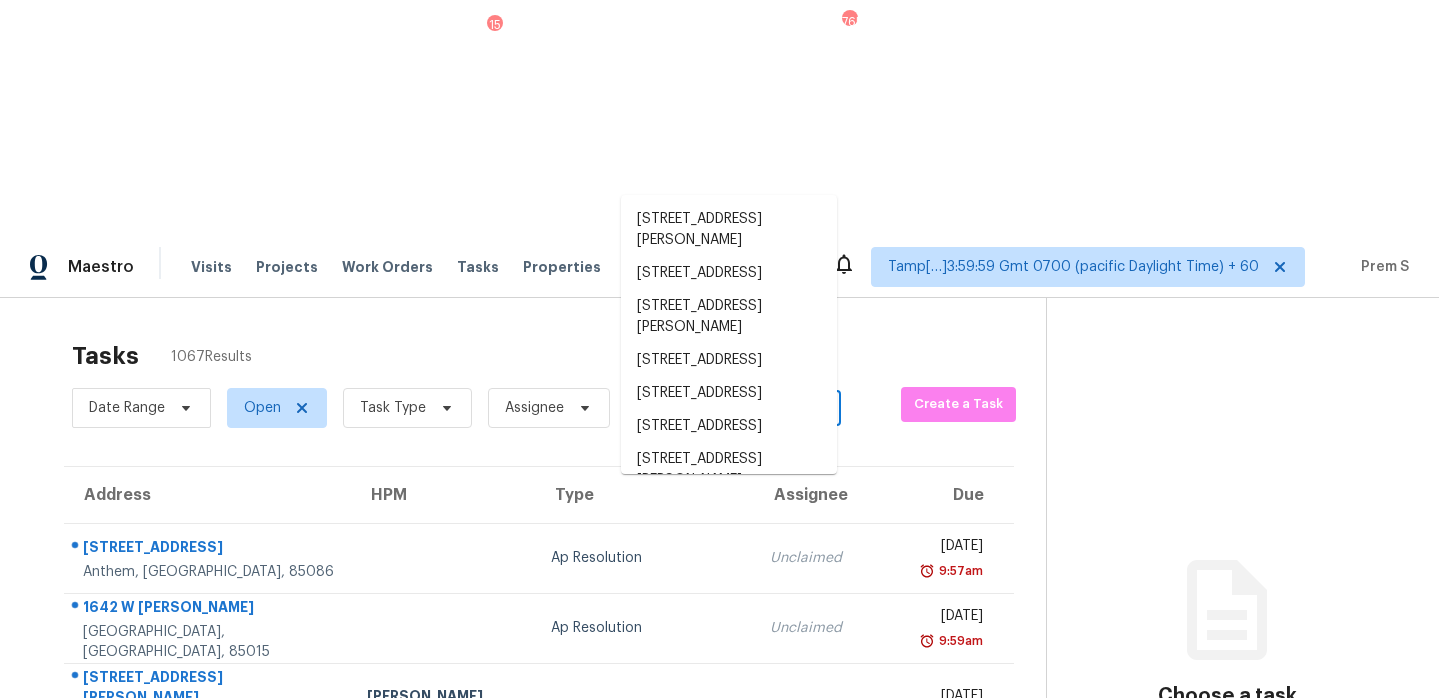 paste on "[STREET_ADDRESS]" 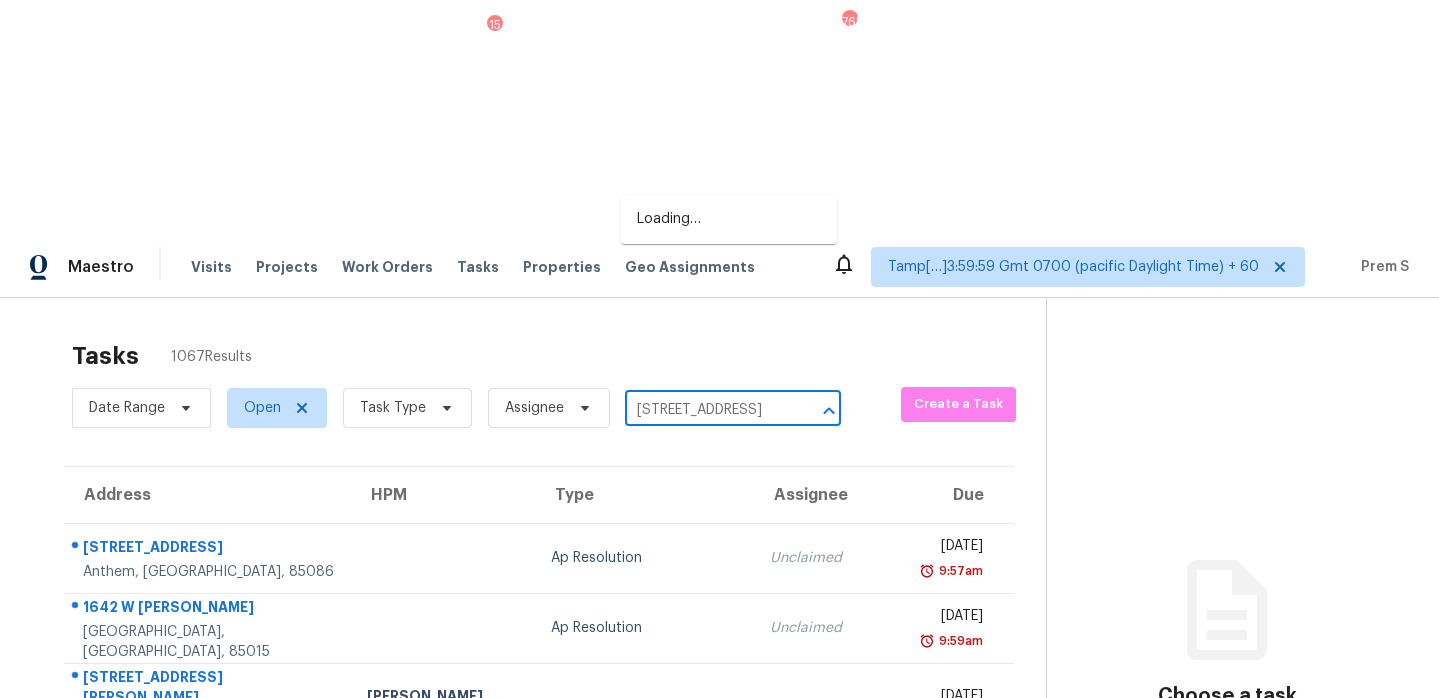 scroll, scrollTop: 0, scrollLeft: 121, axis: horizontal 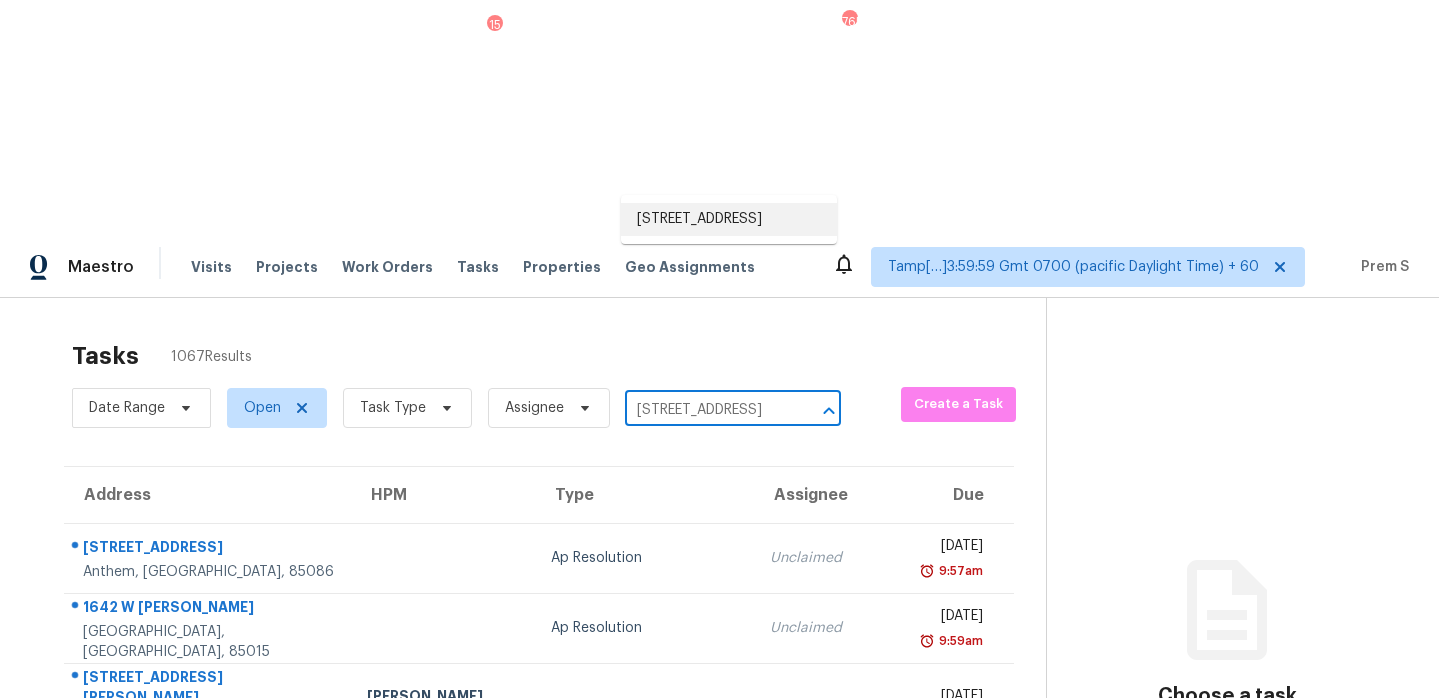 click on "[STREET_ADDRESS]" at bounding box center [729, 219] 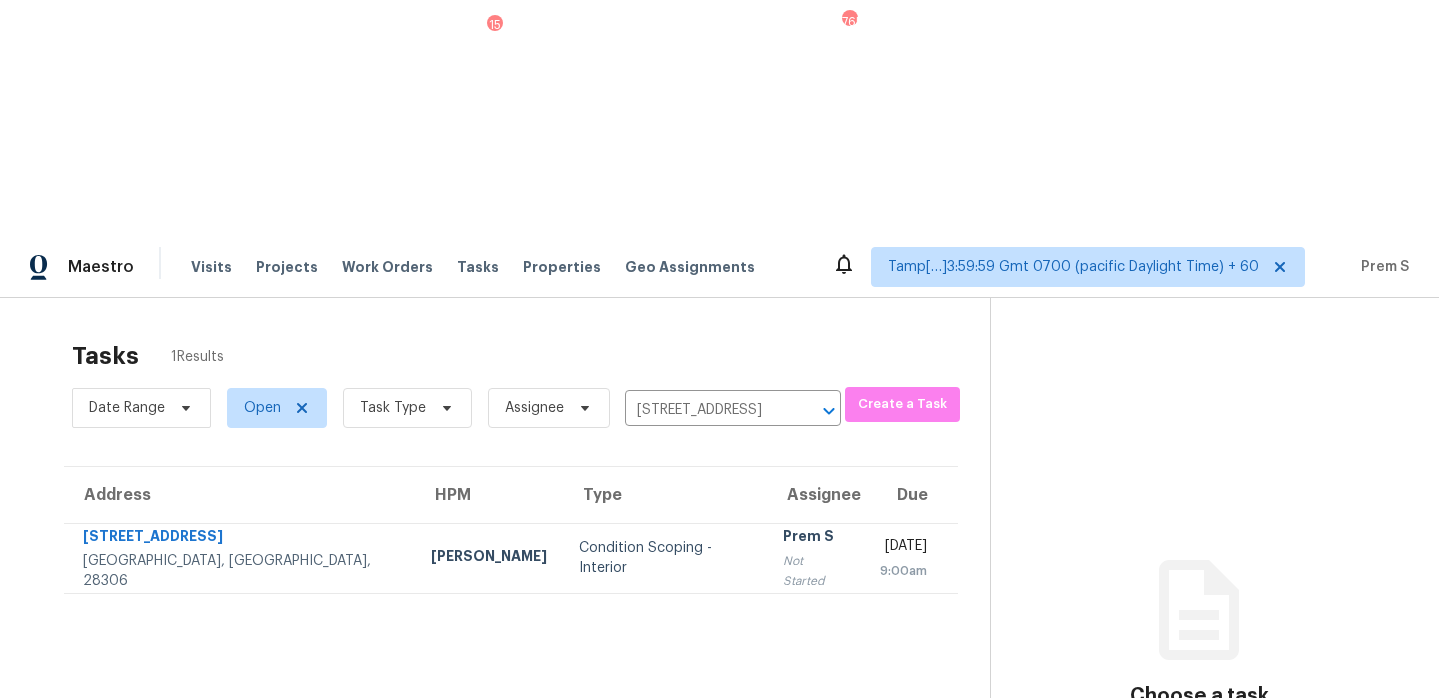 click on "Not Started" at bounding box center [815, 571] 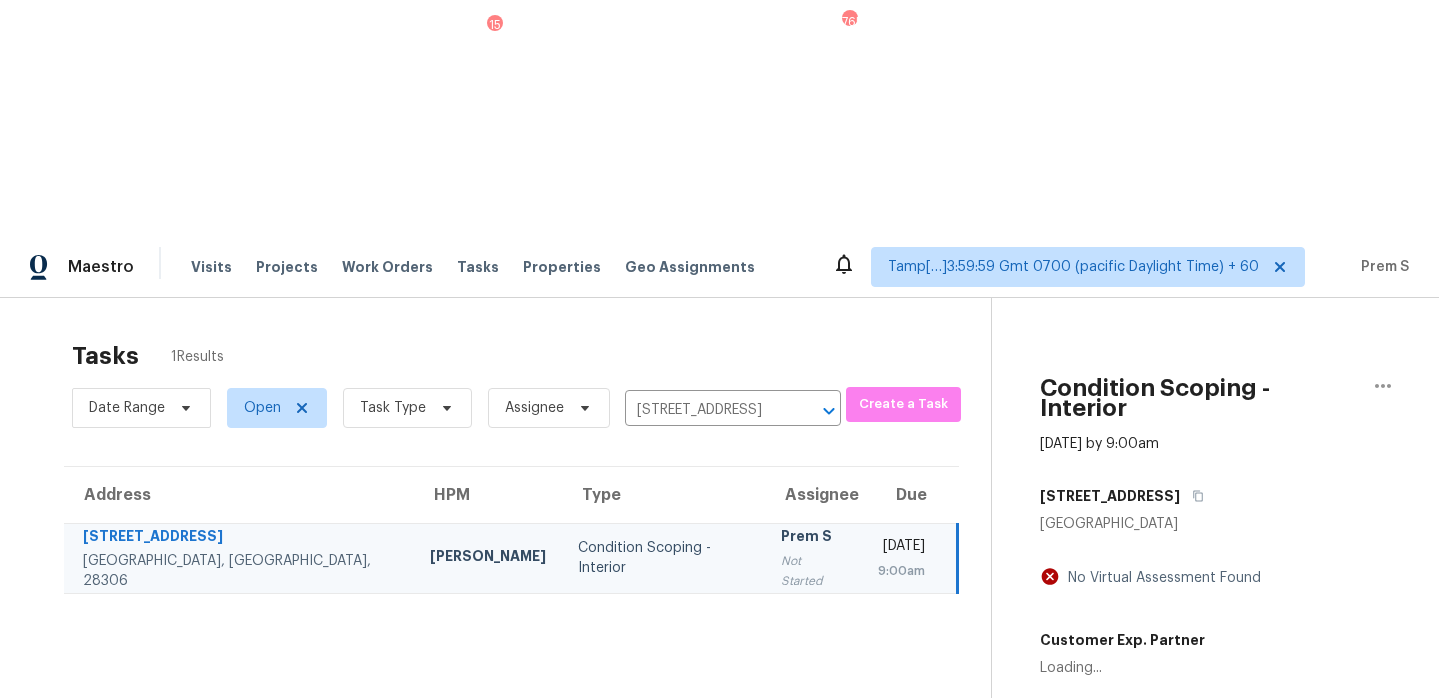 scroll, scrollTop: 63, scrollLeft: 0, axis: vertical 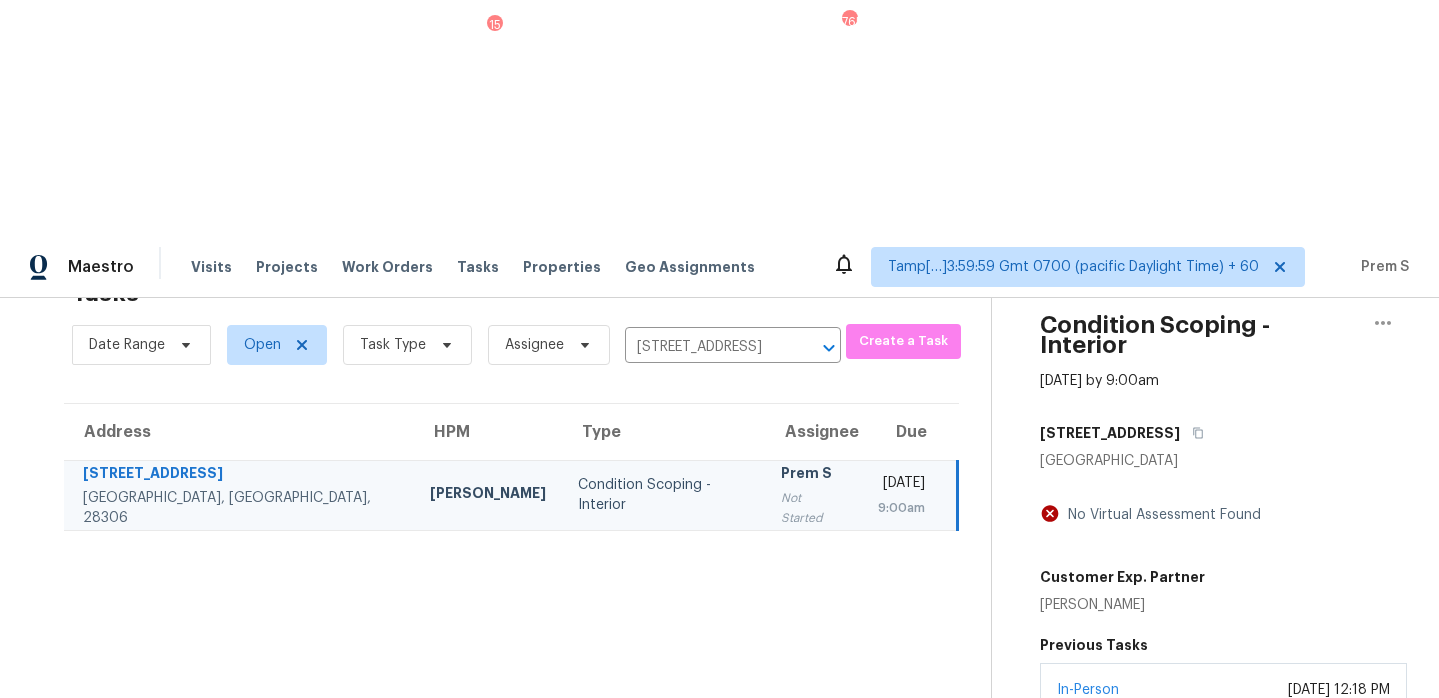 click on "Start Assessment" at bounding box center (1223, 799) 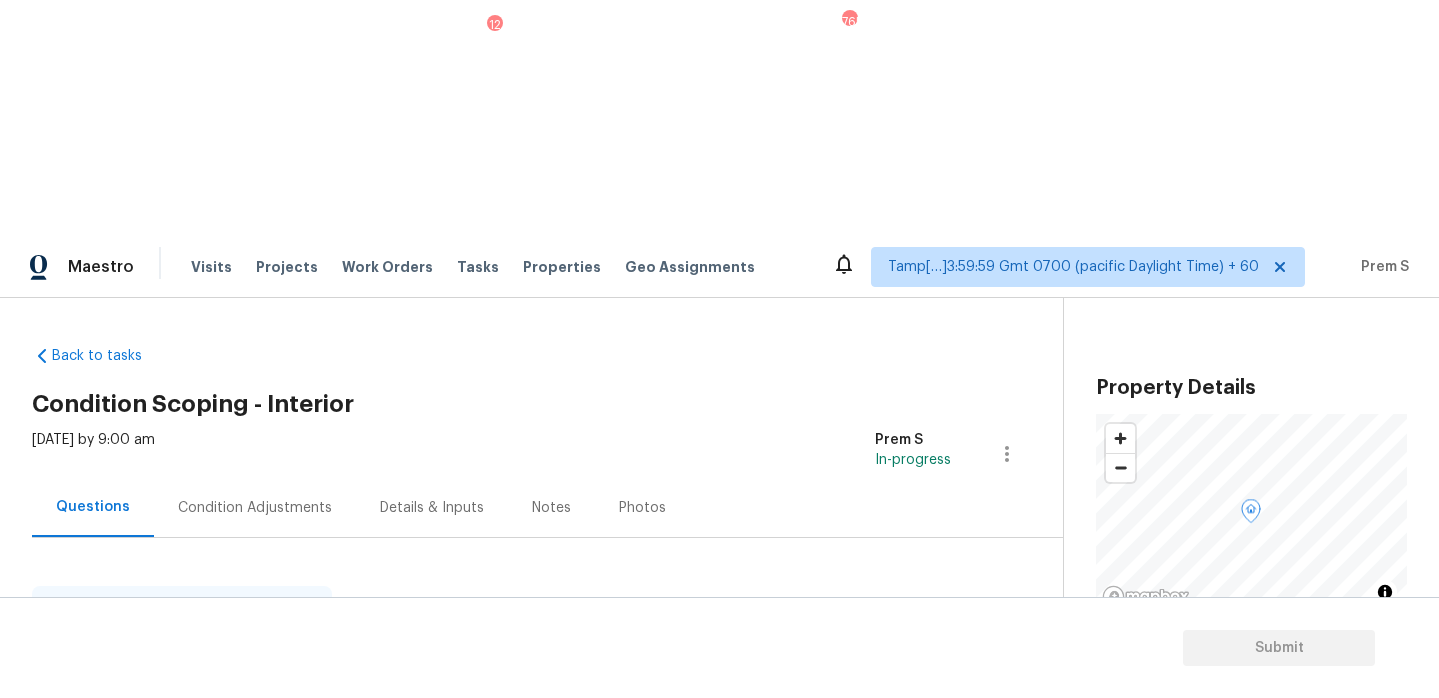 click on "Yes" at bounding box center [366, 723] 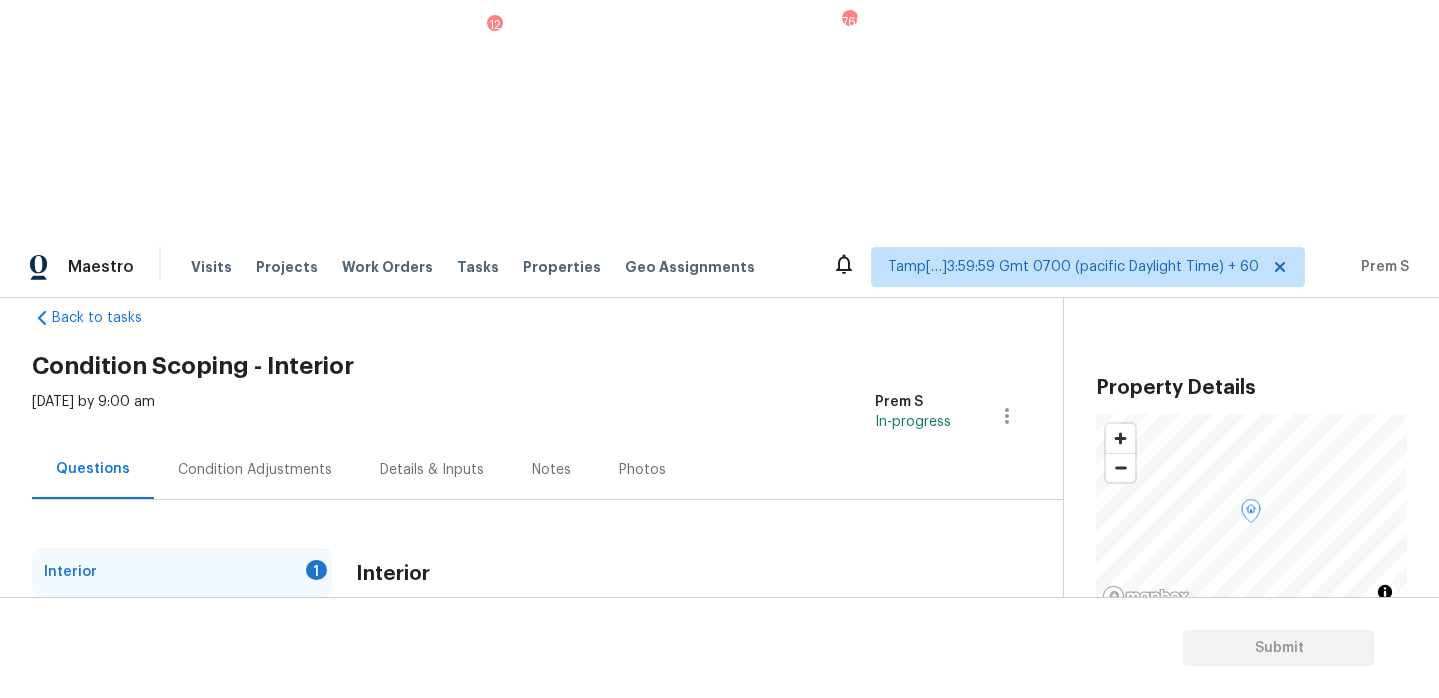 scroll, scrollTop: 52, scrollLeft: 0, axis: vertical 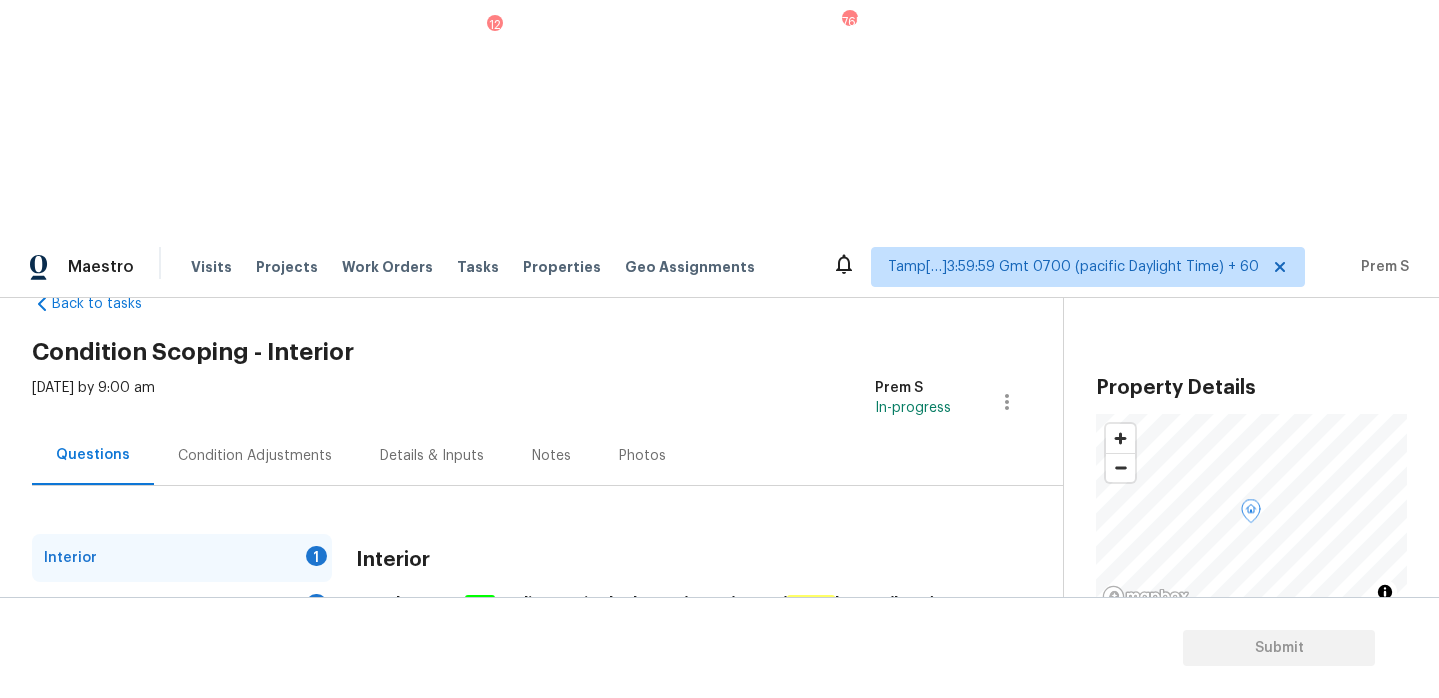 click on "No" at bounding box center (436, 773) 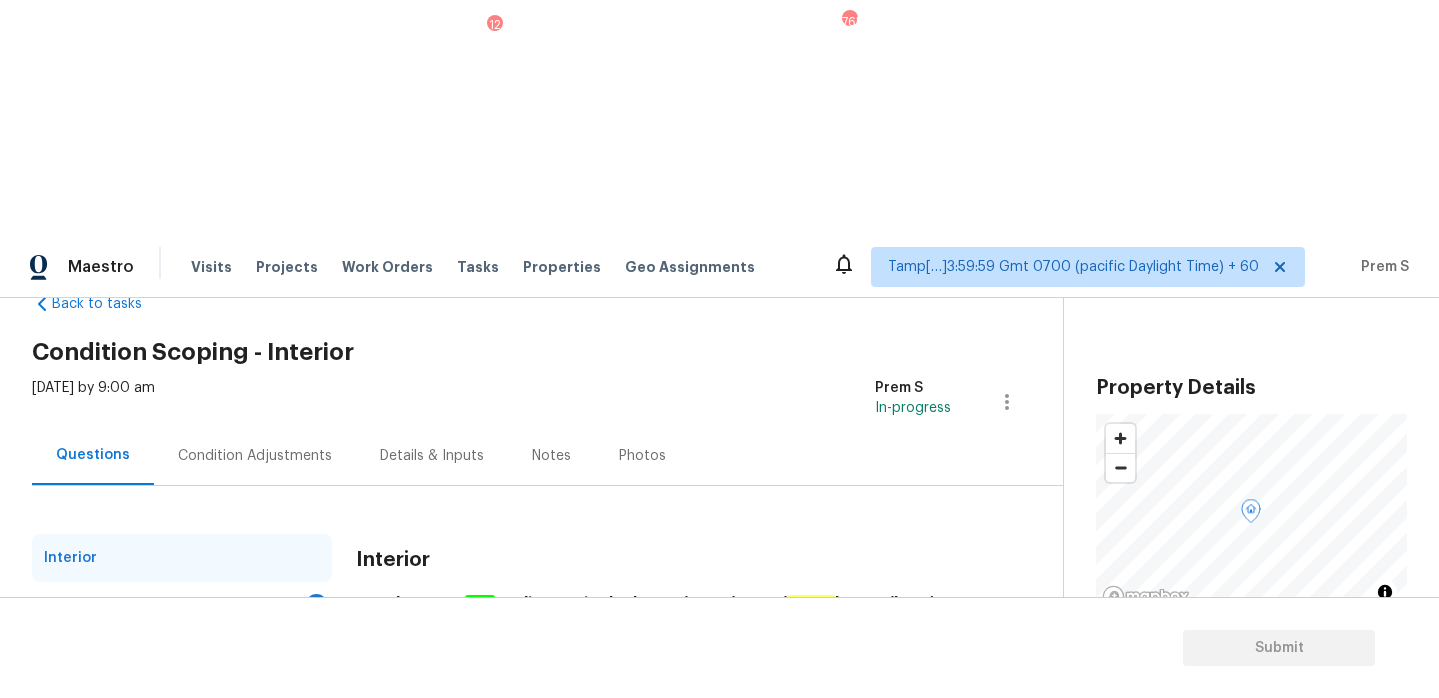 click on "Plumbing 1" at bounding box center (182, 606) 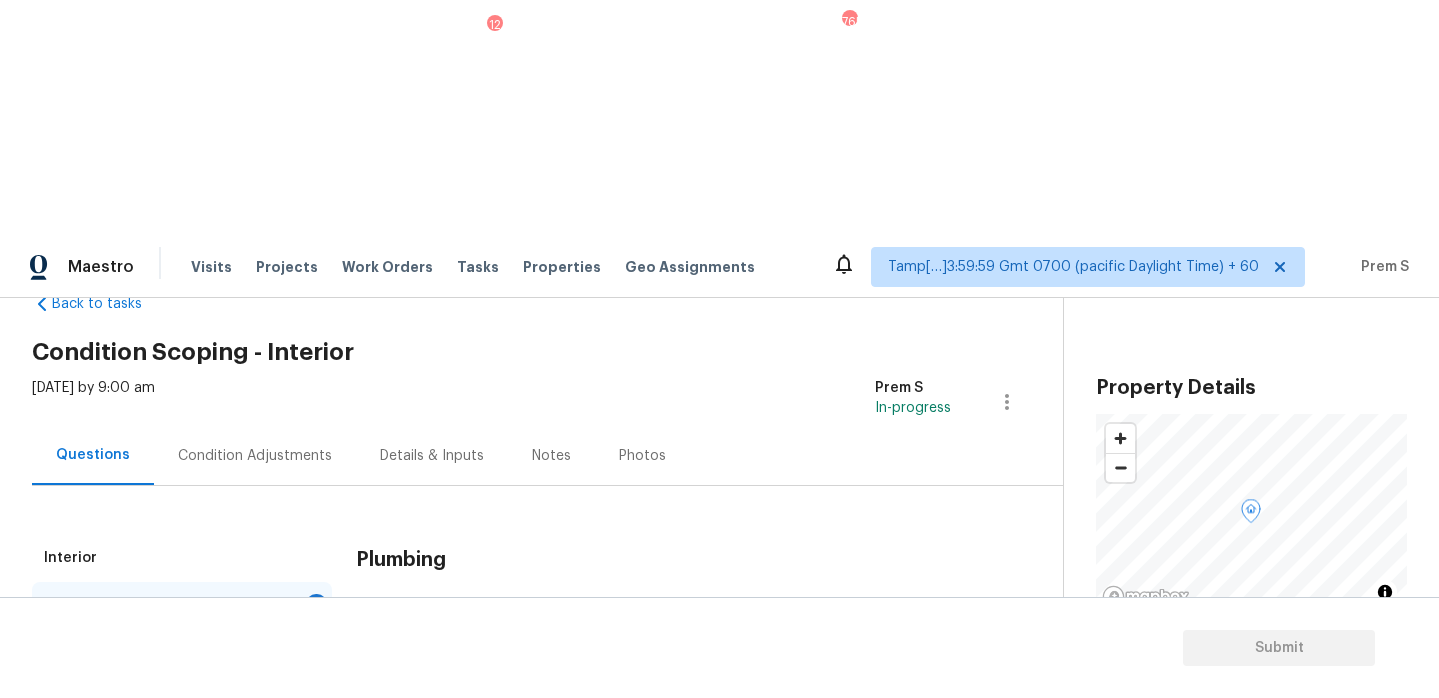 click on "Sewer" at bounding box center (387, 758) 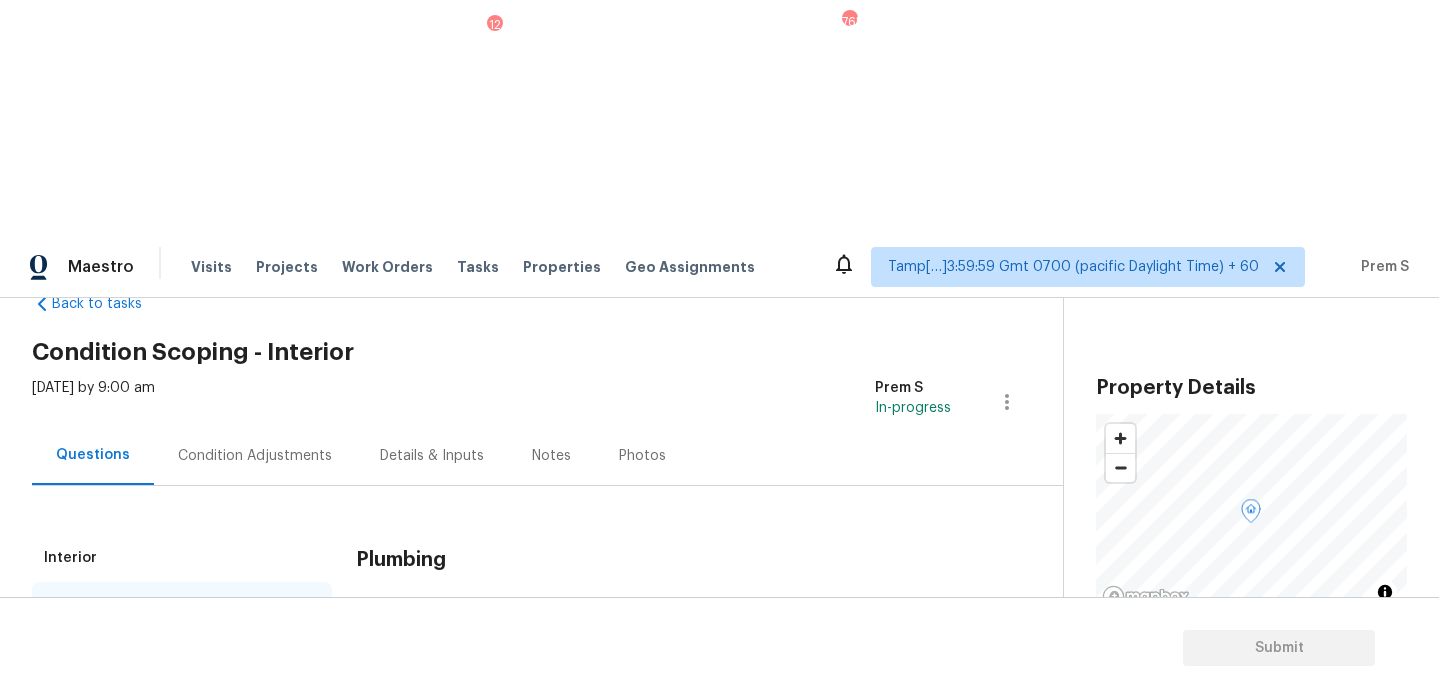 click on "5" at bounding box center [316, 700] 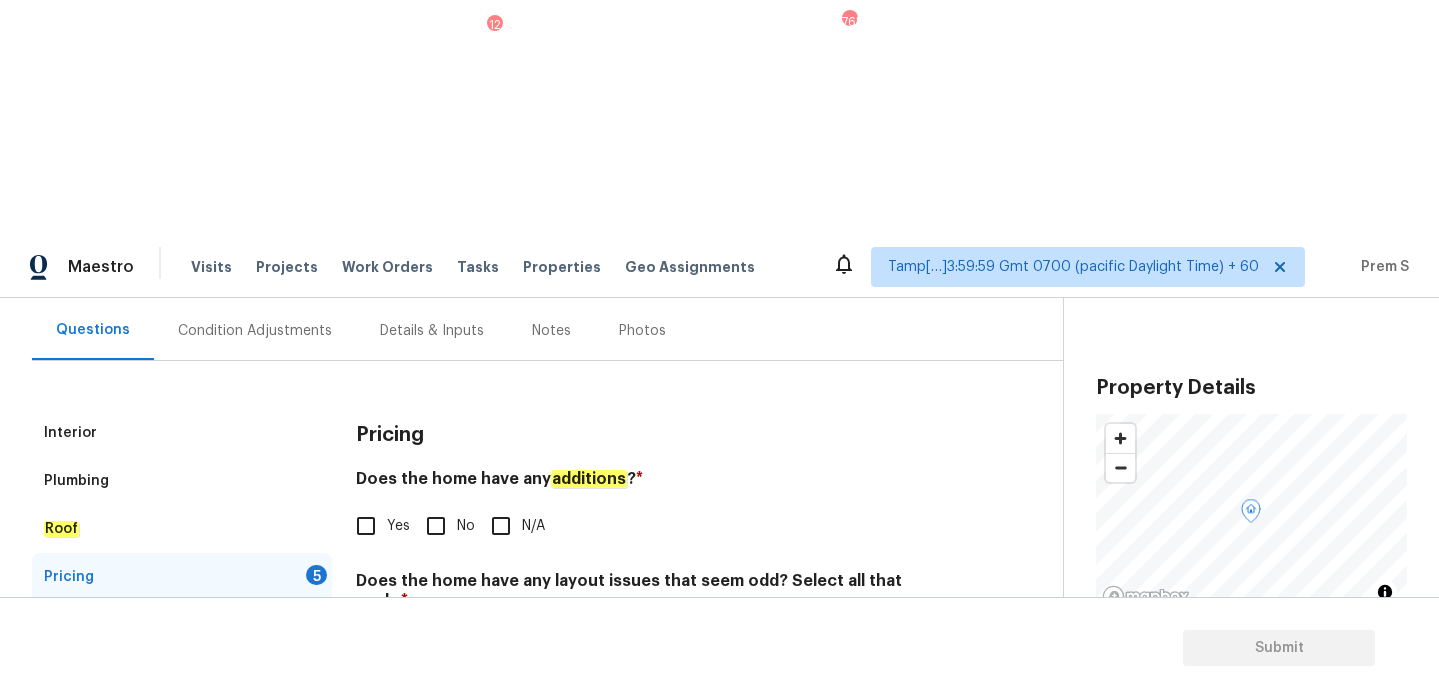 scroll, scrollTop: 267, scrollLeft: 0, axis: vertical 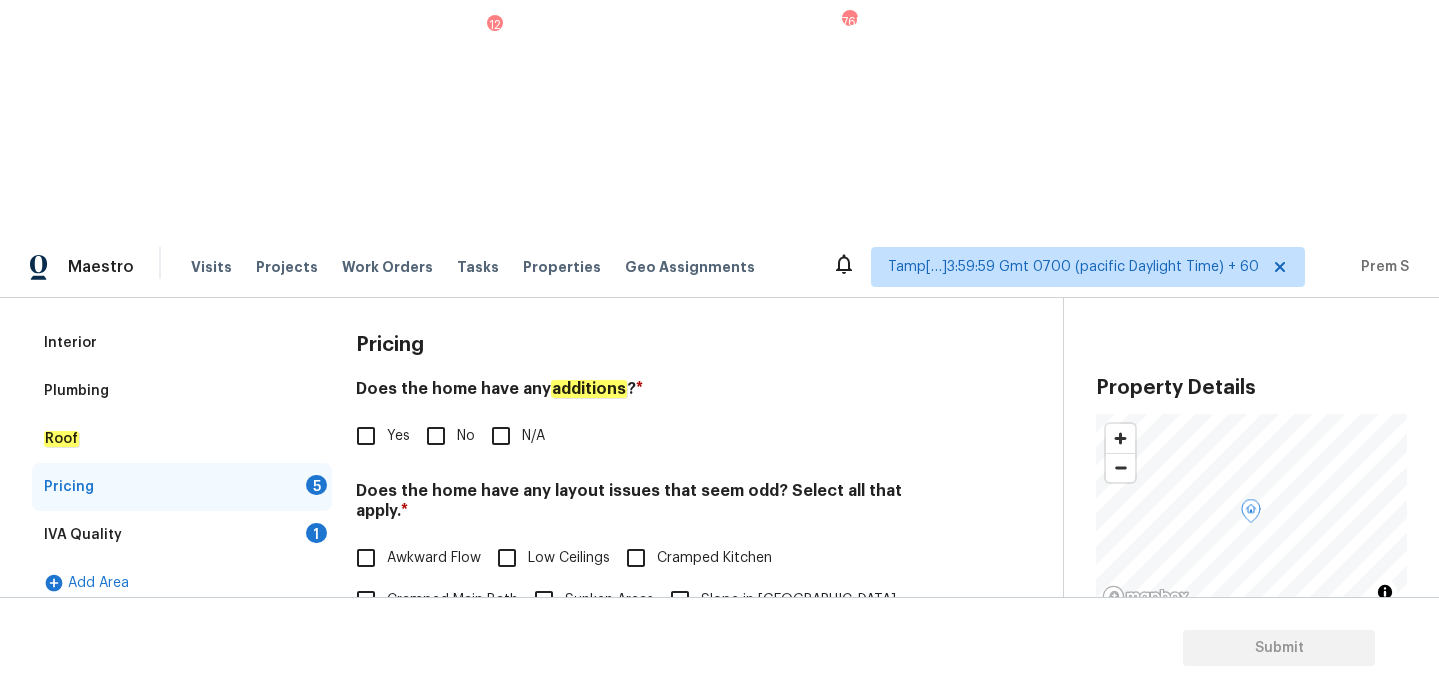 click on "Yes" at bounding box center [366, 436] 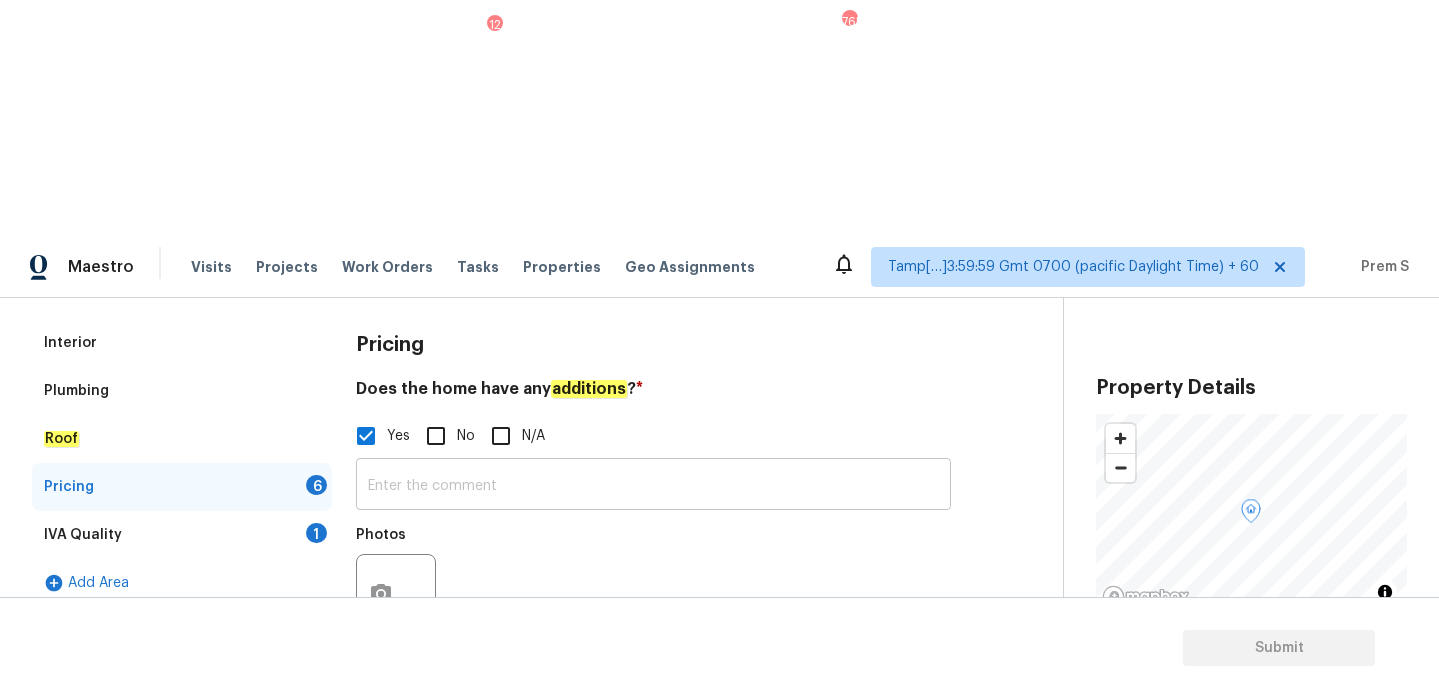 click at bounding box center [653, 486] 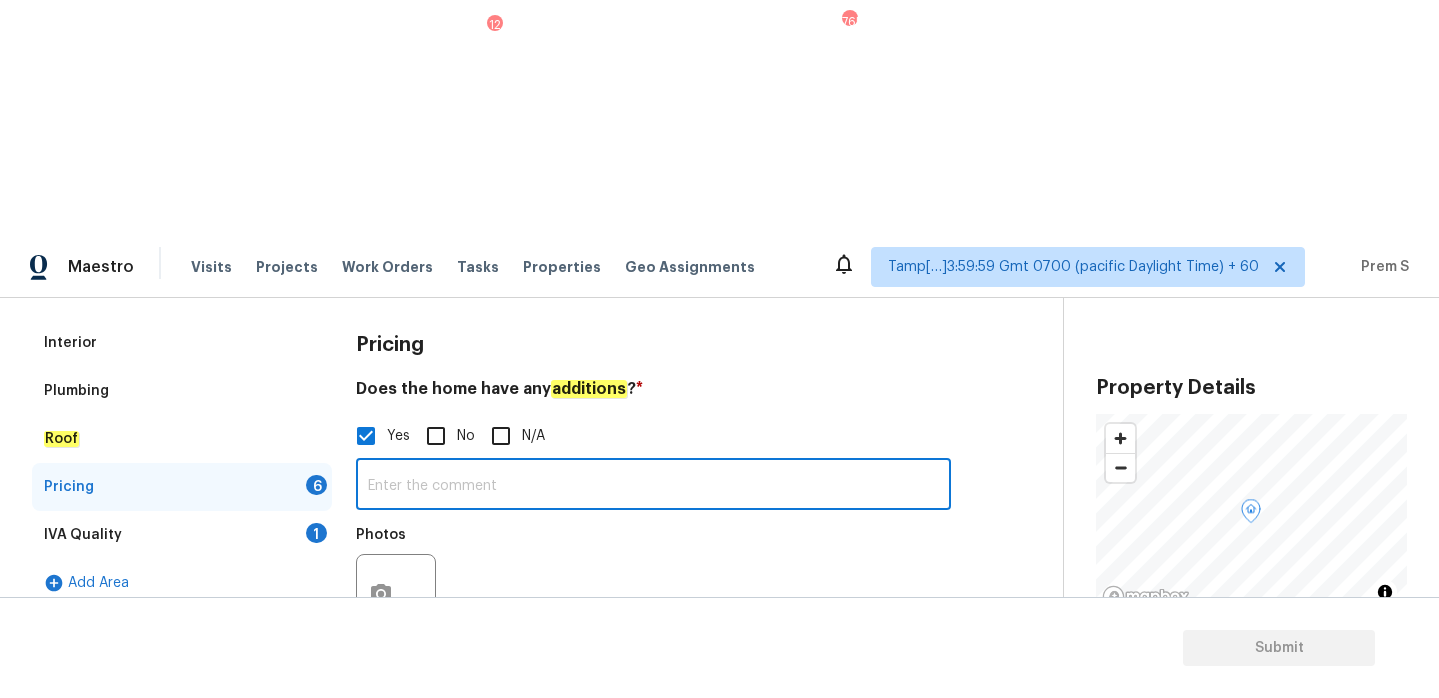paste on "Enclosed patio. HVAC not permanently install installed/window unit." 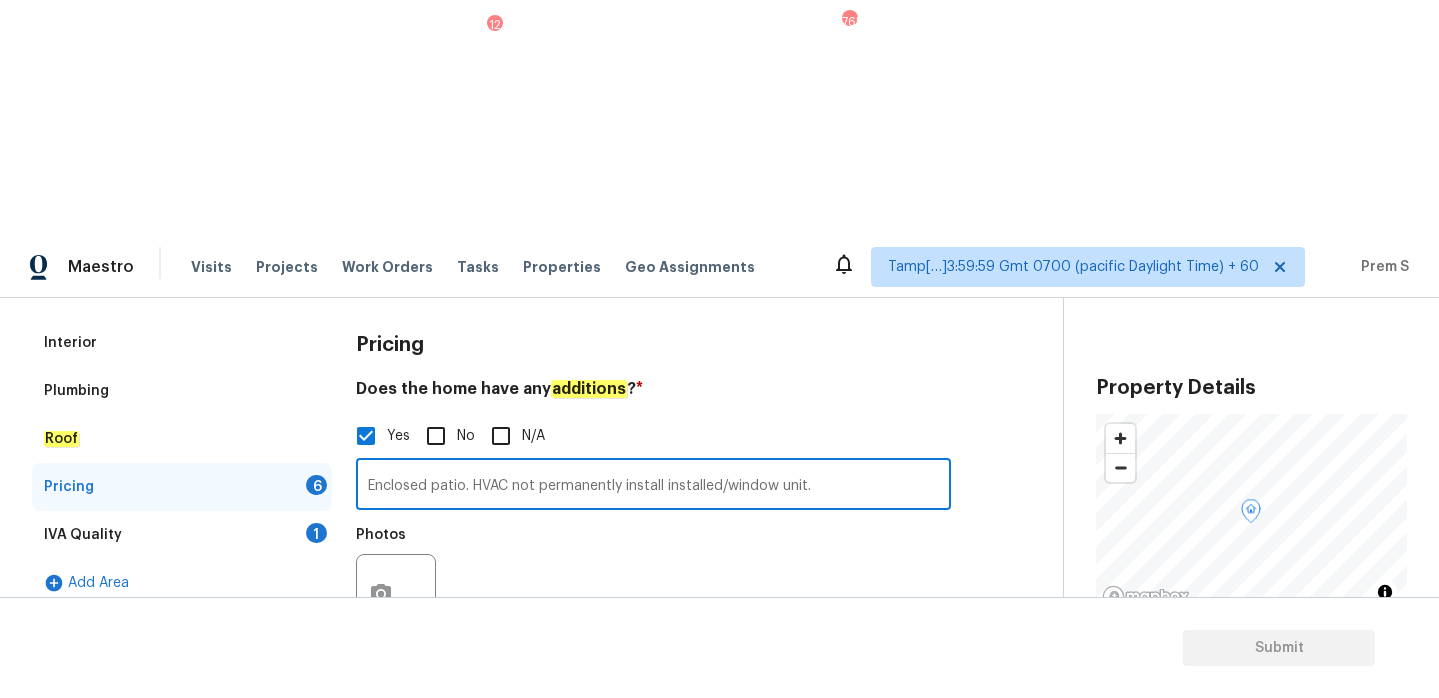 type on "Enclosed patio. HVAC not permanently install installed/window unit." 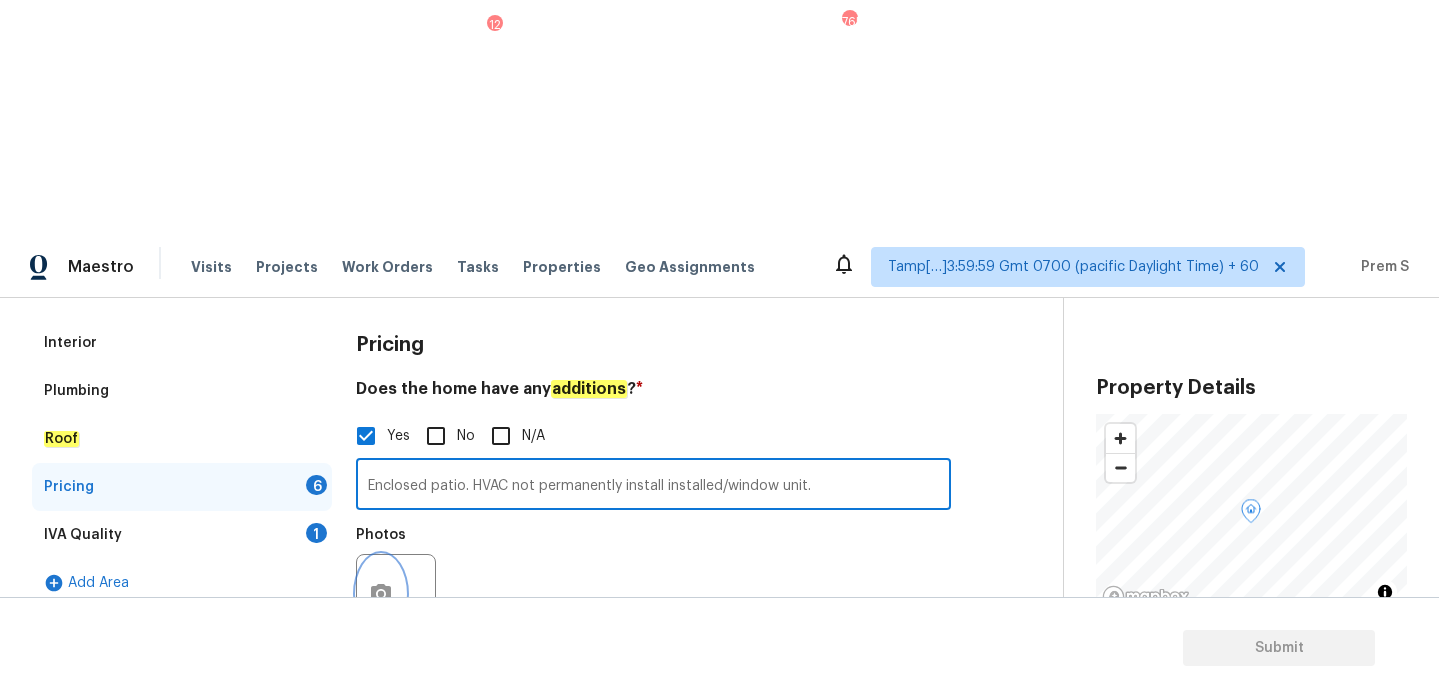 click 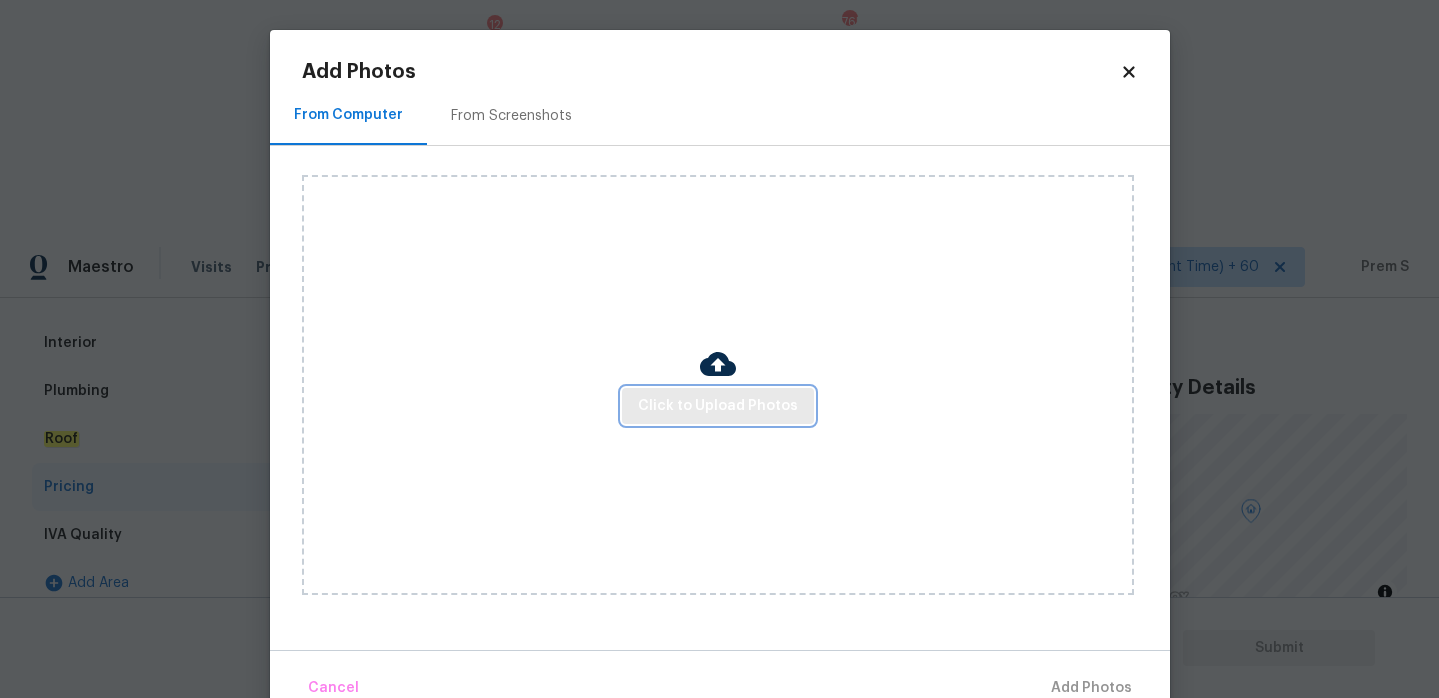 click on "Click to Upload Photos" at bounding box center (718, 406) 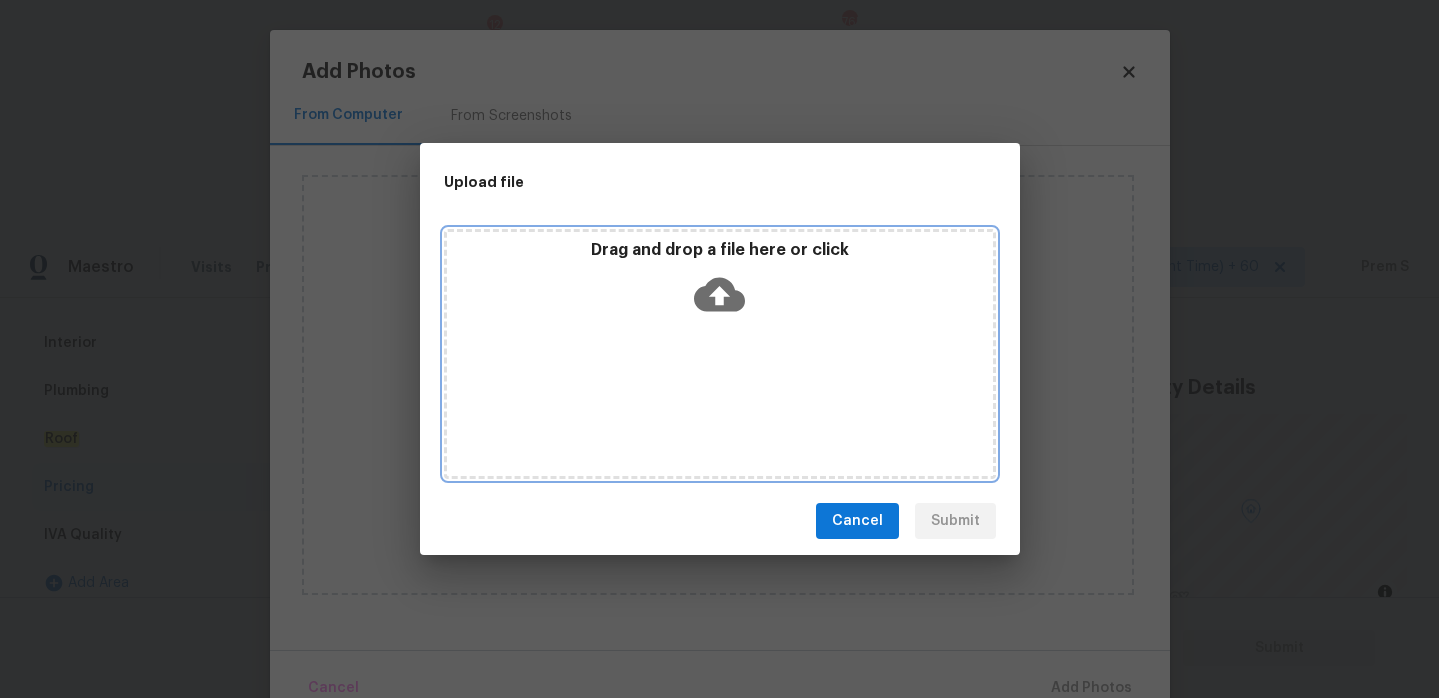 click 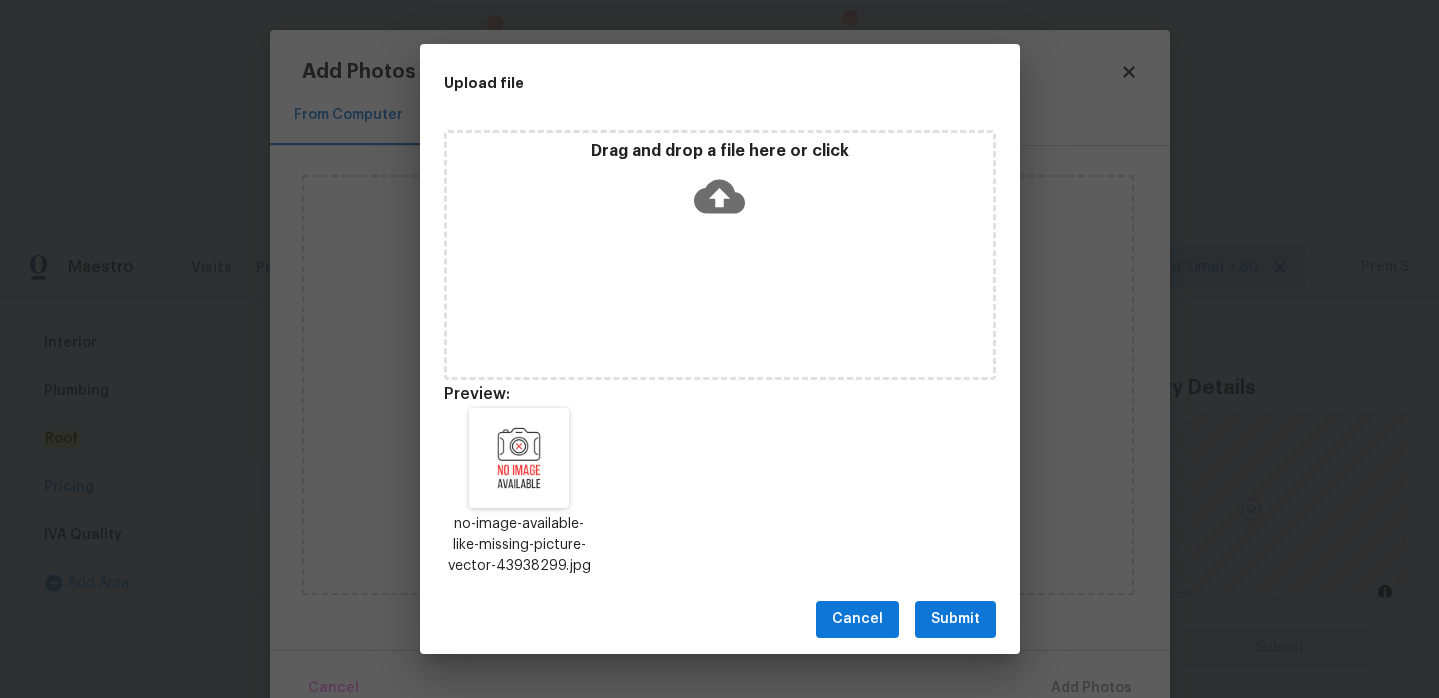 click on "Submit" at bounding box center (955, 619) 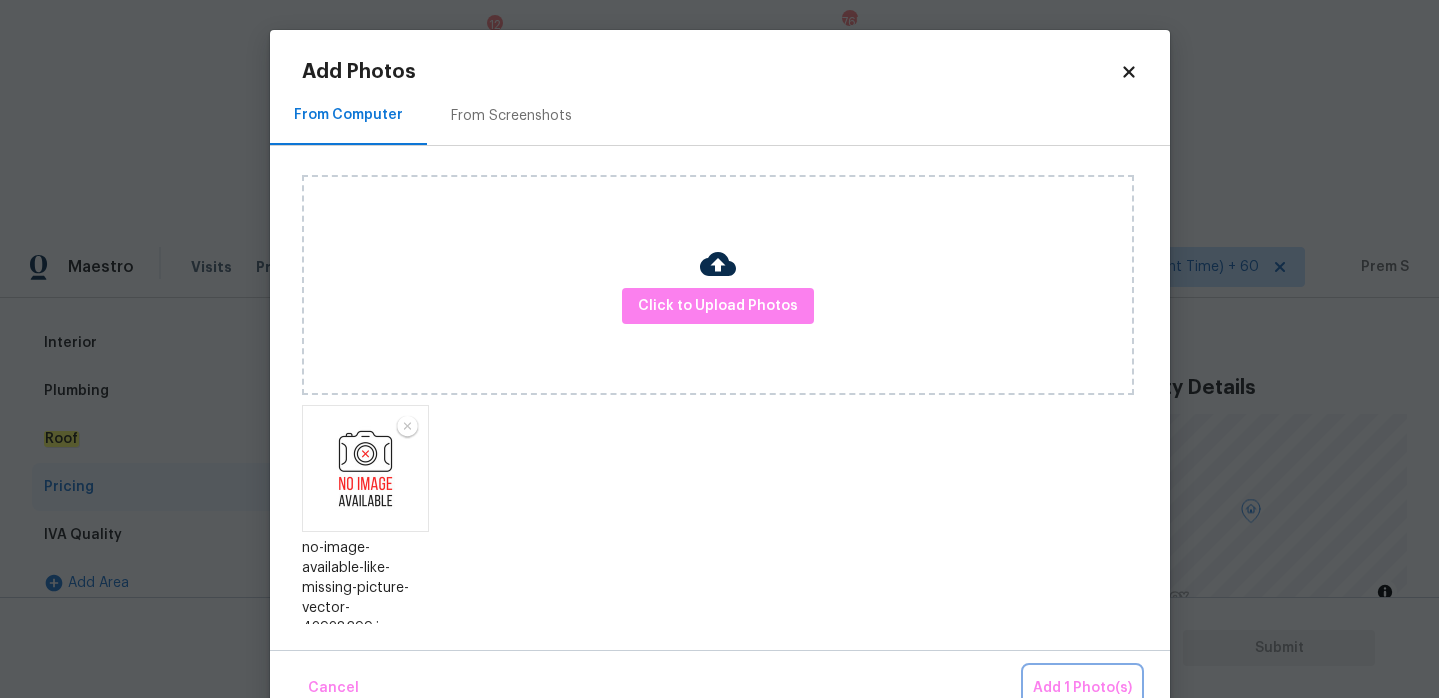 click on "Add 1 Photo(s)" at bounding box center [1082, 688] 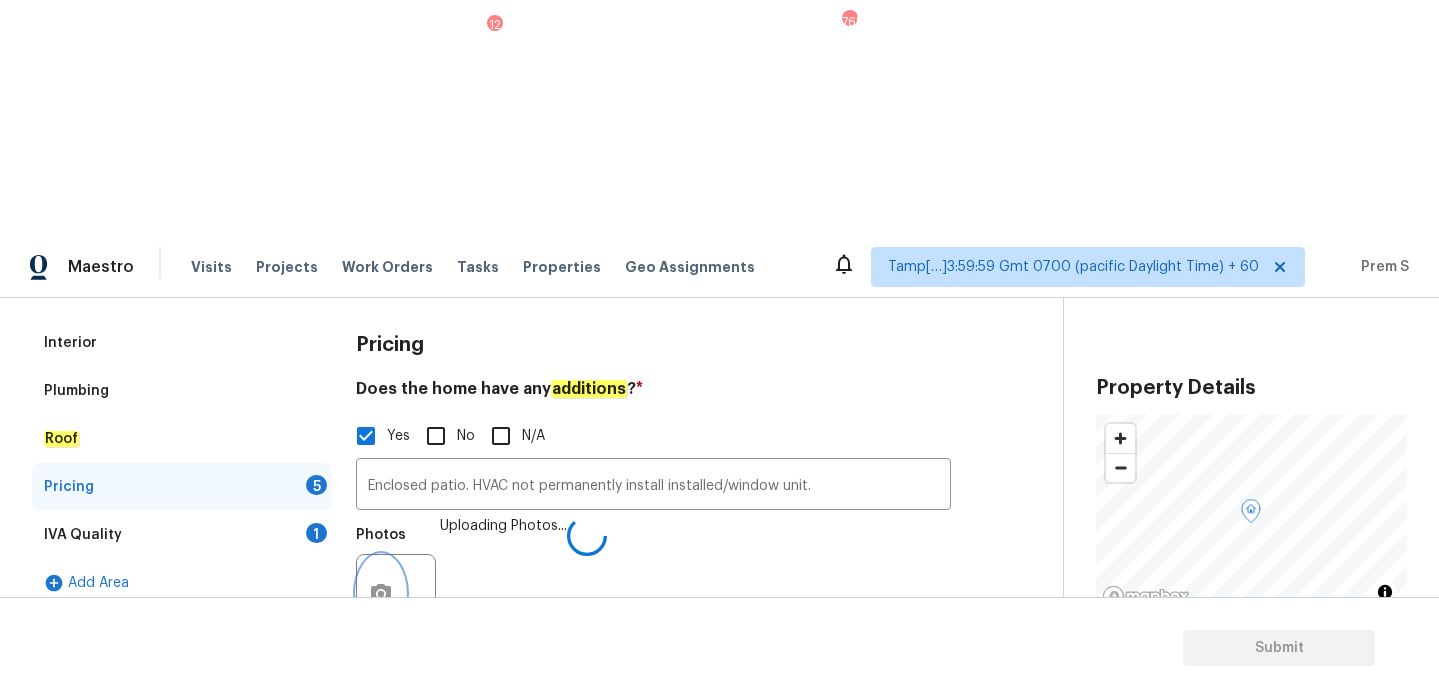 scroll, scrollTop: 655, scrollLeft: 0, axis: vertical 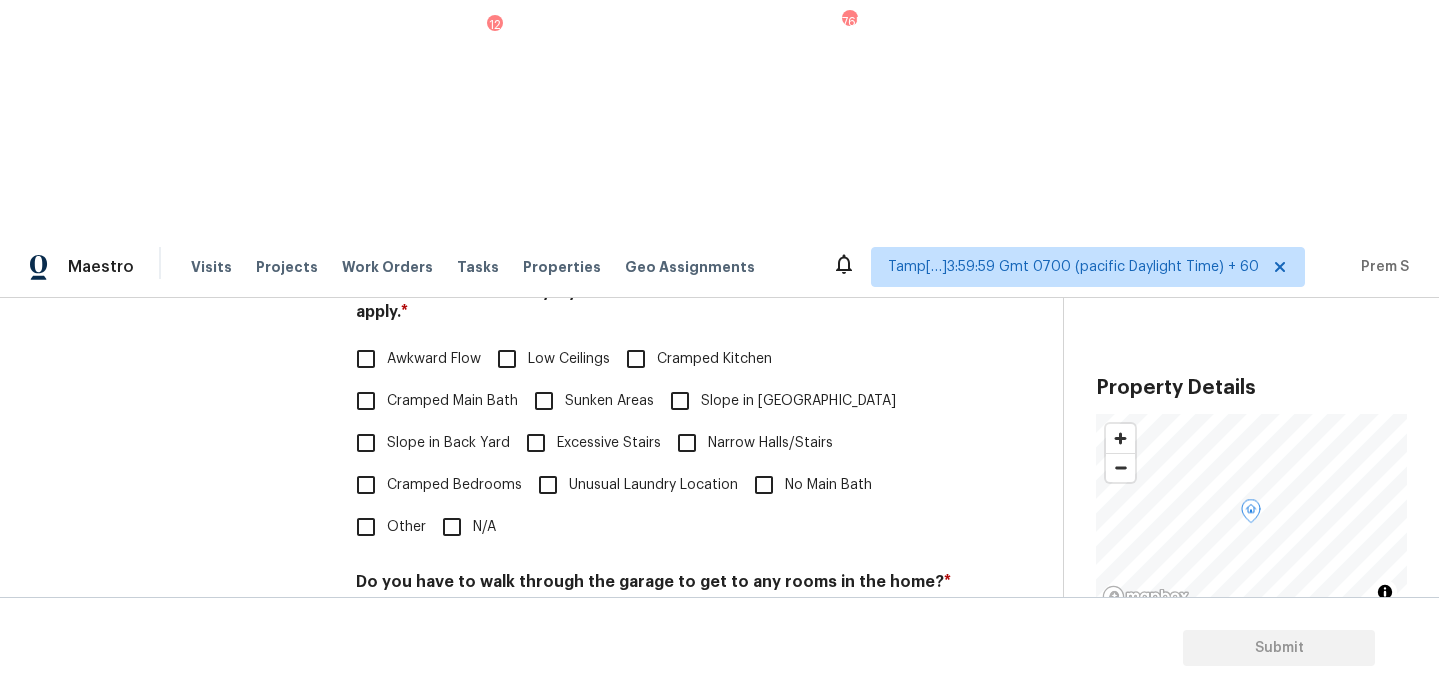 click on "N/A" at bounding box center (452, 527) 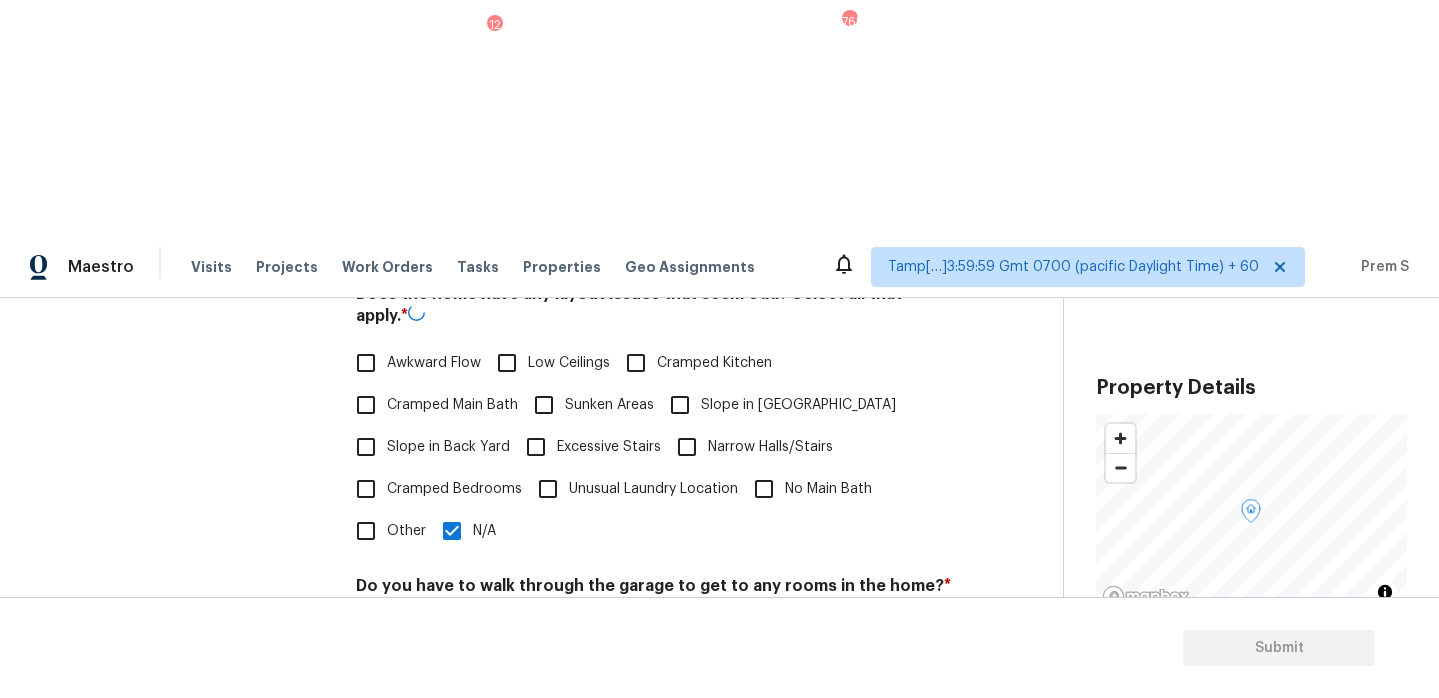 click on "No" at bounding box center (436, 633) 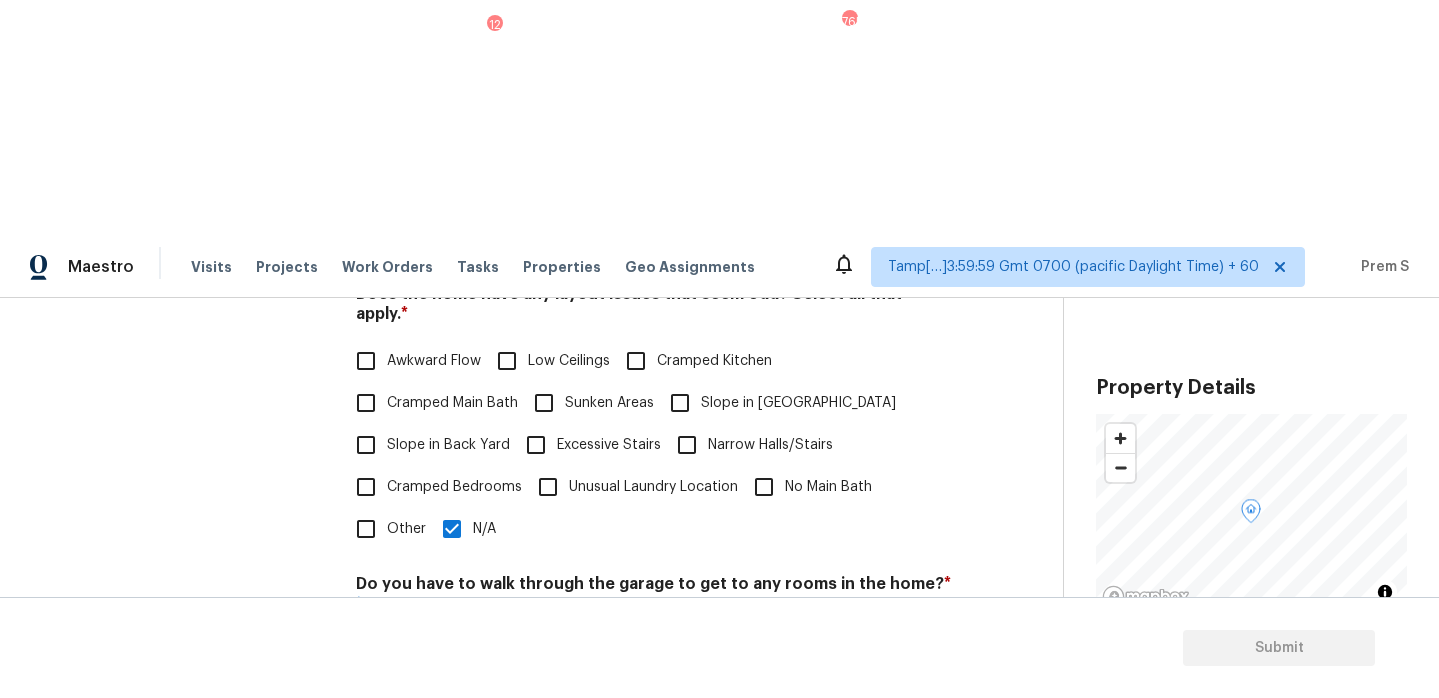 click on "No" at bounding box center [436, 755] 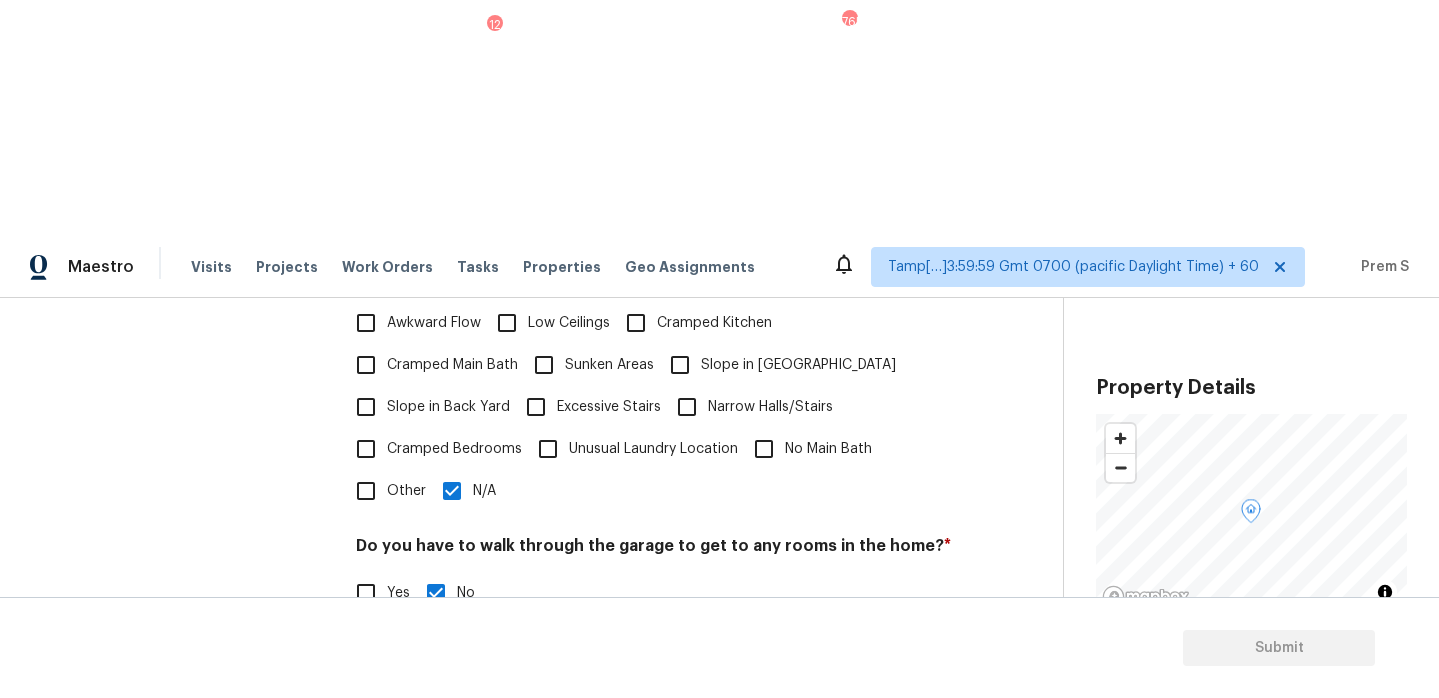 click on "No" at bounding box center [436, 797] 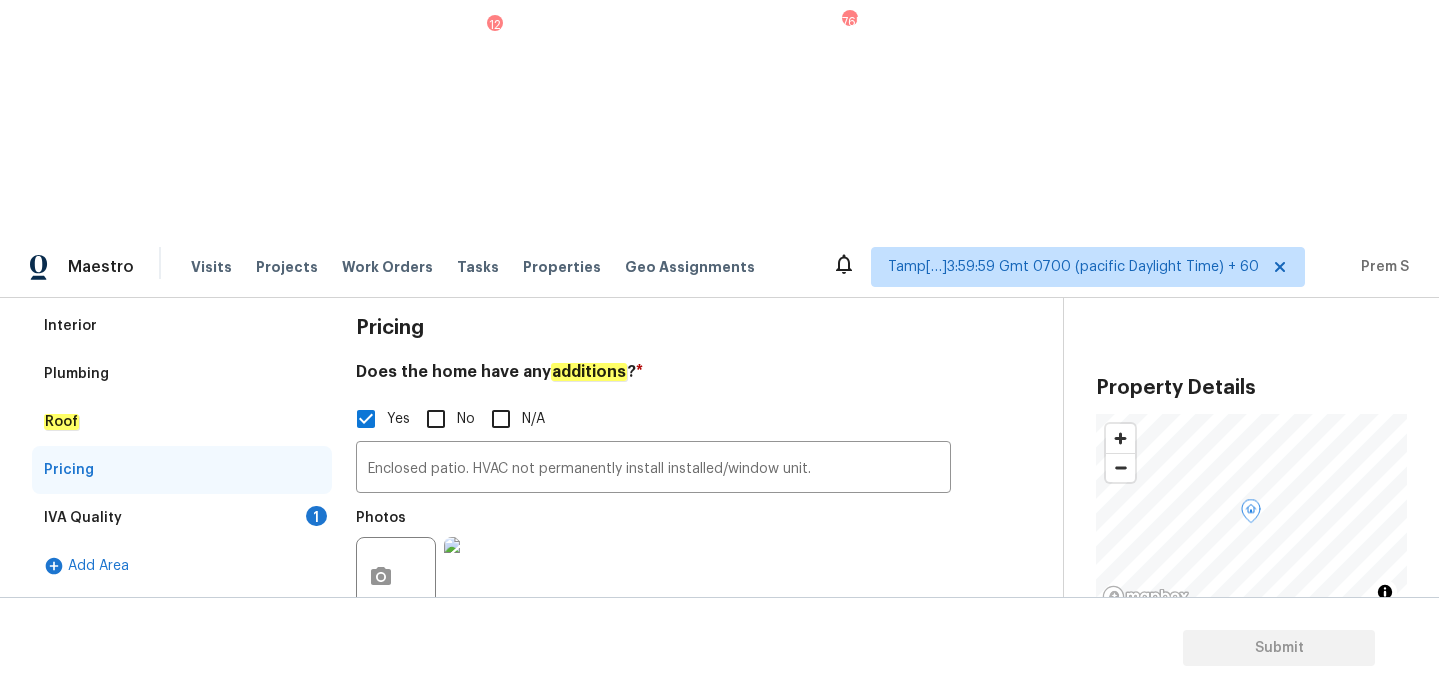 click on "IVA Quality 1" at bounding box center (182, 518) 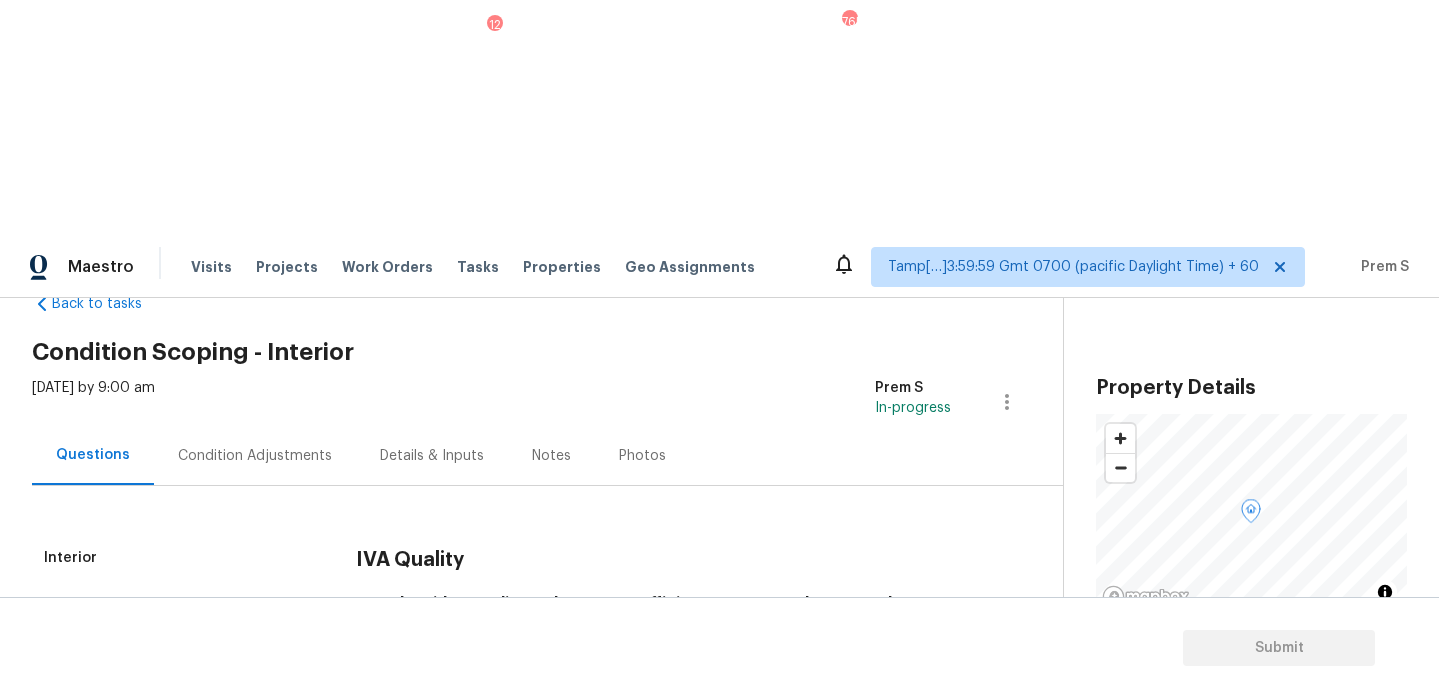 click on "Yes" at bounding box center (366, 691) 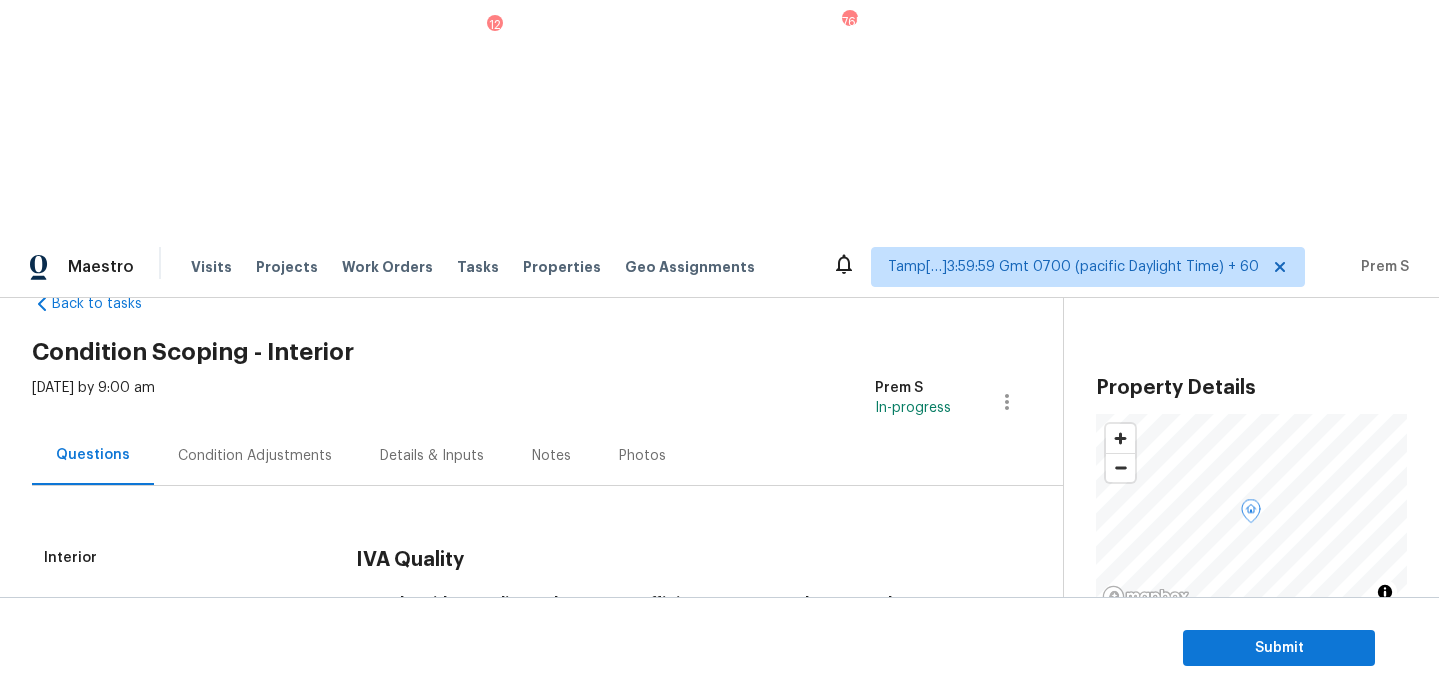 click on "Condition Adjustments" at bounding box center (255, 455) 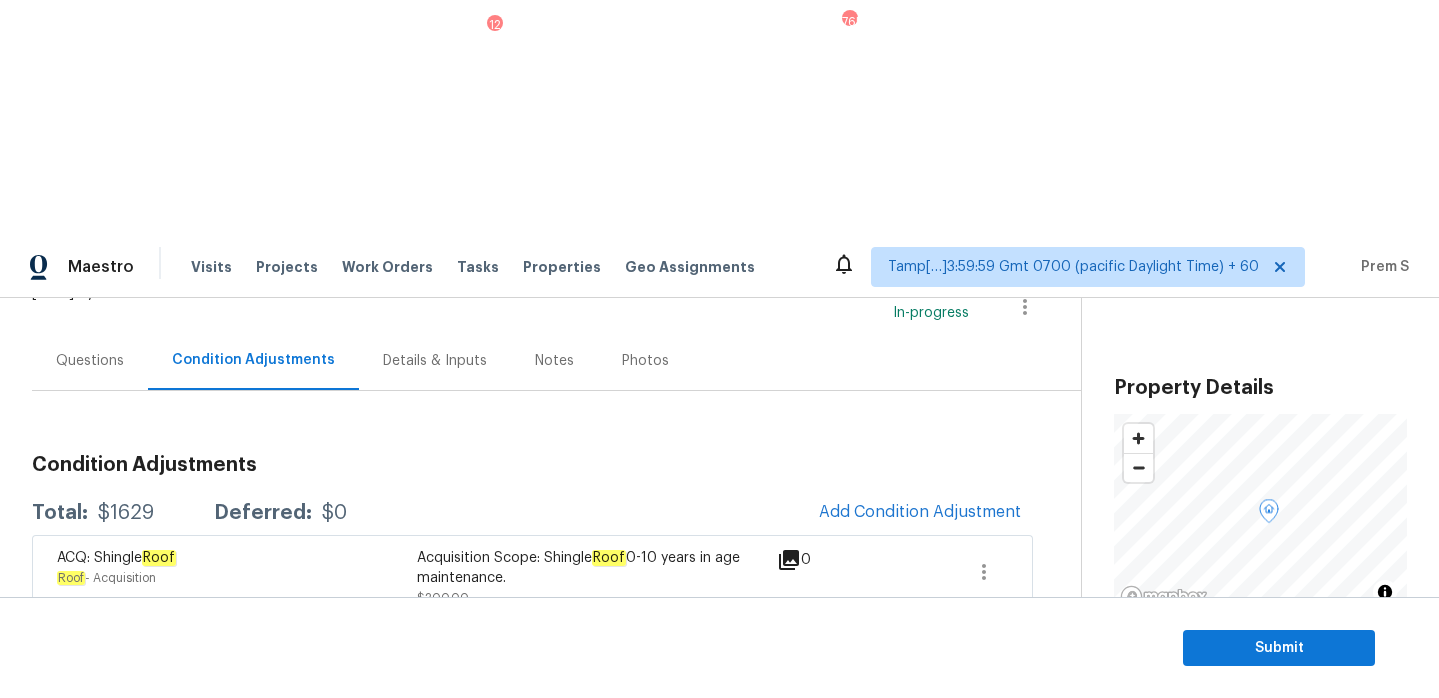 scroll, scrollTop: 151, scrollLeft: 0, axis: vertical 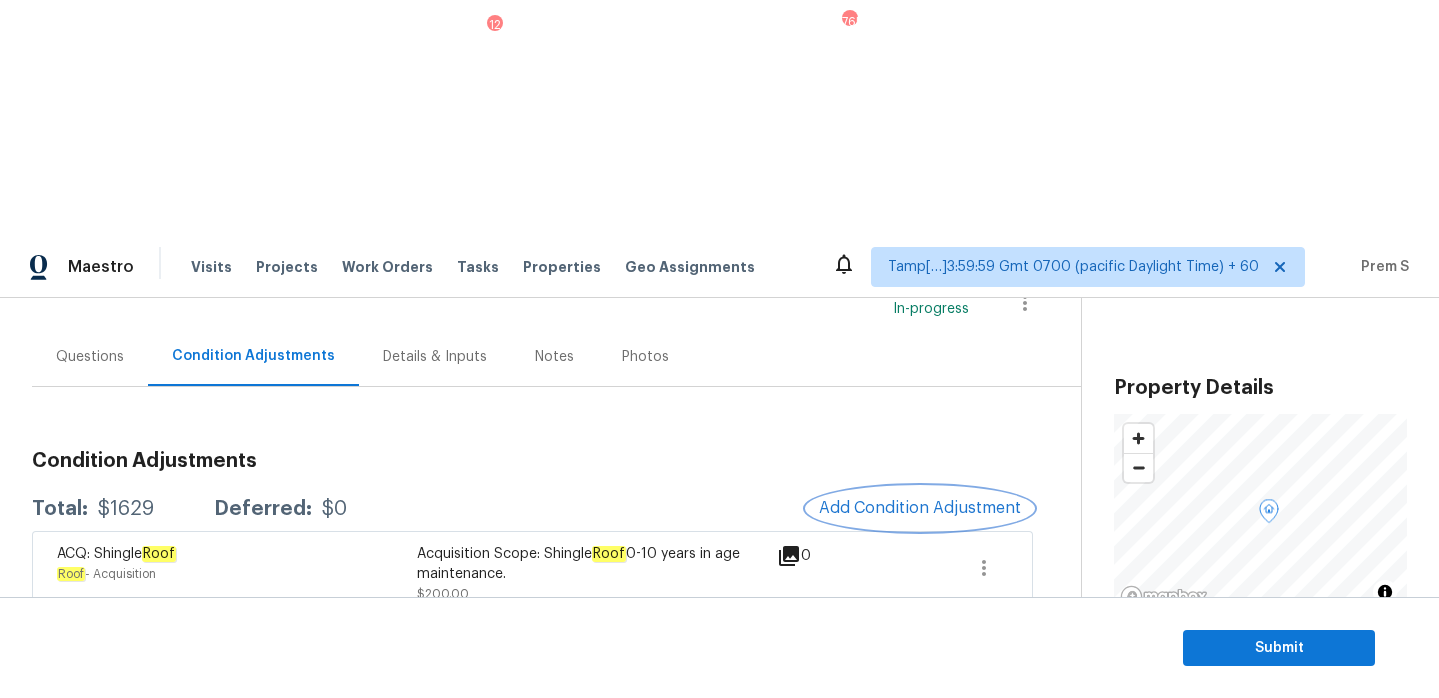 click on "Add Condition Adjustment" at bounding box center [920, 508] 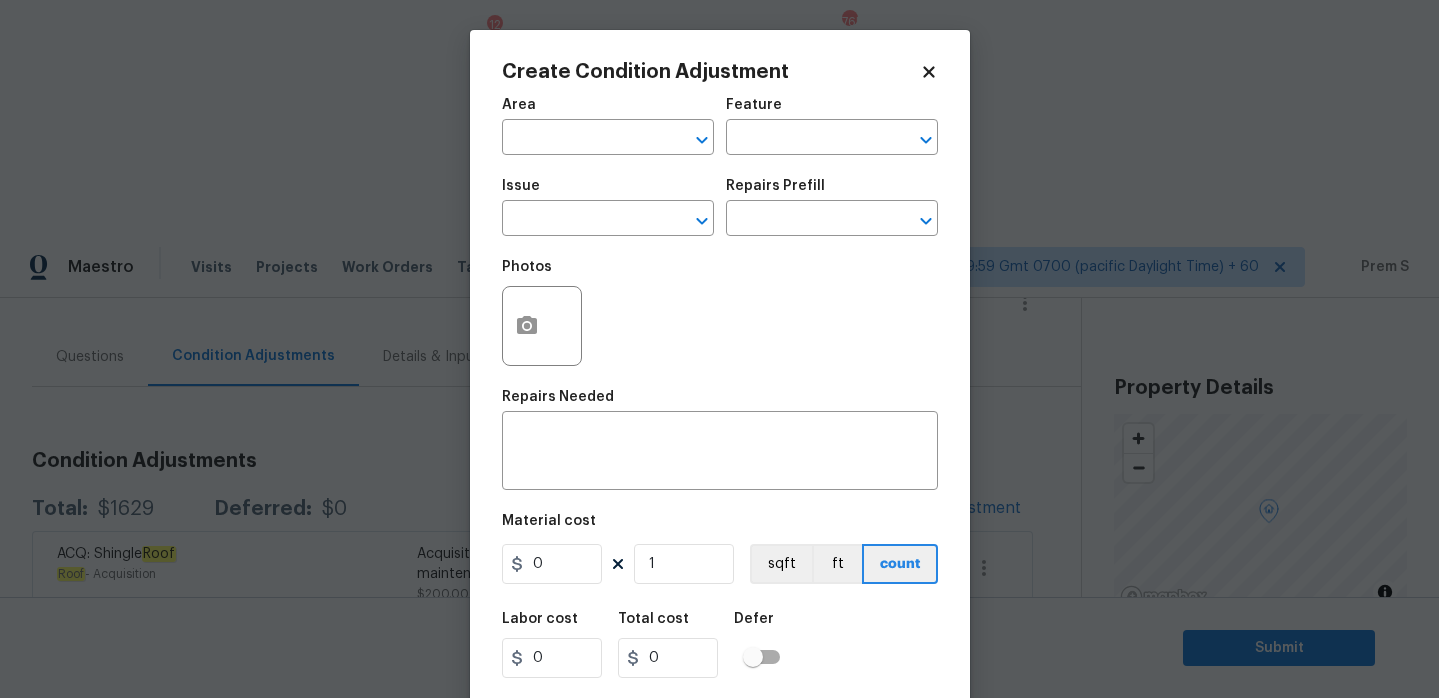 click on "Area" at bounding box center [608, 111] 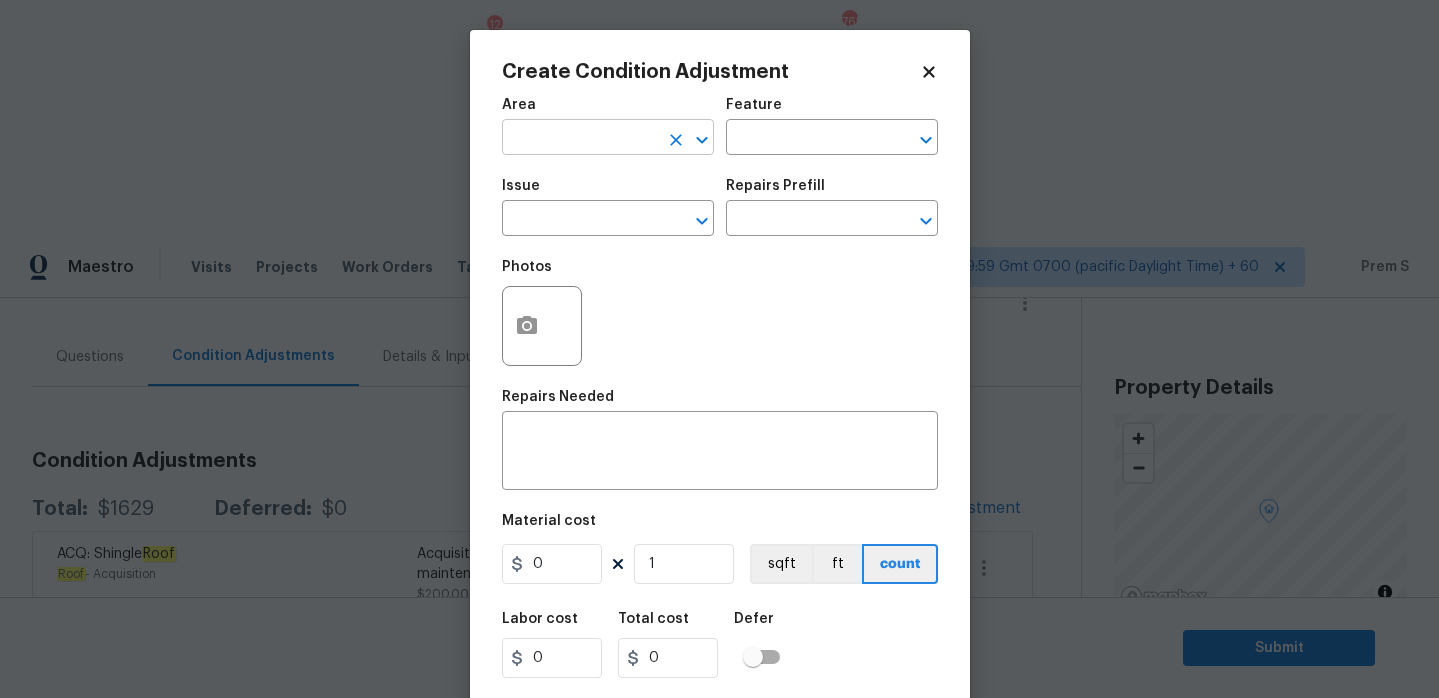 click at bounding box center [580, 139] 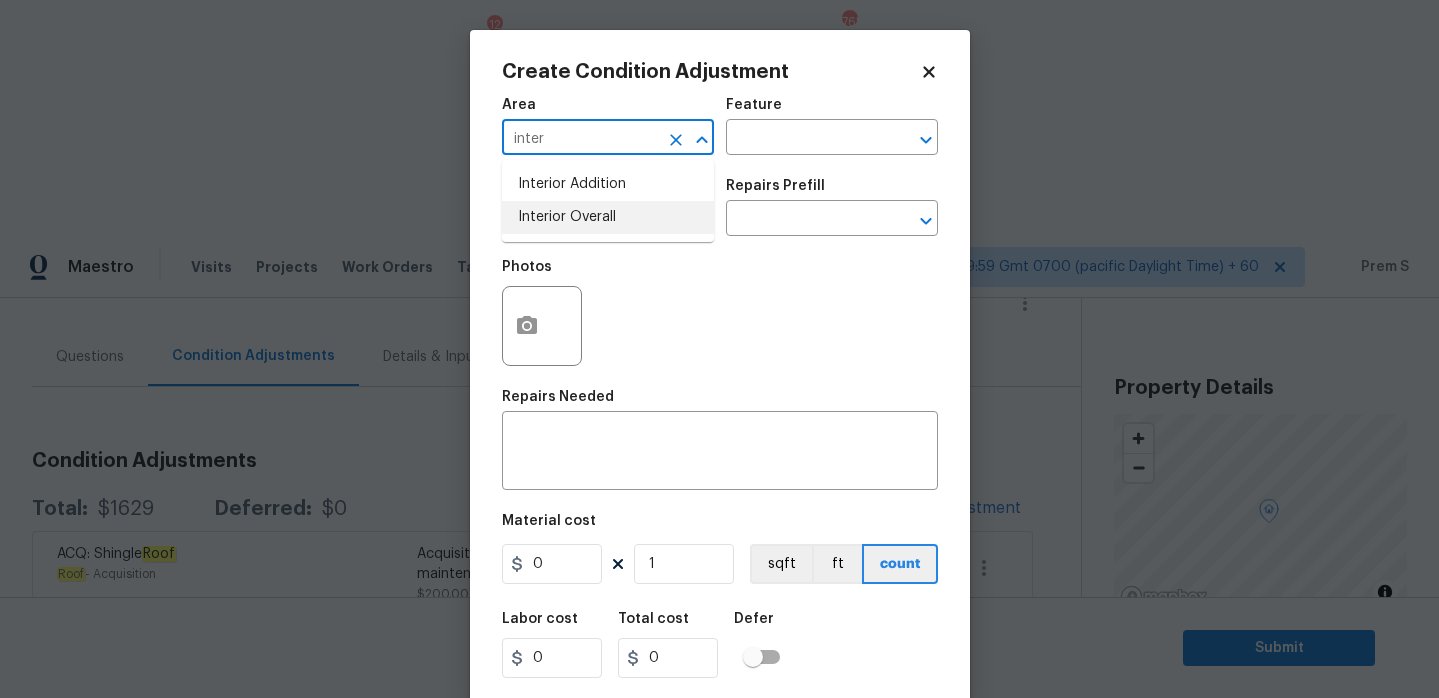 click on "Interior Overall" at bounding box center [608, 217] 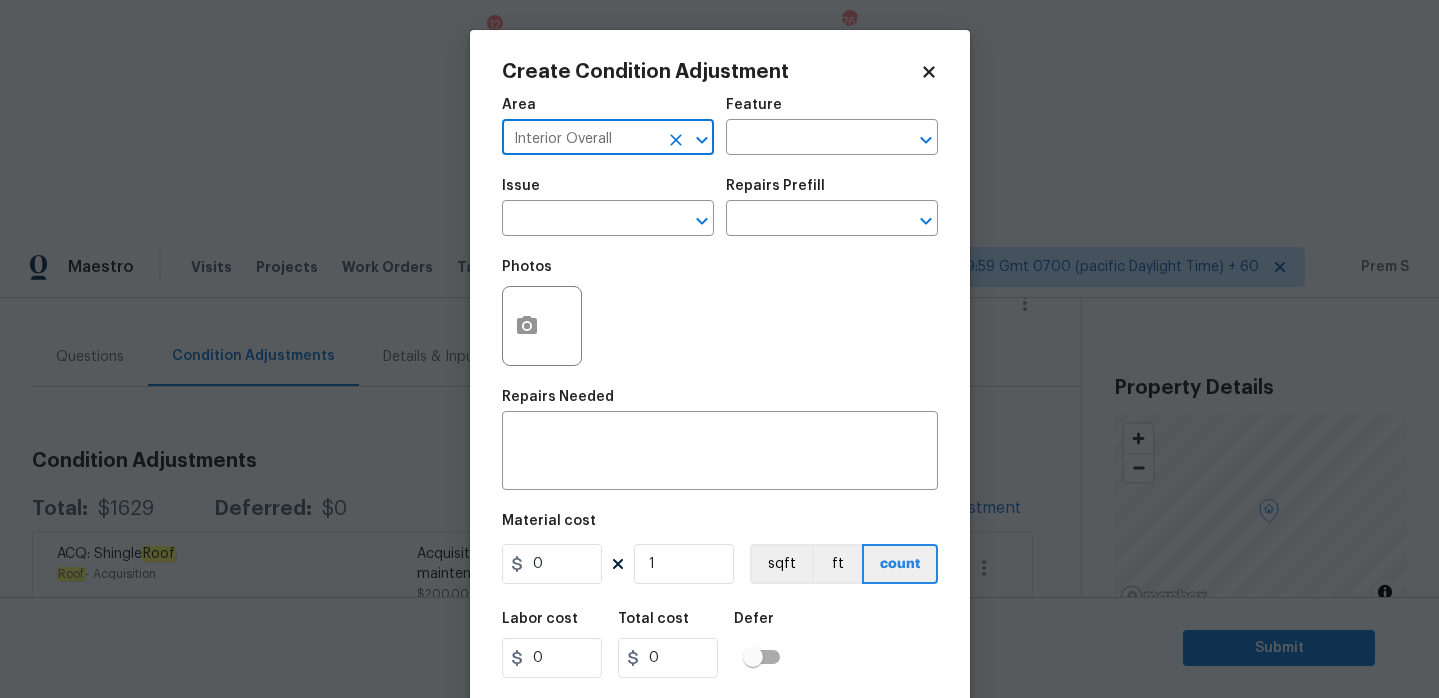 type on "Interior Overall" 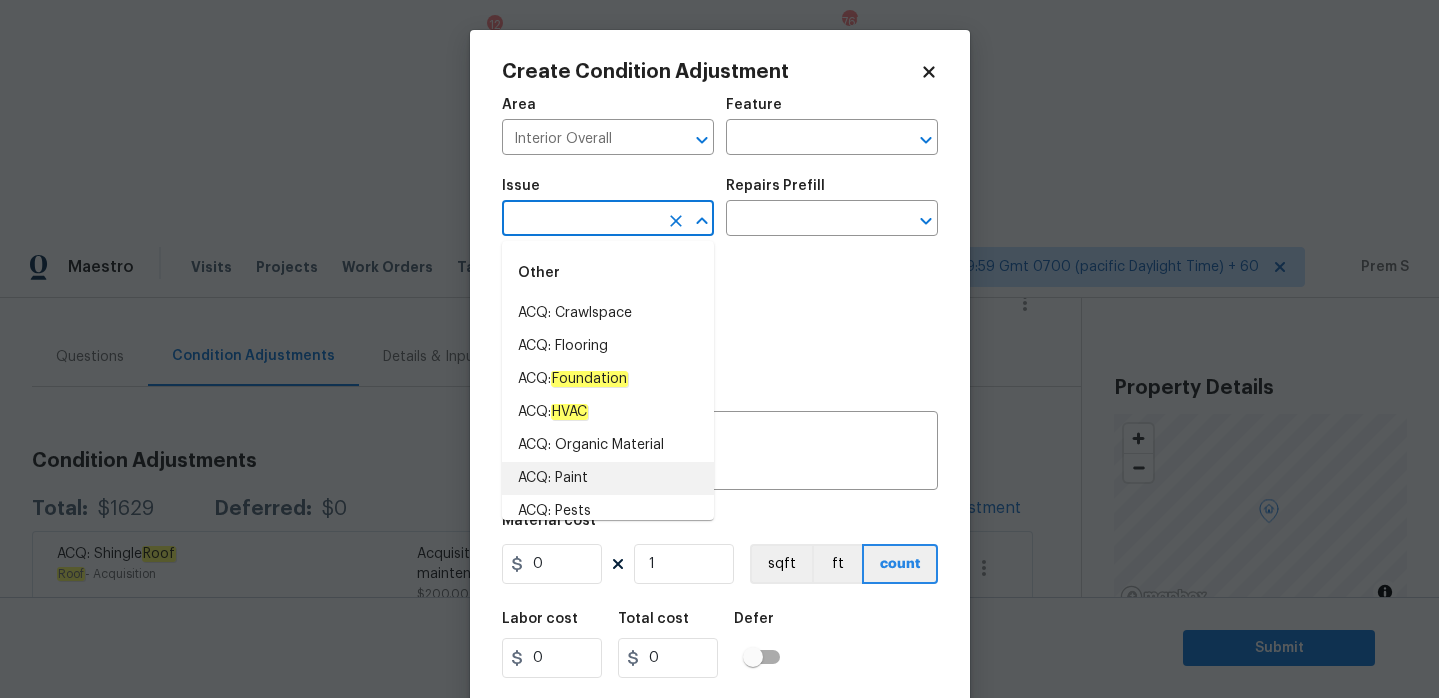 click on "ACQ: Paint" at bounding box center (608, 478) 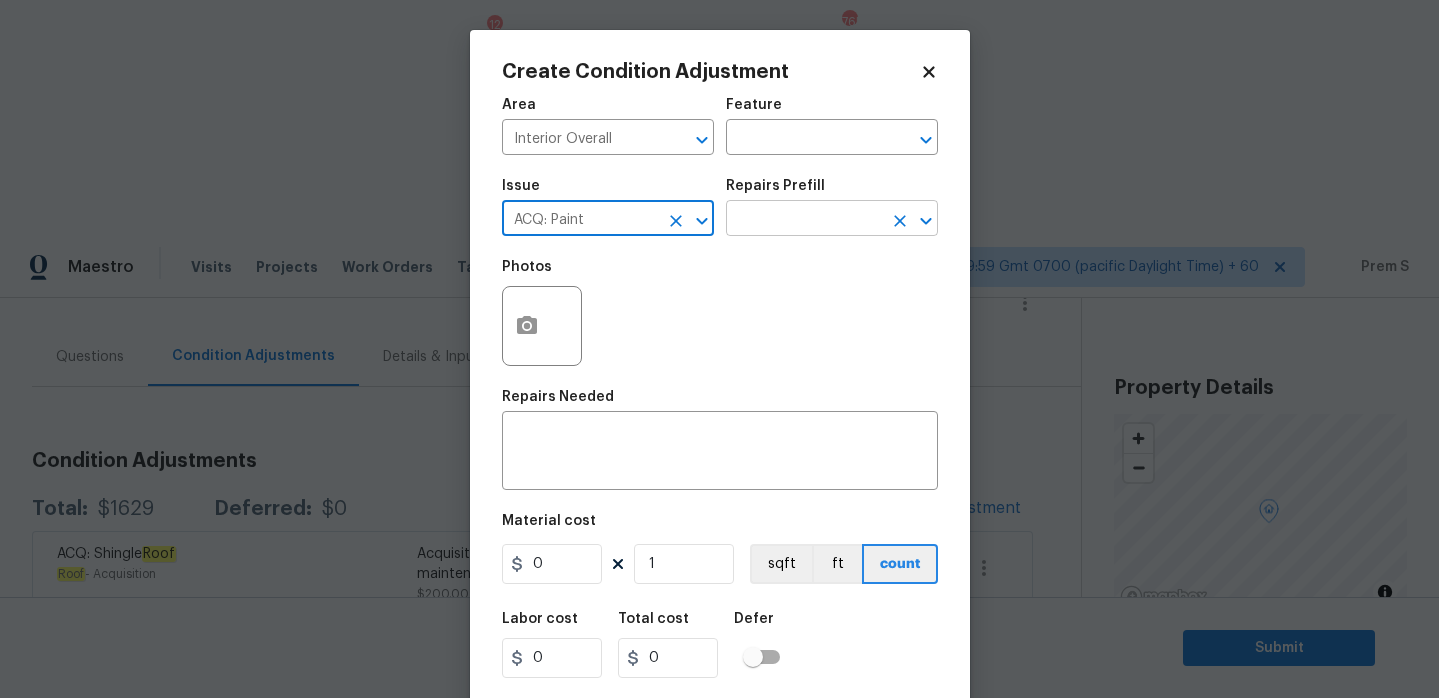 click at bounding box center (804, 220) 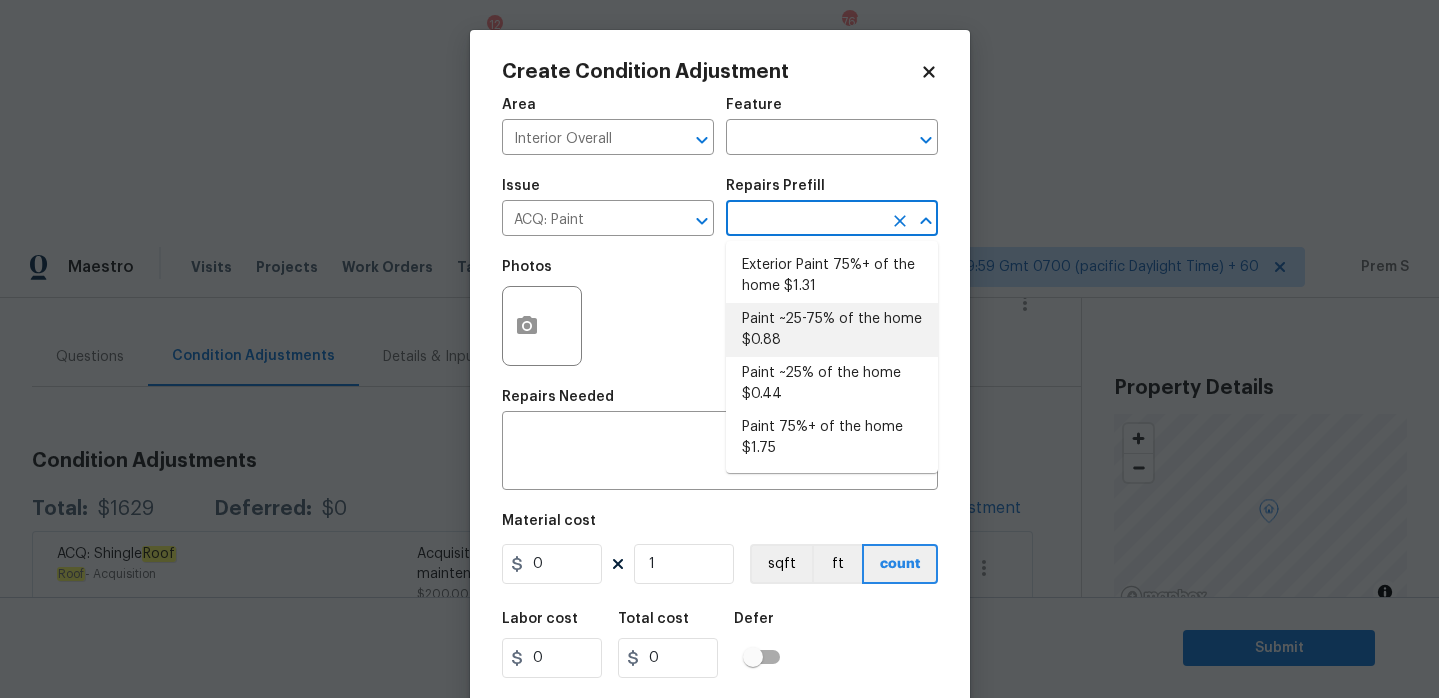 click on "Paint ~25-75% of the home $0.88" at bounding box center [832, 330] 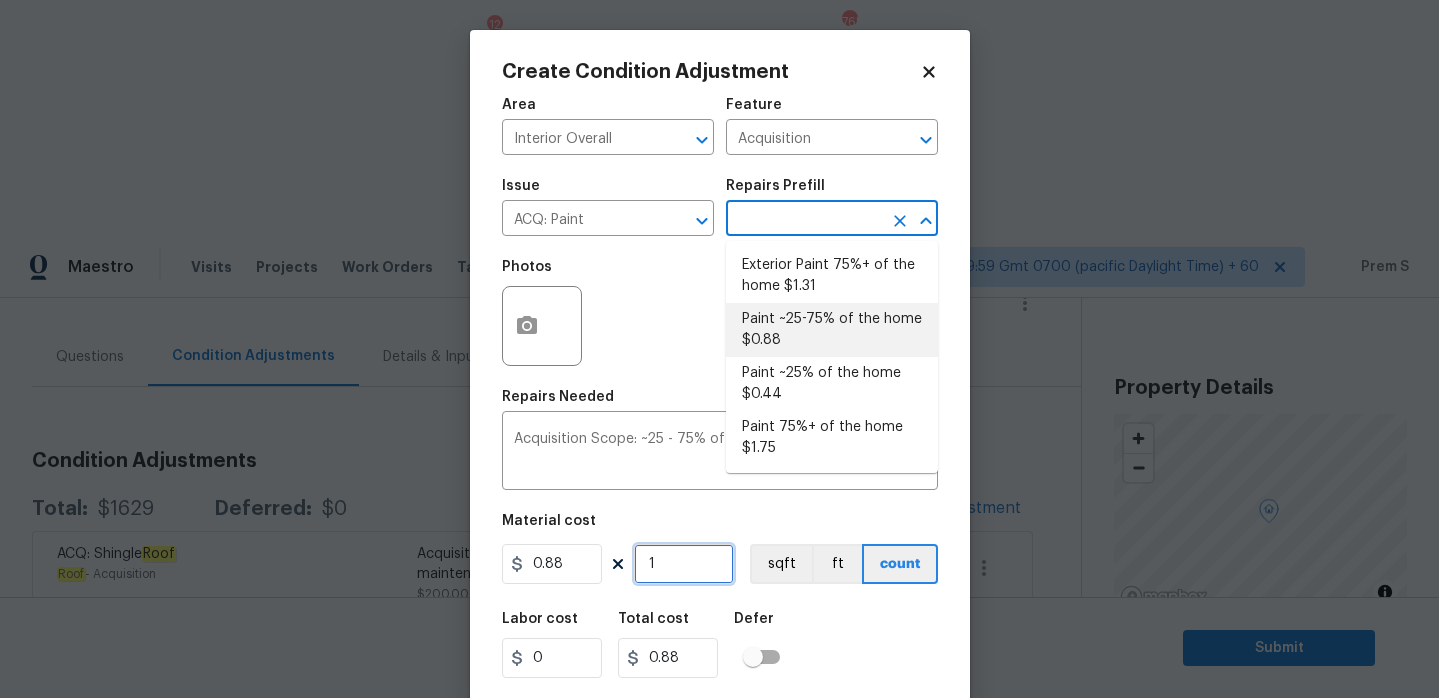 click on "1" at bounding box center (684, 564) 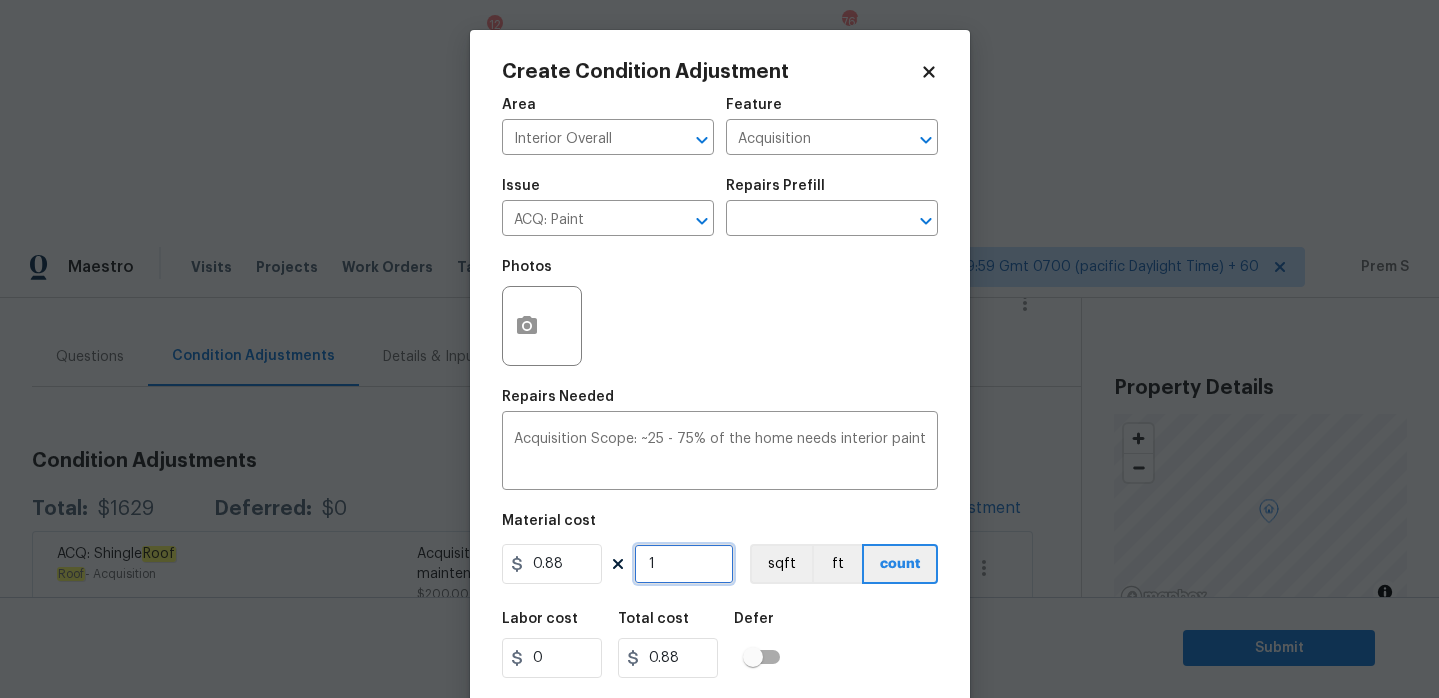 click on "1" at bounding box center [684, 564] 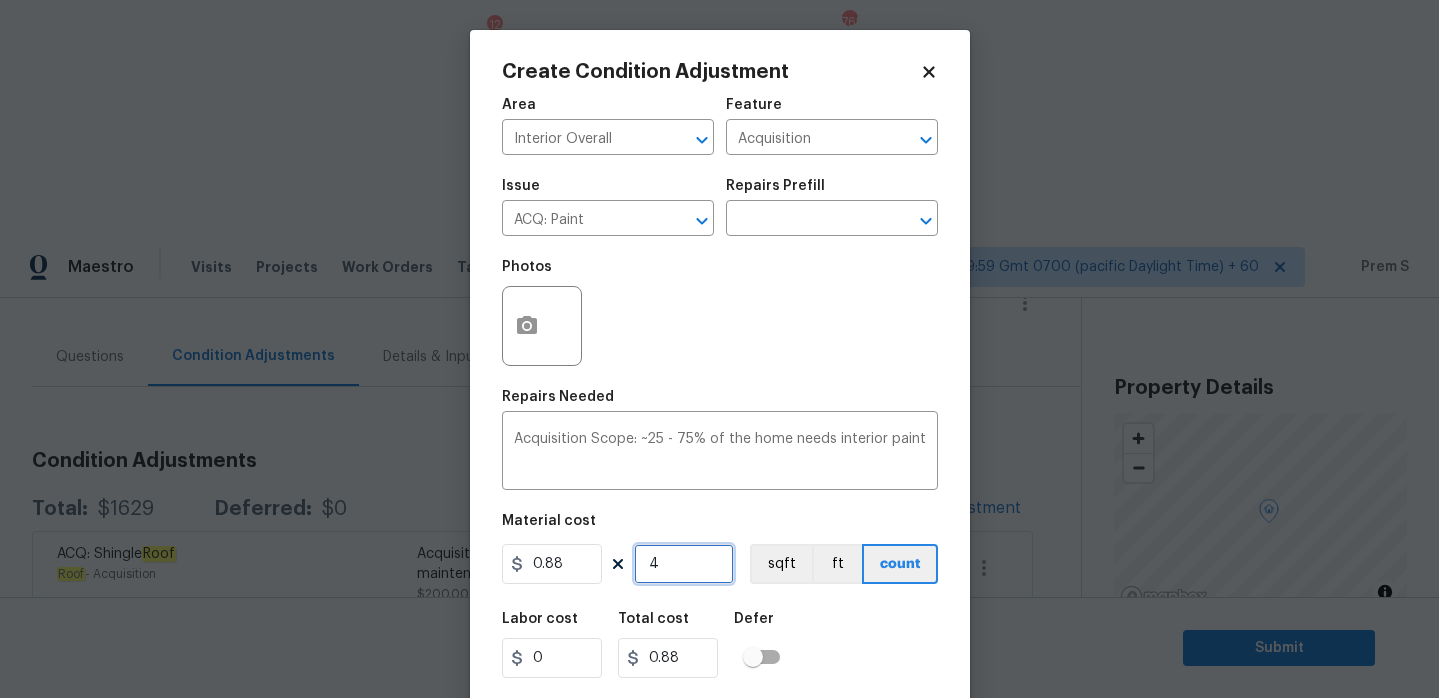 type on "4" 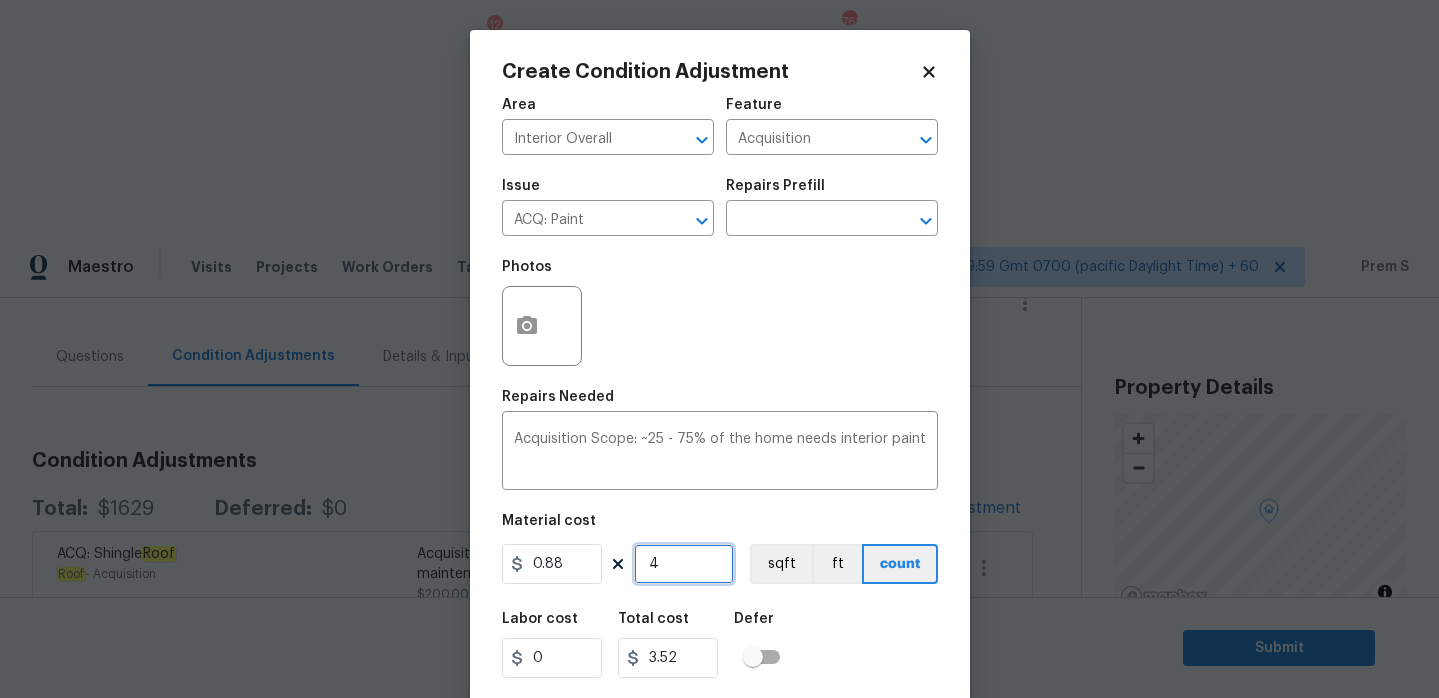 type on "40" 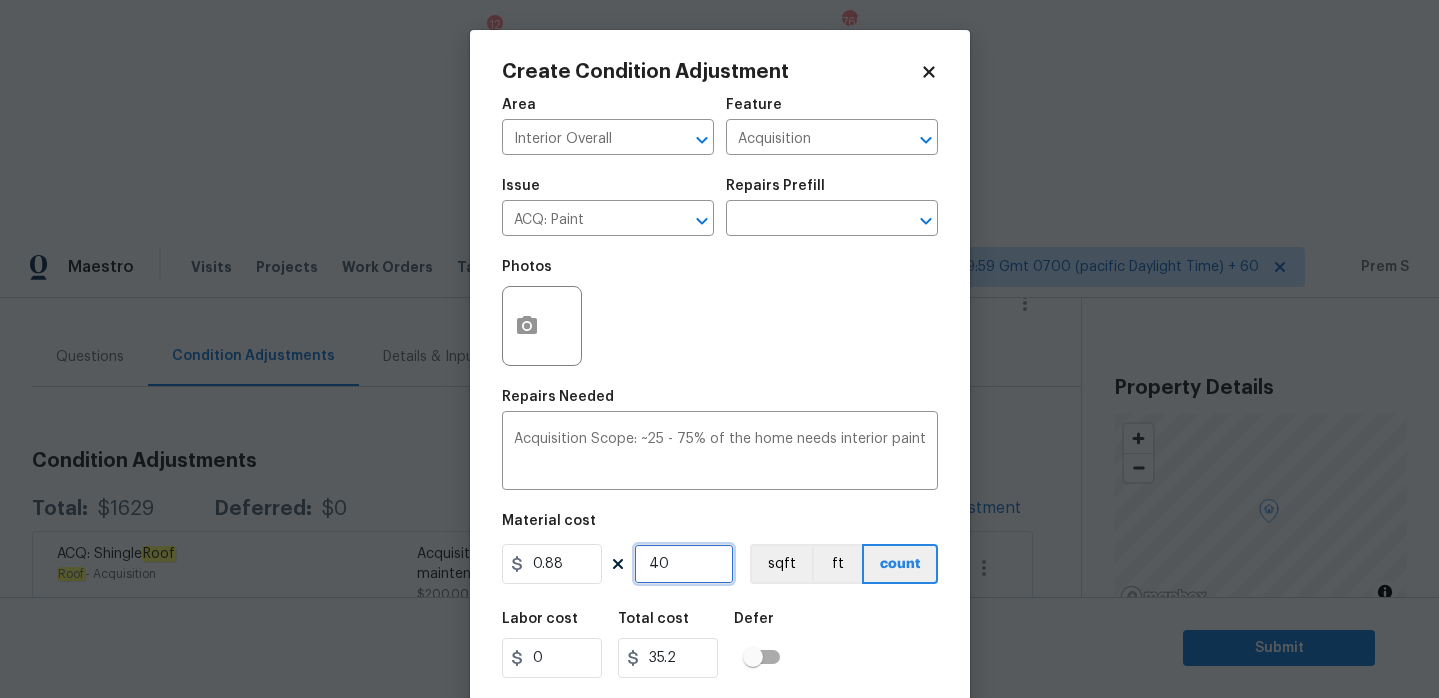 type on "401" 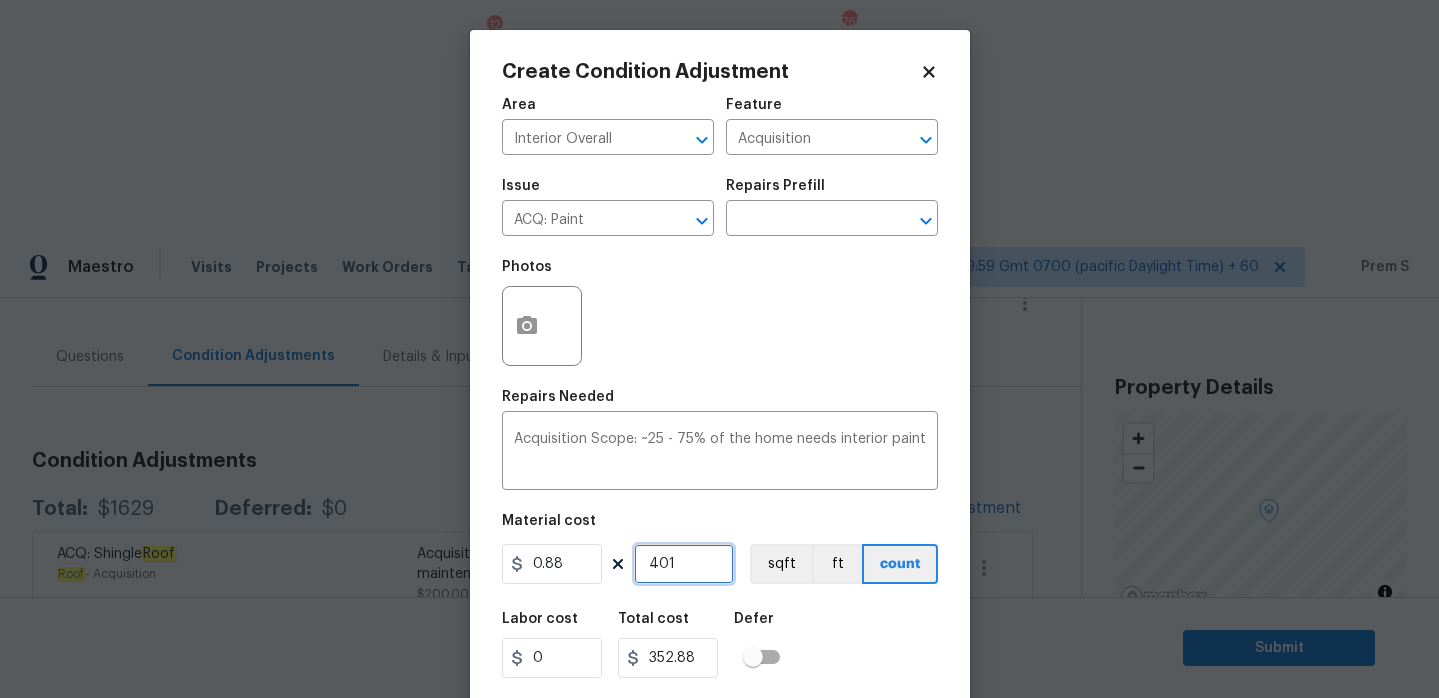 type on "4018" 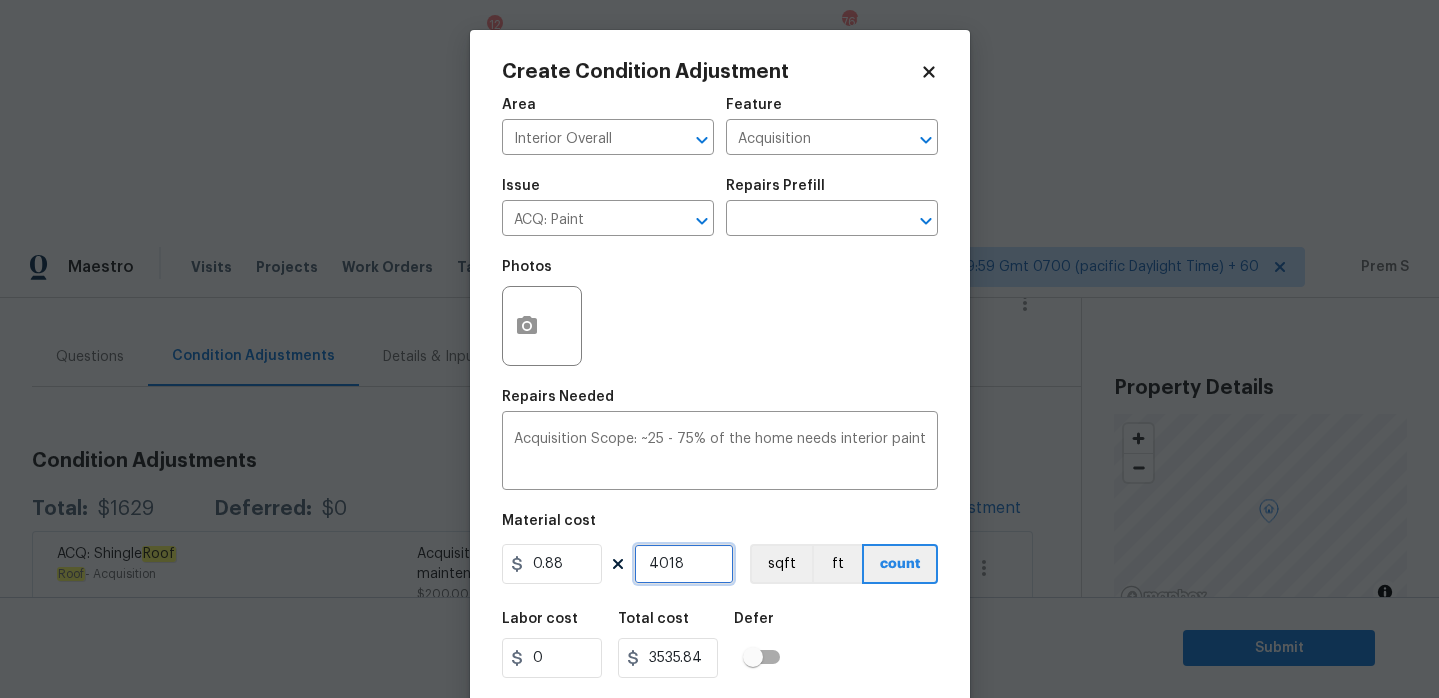type on "4018" 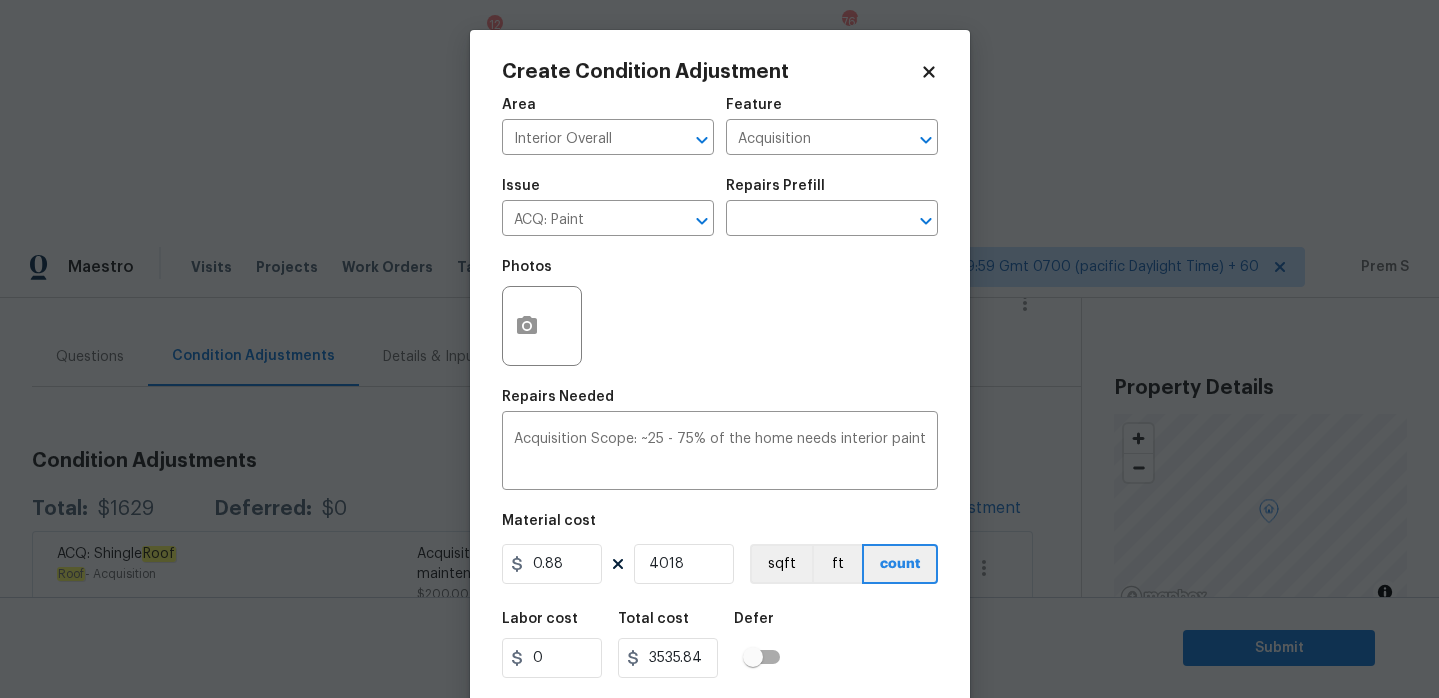 click on "Labor cost 0 Total cost 3535.84 Defer" at bounding box center (720, 645) 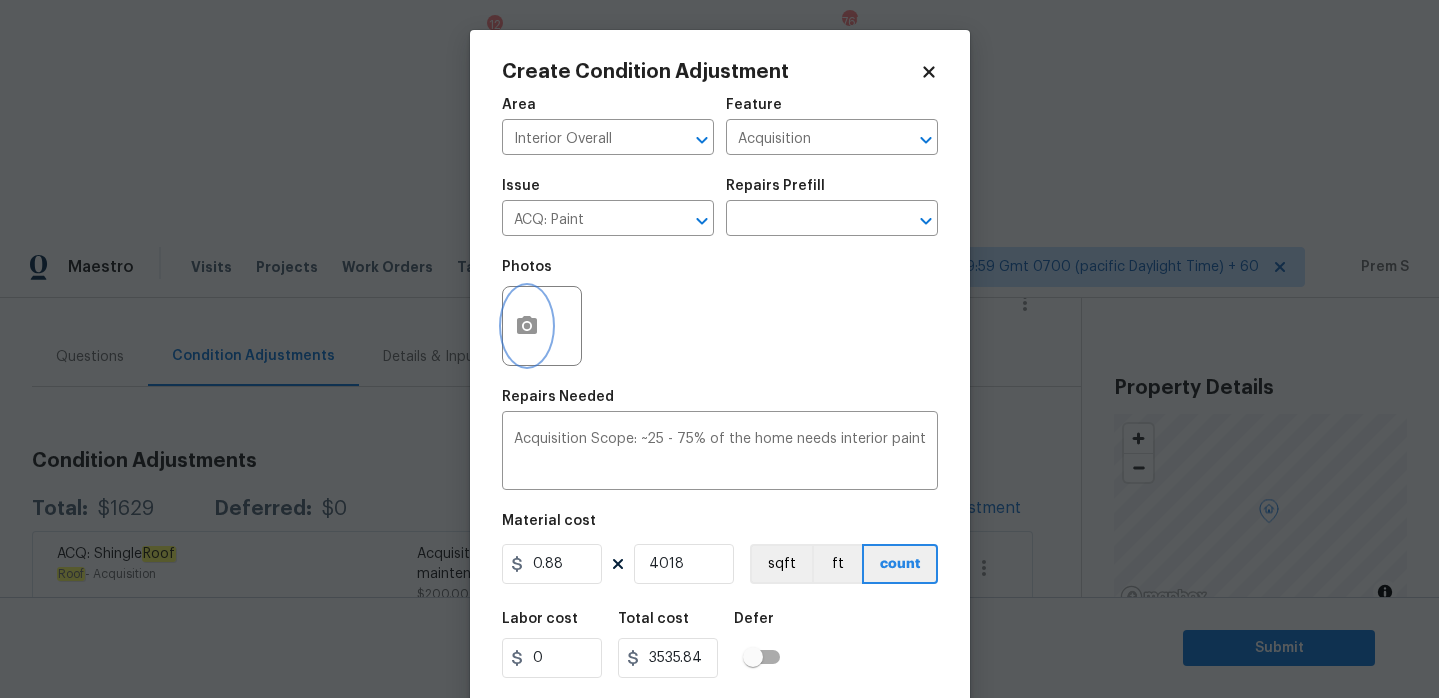 click 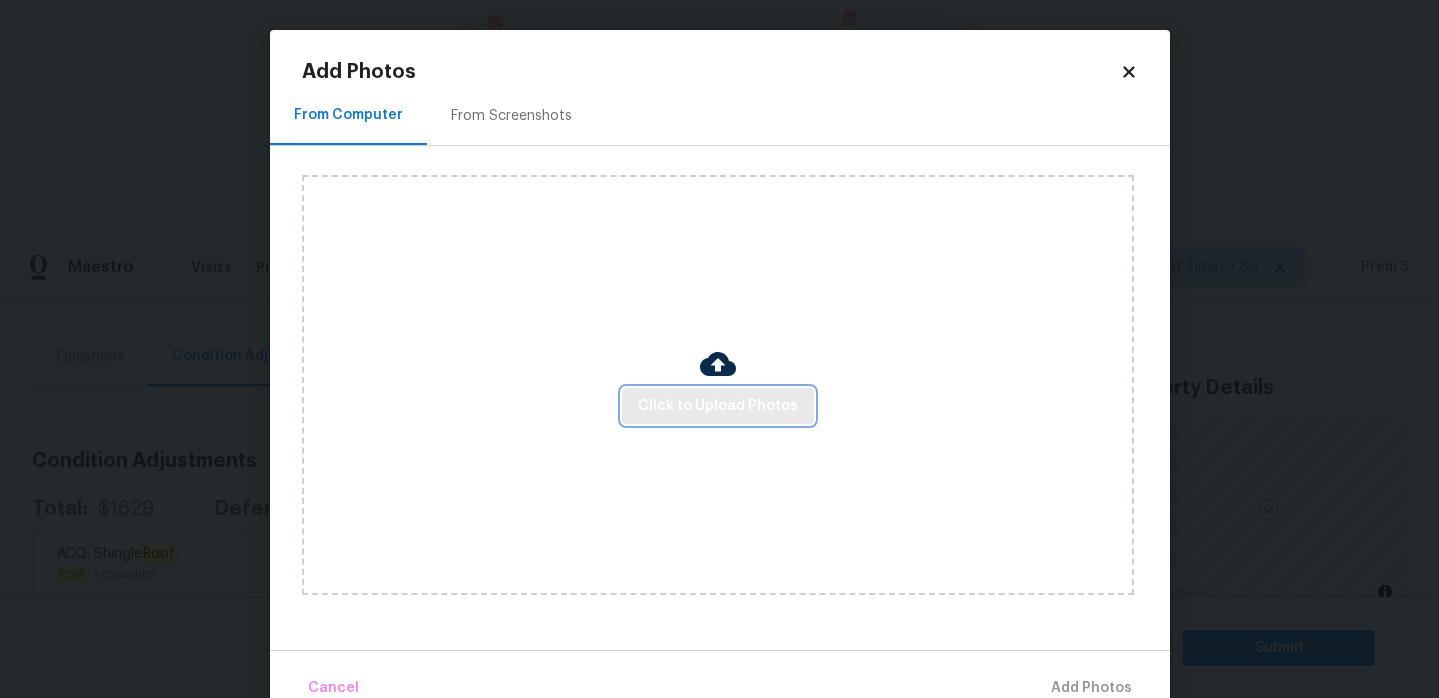 click on "Click to Upload Photos" at bounding box center [718, 406] 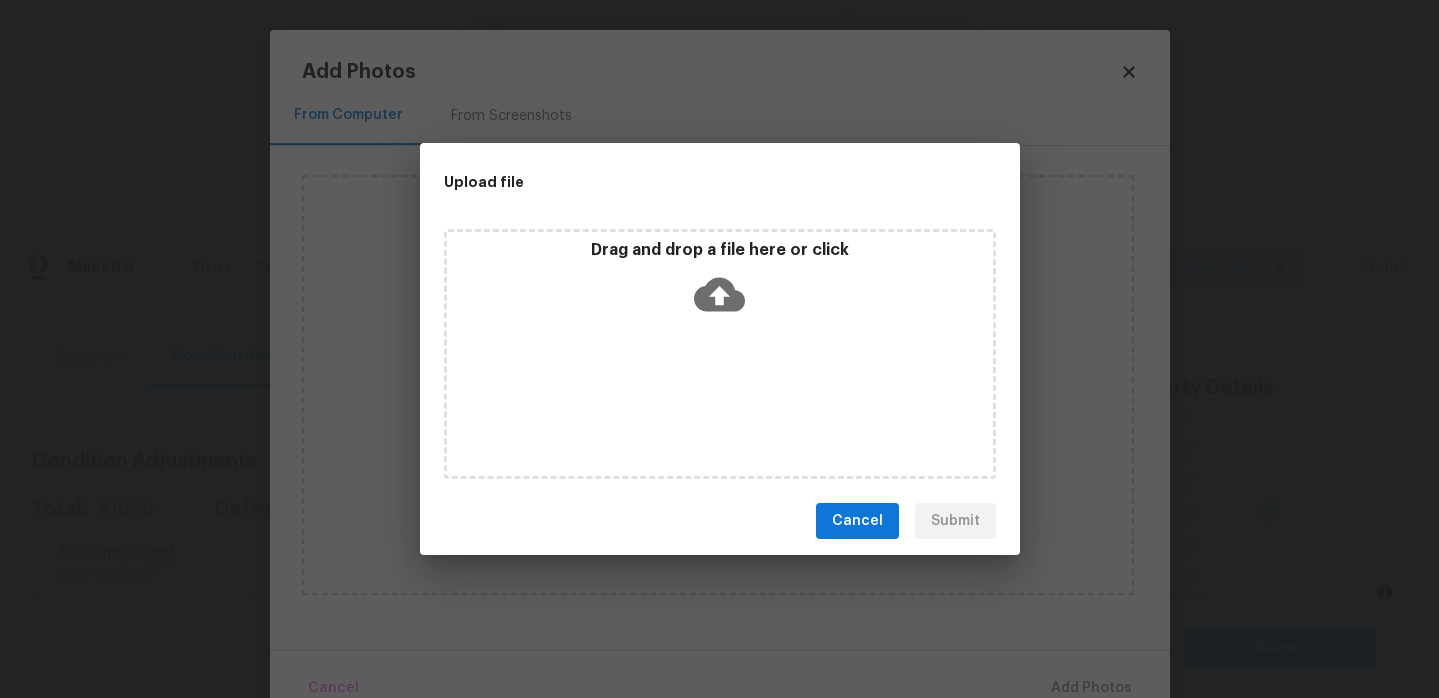 click 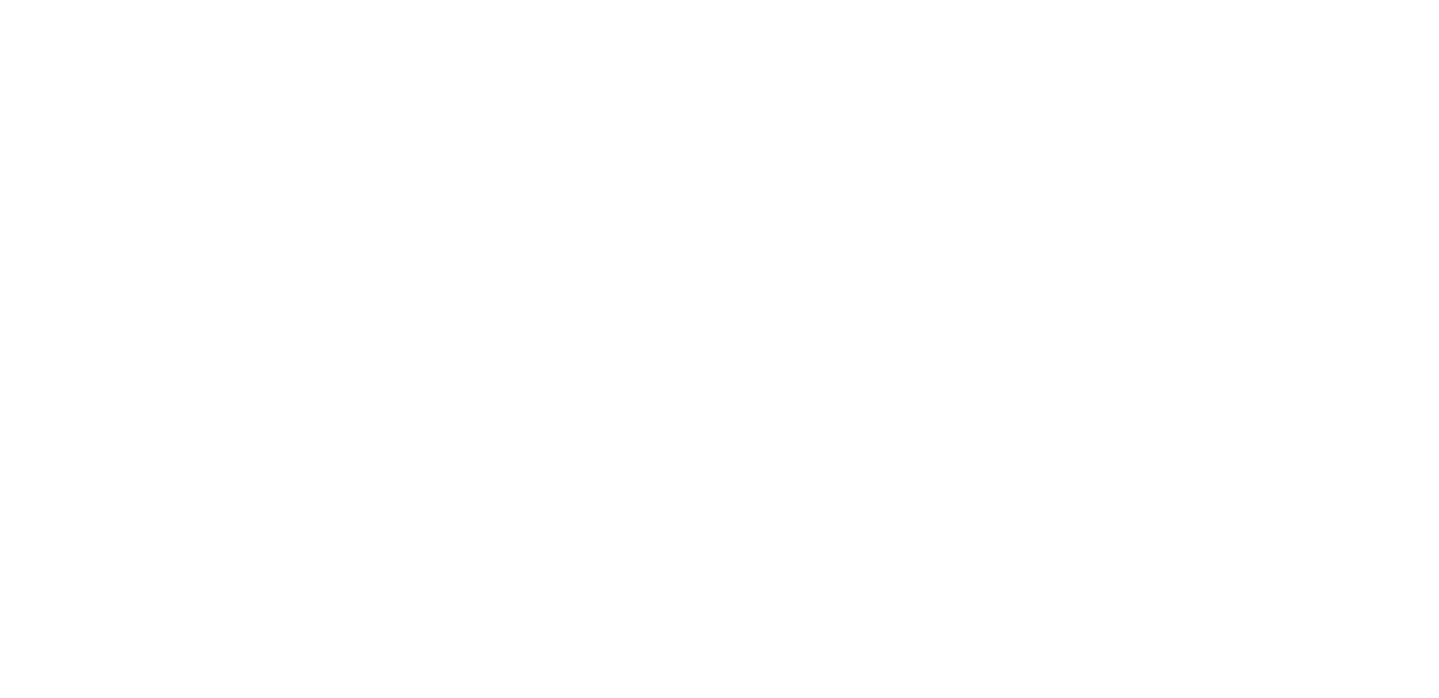 scroll, scrollTop: 0, scrollLeft: 0, axis: both 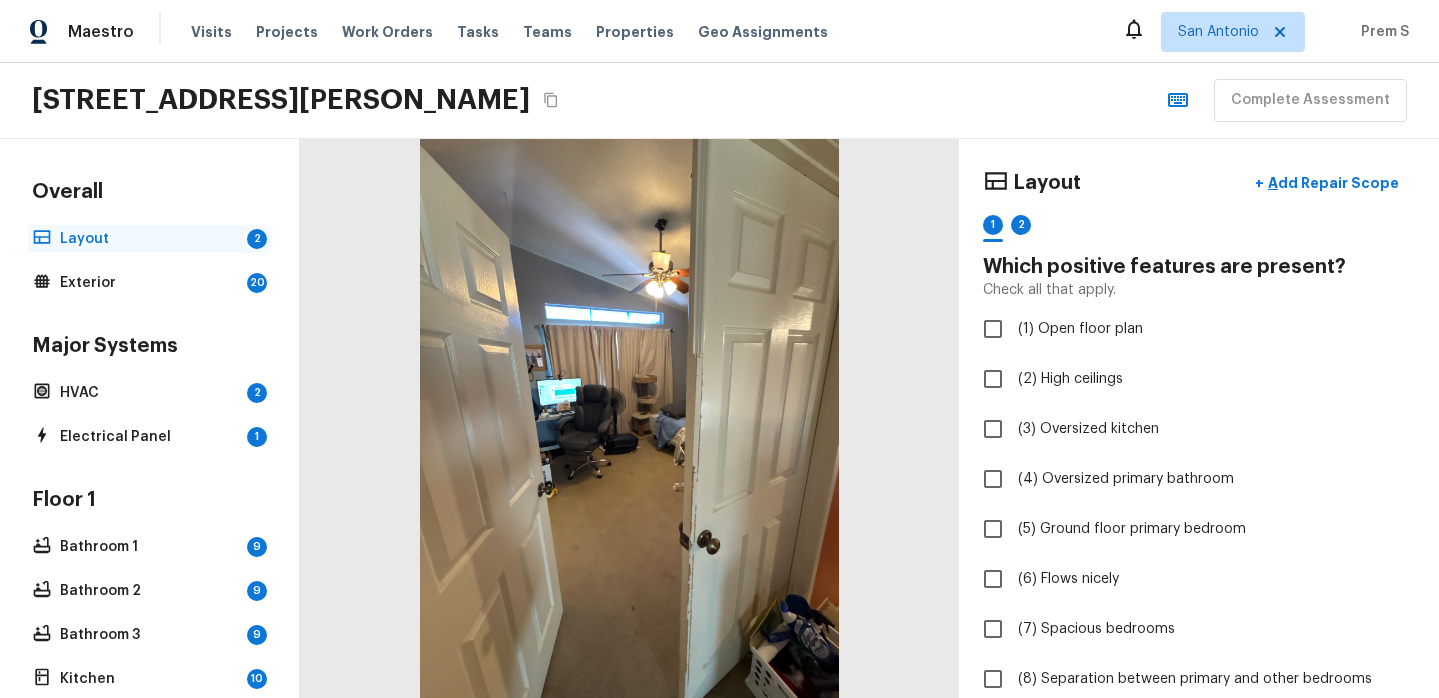 click on "Layout" at bounding box center (149, 239) 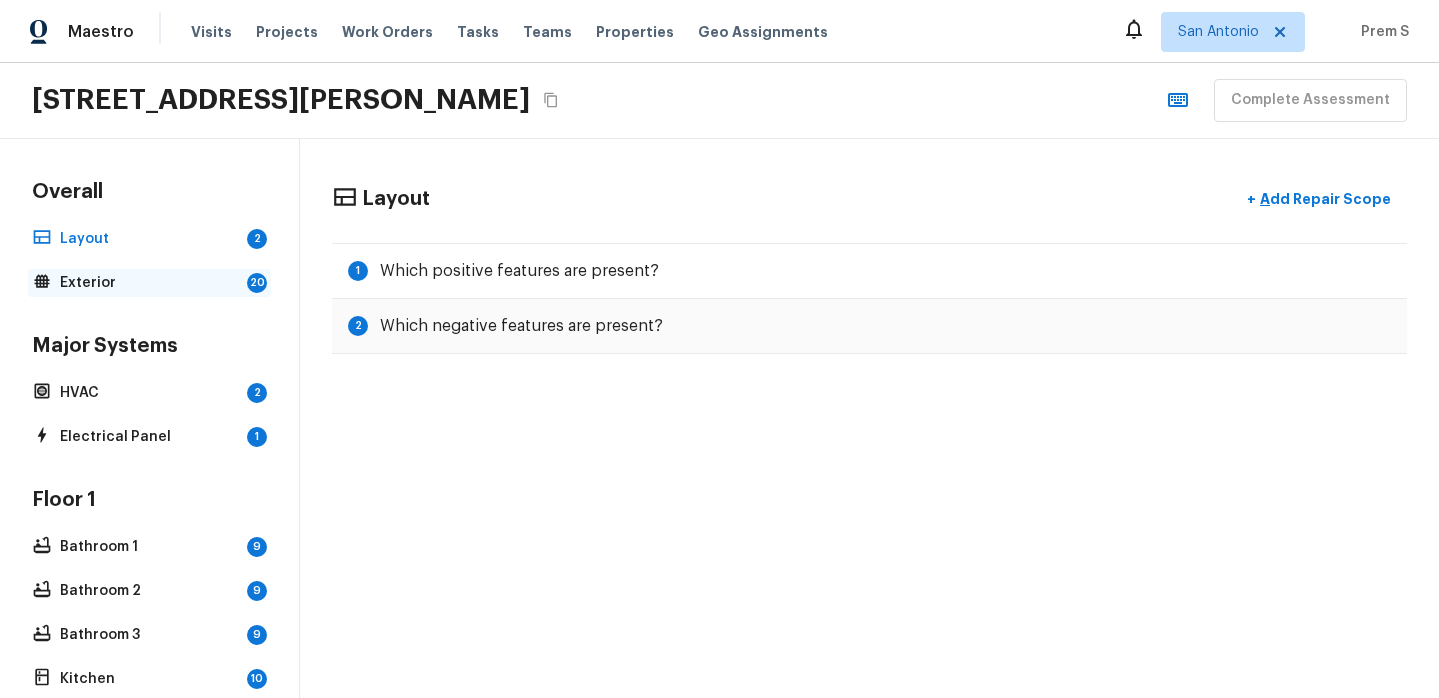 click on "Exterior" at bounding box center [149, 283] 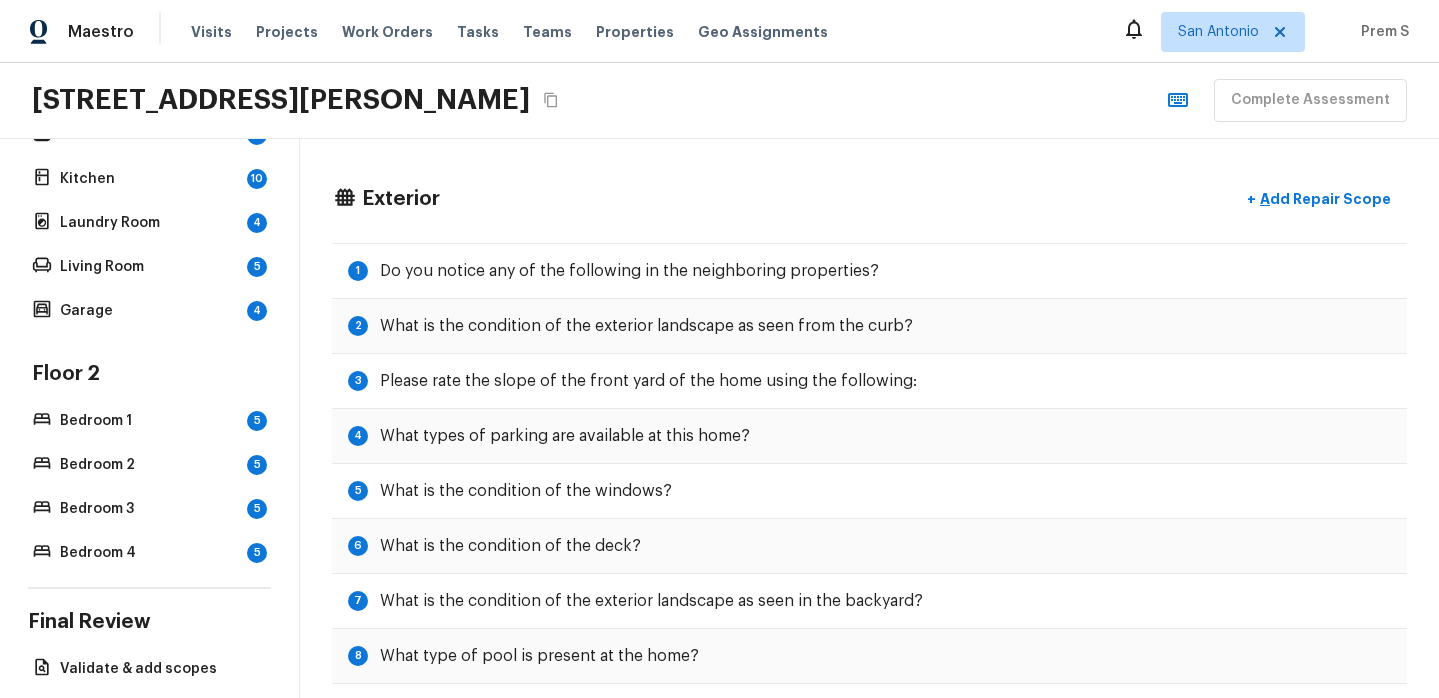 scroll, scrollTop: 589, scrollLeft: 0, axis: vertical 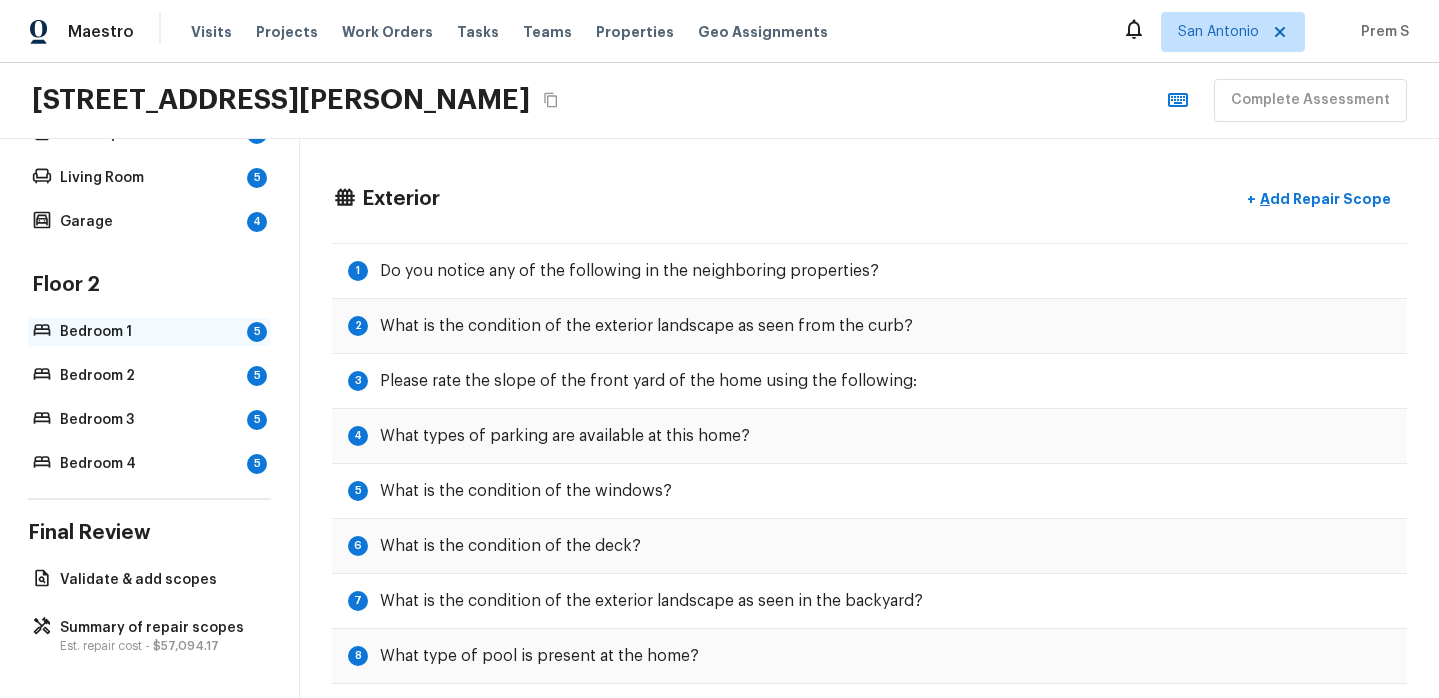 click on "Bedroom 1" at bounding box center (149, 332) 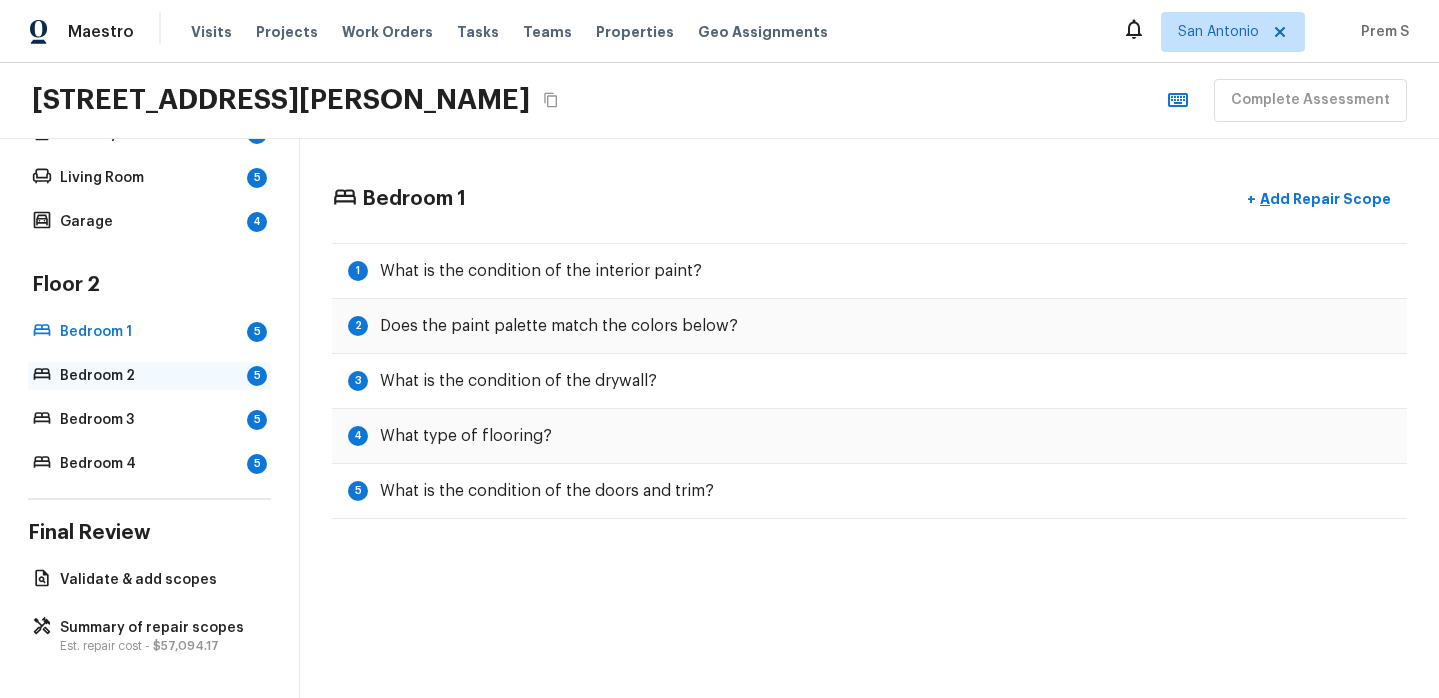 click on "Bedroom 2" at bounding box center [149, 376] 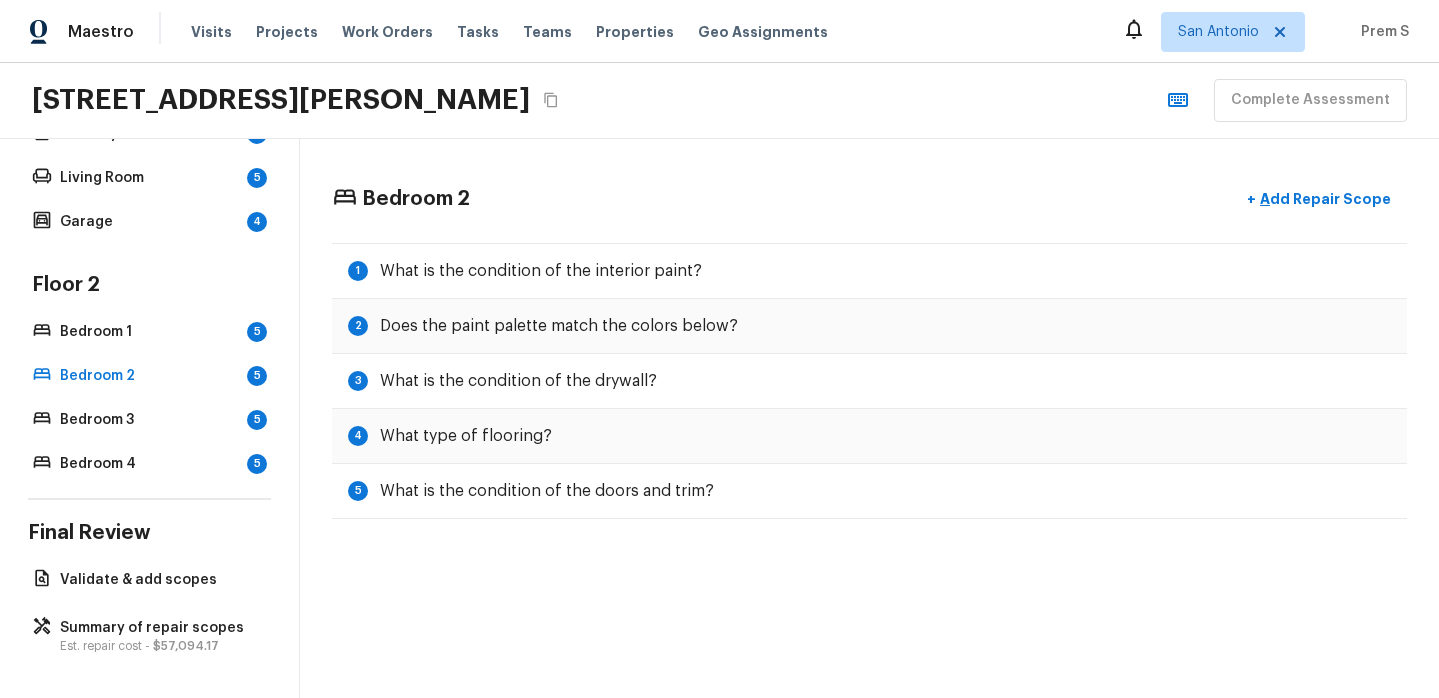 click on "Floor 2 Bedroom 1 5 Bedroom 2 5 Bedroom 3 5 Bedroom 4 5" at bounding box center (149, 375) 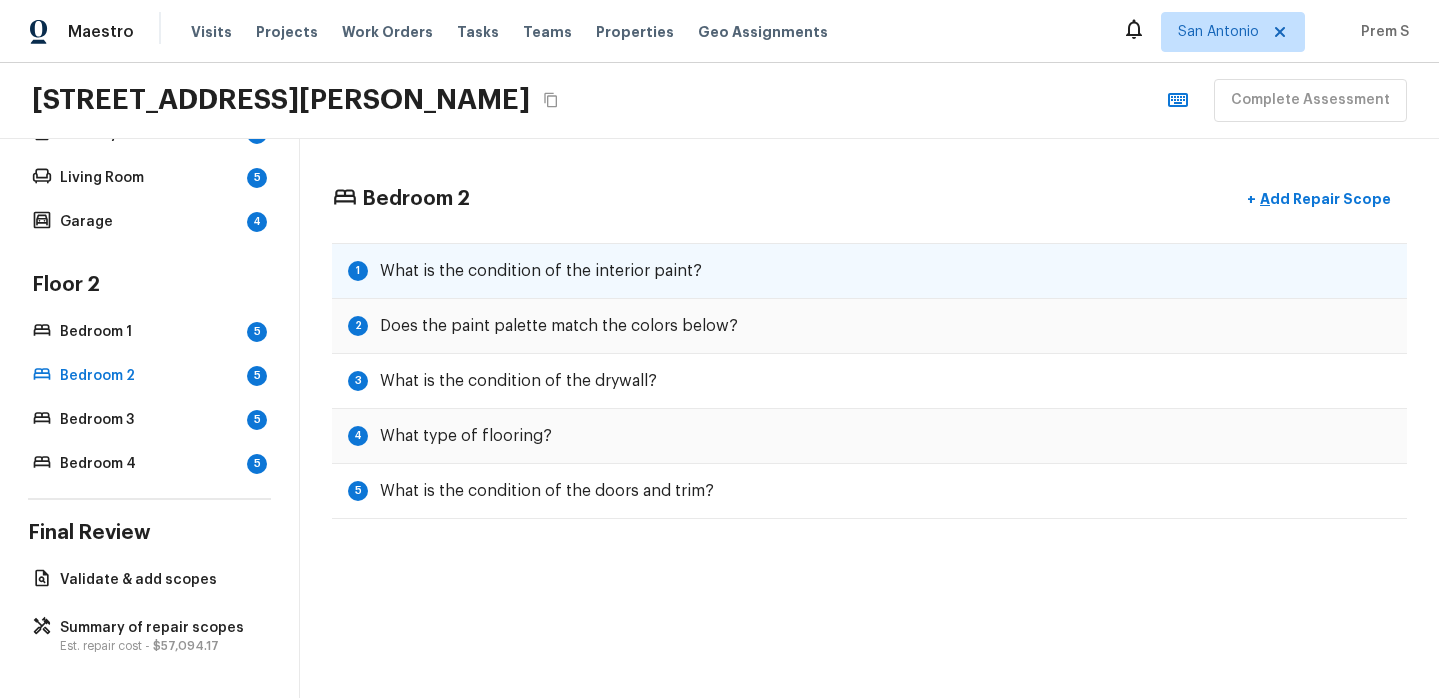 click on "1 What is the condition of the interior paint?" at bounding box center [869, 271] 